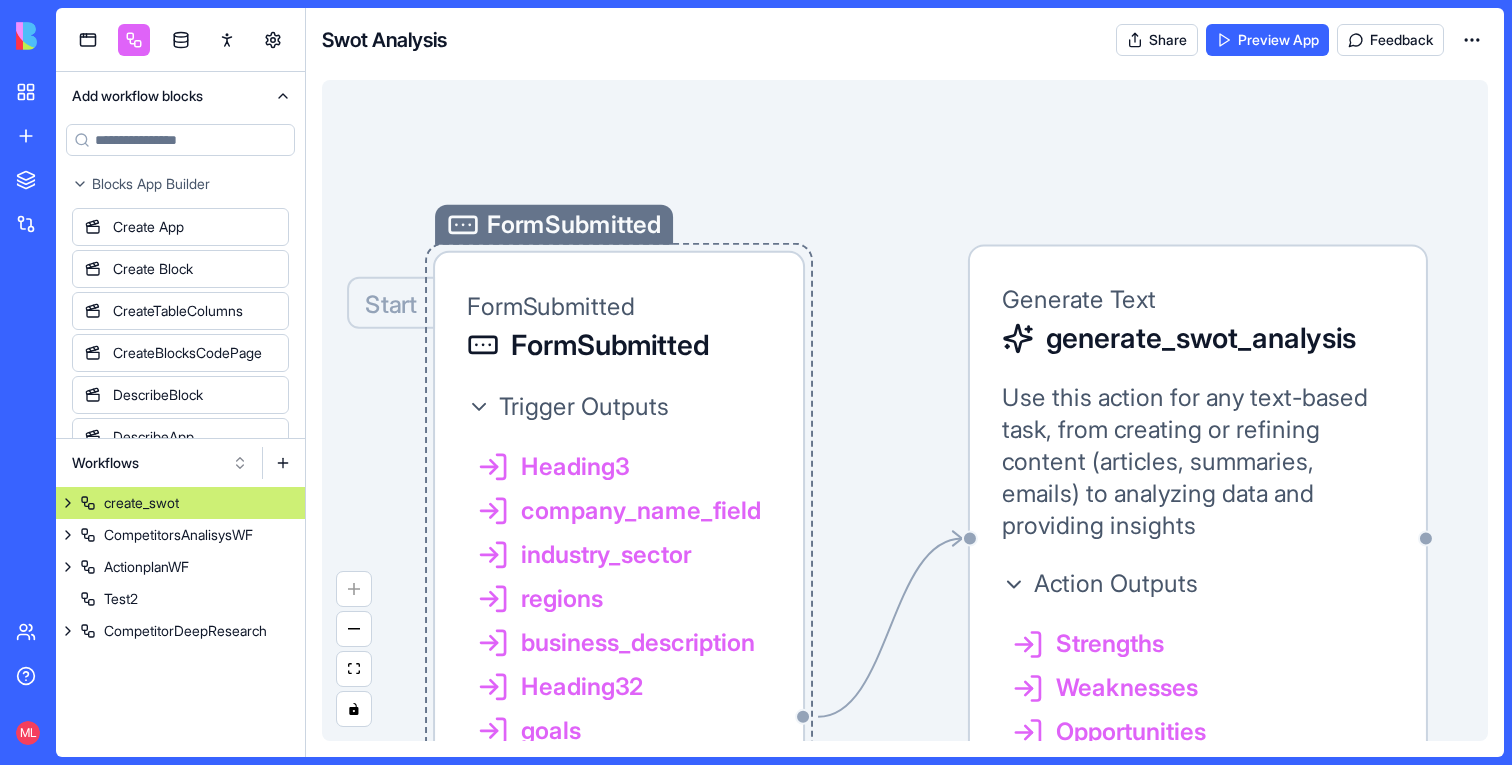 scroll, scrollTop: 0, scrollLeft: 0, axis: both 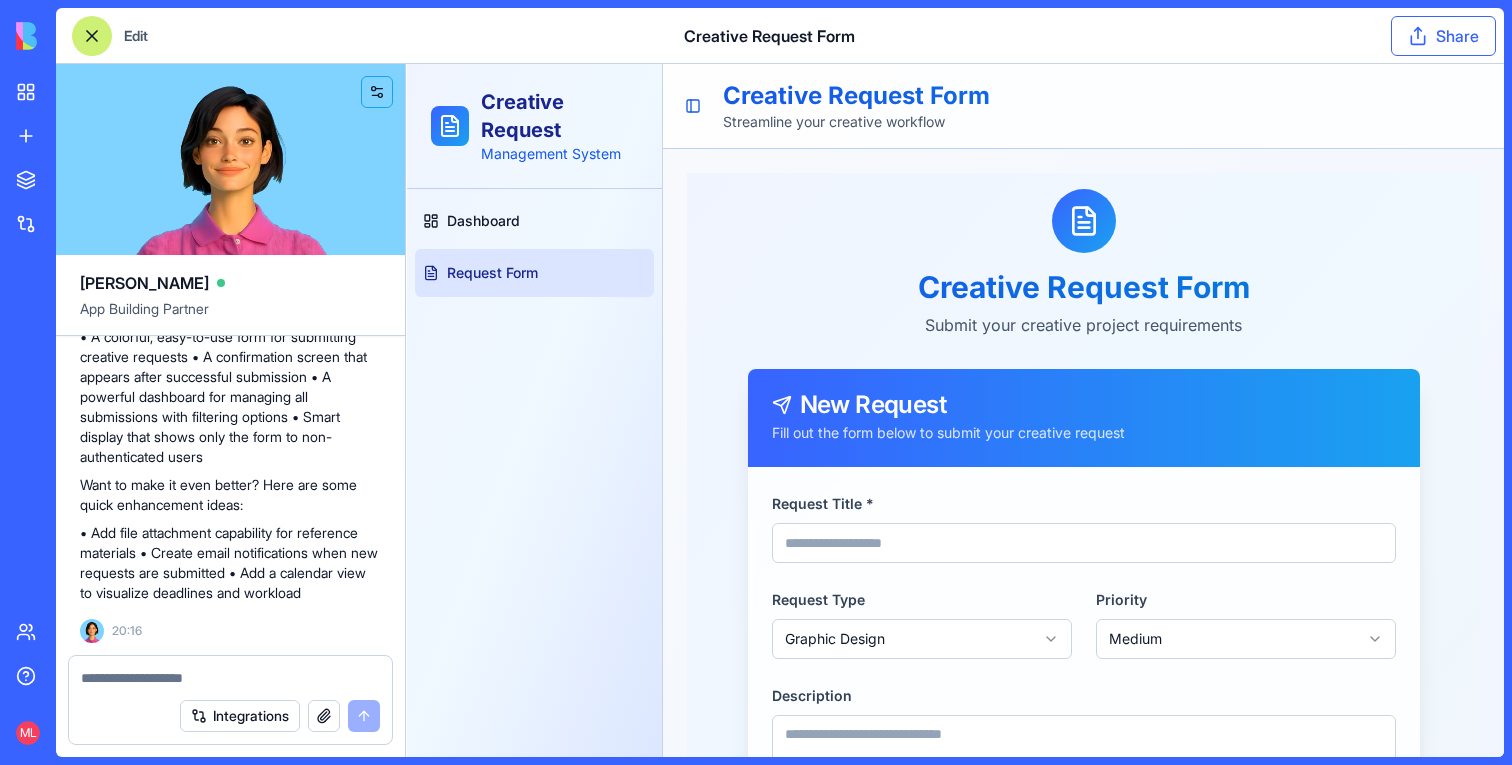 click on "Share" at bounding box center (1443, 36) 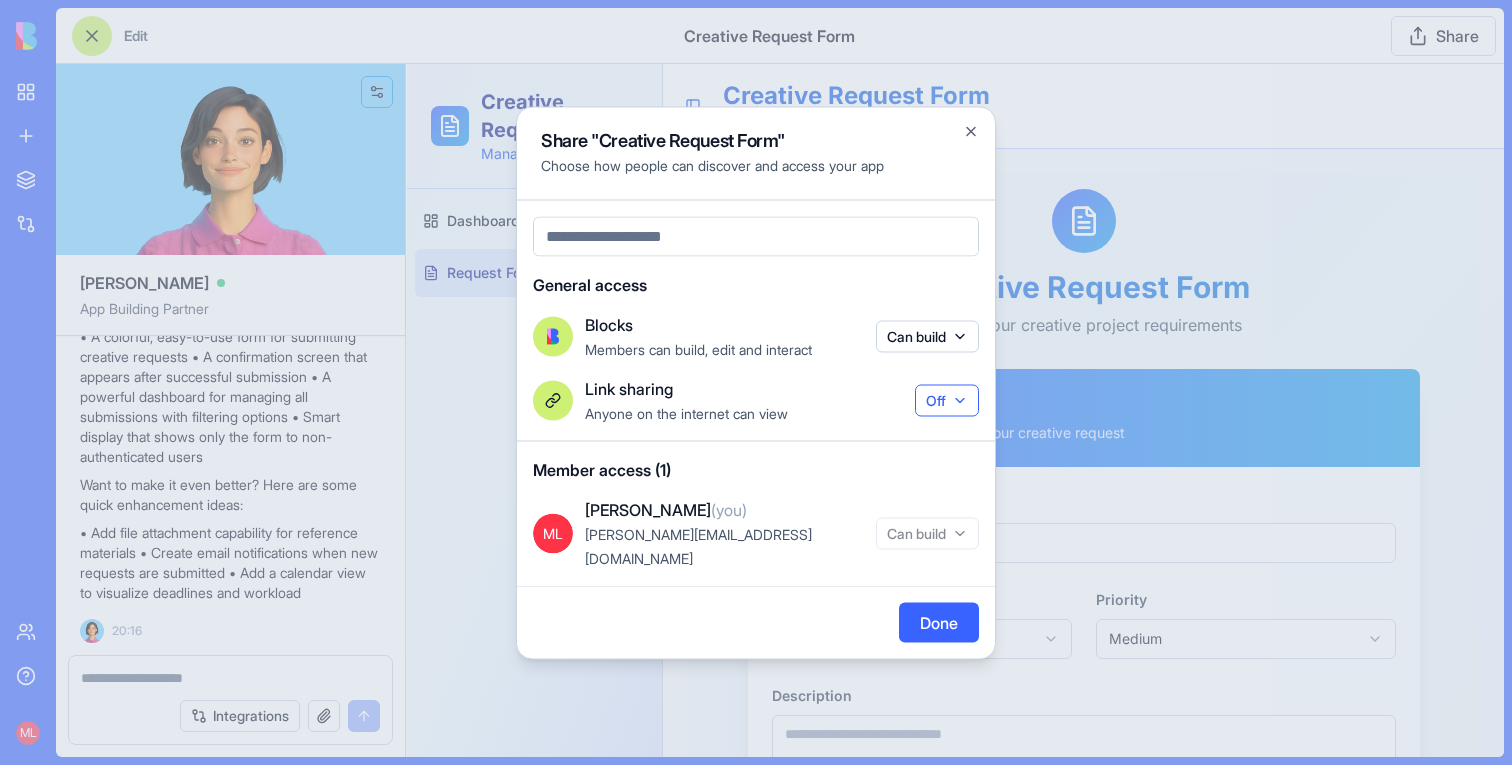 click on "Off" at bounding box center (947, 400) 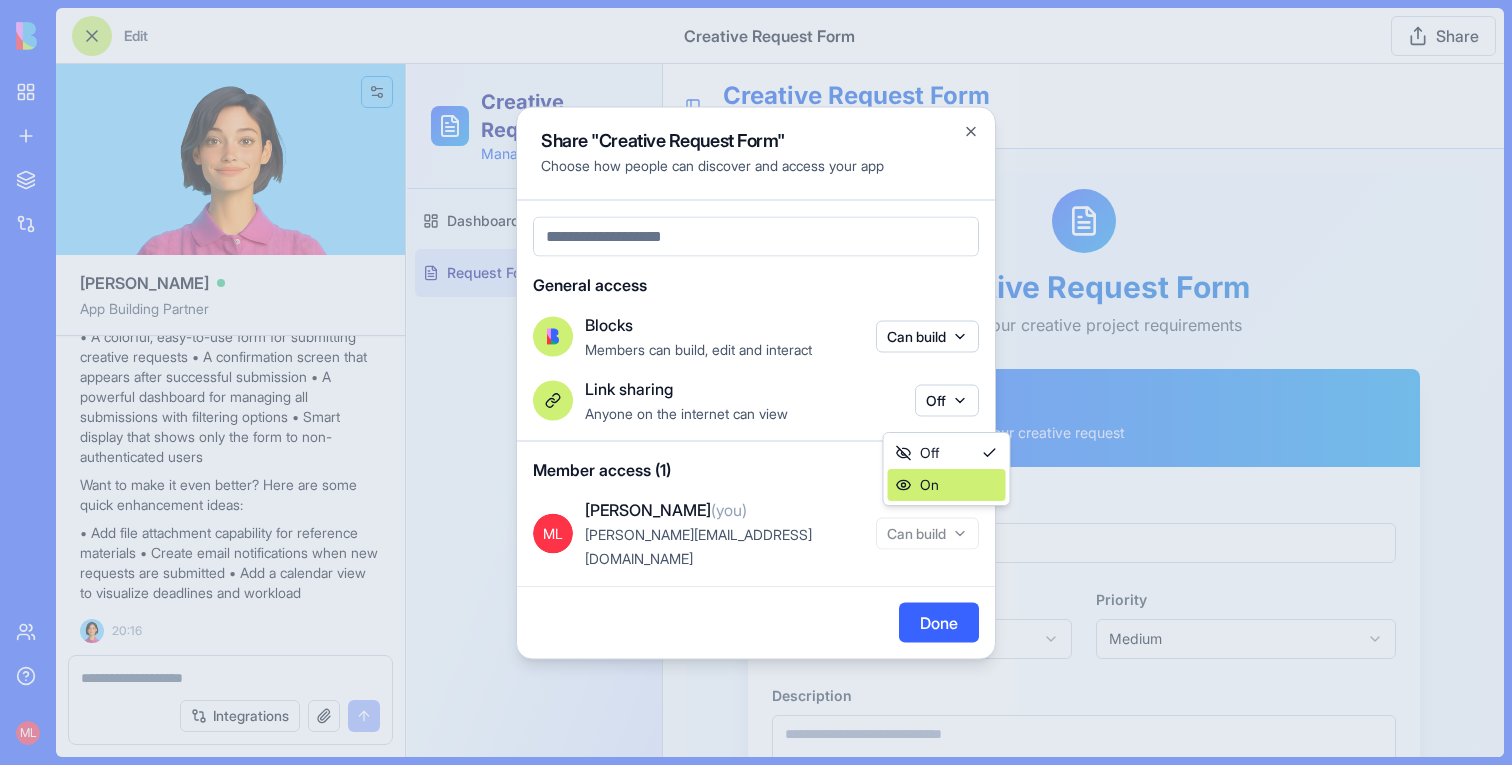 click on "On" at bounding box center [947, 485] 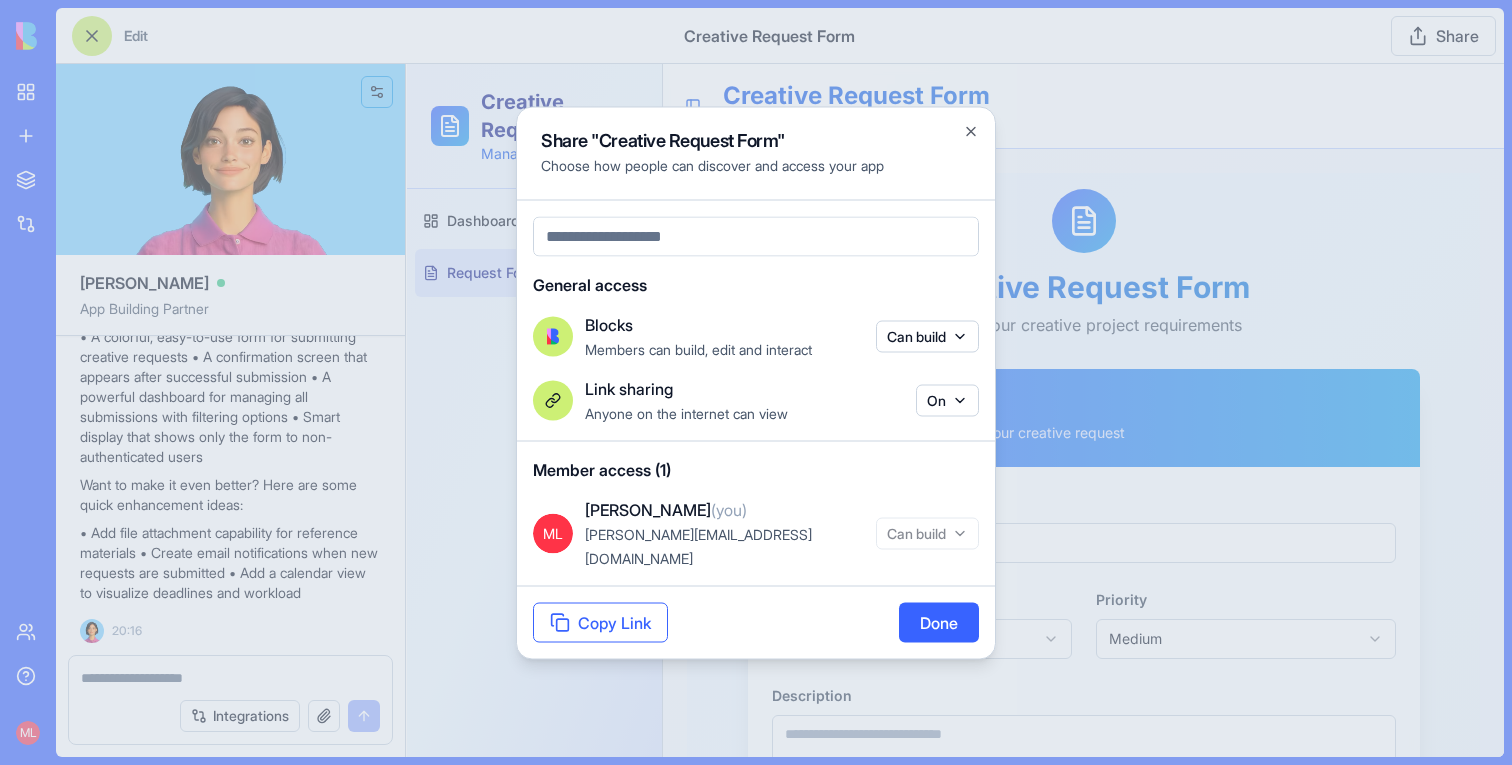click on "Copy Link" at bounding box center [600, 622] 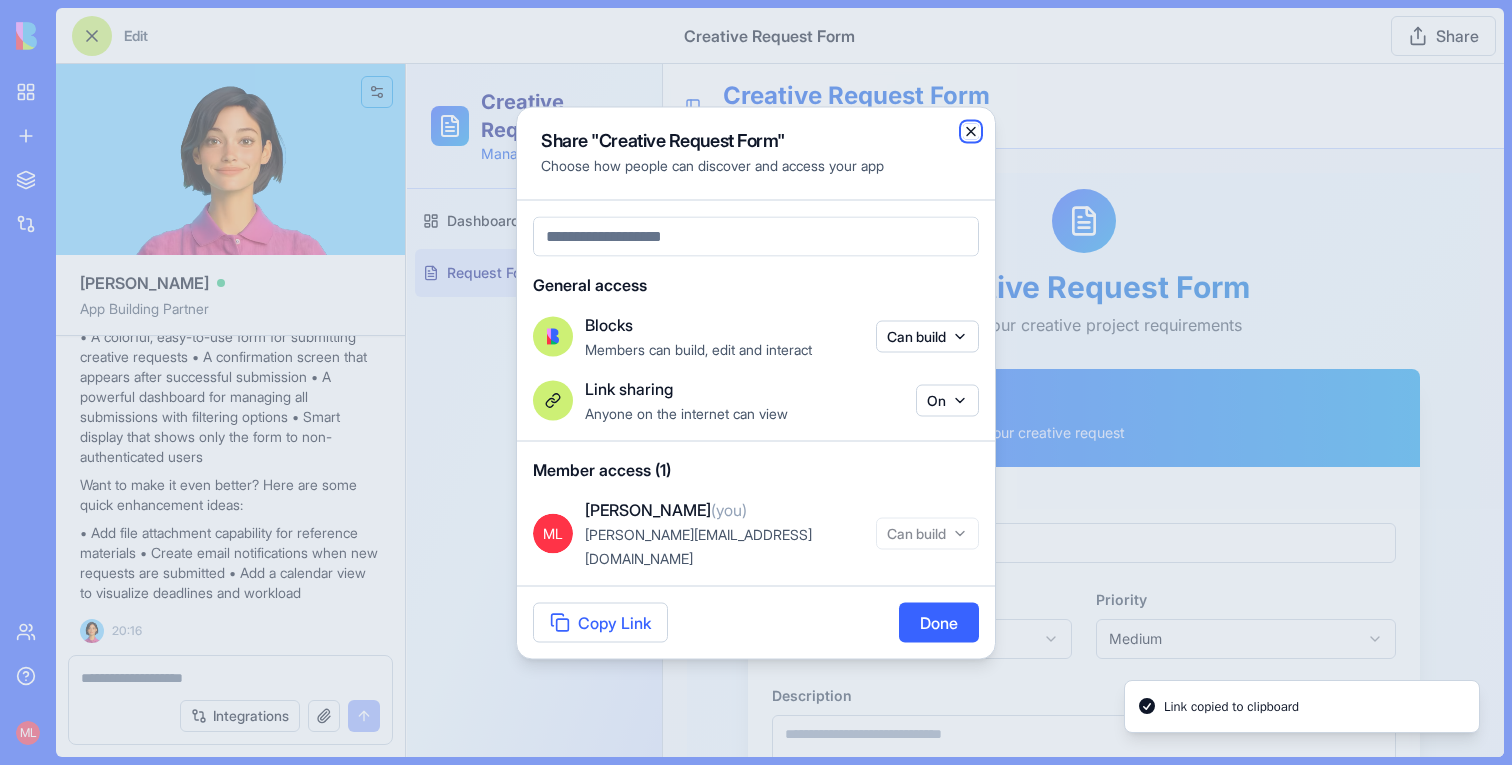 click 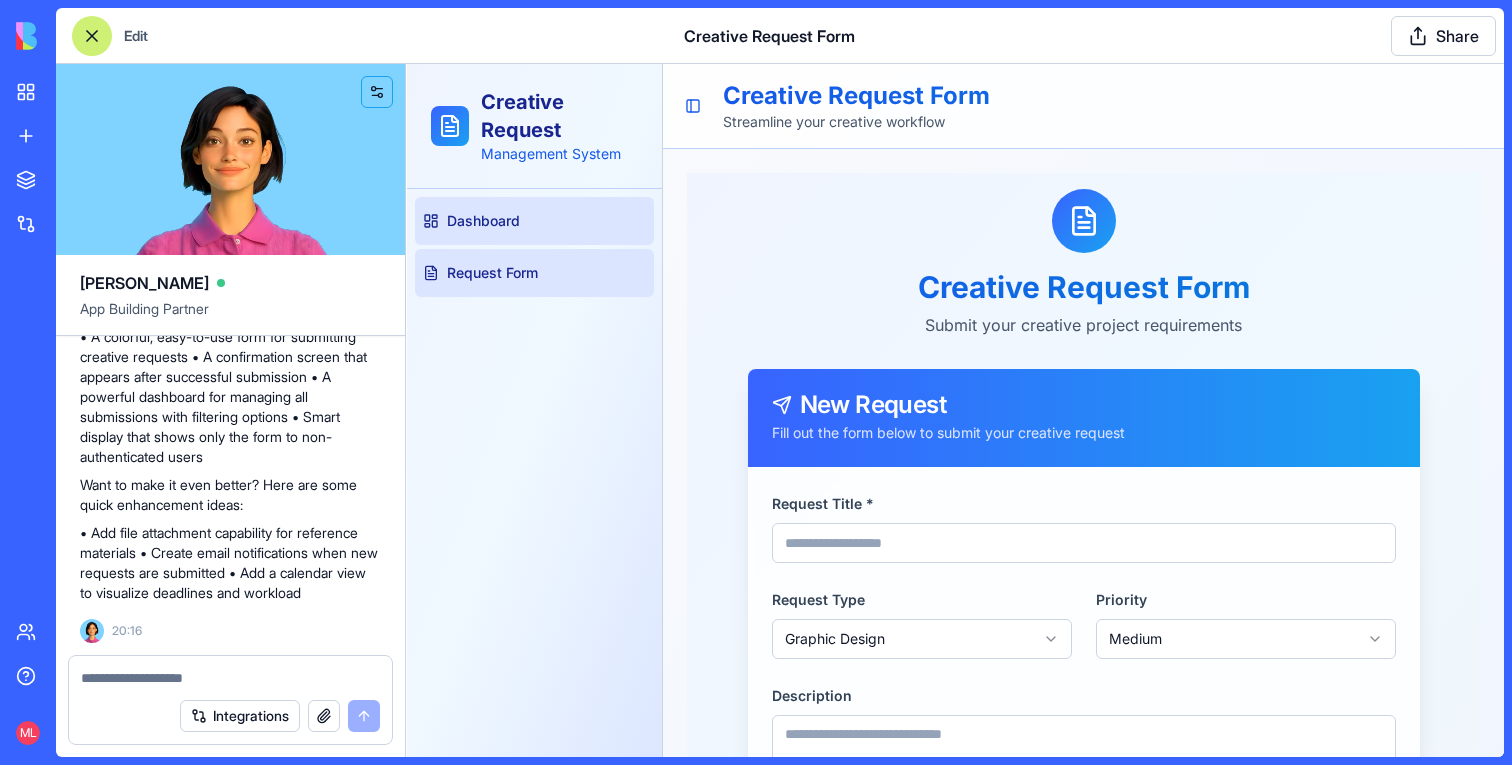 click on "Dashboard" at bounding box center [534, 221] 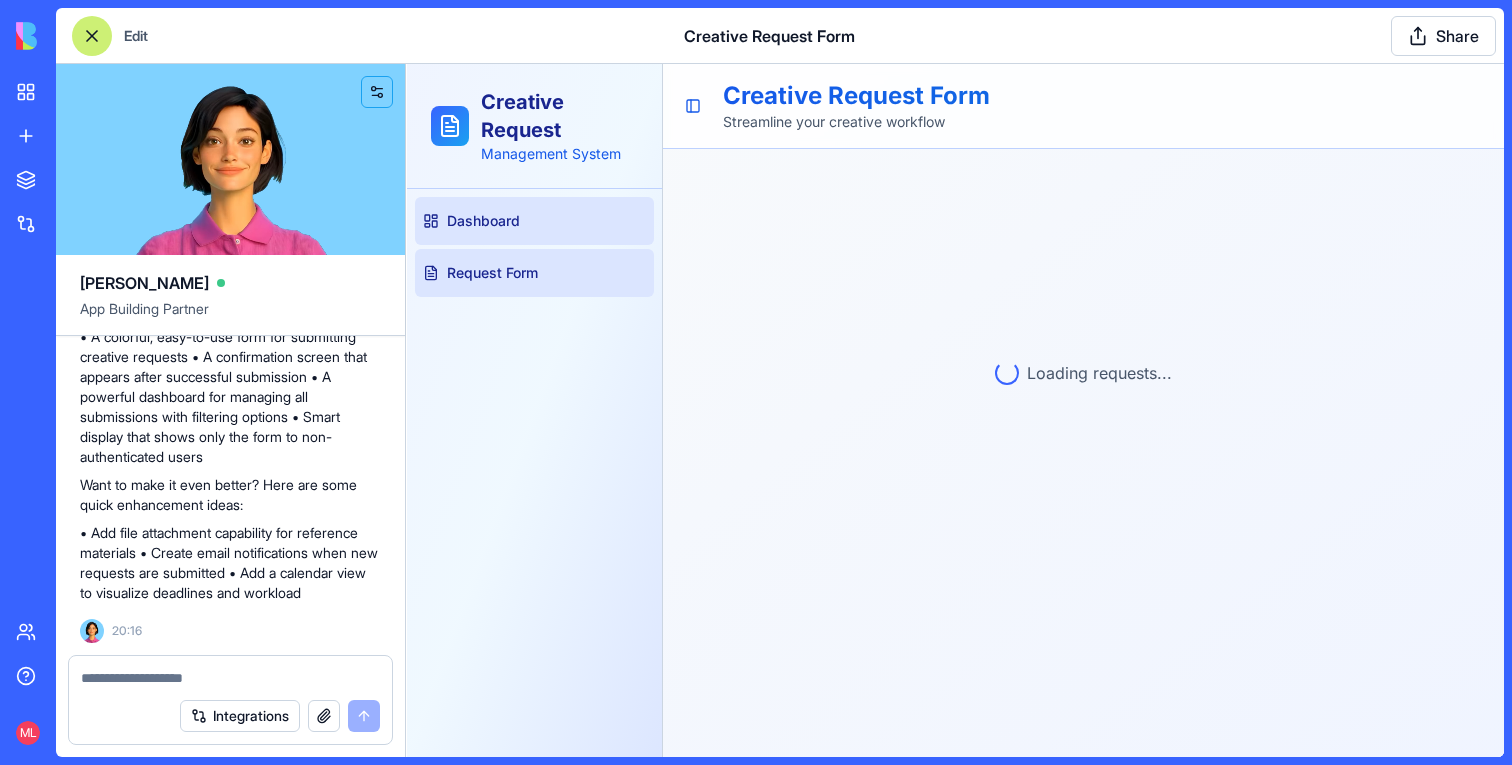 click on "Request Form" at bounding box center [534, 273] 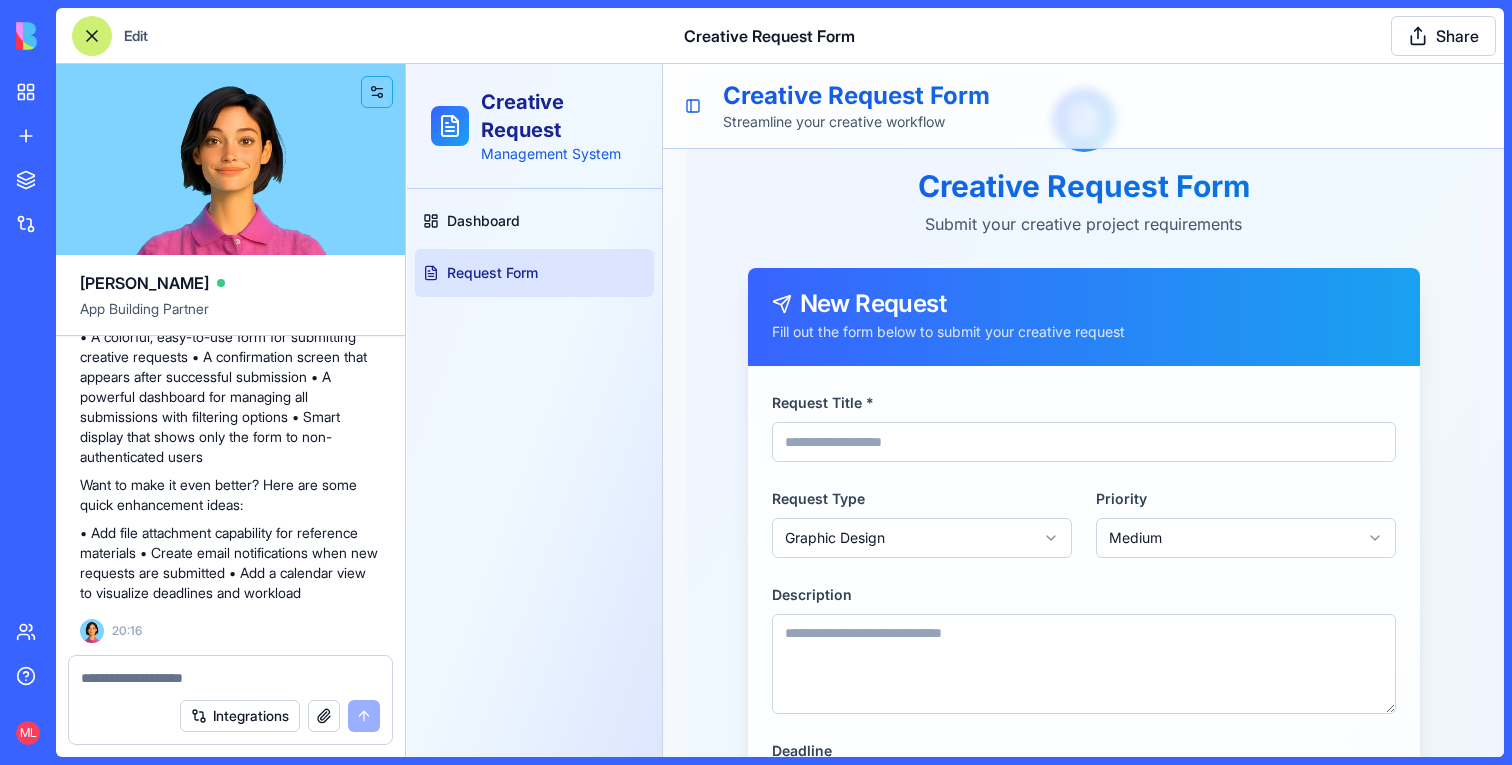 scroll, scrollTop: 187, scrollLeft: 0, axis: vertical 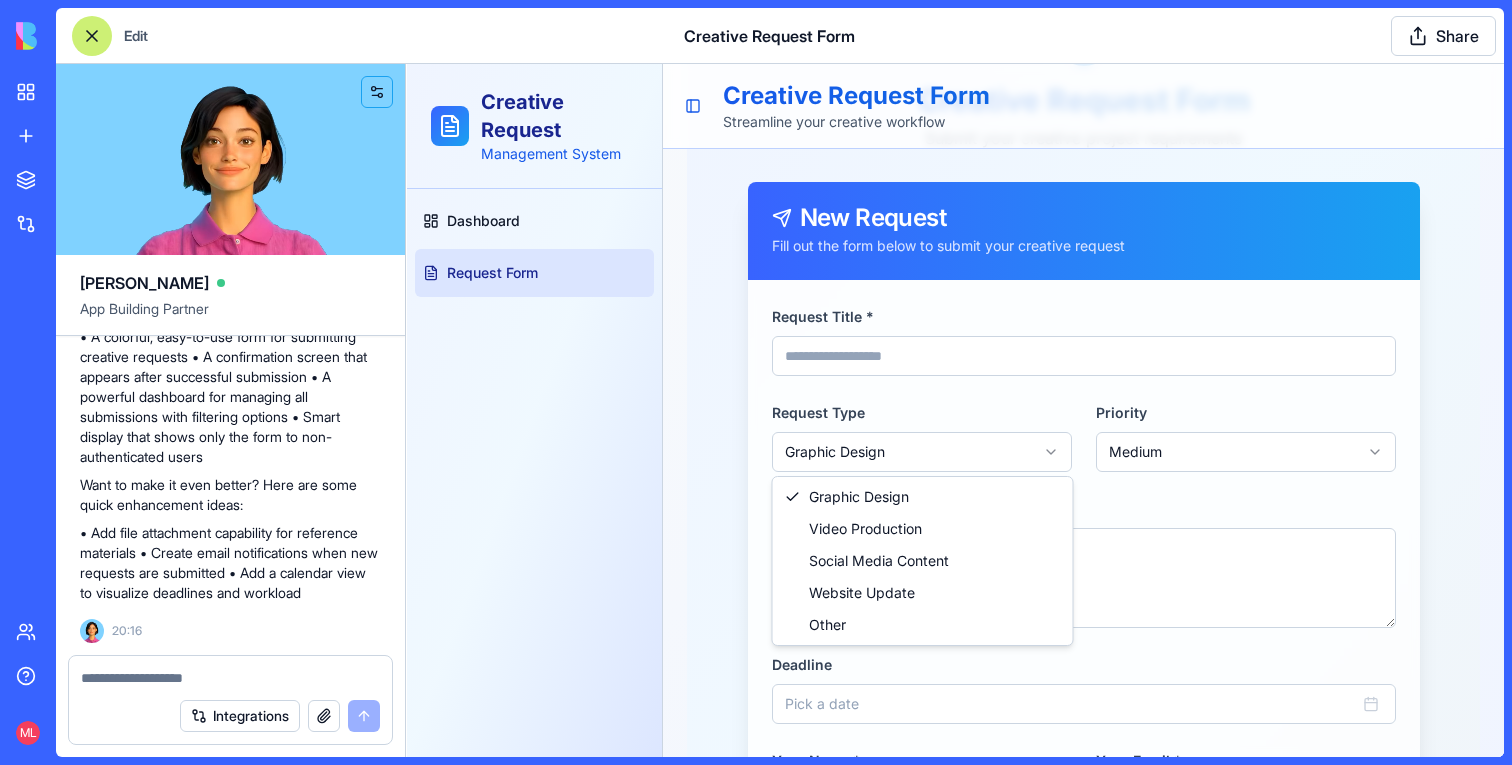click on "**********" at bounding box center [955, 412] 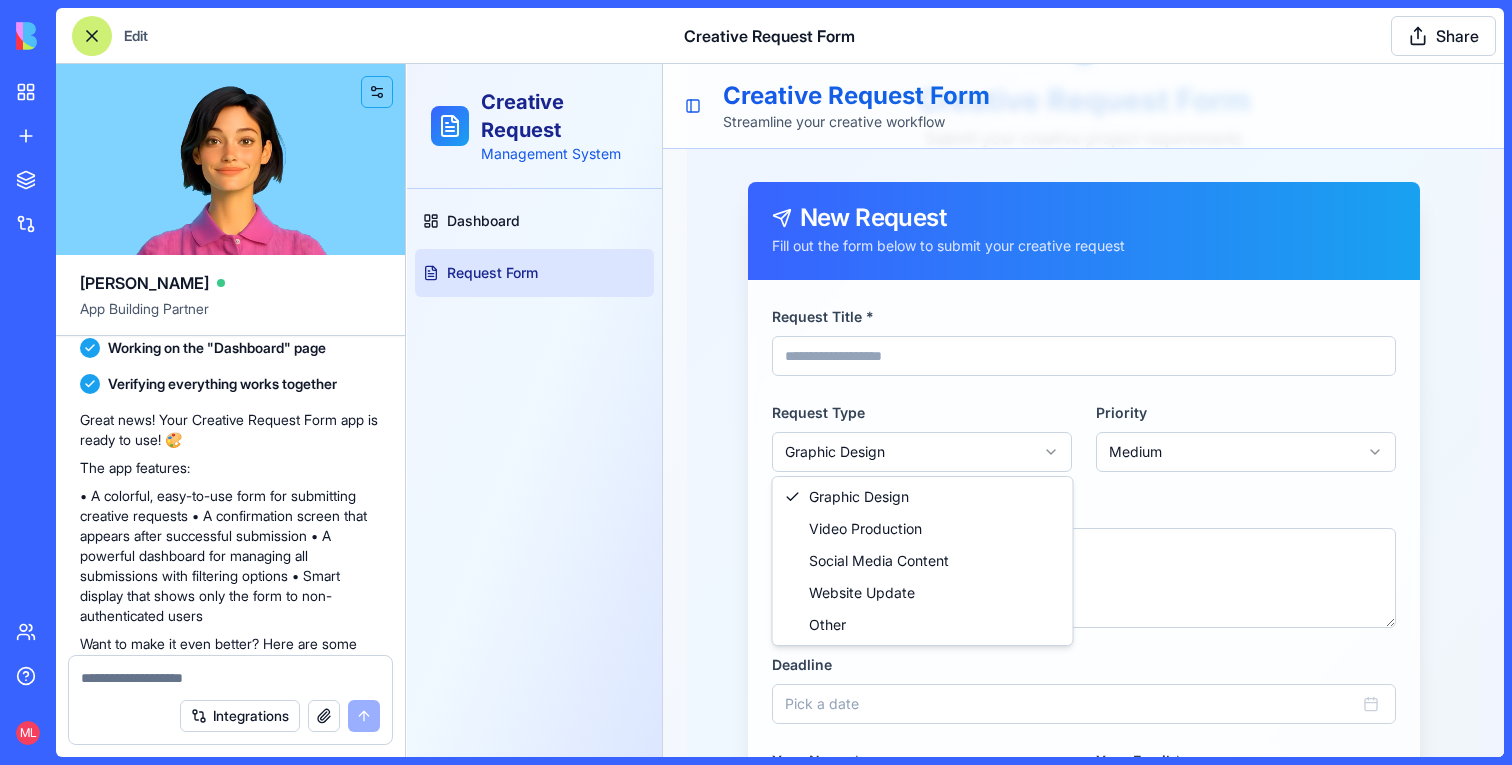 scroll, scrollTop: 523, scrollLeft: 0, axis: vertical 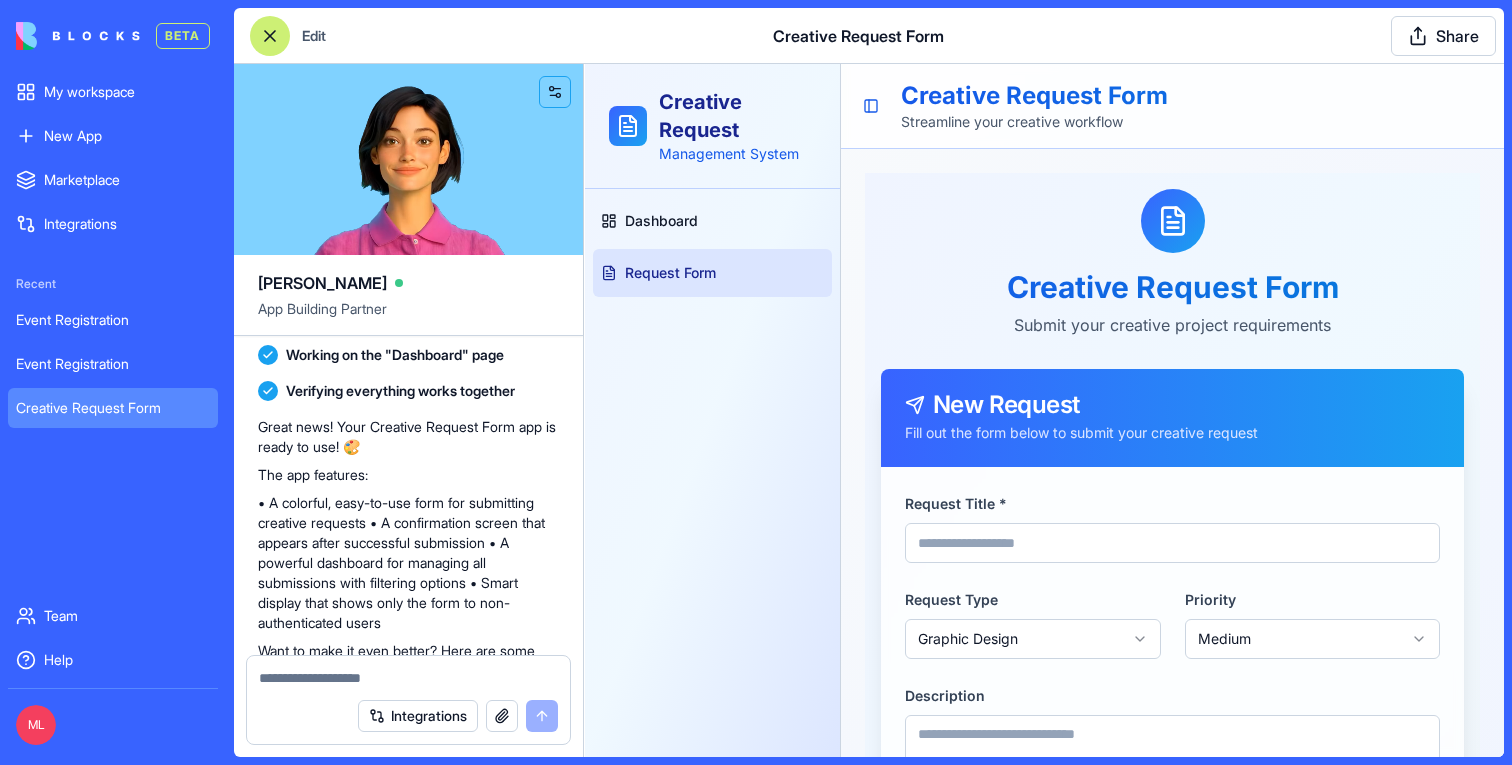 click on "BETA My workspace New App
To pick up a draggable item, press the space bar.
While dragging, use the arrow keys to move the item.
Press space again to drop the item in its new position, or press escape to cancel.
Marketplace Integrations Recent Event Registration Event Registration Creative Request Form Team Help ML" at bounding box center (113, 382) 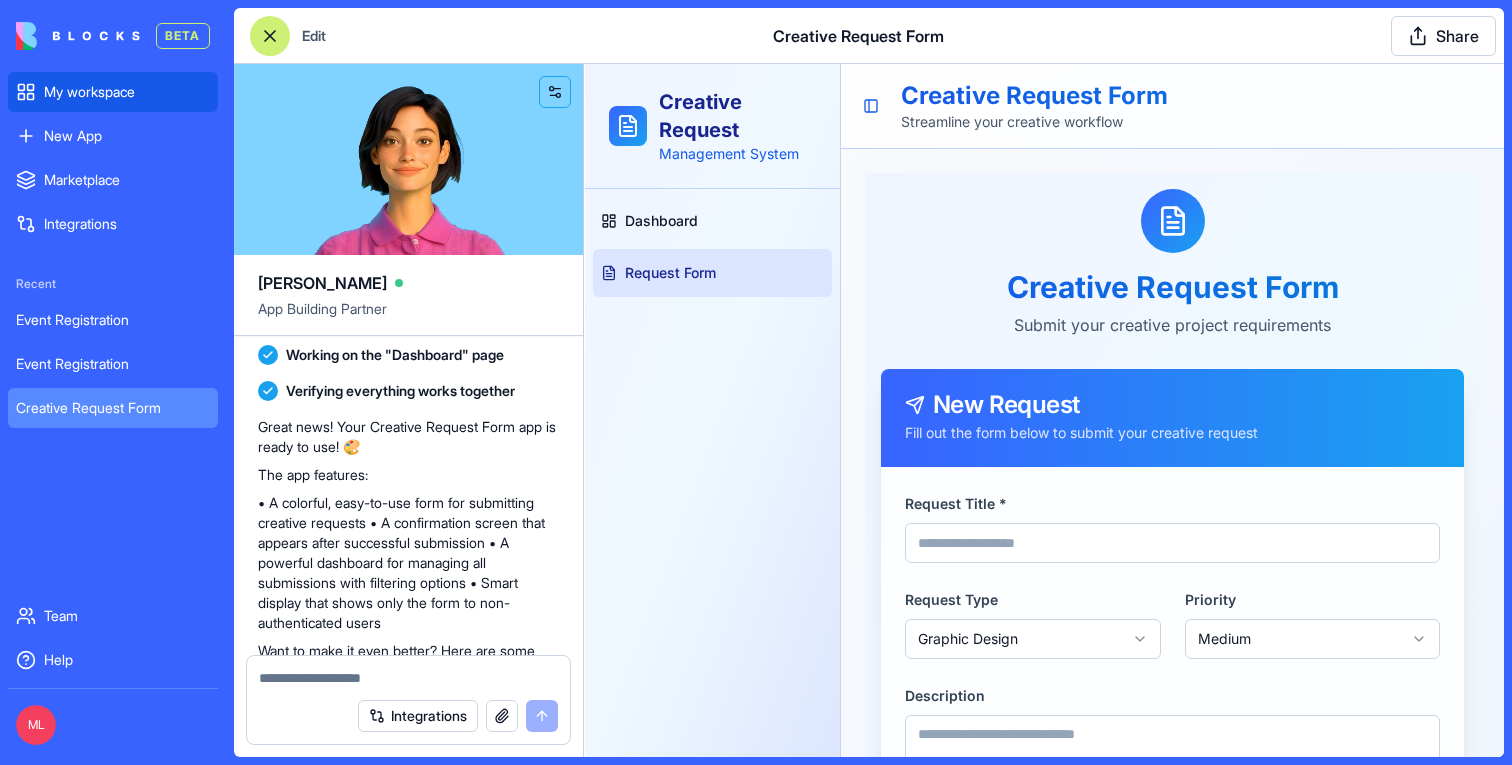 click on "My workspace" at bounding box center (113, 92) 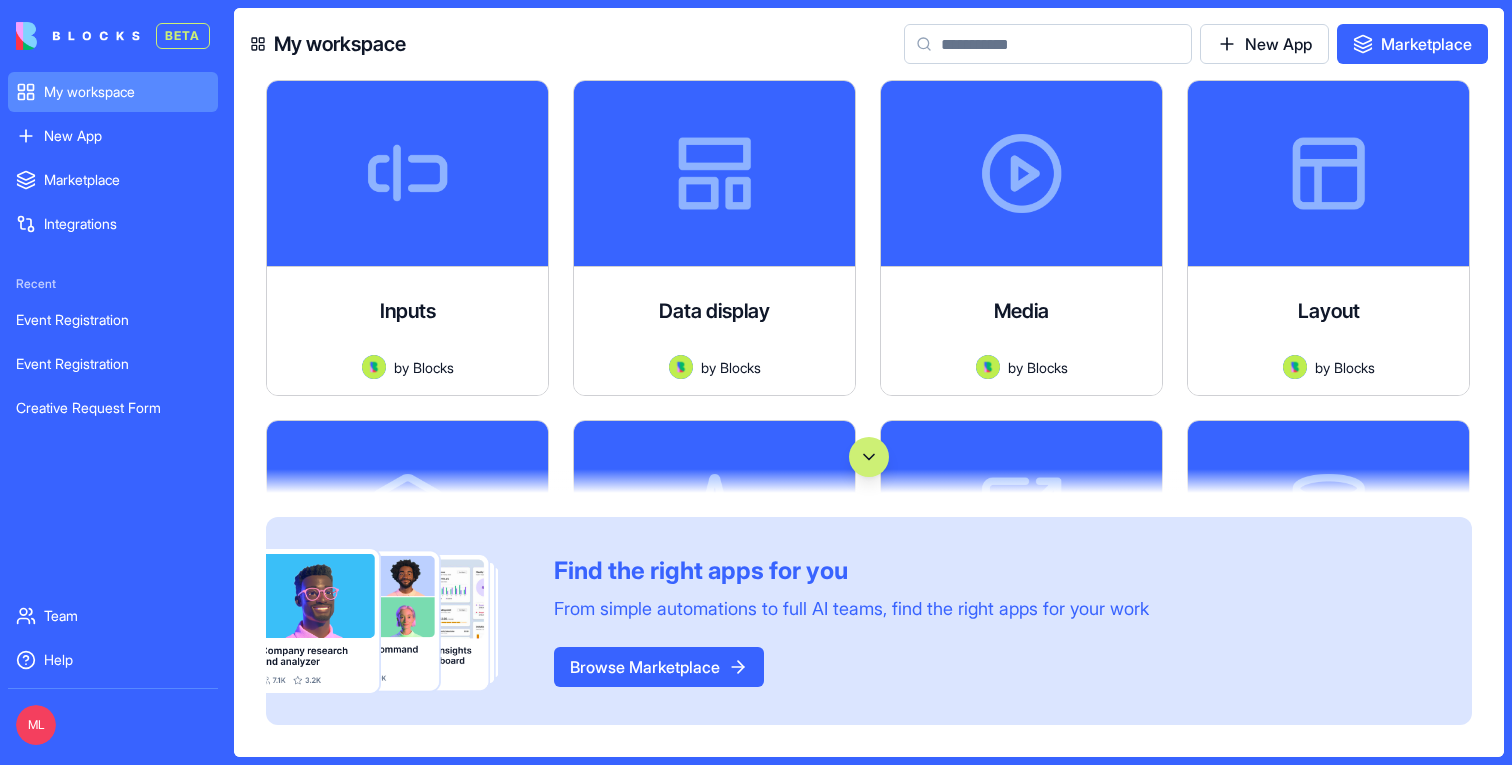 click at bounding box center (1048, 44) 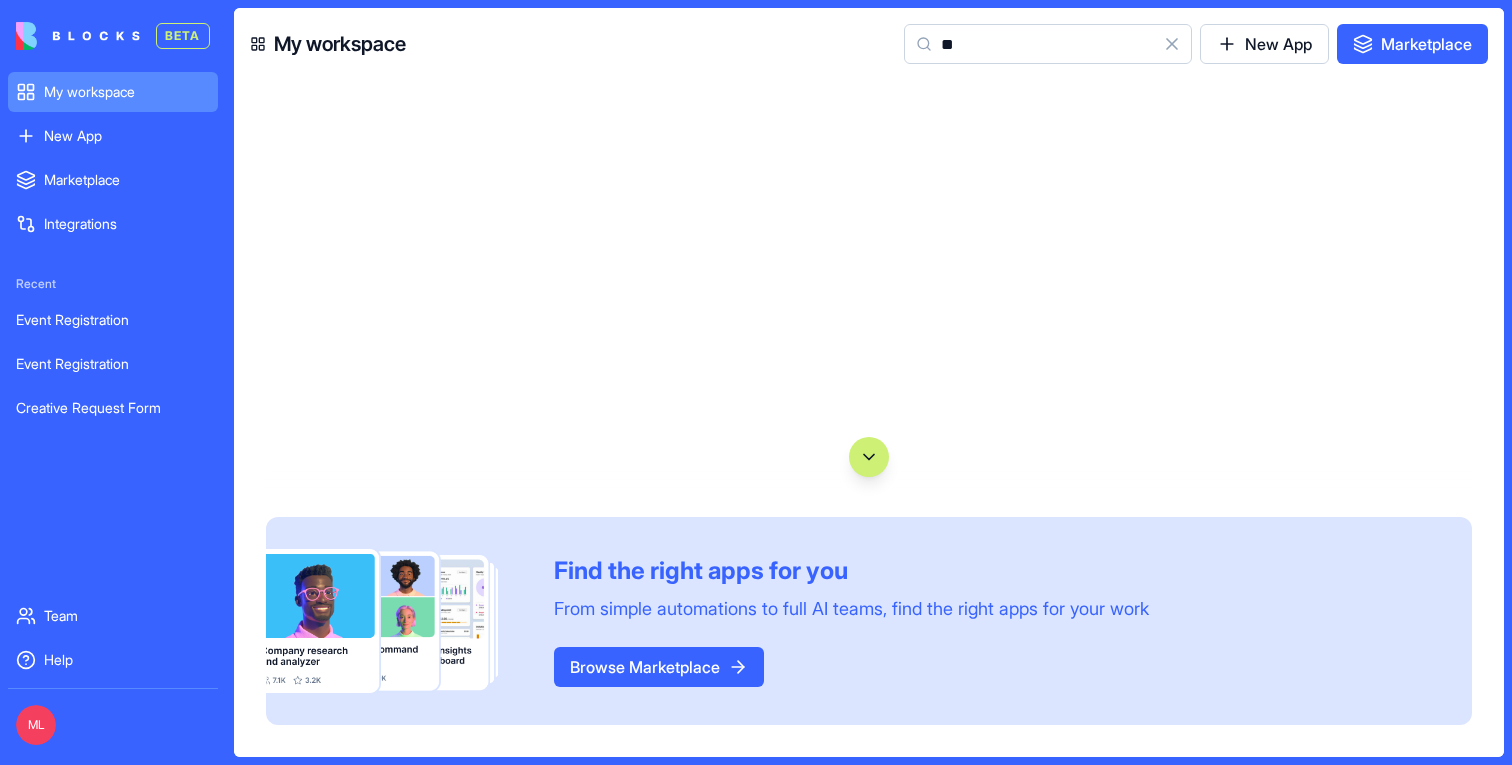 type on "*" 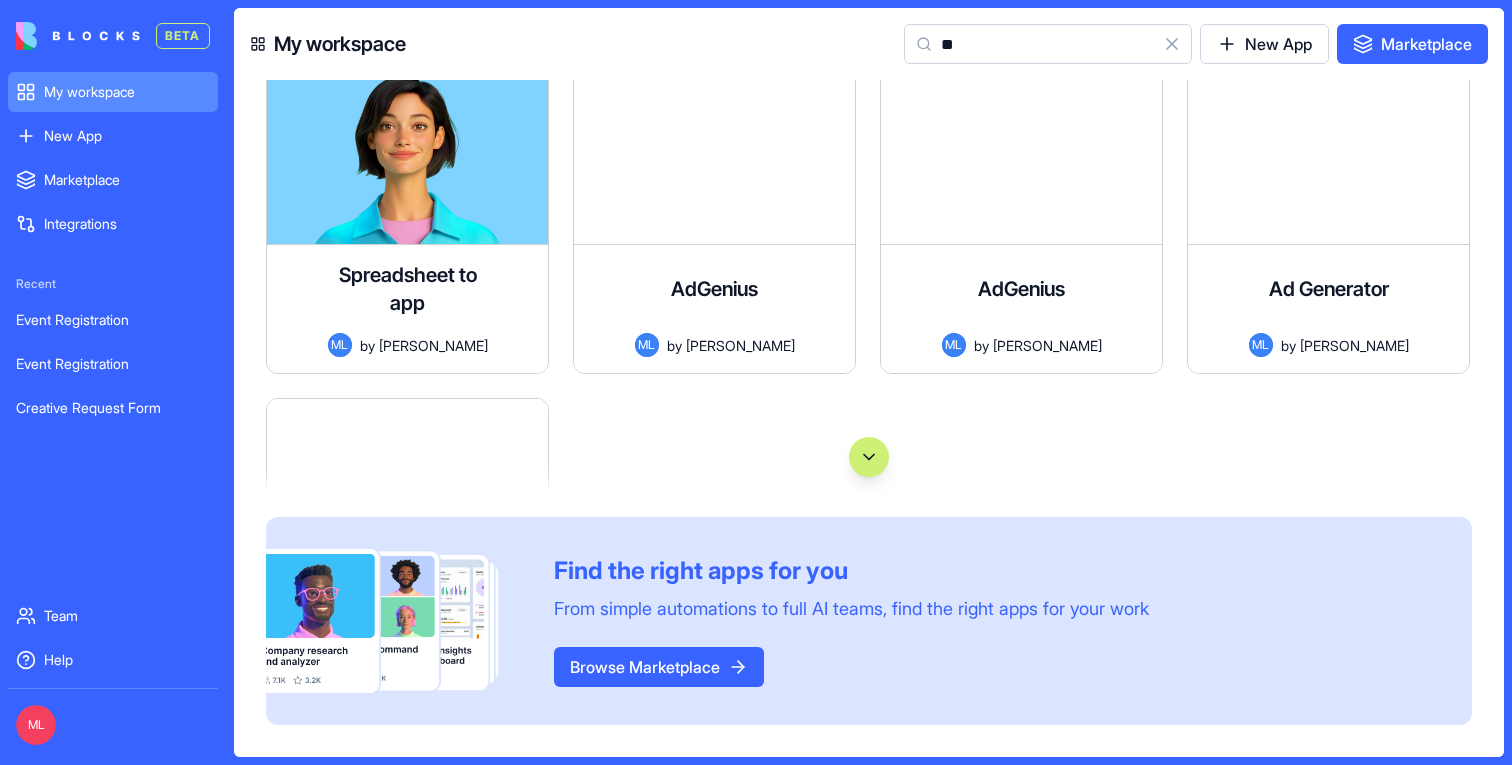 scroll, scrollTop: 10214, scrollLeft: 0, axis: vertical 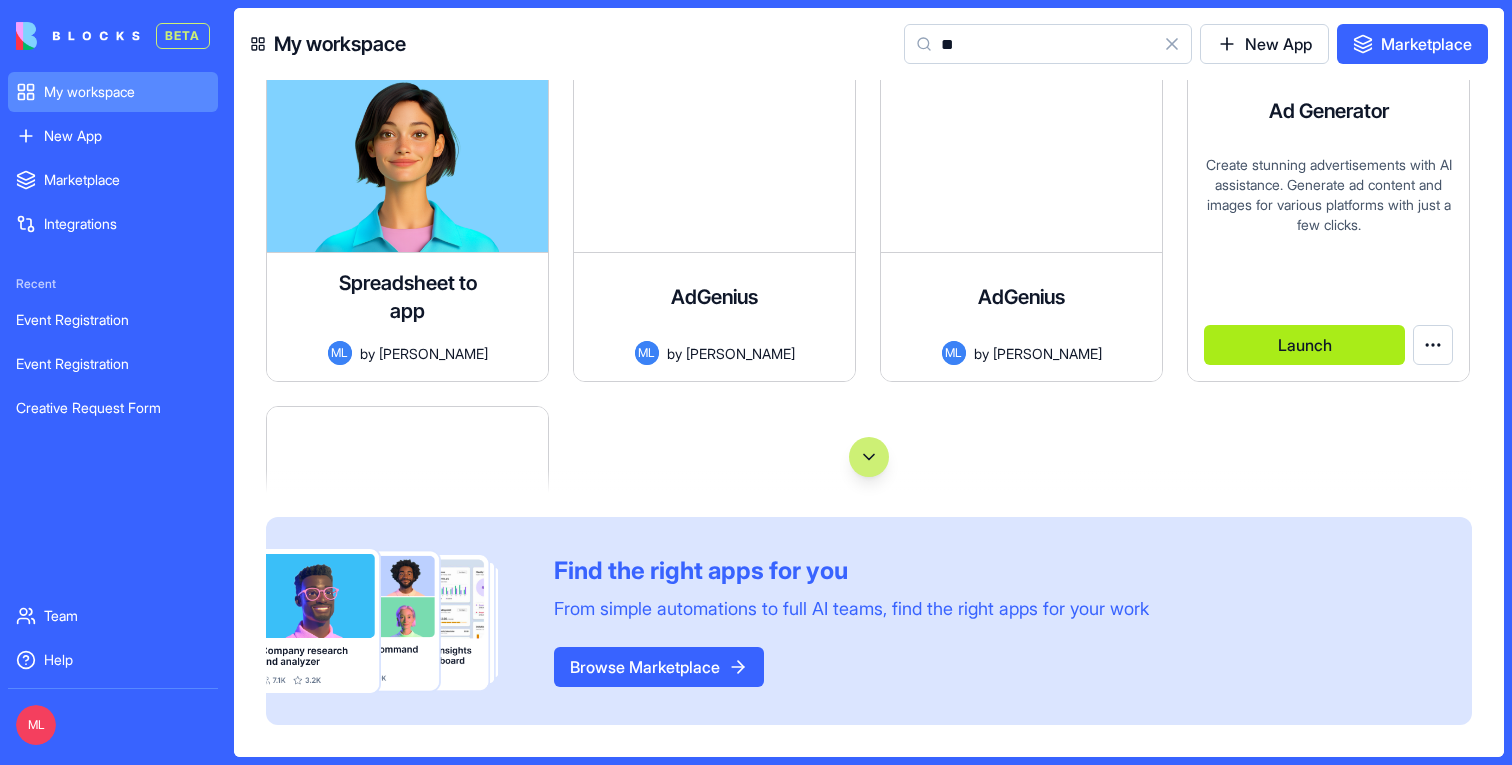 type on "**" 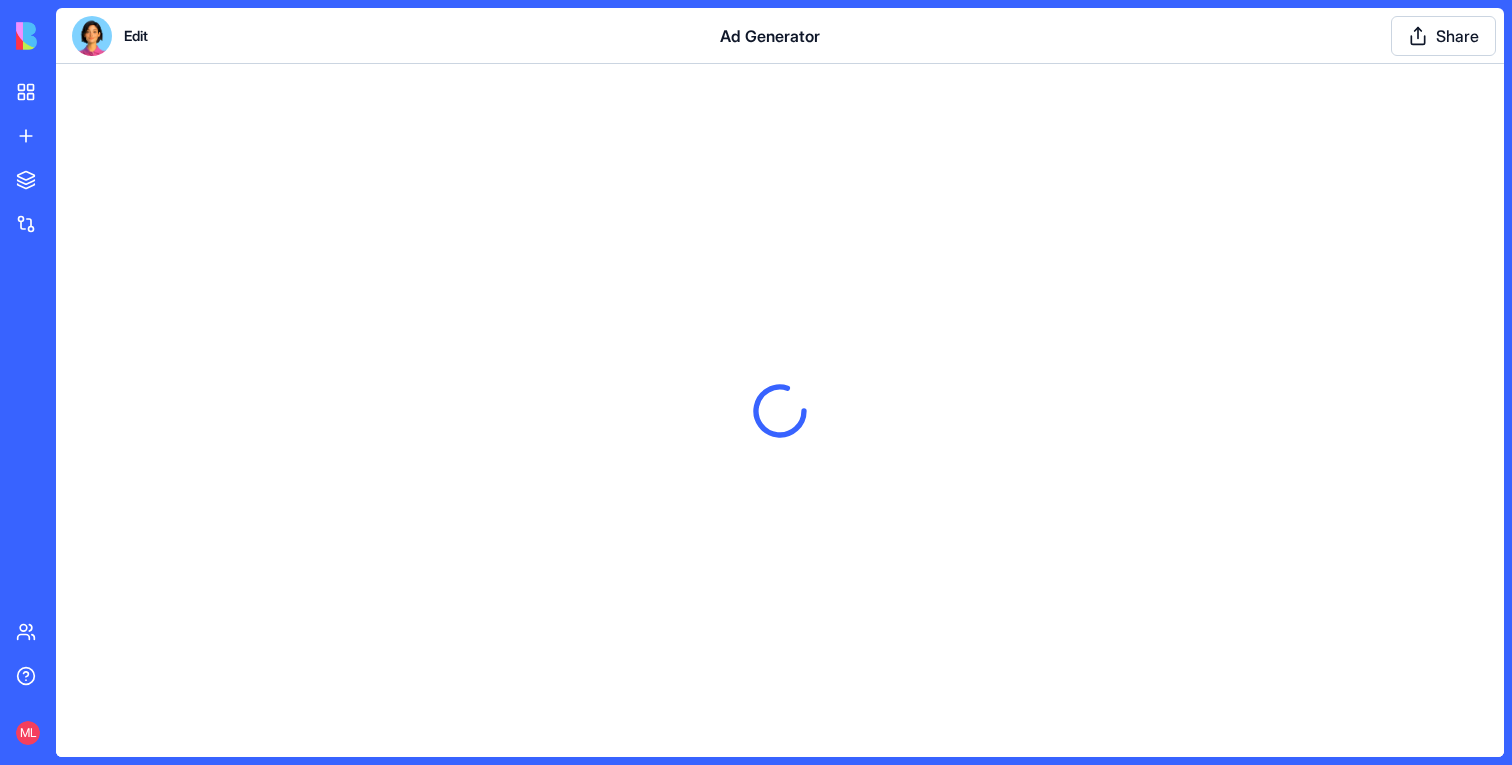 click at bounding box center (92, 36) 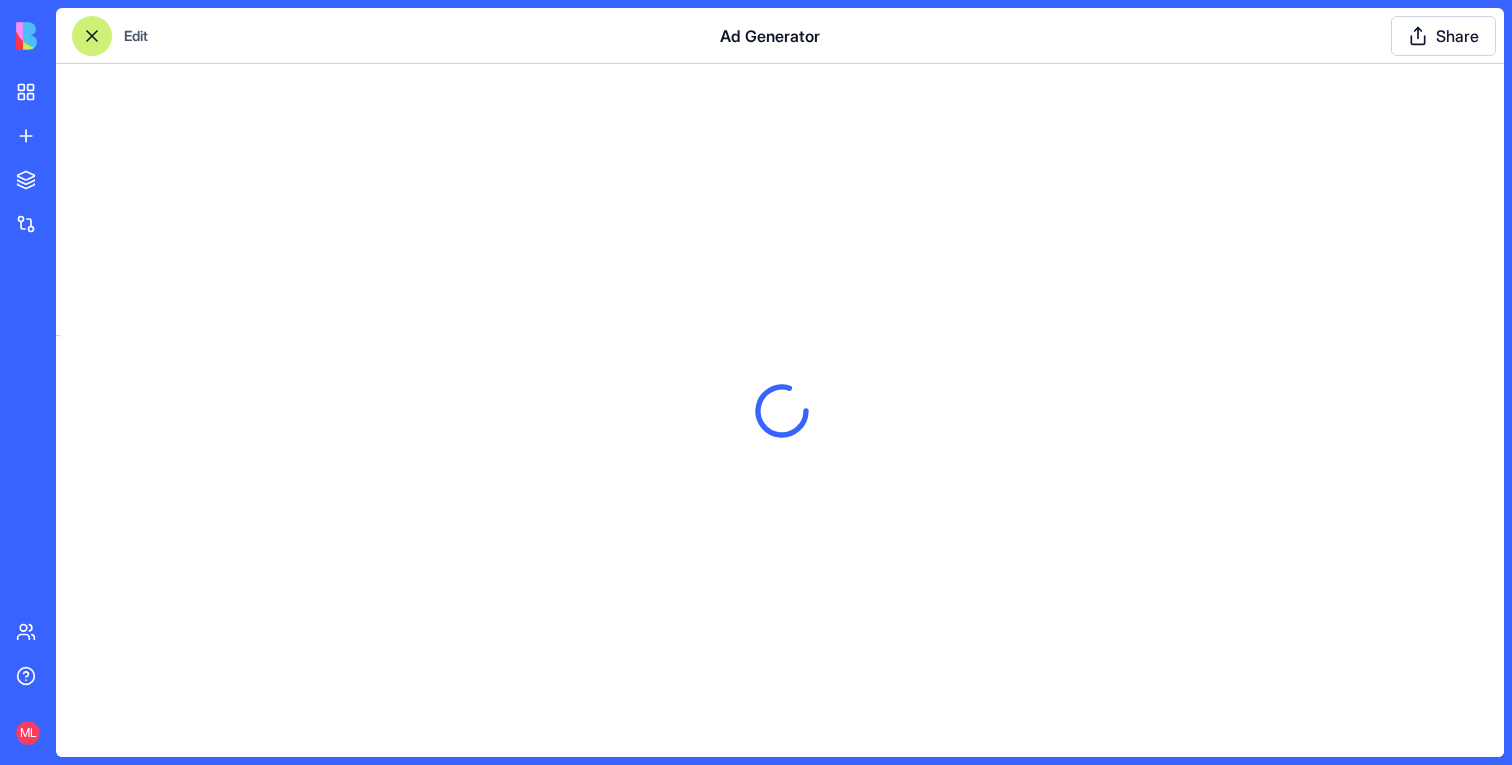 scroll, scrollTop: 653, scrollLeft: 0, axis: vertical 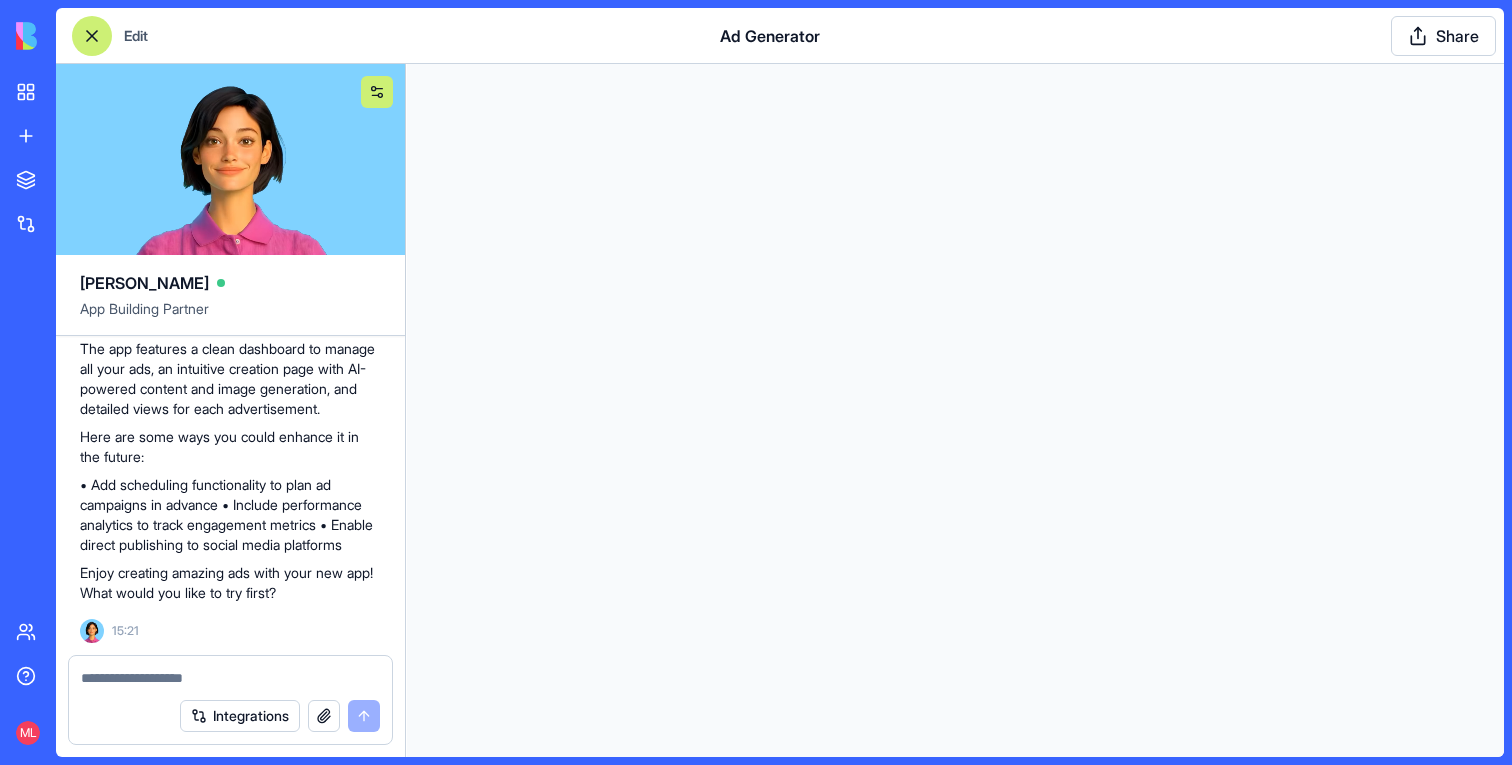 click at bounding box center [377, 92] 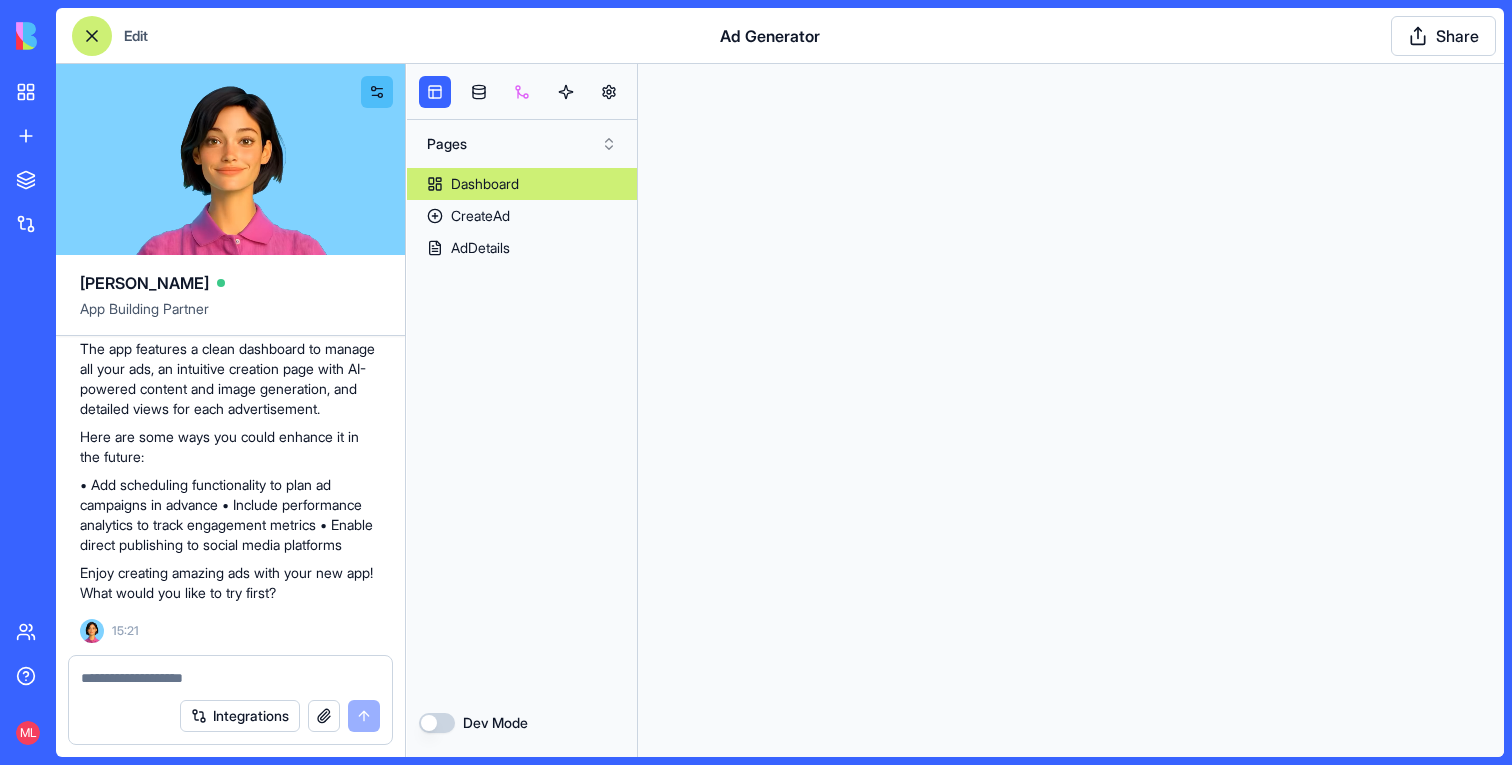 click at bounding box center [522, 92] 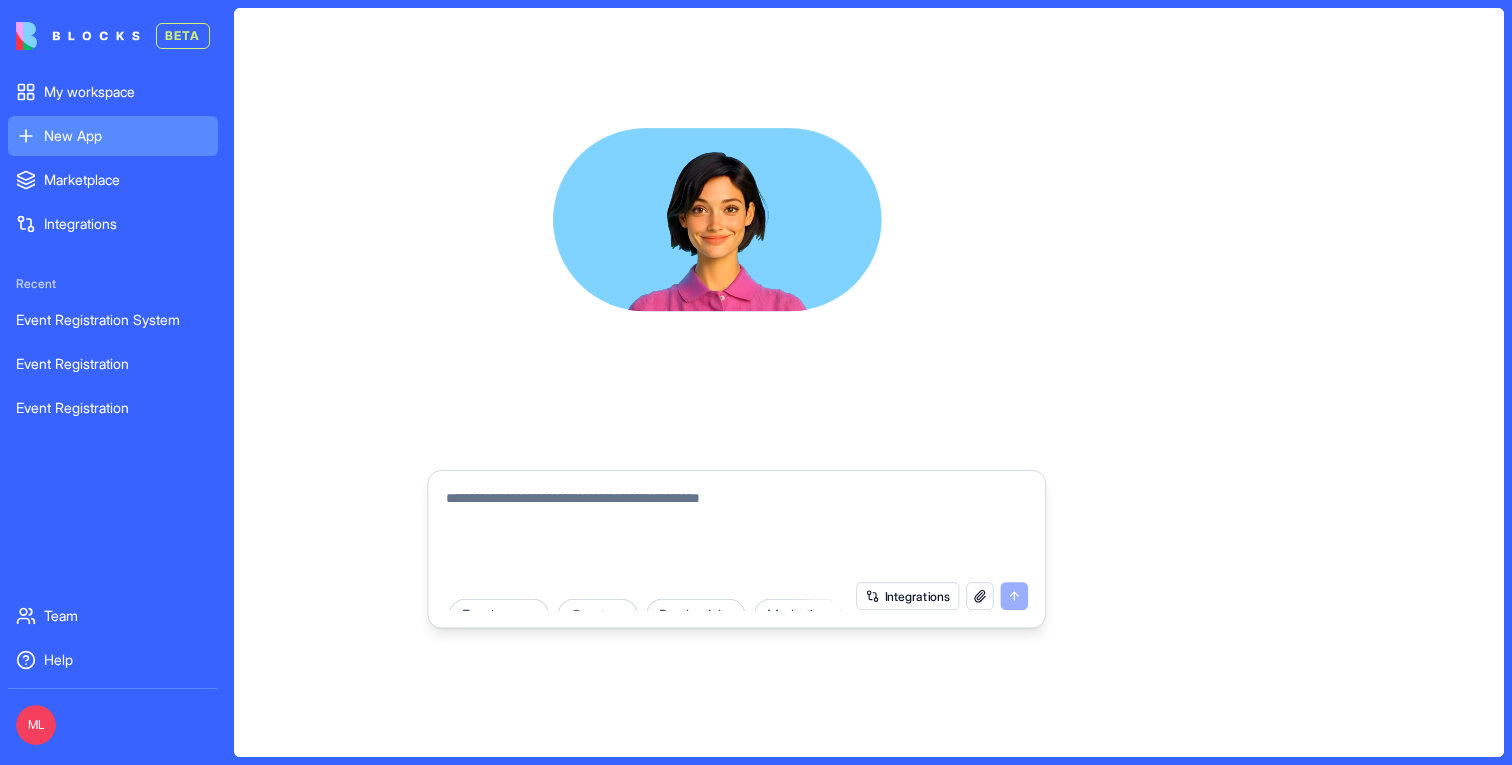 scroll, scrollTop: 0, scrollLeft: 0, axis: both 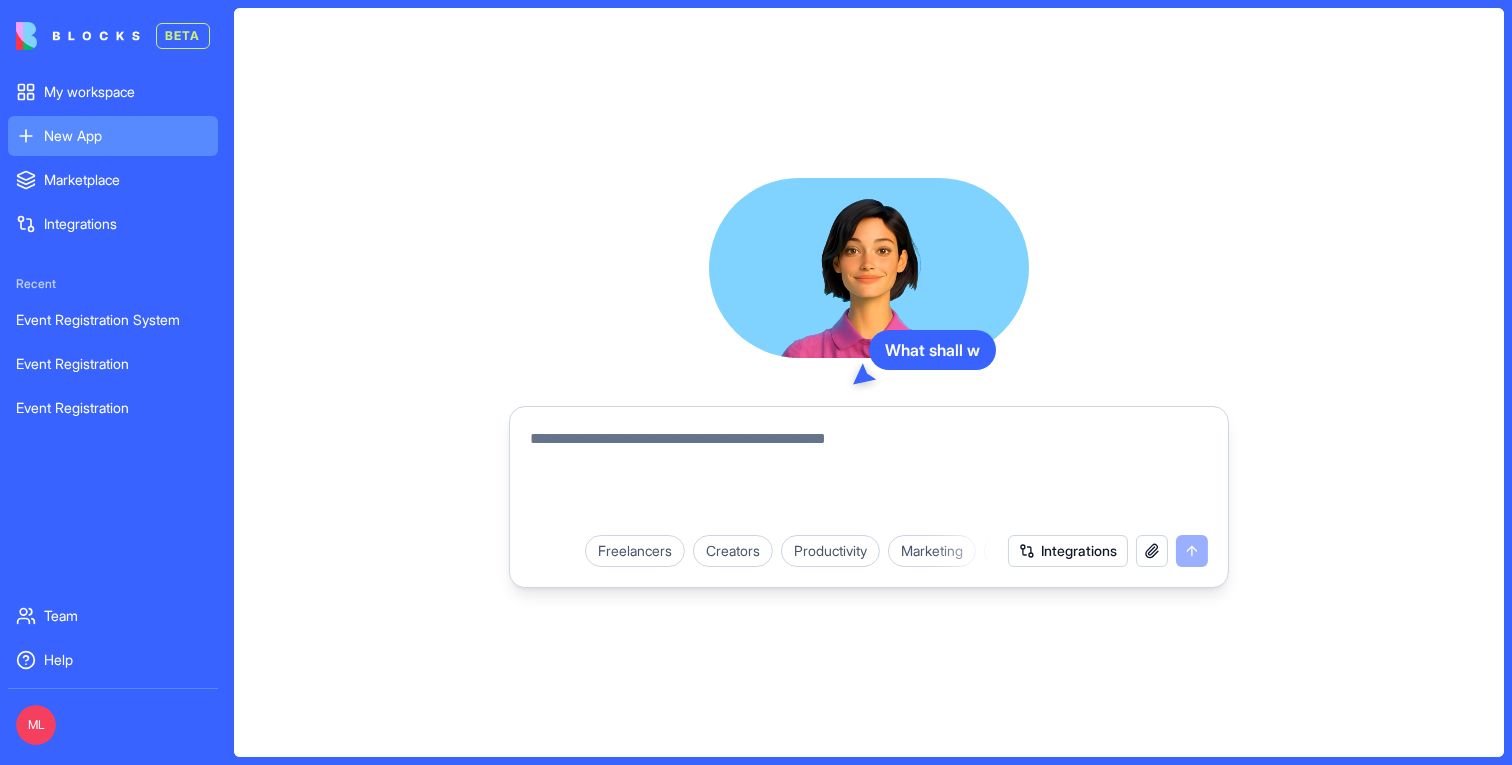 click at bounding box center [869, 475] 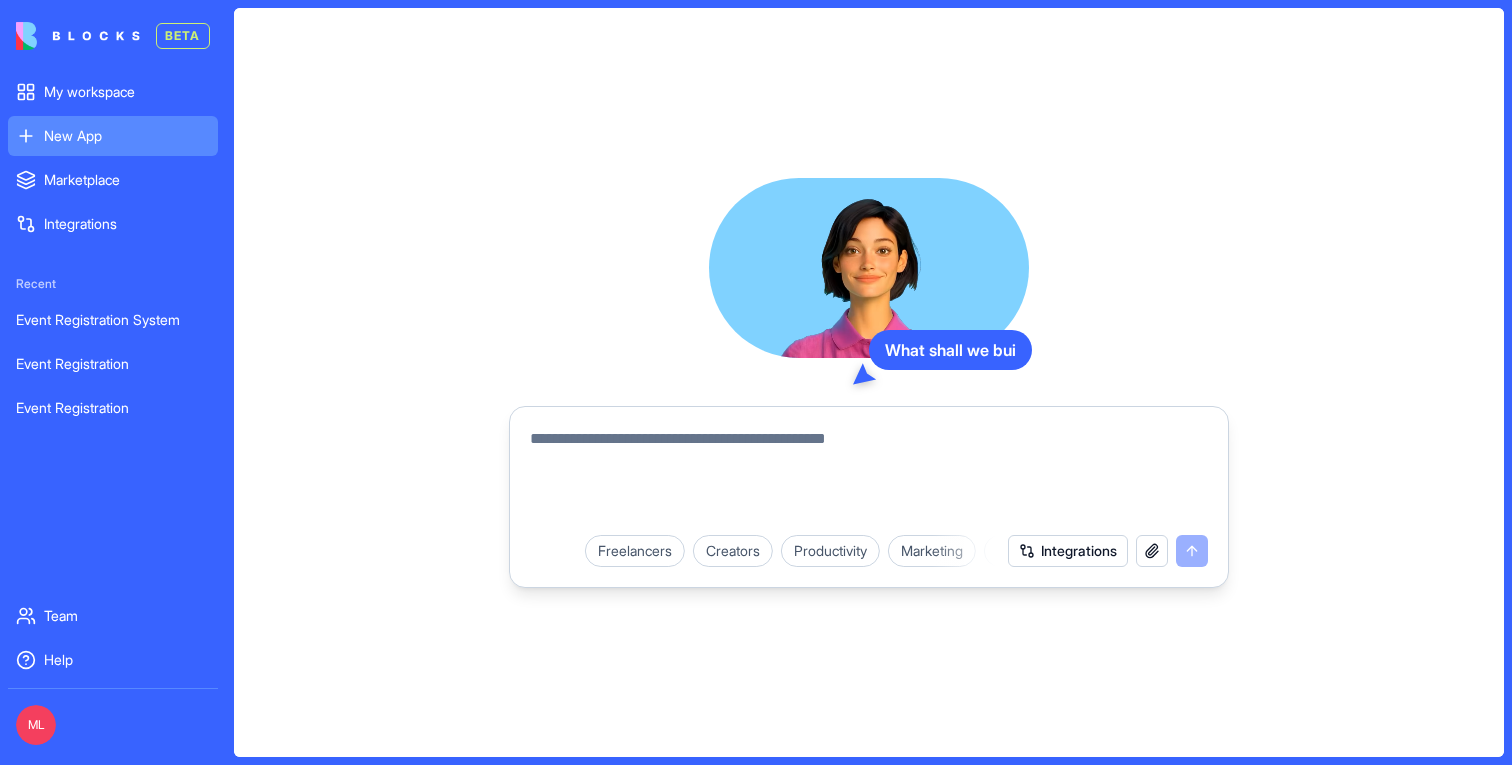 type on "*" 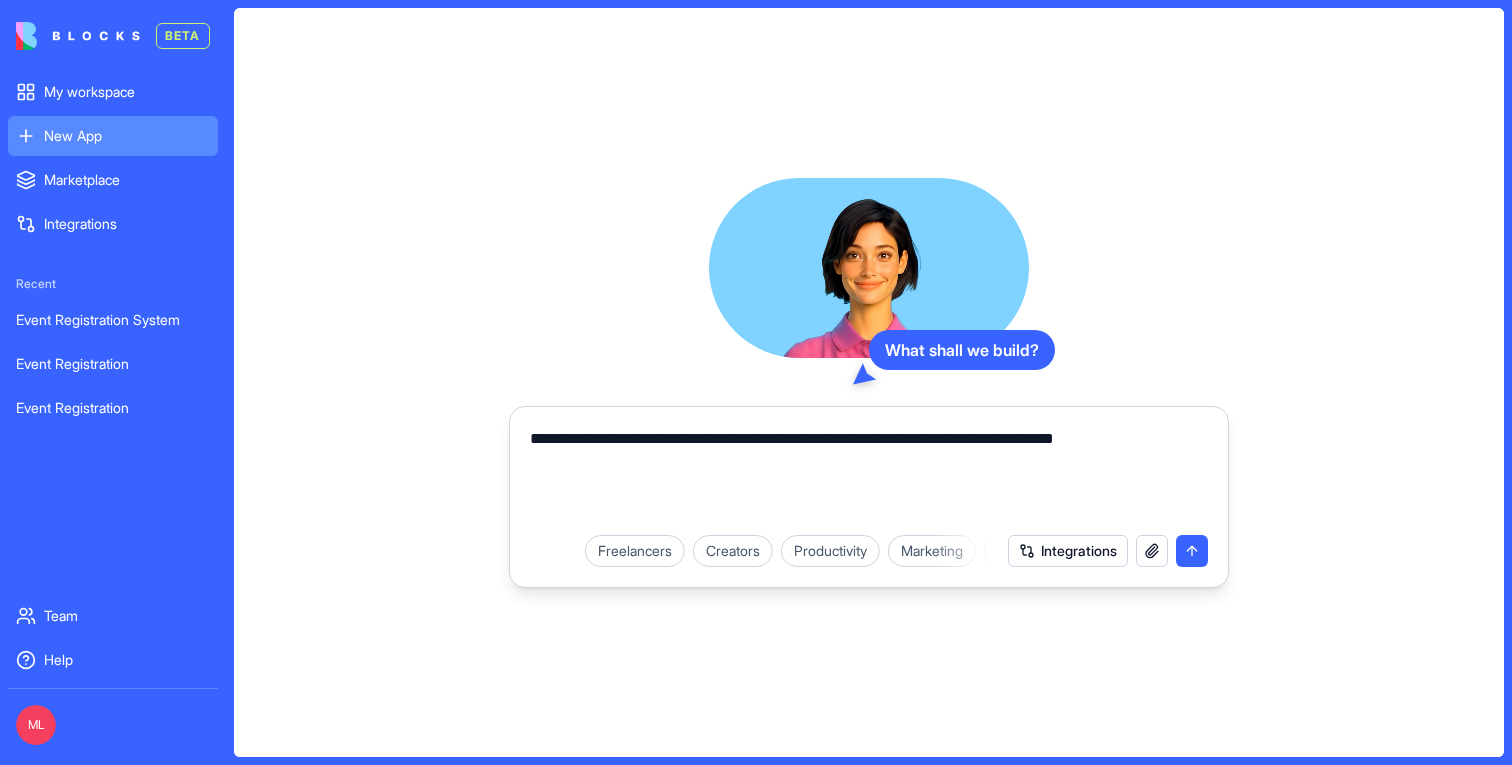 click on "**********" at bounding box center (869, 475) 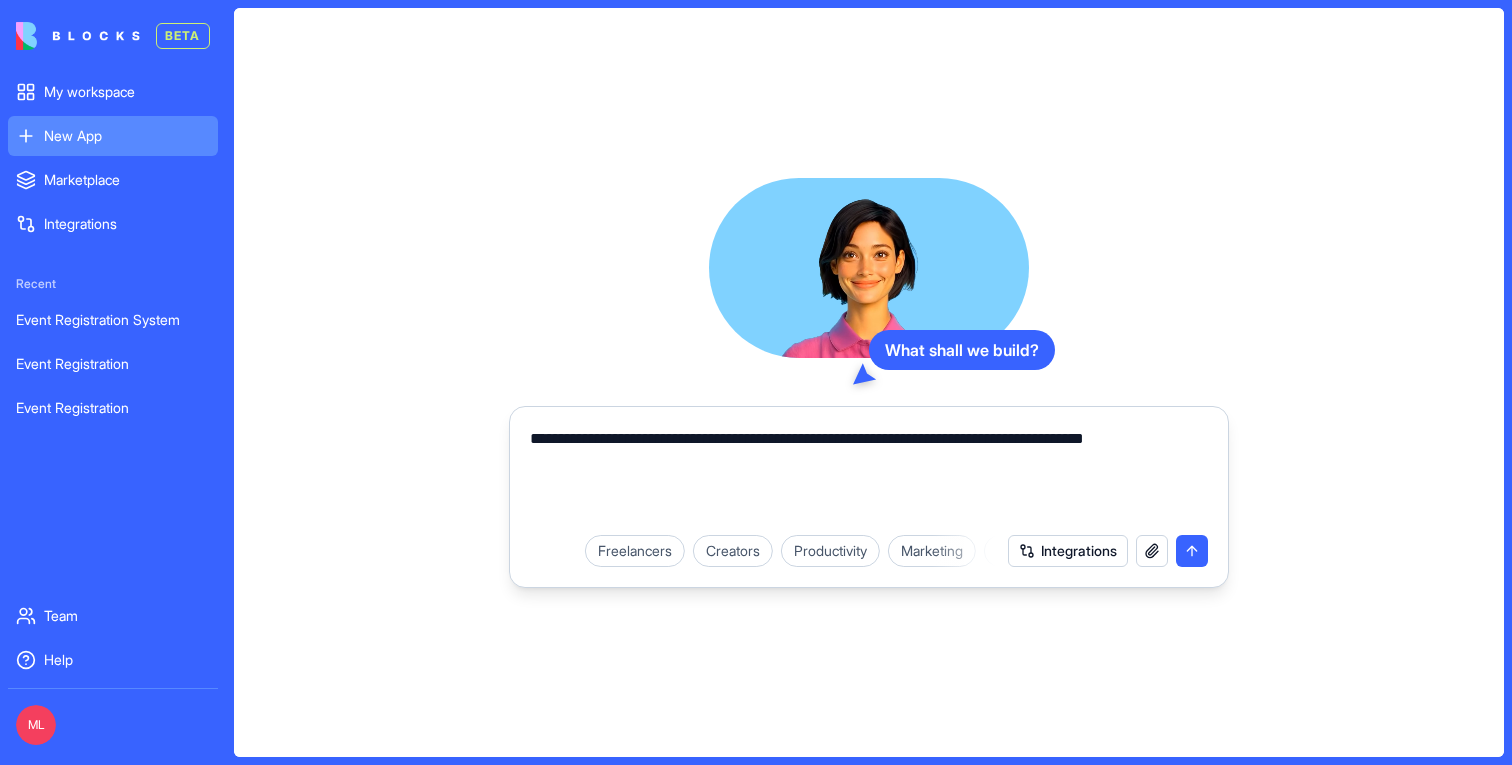 click on "**********" at bounding box center [869, 475] 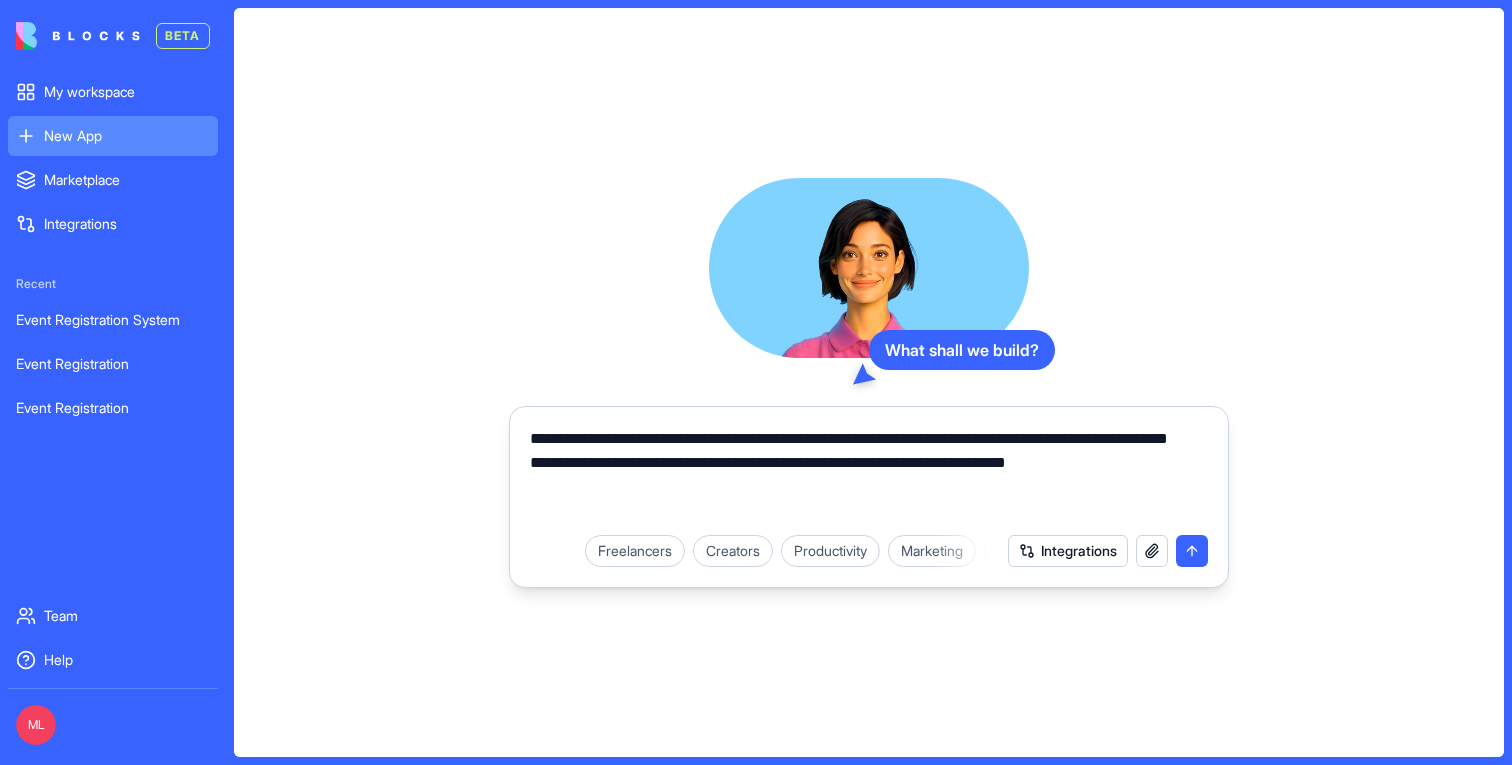click on "**********" at bounding box center (869, 475) 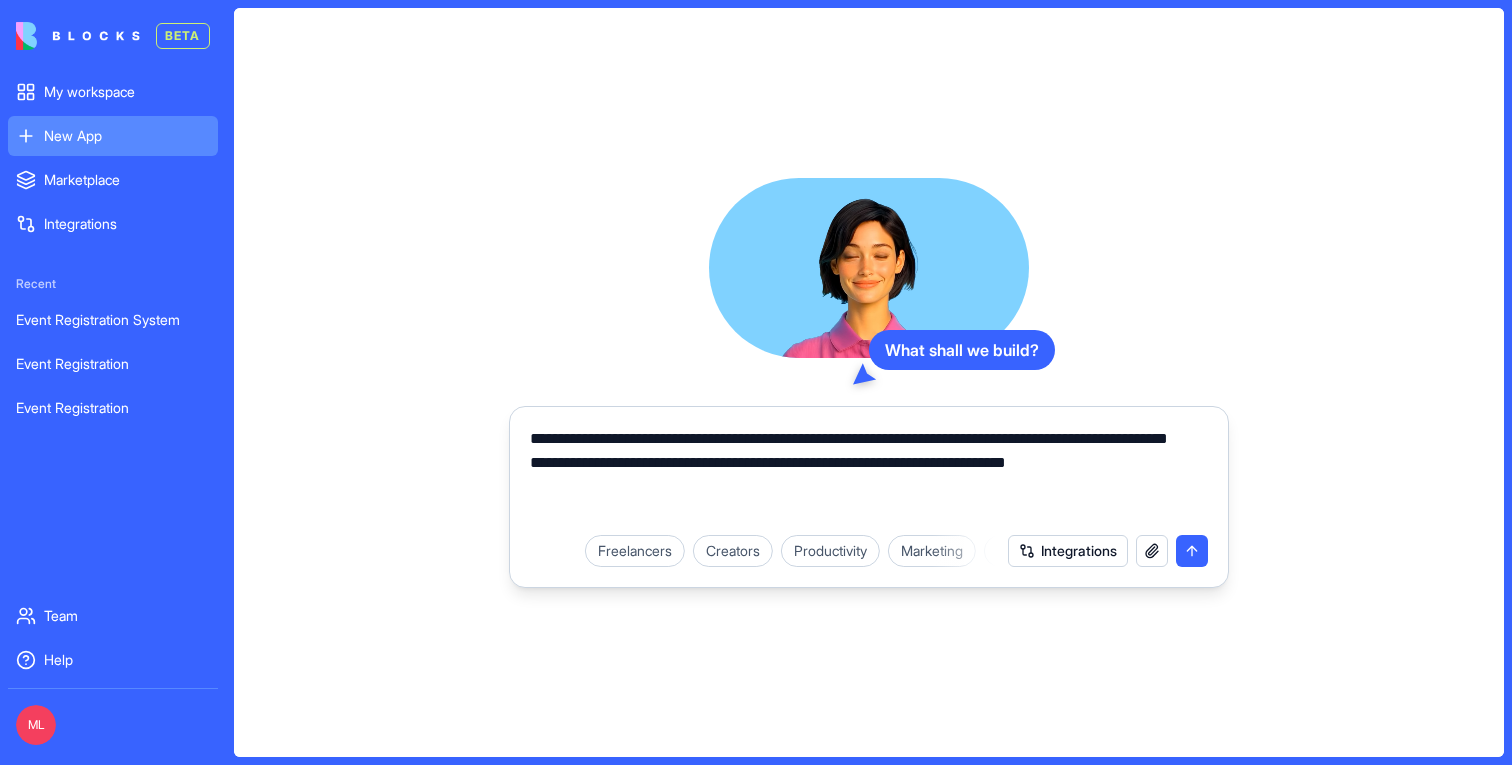 click on "**********" at bounding box center (869, 475) 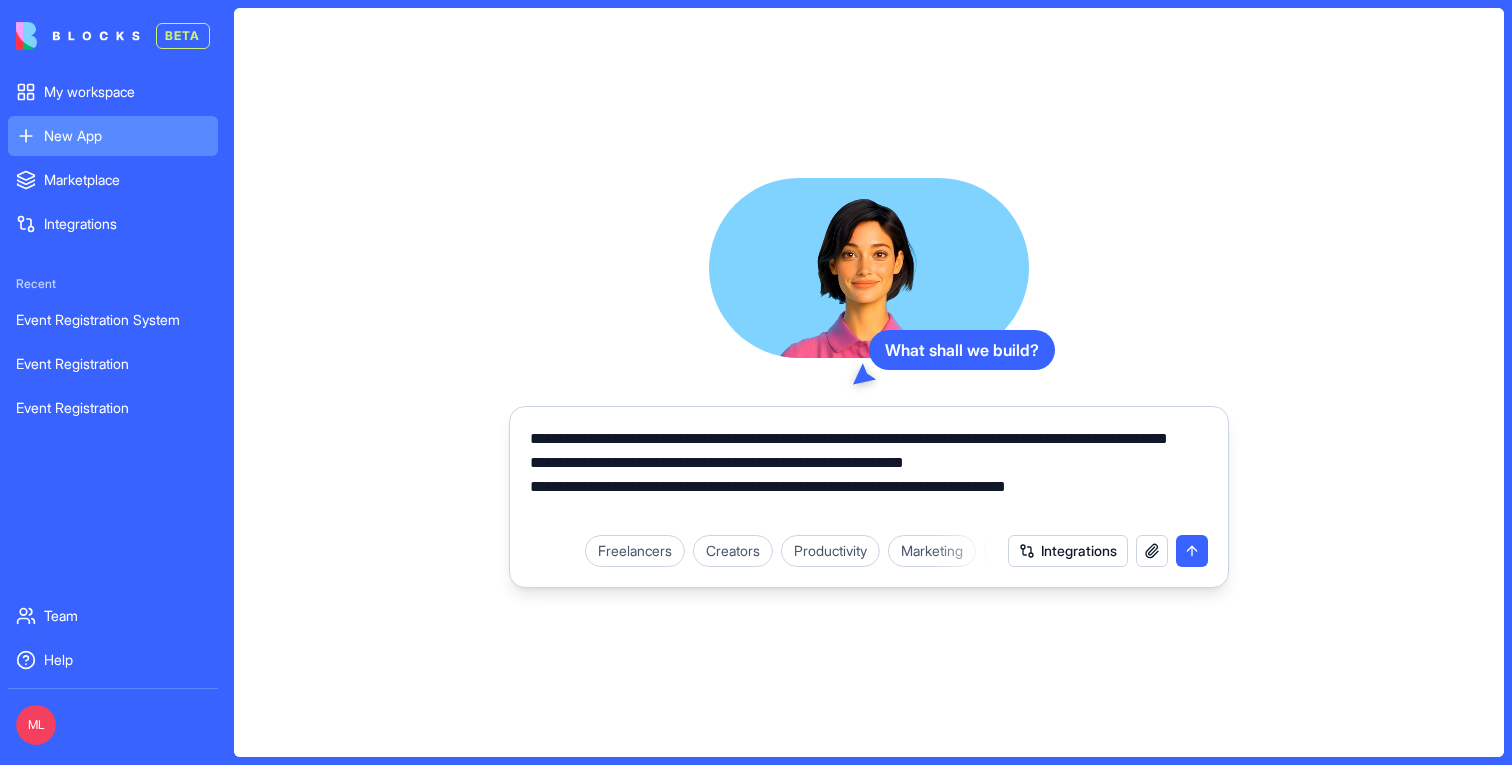 click on "**********" at bounding box center [869, 475] 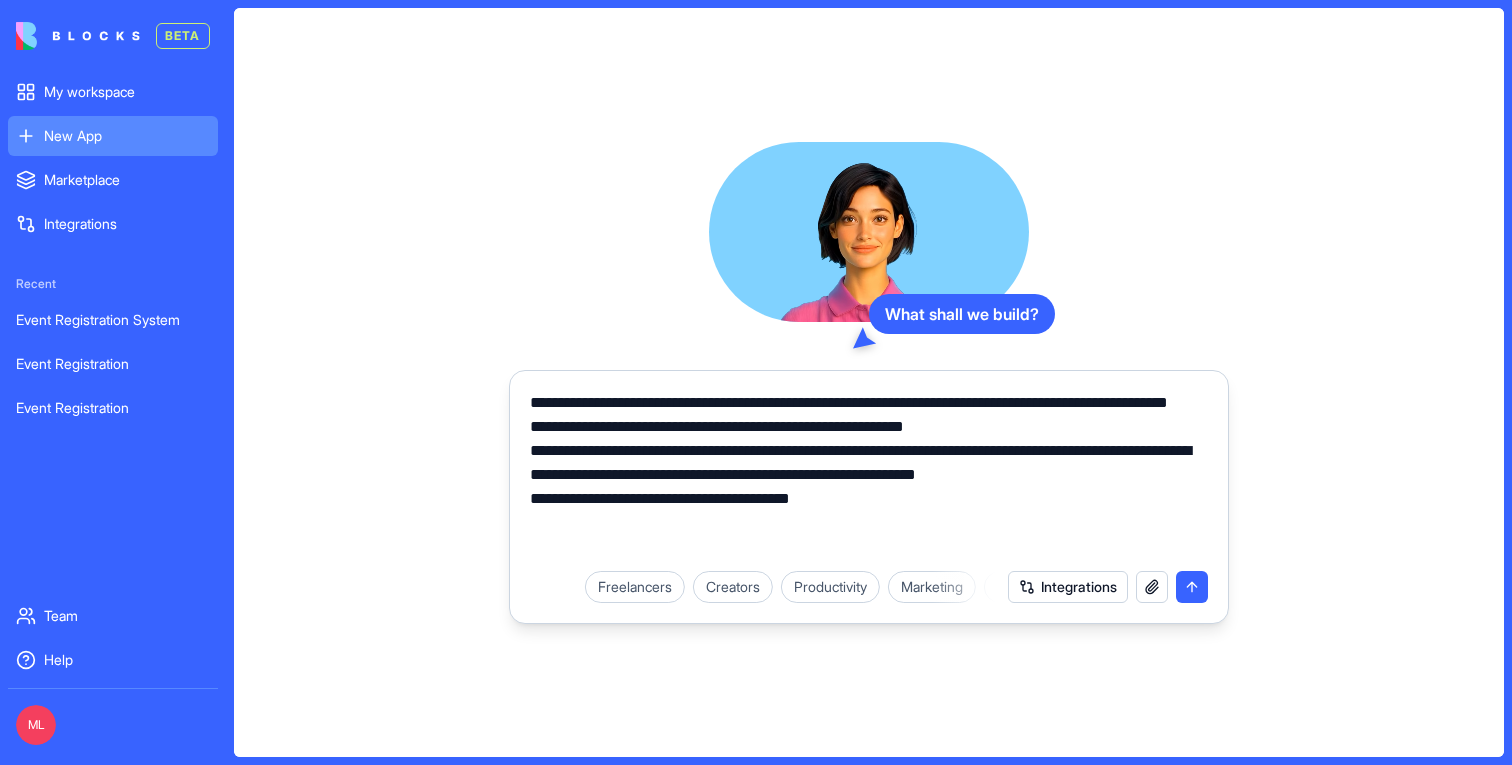 drag, startPoint x: 944, startPoint y: 551, endPoint x: 618, endPoint y: 551, distance: 326 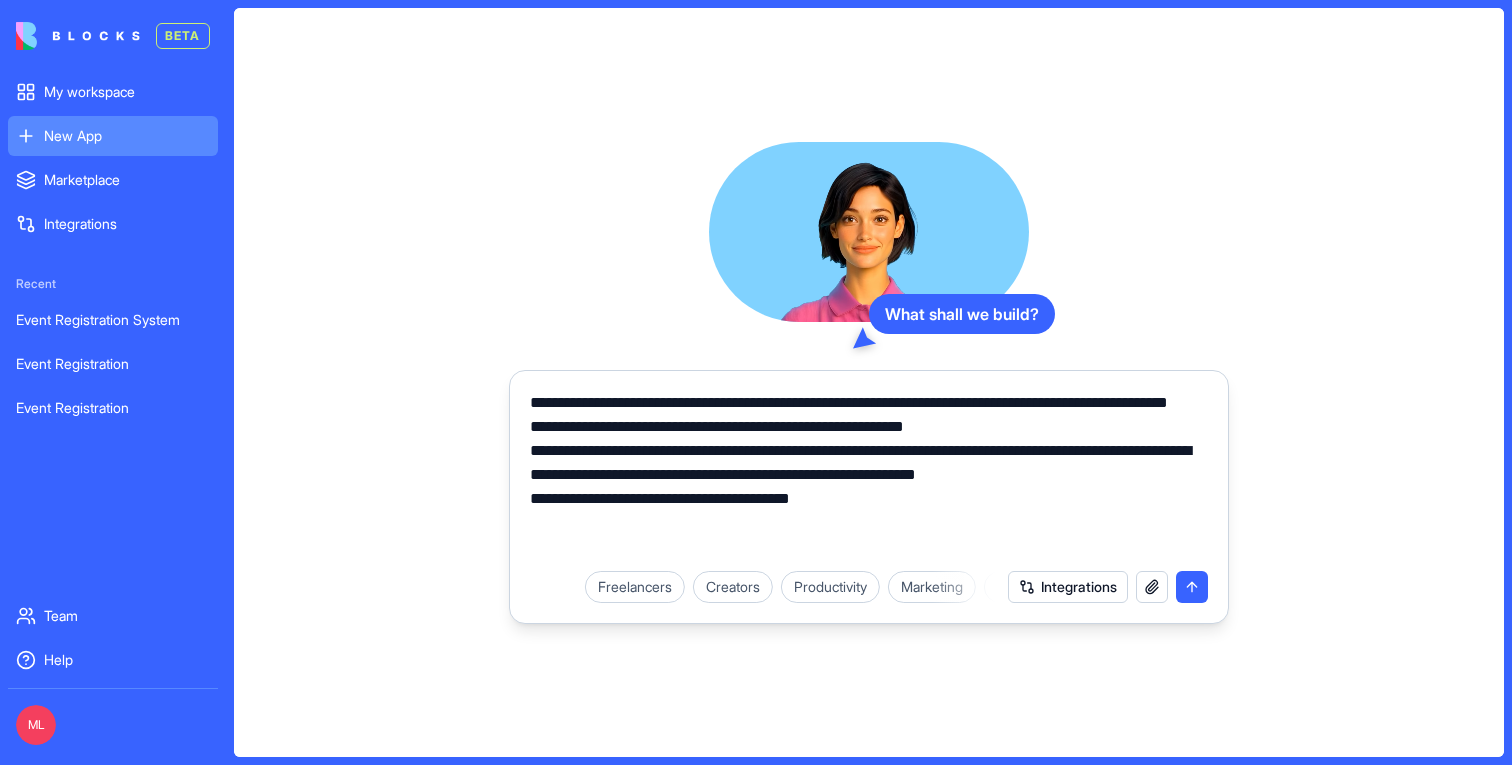 click on "**********" at bounding box center [869, 475] 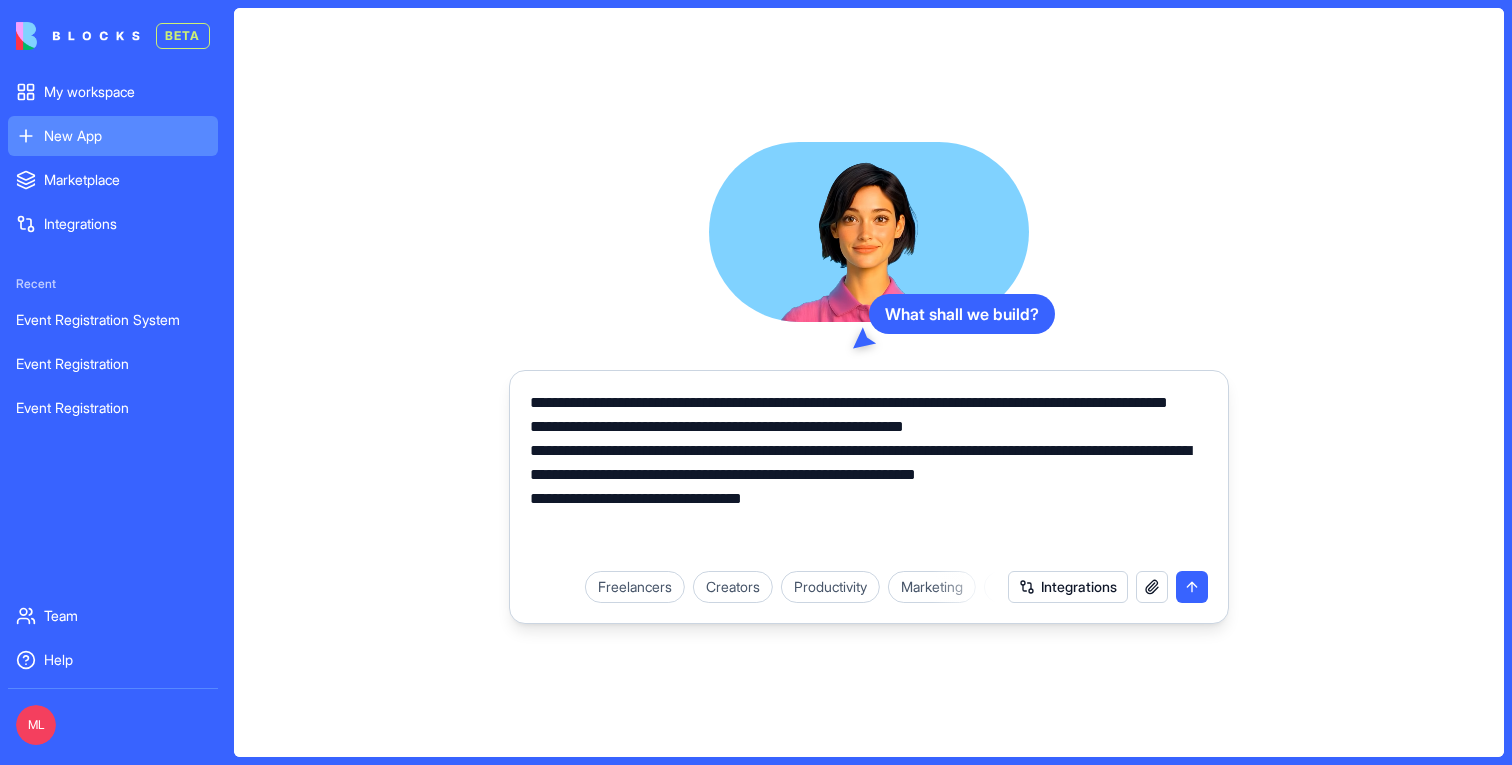 drag, startPoint x: 619, startPoint y: 547, endPoint x: 889, endPoint y: 548, distance: 270.00186 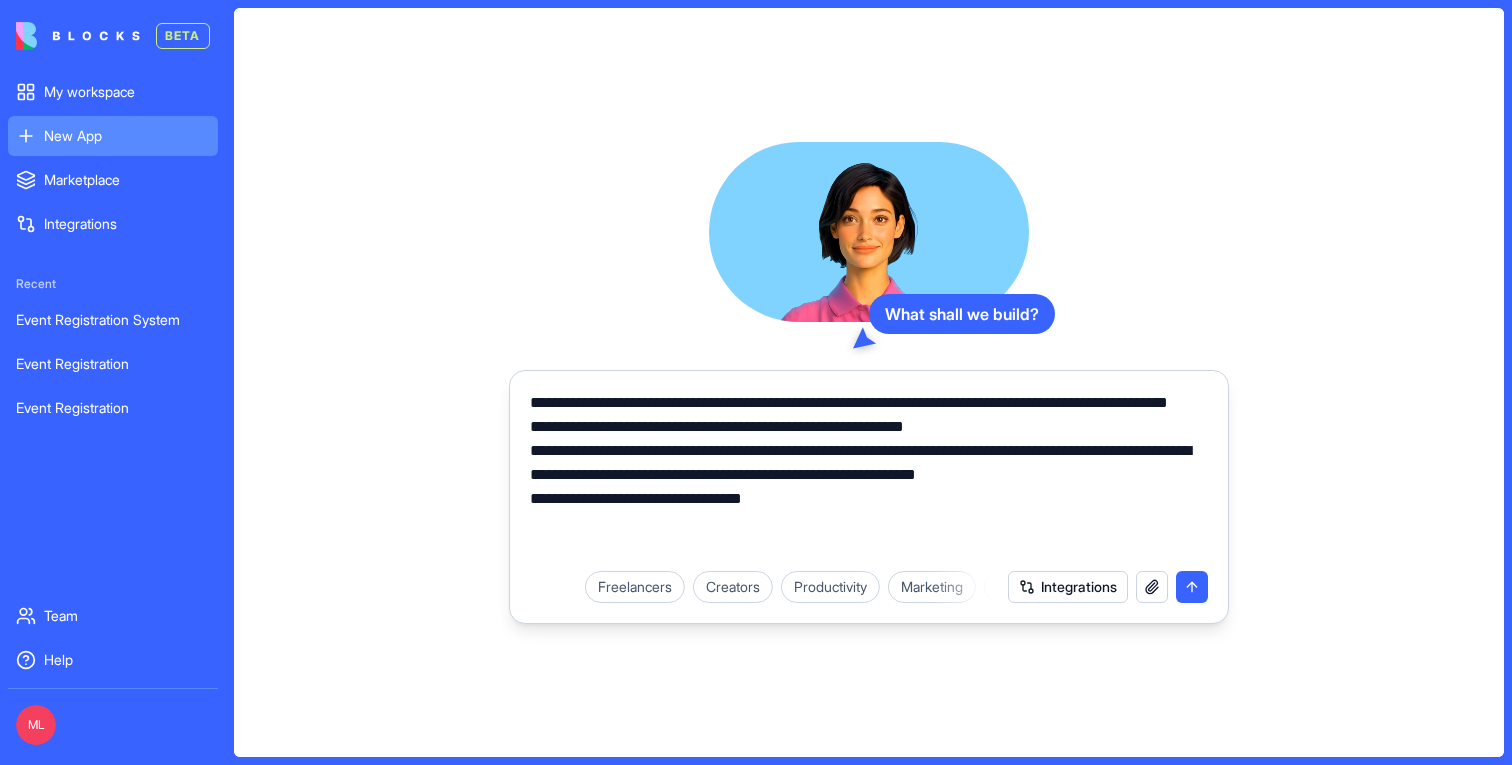click on "**********" at bounding box center [869, 475] 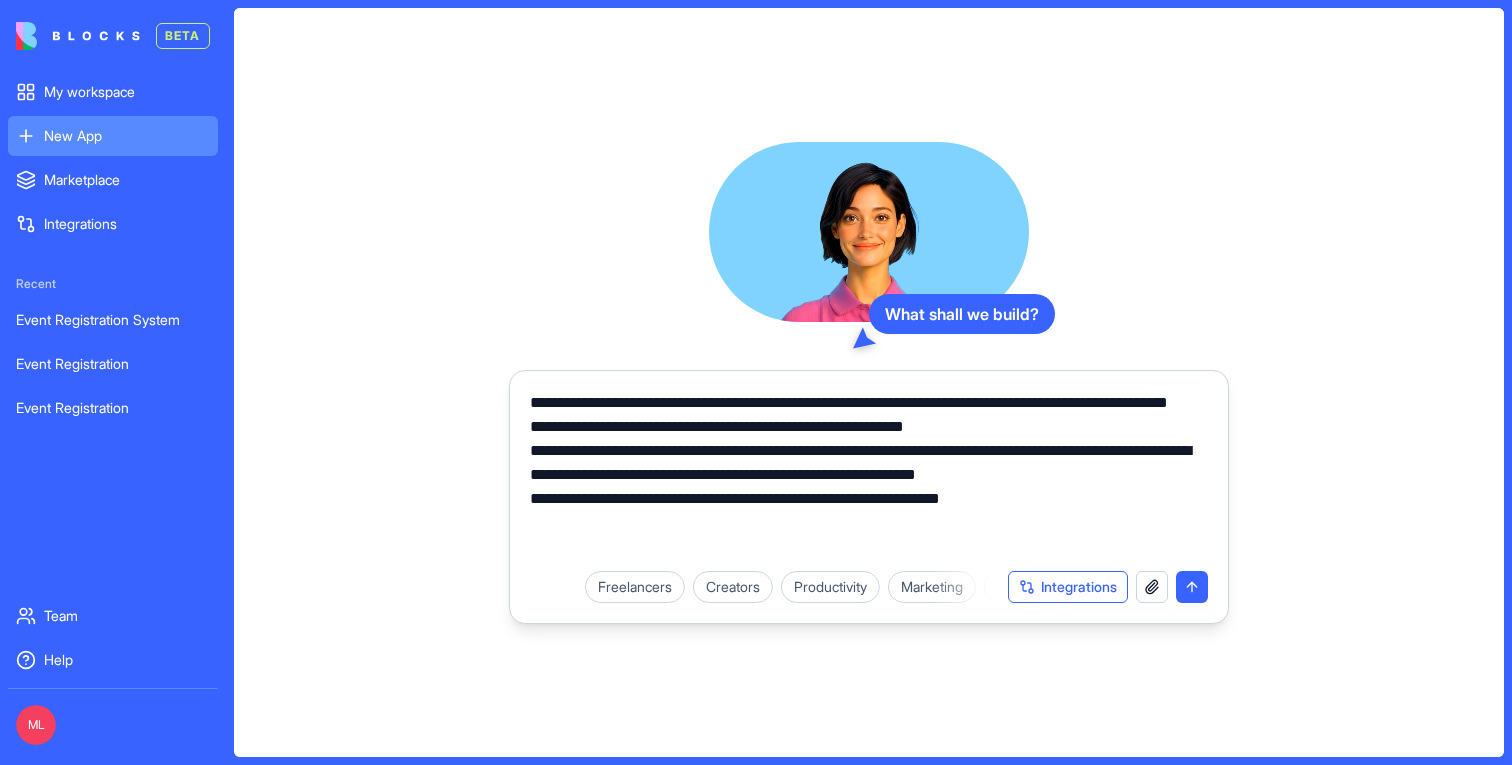 type on "**********" 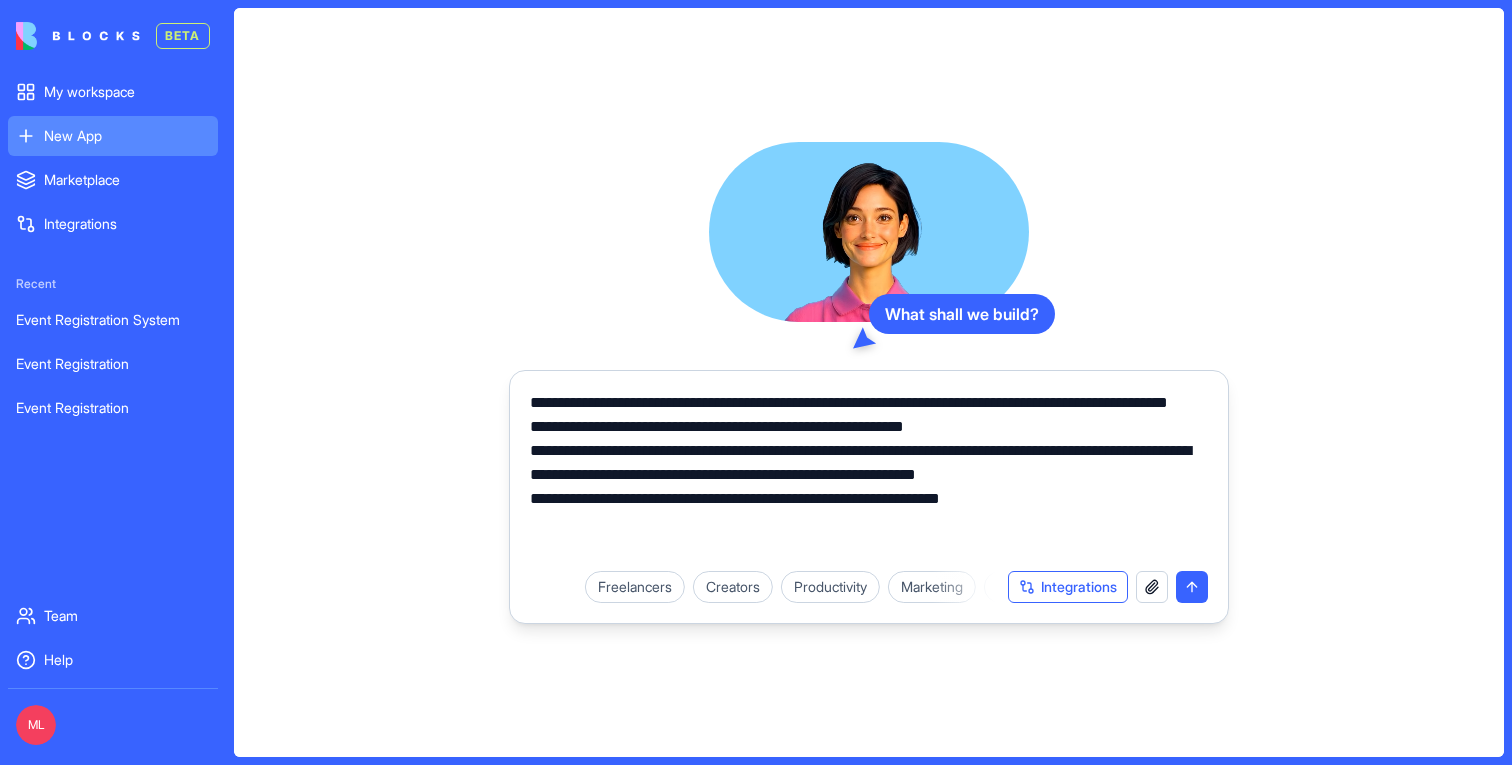 click on "Integrations" at bounding box center [1068, 587] 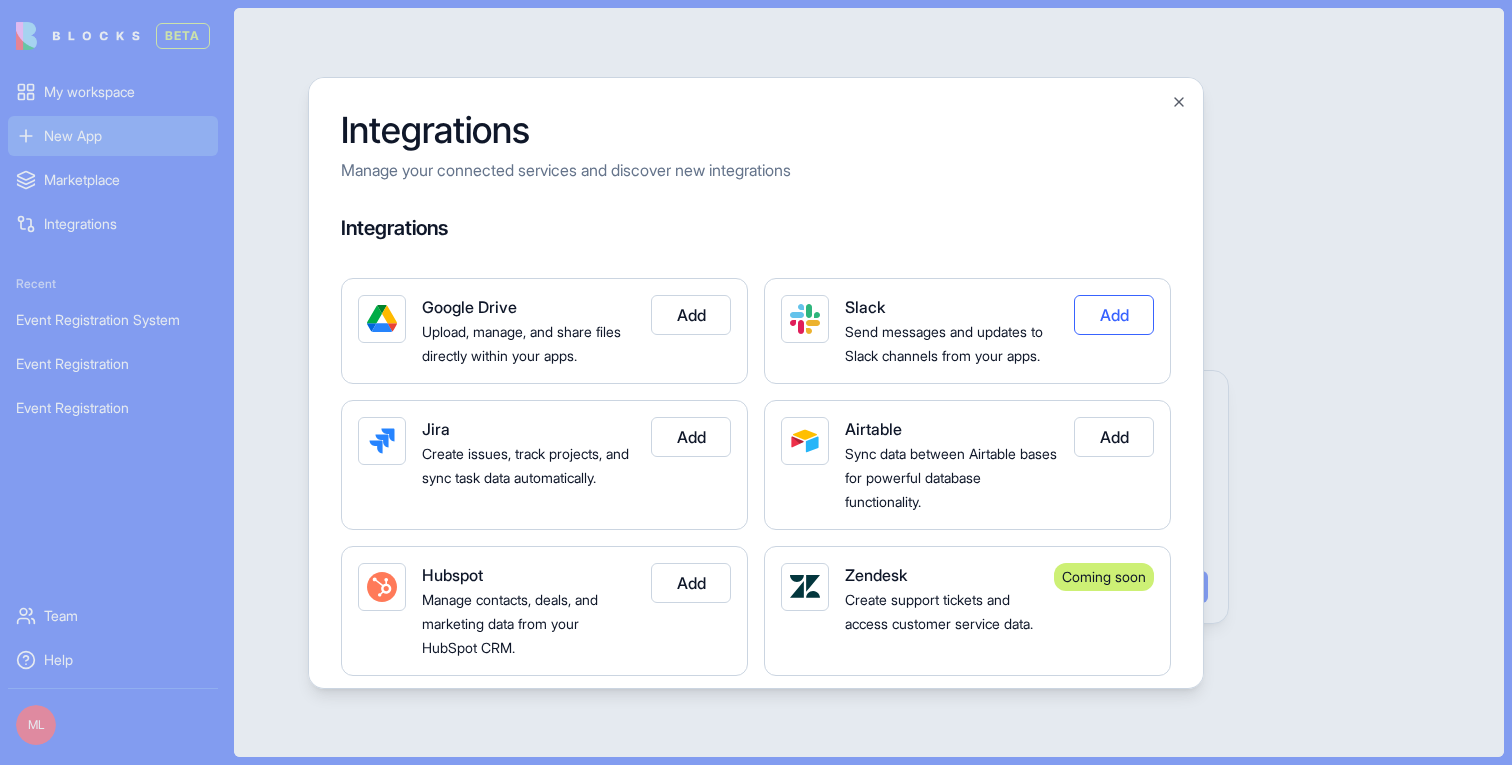 click on "Add" at bounding box center [1114, 315] 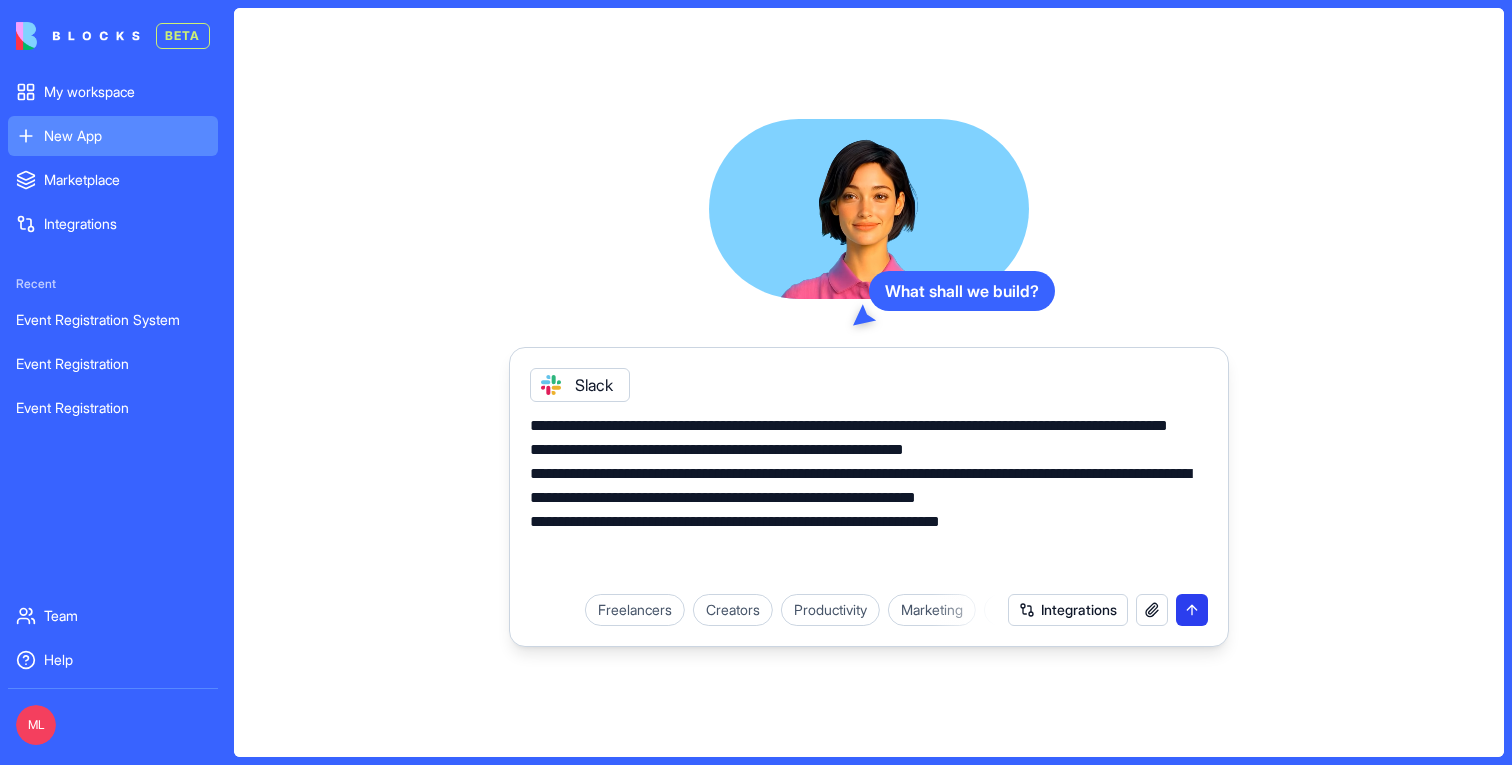 click at bounding box center (1192, 610) 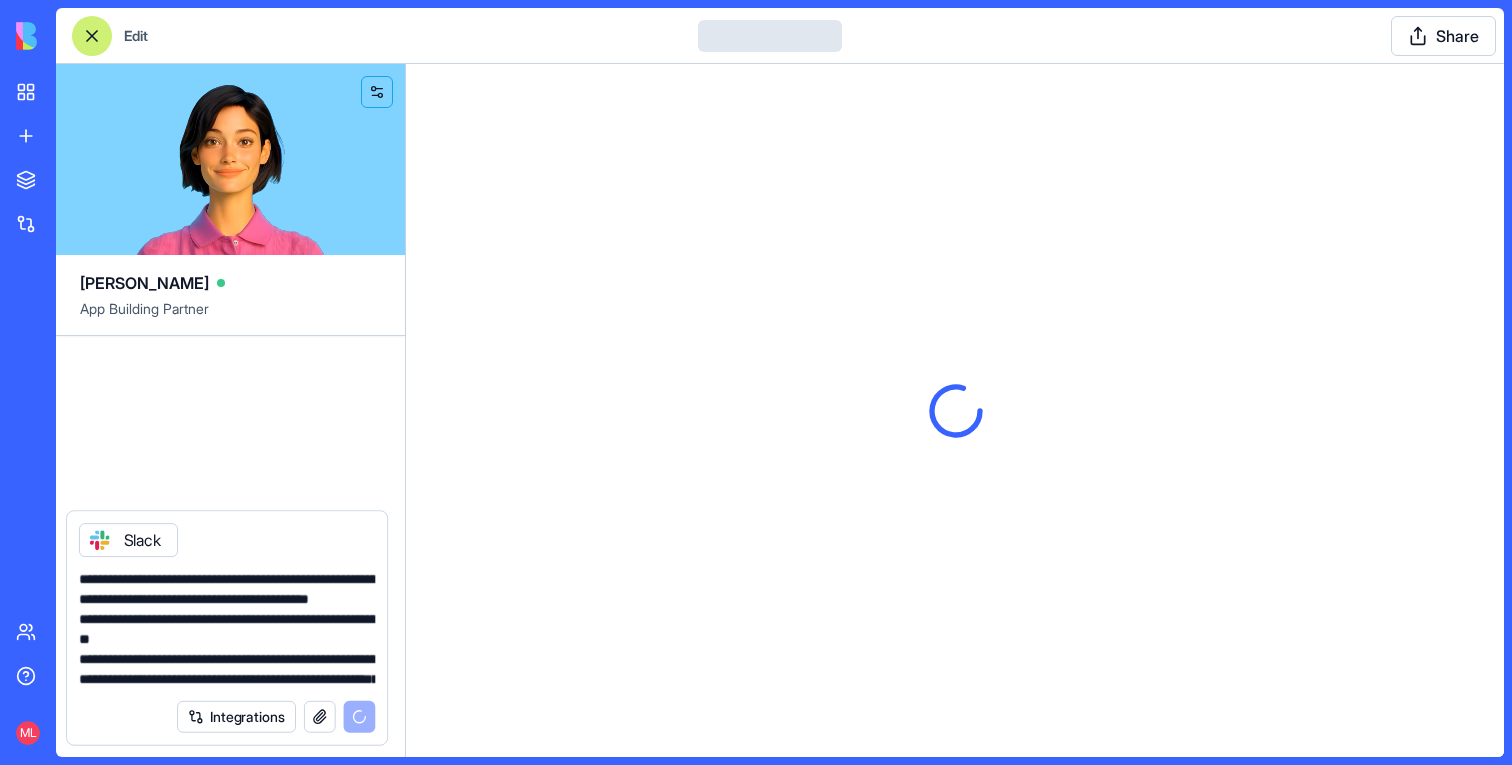 type 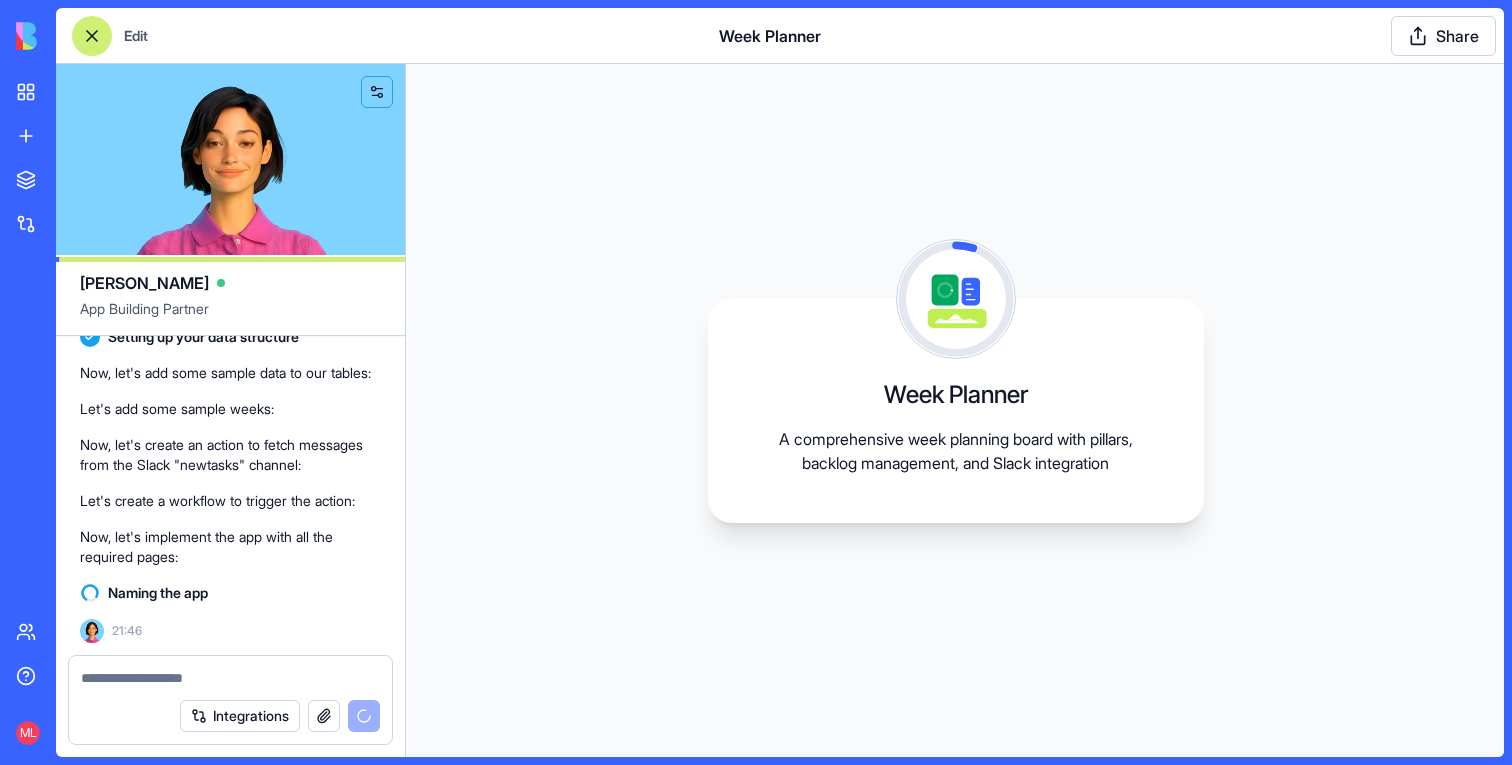 scroll, scrollTop: 657, scrollLeft: 0, axis: vertical 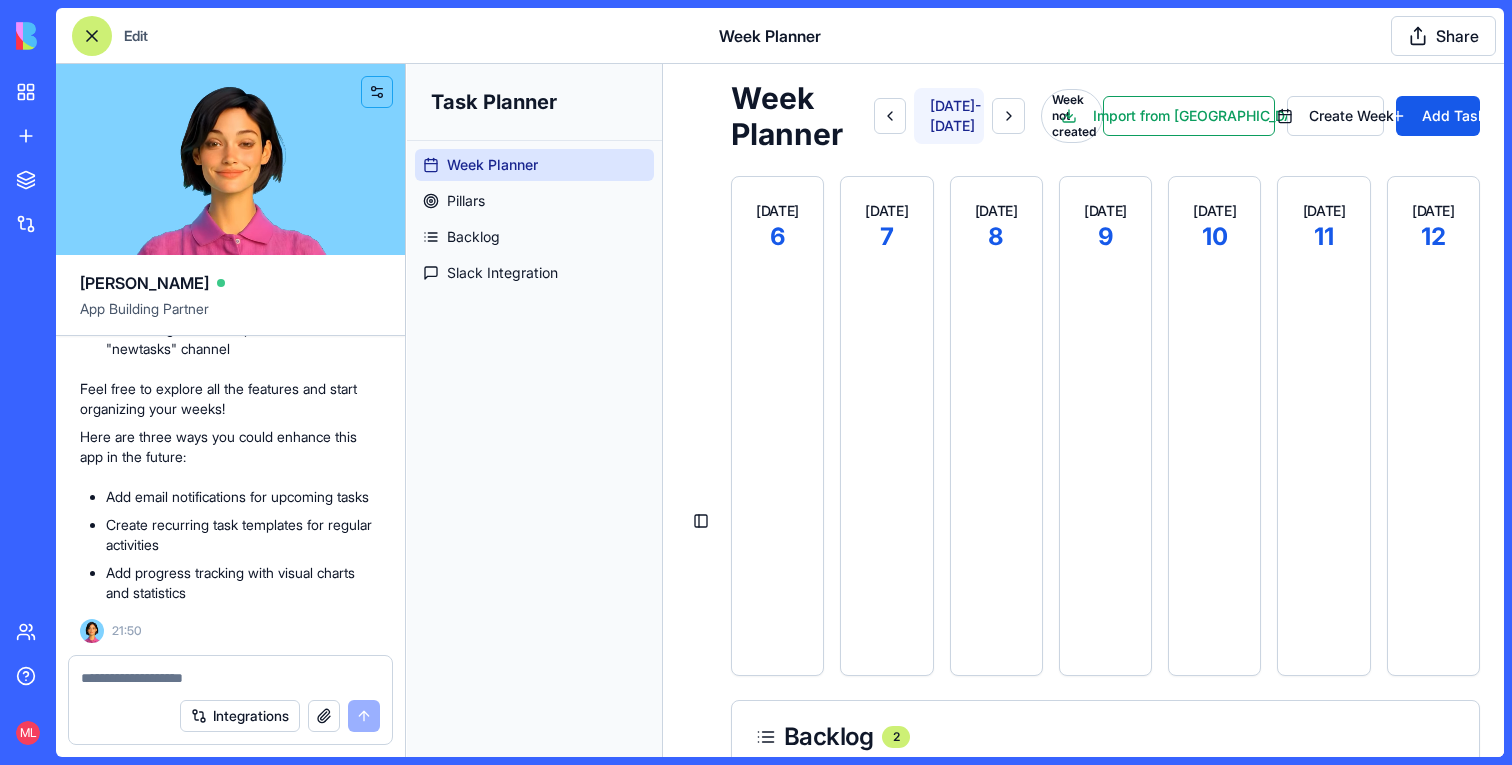 click at bounding box center (92, 36) 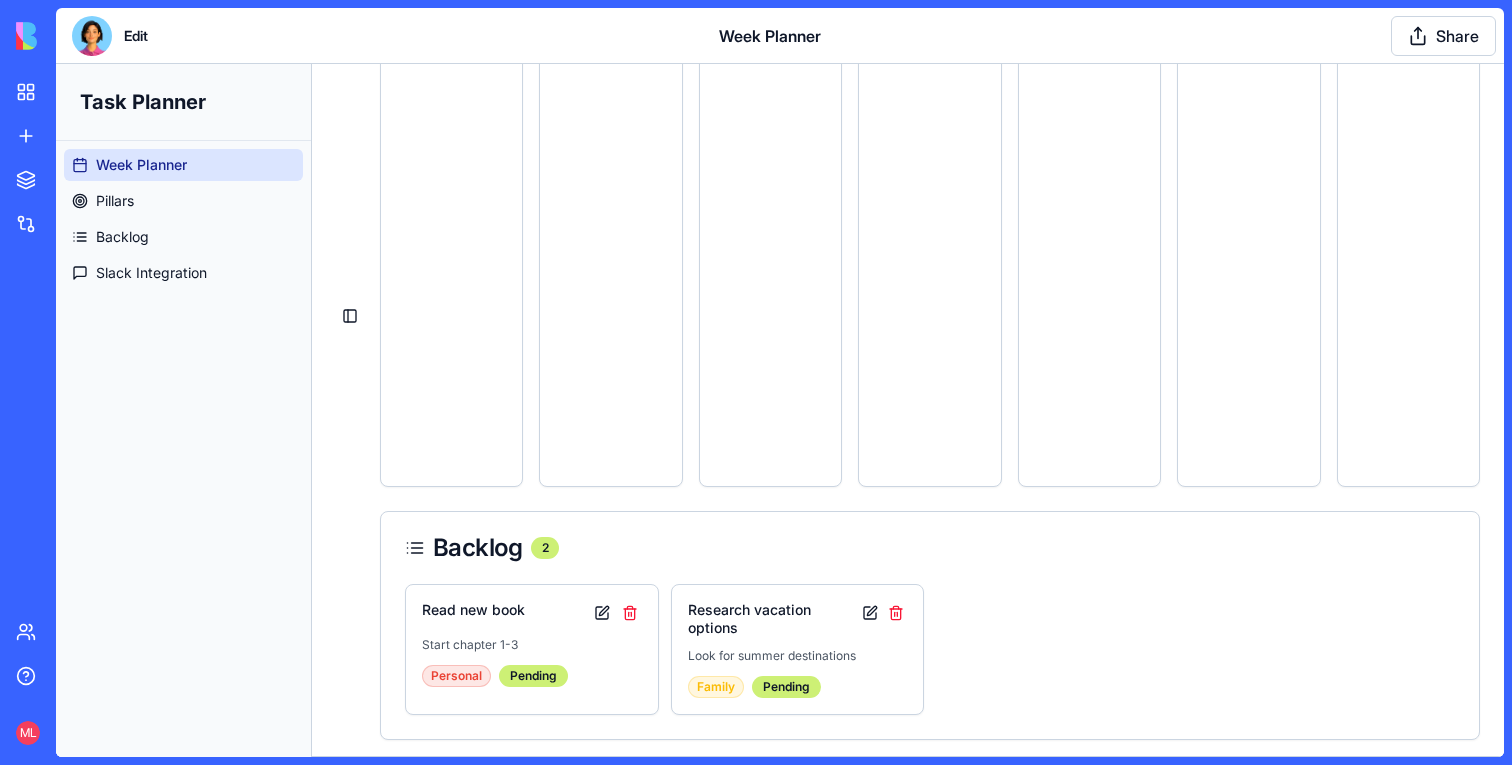 scroll, scrollTop: 0, scrollLeft: 0, axis: both 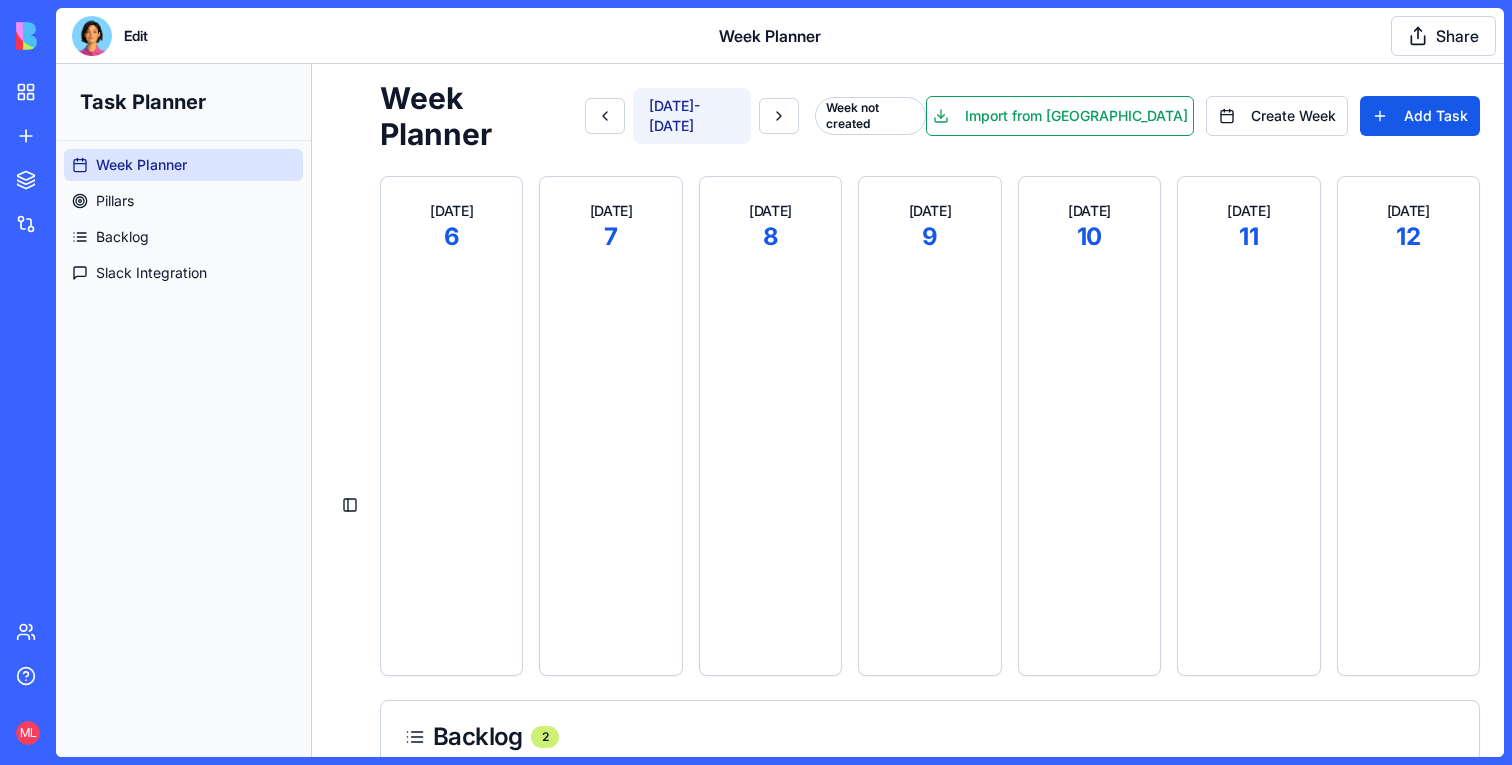 click at bounding box center (92, 36) 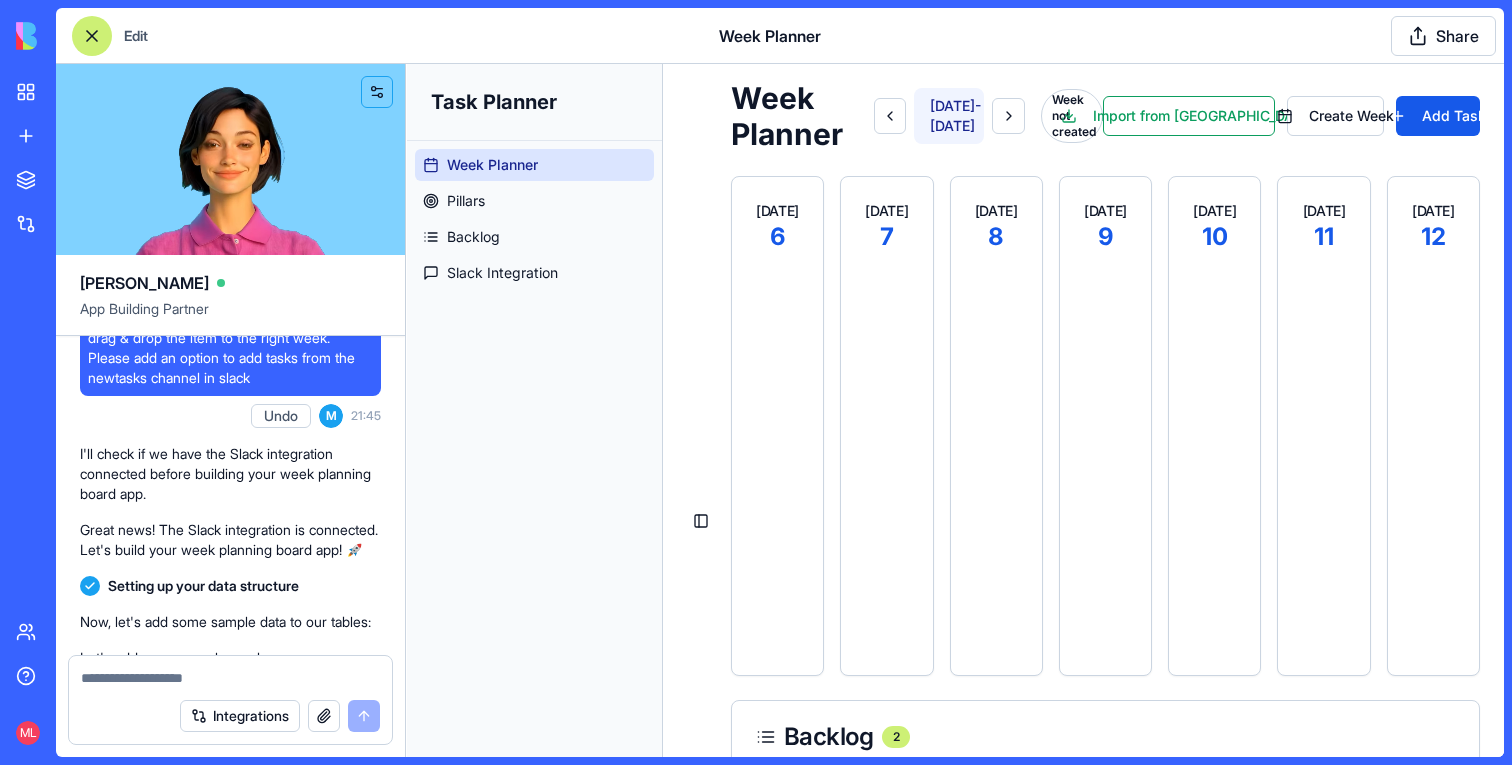 scroll, scrollTop: 0, scrollLeft: 0, axis: both 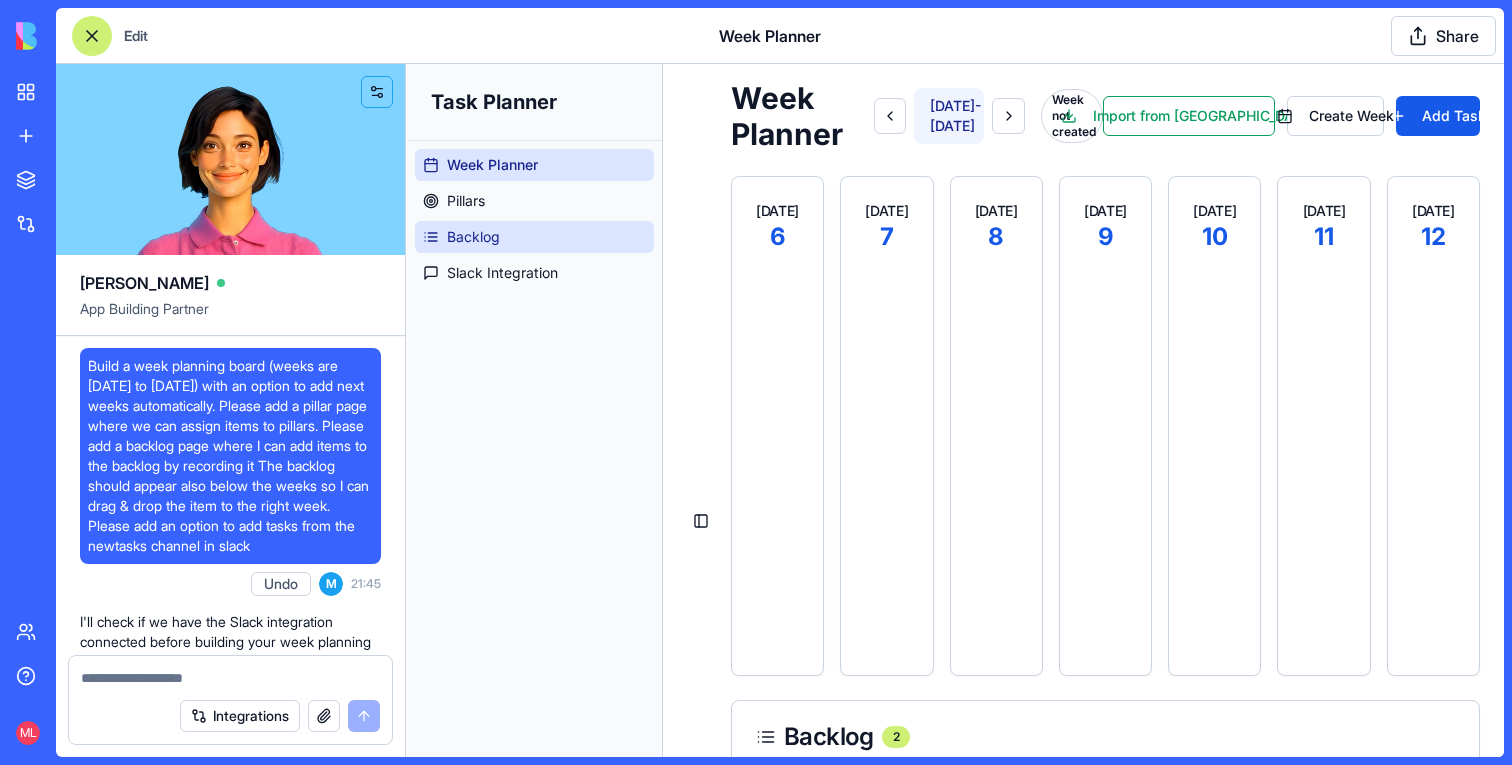 click on "Backlog" at bounding box center (473, 237) 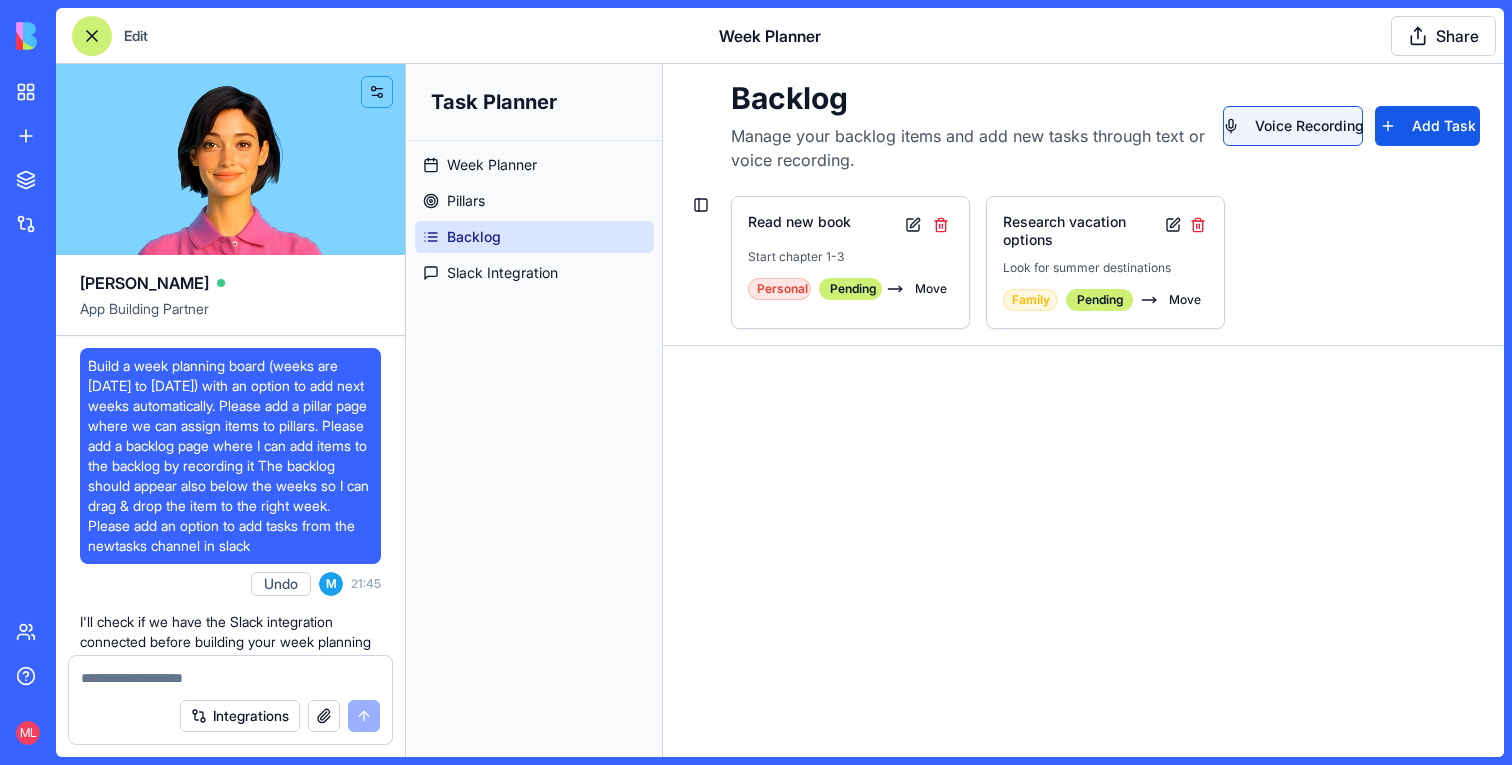 click on "Voice Recording" at bounding box center (1293, 126) 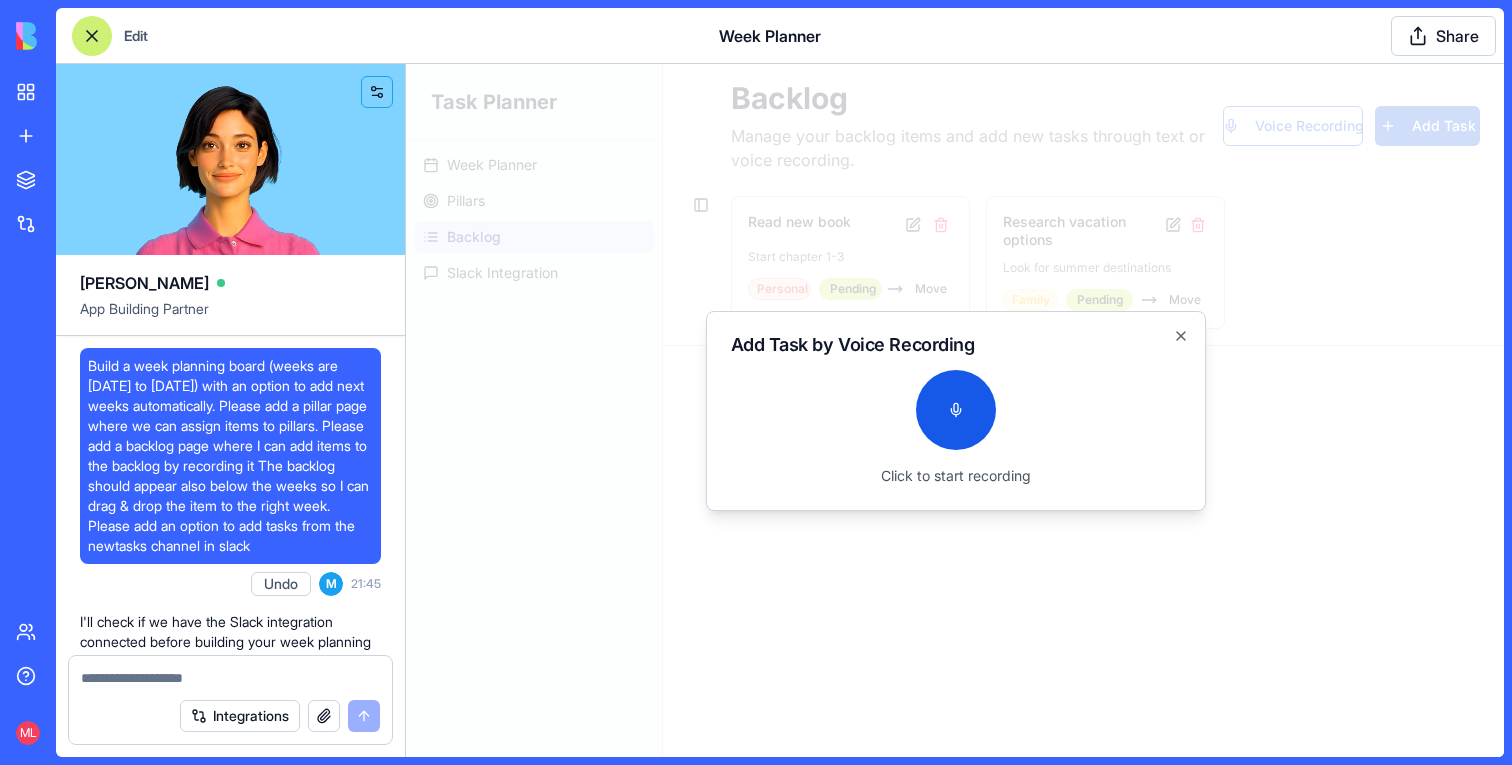 drag, startPoint x: 957, startPoint y: 418, endPoint x: 975, endPoint y: 519, distance: 102.59142 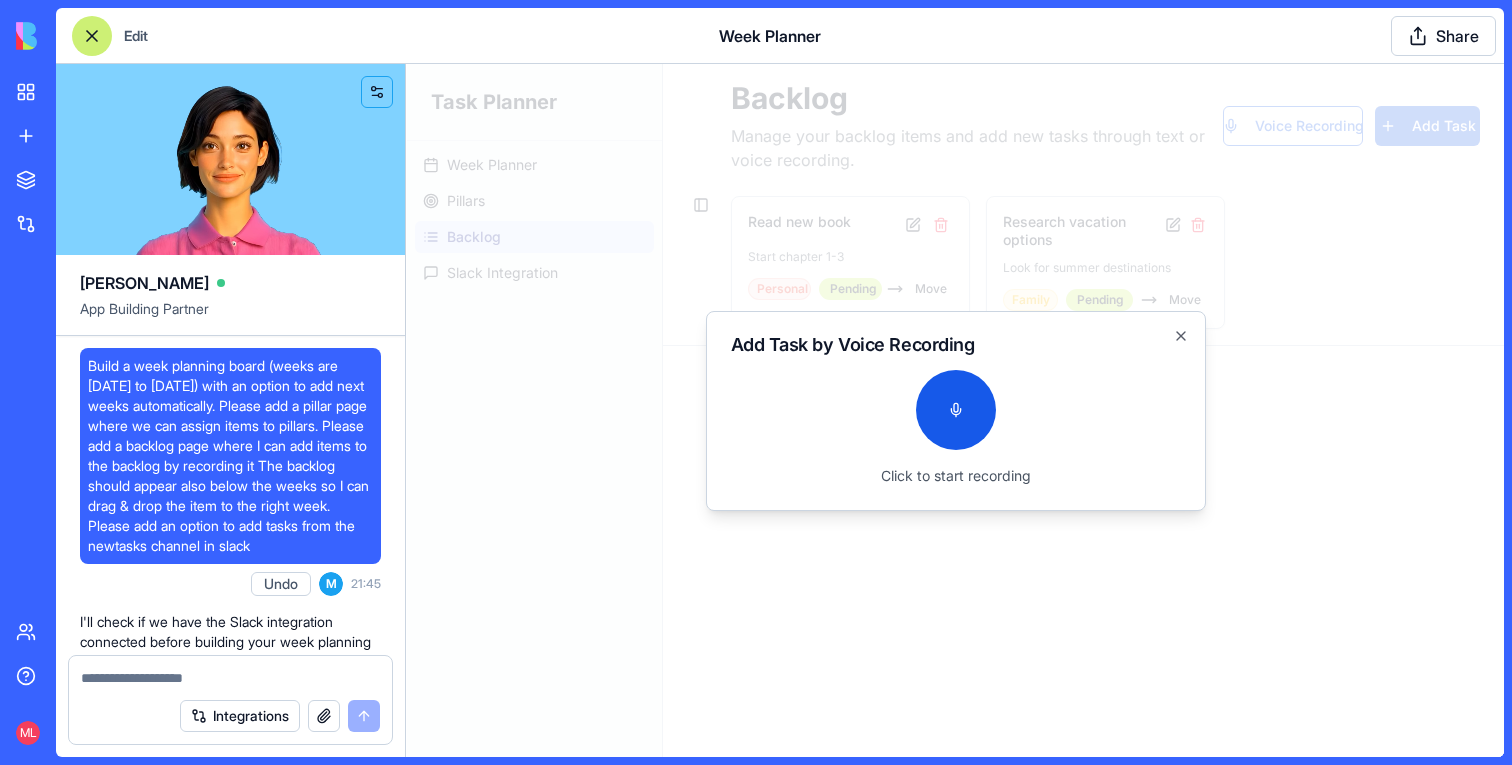 click on "Task Planner Week Planner Pillars Backlog Slack Integration Toggle Sidebar Backlog Manage your backlog items and add new tasks through text or voice recording. Voice Recording Add Task Read new book Start chapter 1-3 Personal Pending Move Research vacation options Look for summer destinations Family Pending Move
Add Task by Voice Recording Click to start recording Close" at bounding box center [955, 410] 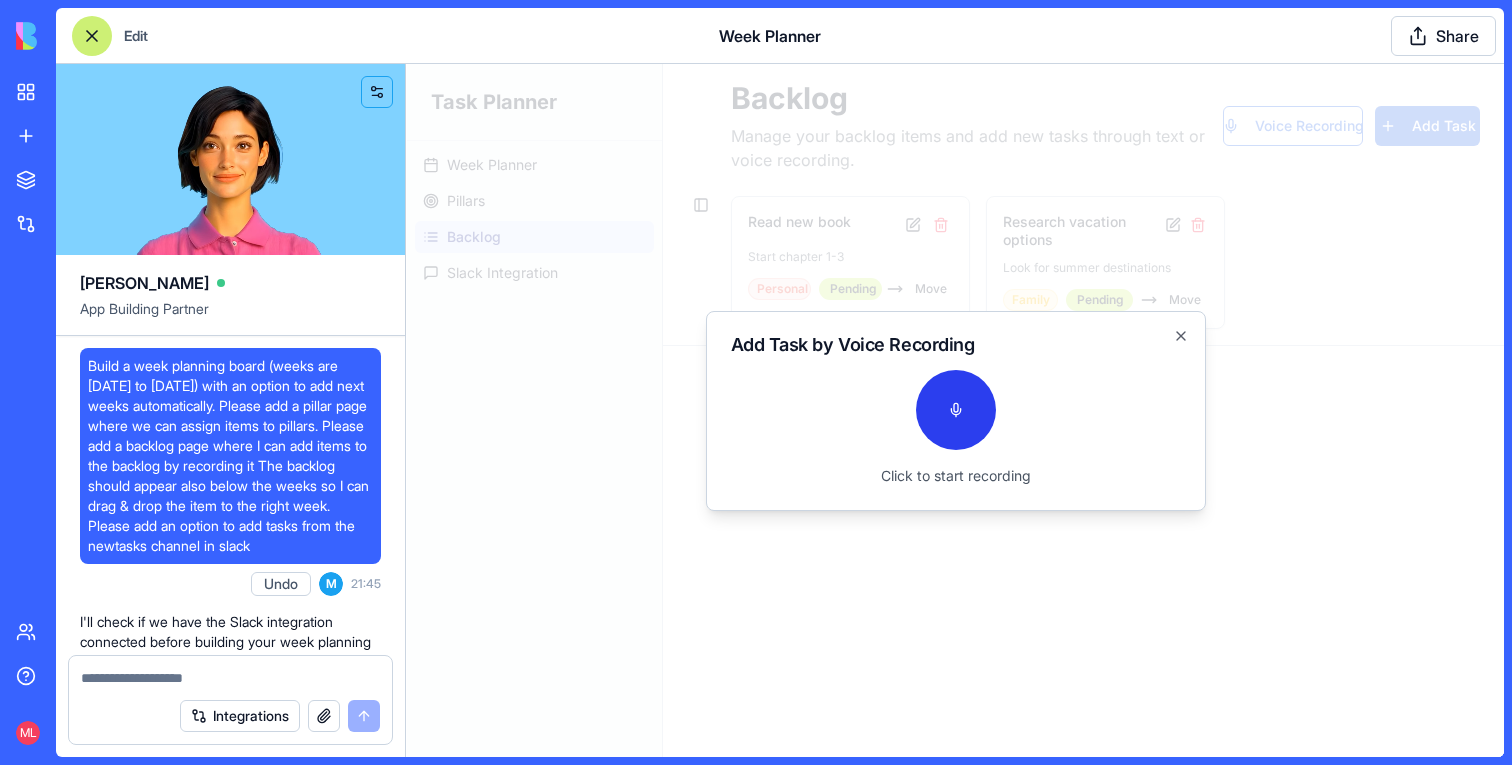 click at bounding box center (956, 410) 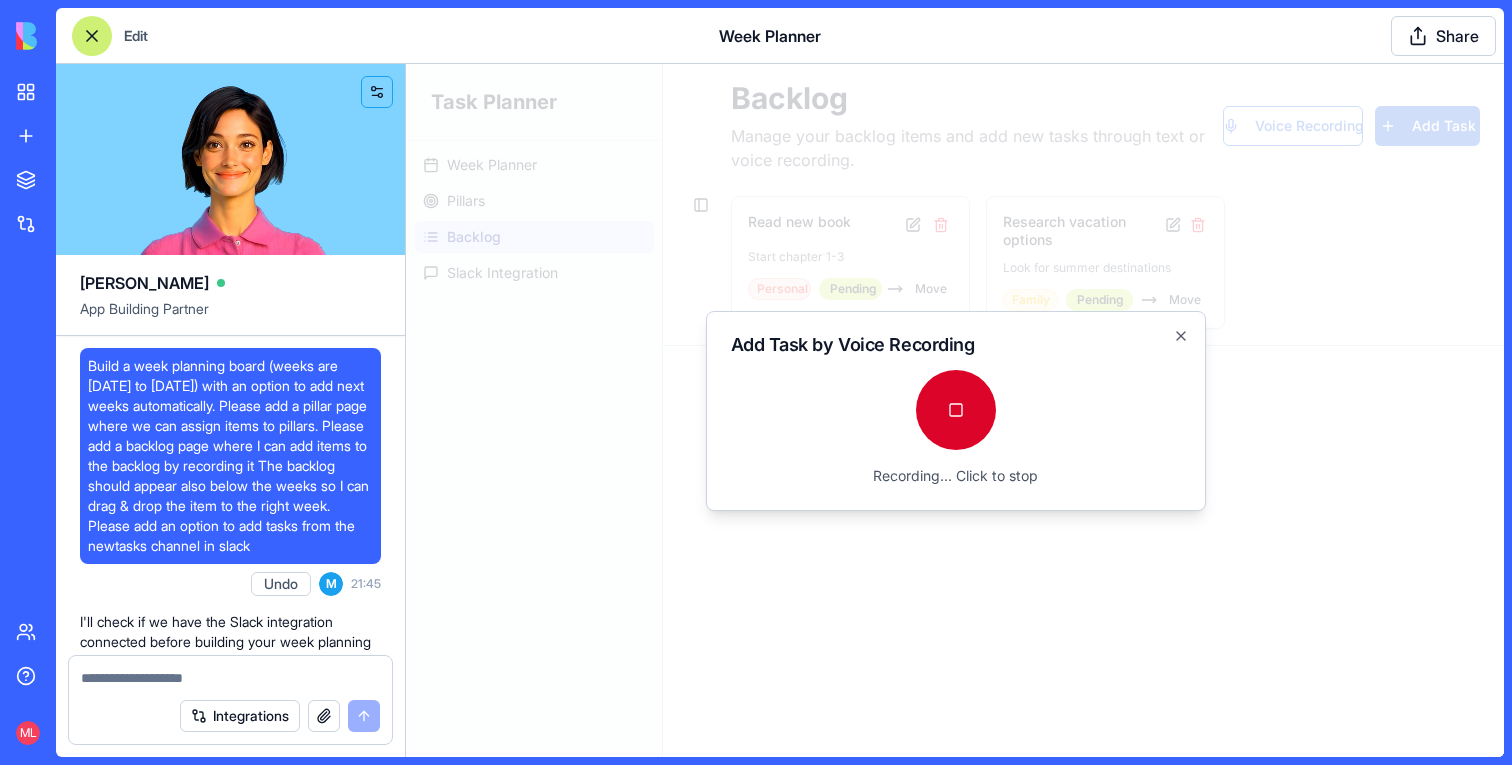 click at bounding box center [956, 410] 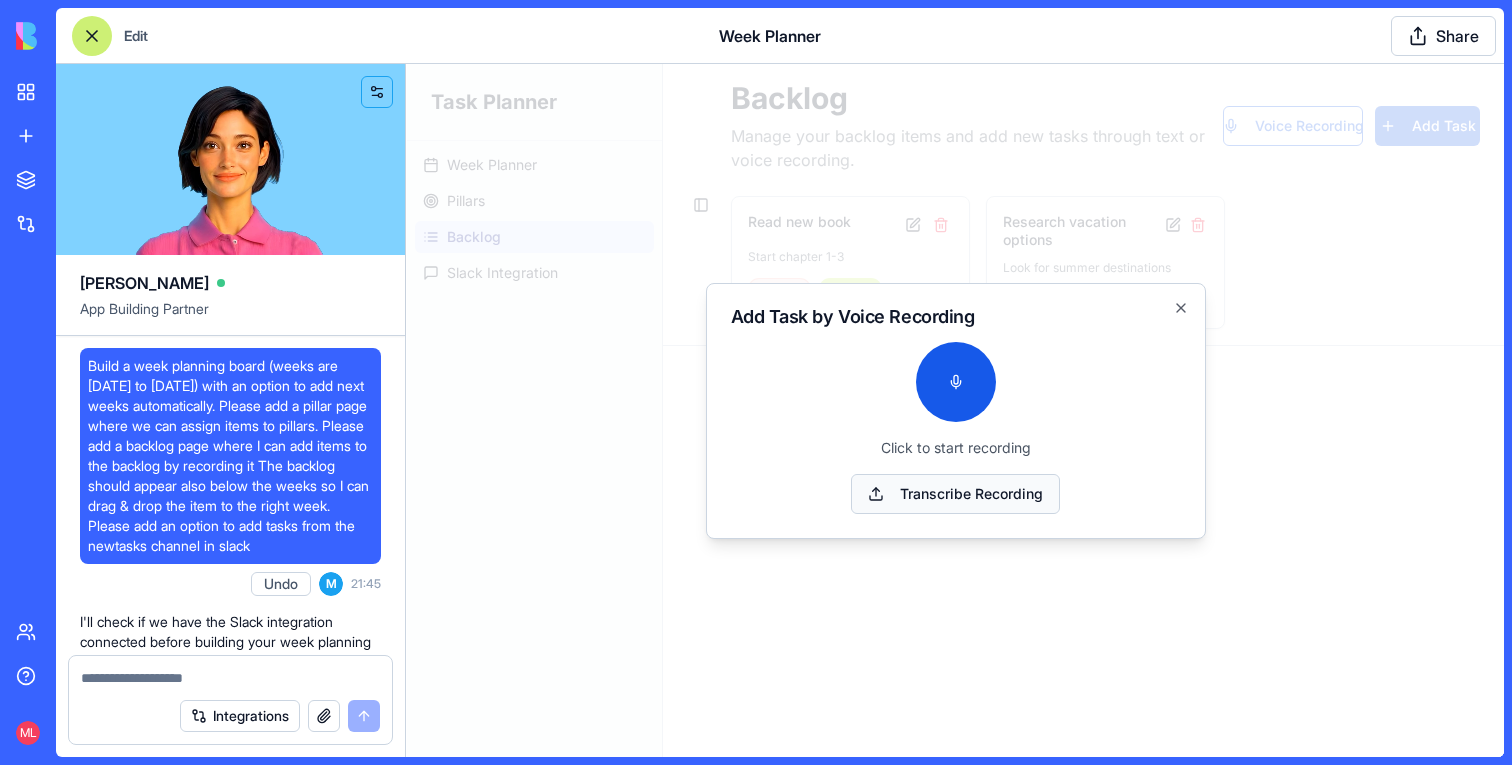 click on "Transcribe Recording" at bounding box center (955, 494) 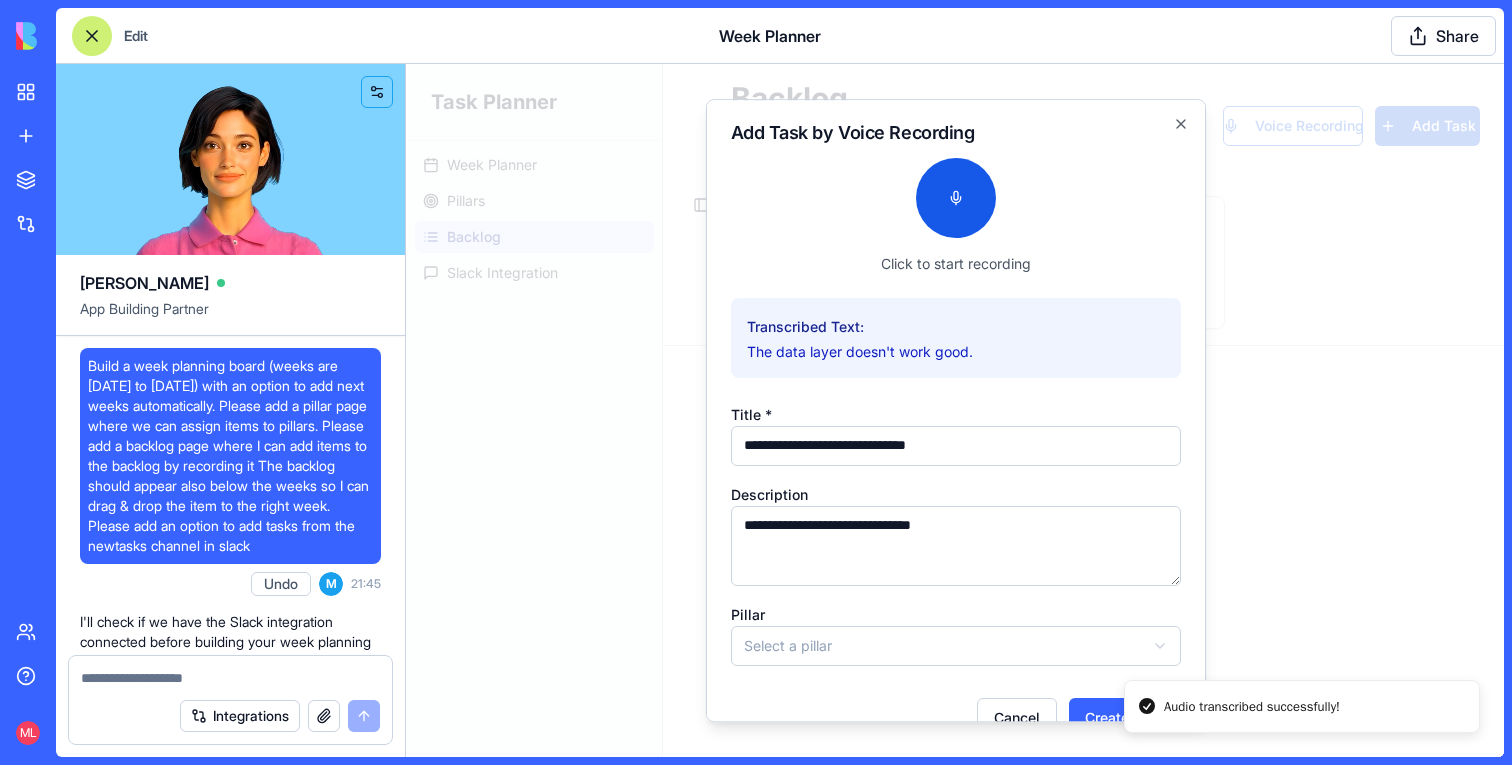 scroll, scrollTop: 40, scrollLeft: 0, axis: vertical 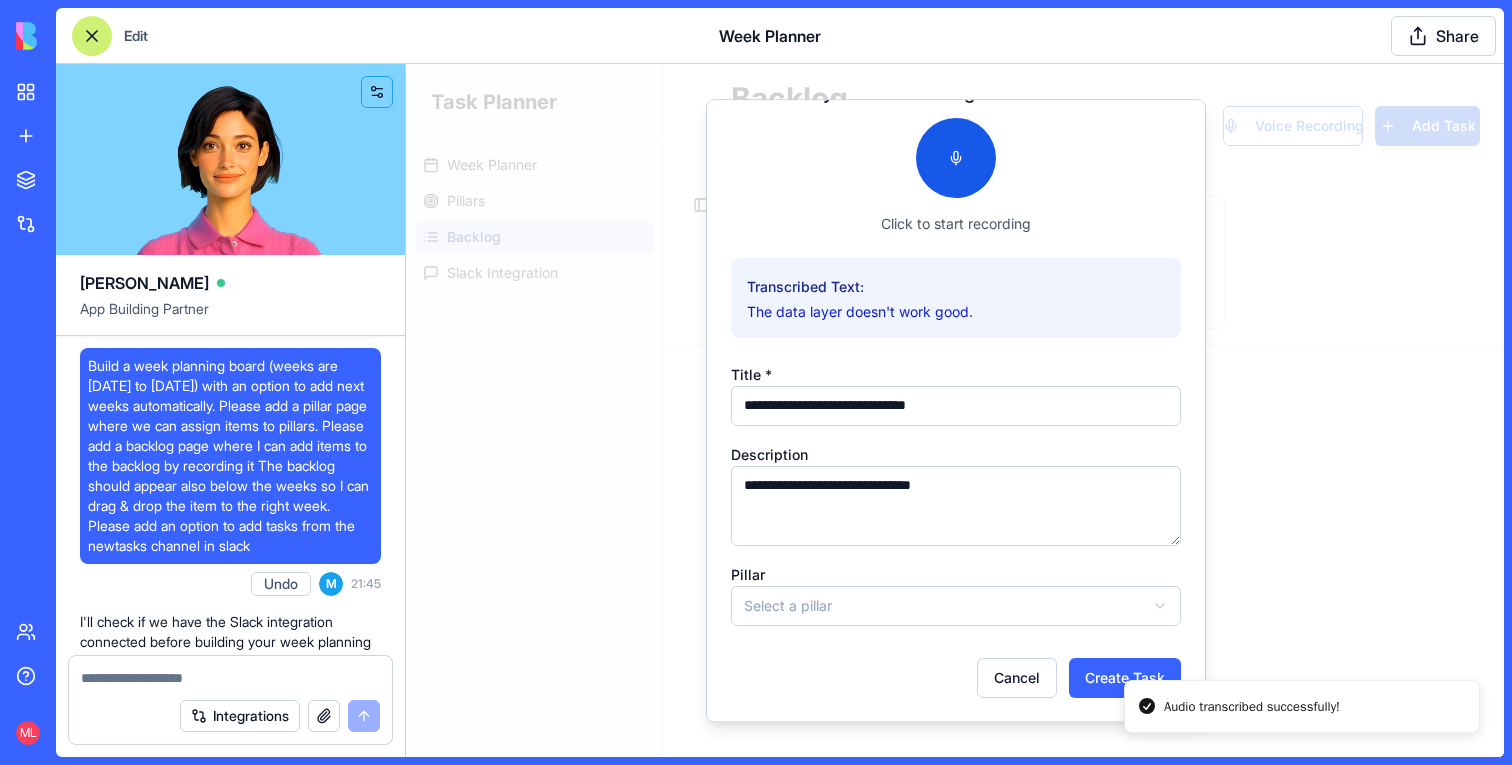 click on "**********" at bounding box center [956, 530] 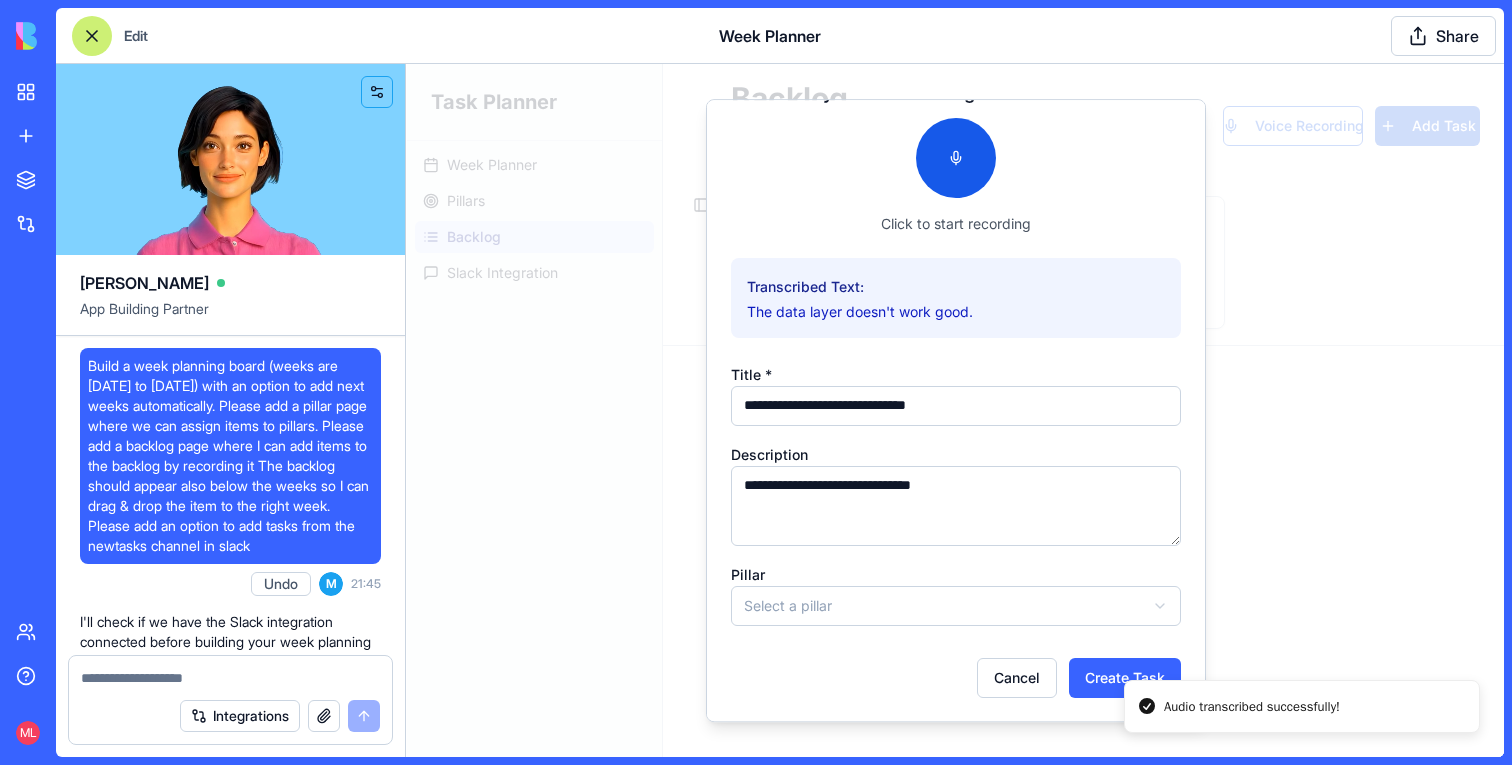 click on "**********" at bounding box center [955, 410] 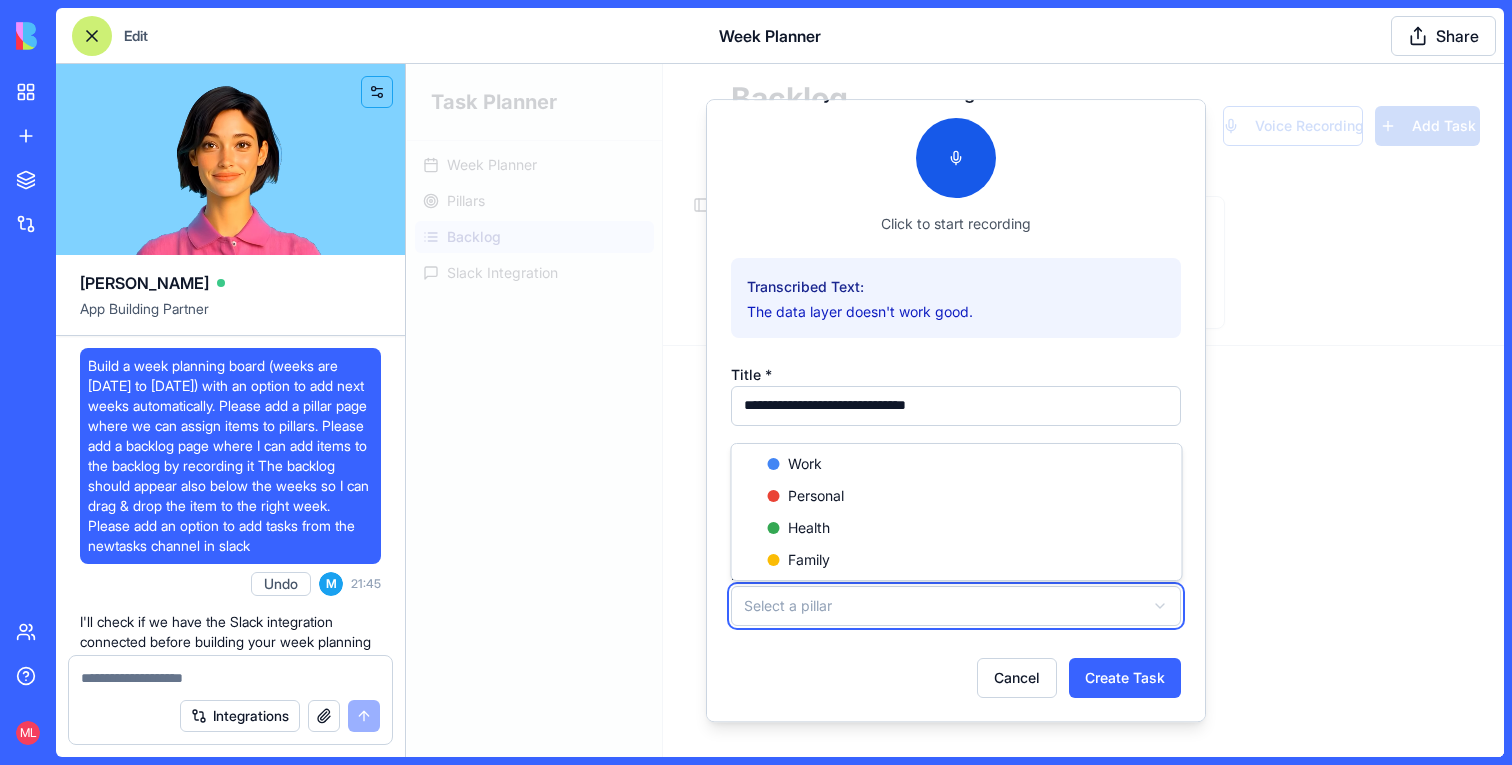 click on "**********" at bounding box center (955, 410) 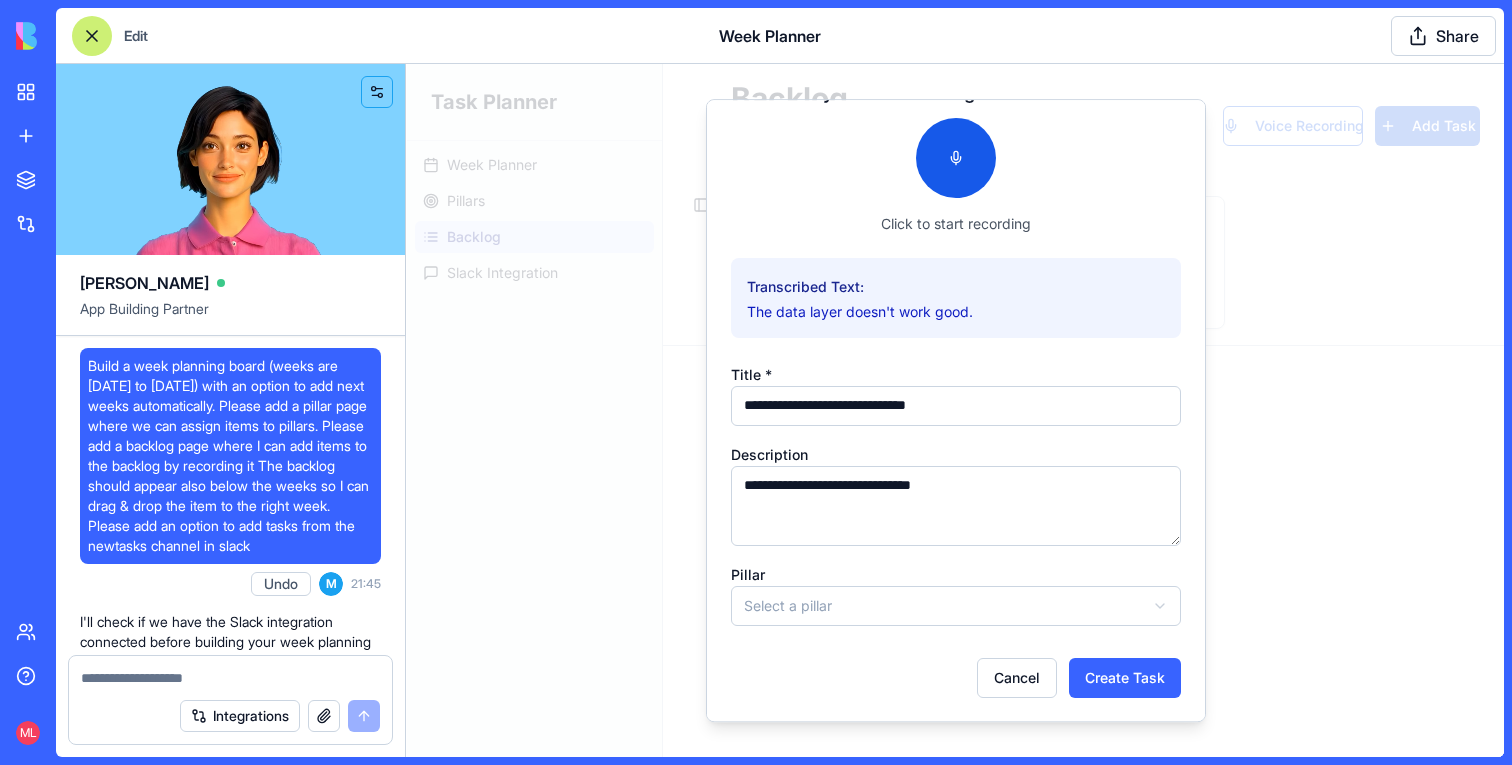 click on "Cancel Create Task" at bounding box center [956, 670] 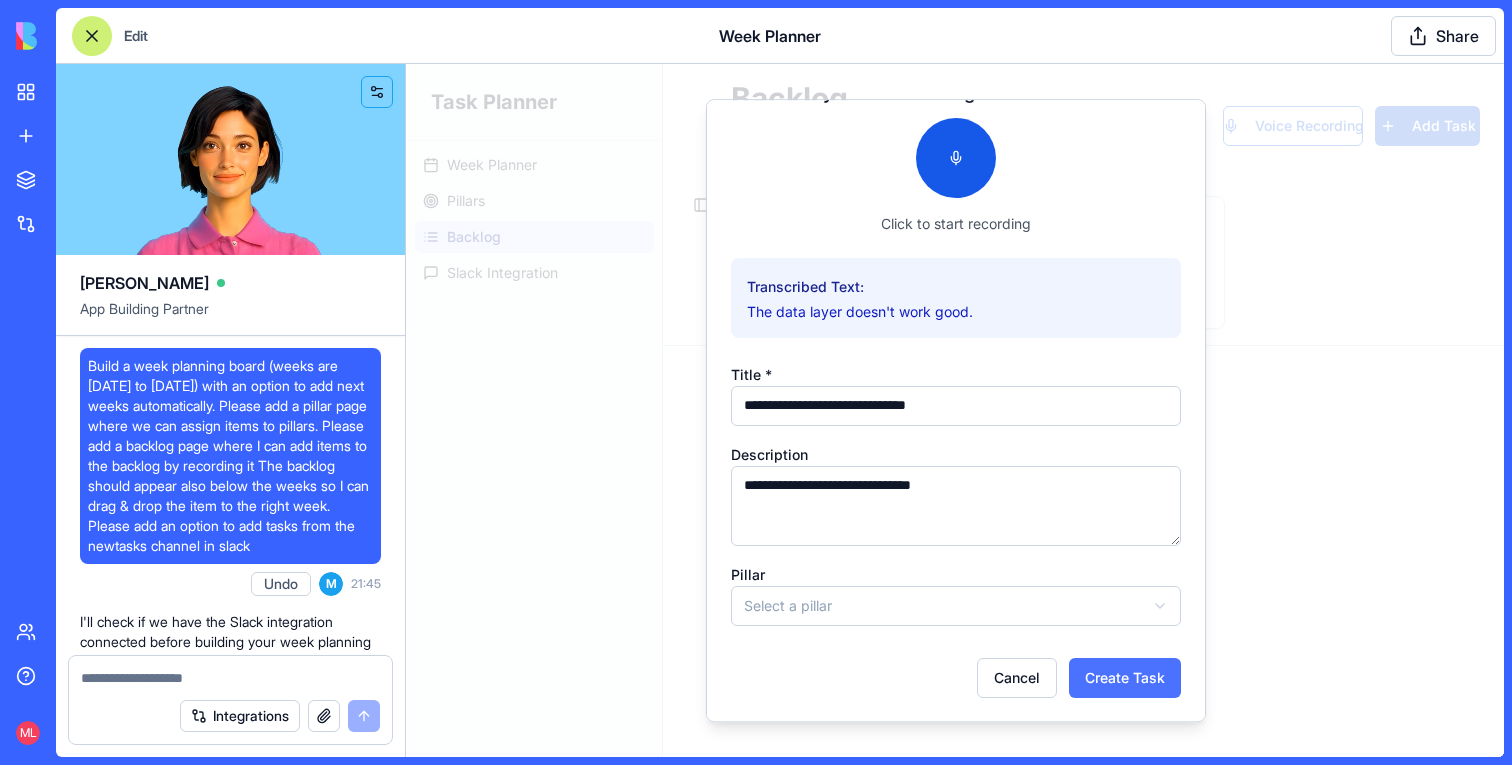 click on "Create Task" at bounding box center [1125, 678] 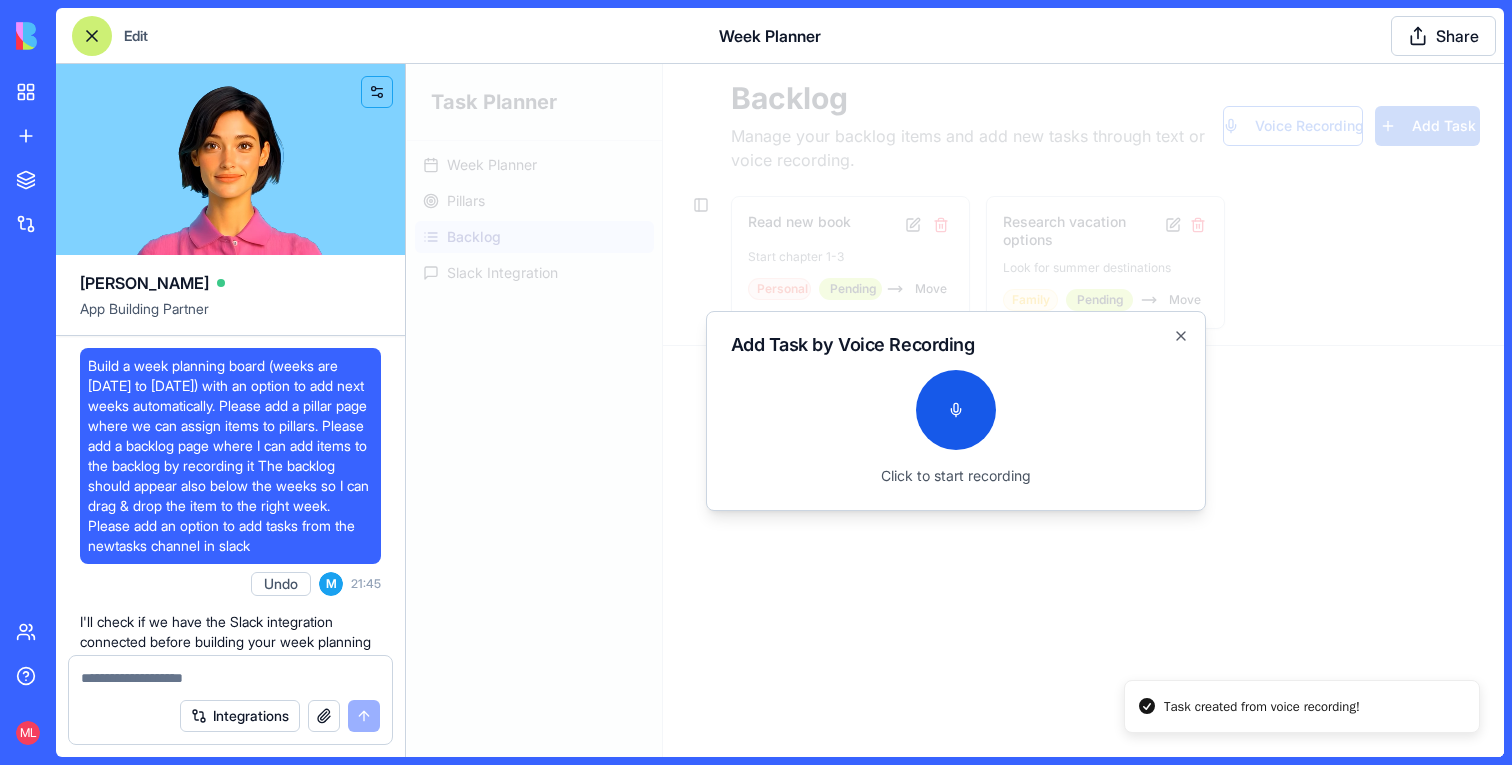 scroll, scrollTop: 0, scrollLeft: 0, axis: both 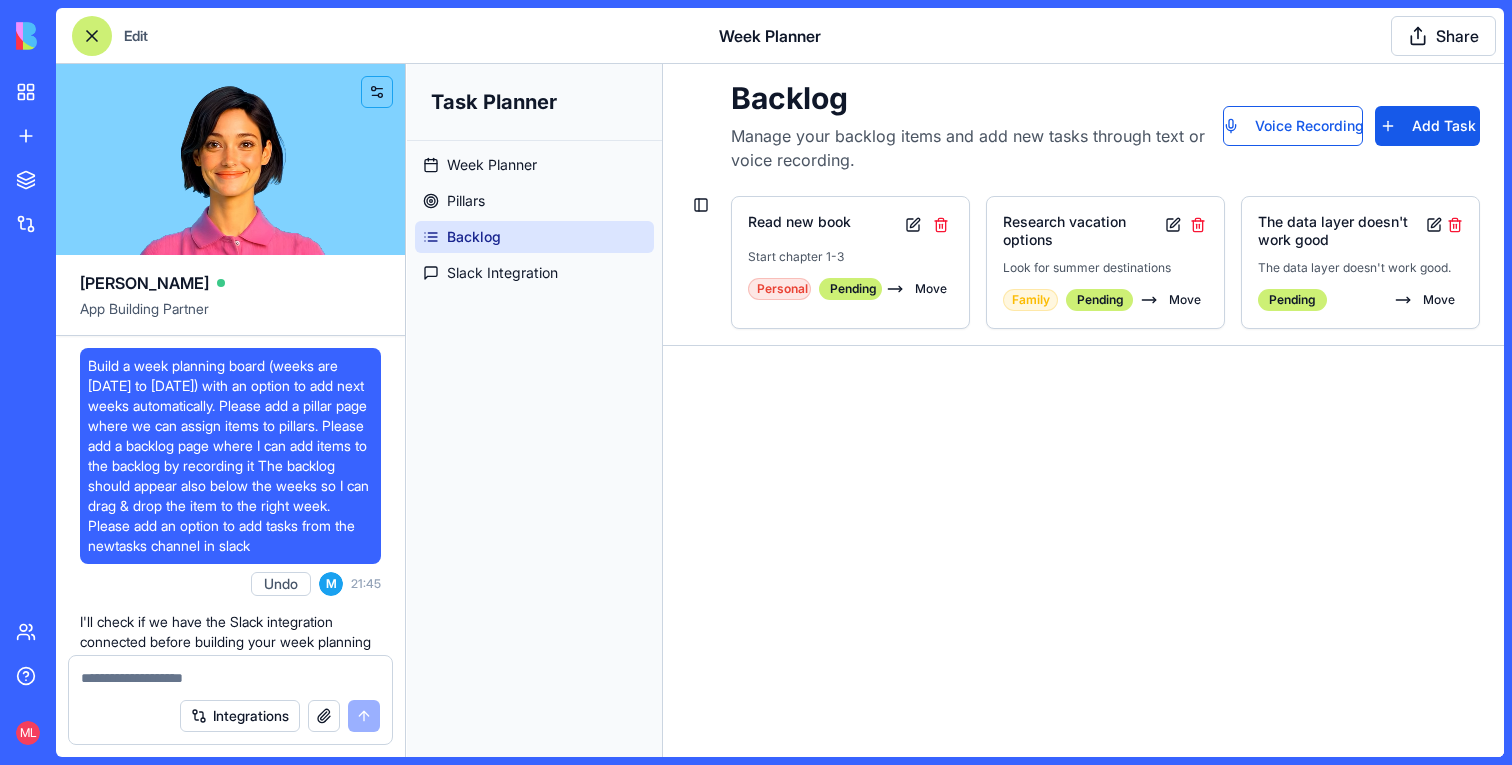 click on "Edit Week Planner Share" at bounding box center [780, 36] 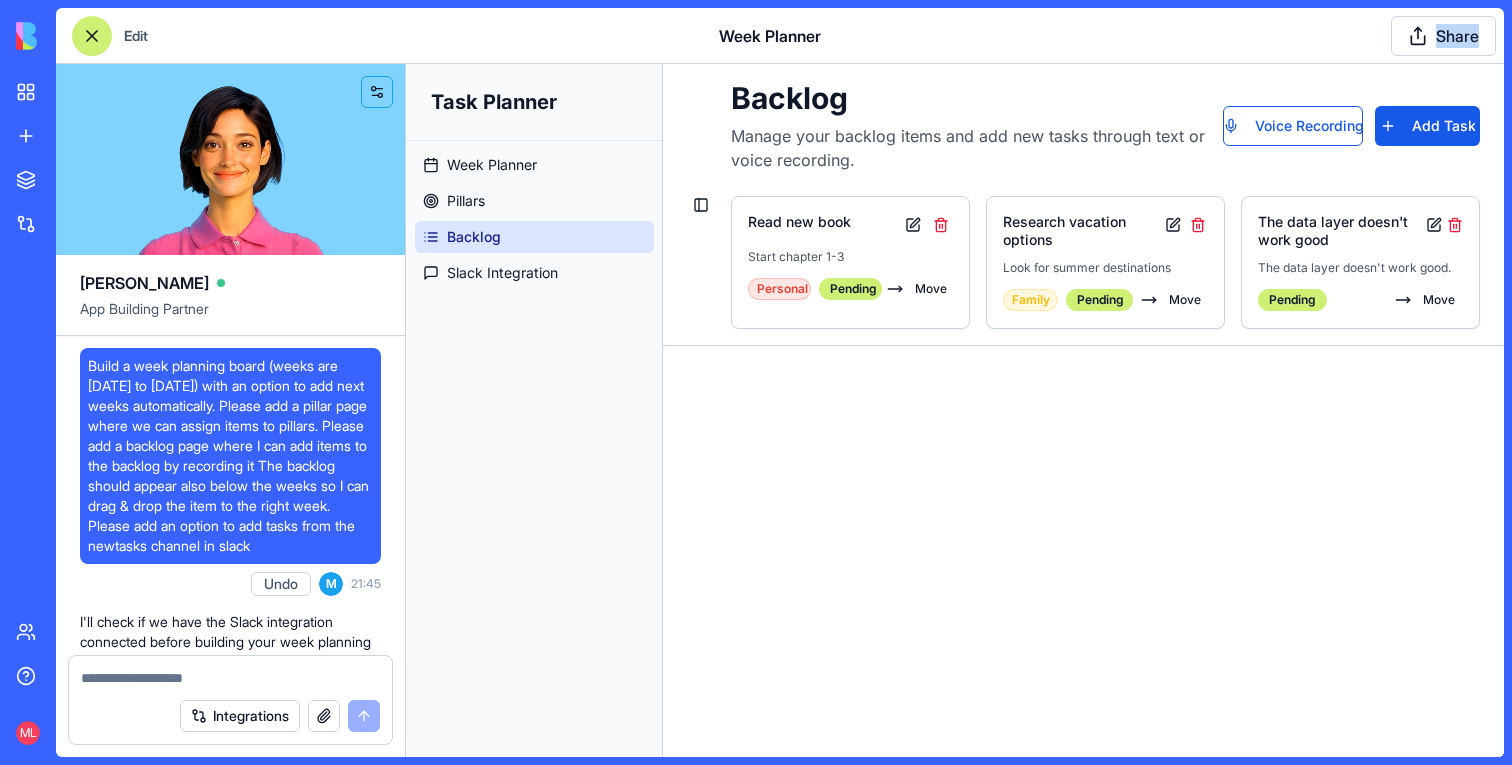 click on "Edit Week Planner Share" at bounding box center [780, 36] 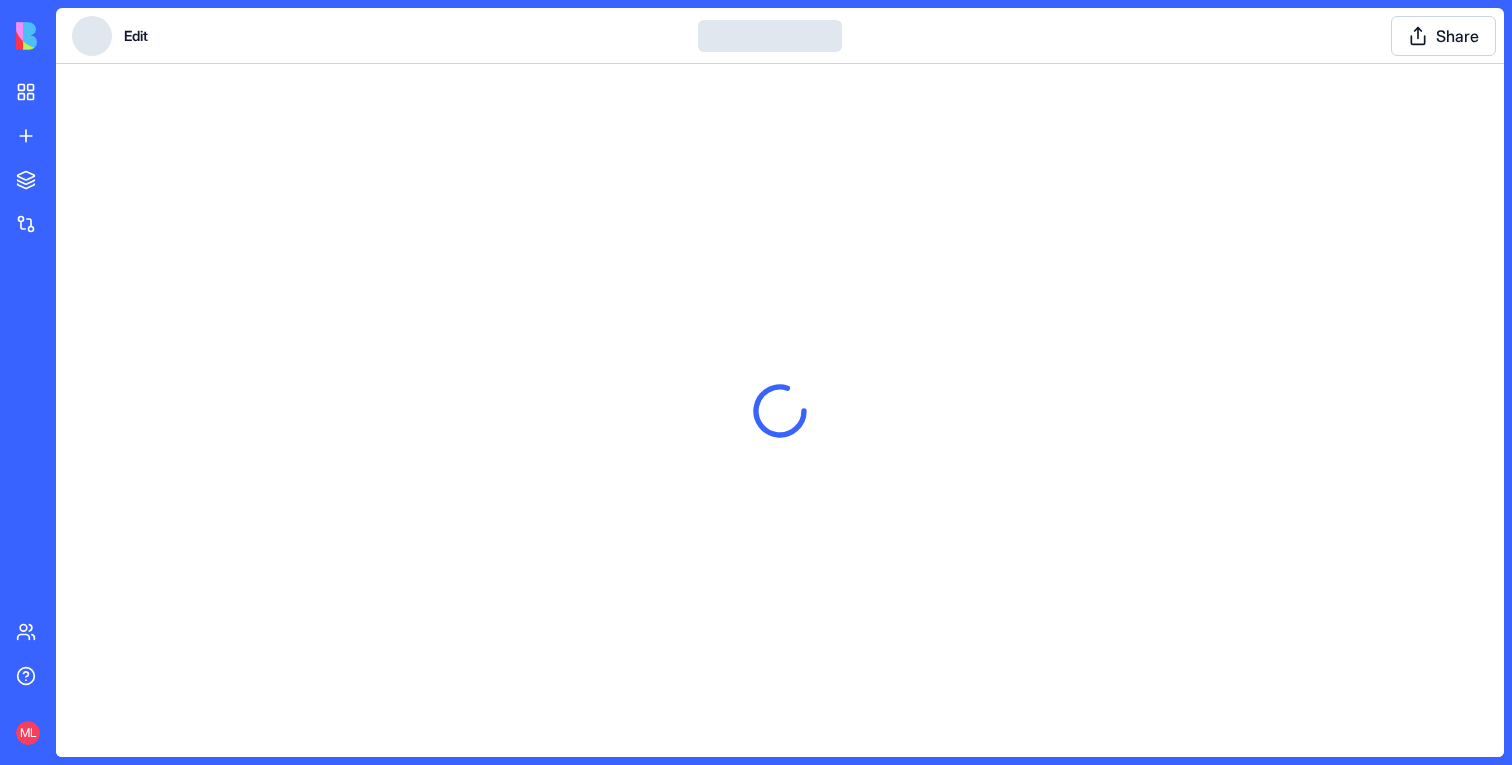 scroll, scrollTop: 0, scrollLeft: 0, axis: both 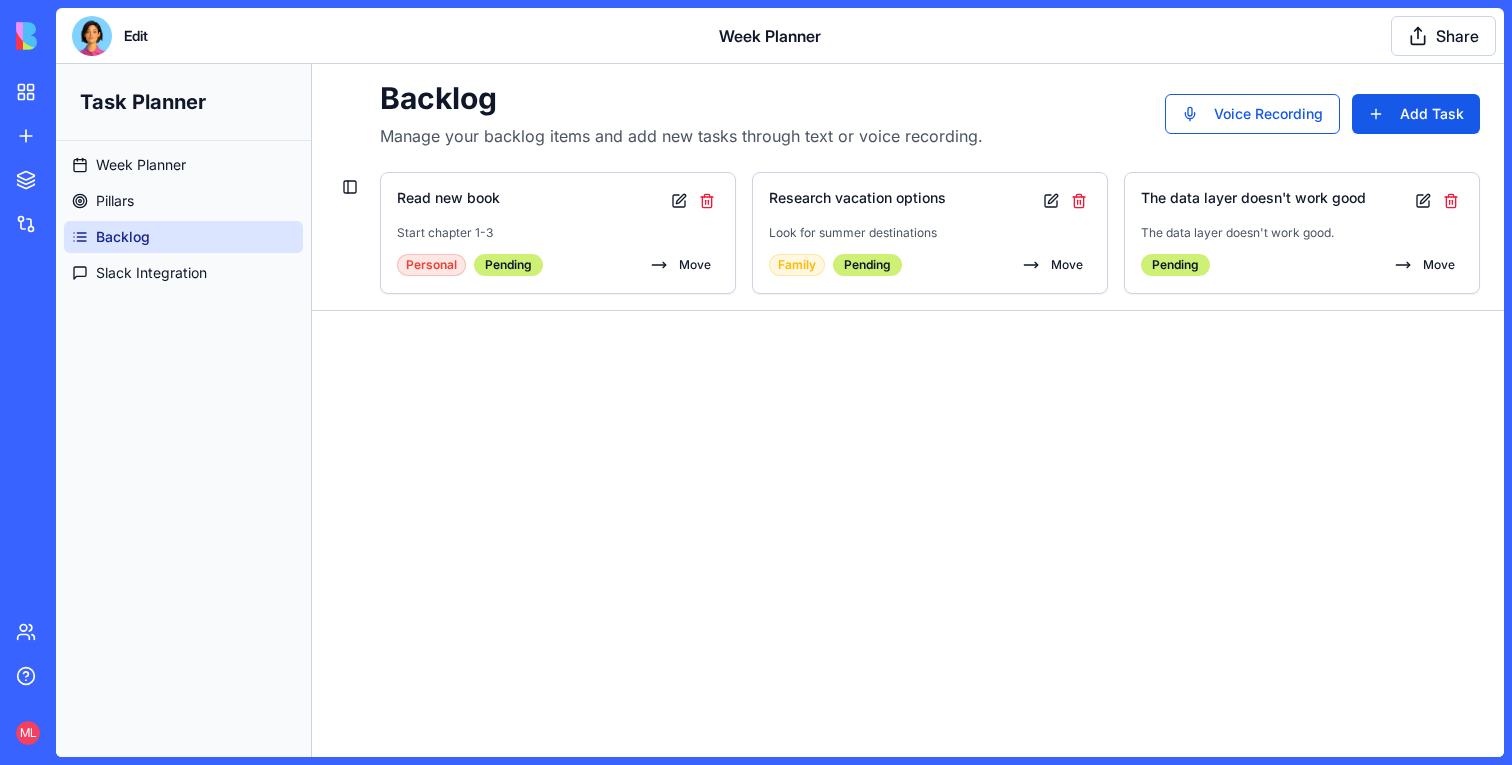 click at bounding box center (92, 36) 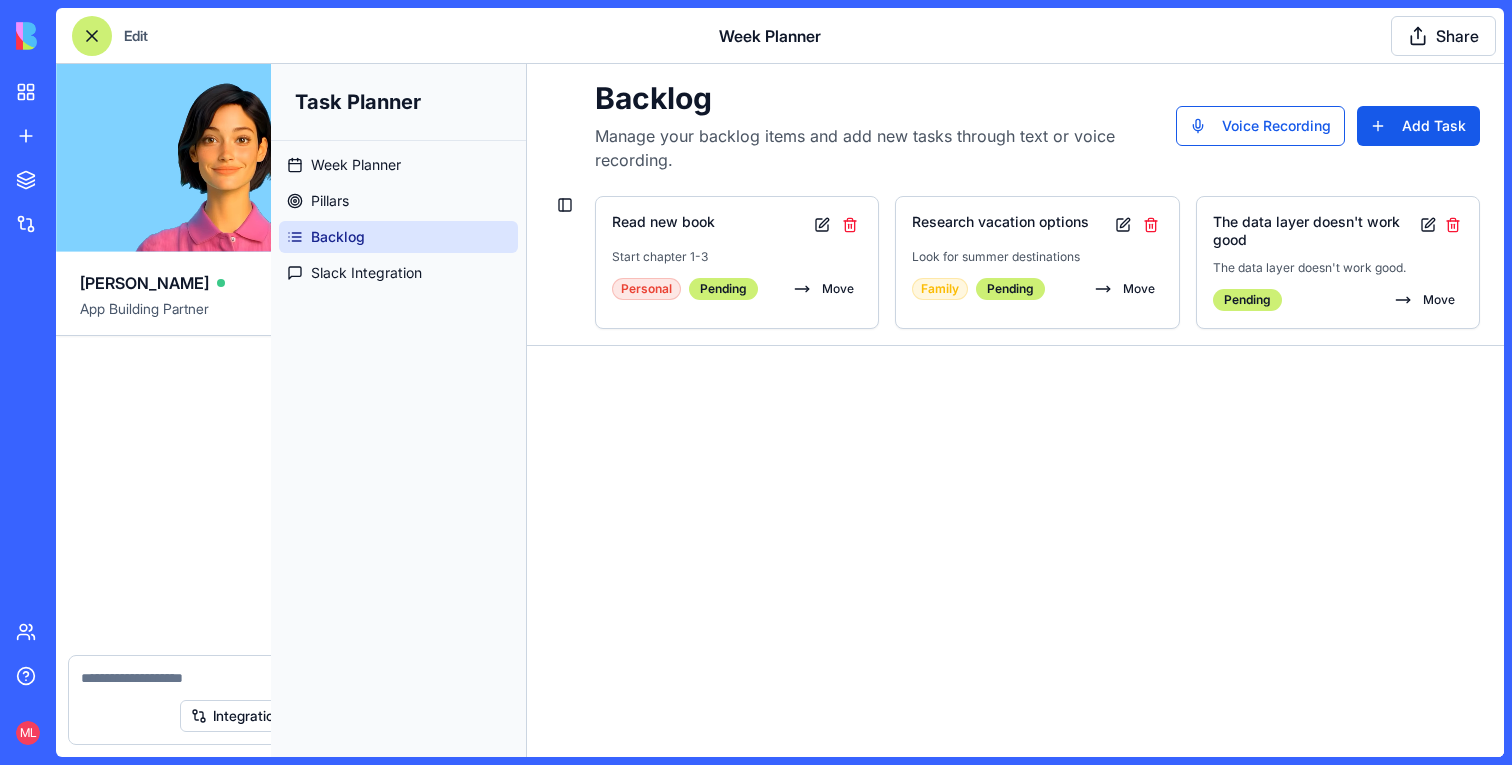 scroll, scrollTop: 1329, scrollLeft: 0, axis: vertical 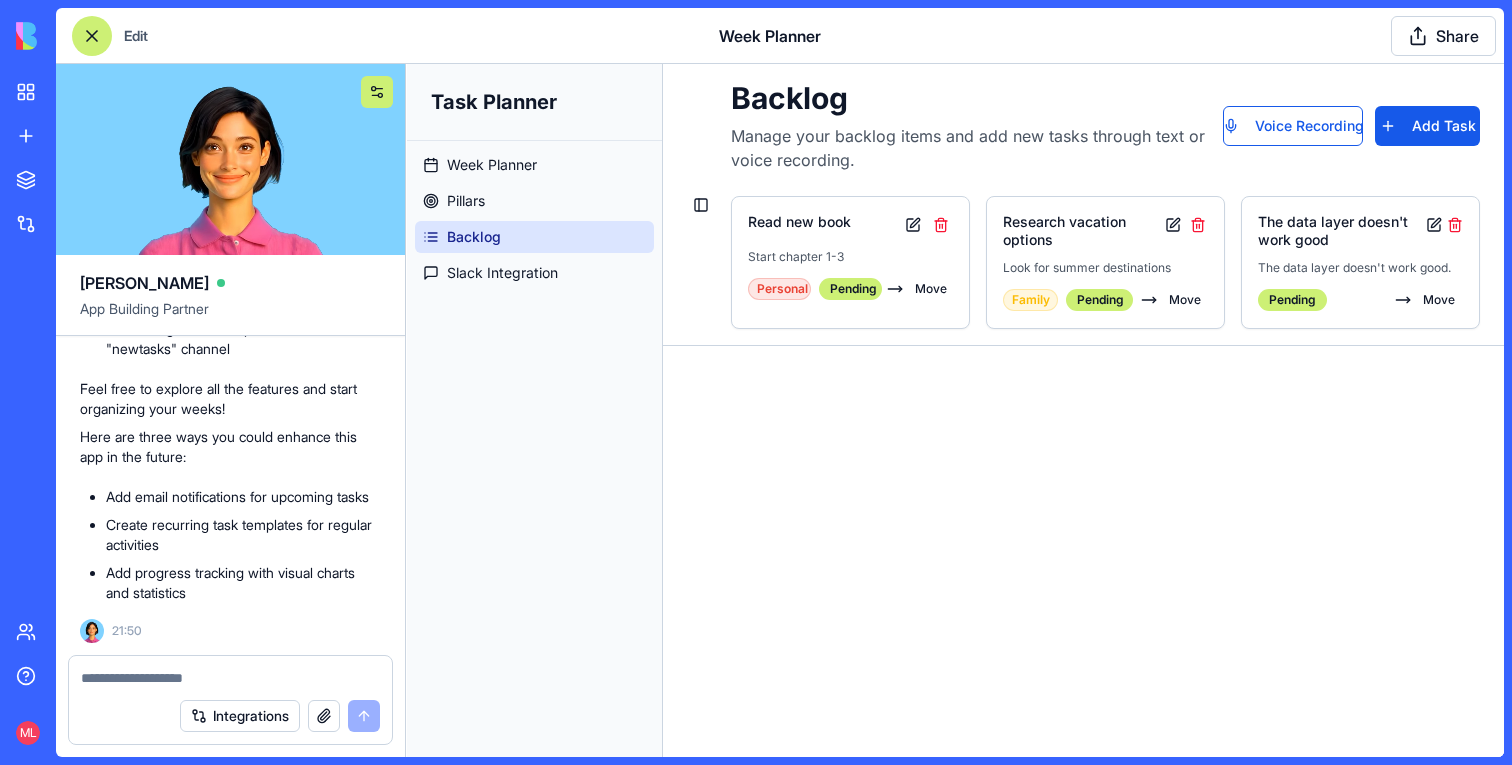 click at bounding box center (377, 92) 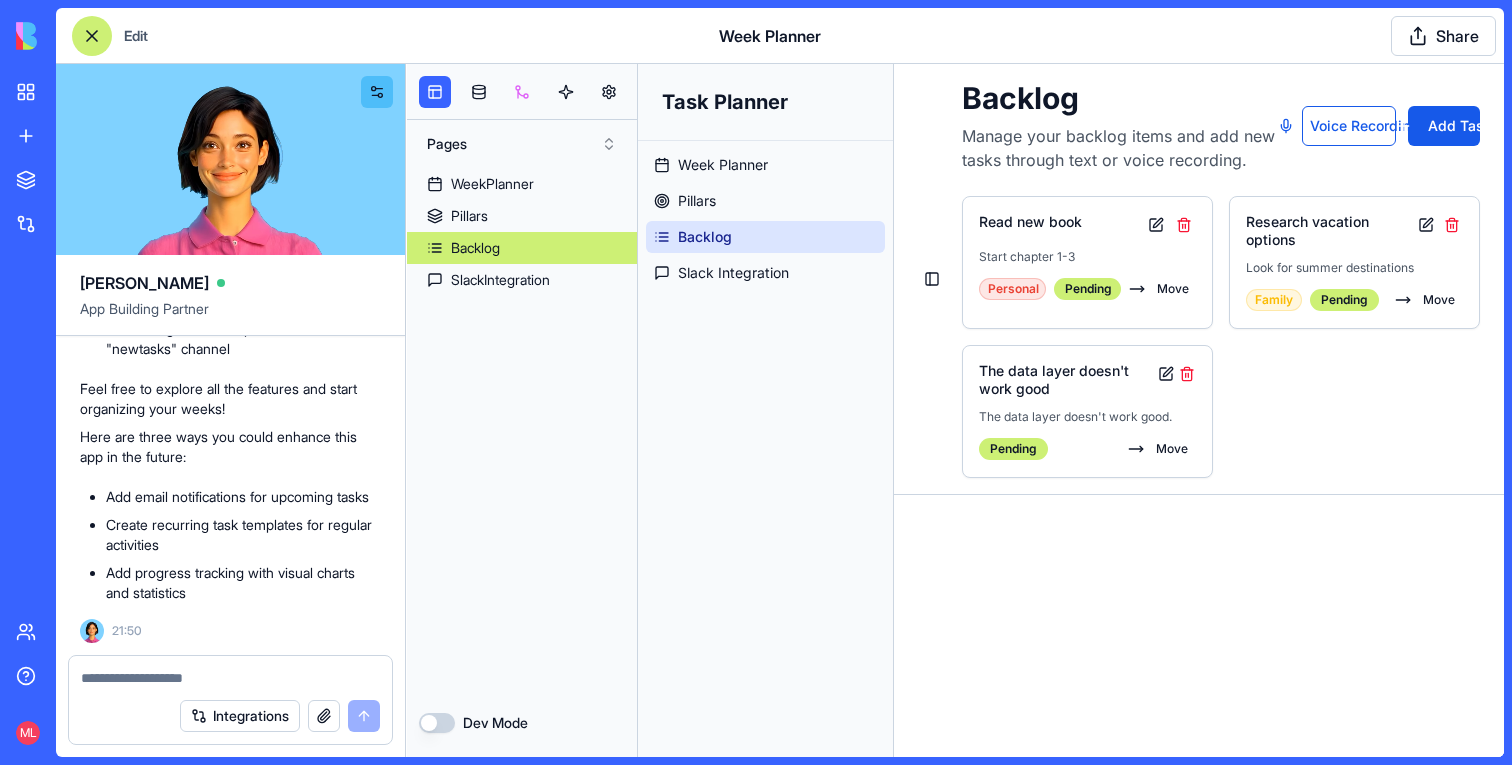click at bounding box center [522, 92] 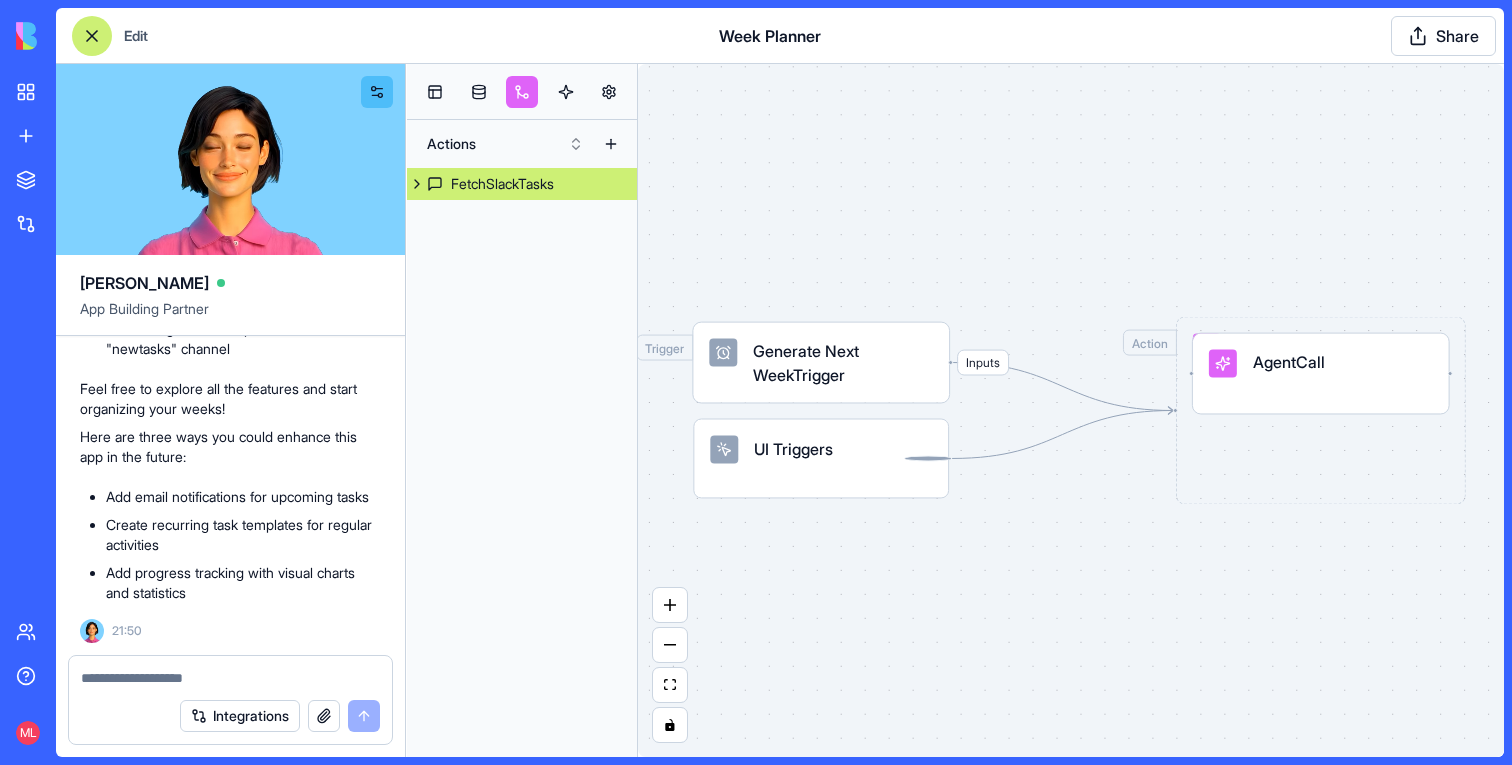 click on "Actions" at bounding box center (522, 144) 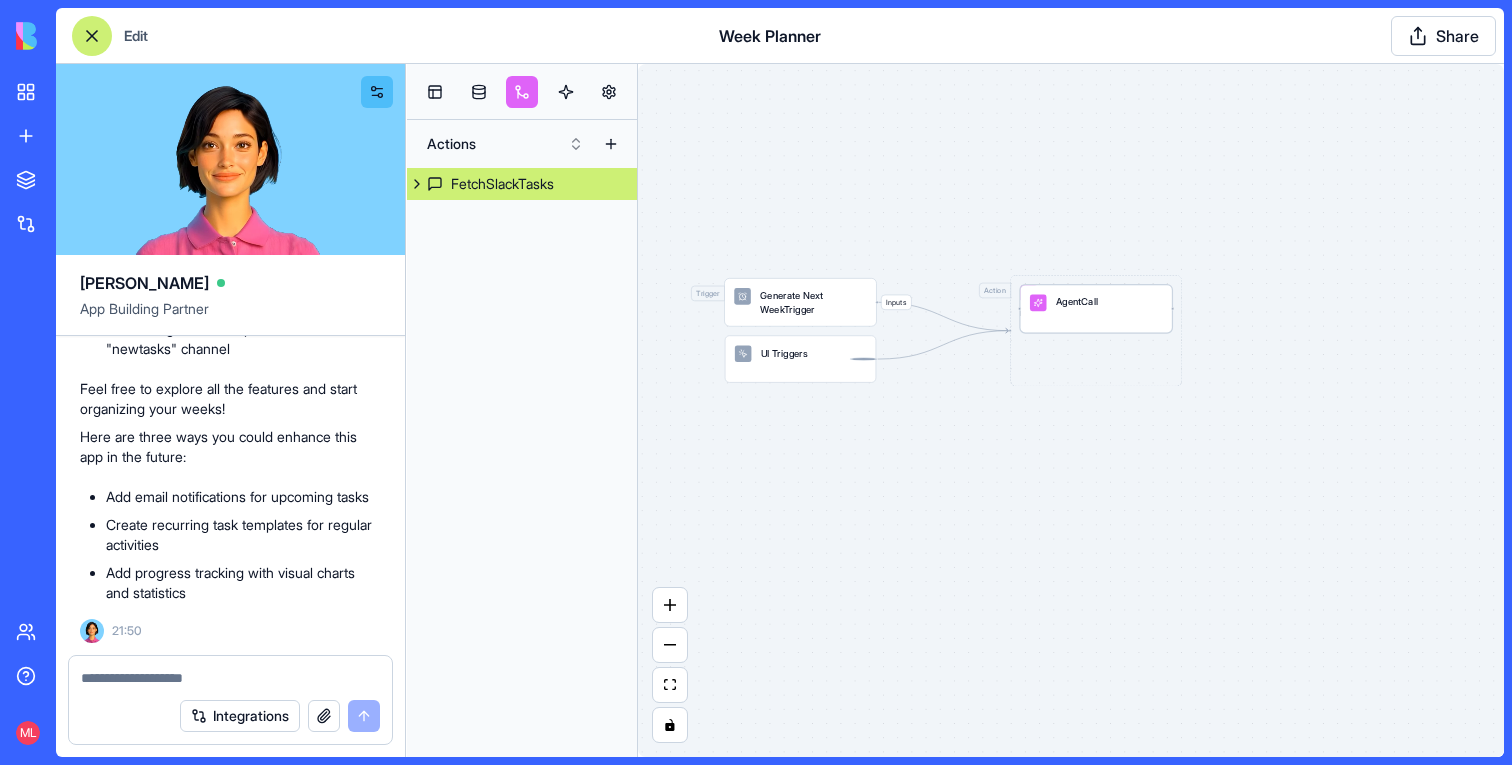 click on "AgentCall" at bounding box center (1095, 308) 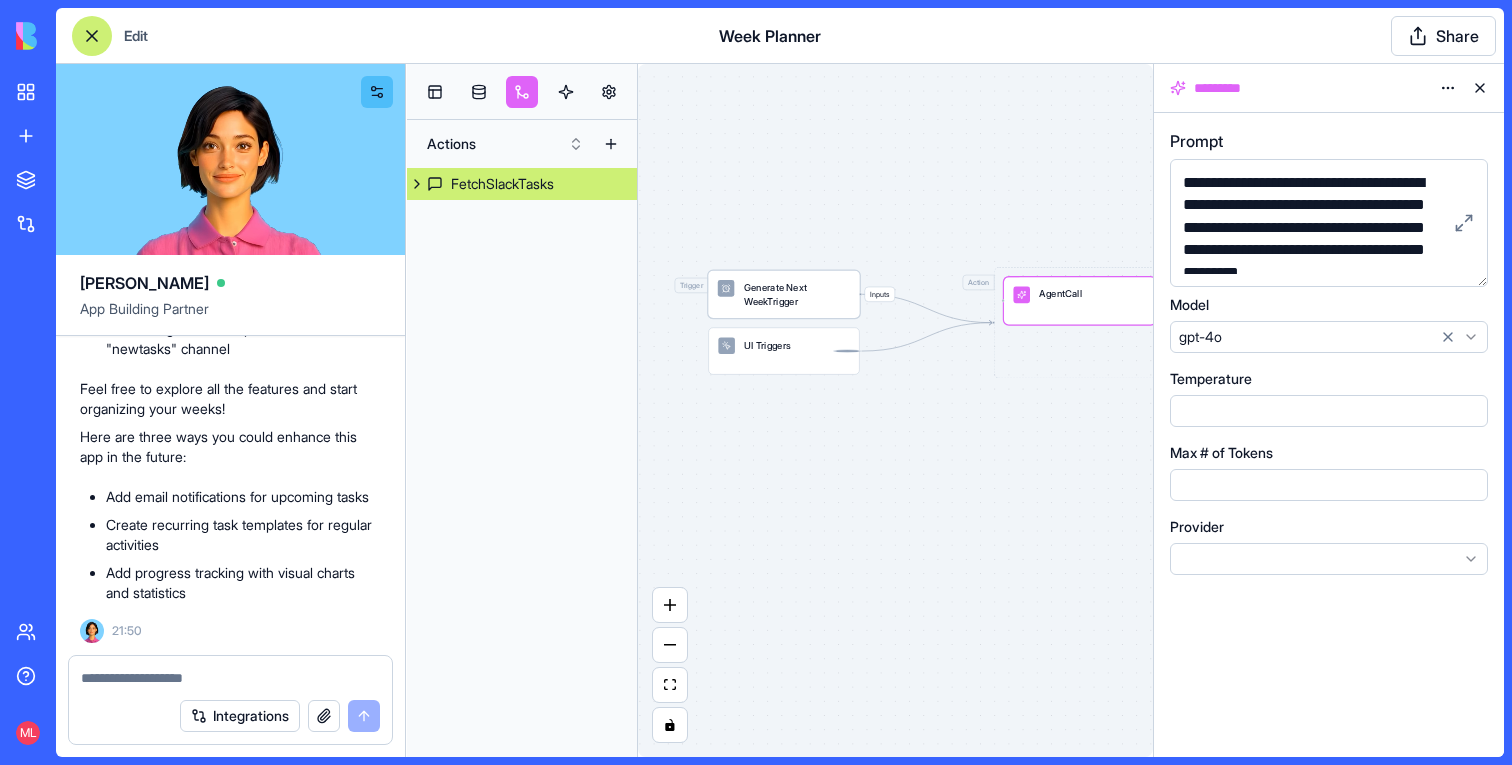 click on "Generate Next WeekTrigger" at bounding box center [797, 294] 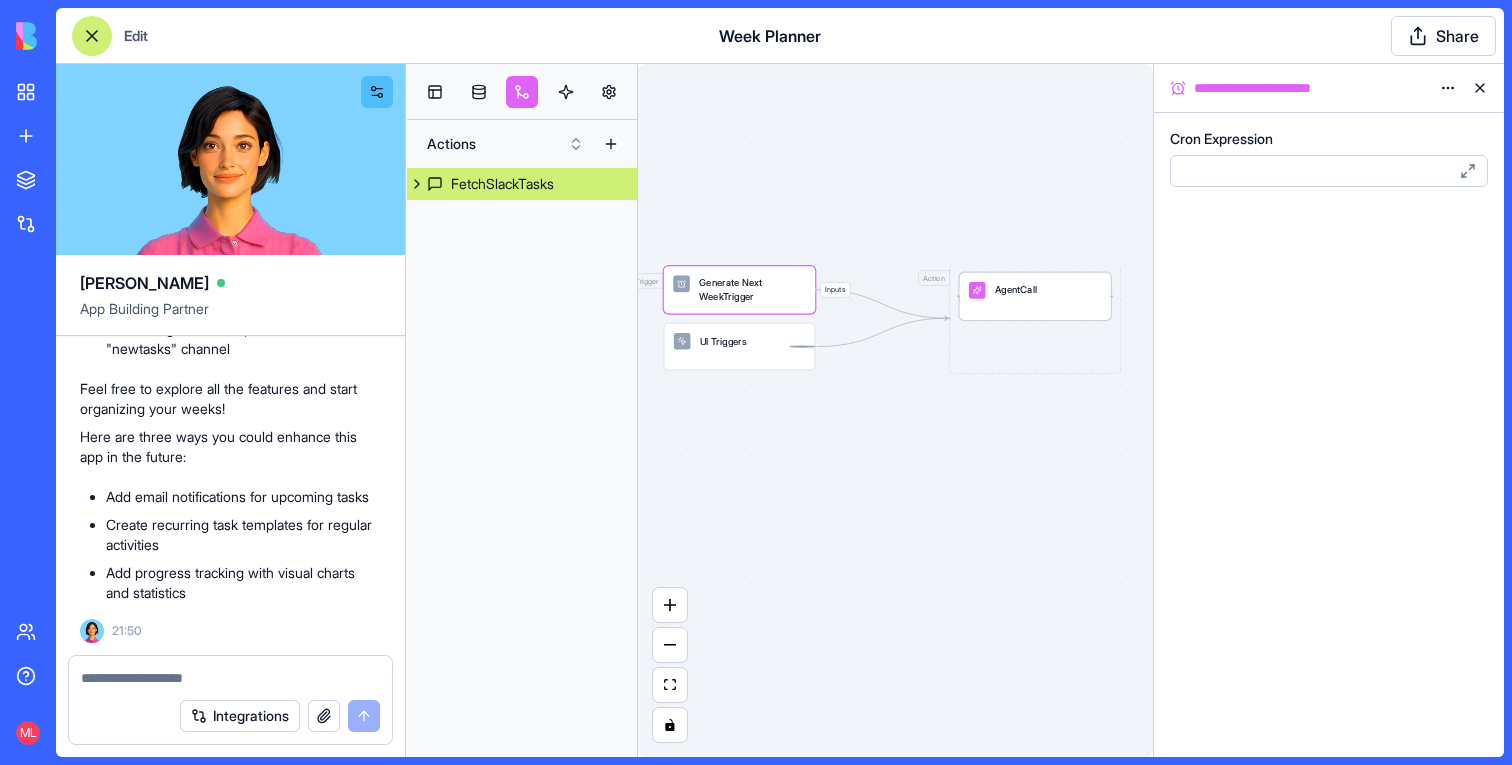 click on "AgentCall" at bounding box center (1034, 296) 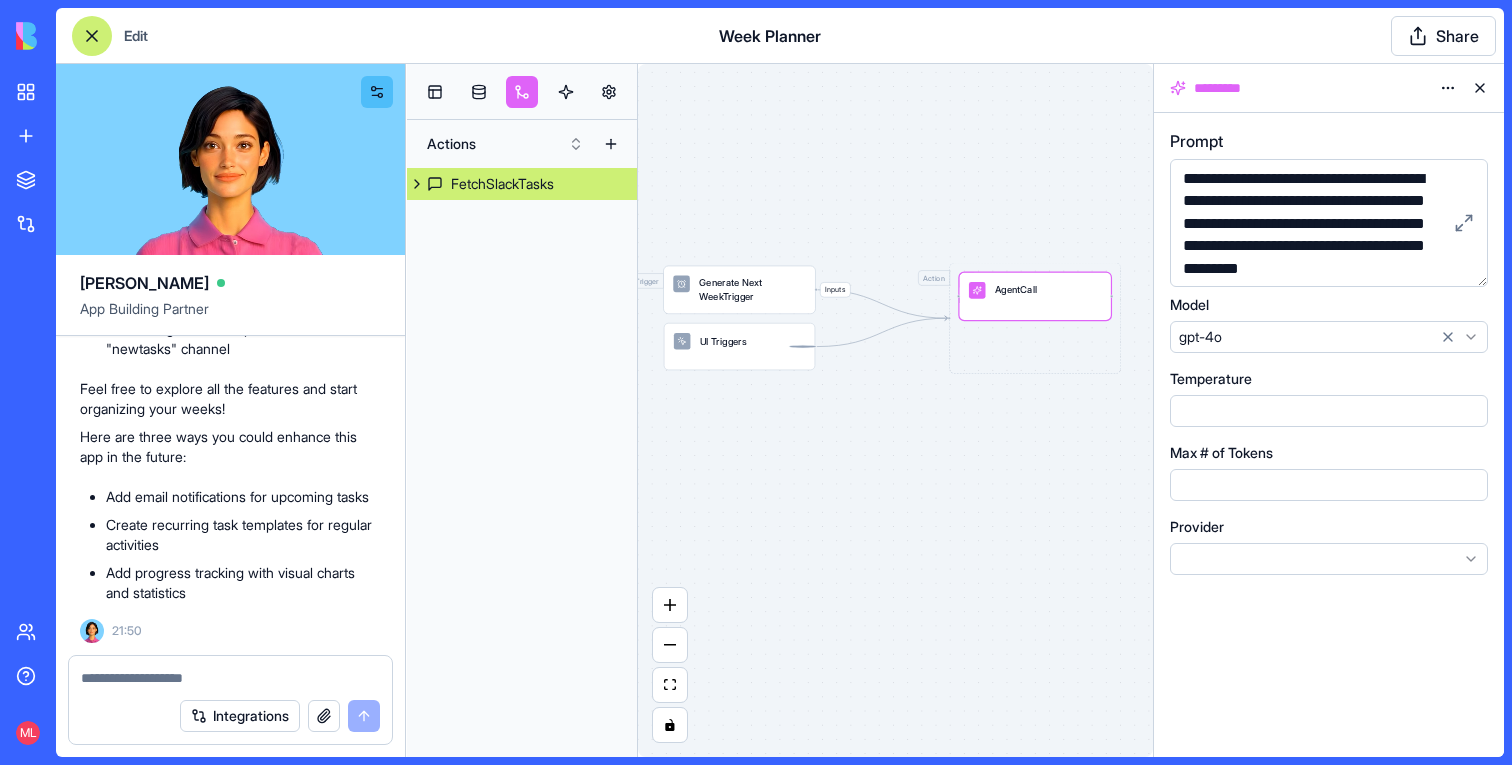 scroll, scrollTop: 0, scrollLeft: 0, axis: both 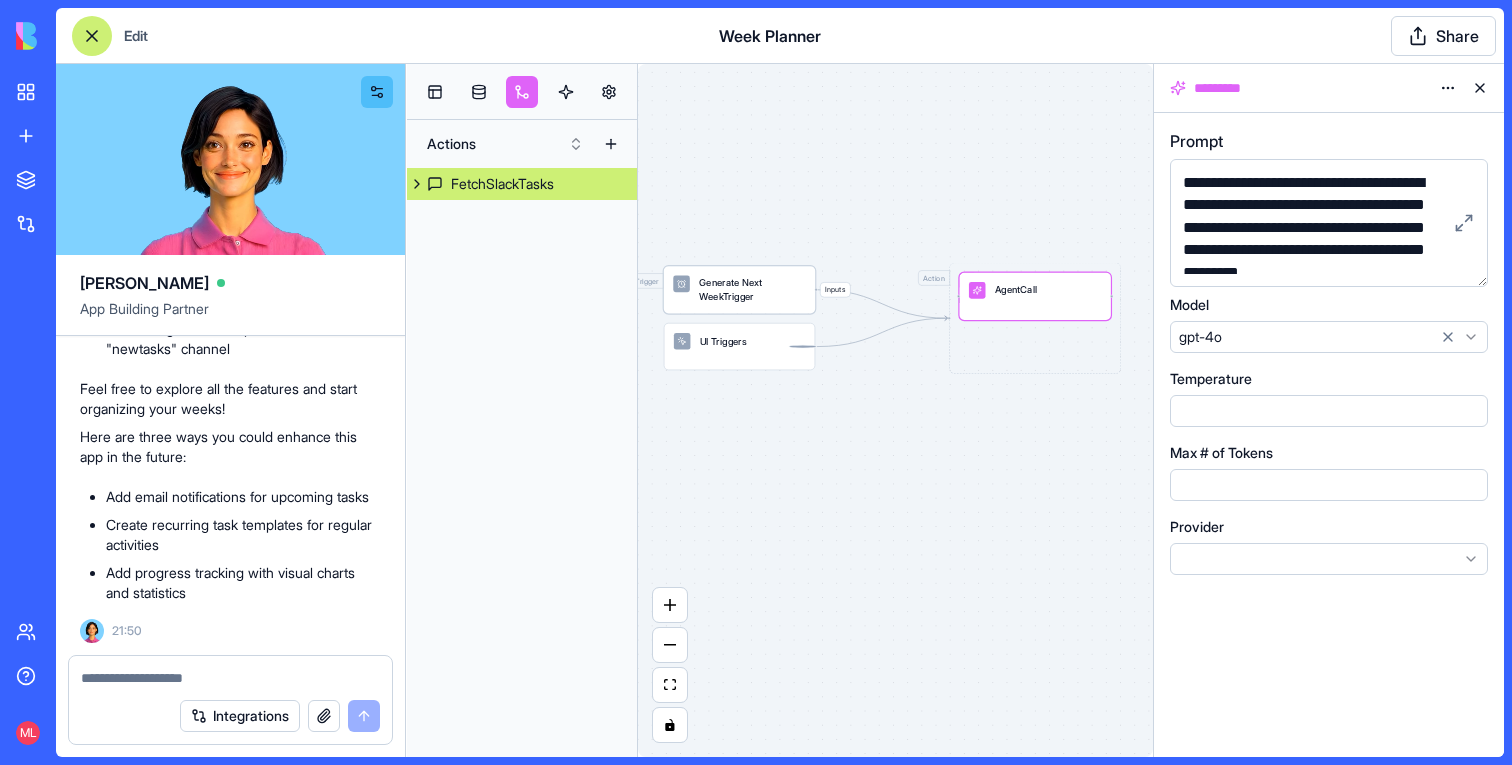click on "Generate Next WeekTrigger" at bounding box center (752, 290) 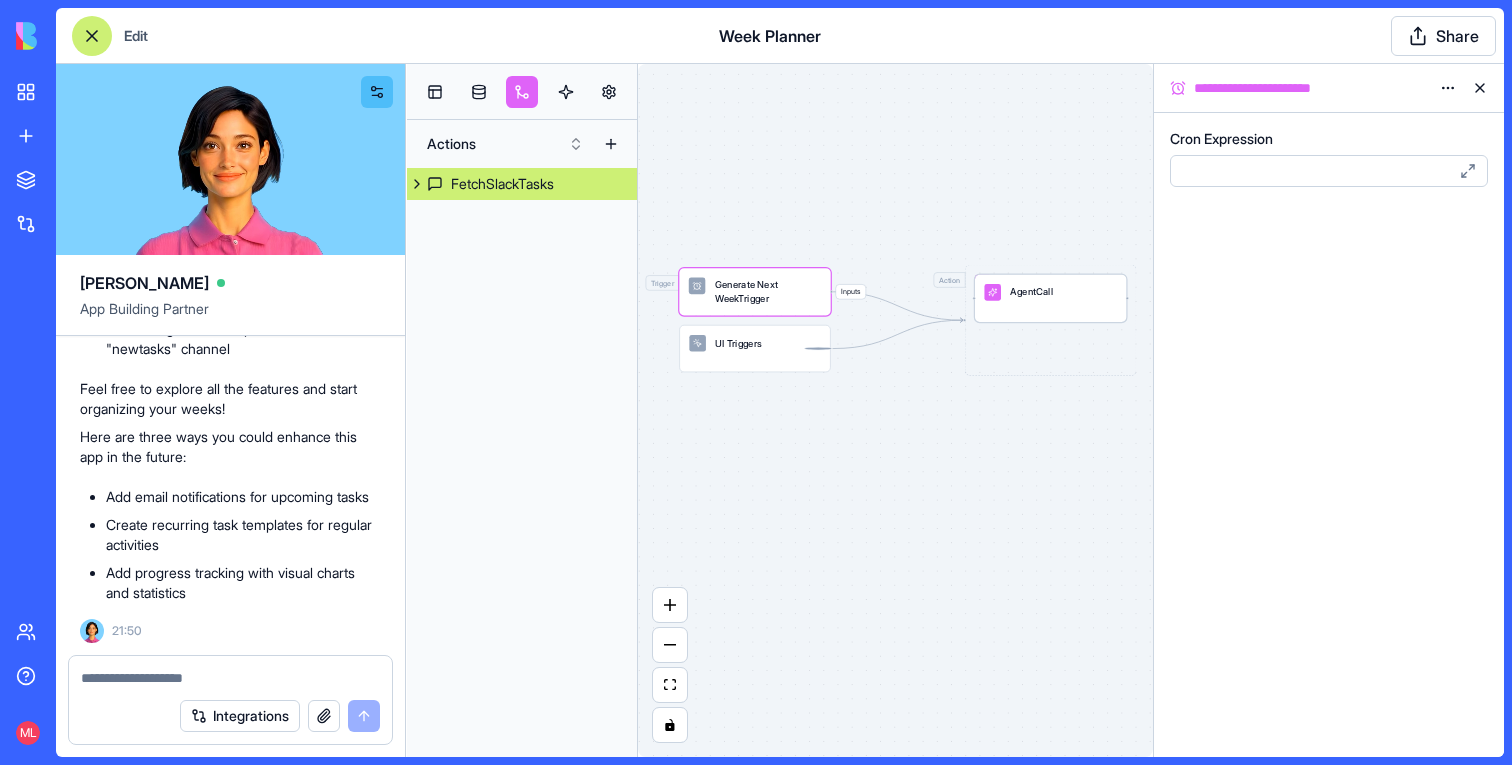 click on "AgentCall" at bounding box center [1050, 298] 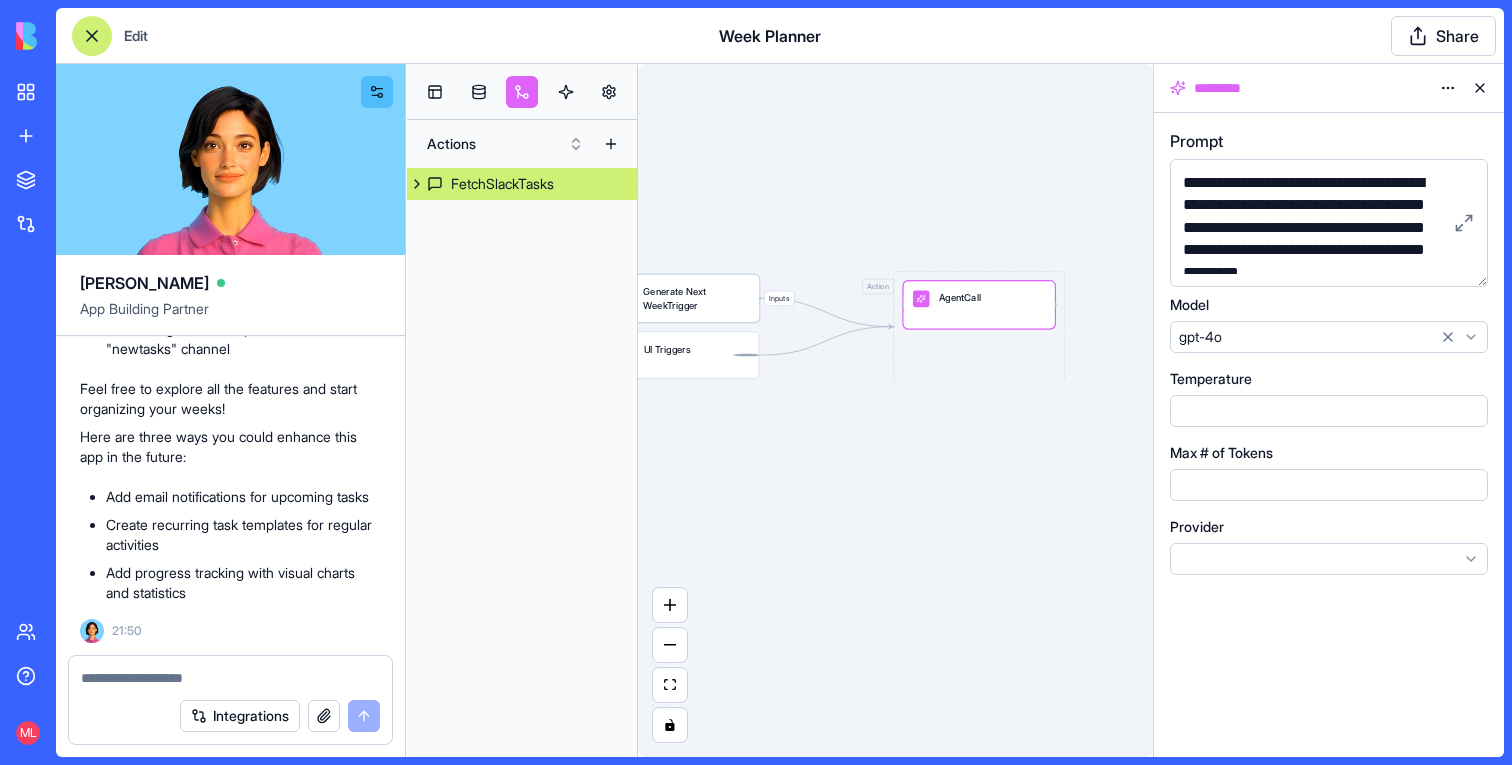 click on "Trigger Generate Next WeekTrigger" at bounding box center (683, 298) 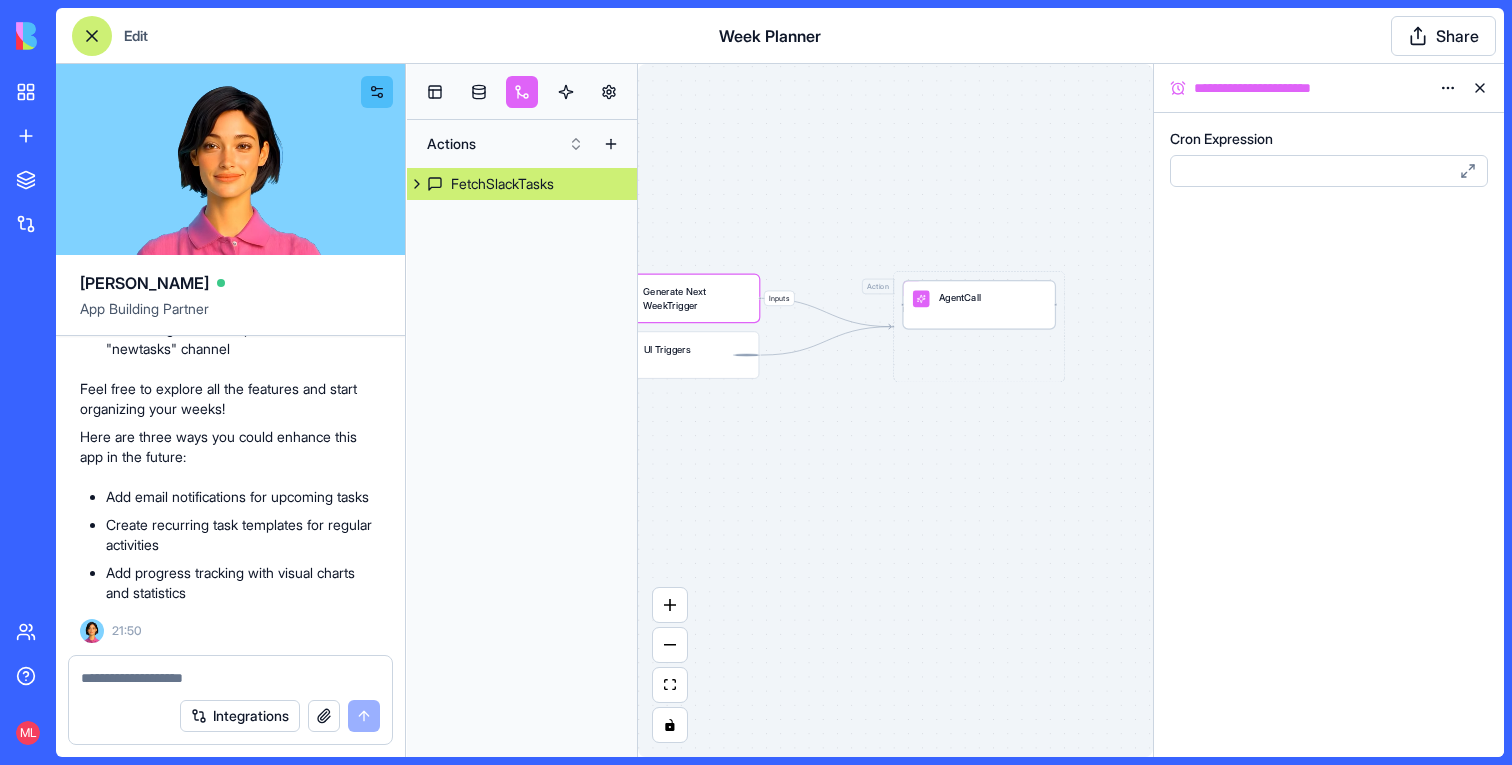 click on "AgentCall" at bounding box center (960, 298) 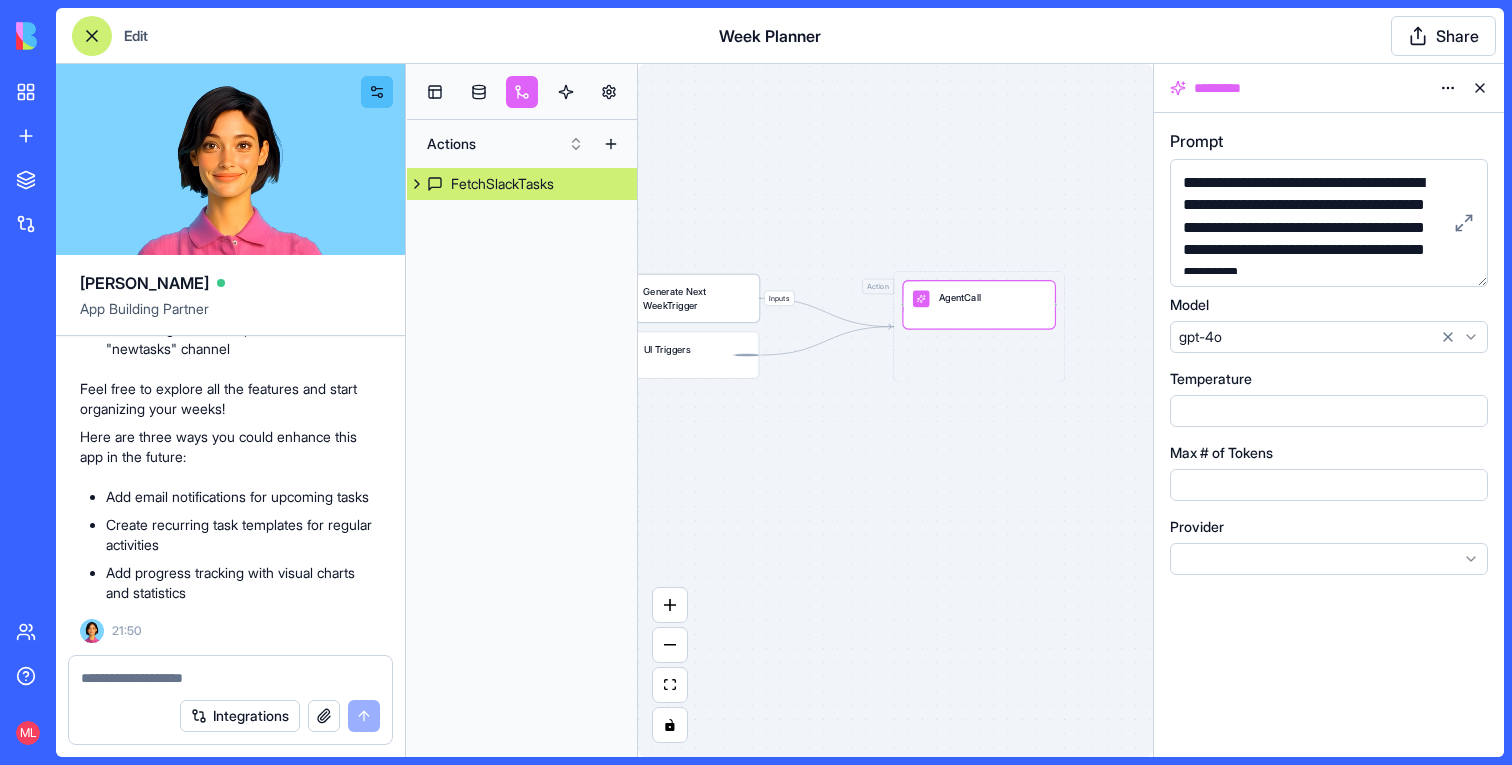 click on "Generate Next WeekTrigger" at bounding box center (696, 298) 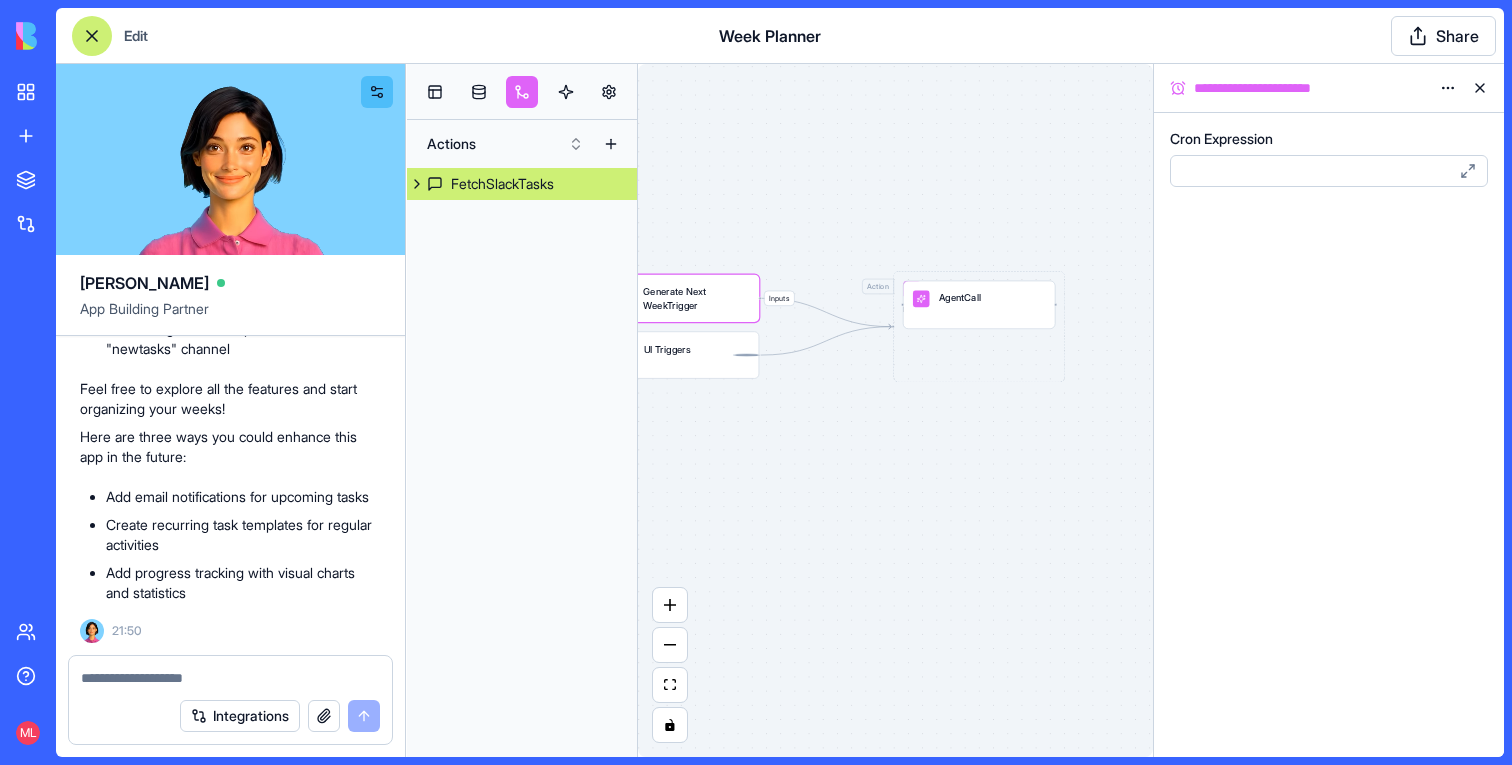 click on "My workspace New App
To pick up a draggable item, press the space bar.
While dragging, use the arrow keys to move the item.
Press space again to drop the item in its new position, or press escape to cancel.
Marketplace Integrations Team Help ML Edit Week Planner Share Ella App Building Partner Build a week planning board (weeks are sunday to saturday) with an option to add next weeks automatically.
Please add a pillar page where we can assign items to pillars.
Please add a backlog page where I can add items to the backlog by recording it The backlog should appear also below the weeks so I can drag & drop the item to the right week.
Please add an option to add tasks from the newtasks channel in slack
Undo M 21:45 I'll check if we have the Slack integration connected before building your week planning board app. Great news! The Slack integration is connected. Let's build your week planning board app! 🚀 Setting up your data structure Now, let's add some sample data to our tables:" at bounding box center [756, 382] 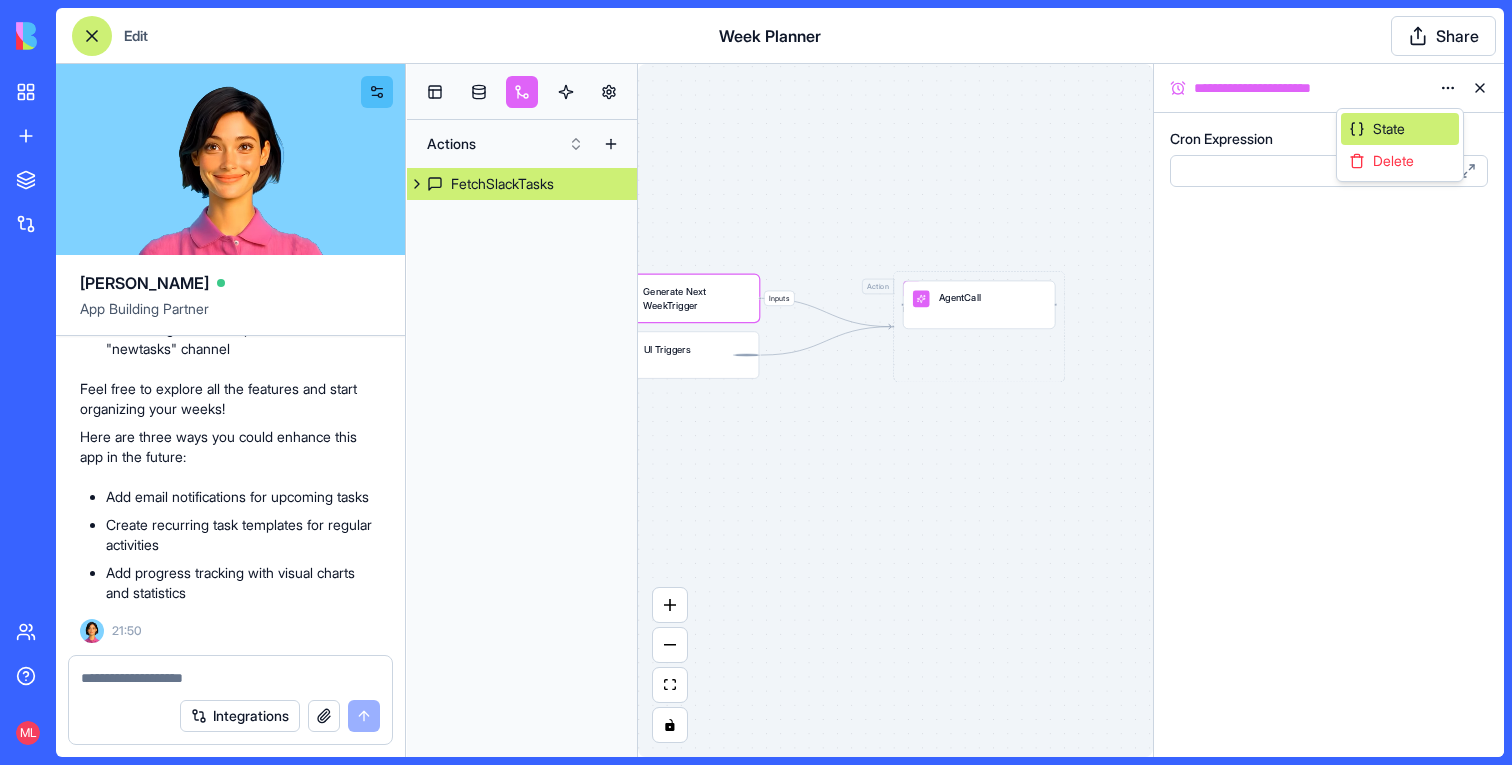 click on "State" at bounding box center [1400, 129] 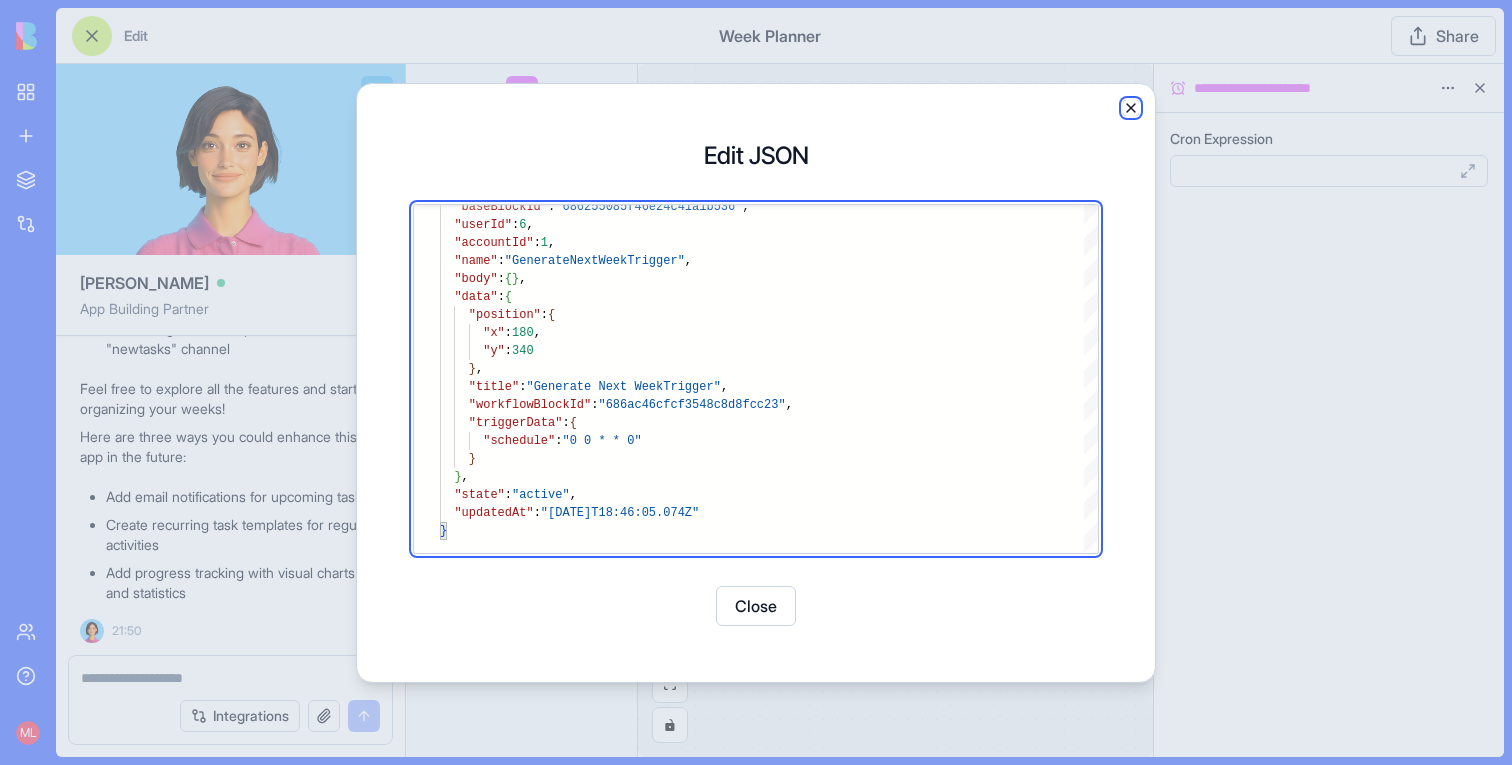 click 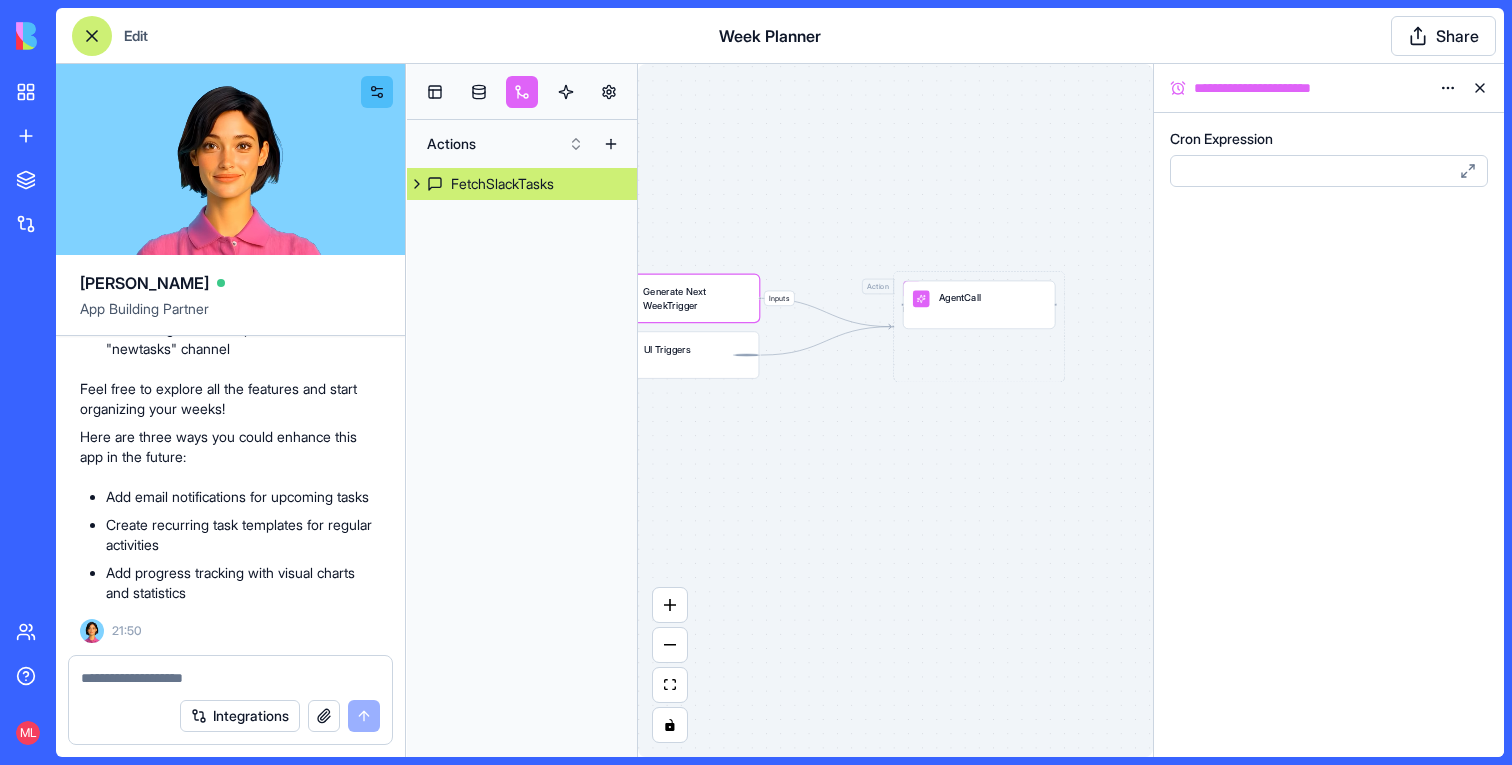 click on "My workspace New App
To pick up a draggable item, press the space bar.
While dragging, use the arrow keys to move the item.
Press space again to drop the item in its new position, or press escape to cancel.
Marketplace Integrations Team Help ML Edit Week Planner Share Ella App Building Partner Build a week planning board (weeks are sunday to saturday) with an option to add next weeks automatically.
Please add a pillar page where we can assign items to pillars.
Please add a backlog page where I can add items to the backlog by recording it The backlog should appear also below the weeks so I can drag & drop the item to the right week.
Please add an option to add tasks from the newtasks channel in slack
Undo M 21:45 I'll check if we have the Slack integration connected before building your week planning board app. Great news! The Slack integration is connected. Let's build your week planning board app! 🚀 Setting up your data structure Now, let's add some sample data to our tables:" at bounding box center [756, 382] 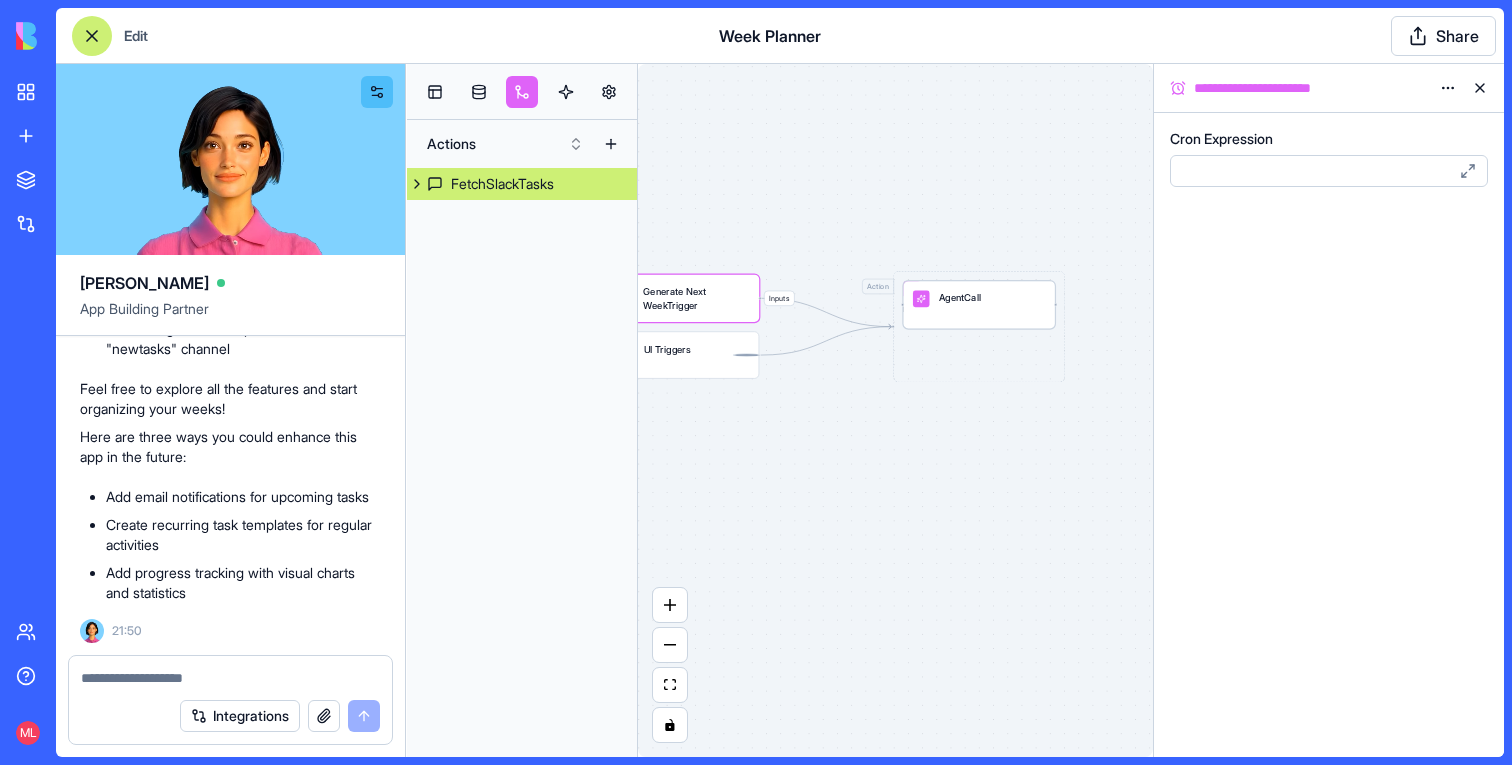 click on "AgentCall" at bounding box center [978, 304] 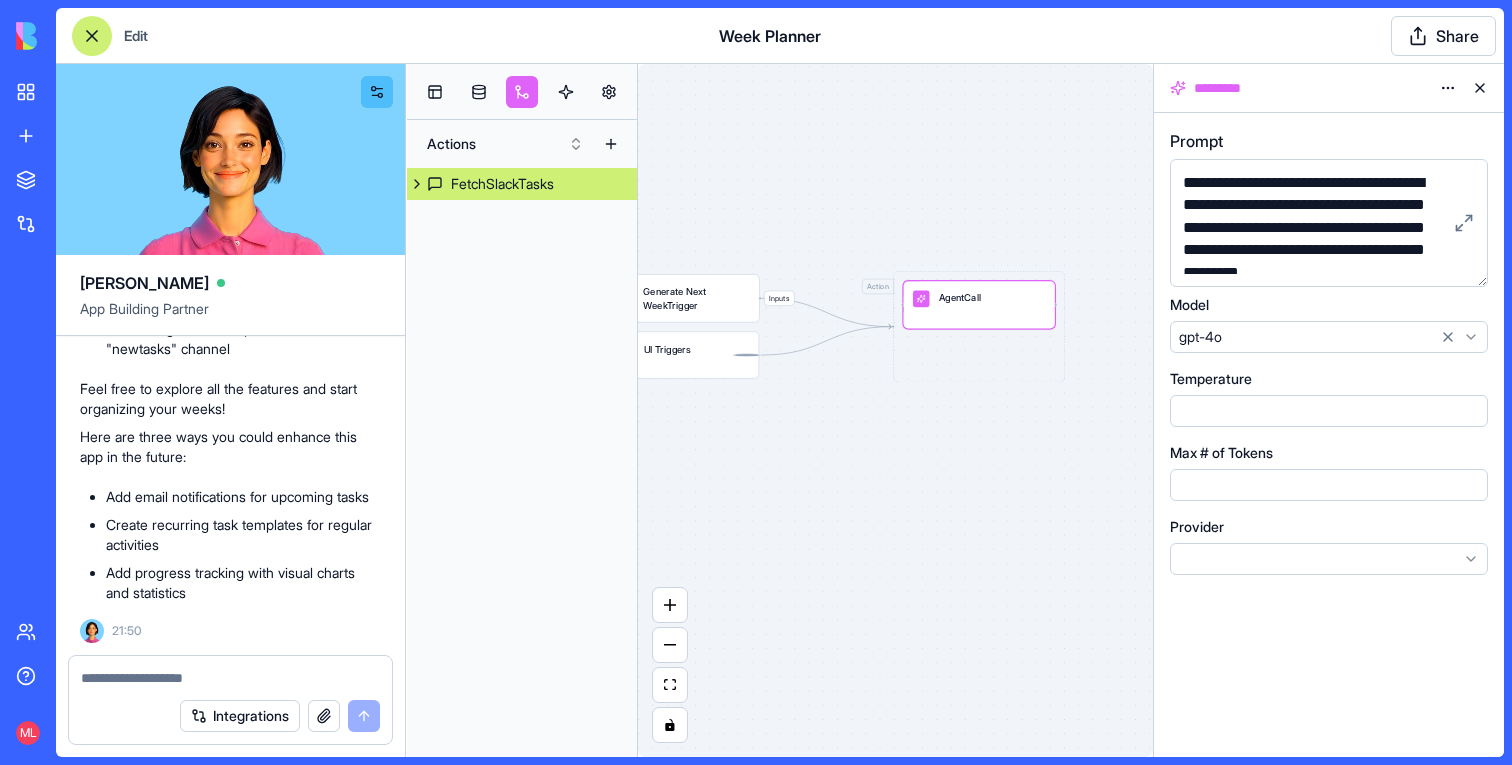 click on "My workspace New App
To pick up a draggable item, press the space bar.
While dragging, use the arrow keys to move the item.
Press space again to drop the item in its new position, or press escape to cancel.
Marketplace Integrations Team Help ML Edit Week Planner Share Ella App Building Partner Build a week planning board (weeks are sunday to saturday) with an option to add next weeks automatically.
Please add a pillar page where we can assign items to pillars.
Please add a backlog page where I can add items to the backlog by recording it The backlog should appear also below the weeks so I can drag & drop the item to the right week.
Please add an option to add tasks from the newtasks channel in slack
Undo M 21:45 I'll check if we have the Slack integration connected before building your week planning board app. Great news! The Slack integration is connected. Let's build your week planning board app! 🚀 Setting up your data structure Now, let's add some sample data to our tables:" at bounding box center (756, 382) 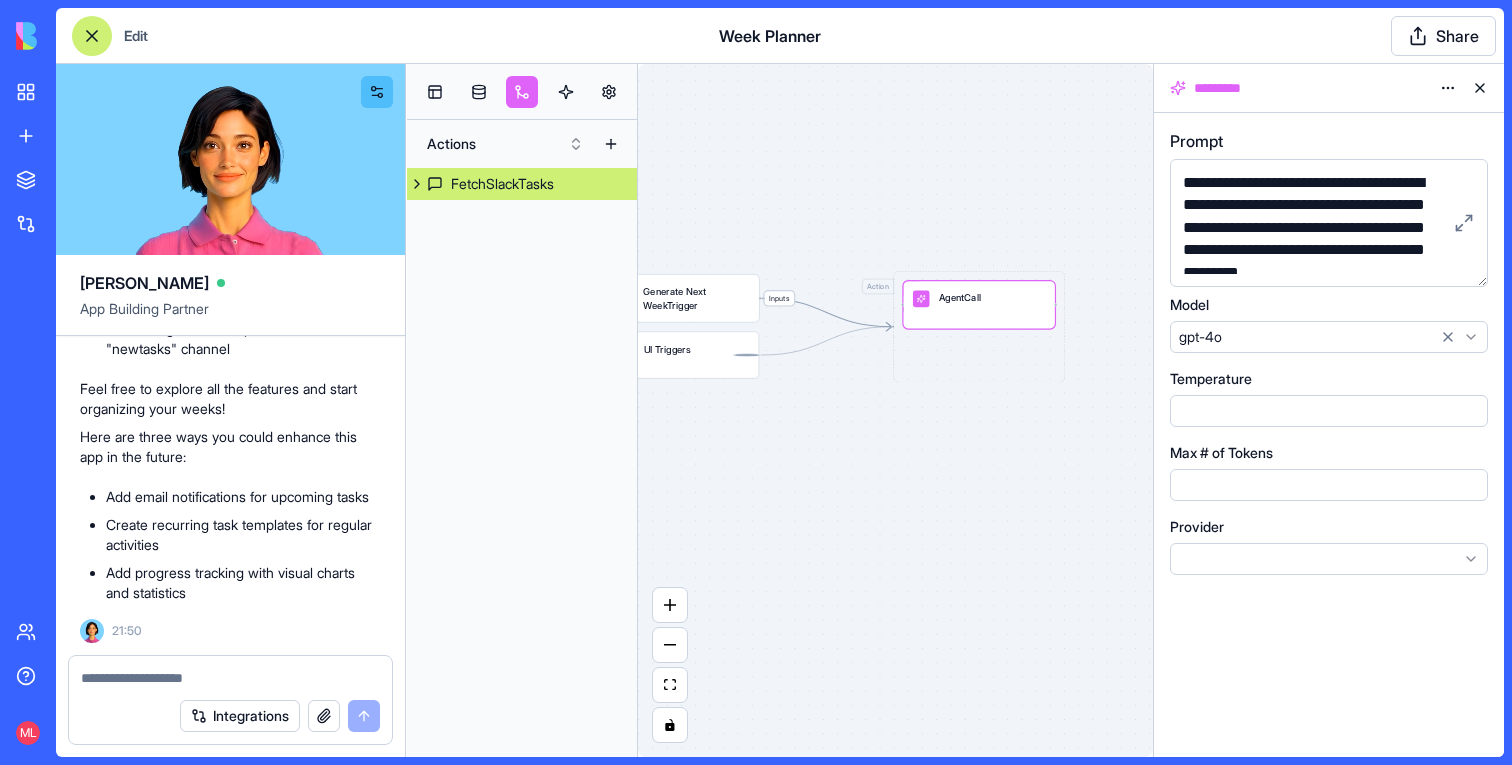 click on "Inputs" at bounding box center (780, 298) 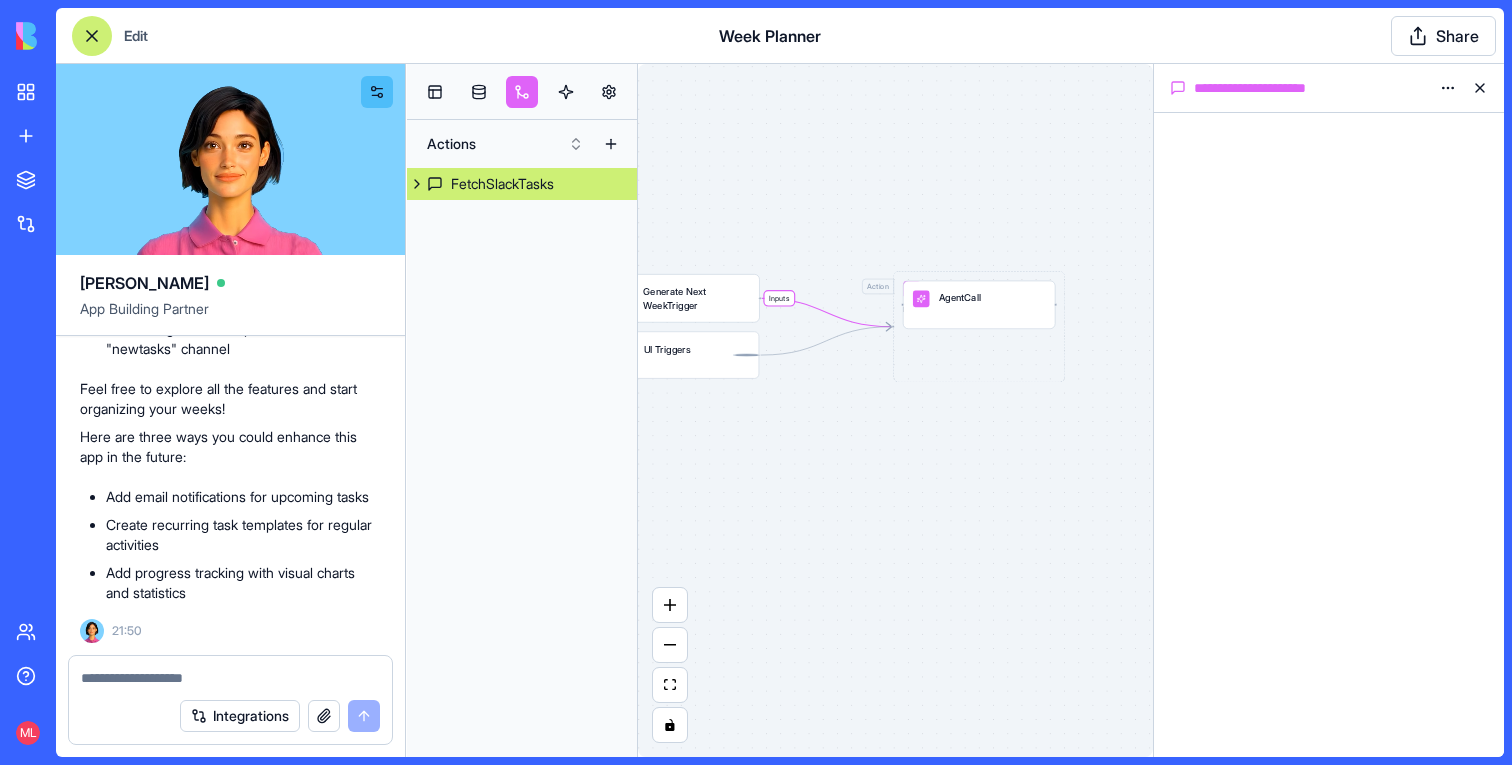 drag, startPoint x: 823, startPoint y: 433, endPoint x: 892, endPoint y: 433, distance: 69 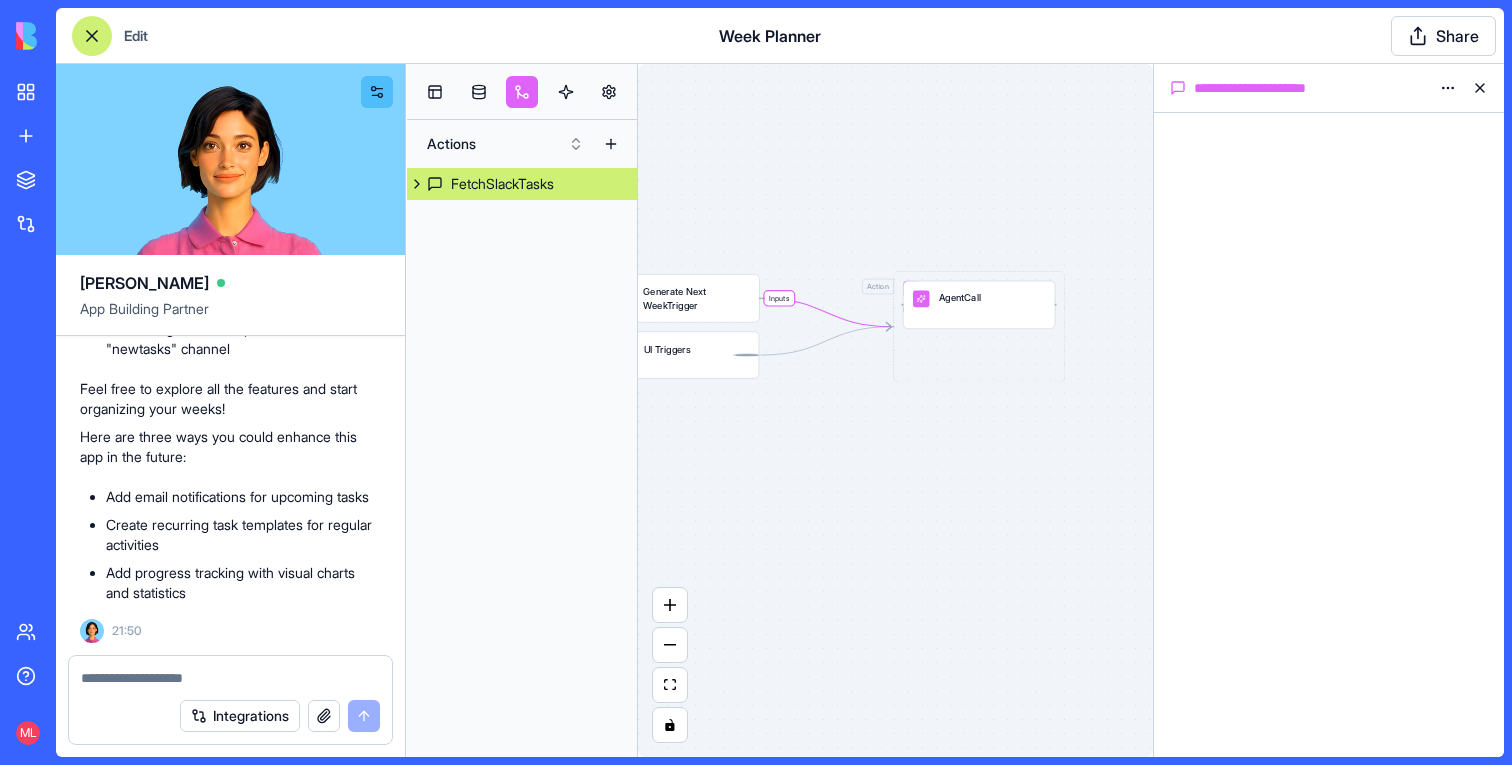 click on "My workspace New App
To pick up a draggable item, press the space bar.
While dragging, use the arrow keys to move the item.
Press space again to drop the item in its new position, or press escape to cancel.
Marketplace Integrations Team Help ML Edit Week Planner Share Ella App Building Partner Build a week planning board (weeks are sunday to saturday) with an option to add next weeks automatically.
Please add a pillar page where we can assign items to pillars.
Please add a backlog page where I can add items to the backlog by recording it The backlog should appear also below the weeks so I can drag & drop the item to the right week.
Please add an option to add tasks from the newtasks channel in slack
Undo M 21:45 I'll check if we have the Slack integration connected before building your week planning board app. Great news! The Slack integration is connected. Let's build your week planning board app! 🚀 Setting up your data structure Now, let's add some sample data to our tables:" at bounding box center (756, 382) 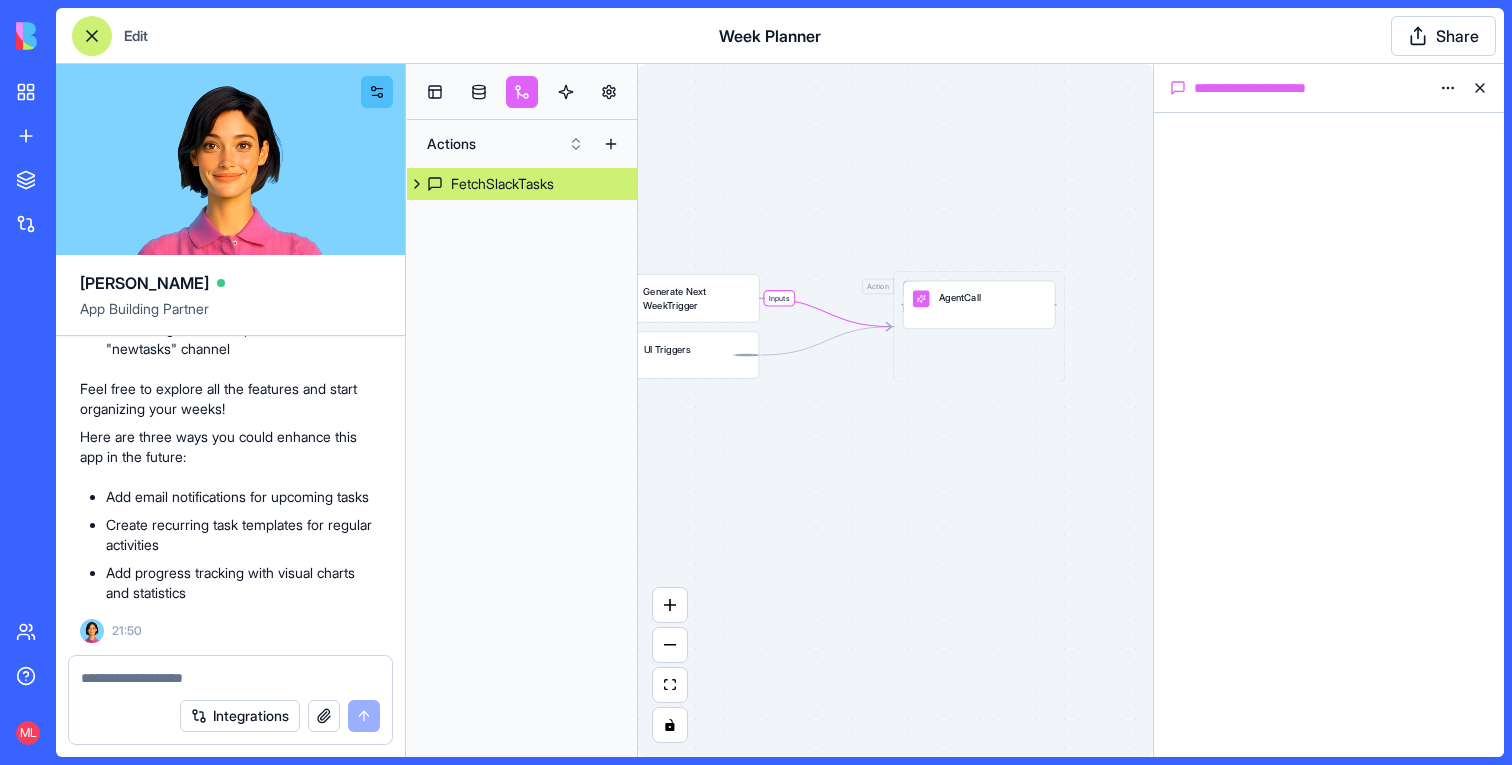 click on "My workspace New App
To pick up a draggable item, press the space bar.
While dragging, use the arrow keys to move the item.
Press space again to drop the item in its new position, or press escape to cancel.
Marketplace Integrations Team Help ML Edit Week Planner Share Ella App Building Partner Build a week planning board (weeks are sunday to saturday) with an option to add next weeks automatically.
Please add a pillar page where we can assign items to pillars.
Please add a backlog page where I can add items to the backlog by recording it The backlog should appear also below the weeks so I can drag & drop the item to the right week.
Please add an option to add tasks from the newtasks channel in slack
Undo M 21:45 I'll check if we have the Slack integration connected before building your week planning board app. Great news! The Slack integration is connected. Let's build your week planning board app! 🚀 Setting up your data structure Now, let's add some sample data to our tables:" at bounding box center (756, 382) 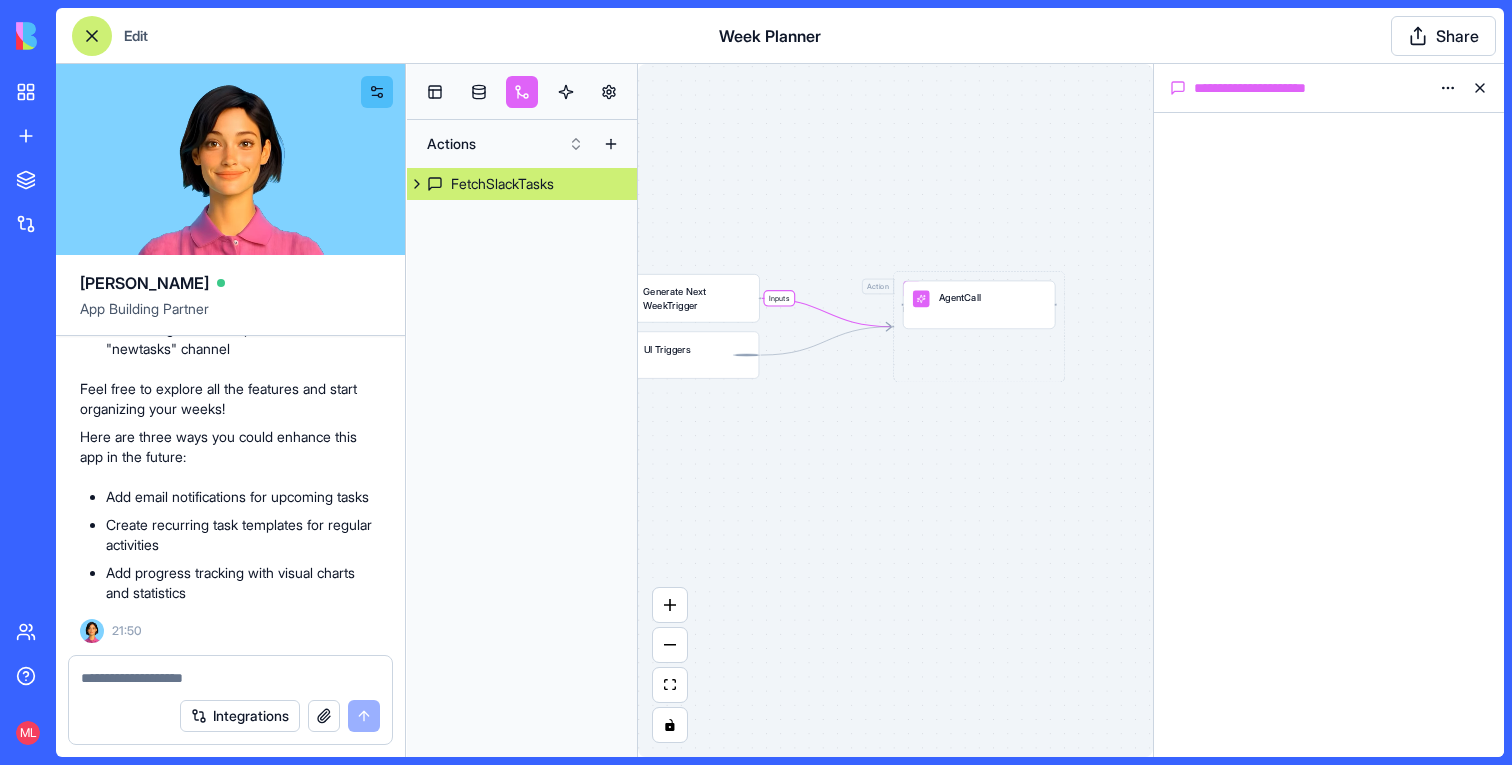 click on "My workspace New App
To pick up a draggable item, press the space bar.
While dragging, use the arrow keys to move the item.
Press space again to drop the item in its new position, or press escape to cancel.
Marketplace Integrations Team Help ML Edit Week Planner Share Ella App Building Partner Build a week planning board (weeks are sunday to saturday) with an option to add next weeks automatically.
Please add a pillar page where we can assign items to pillars.
Please add a backlog page where I can add items to the backlog by recording it The backlog should appear also below the weeks so I can drag & drop the item to the right week.
Please add an option to add tasks from the newtasks channel in slack
Undo M 21:45 I'll check if we have the Slack integration connected before building your week planning board app. Great news! The Slack integration is connected. Let's build your week planning board app! 🚀 Setting up your data structure Now, let's add some sample data to our tables:" at bounding box center (756, 382) 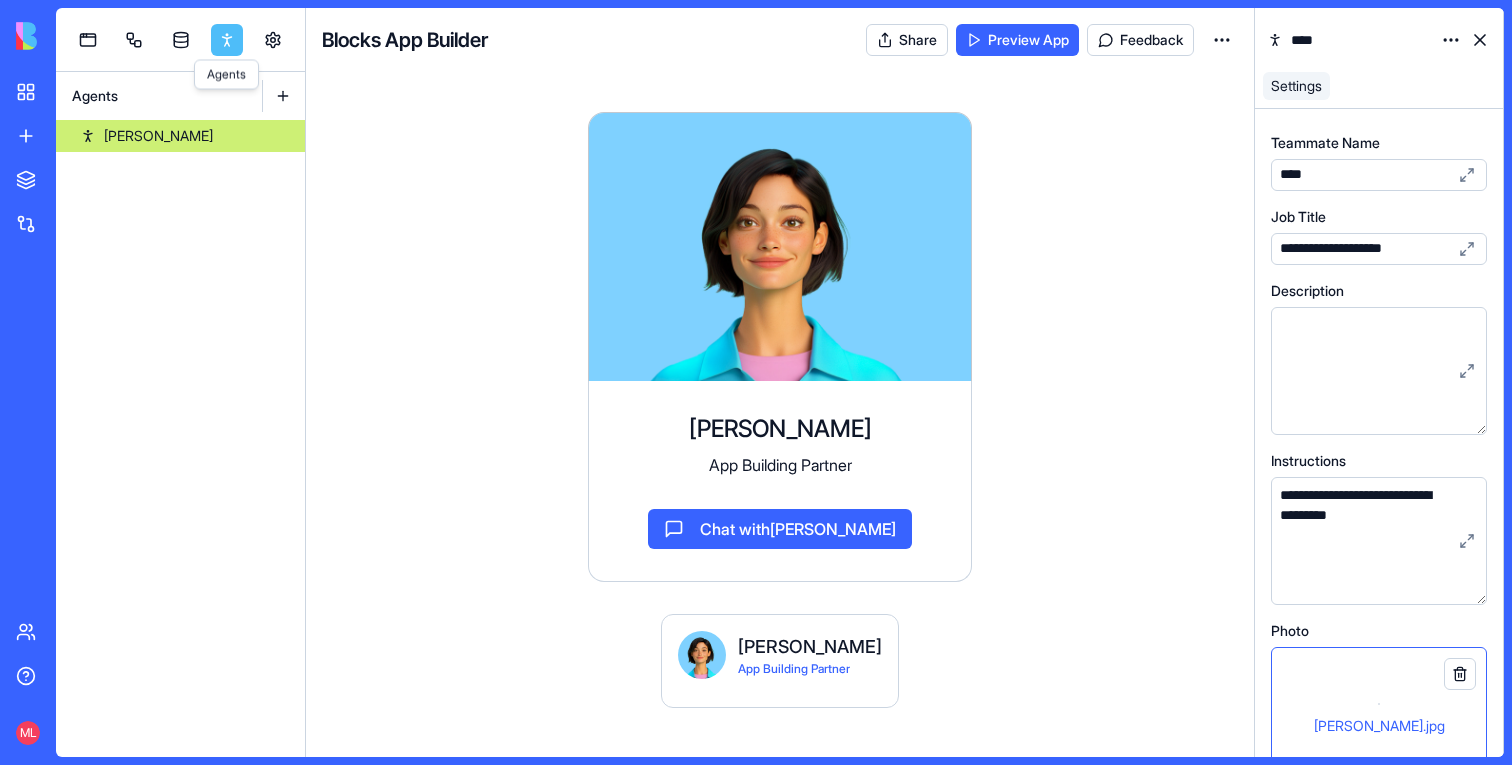 scroll, scrollTop: 0, scrollLeft: 0, axis: both 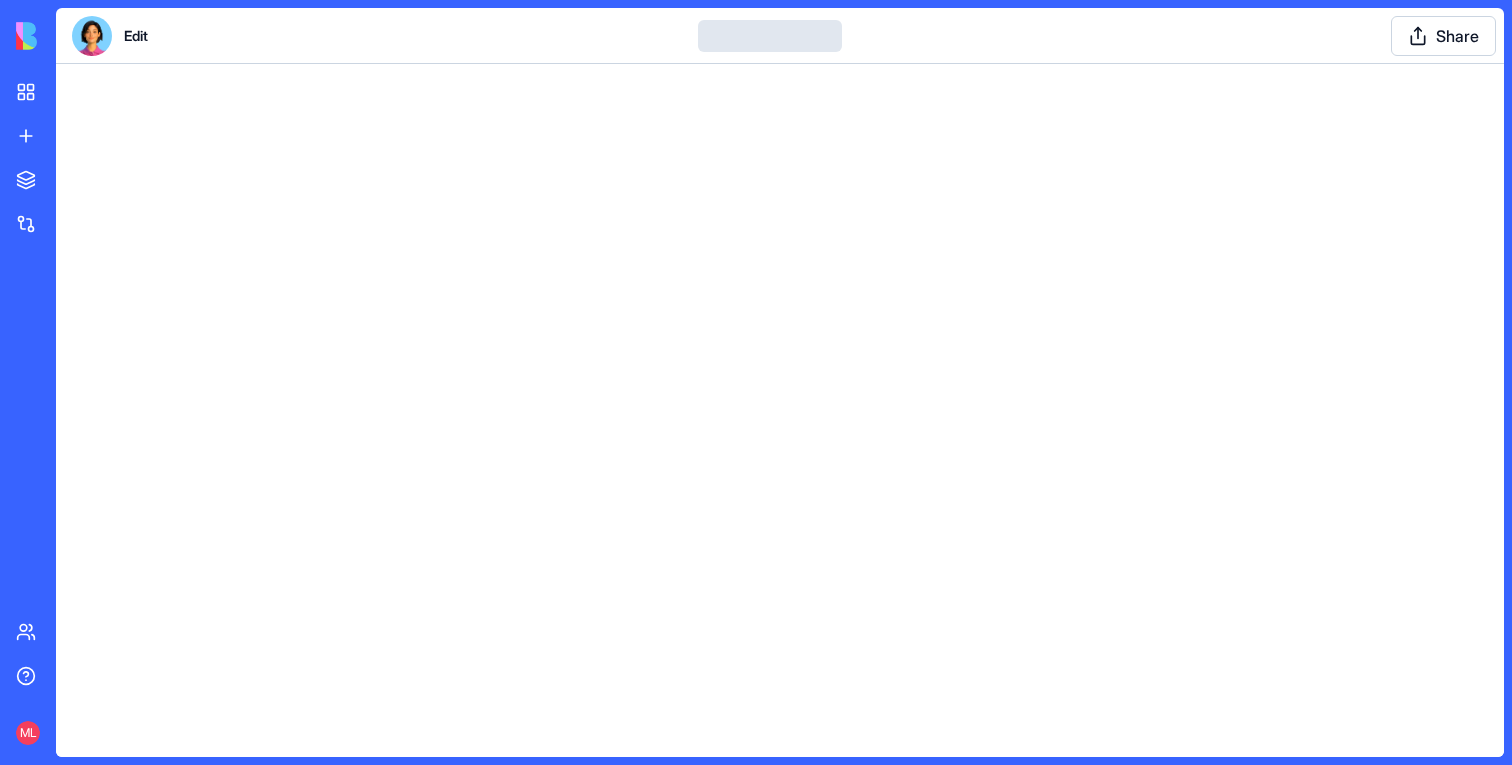 click at bounding box center (92, 36) 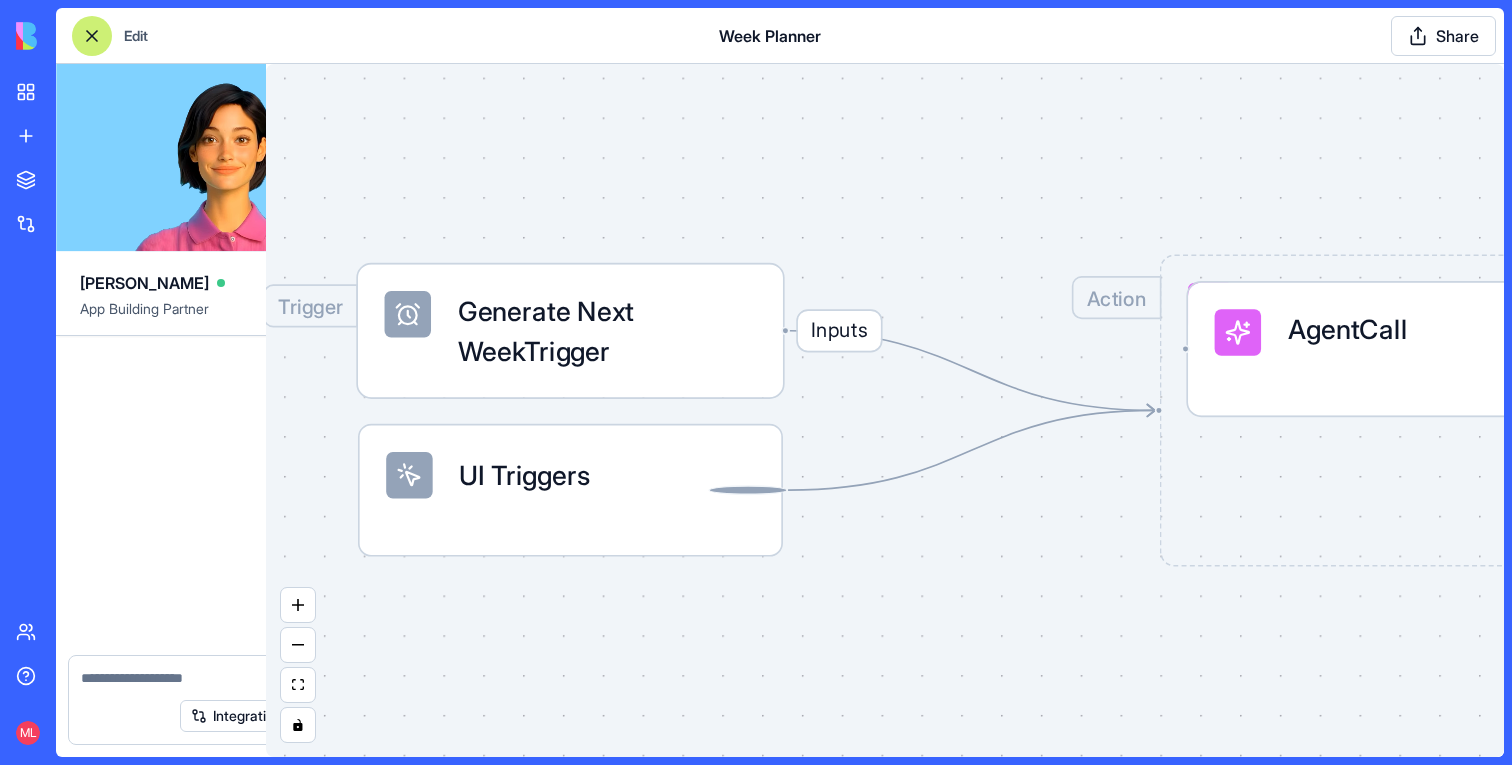 scroll, scrollTop: 1329, scrollLeft: 0, axis: vertical 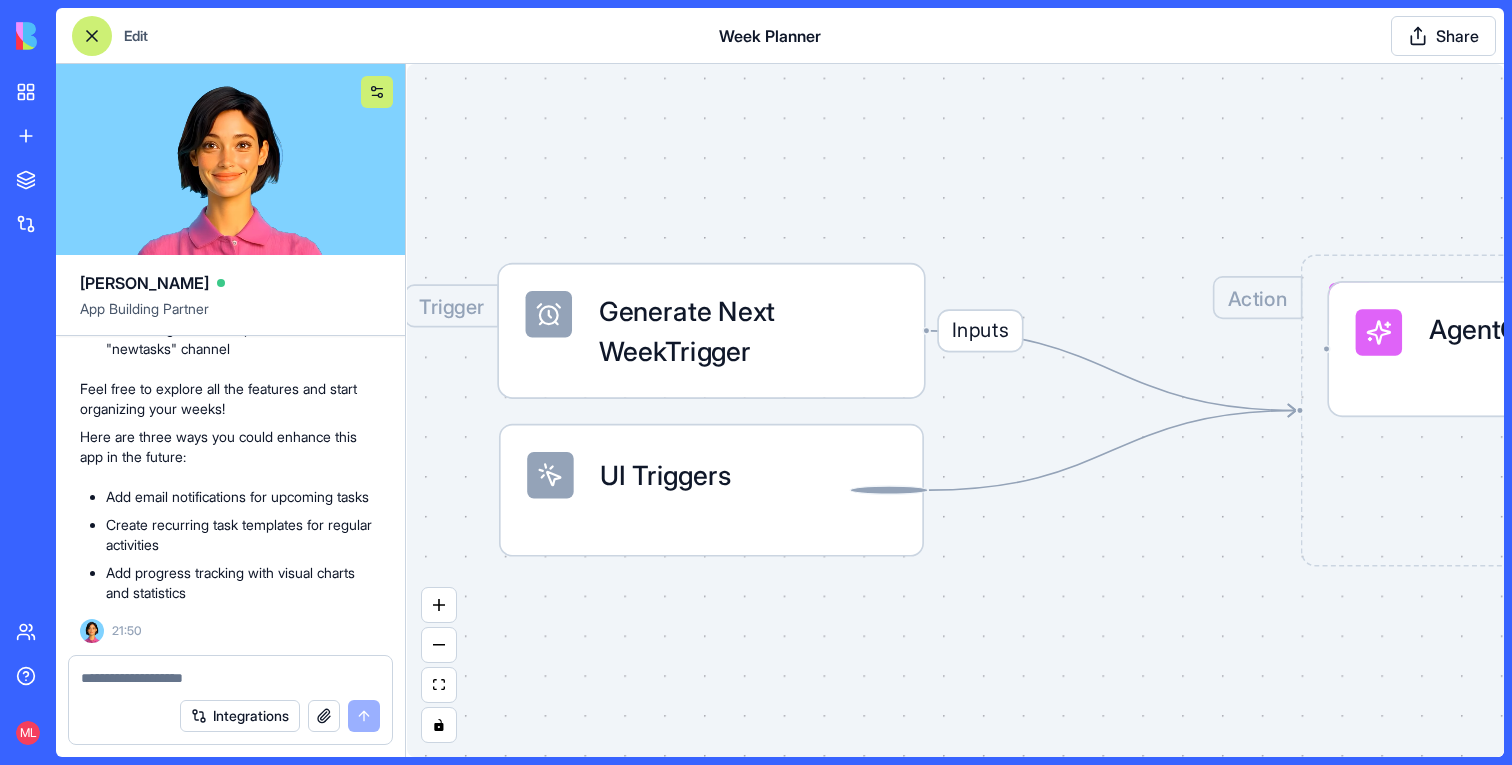 click at bounding box center (377, 92) 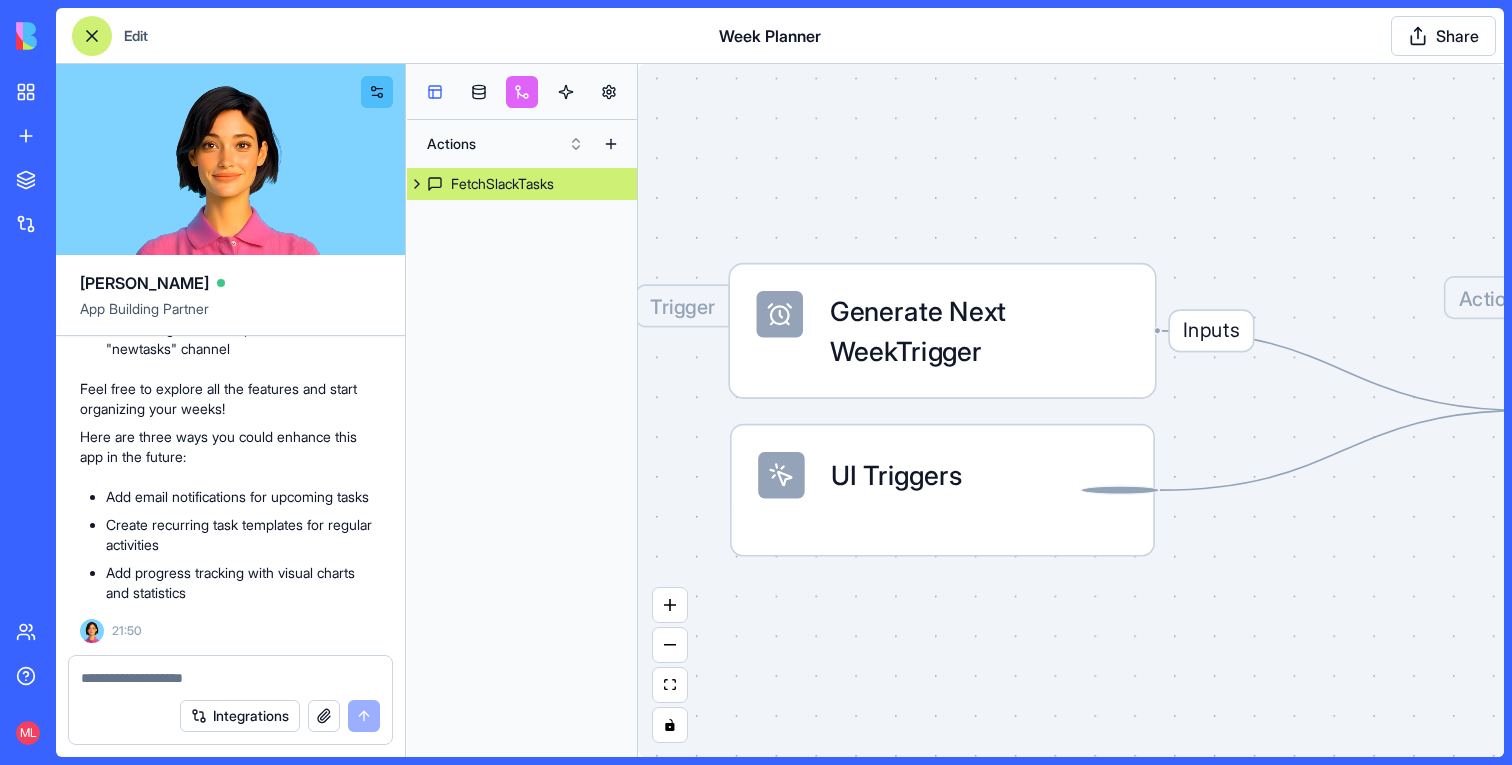click at bounding box center (435, 92) 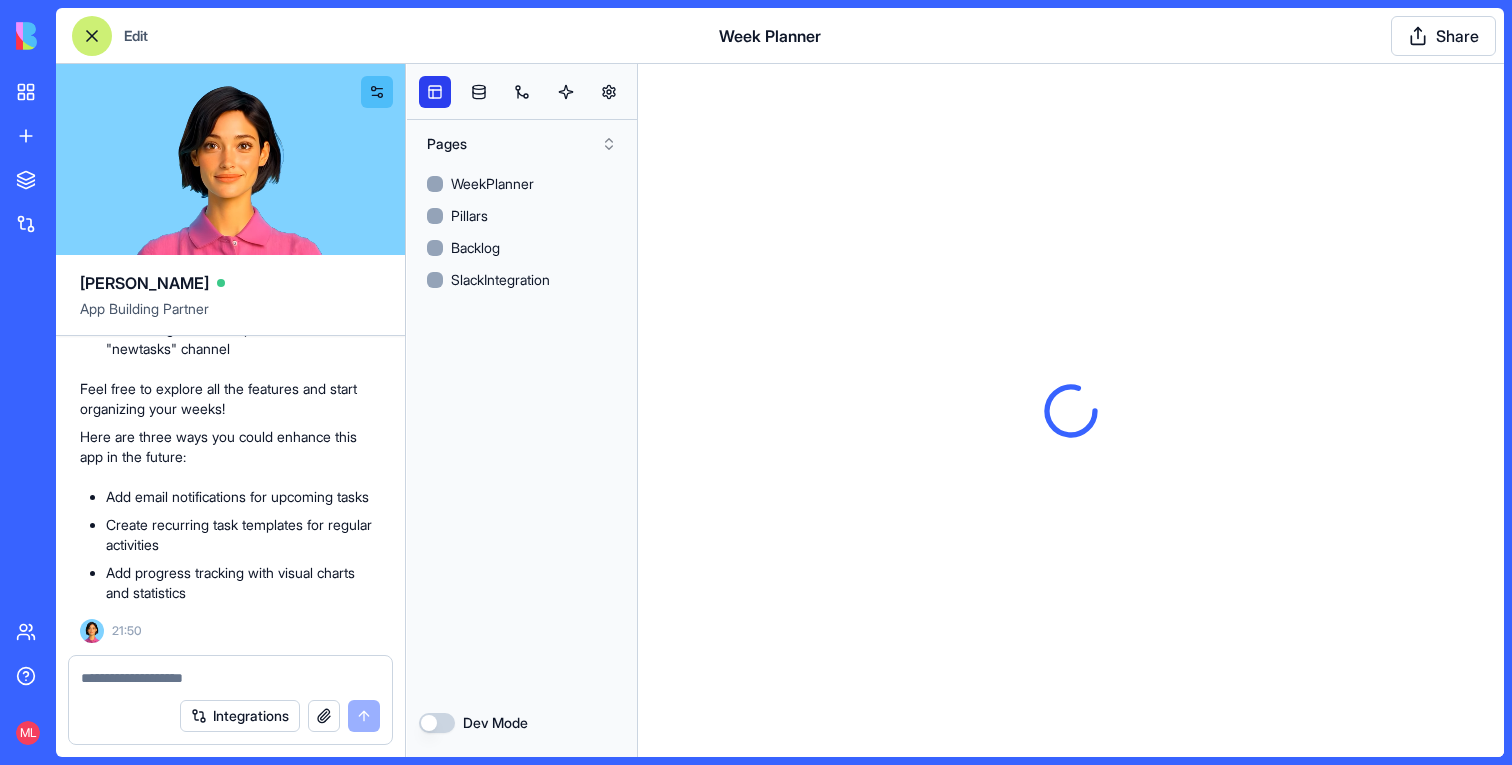 click at bounding box center (435, 92) 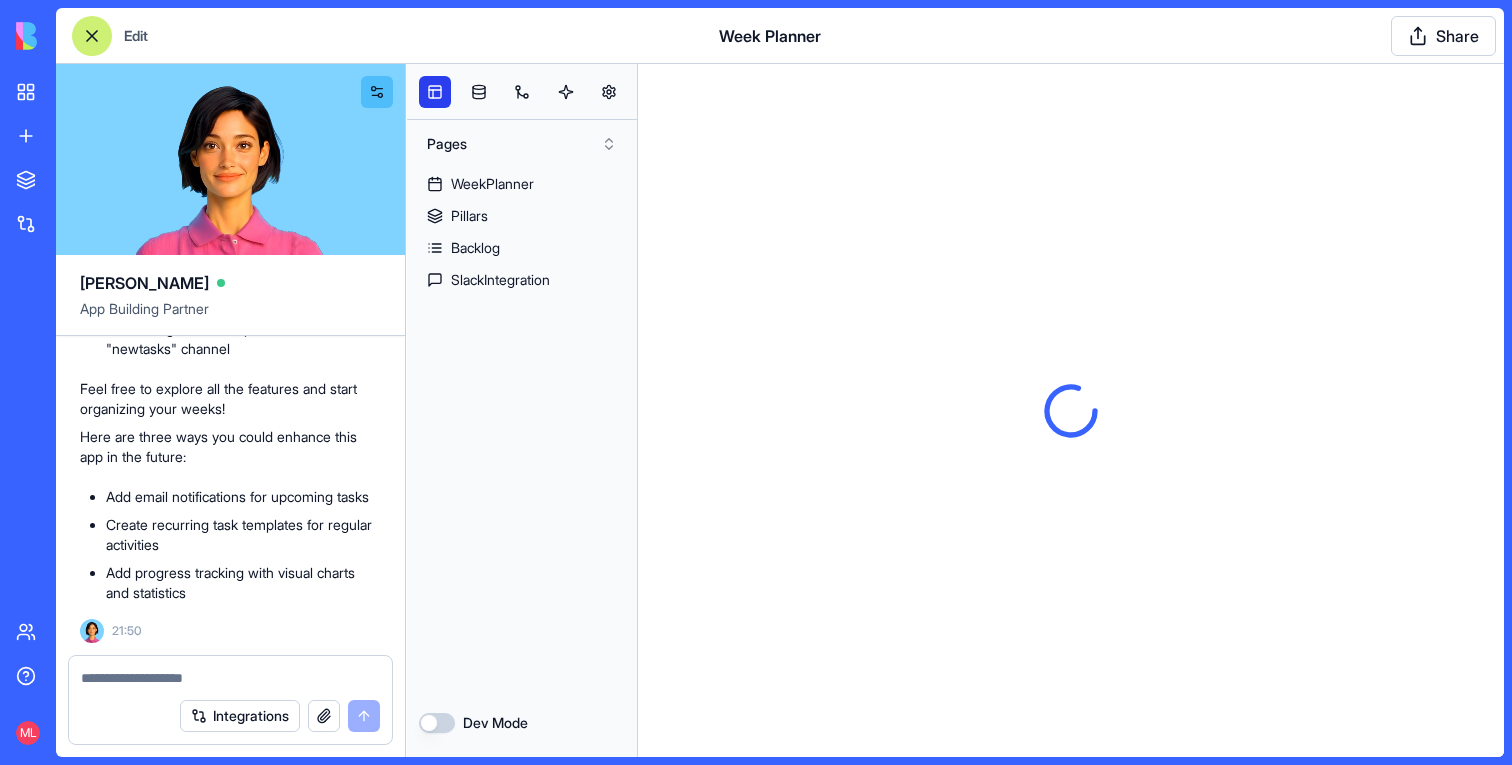 scroll, scrollTop: 0, scrollLeft: 0, axis: both 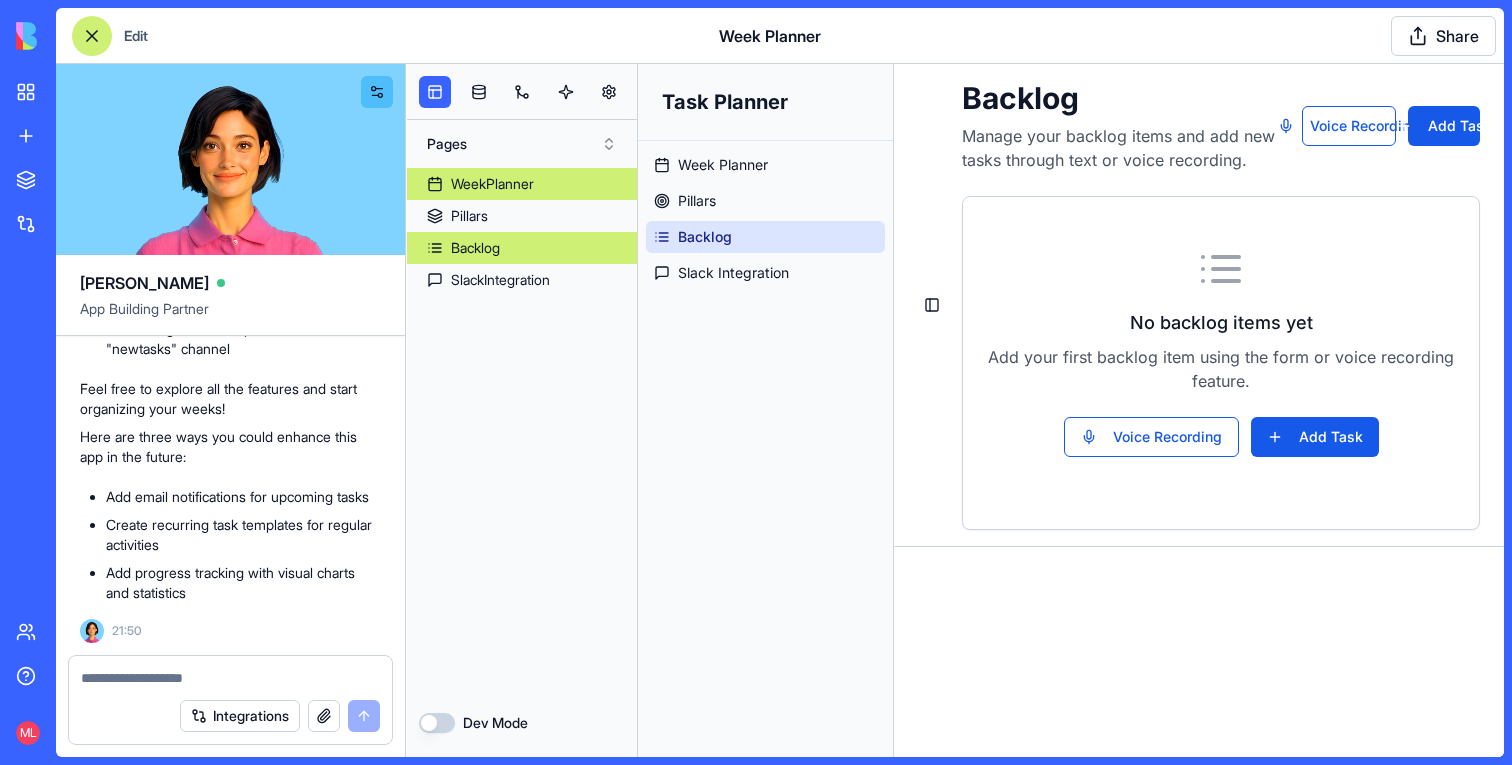click on "Backlog" at bounding box center (475, 248) 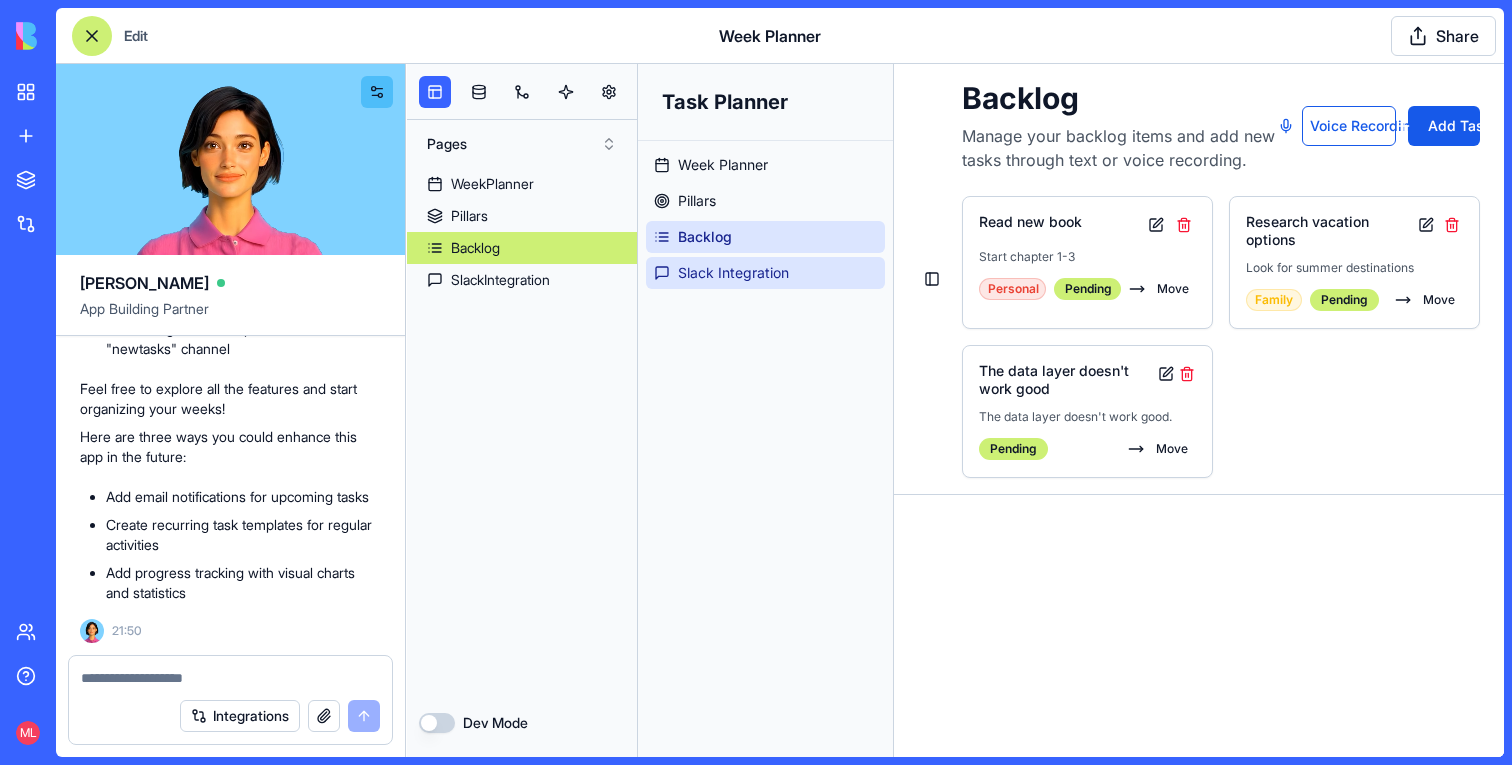 click on "Slack Integration" at bounding box center (765, 273) 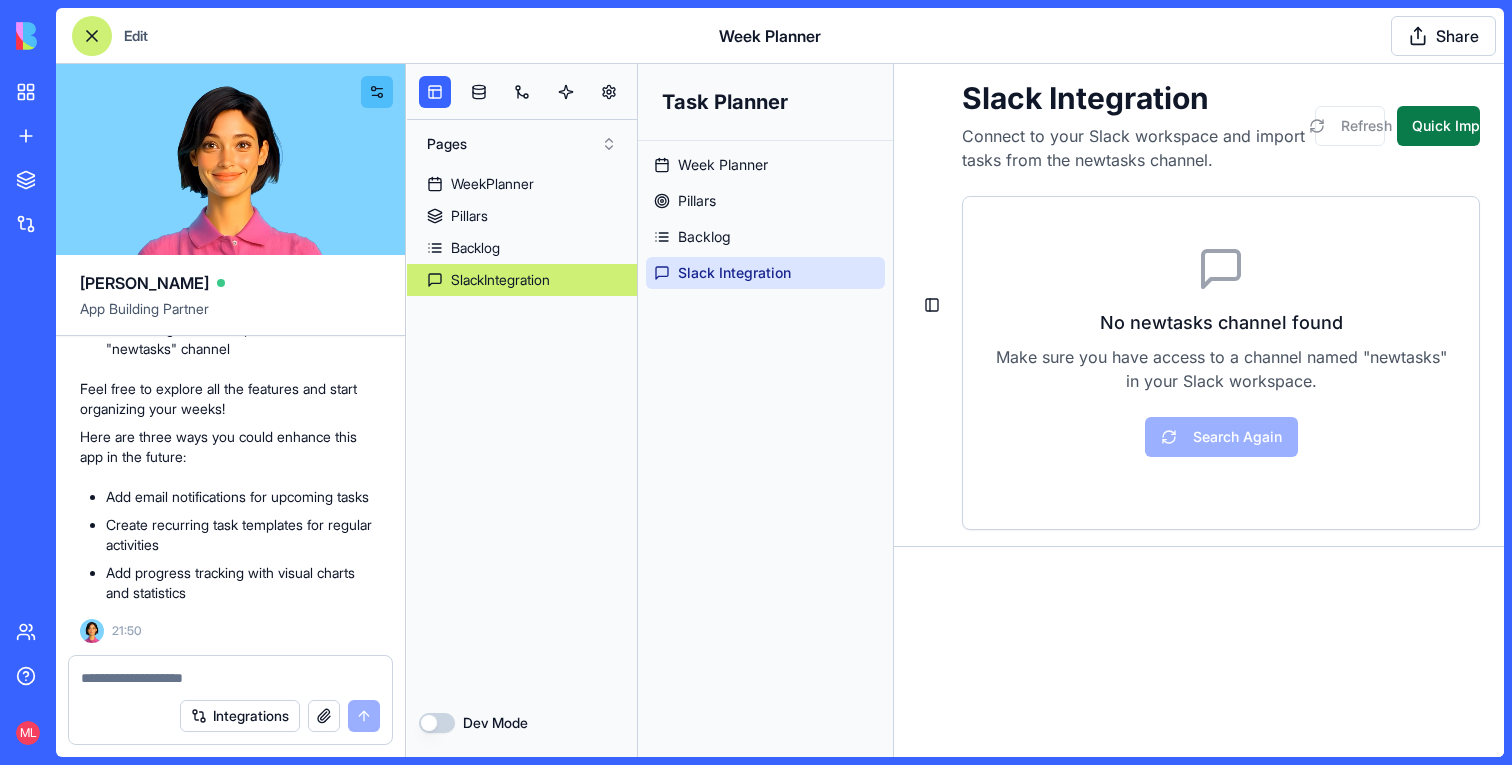 click on "Quick Import" at bounding box center [1438, 126] 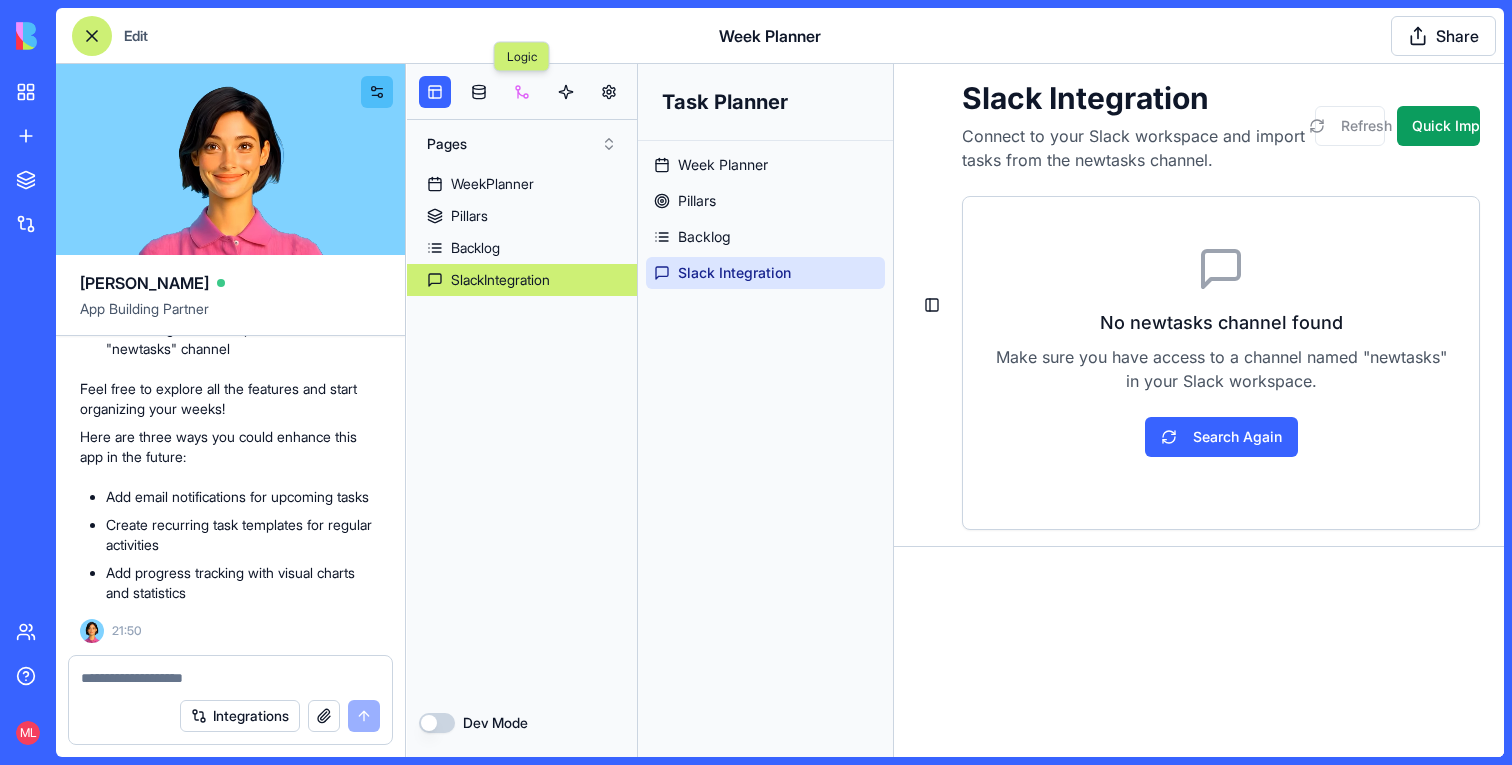 click at bounding box center (522, 92) 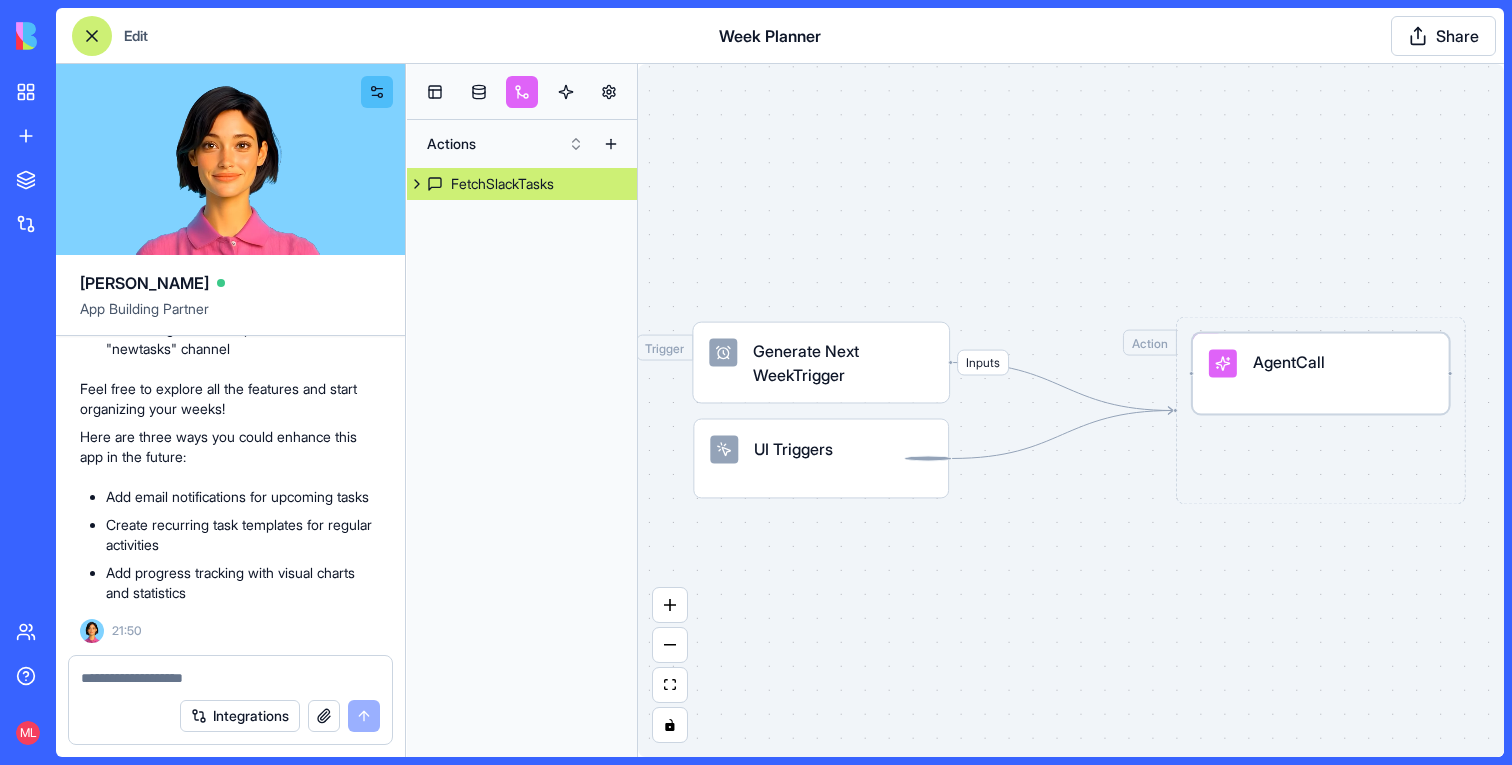 click on "AgentCall" at bounding box center (1321, 374) 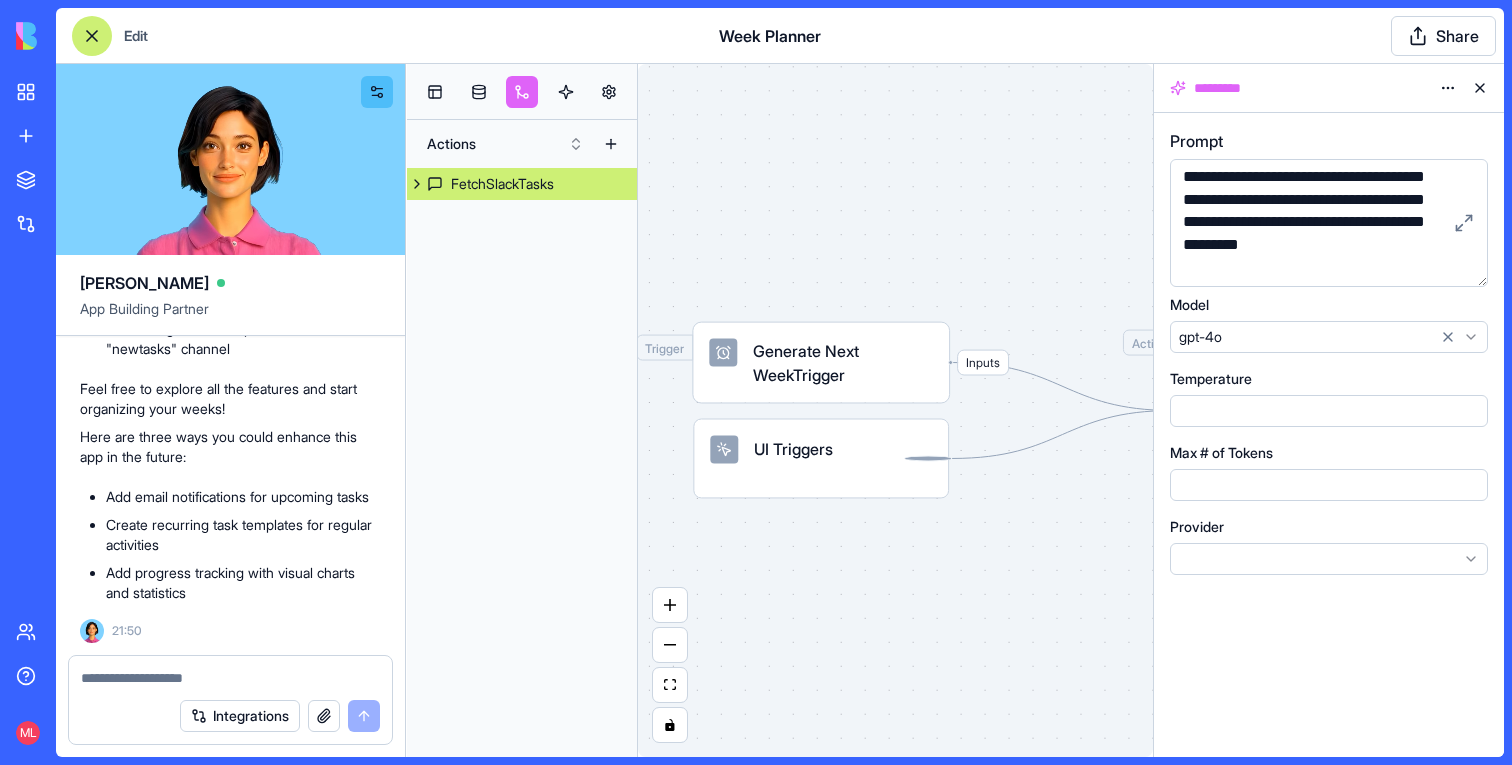 scroll, scrollTop: 32, scrollLeft: 0, axis: vertical 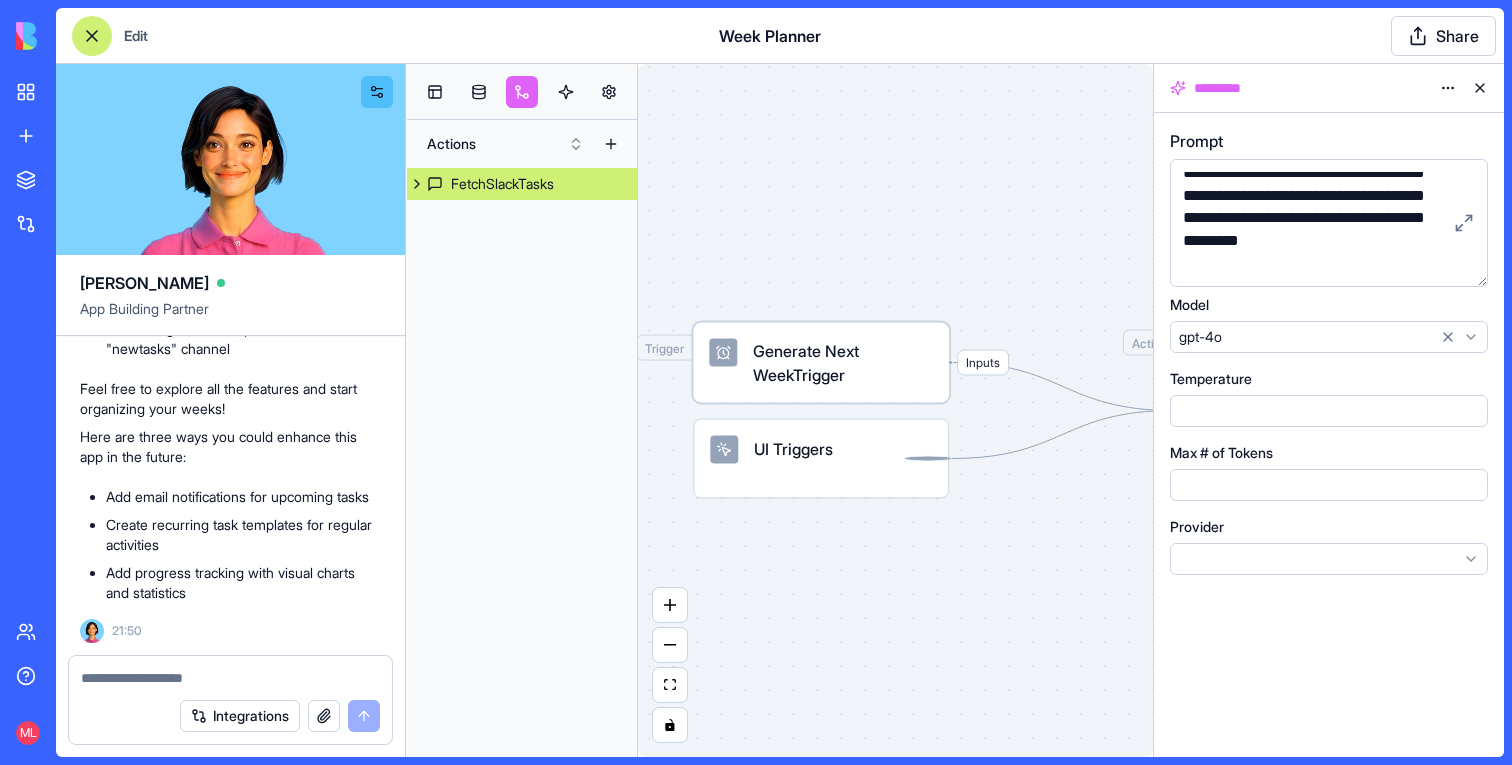 click on "Generate Next WeekTrigger" at bounding box center (843, 363) 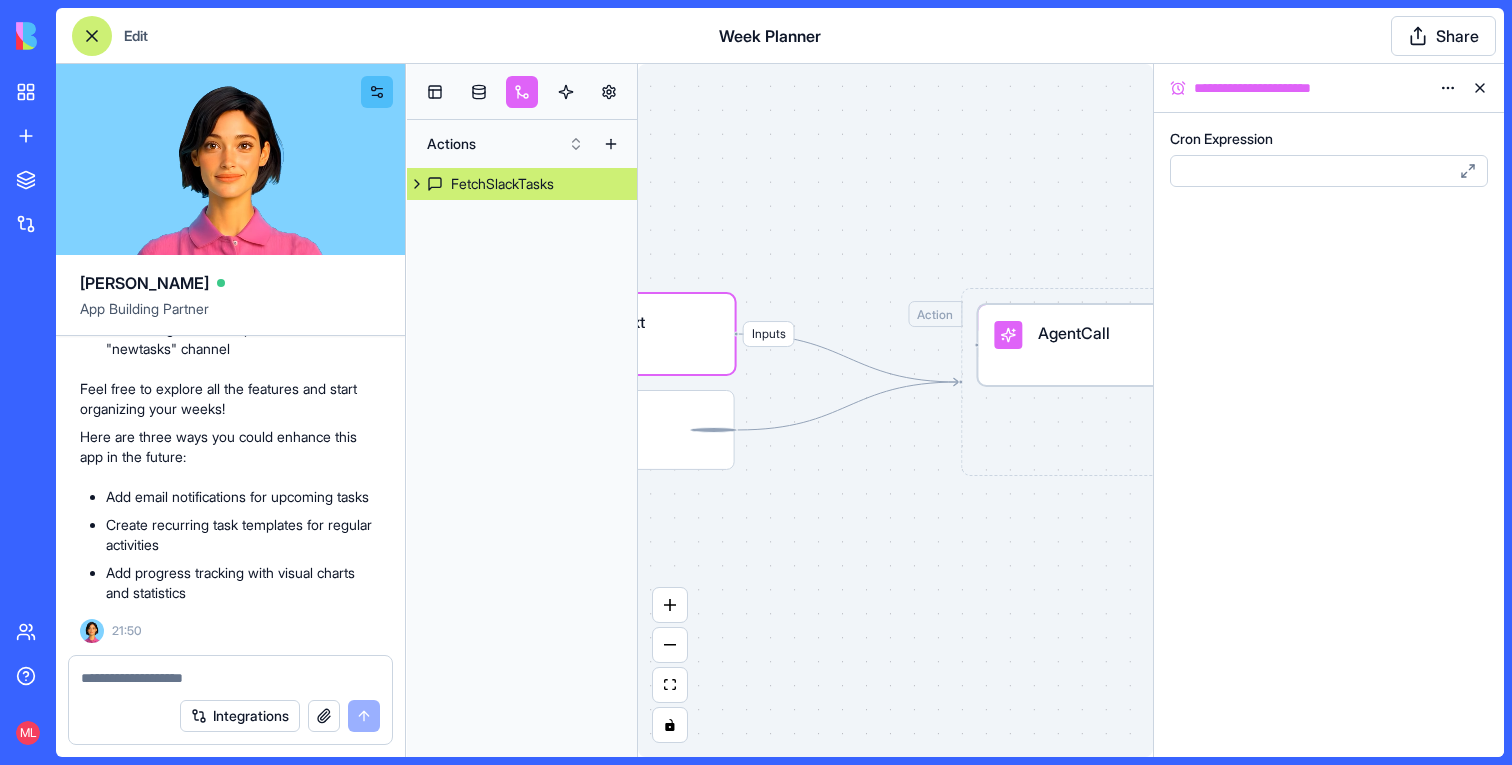 click on "AgentCall" at bounding box center [1106, 345] 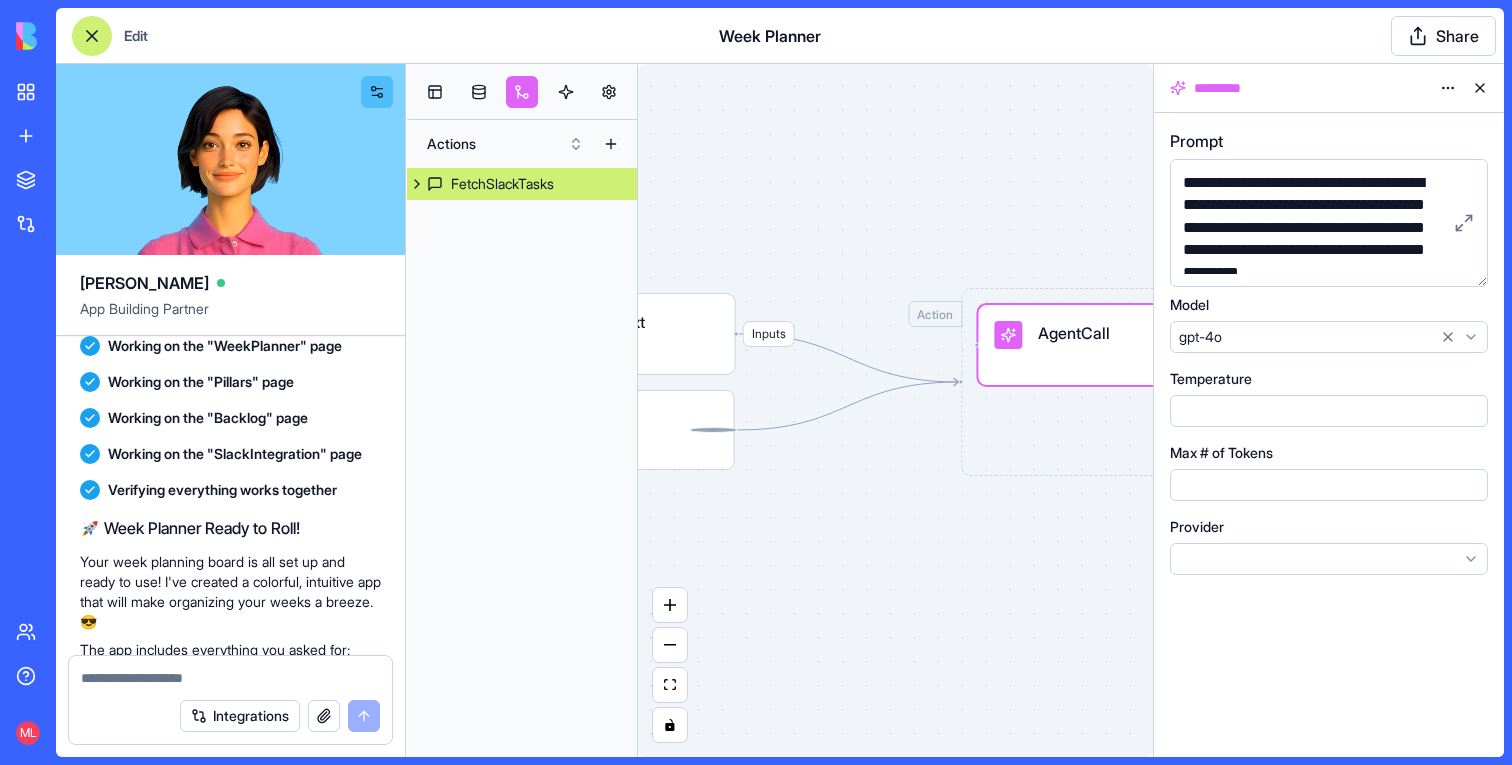 scroll, scrollTop: 746, scrollLeft: 0, axis: vertical 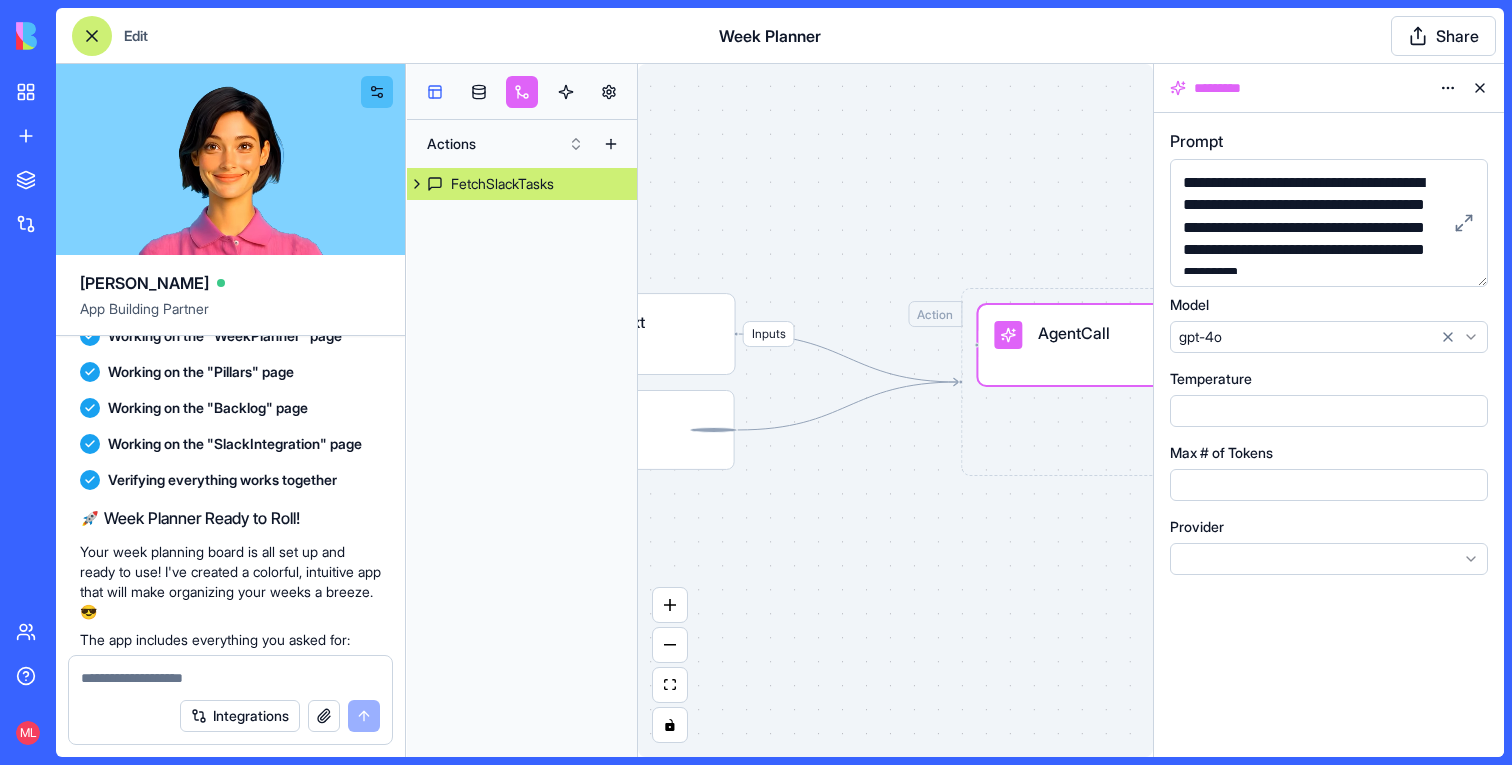 click at bounding box center [435, 92] 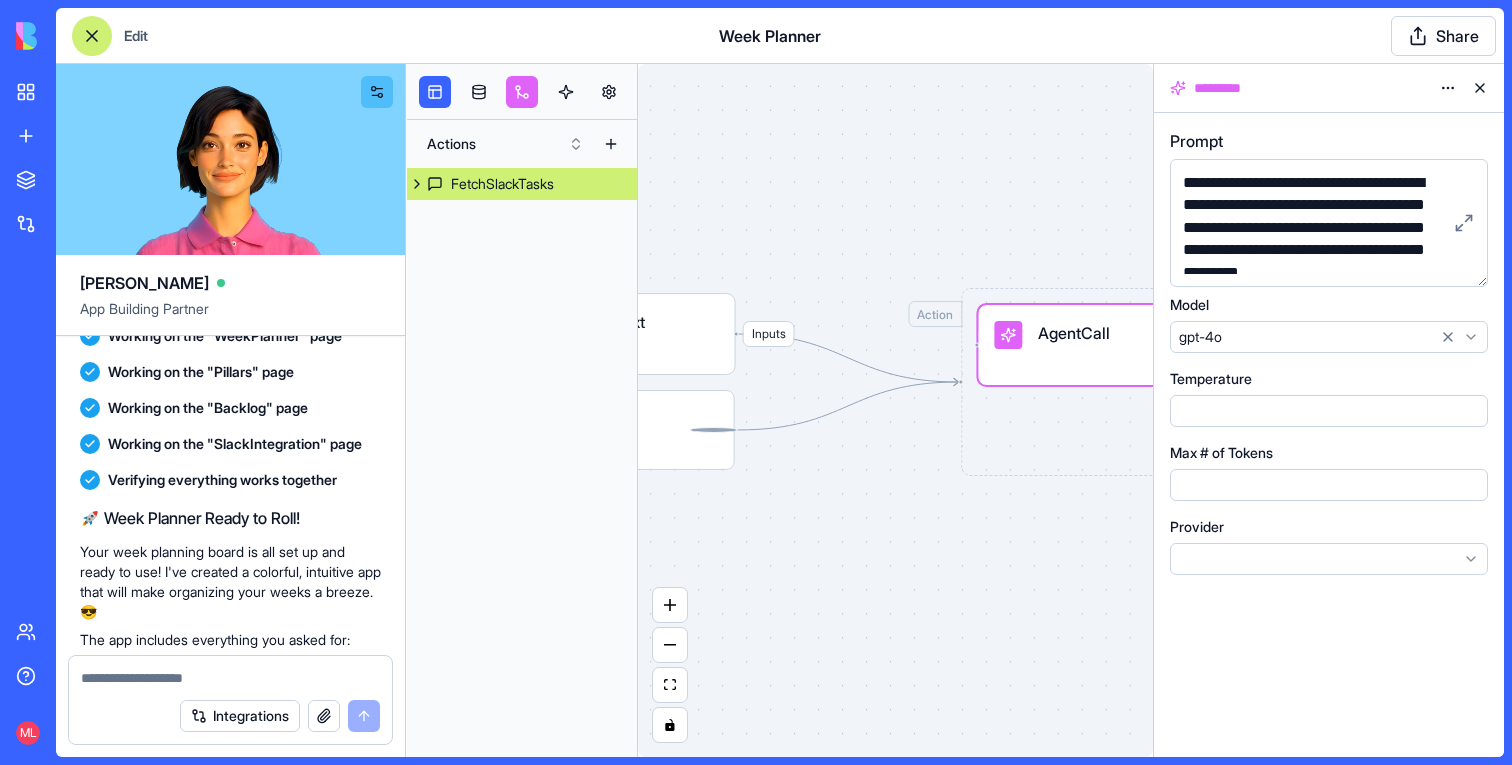 click at bounding box center [1480, 88] 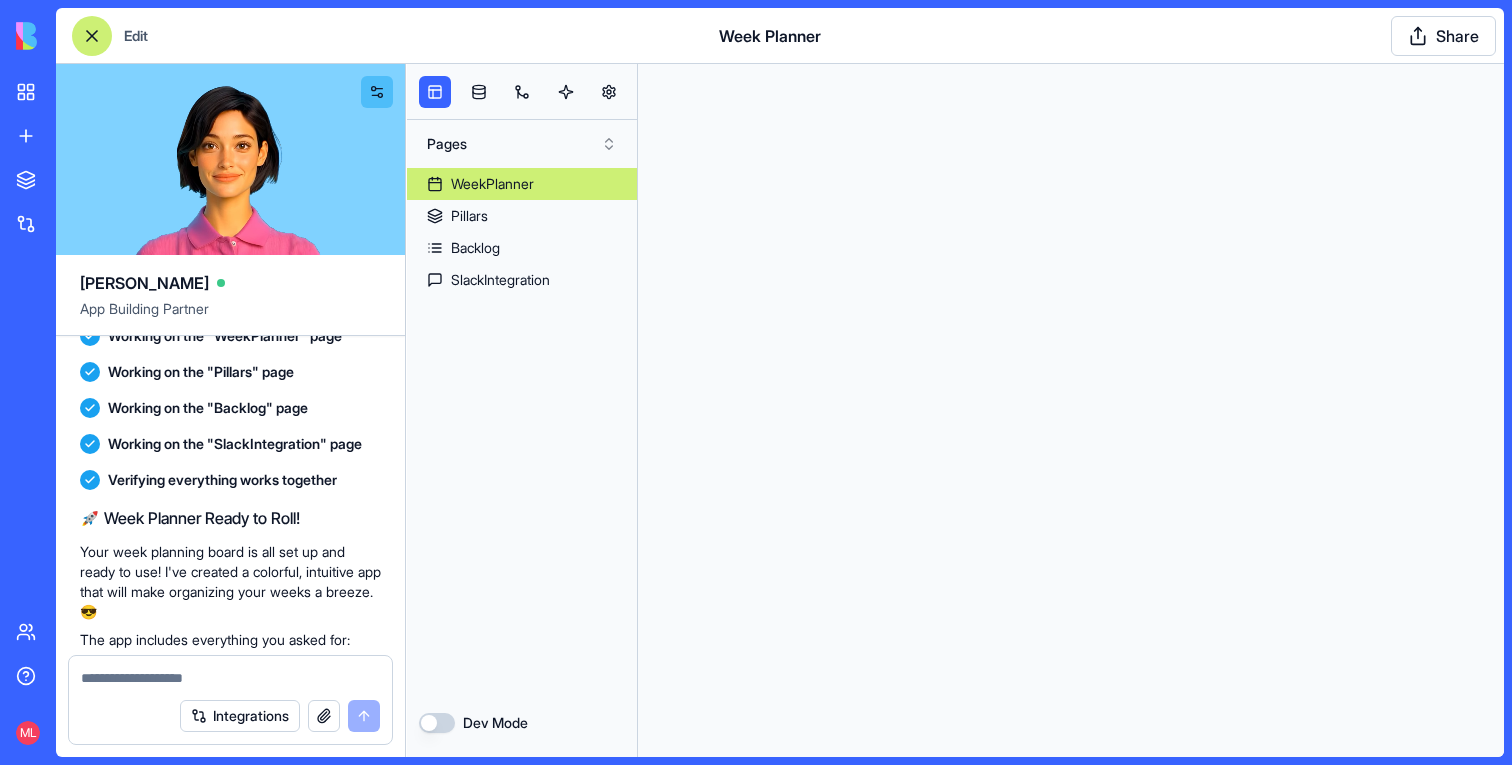 scroll, scrollTop: 0, scrollLeft: 0, axis: both 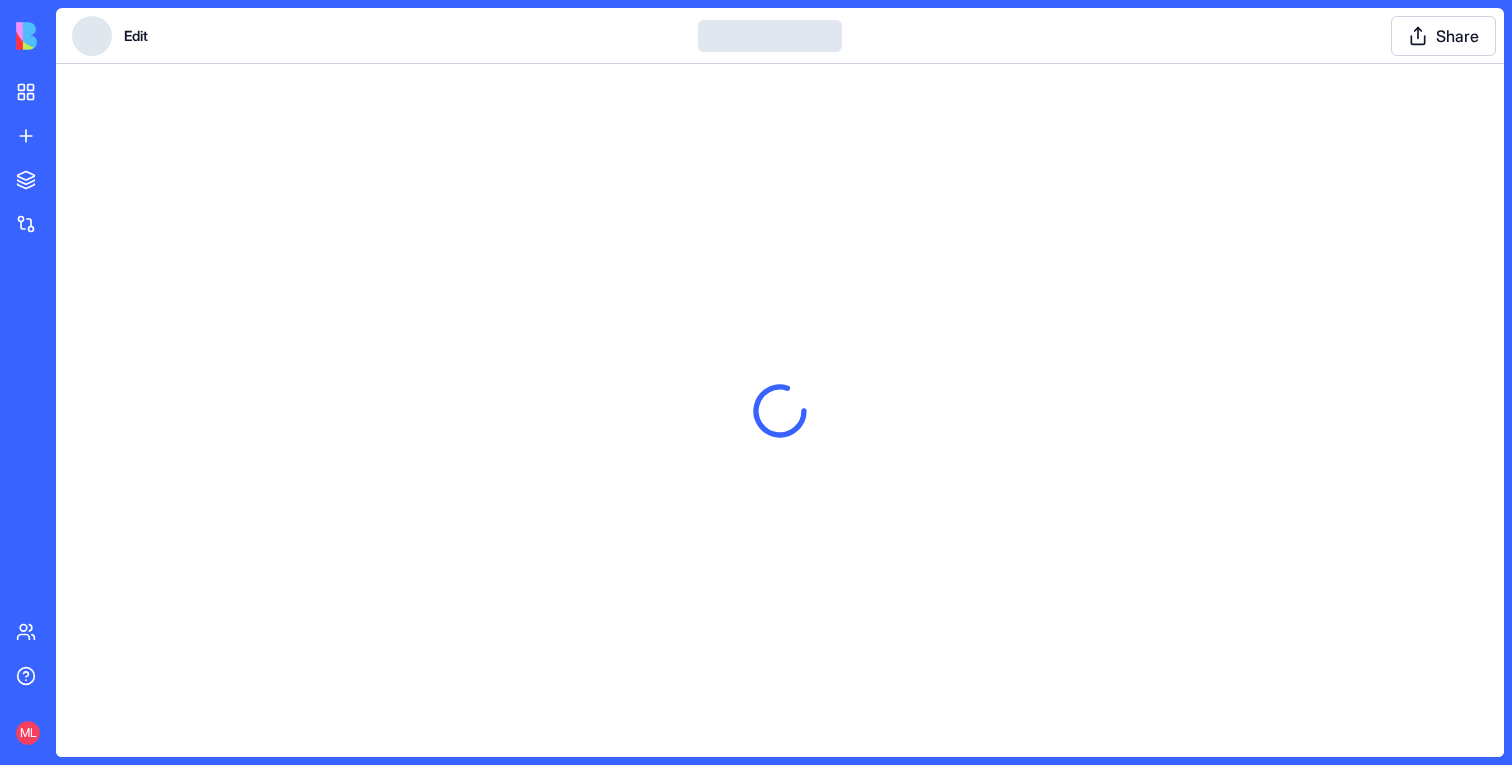 click at bounding box center (92, 36) 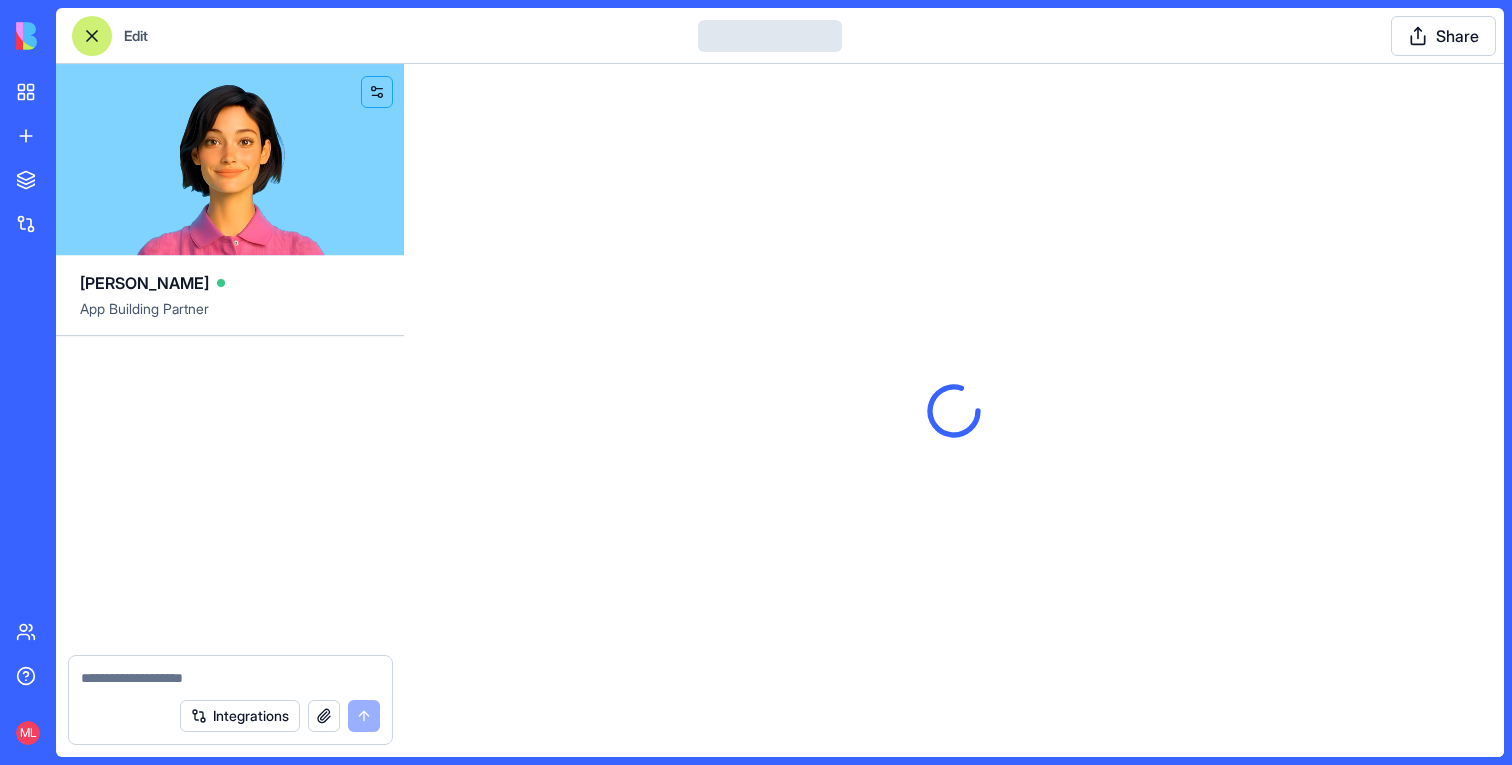 scroll, scrollTop: 653, scrollLeft: 0, axis: vertical 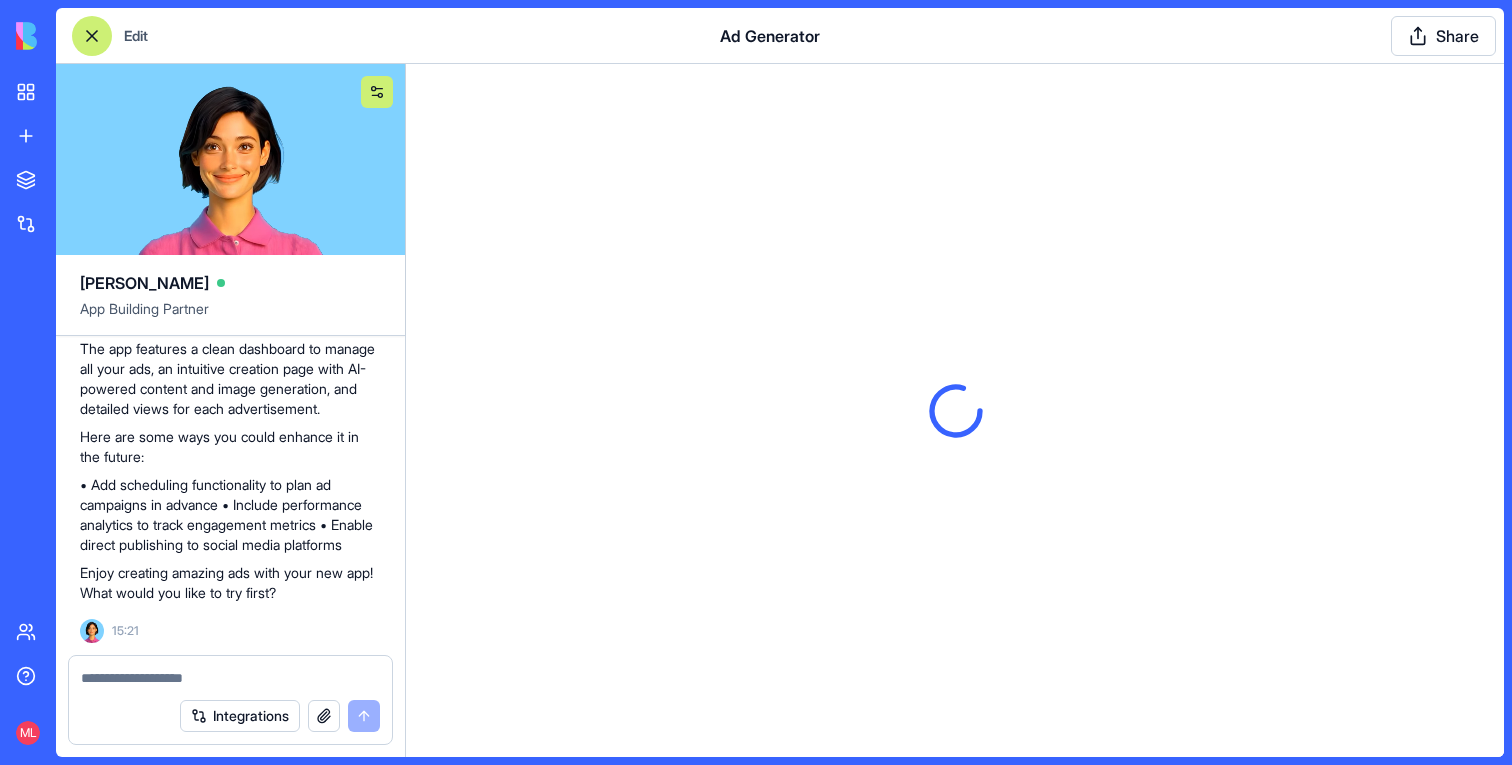 click at bounding box center [377, 92] 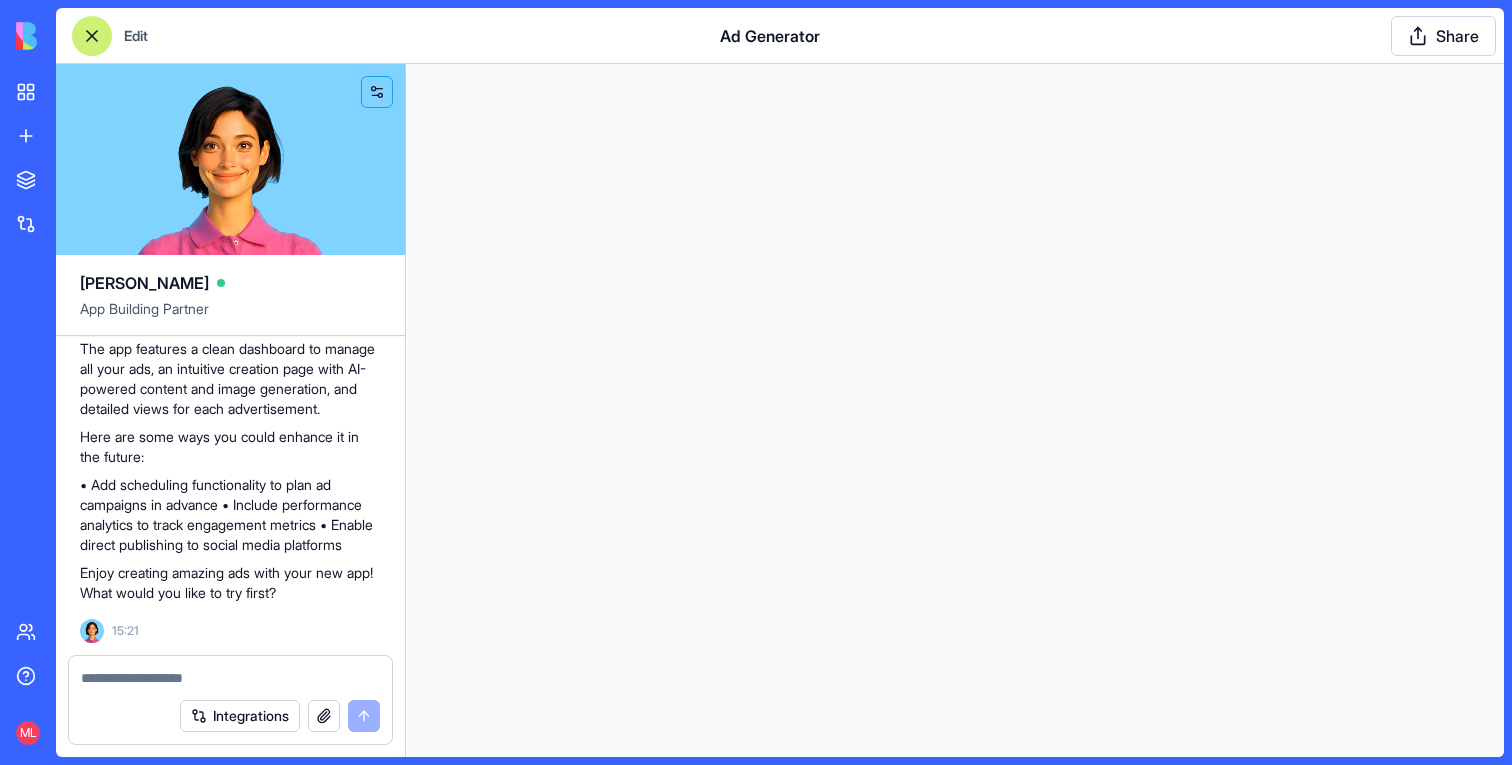 scroll, scrollTop: 0, scrollLeft: 0, axis: both 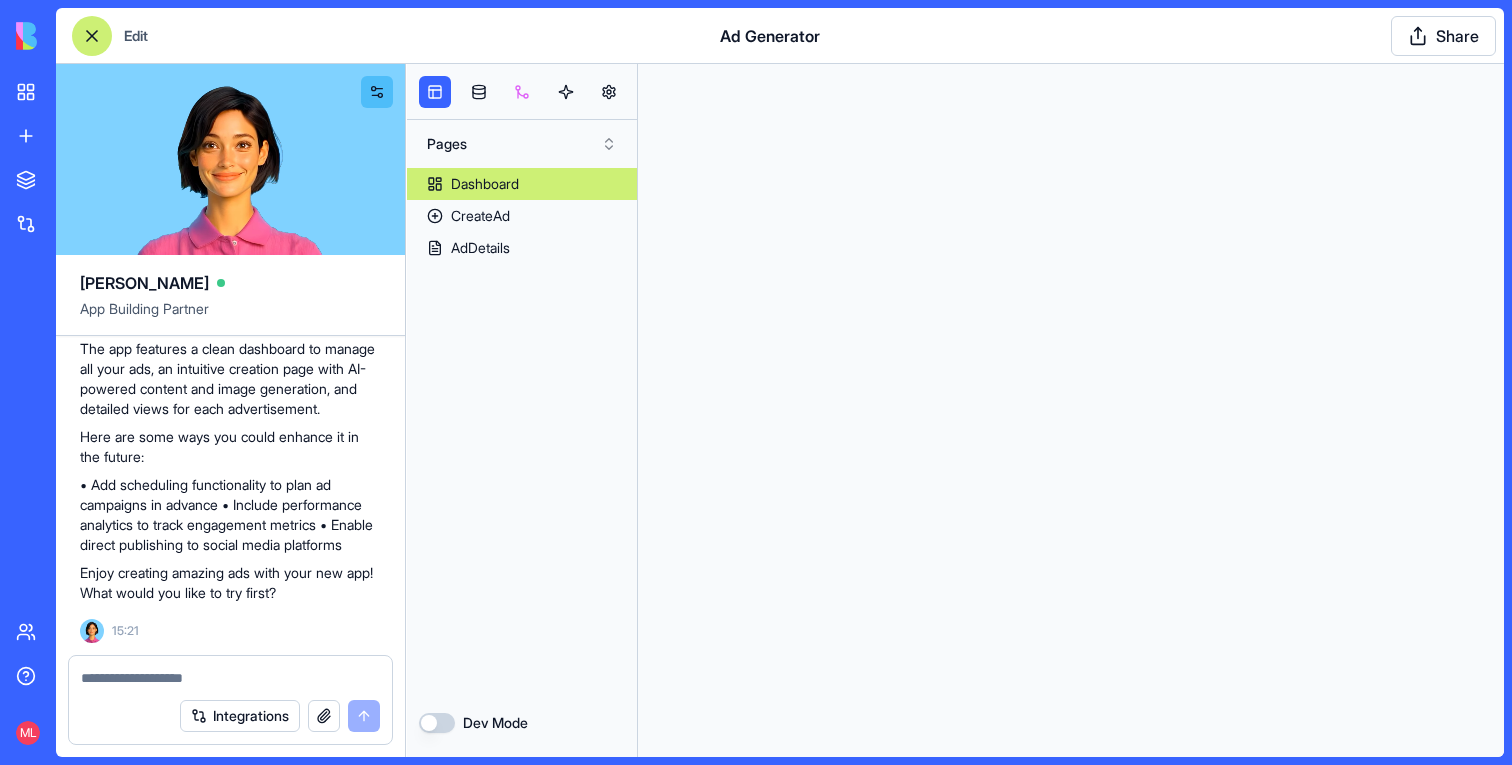 click at bounding box center [522, 92] 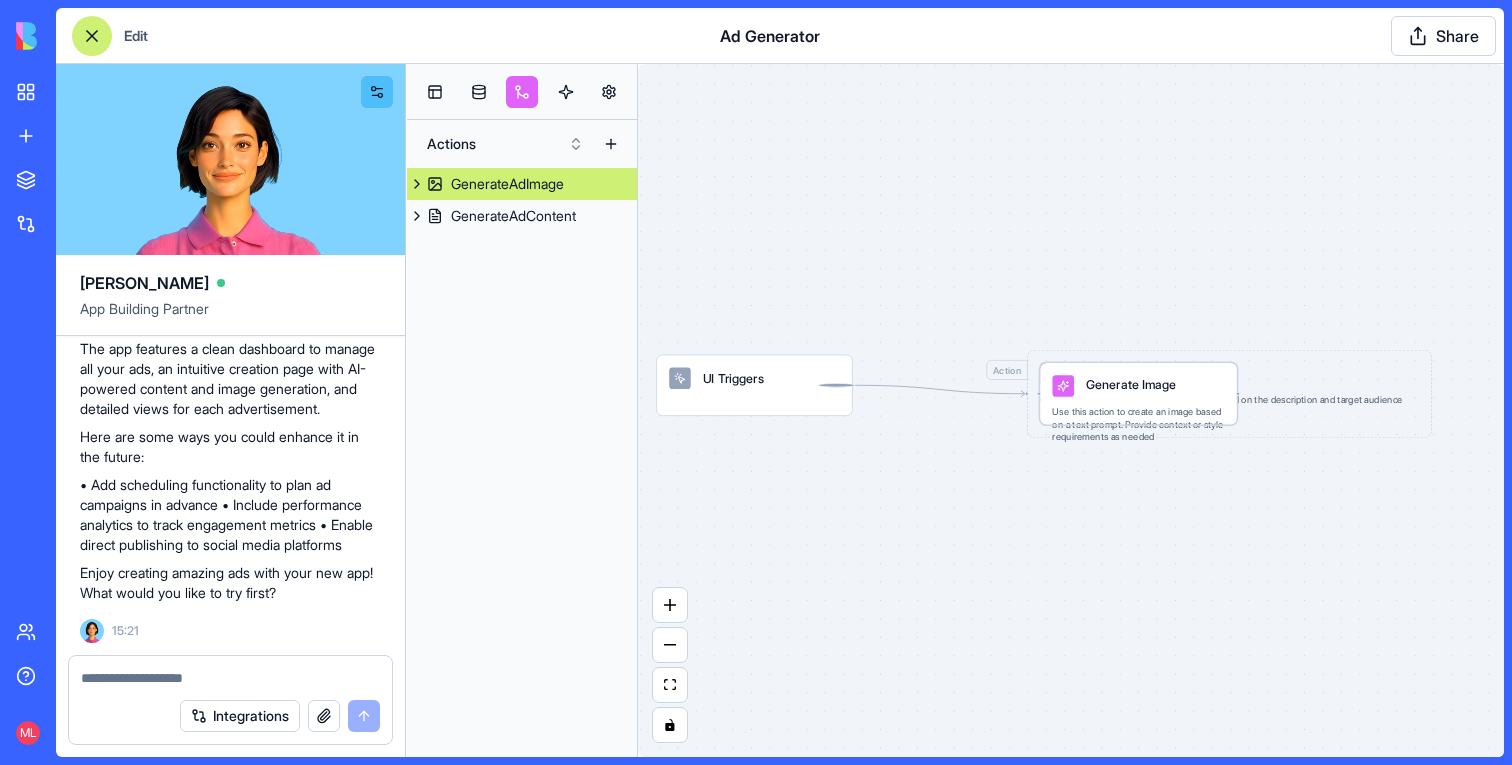 click on "Generate Image Use this action to create an image based on a text prompt. Provide context or style requirements as needed" at bounding box center [1138, 393] 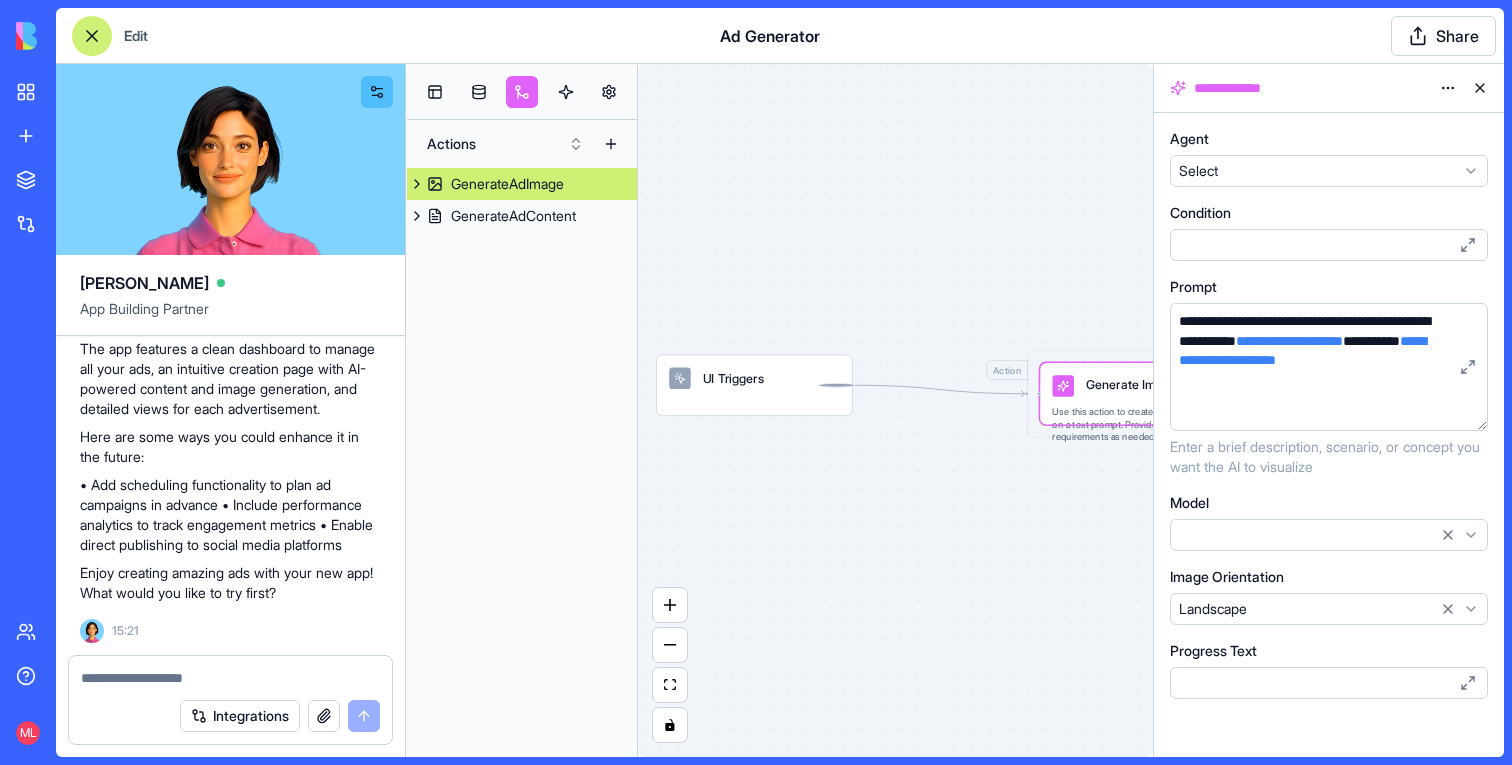 click at bounding box center [1480, 88] 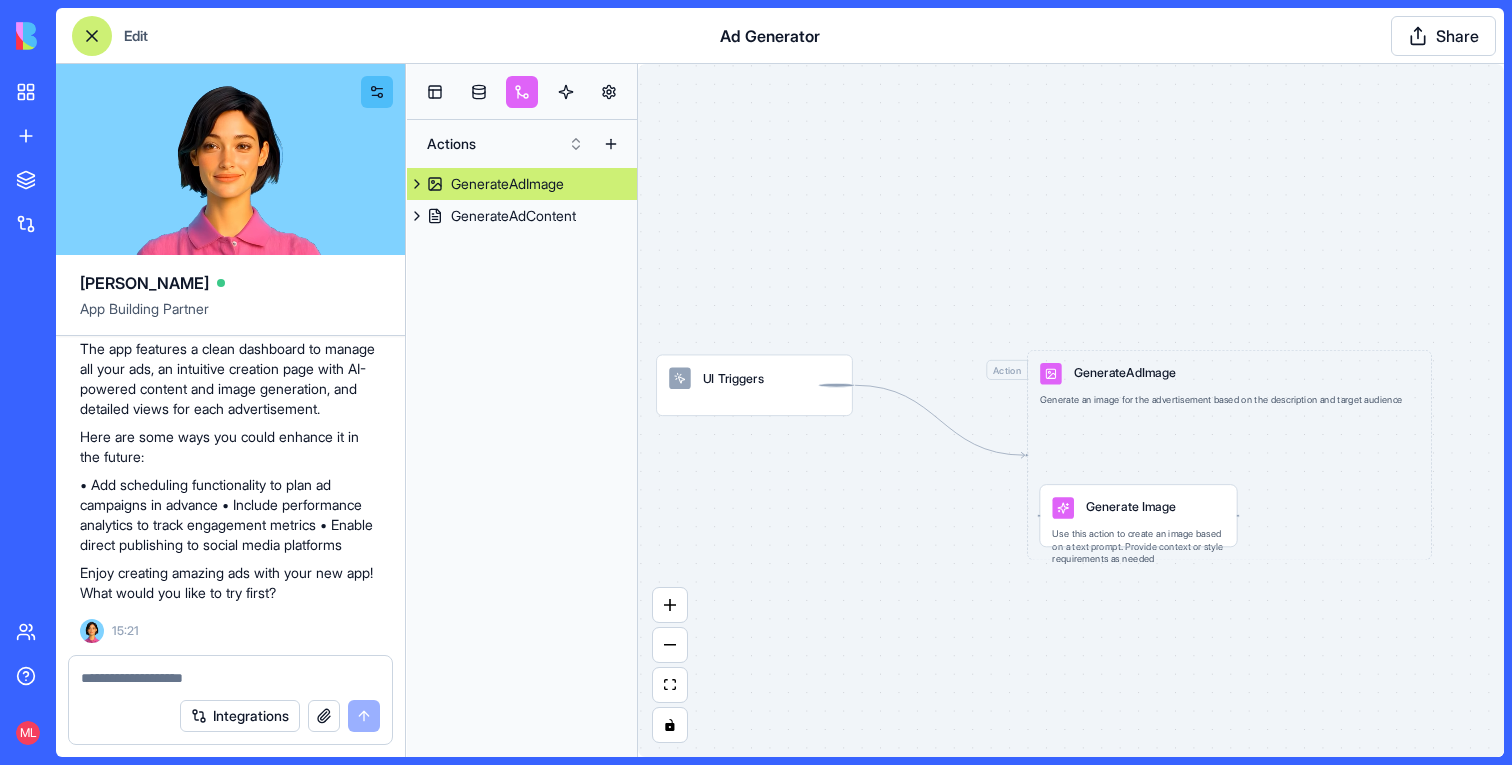drag, startPoint x: 1101, startPoint y: 389, endPoint x: 1100, endPoint y: 512, distance: 123.00407 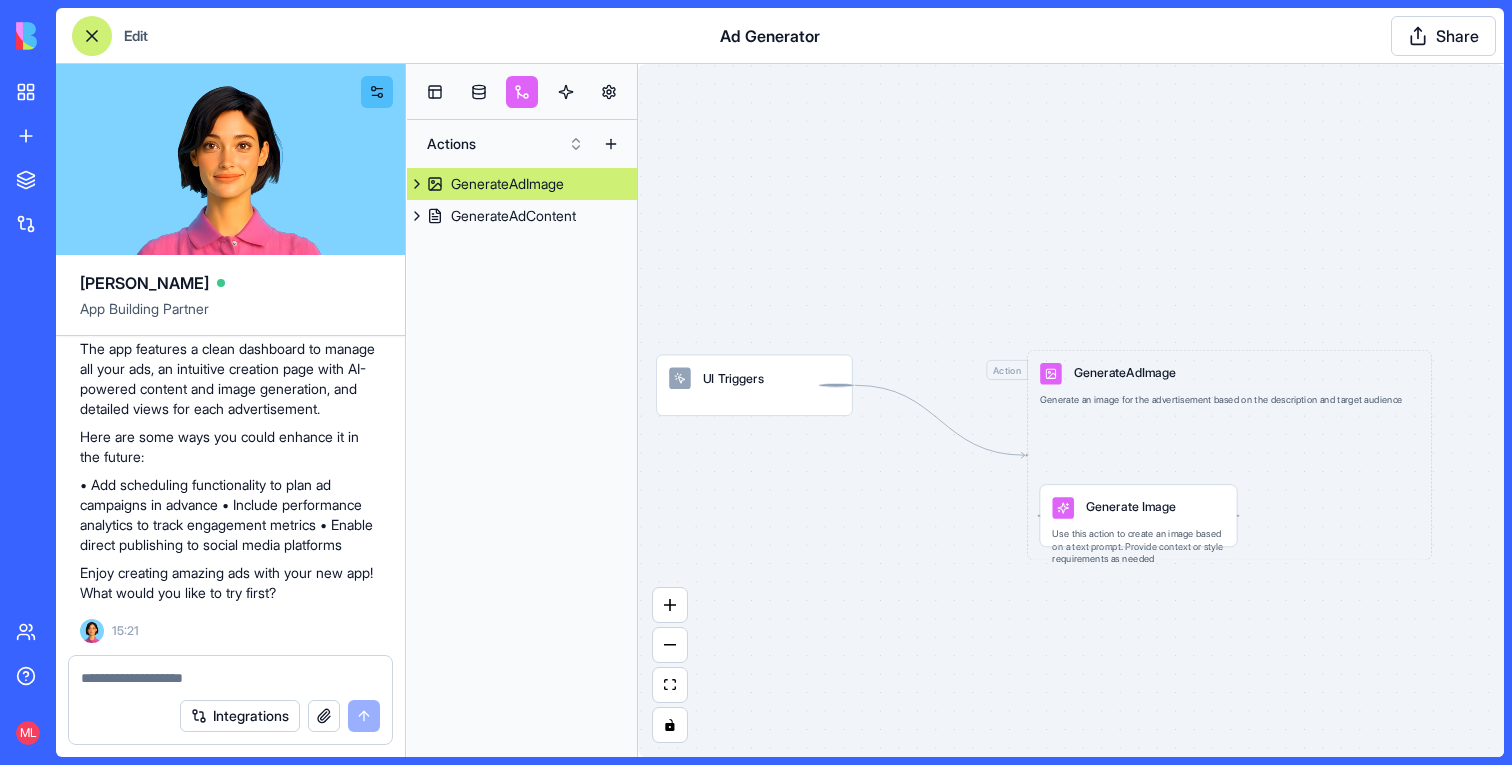 click on "Generate Image" at bounding box center [1131, 506] 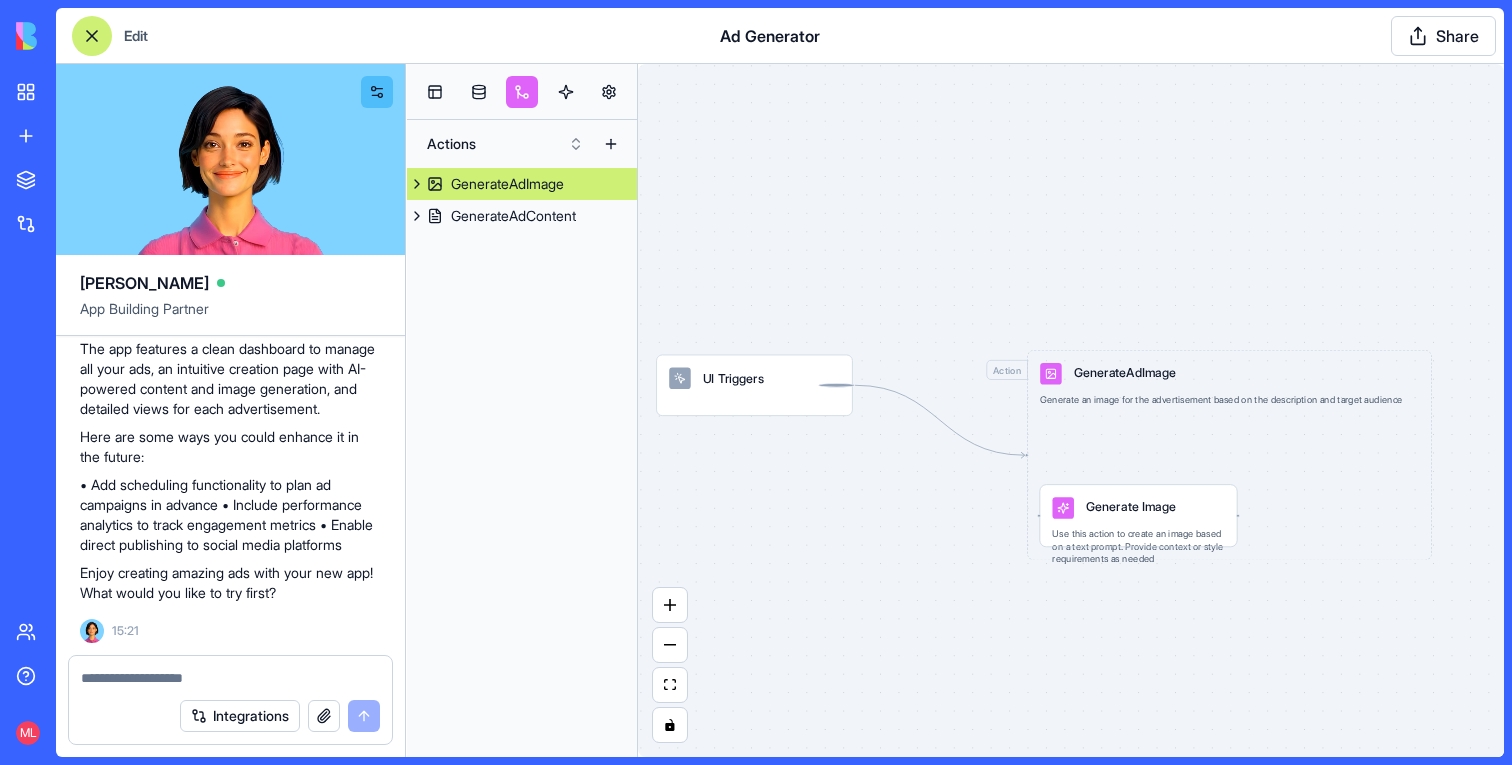 click on "GenerateAdImage Generate an image for the advertisement based on the description and target audience" at bounding box center [1229, 384] 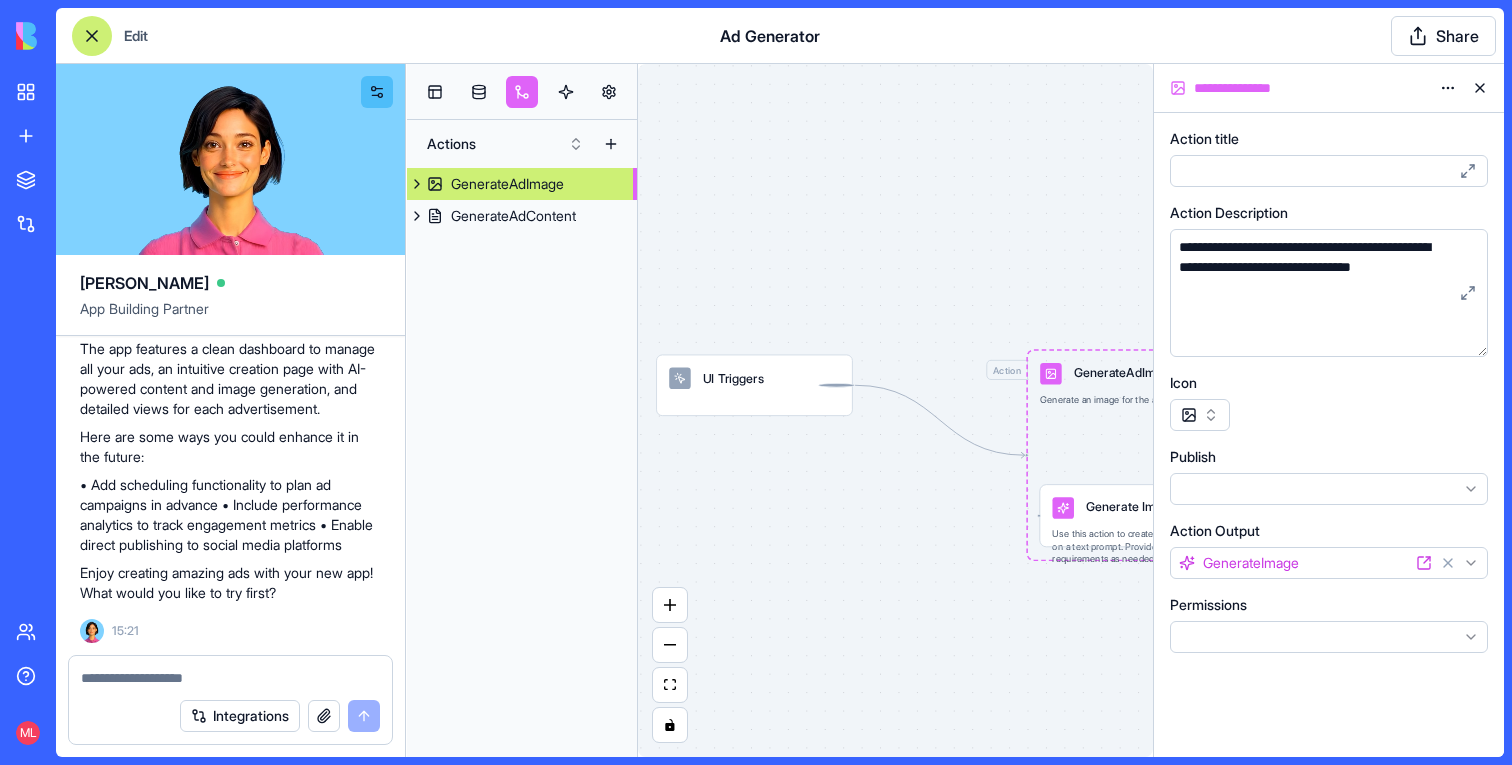 click at bounding box center (1480, 88) 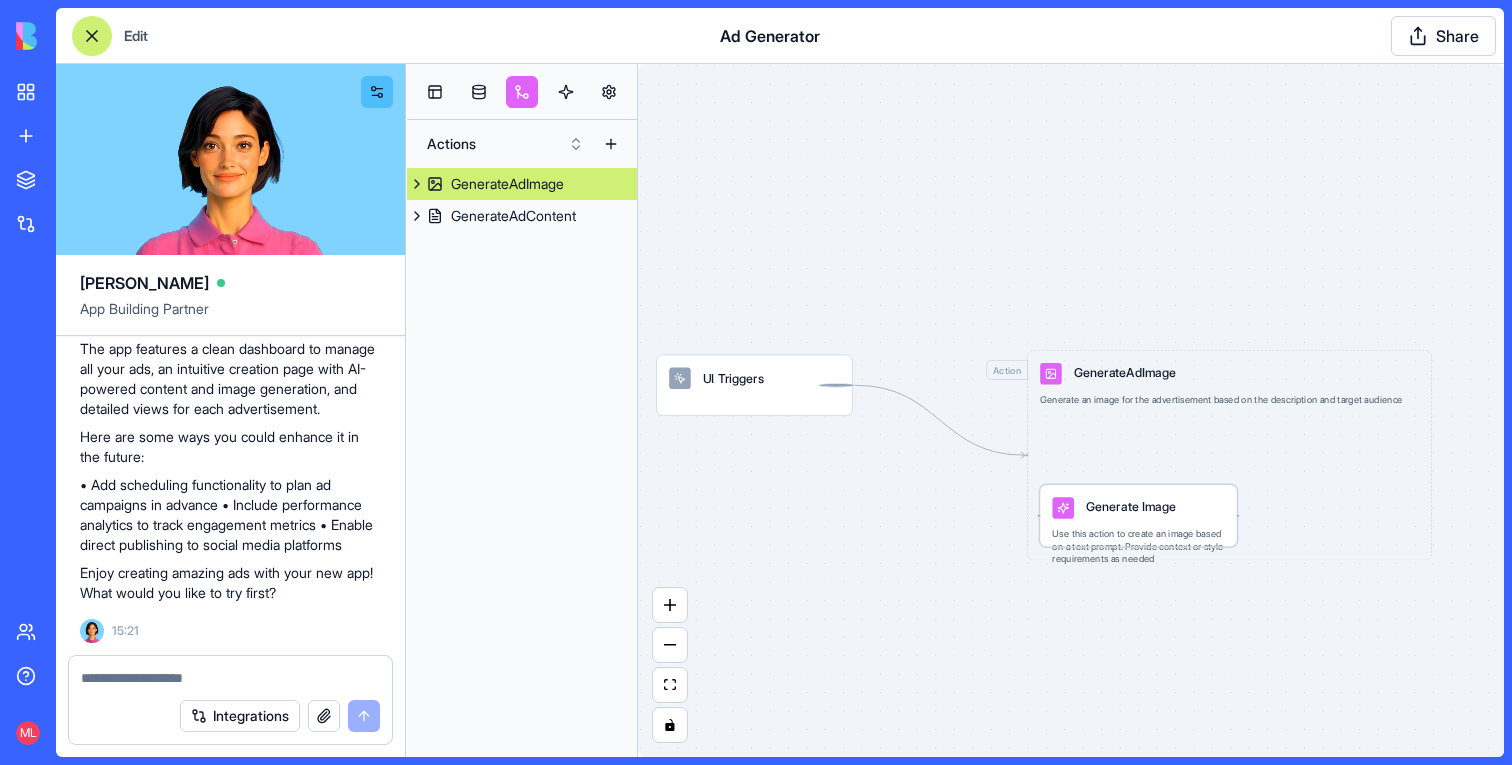 click on "Generate Image Use this action to create an image based on a text prompt. Provide context or style requirements as needed" at bounding box center [1138, 515] 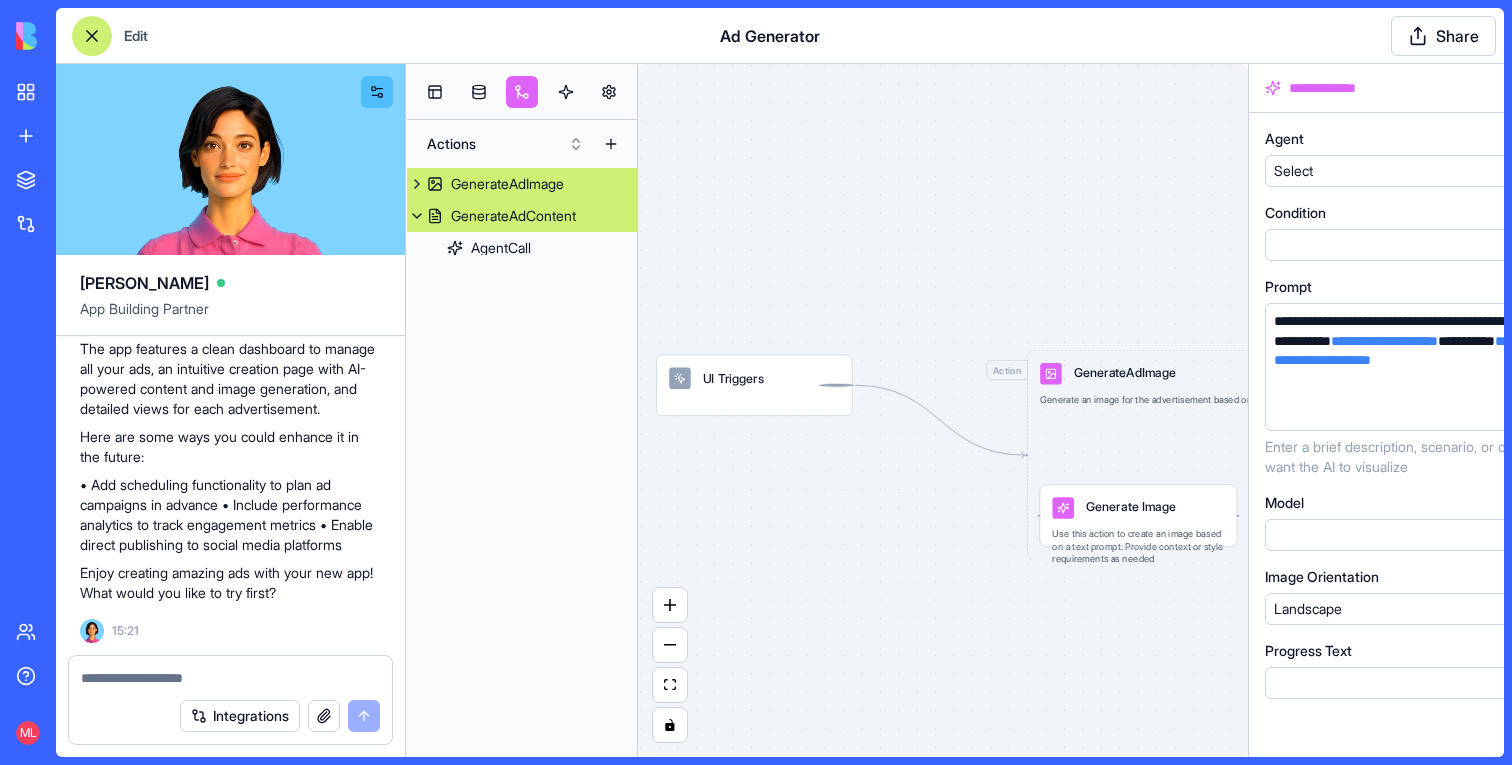 click on "GenerateAdContent" at bounding box center (513, 216) 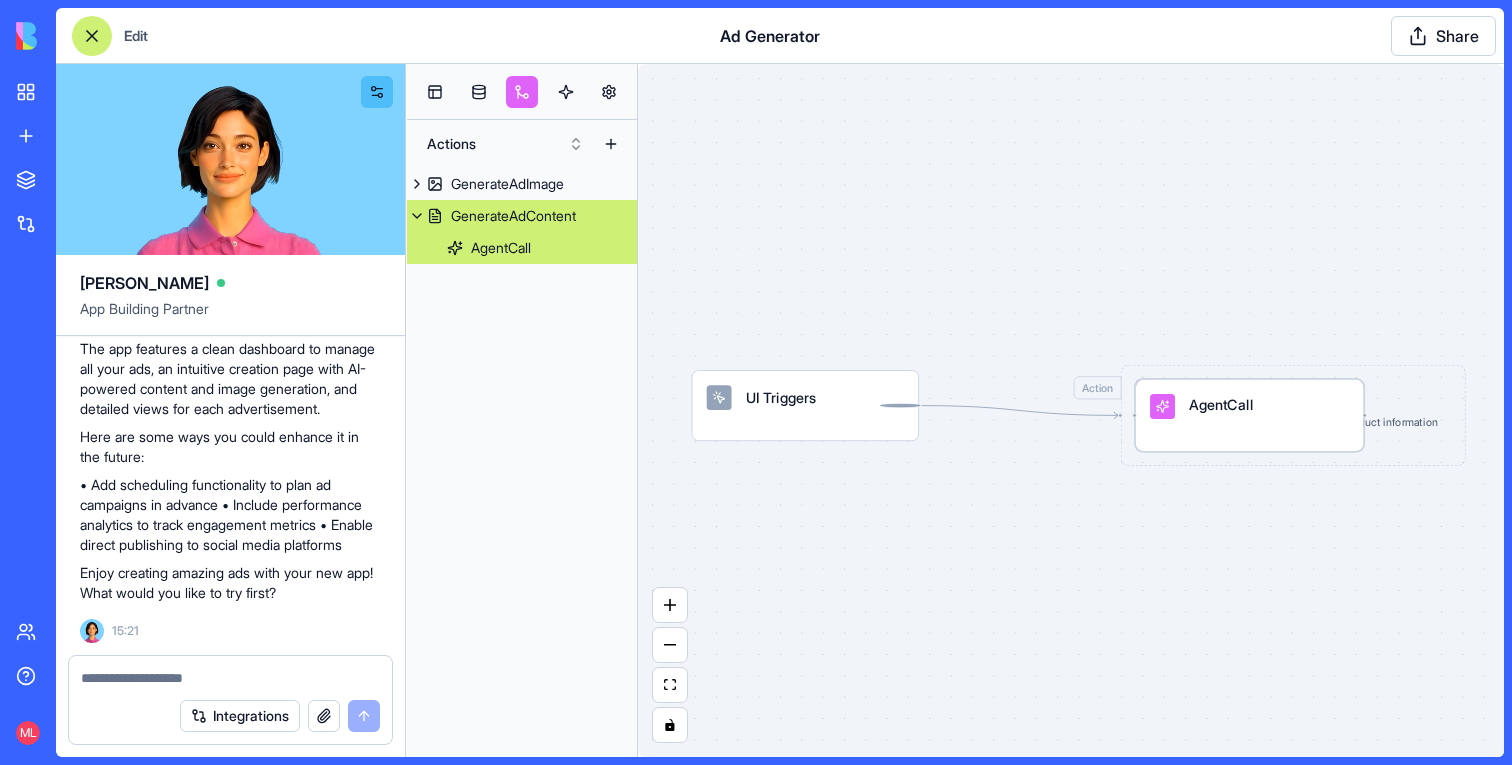 click on "AgentCall" at bounding box center [1249, 406] 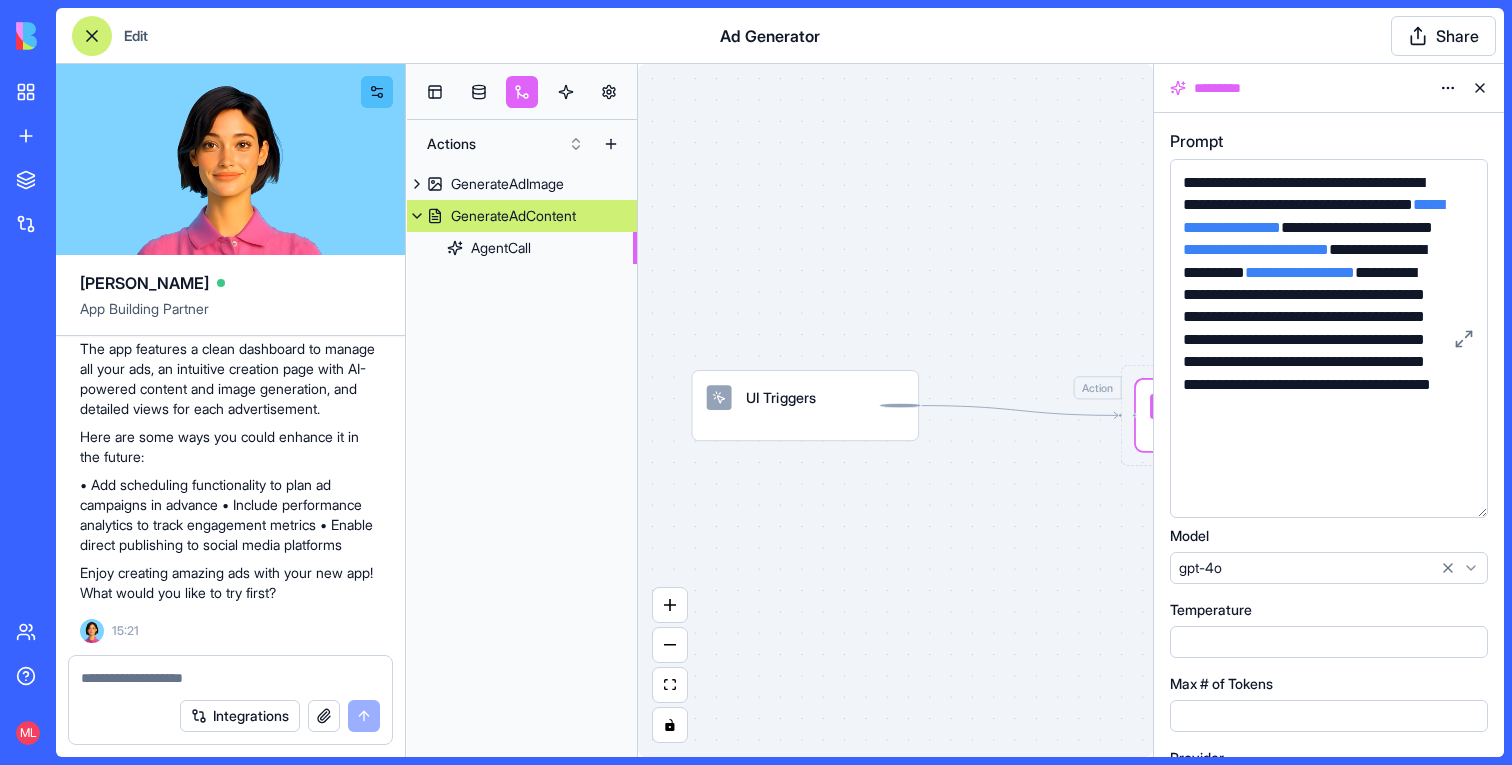 drag, startPoint x: 1474, startPoint y: 281, endPoint x: 1471, endPoint y: 507, distance: 226.01991 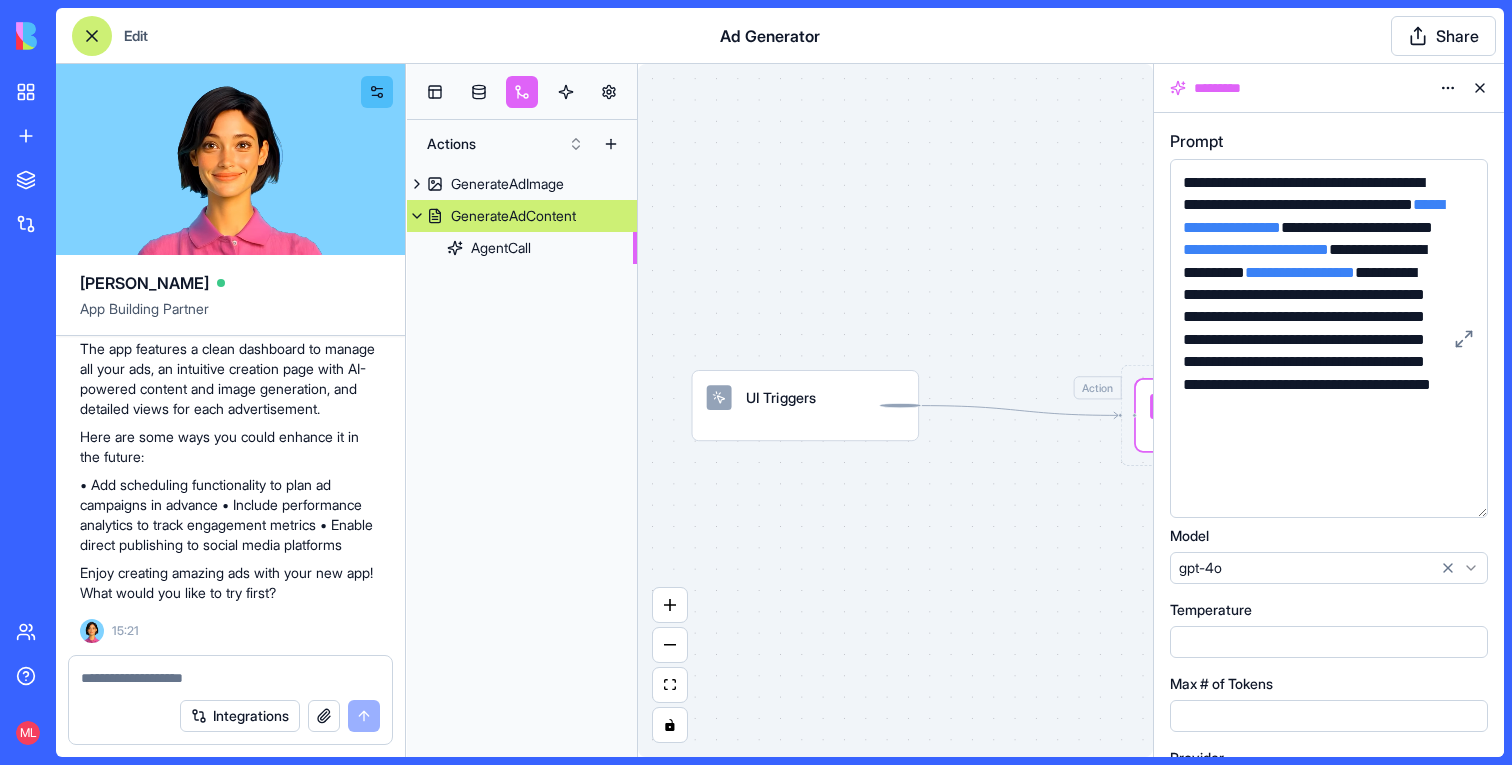 click on "**********" at bounding box center [1329, 338] 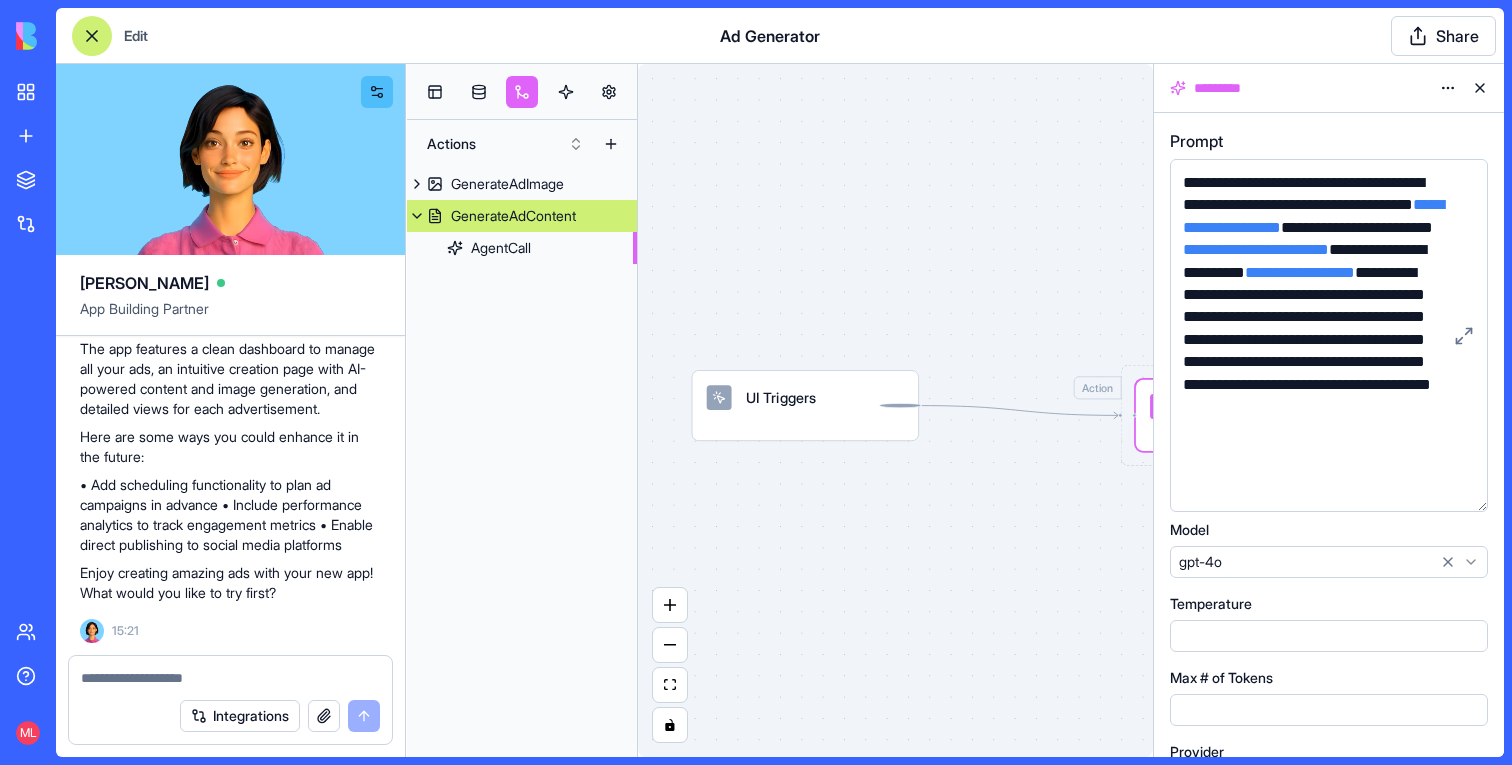click on "**********" at bounding box center [1329, 335] 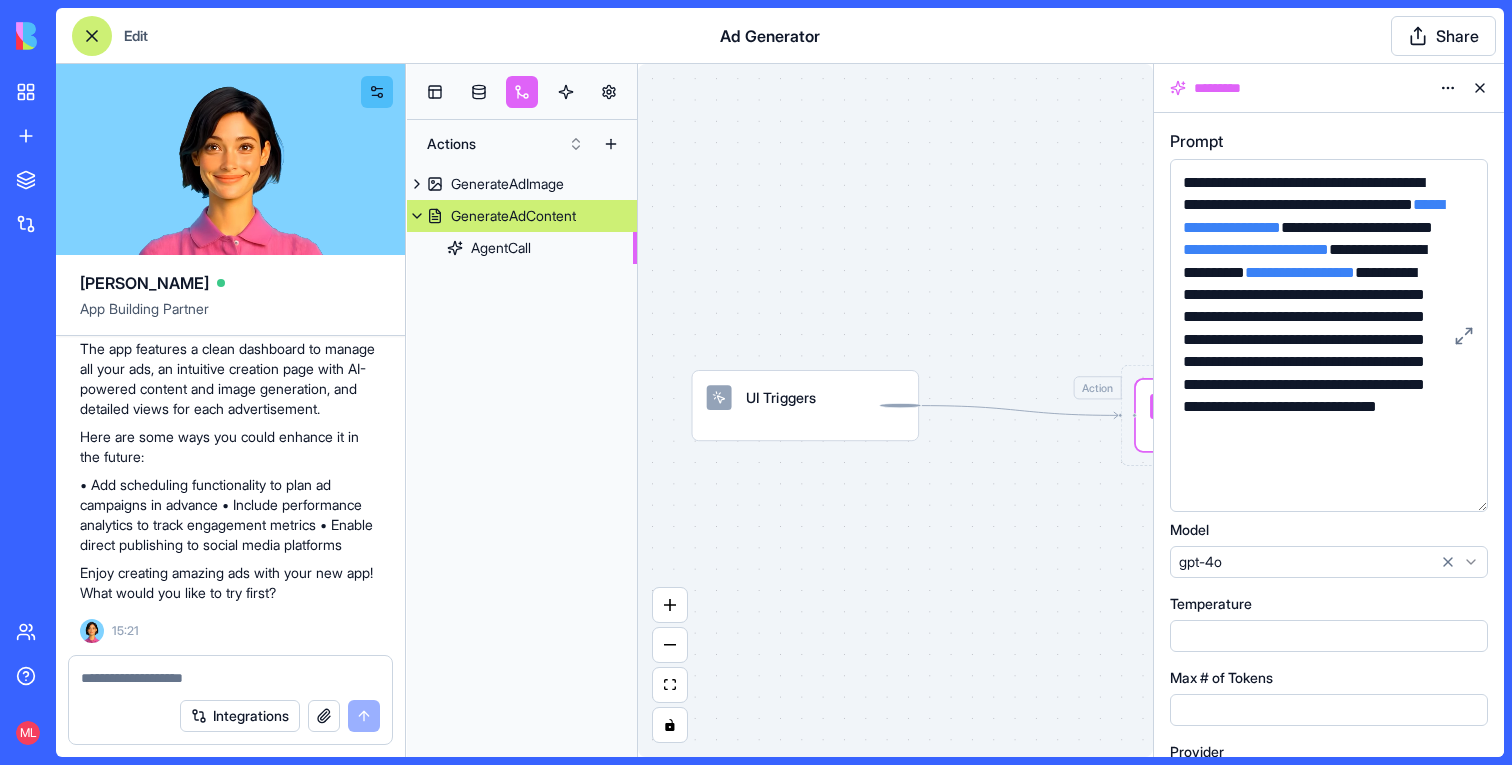 click on "UI Triggers Action GenerateAdContent Generate advertisement content based on product information AgentCall" at bounding box center (895, 410) 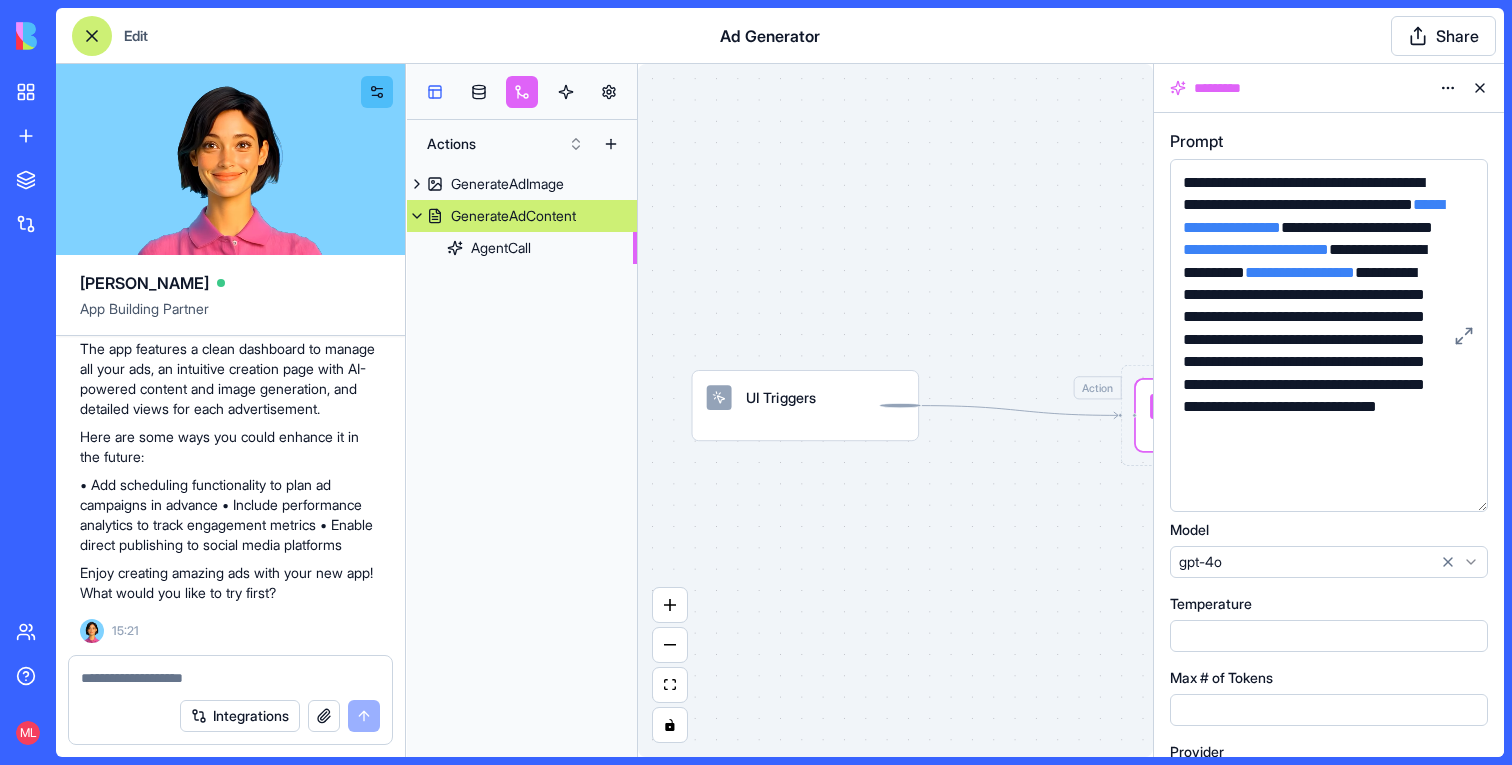 click at bounding box center [435, 92] 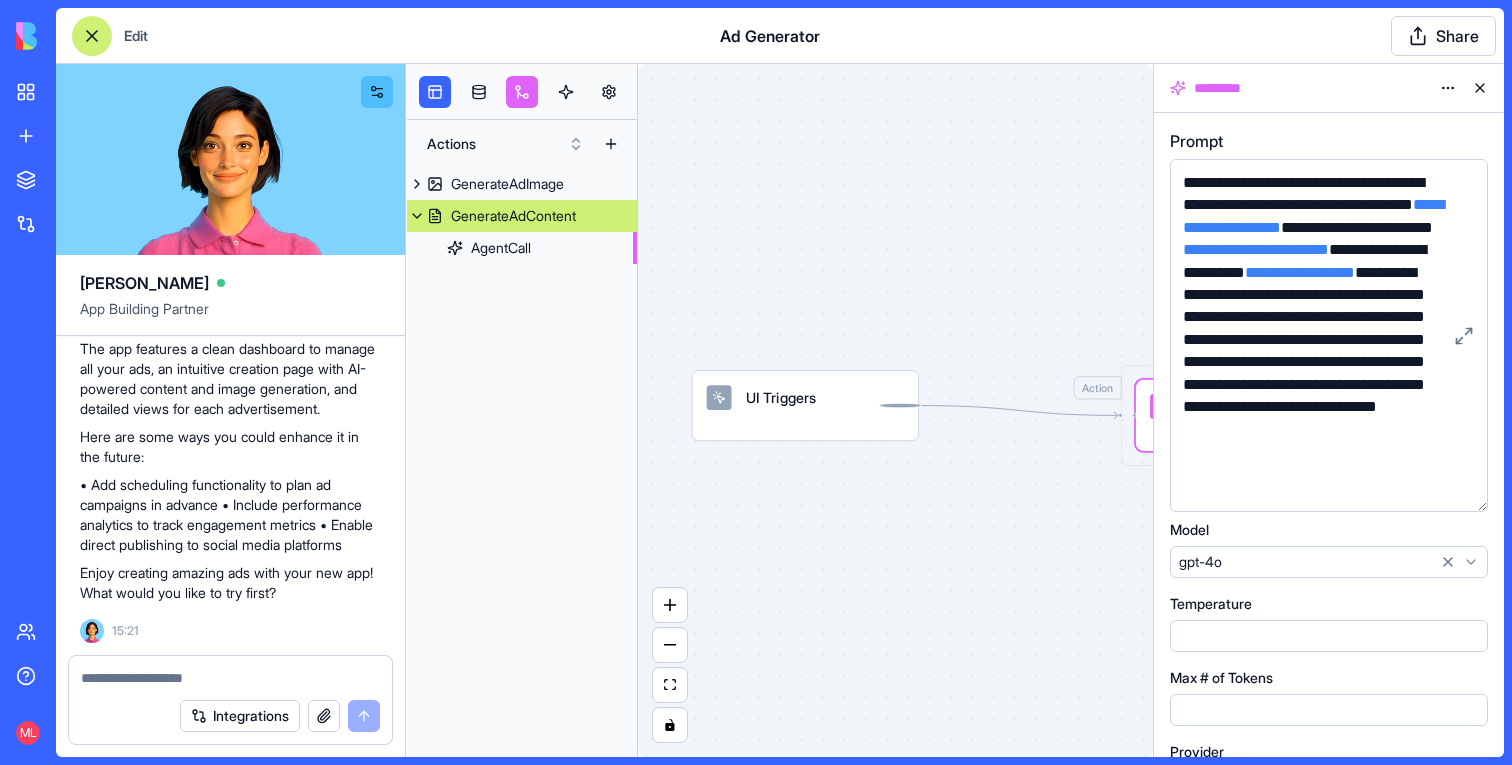 click at bounding box center [92, 36] 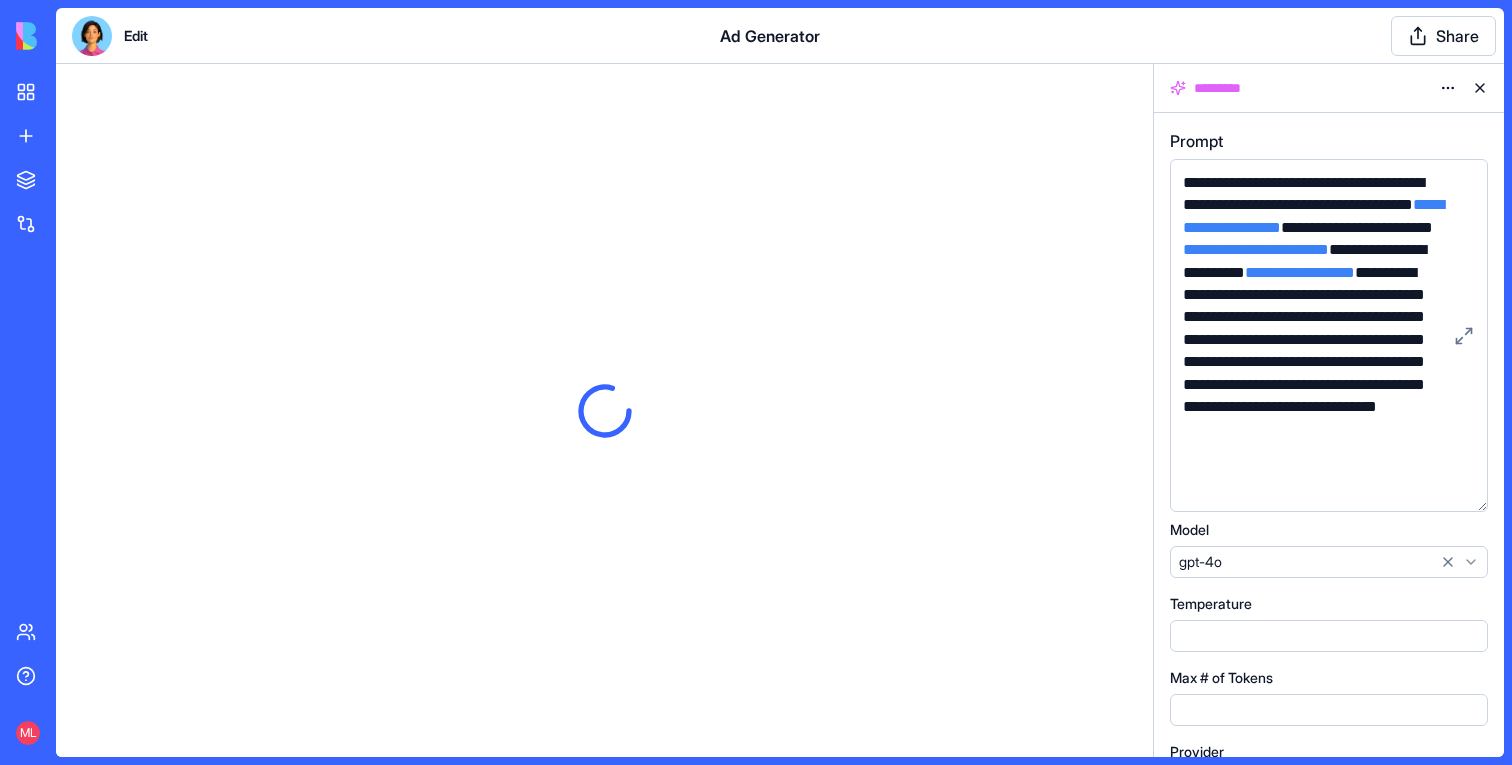 click at bounding box center (92, 36) 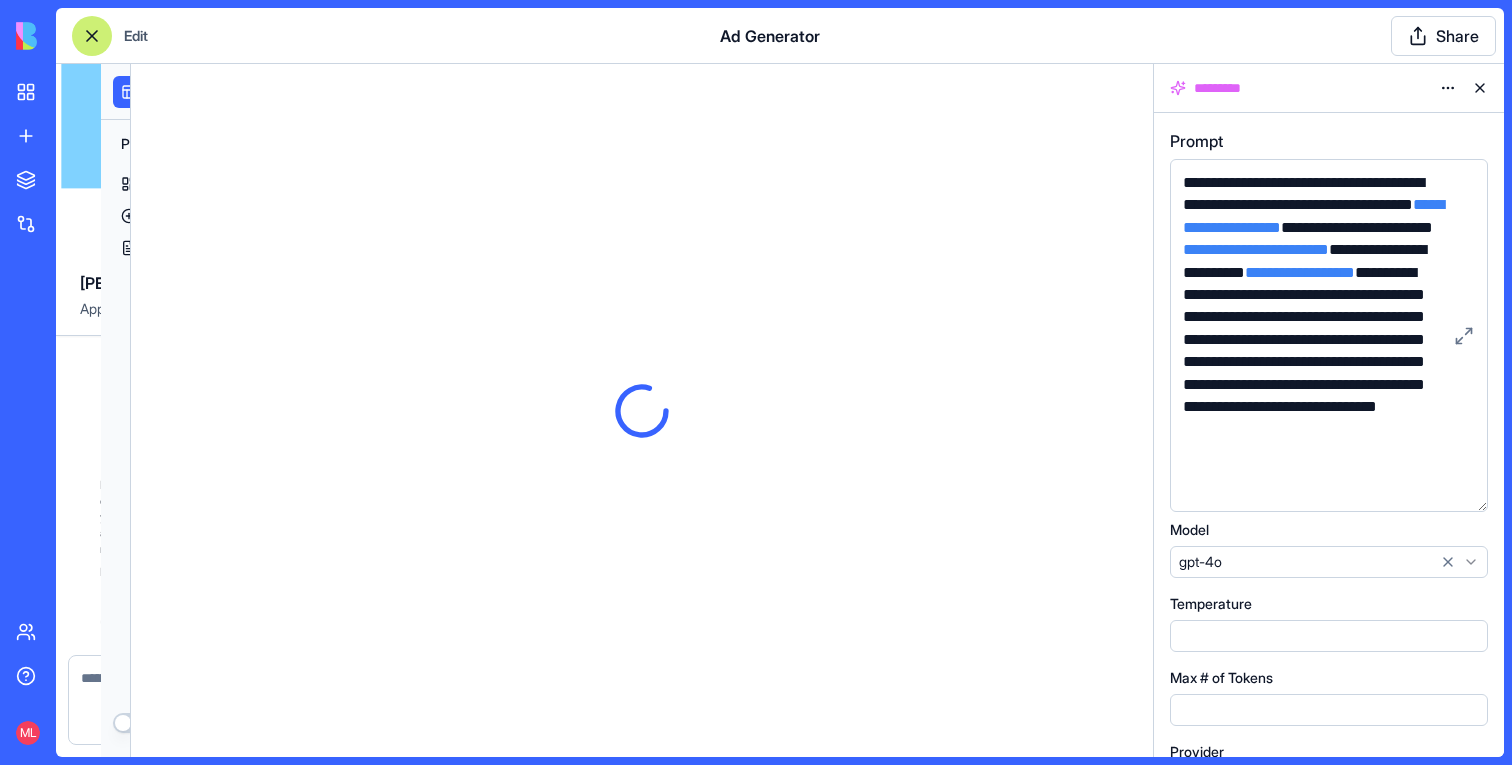 scroll, scrollTop: 653, scrollLeft: 0, axis: vertical 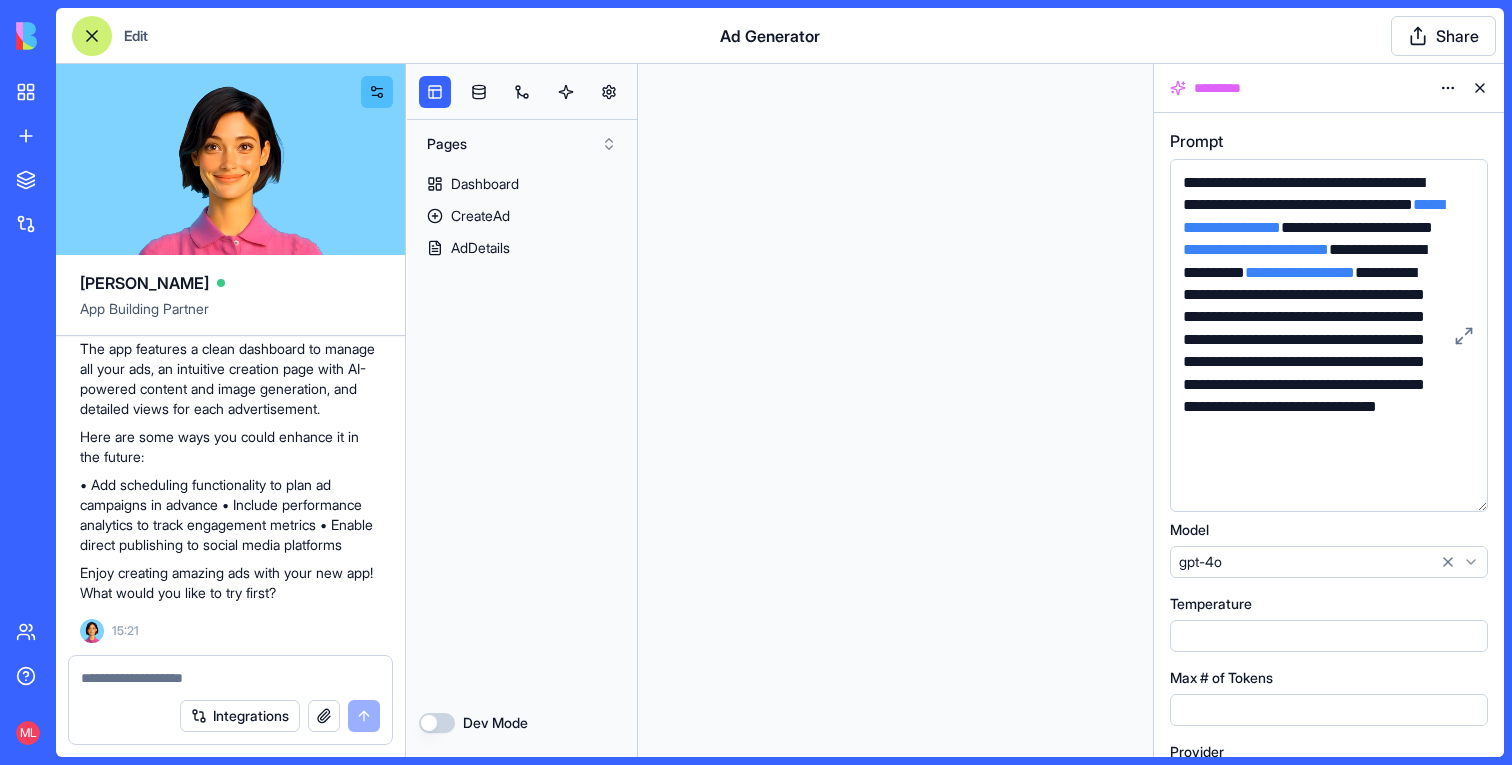 click at bounding box center (92, 36) 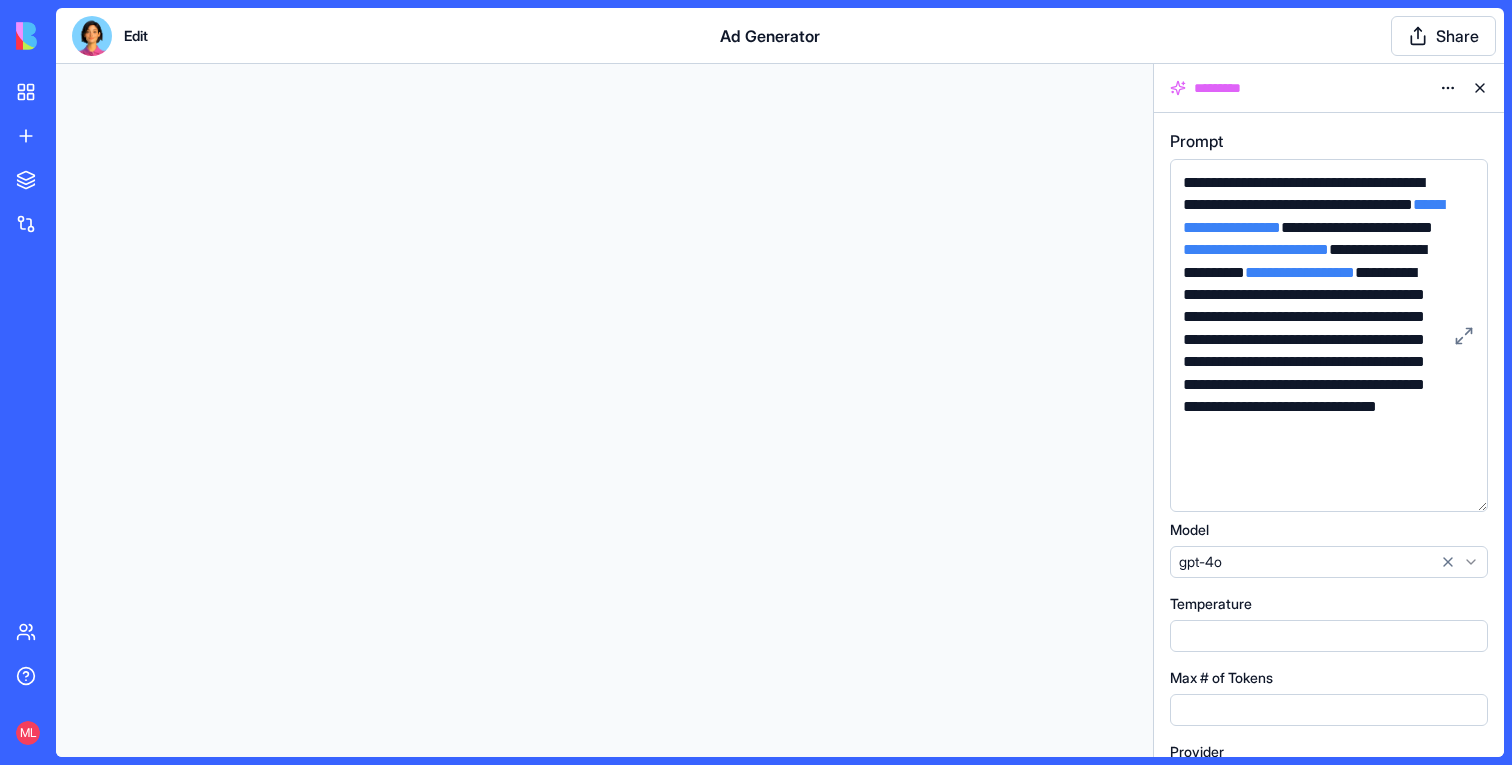 click at bounding box center [1480, 88] 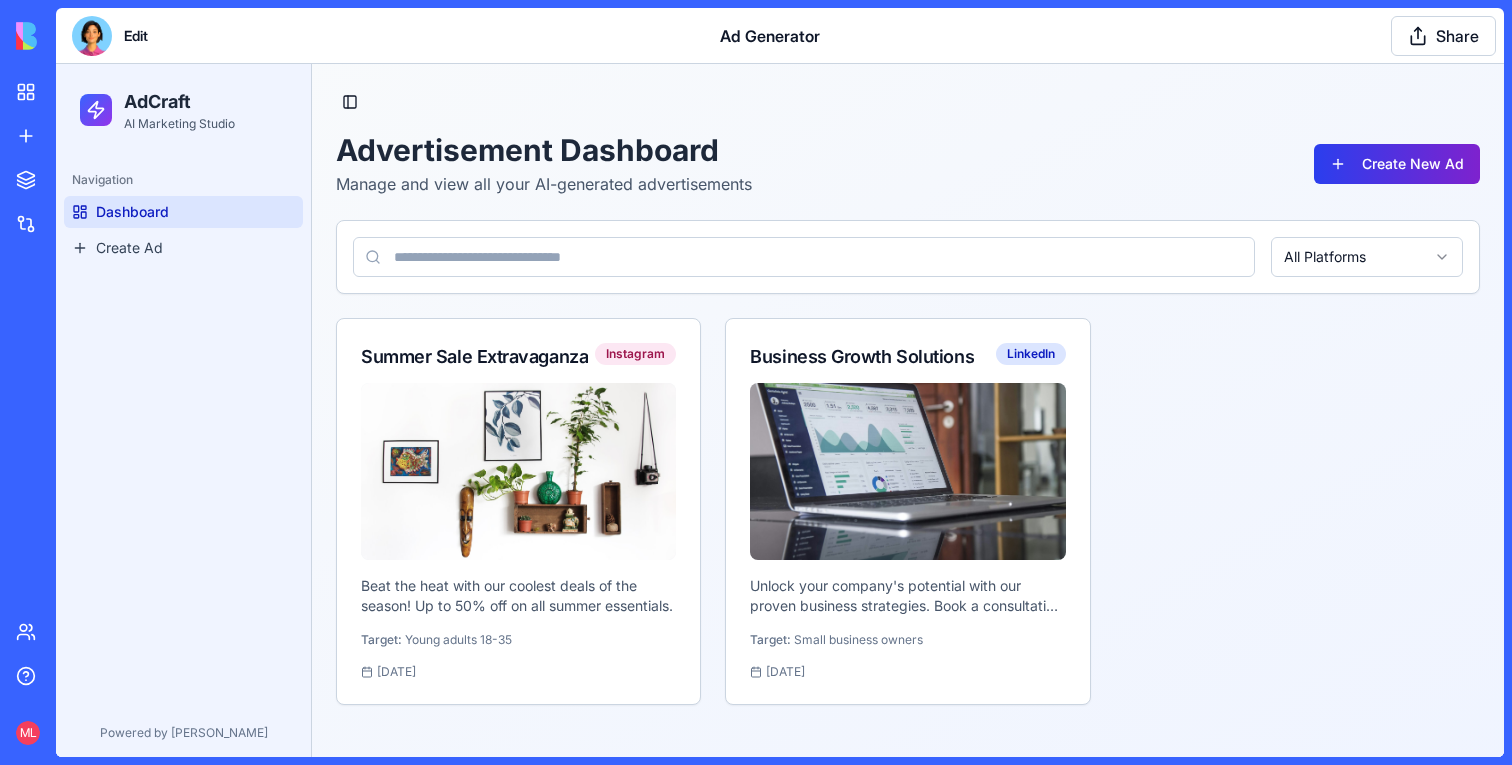 click on "Create New Ad" at bounding box center [1397, 164] 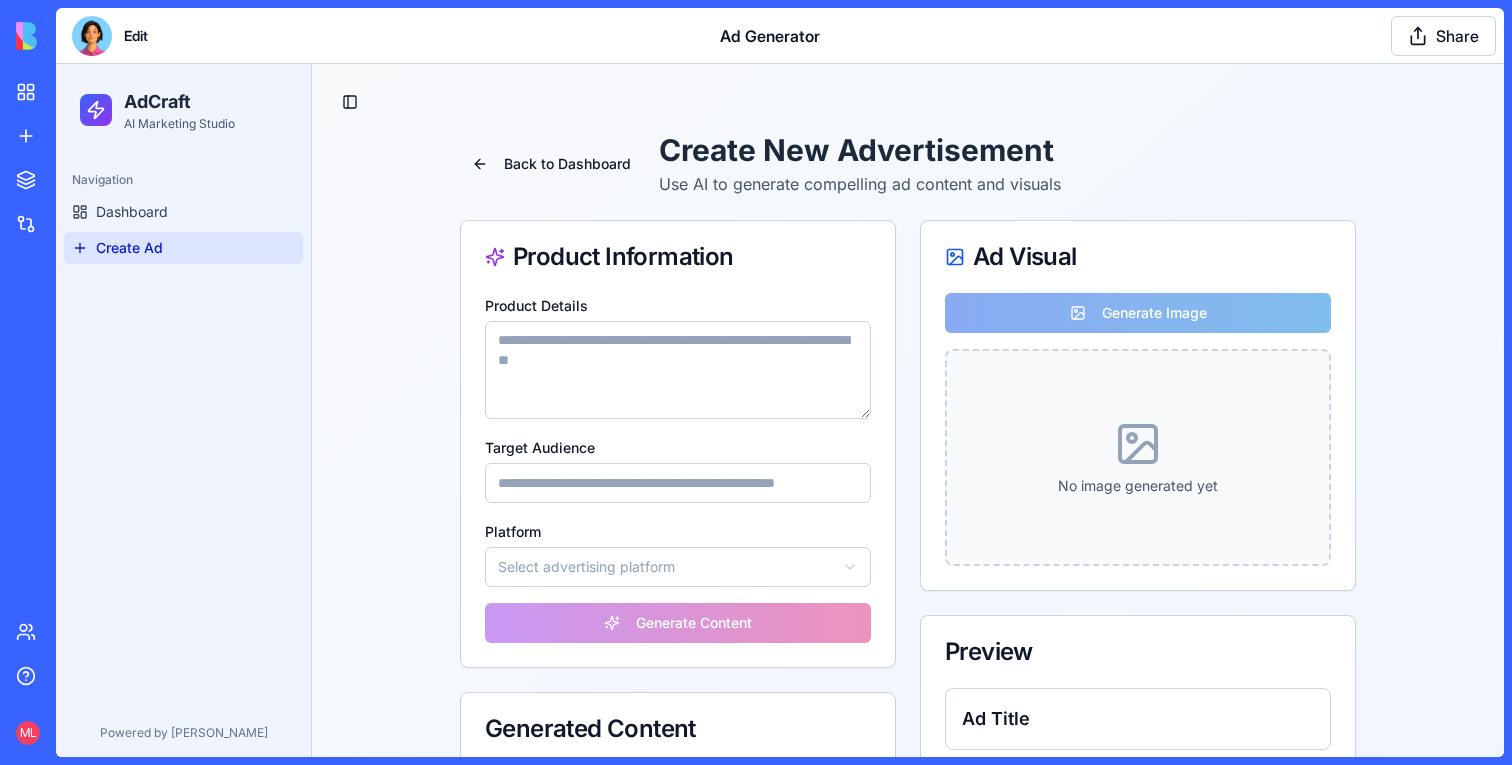 click on "Product Details" at bounding box center [678, 370] 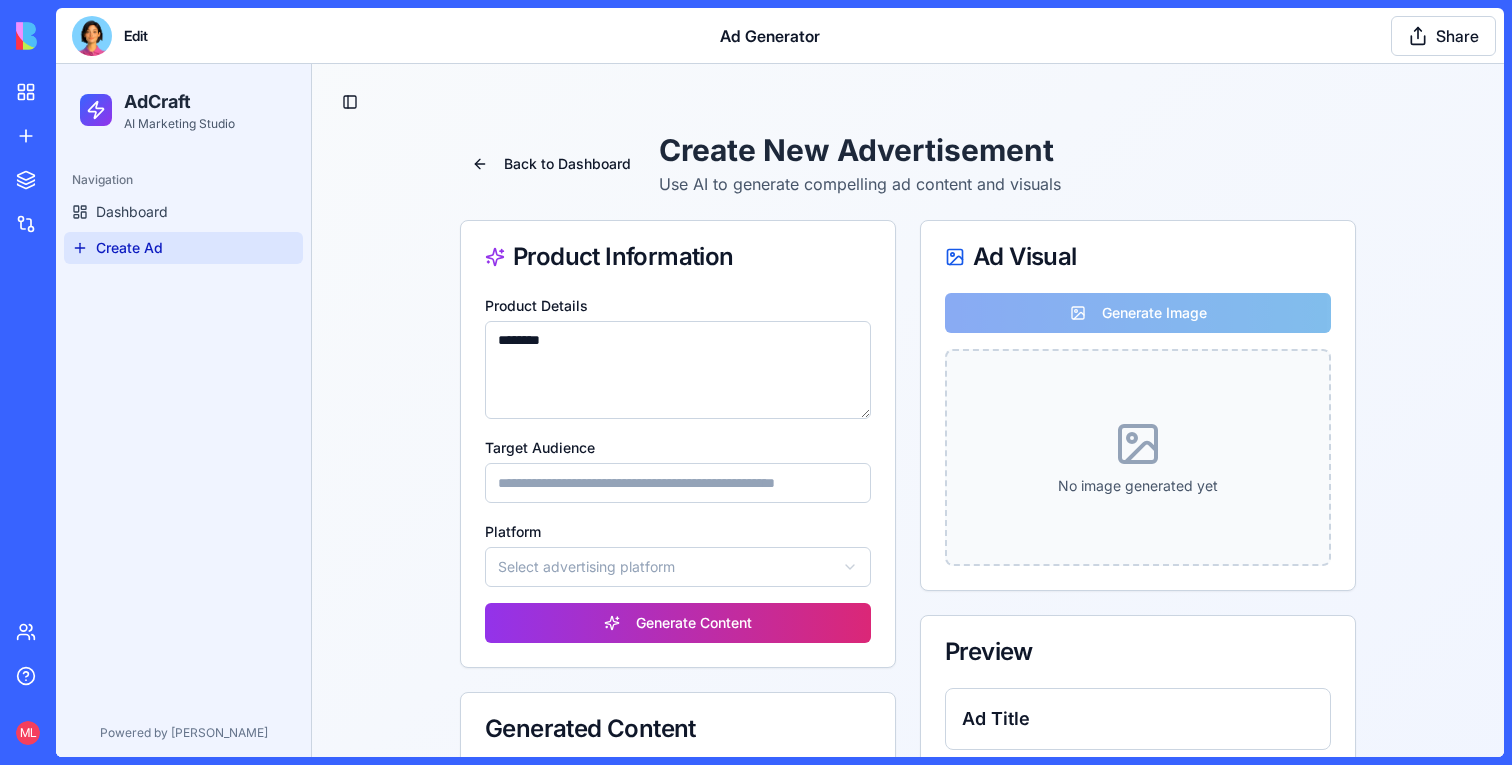 type on "********" 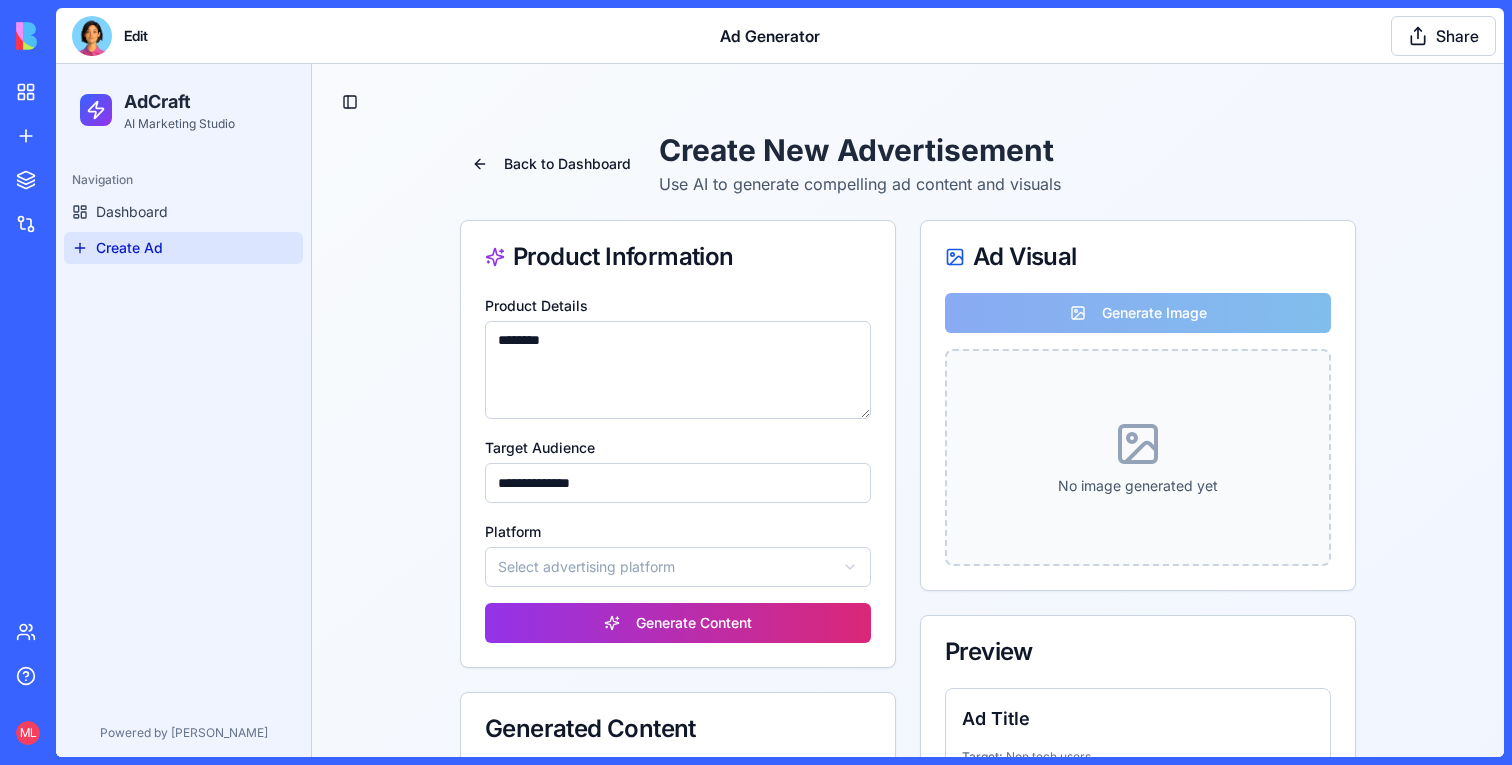 click on "**********" at bounding box center (678, 483) 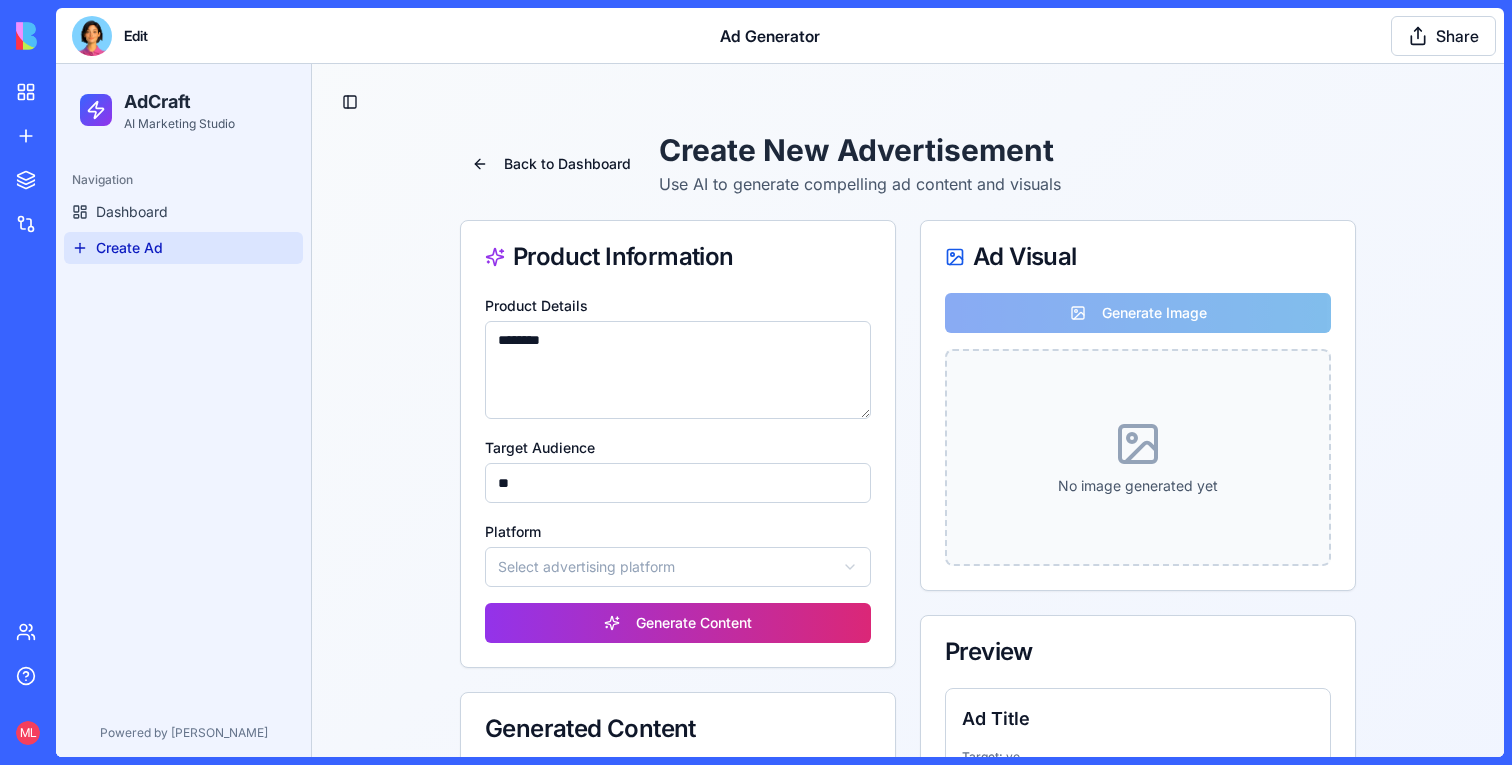 type on "**********" 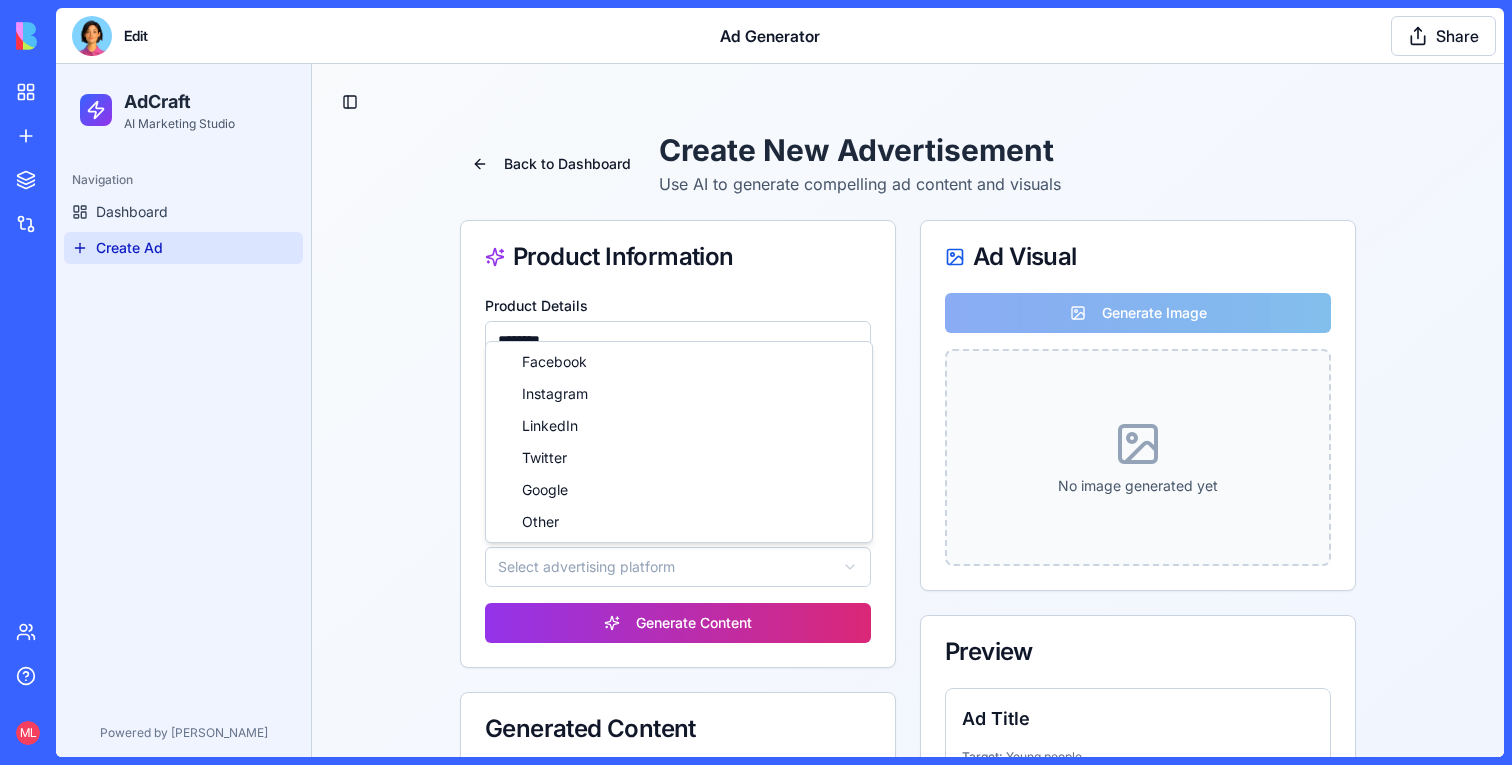 click on "**********" at bounding box center [780, 588] 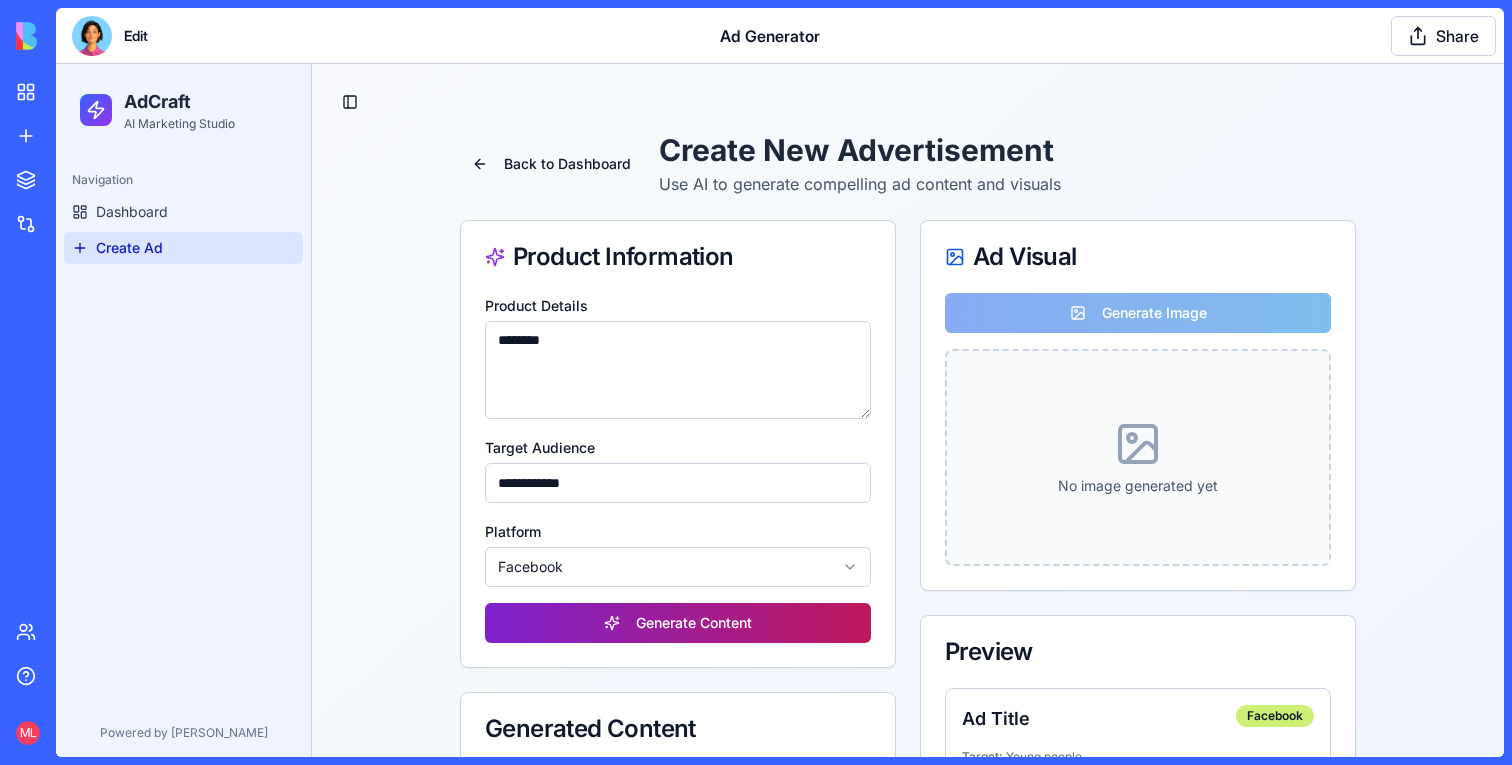 click on "Generate Content" at bounding box center (678, 623) 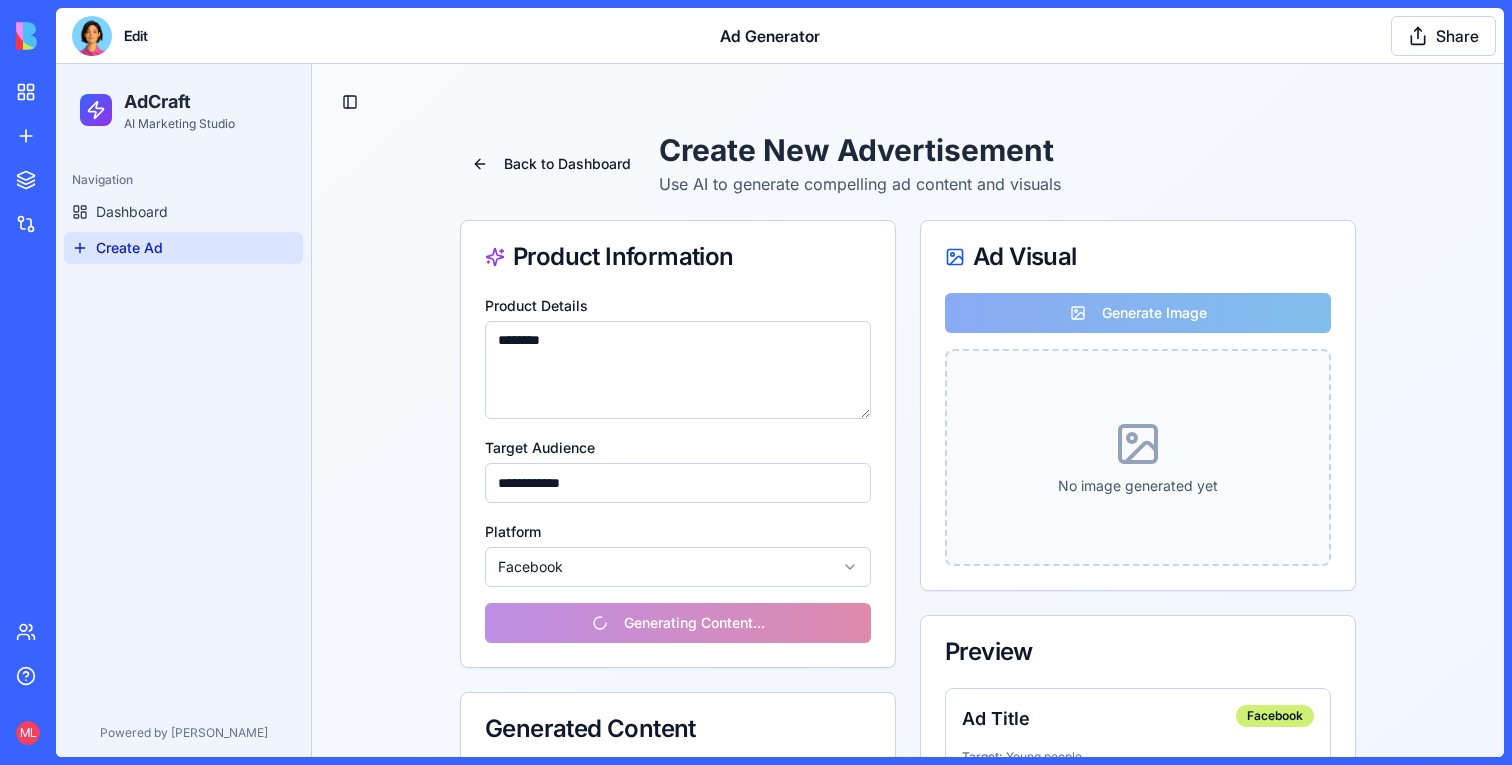 type on "**********" 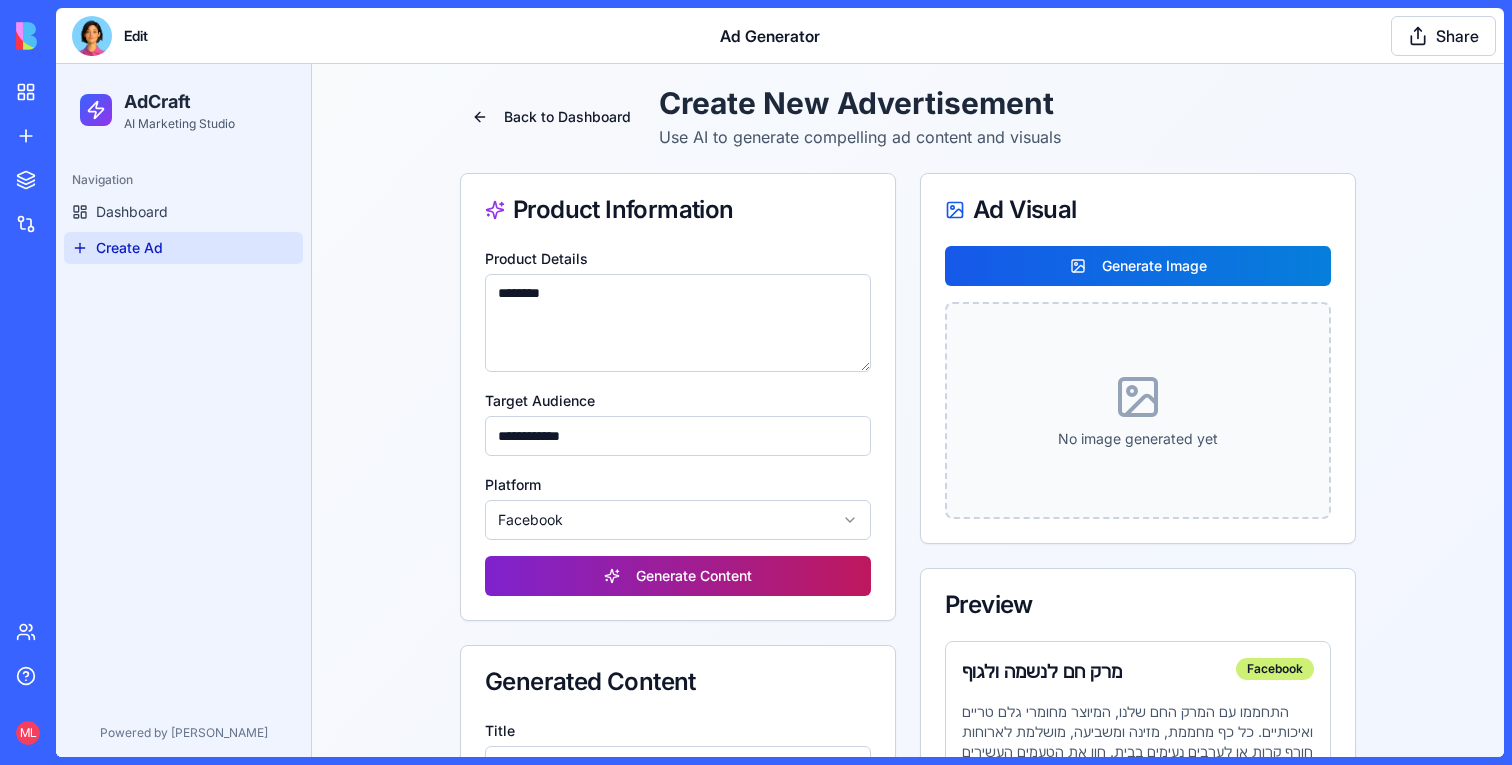 scroll, scrollTop: 0, scrollLeft: 0, axis: both 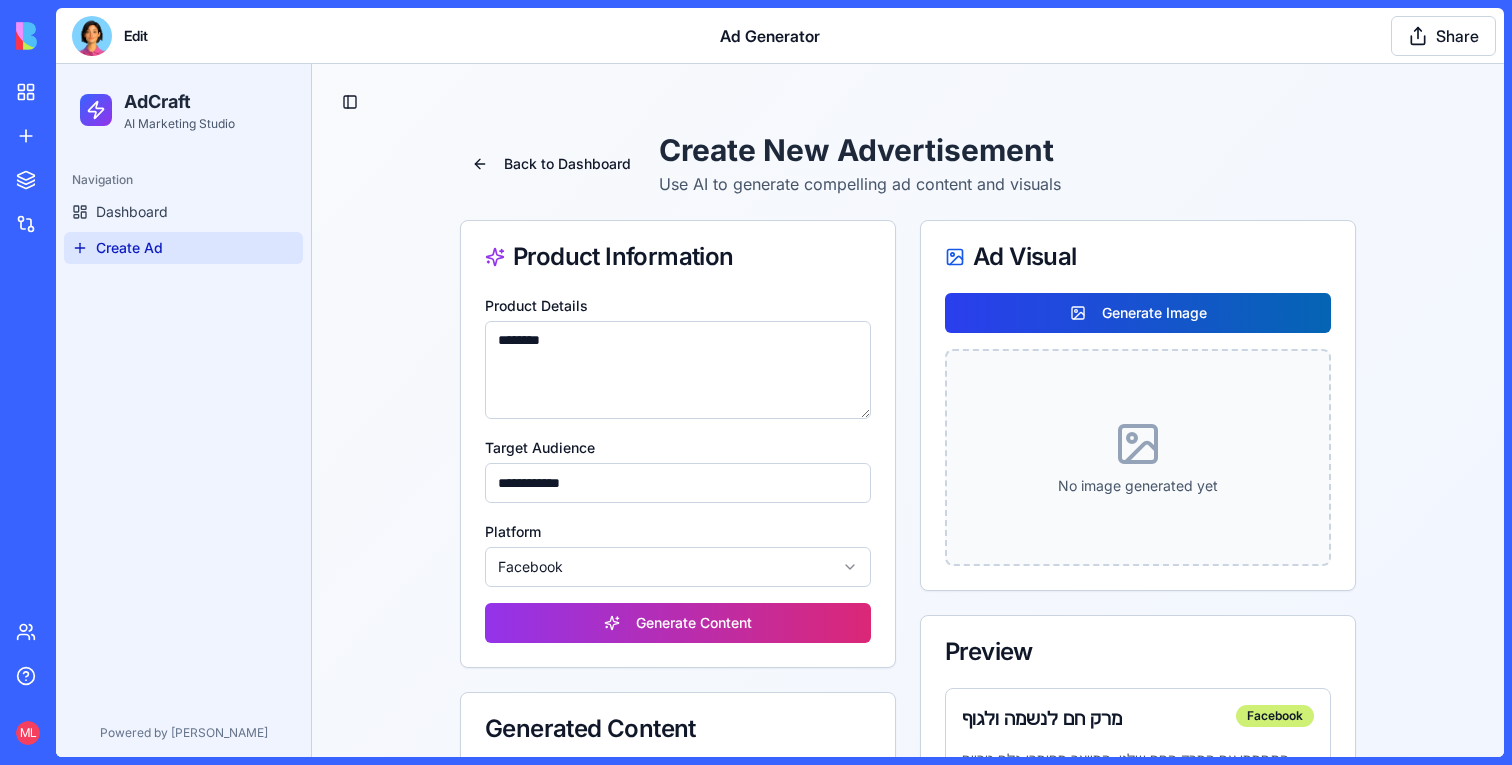 click on "Generate Image" at bounding box center [1138, 313] 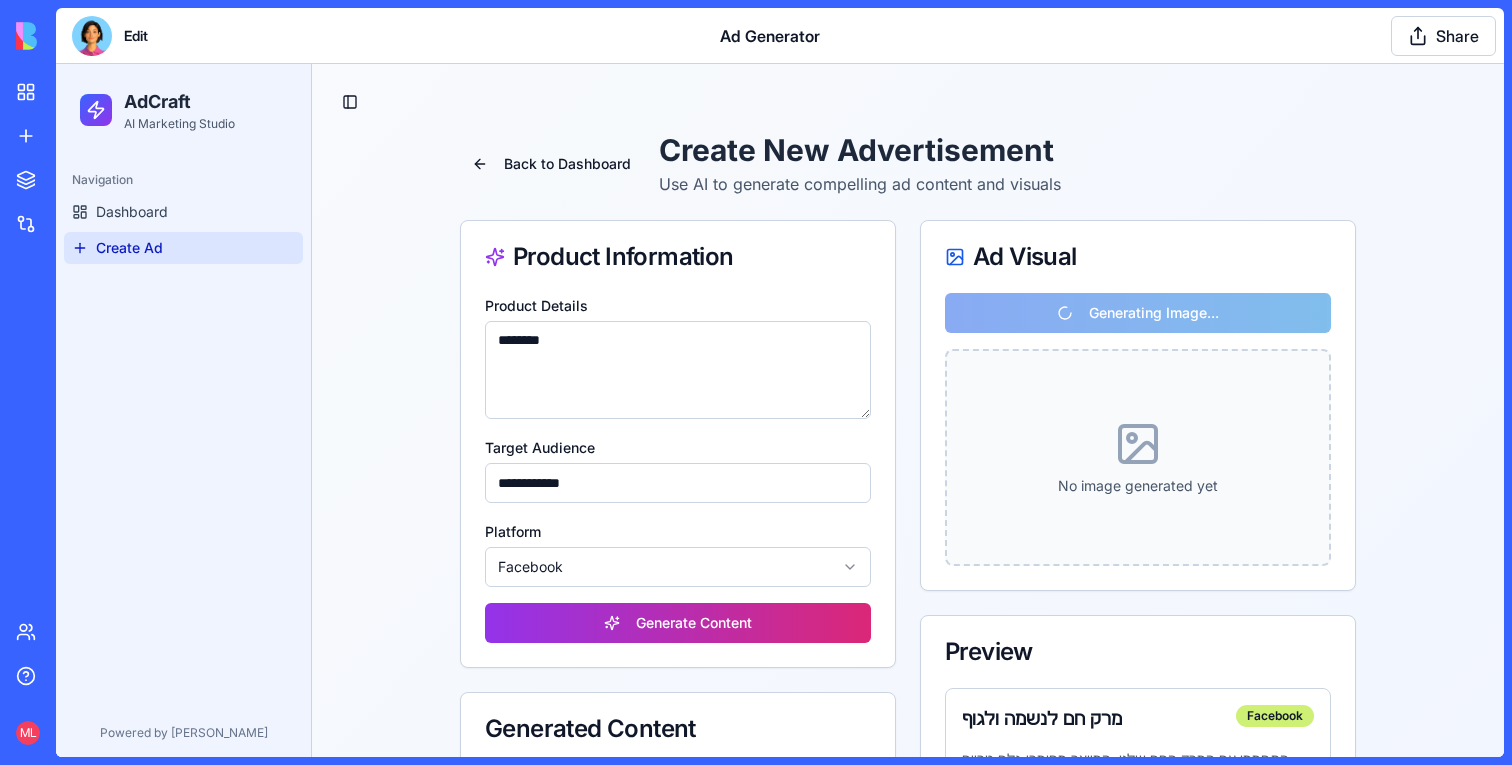 click at bounding box center (92, 36) 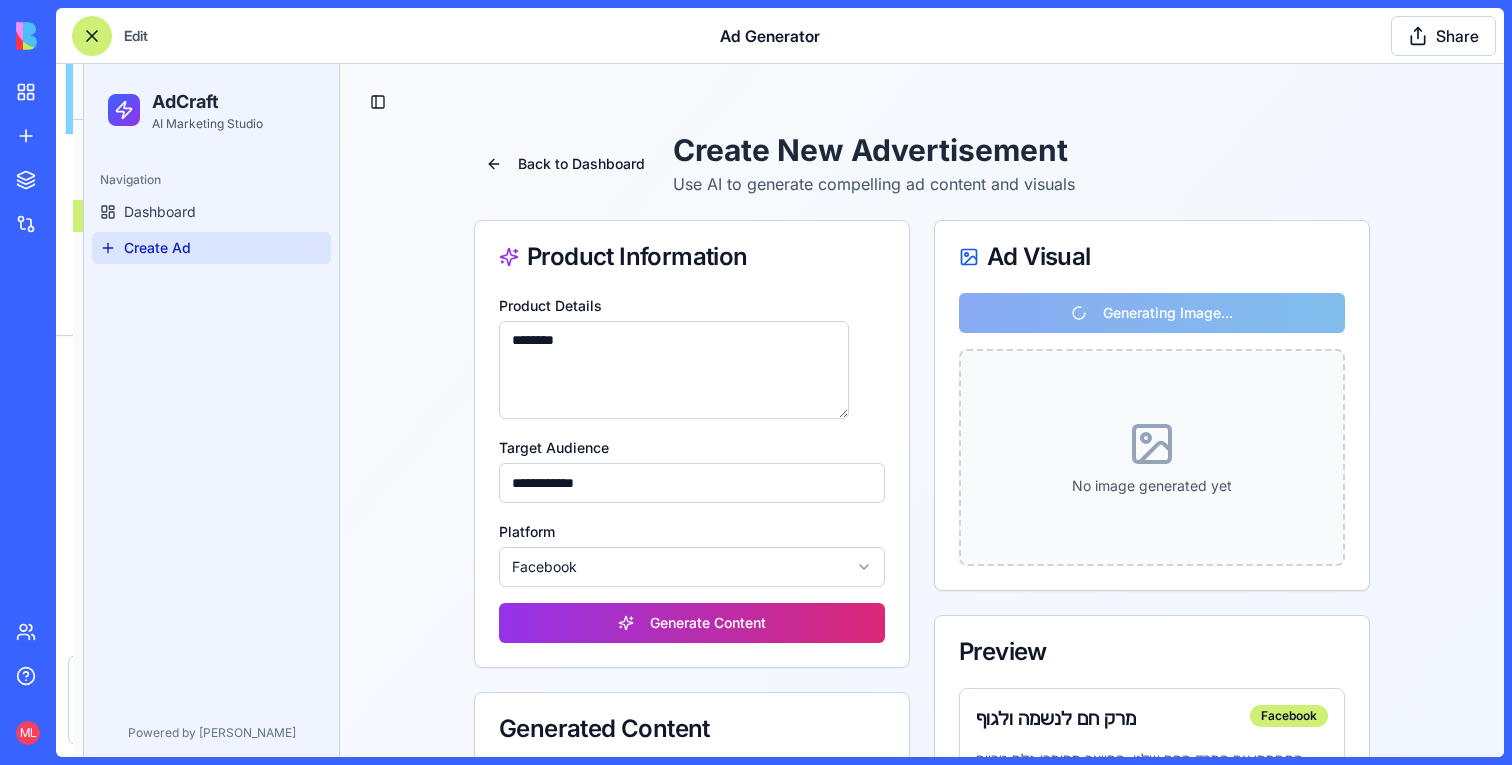 scroll, scrollTop: 653, scrollLeft: 0, axis: vertical 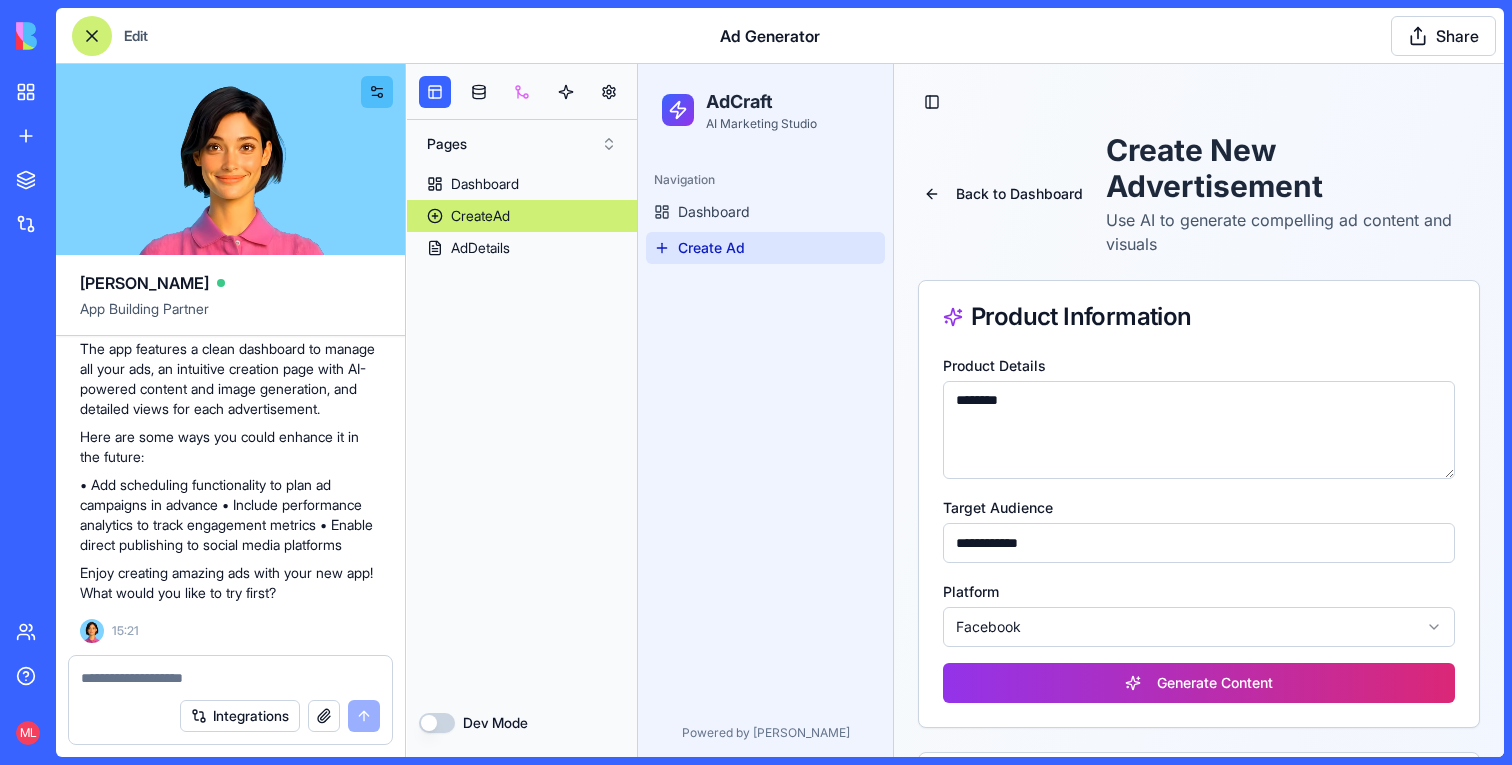 click at bounding box center [522, 92] 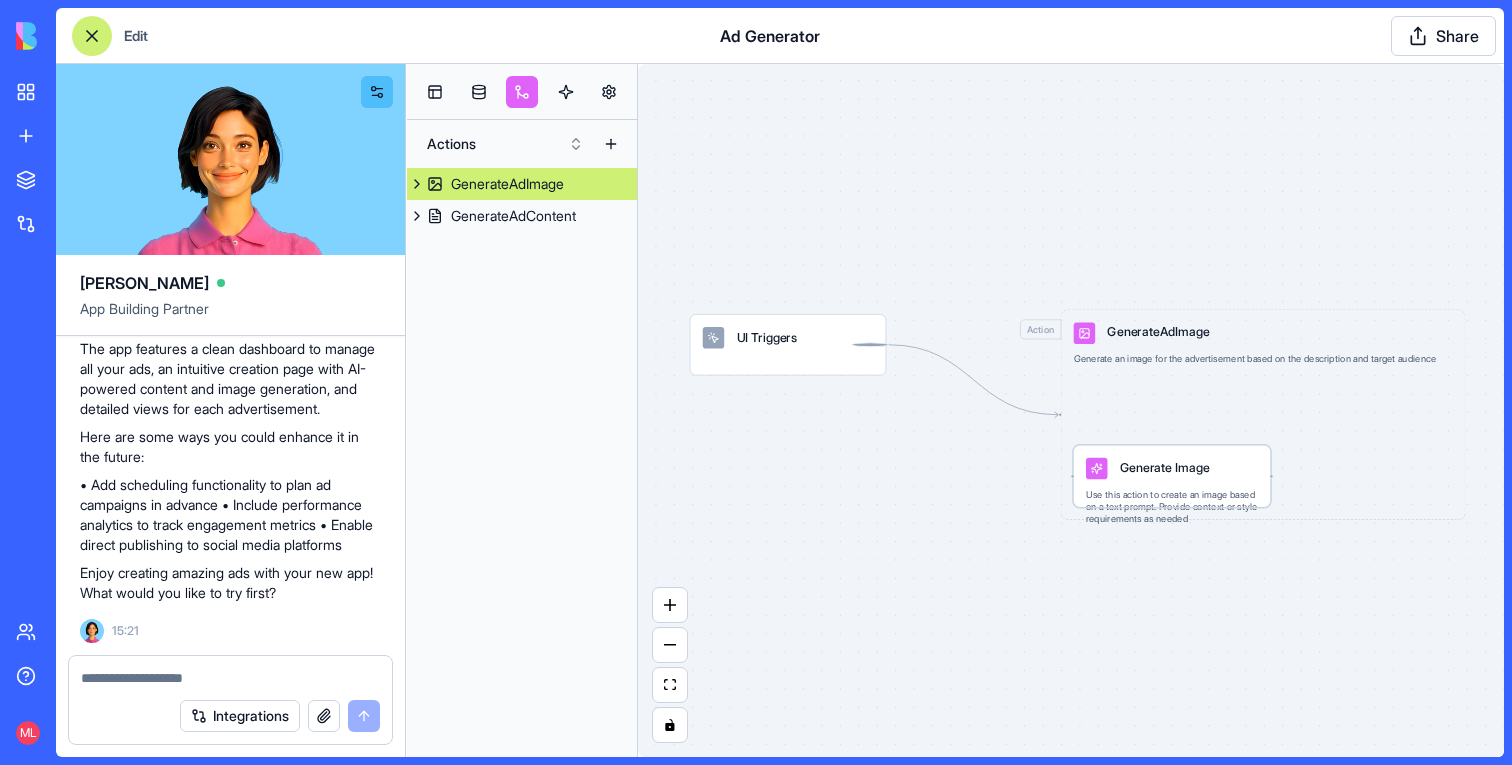 click on "Use this action to create an image based on a text prompt. Provide context or style requirements as needed" at bounding box center (1172, 507) 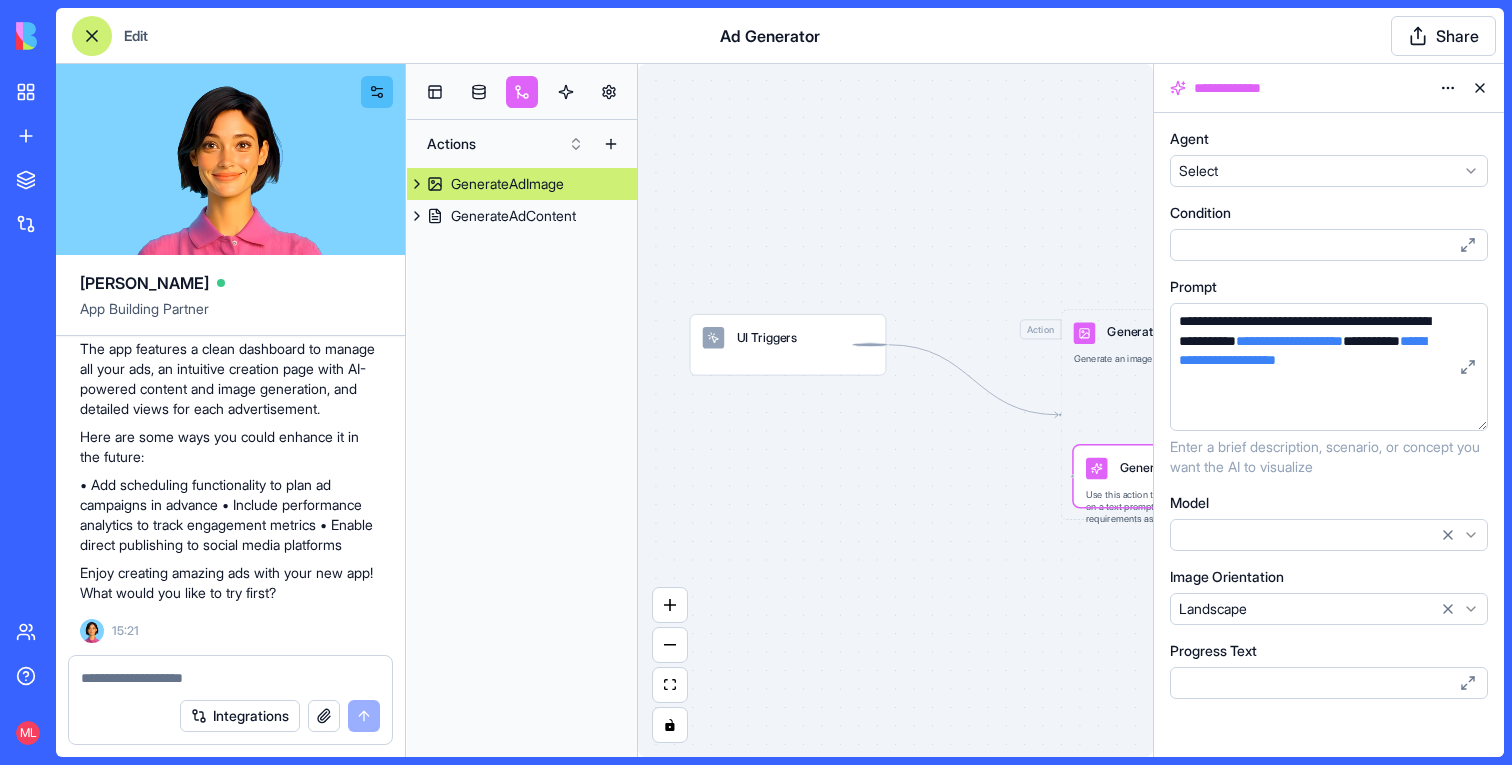 click on "**********" at bounding box center [1310, 367] 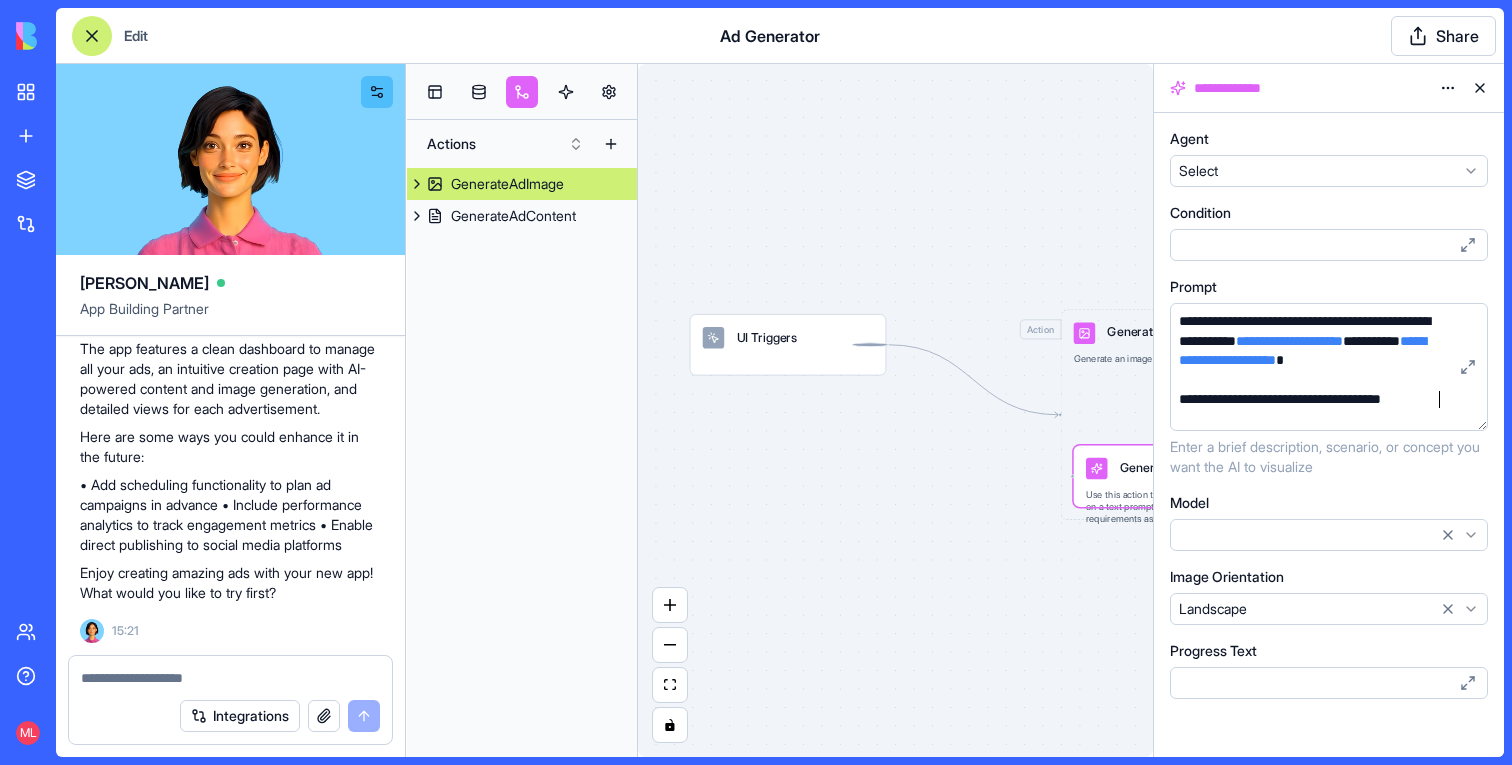 scroll, scrollTop: 7, scrollLeft: 0, axis: vertical 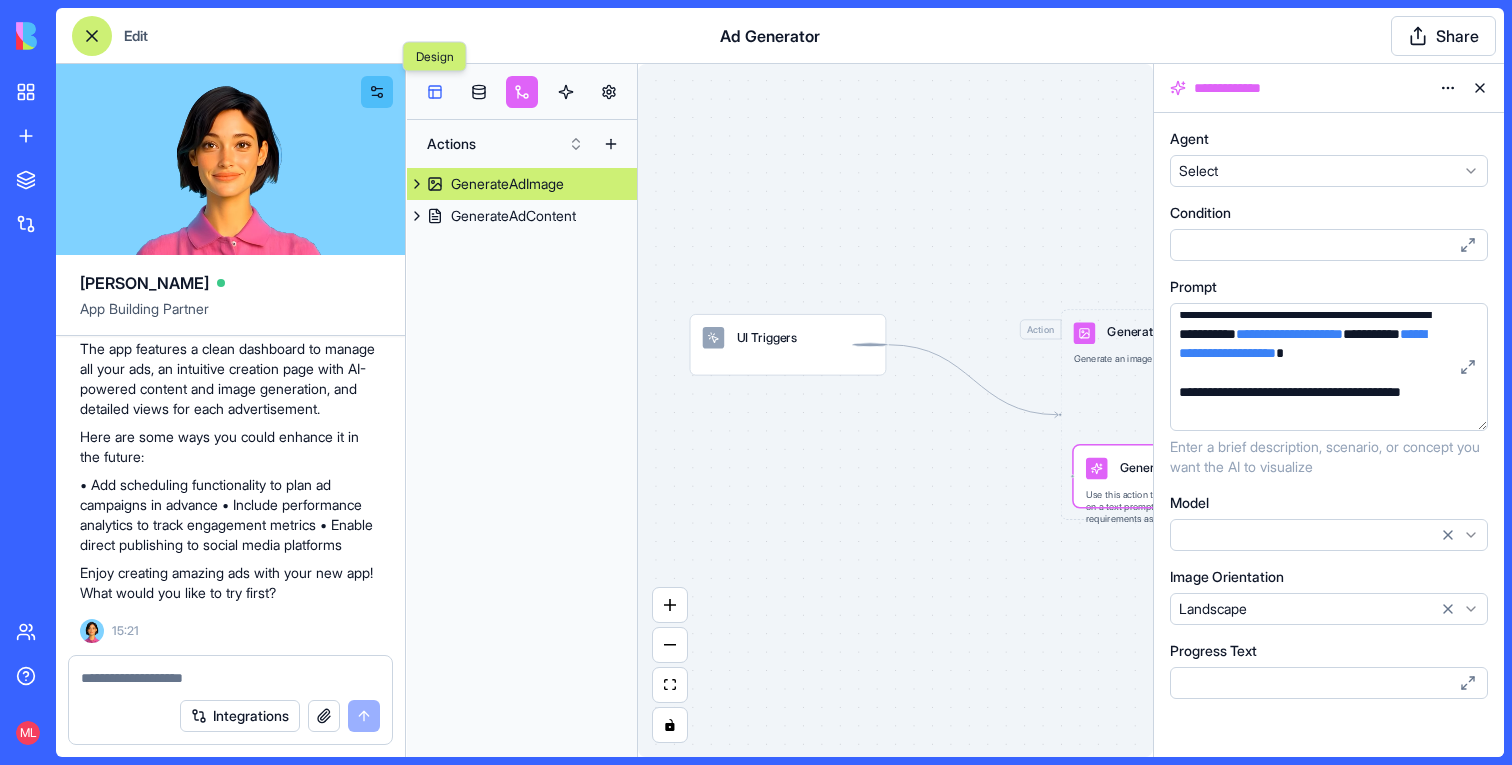 click at bounding box center (435, 92) 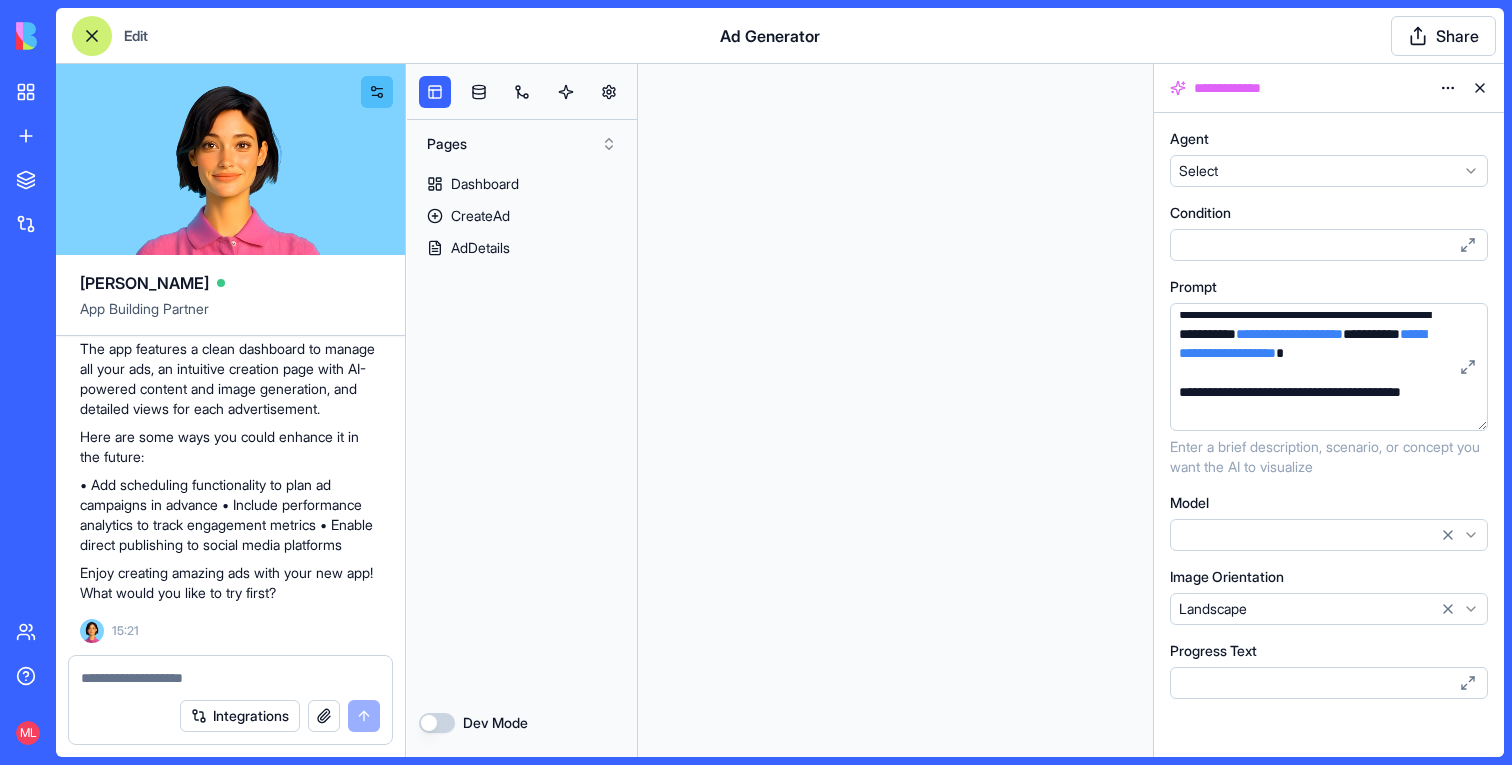 scroll, scrollTop: 0, scrollLeft: 0, axis: both 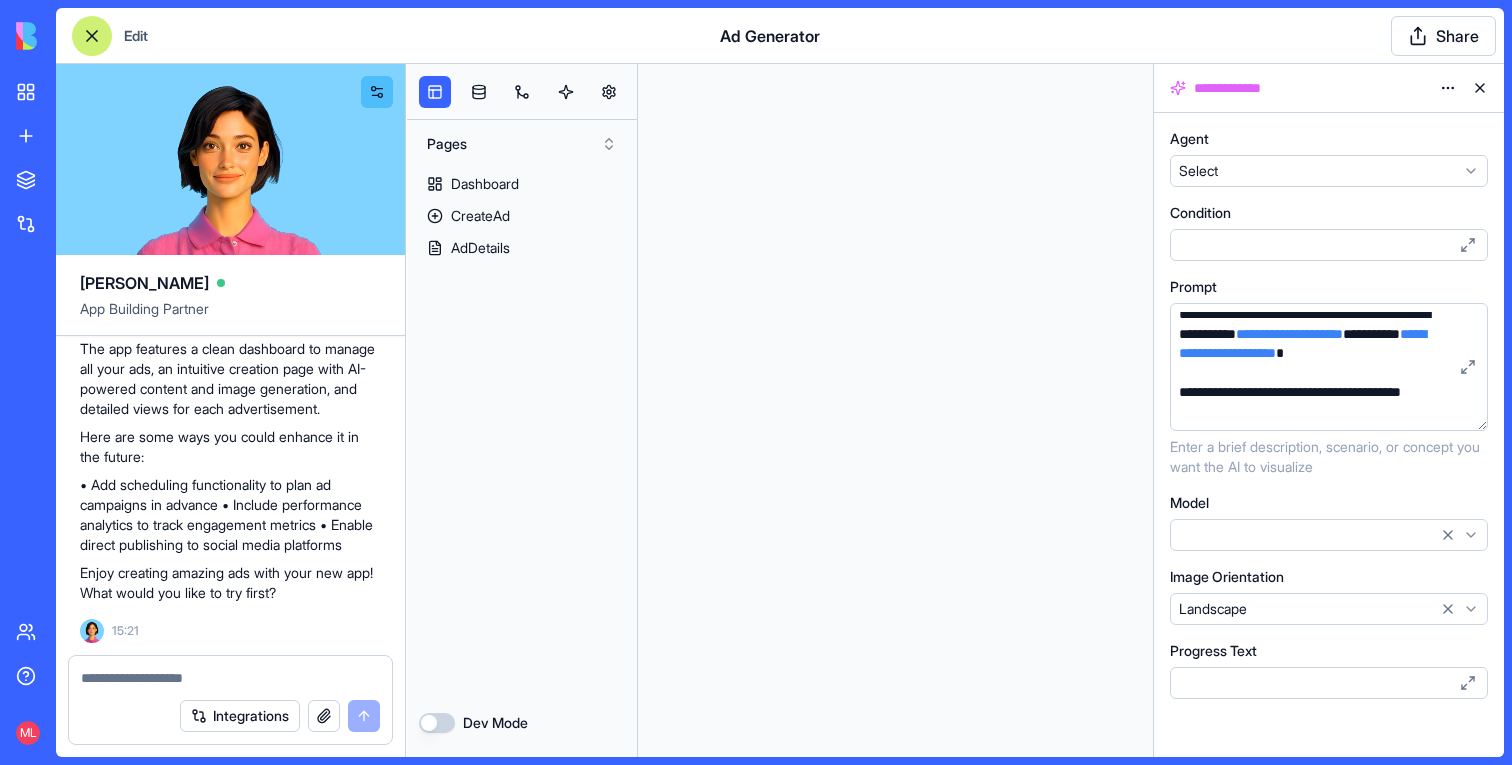 click at bounding box center [92, 36] 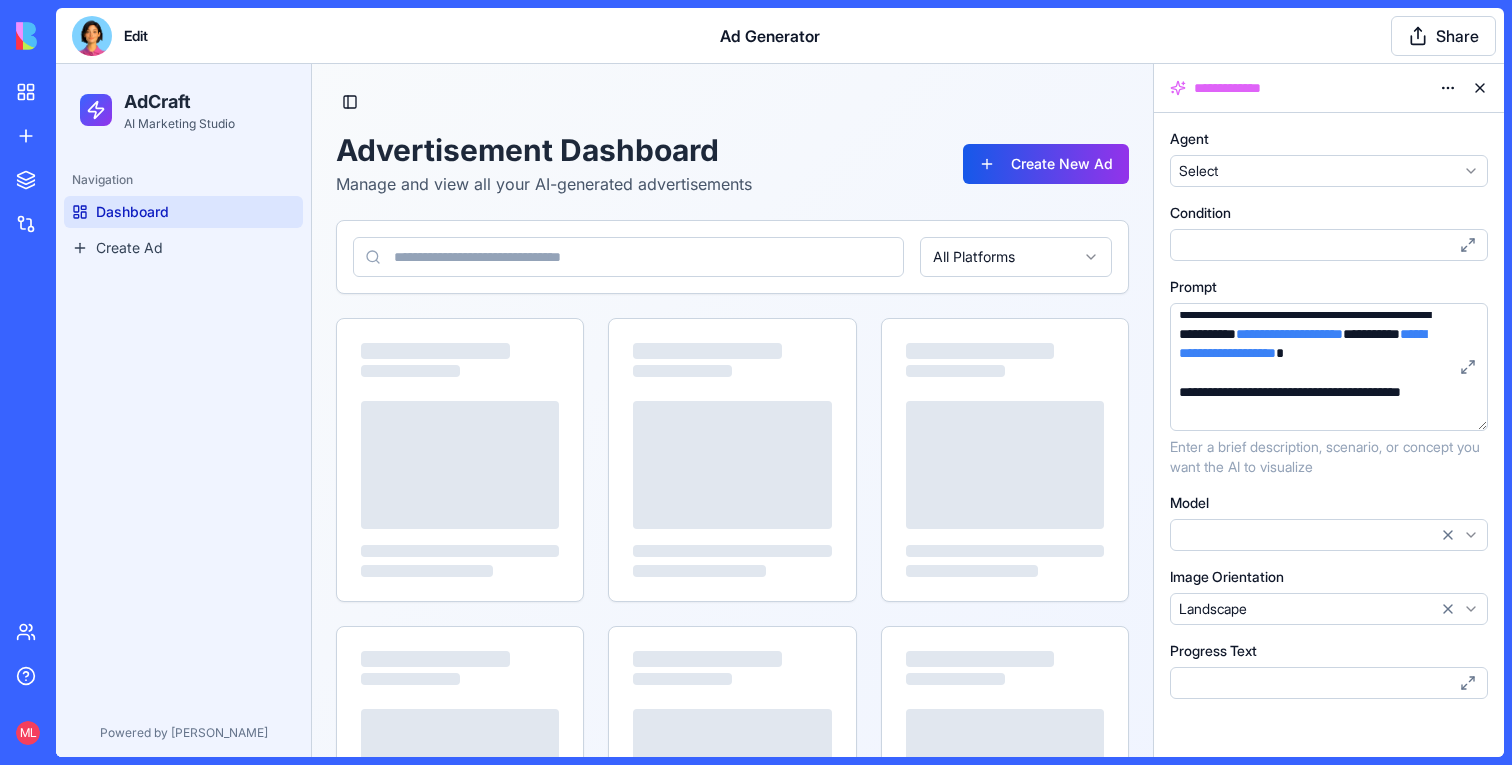 click at bounding box center (1480, 88) 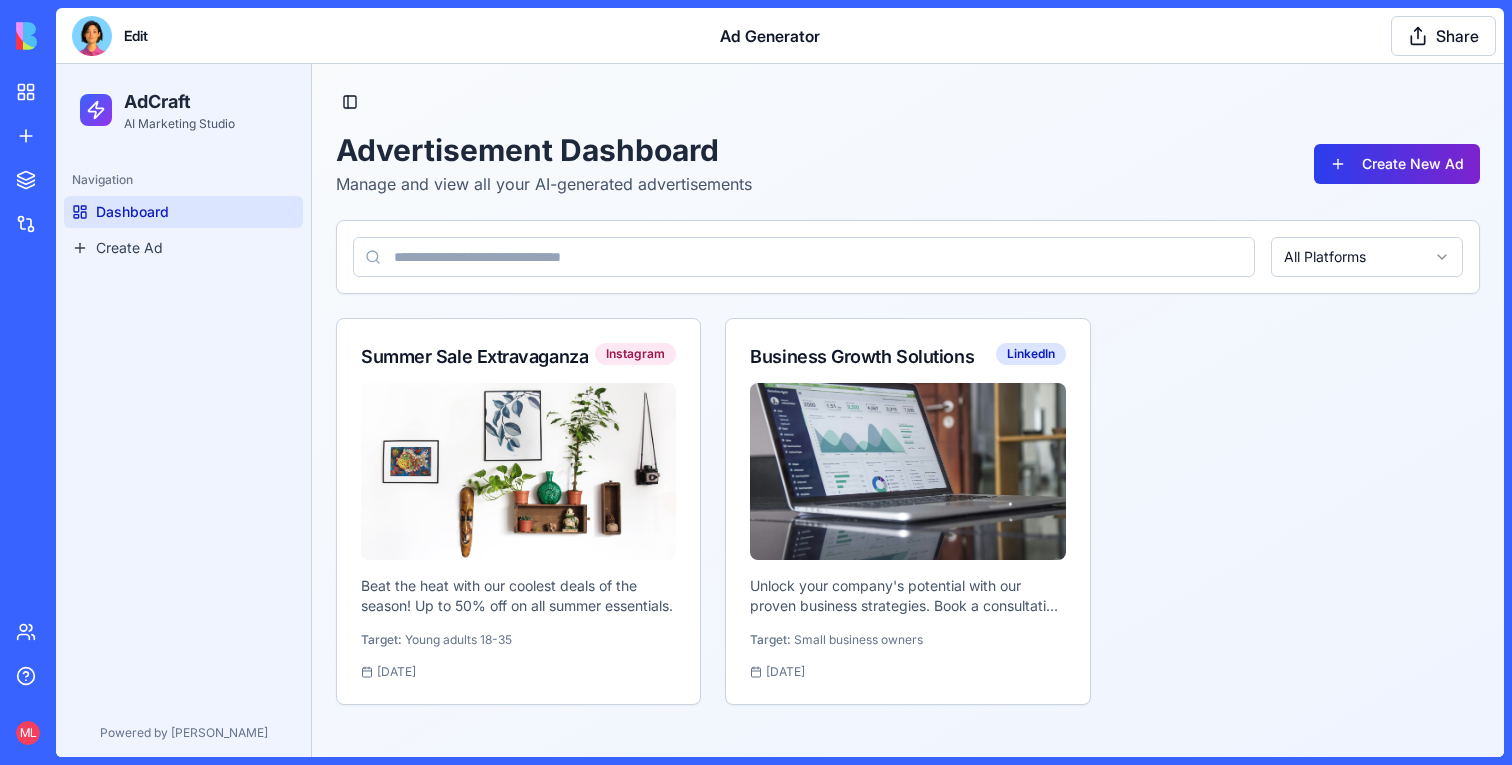 click on "Create New Ad" at bounding box center [1397, 164] 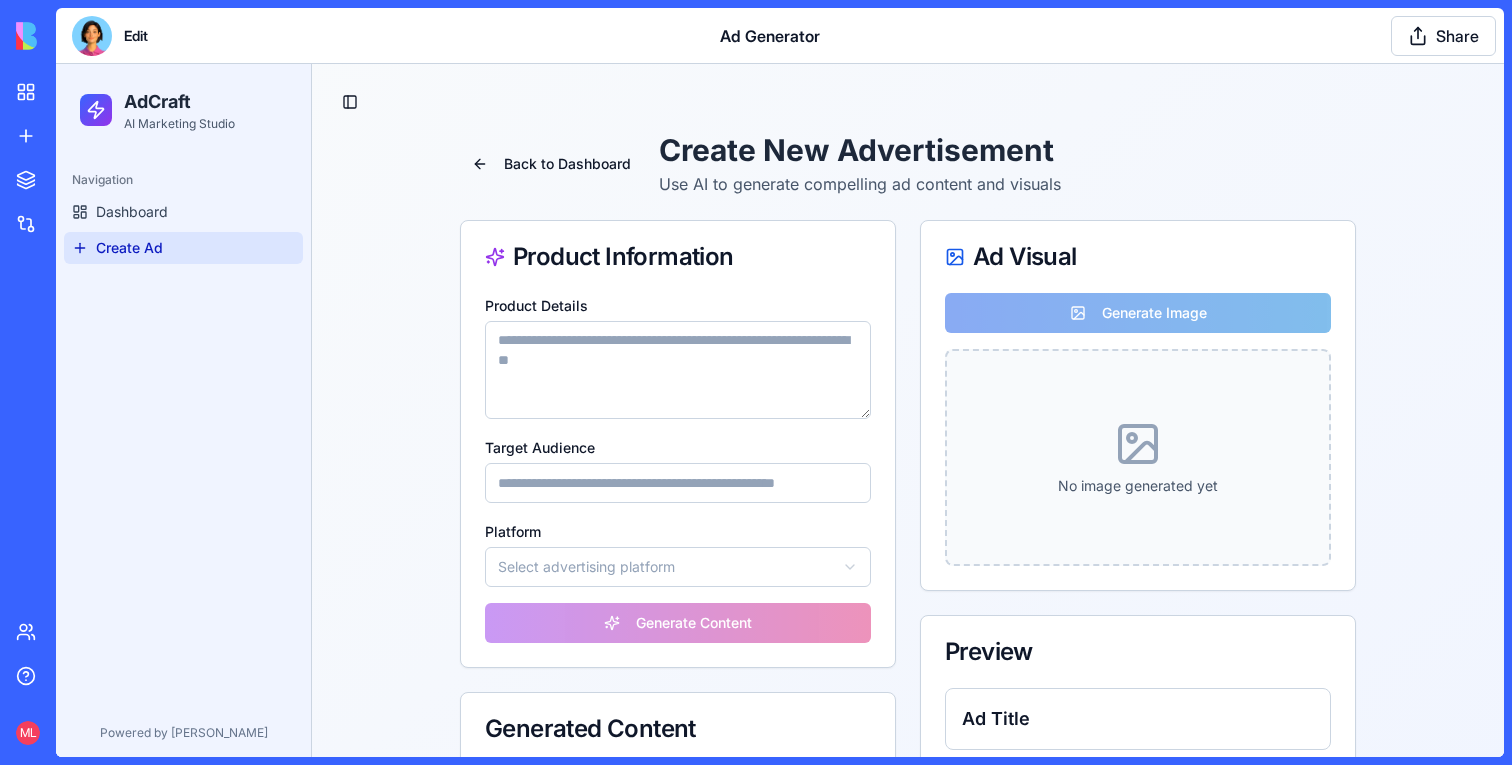 click on "Product Details" at bounding box center (678, 370) 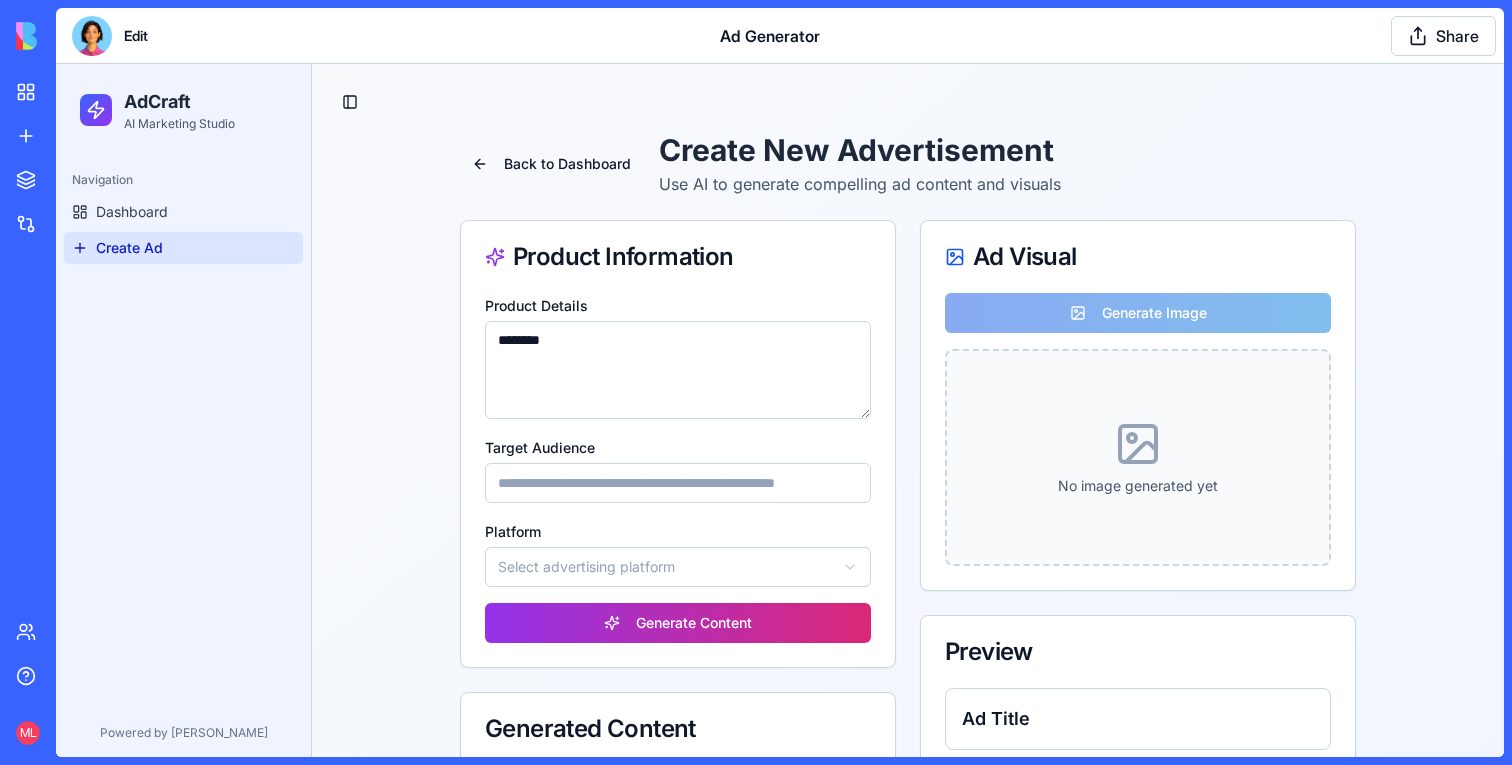 type on "********" 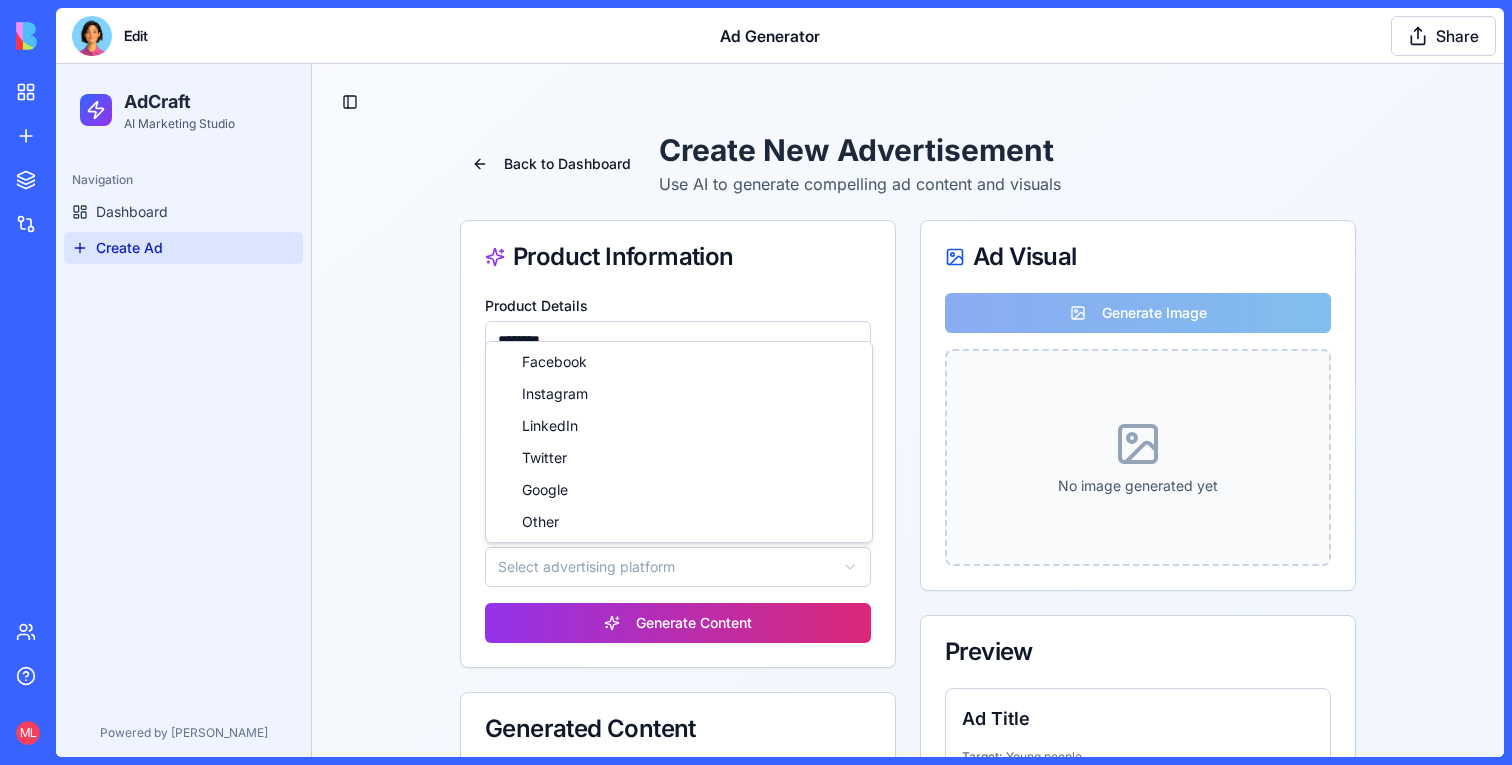 click on "**********" at bounding box center (780, 588) 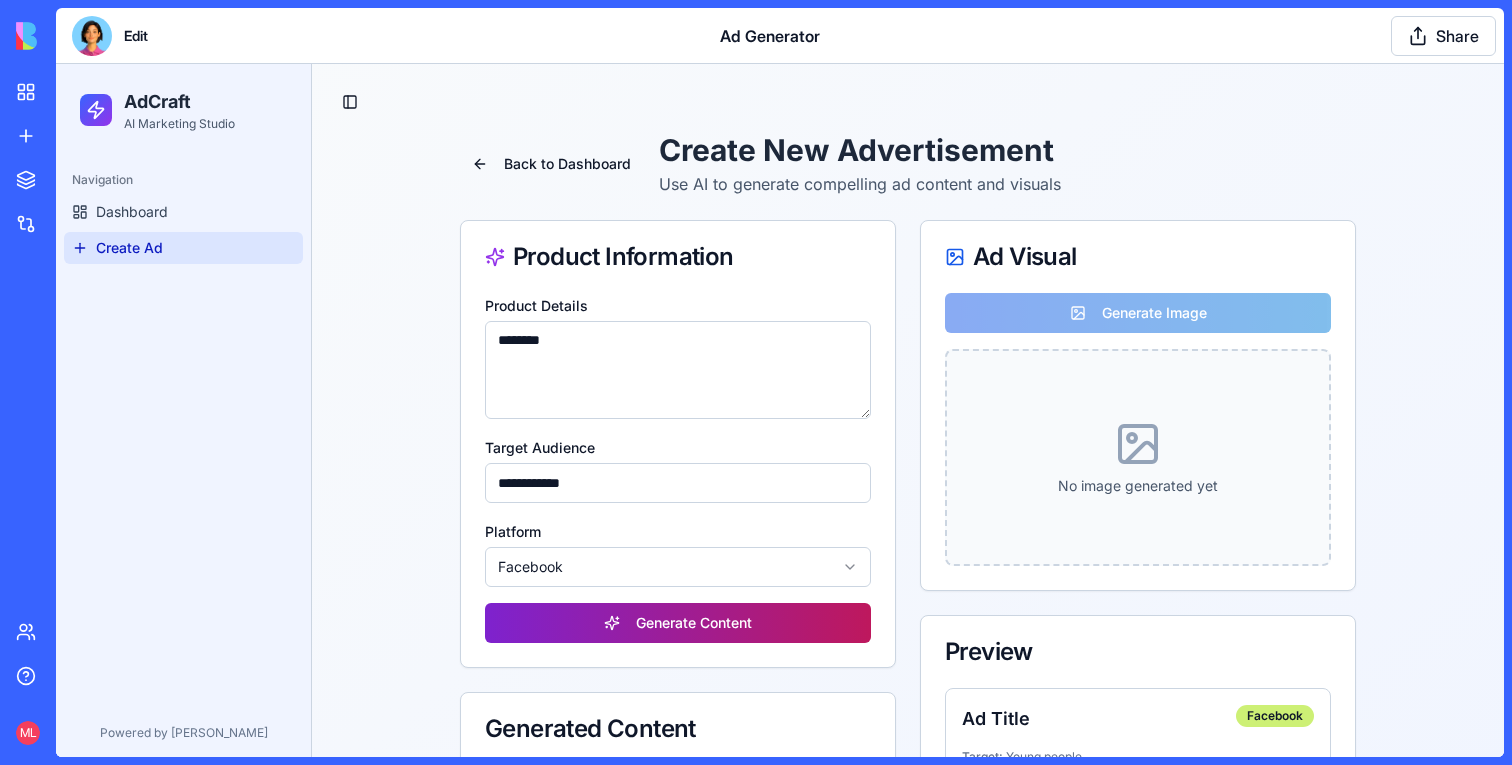 click on "Generate Content" at bounding box center [678, 623] 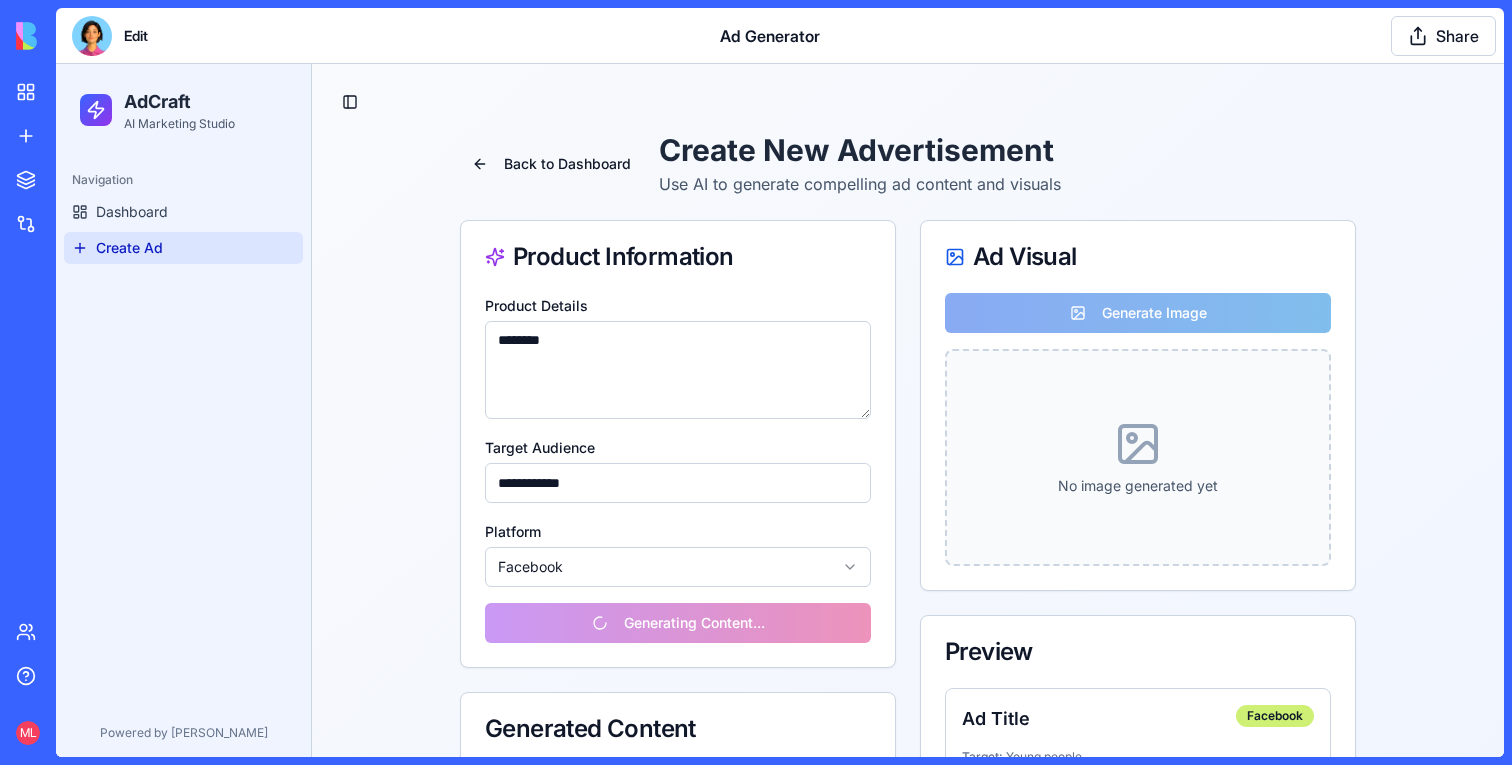 type on "**********" 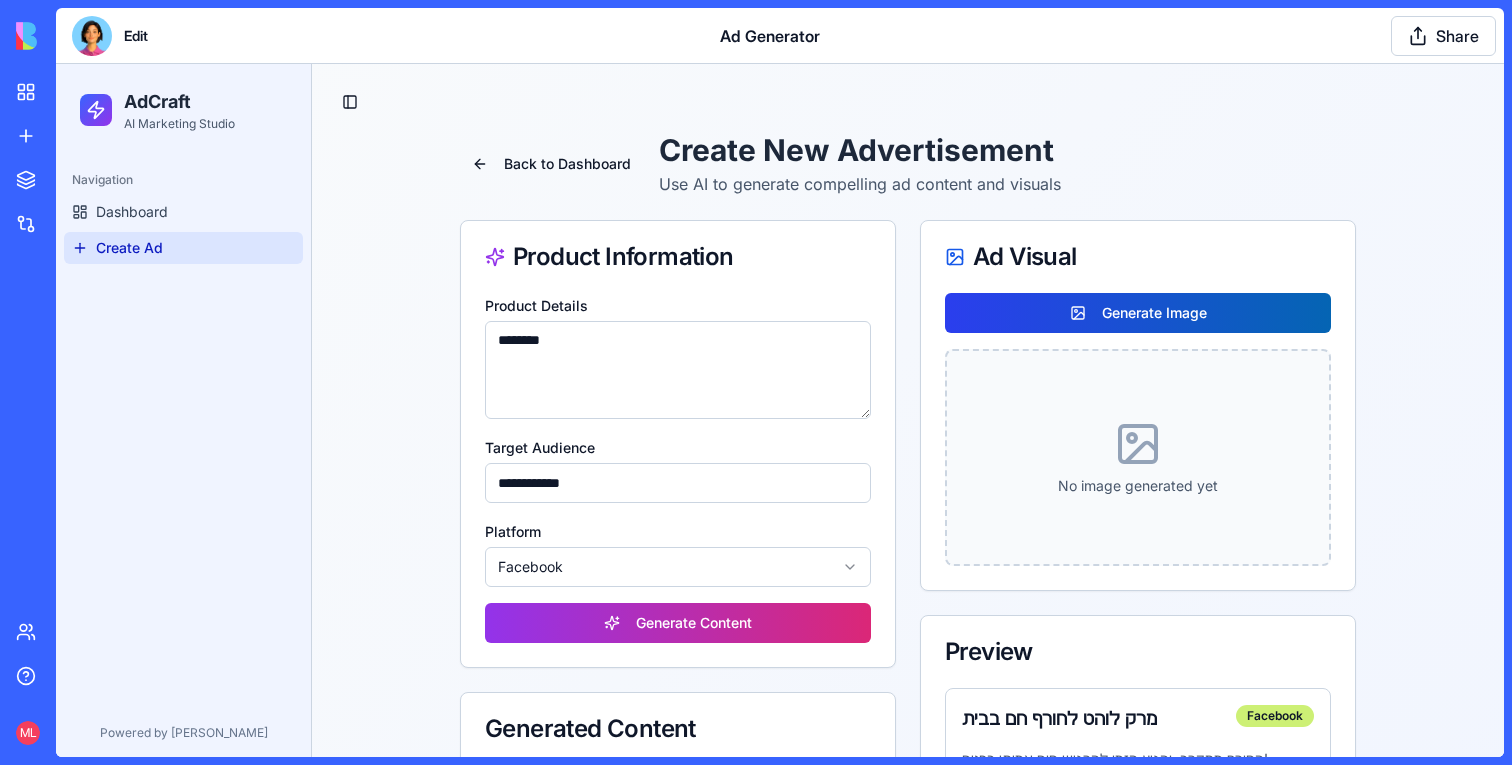 click on "Generate Image" at bounding box center [1138, 313] 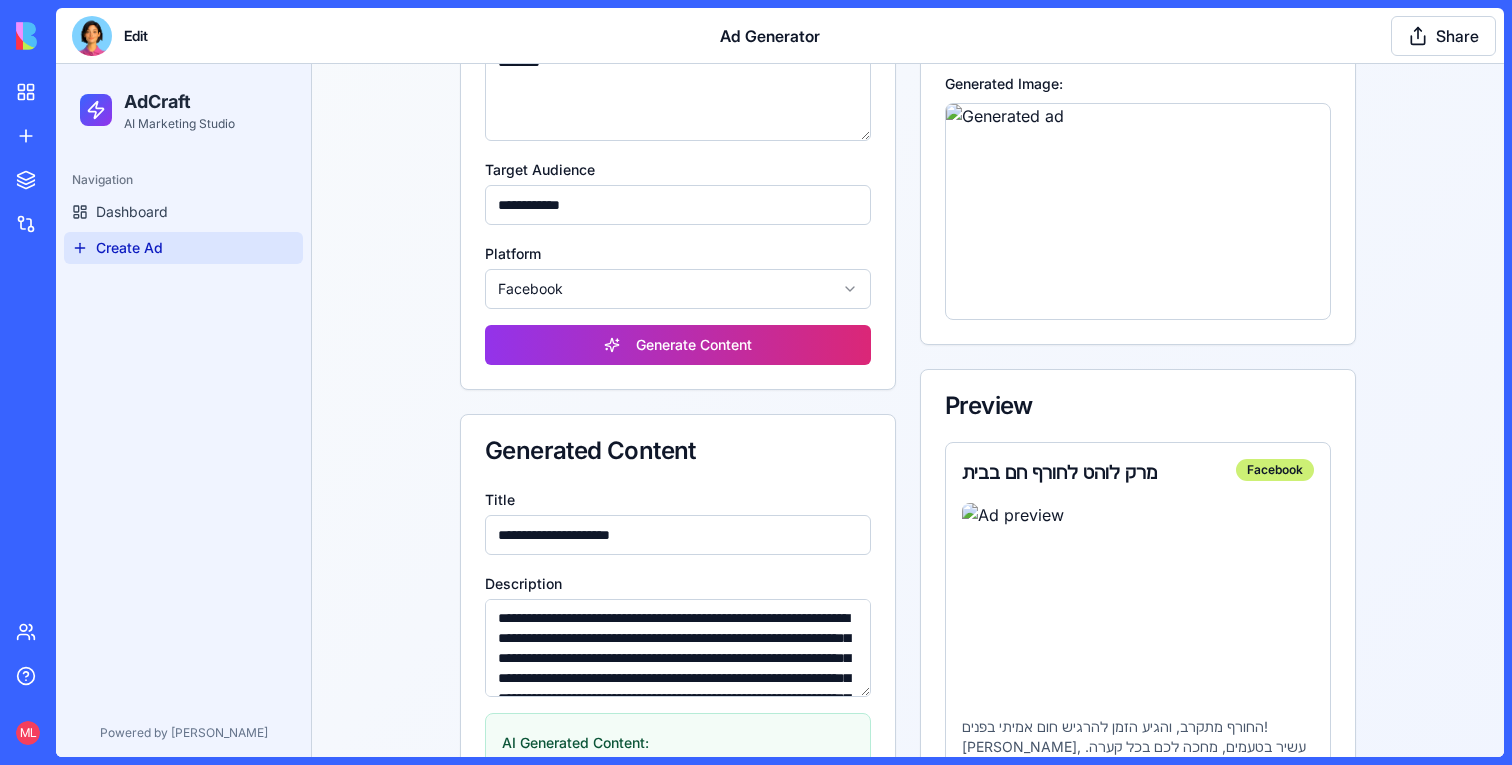 scroll, scrollTop: 257, scrollLeft: 0, axis: vertical 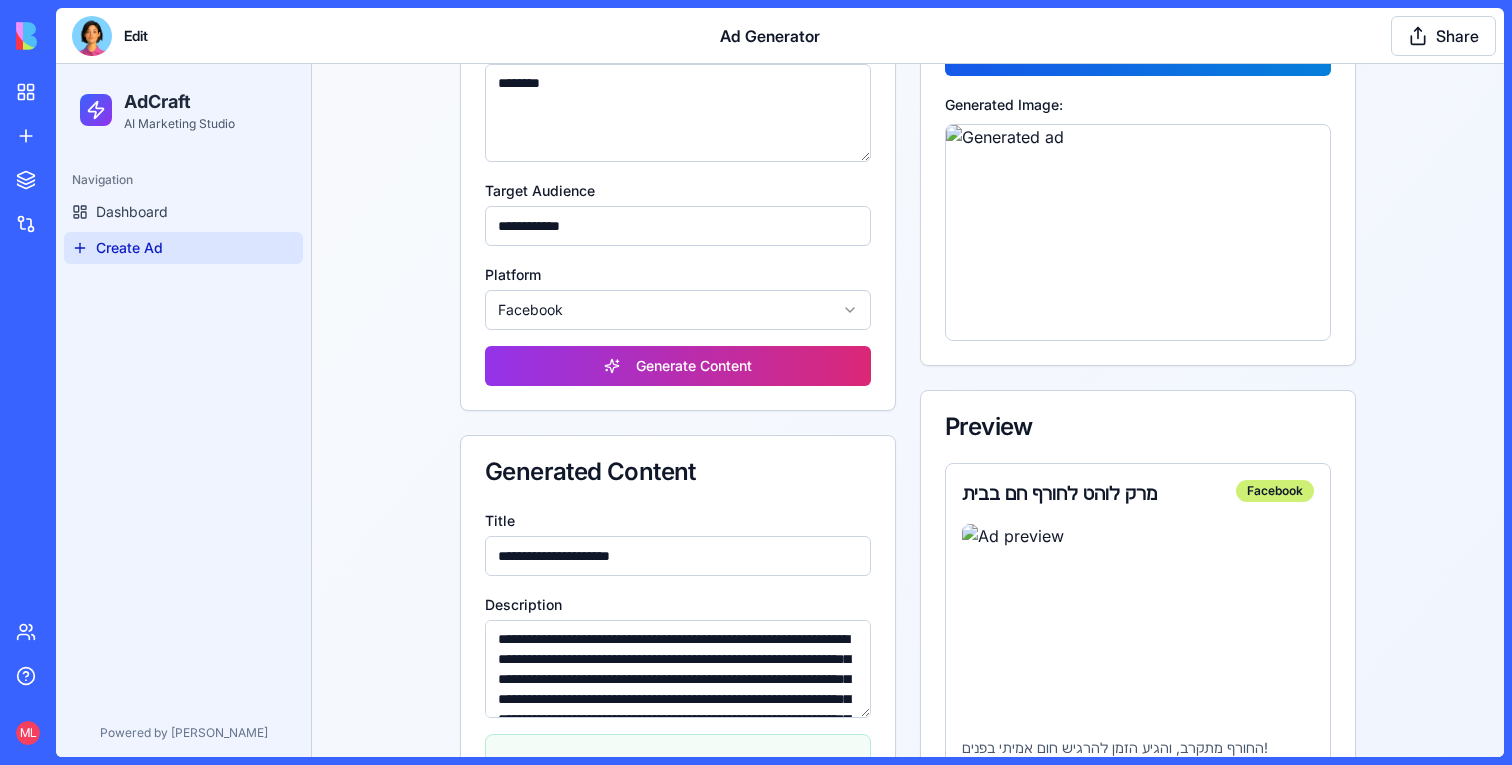 click at bounding box center [92, 36] 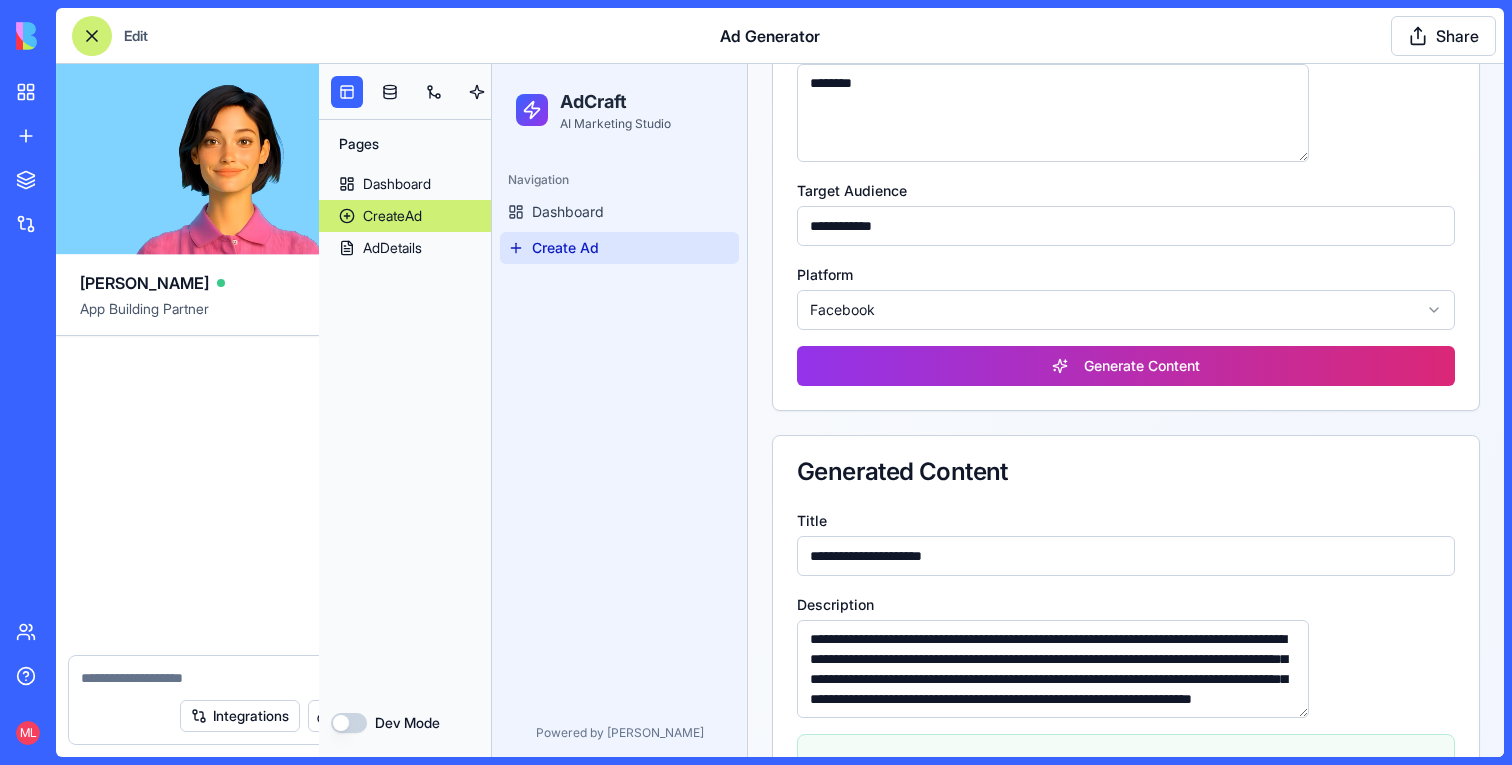 scroll, scrollTop: 653, scrollLeft: 0, axis: vertical 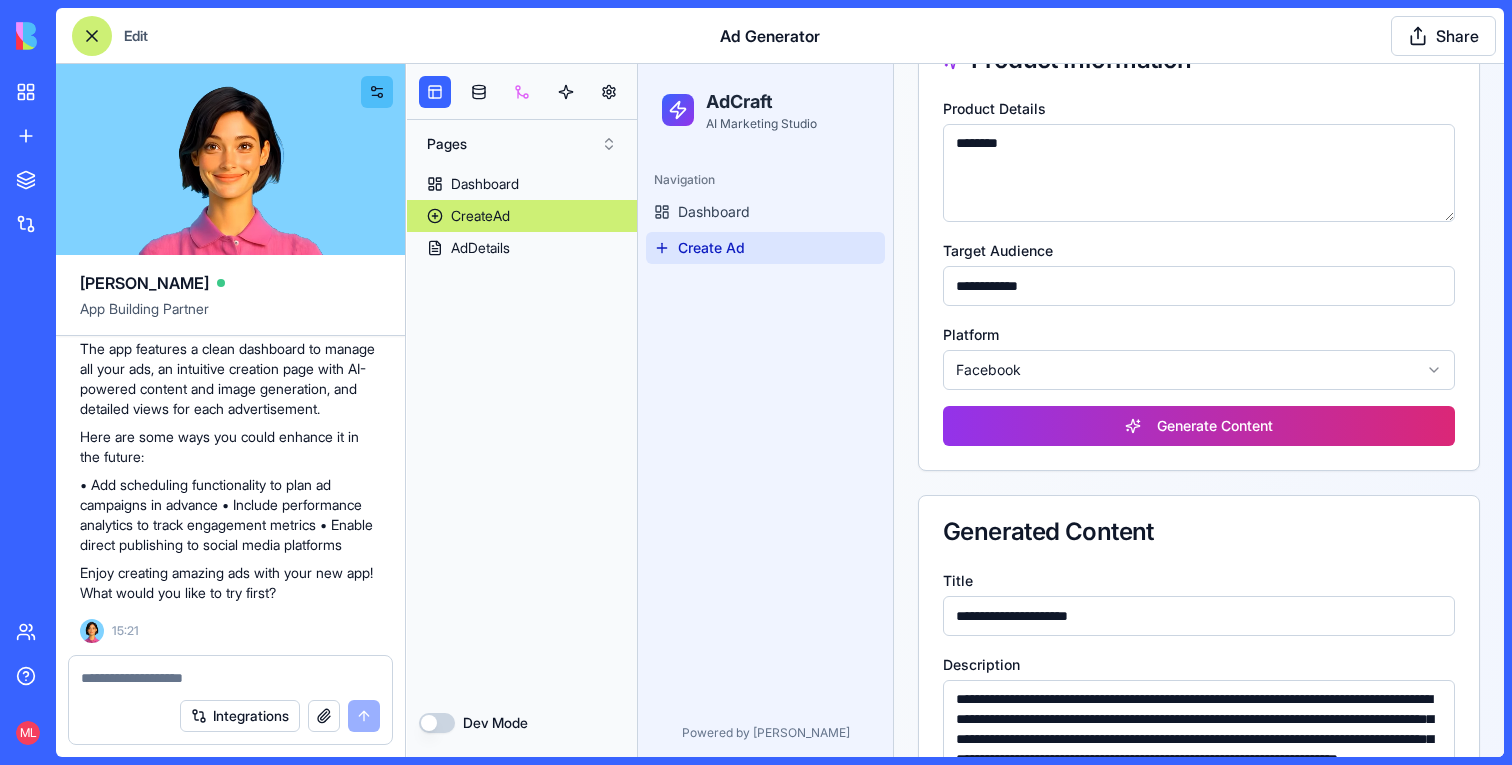 click at bounding box center [522, 92] 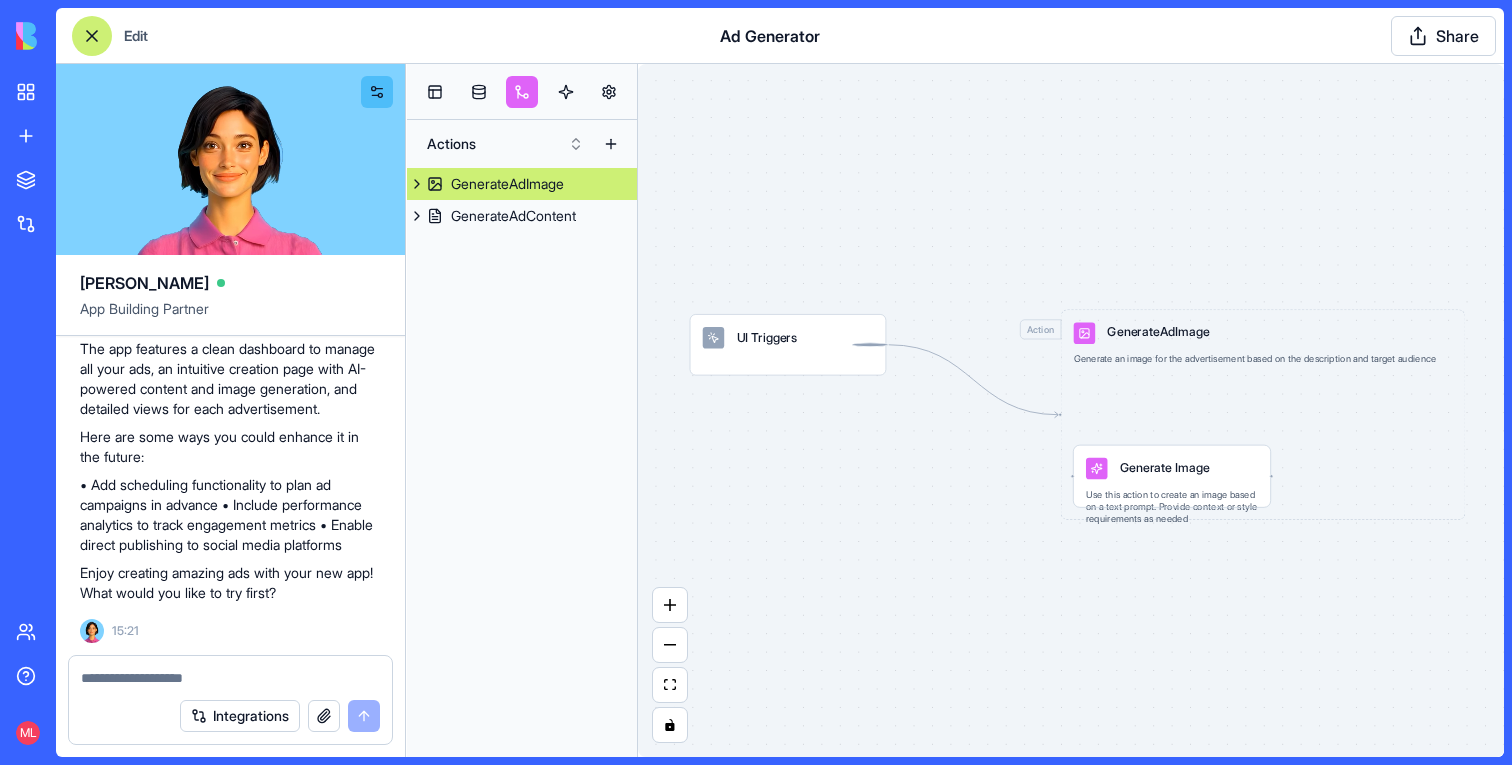 click on "Generate Image Use this action to create an image based on a text prompt. Provide context or style requirements as needed" at bounding box center (1171, 476) 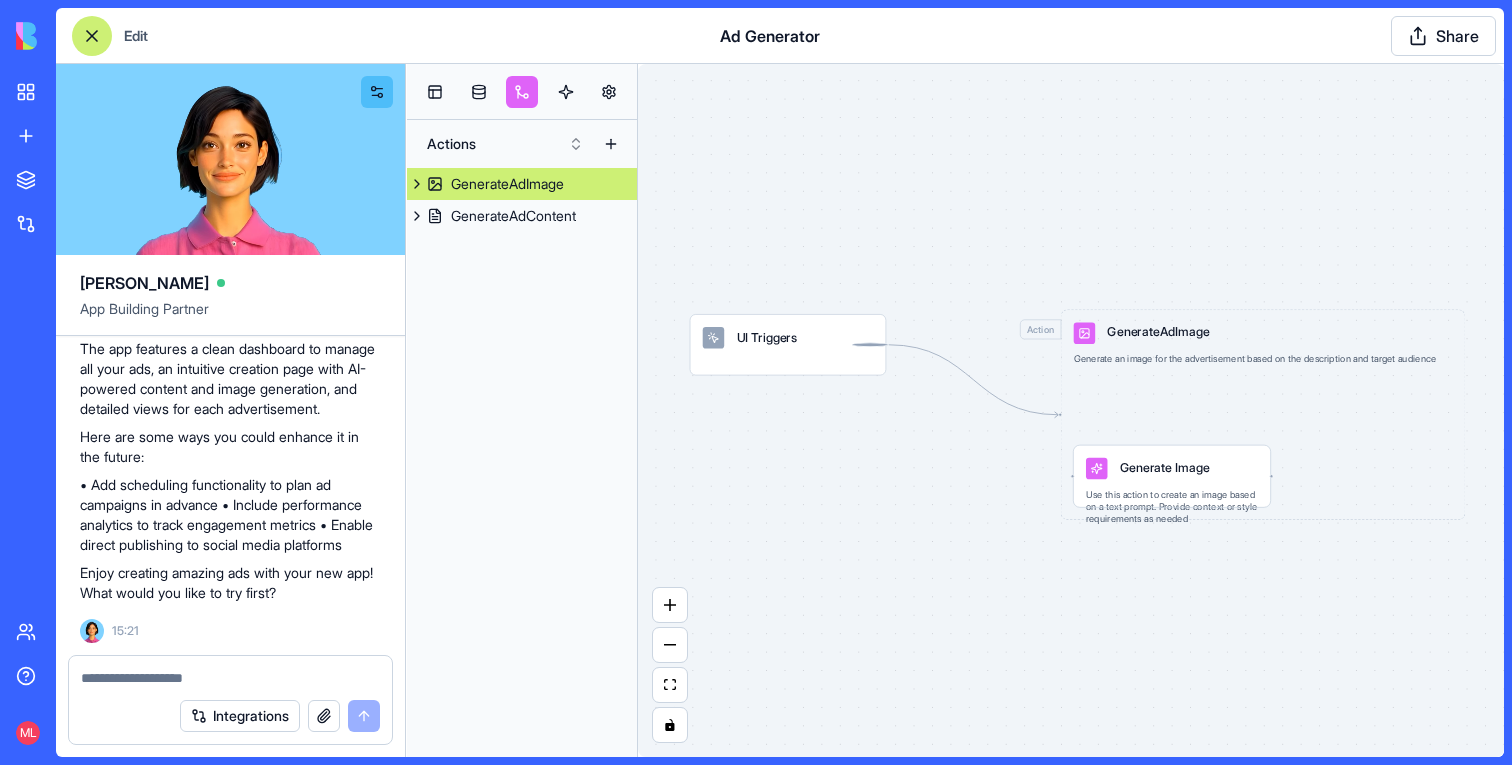 click on "Generate Image Use this action to create an image based on a text prompt. Provide context or style requirements as needed" at bounding box center [1171, 476] 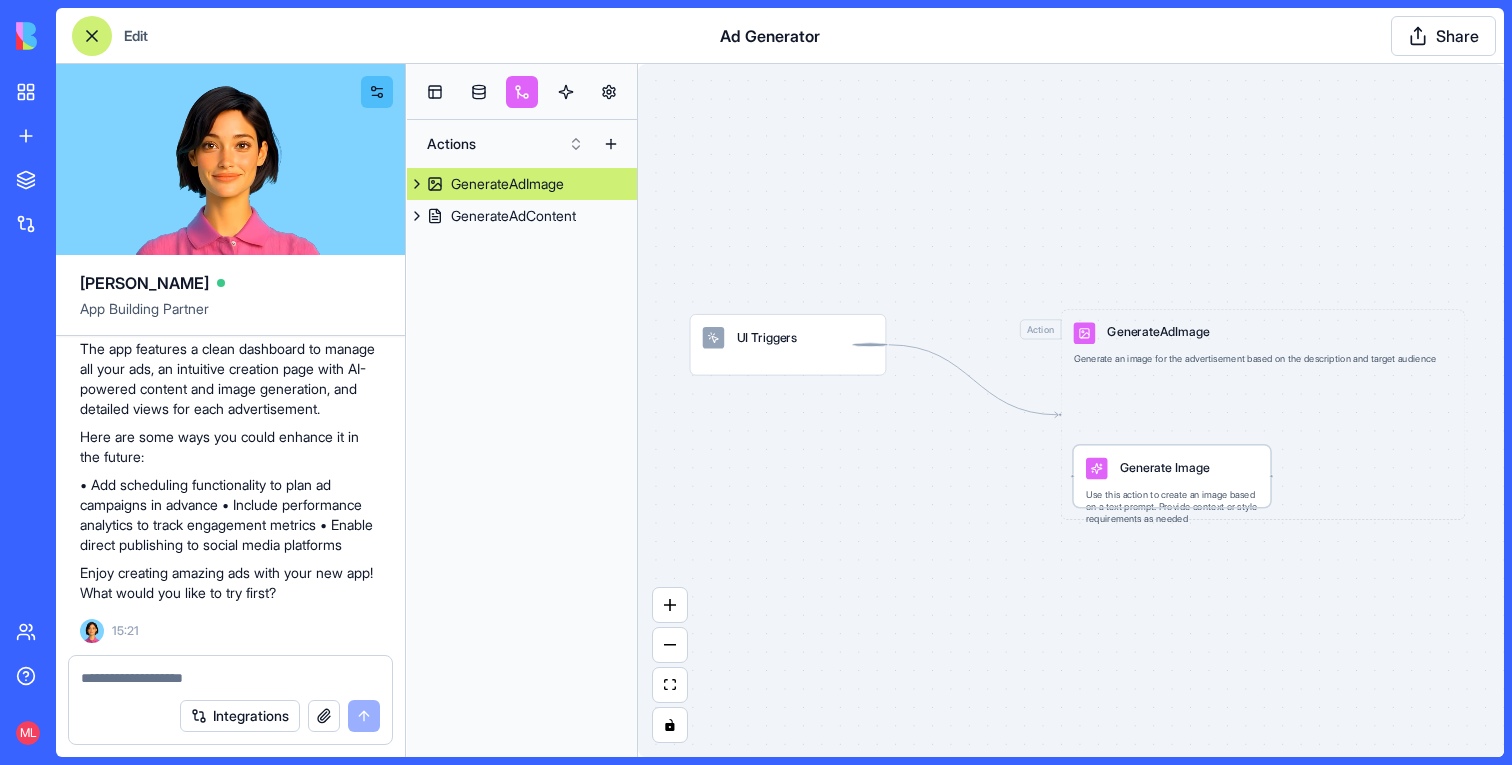 click on "Generate Image" at bounding box center [1165, 467] 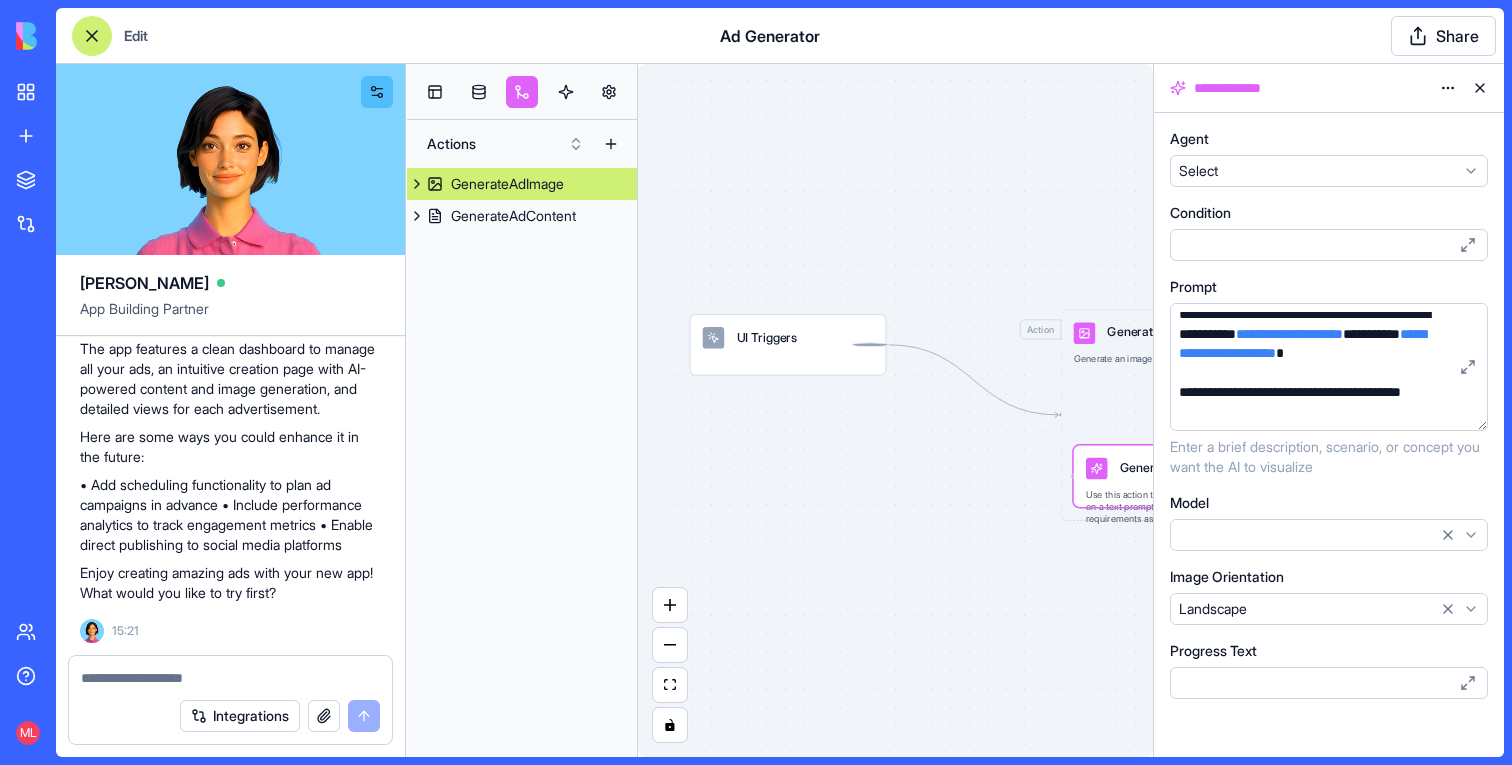 scroll, scrollTop: 0, scrollLeft: 0, axis: both 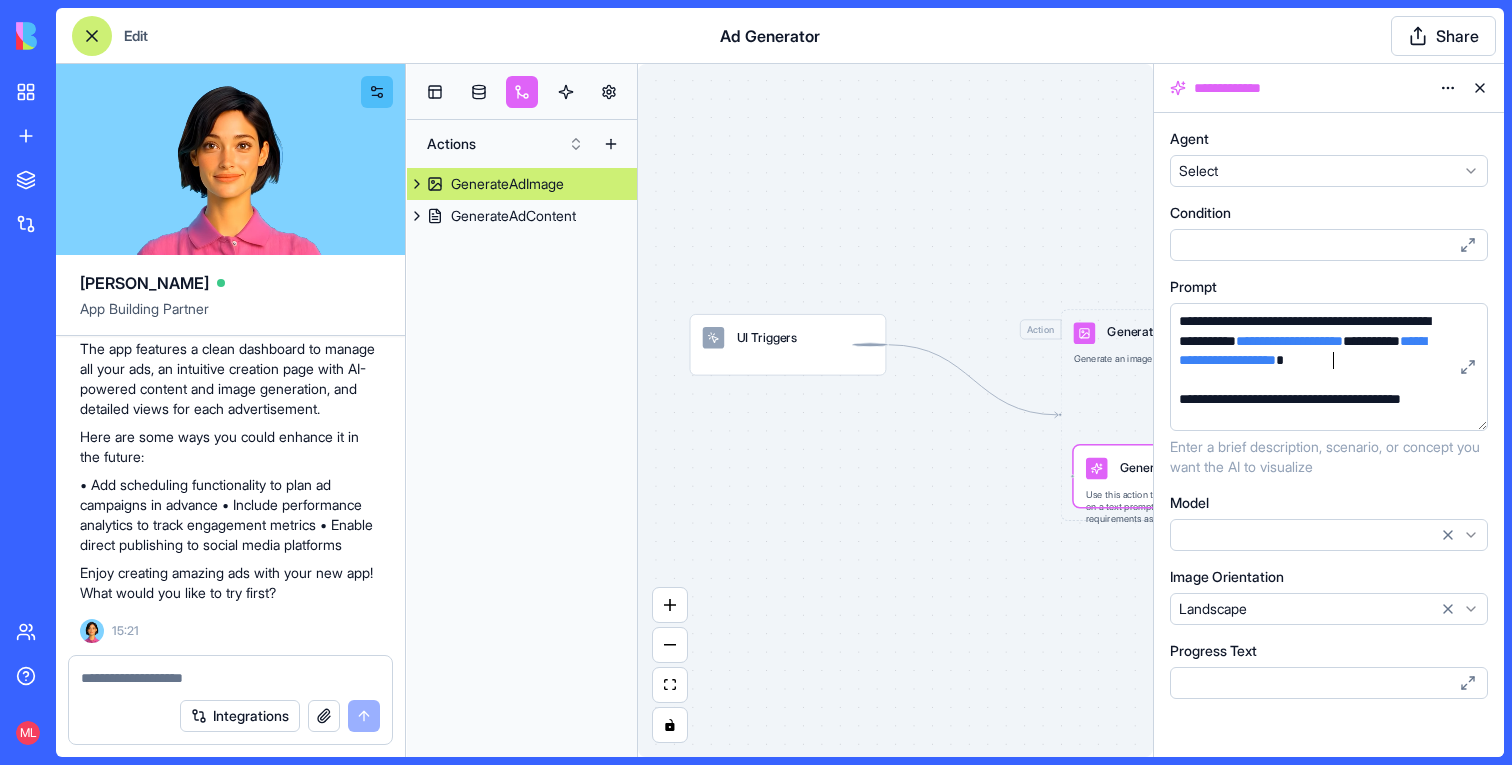 click on "**********" at bounding box center [1310, 351] 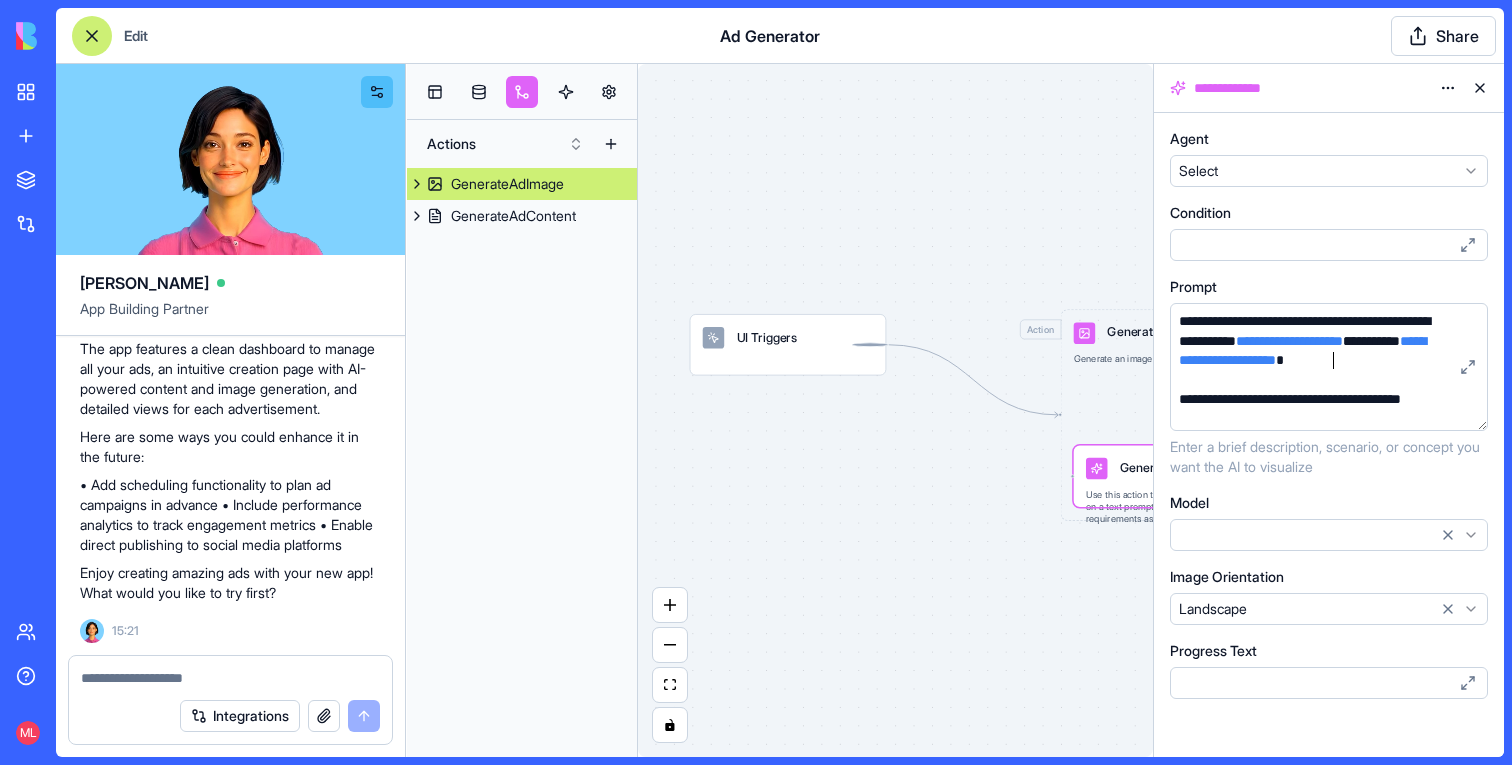 click on "**********" at bounding box center (1310, 351) 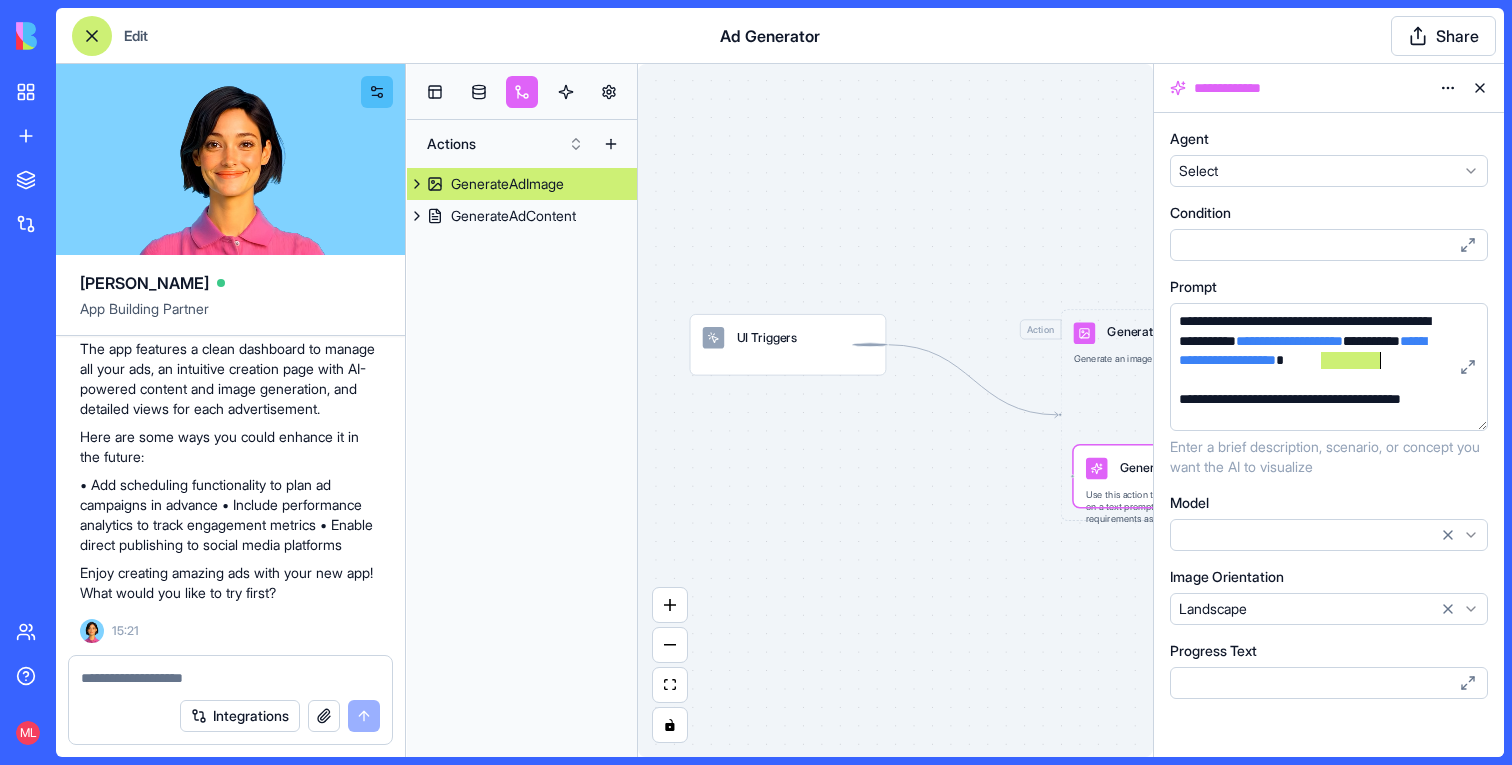 click on "GenerateAdImage Generate an image for the advertisement based on the description and target audience" at bounding box center [1263, 344] 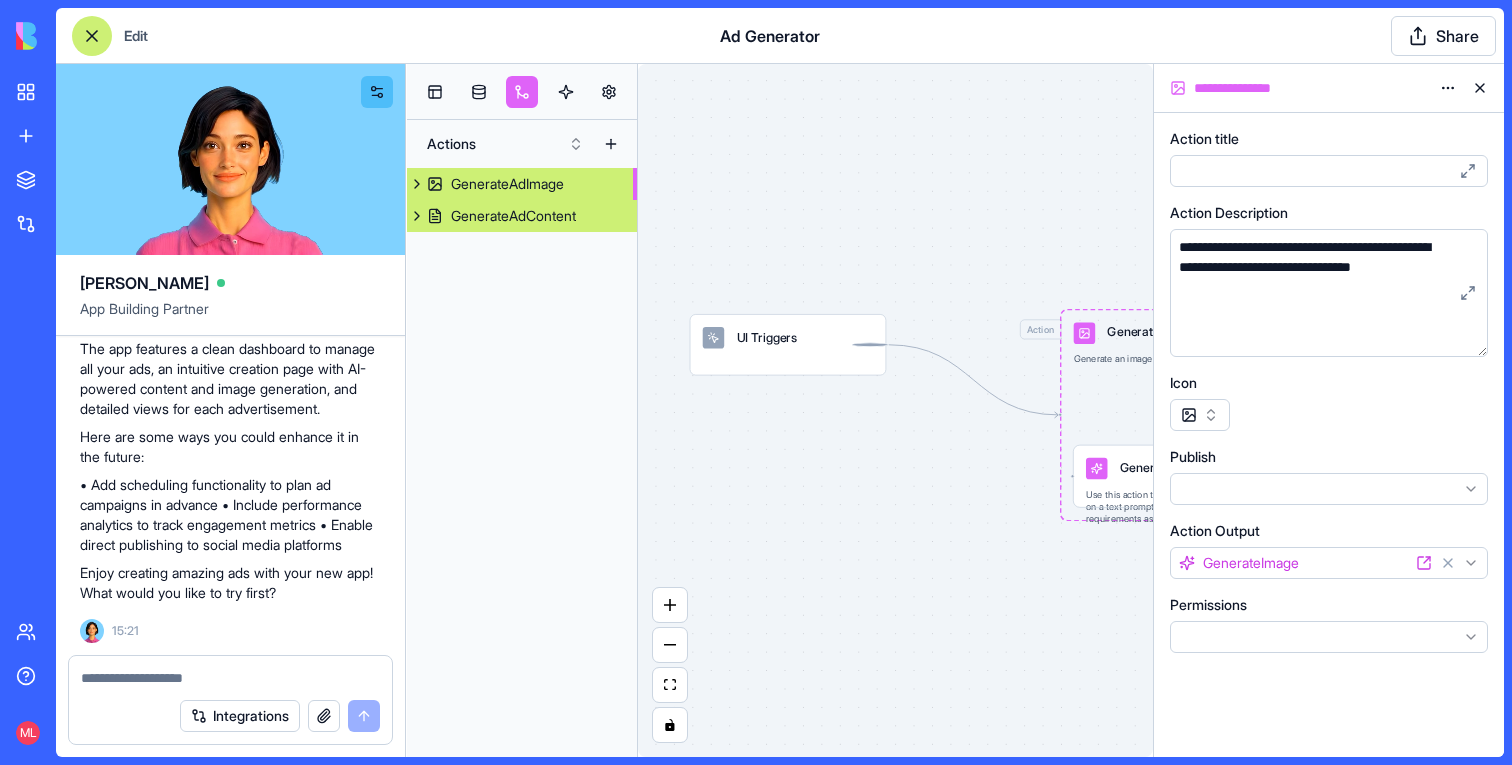 click on "GenerateAdContent" at bounding box center (513, 216) 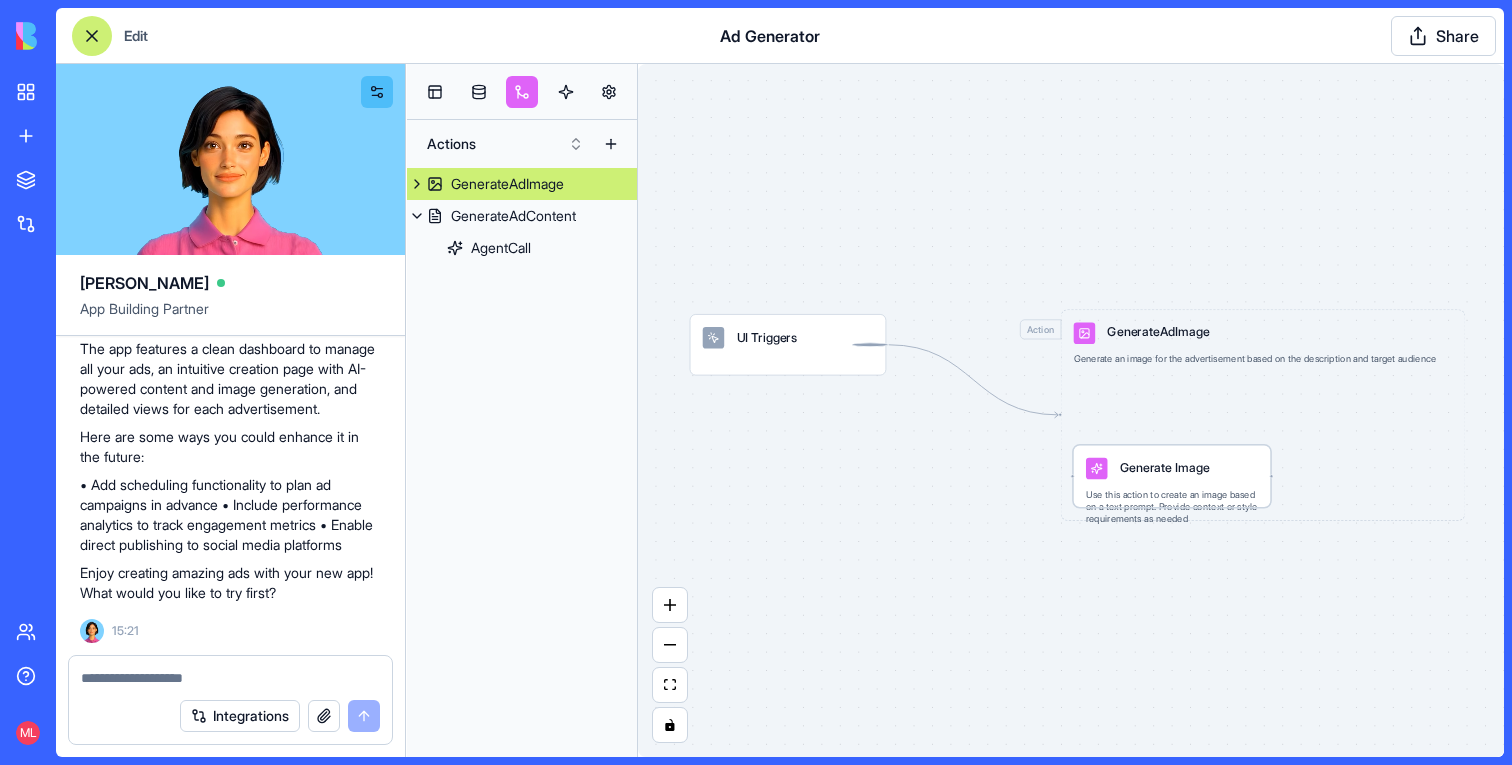 click on "Generate Image" at bounding box center (1165, 467) 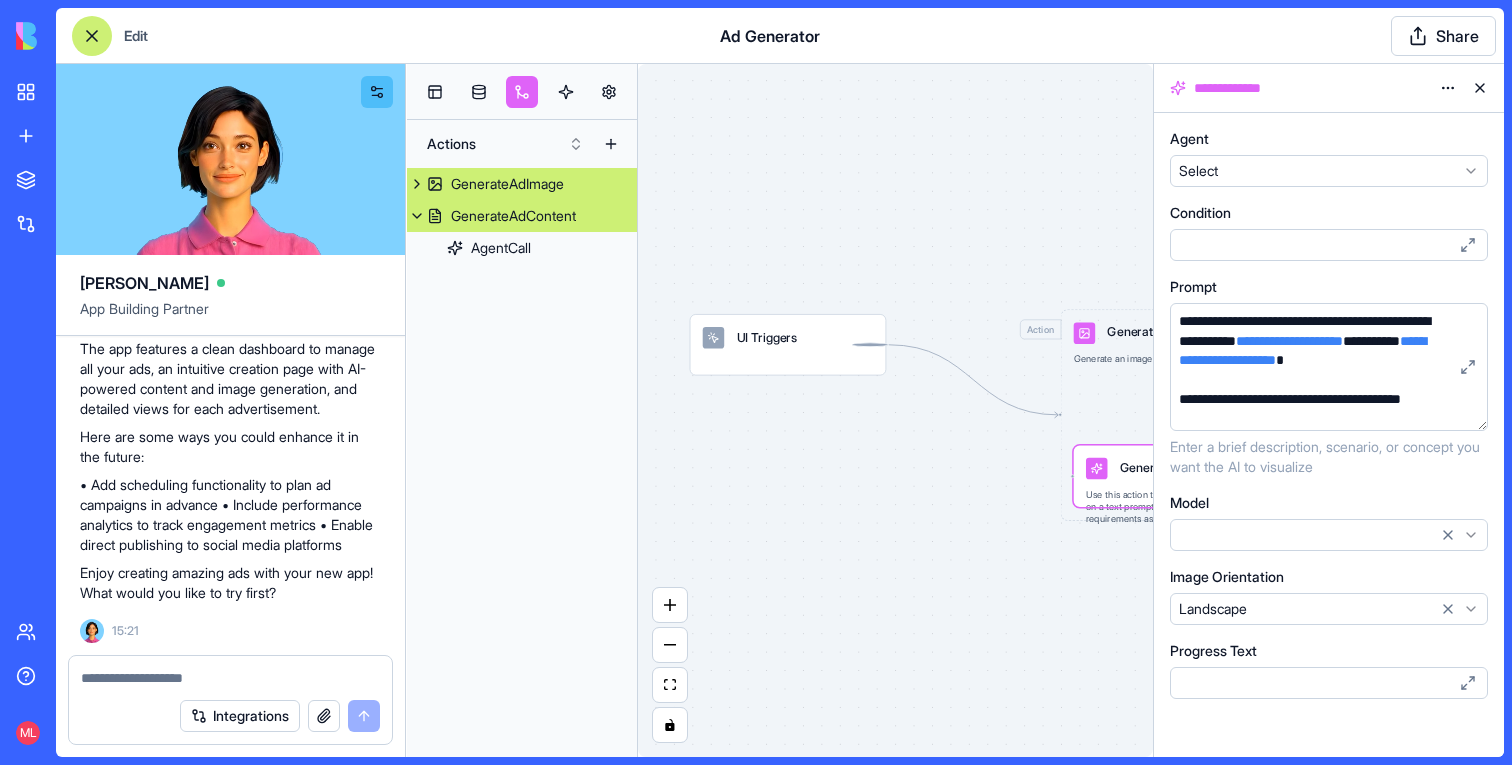 click on "GenerateAdContent" at bounding box center (513, 216) 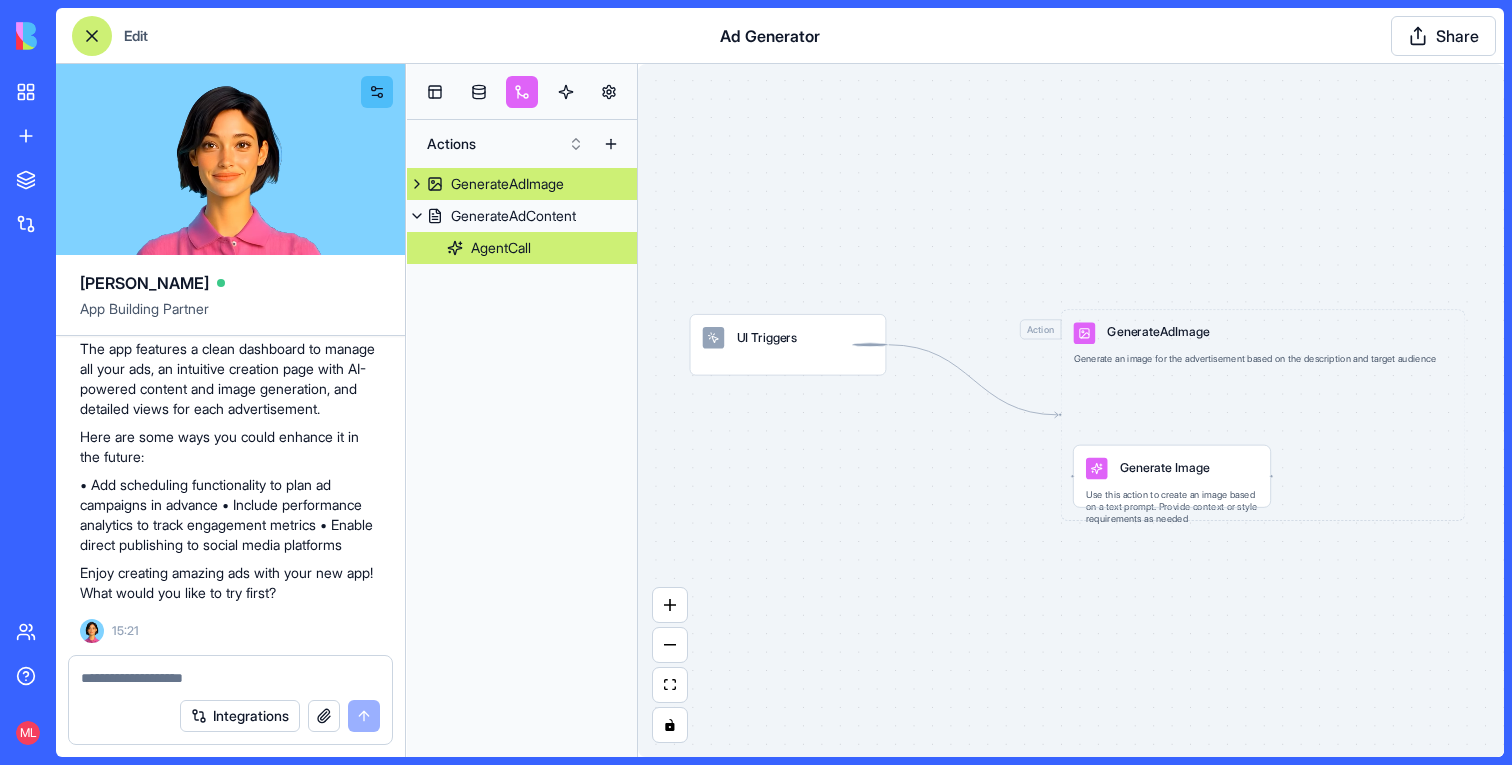 click on "AgentCall" at bounding box center [522, 248] 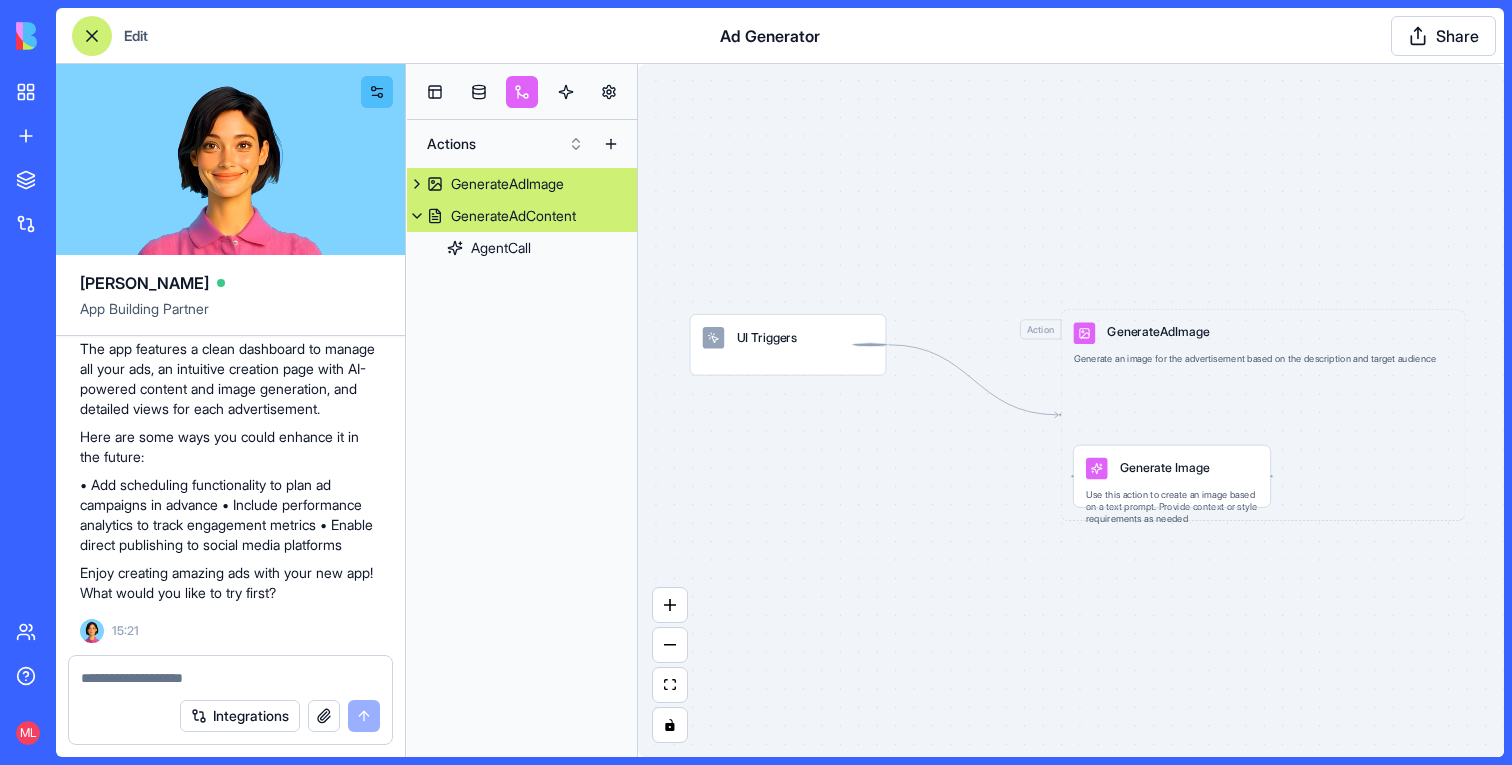 click on "GenerateAdContent" at bounding box center [522, 216] 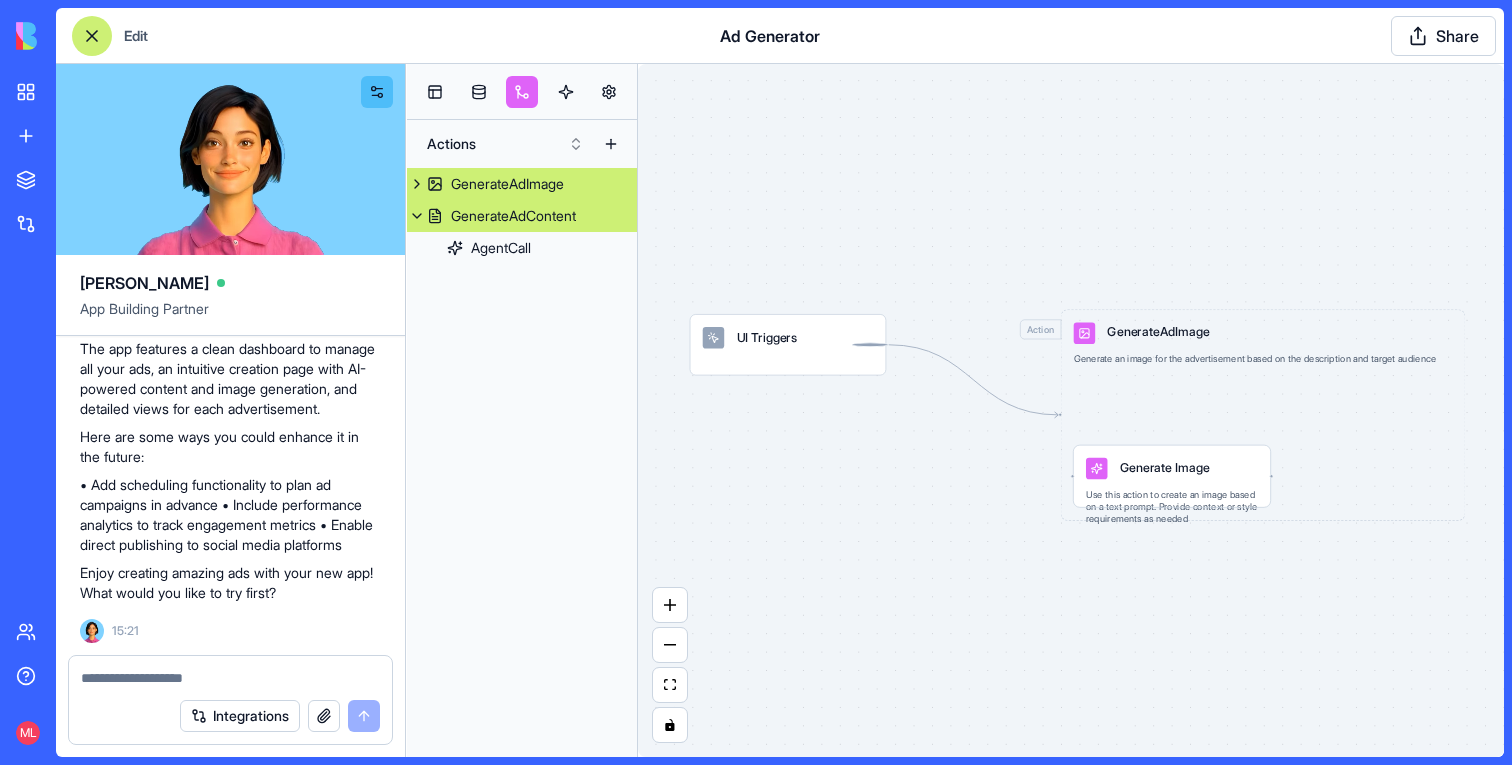 click on "GenerateAdContent" at bounding box center [513, 216] 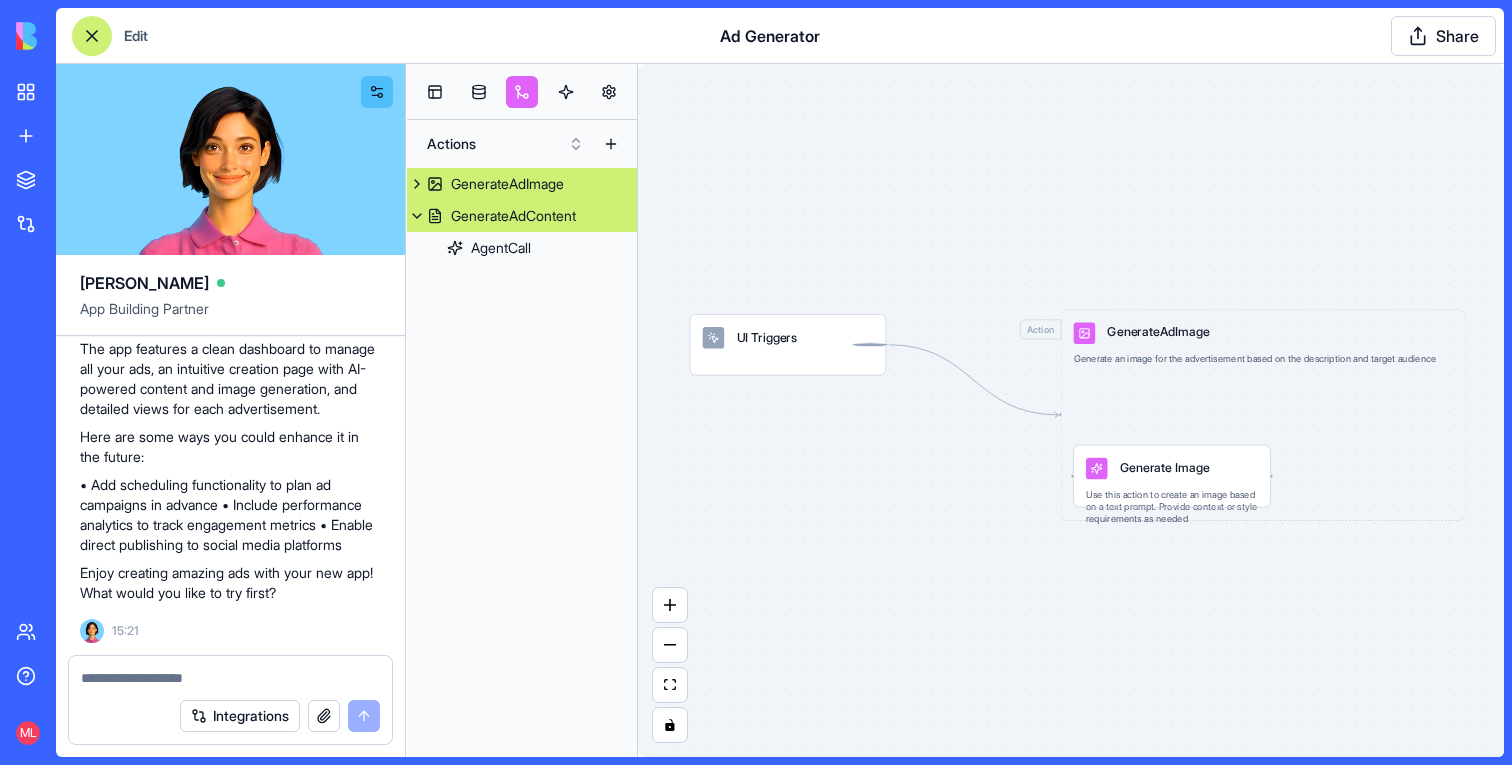 click on "GenerateAdContent" at bounding box center (513, 216) 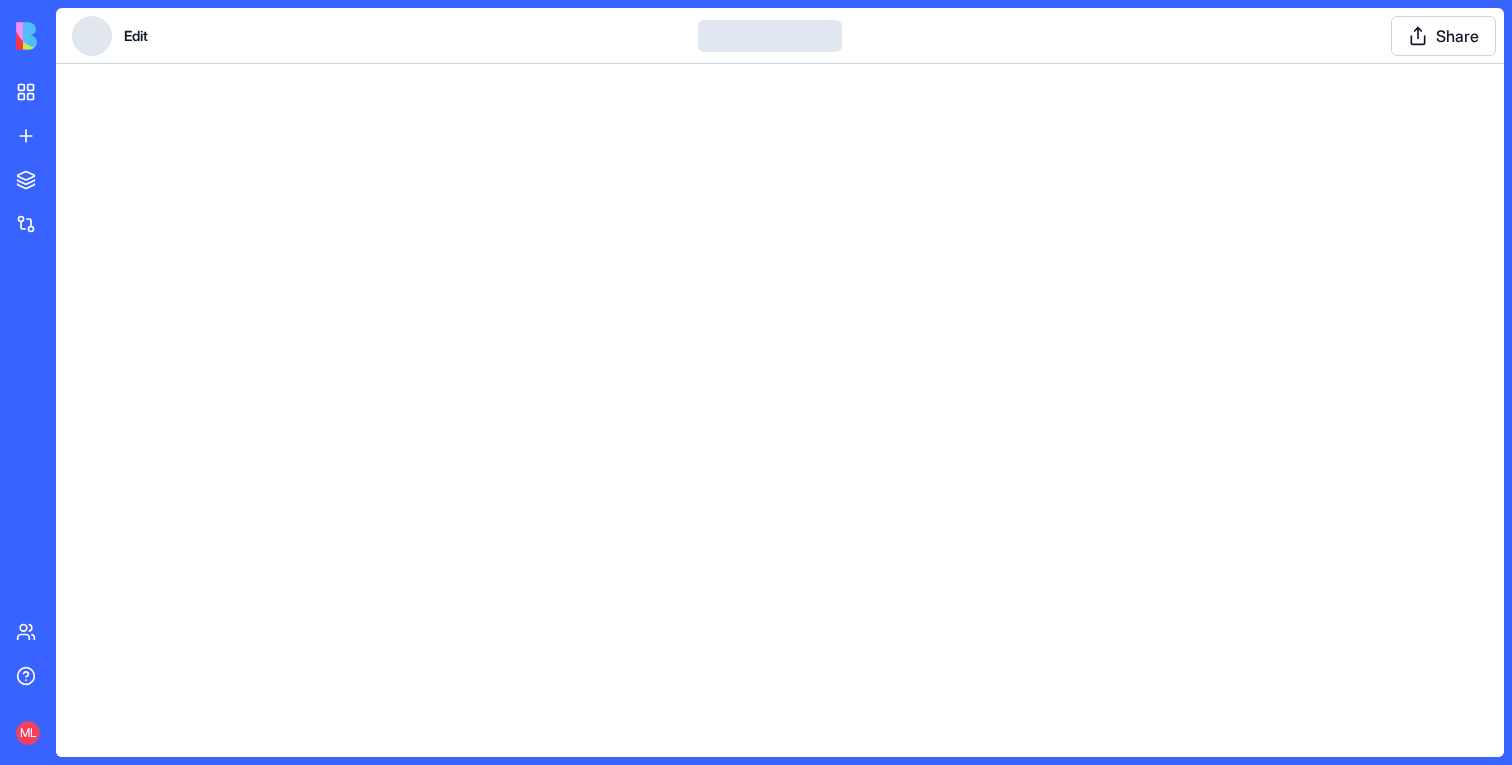 scroll, scrollTop: 0, scrollLeft: 0, axis: both 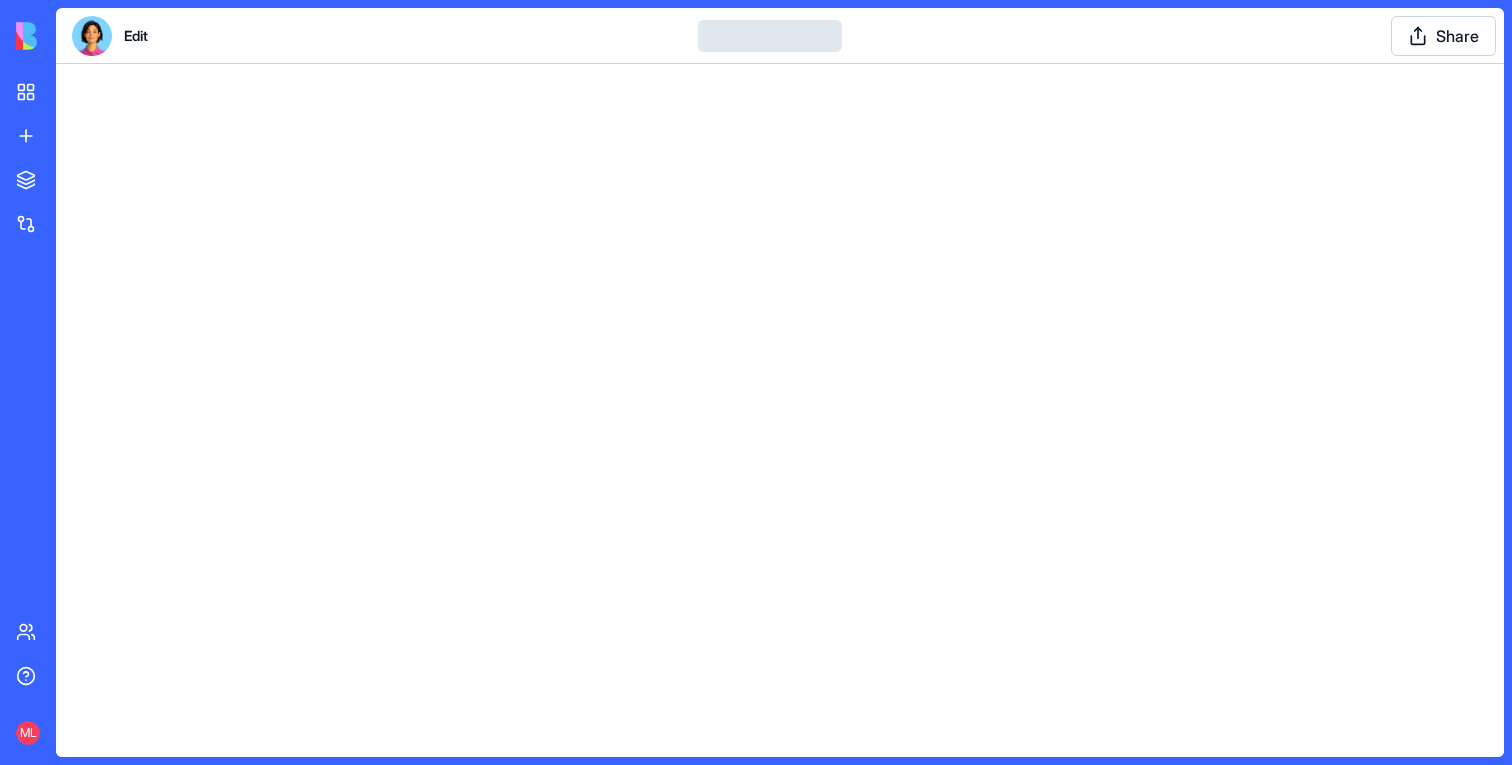 click at bounding box center (92, 36) 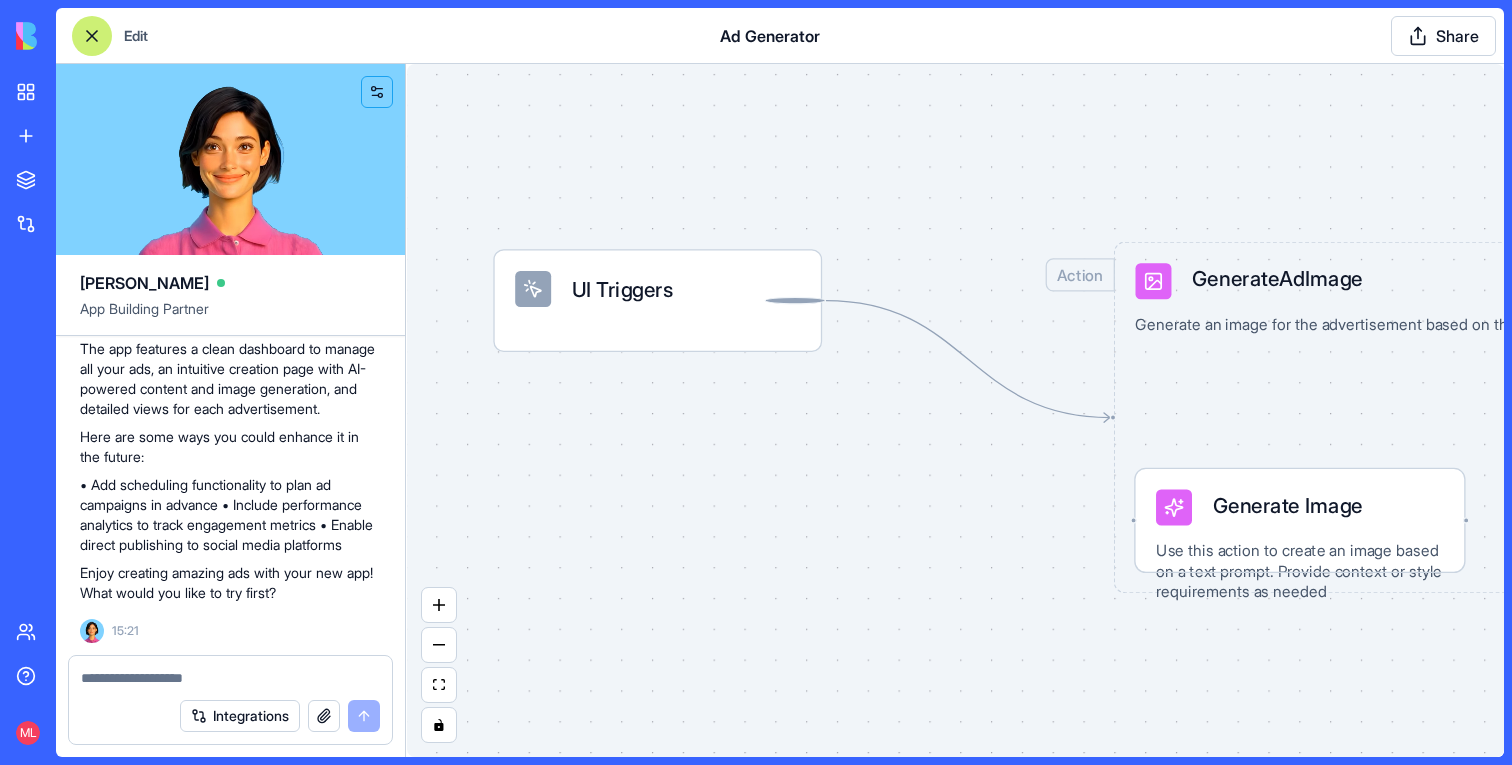 click at bounding box center (230, 159) 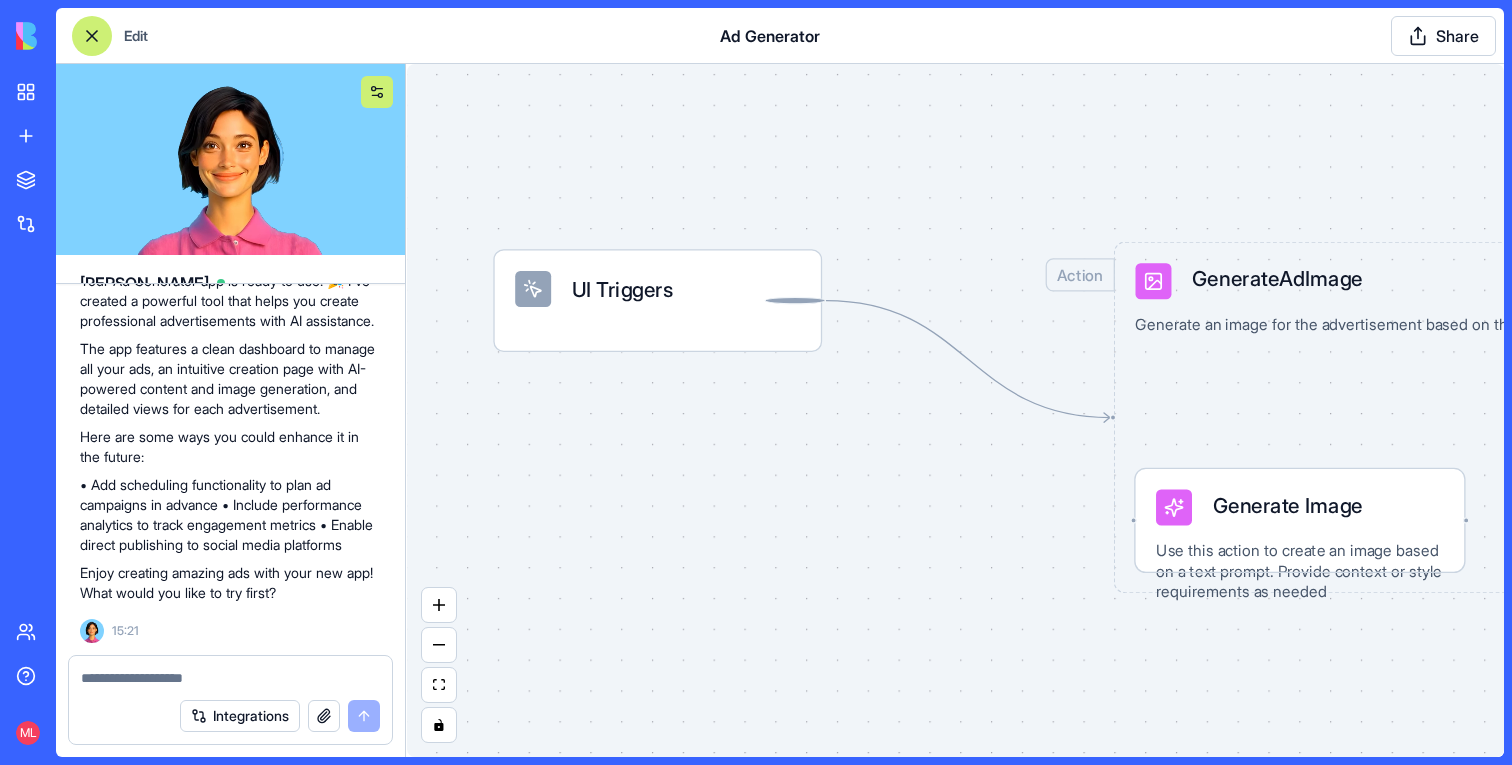 scroll, scrollTop: 572, scrollLeft: 0, axis: vertical 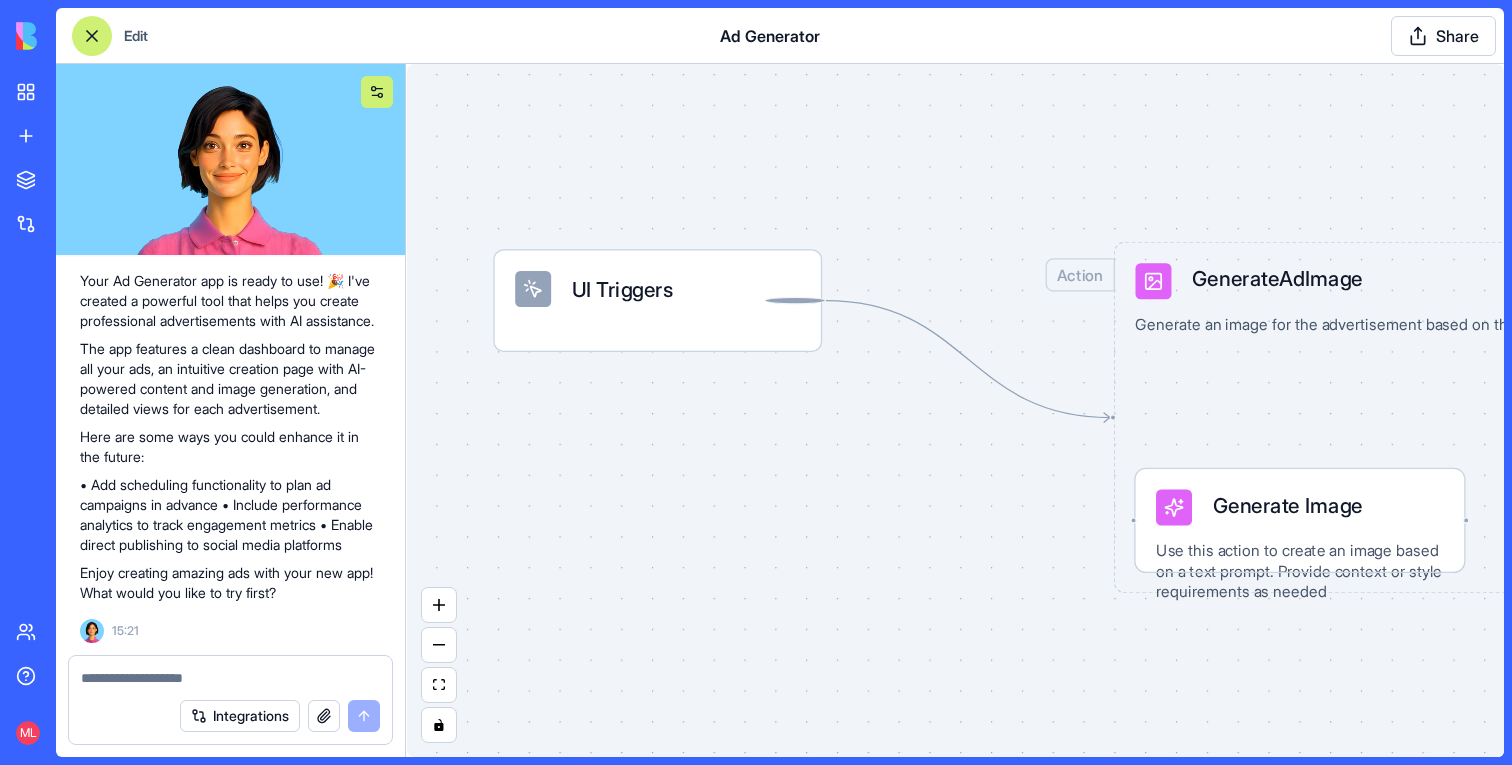 click at bounding box center (377, 92) 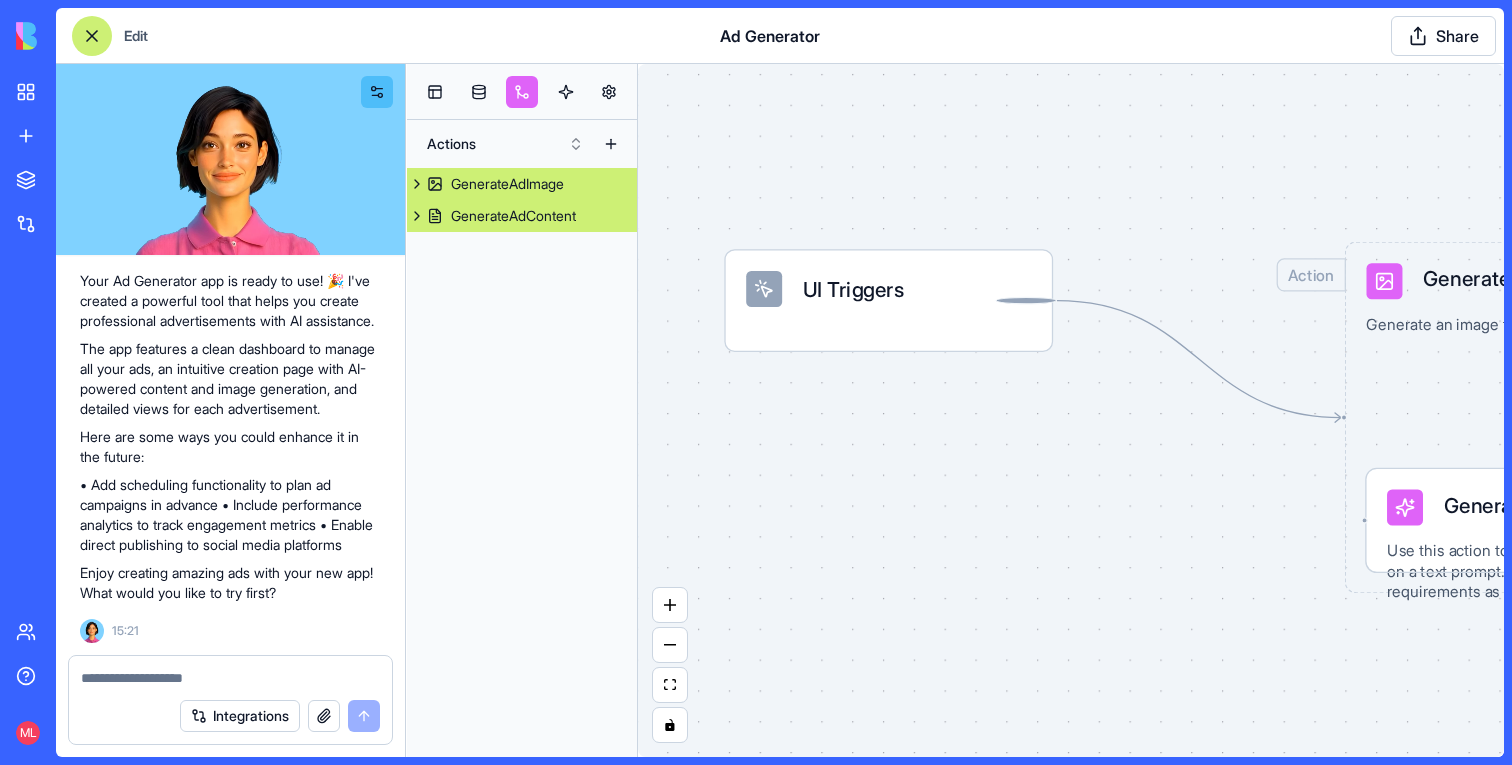 click on "GenerateAdContent" at bounding box center (513, 216) 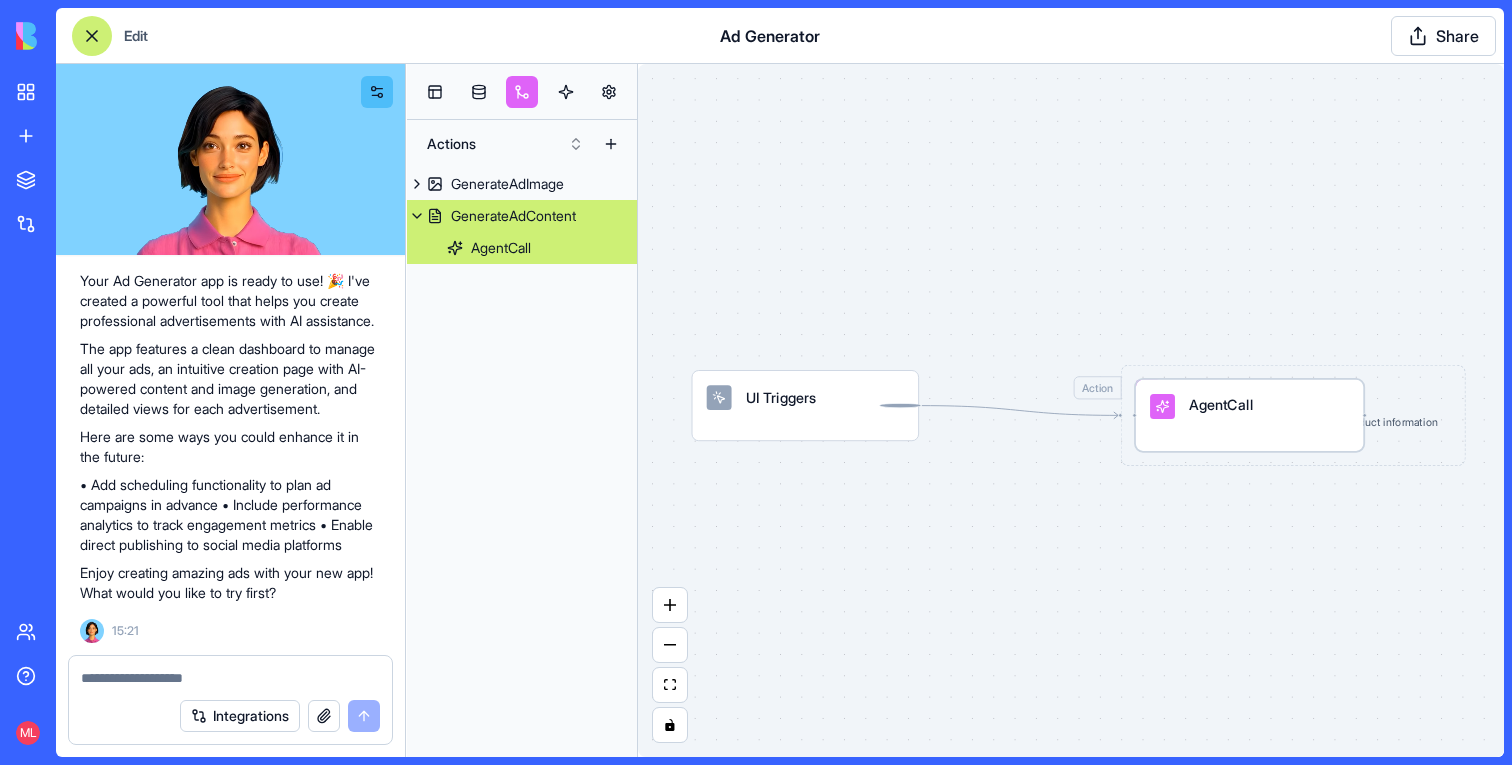 click on "AgentCall" at bounding box center (1249, 415) 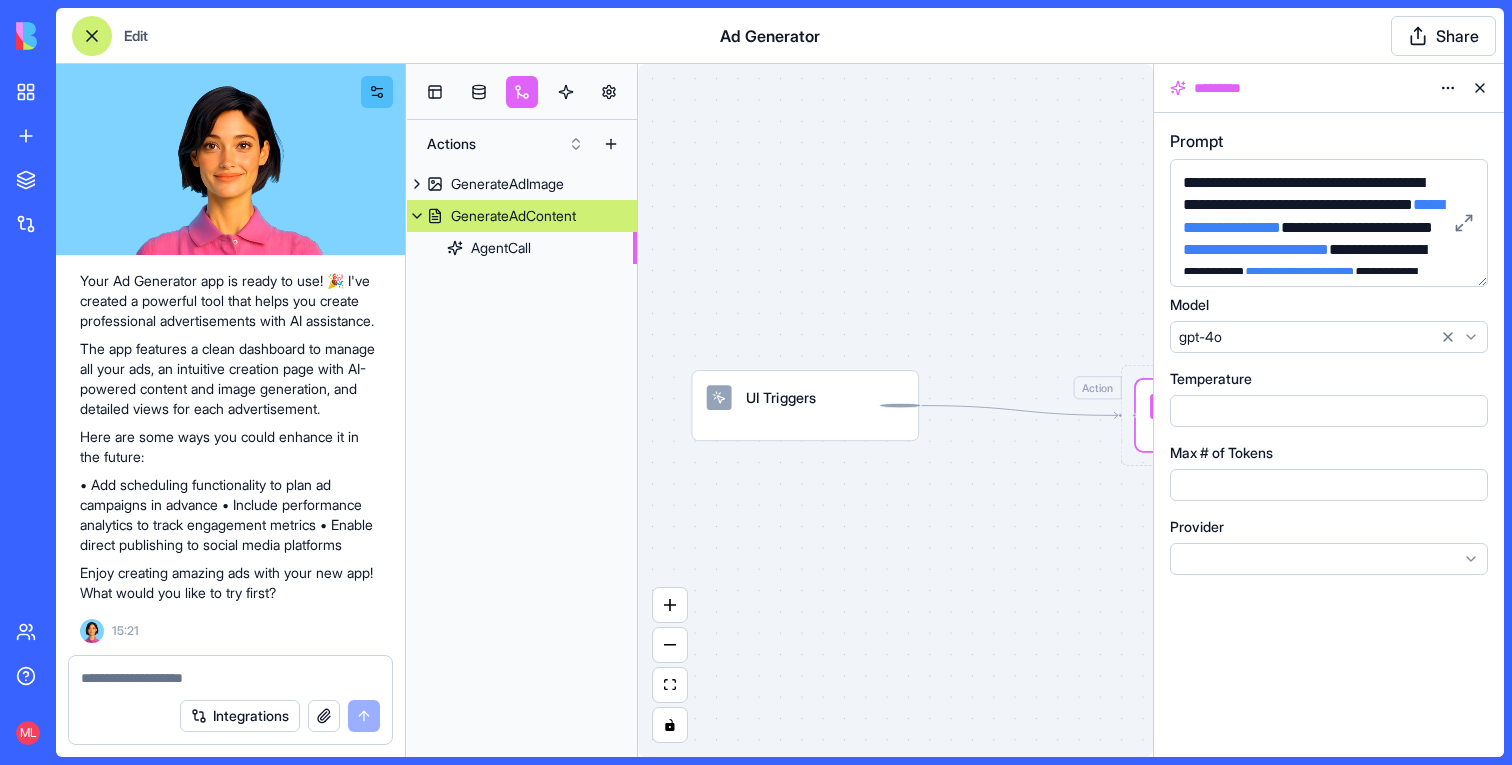 scroll, scrollTop: 211, scrollLeft: 0, axis: vertical 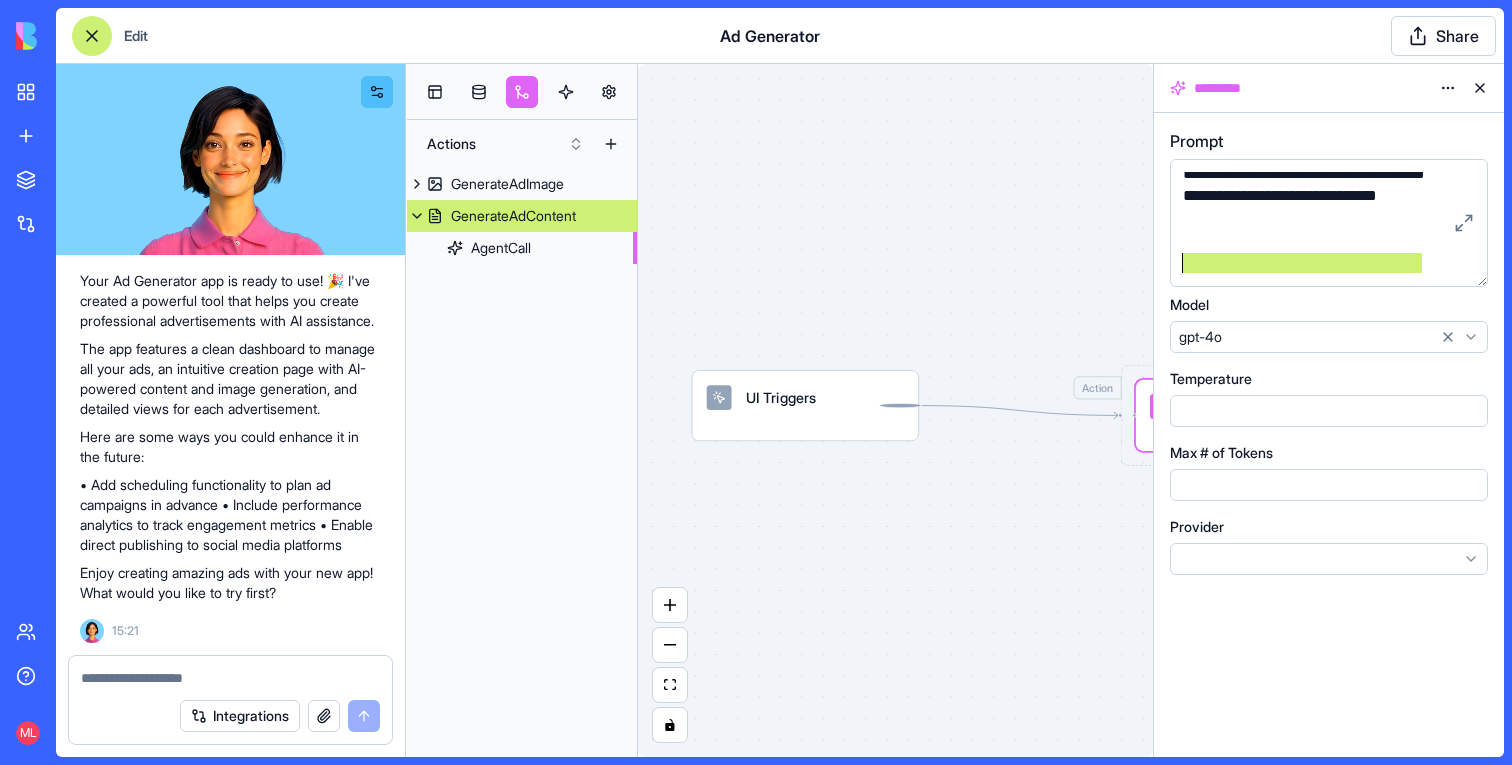 drag, startPoint x: 1427, startPoint y: 263, endPoint x: 1078, endPoint y: 269, distance: 349.05157 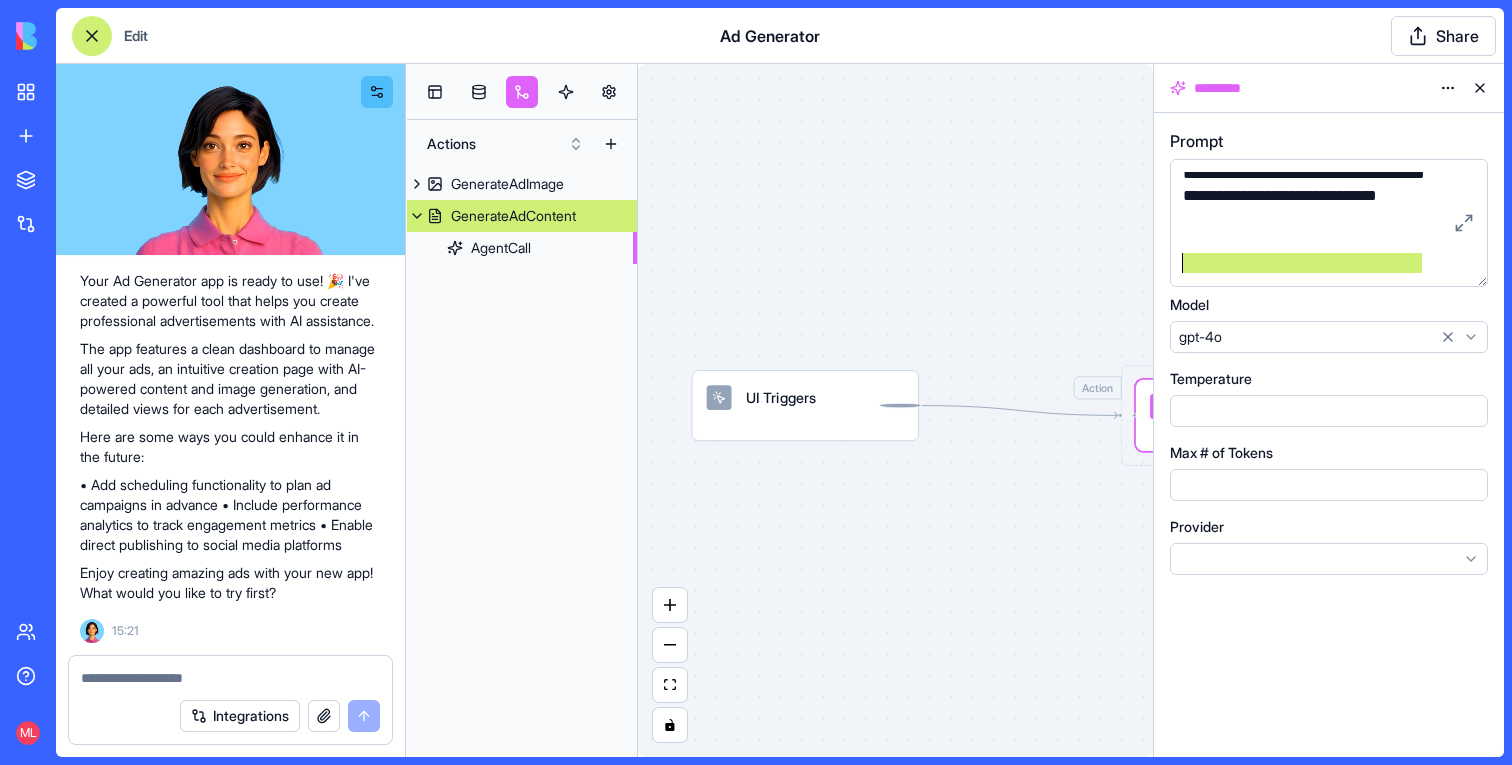 click on "ad generation app
Undo M 15:18 🚀 Ad Generator Magic Coming Up!
Hey there! I'm Ella, and I'll be creating an awesome ad generation app for you. This app will help you create stunning advertisements with just a few clicks. Let's make your marketing shine! ✨
Let me build this app for you right away! Setting up your data structure Naming the app Working on the "AppLayout"  Working on the "Dashboard" page Working on the "CreateAd" page Working on the "AdDetails" page Verifying everything works together Your Ad Generator app is ready to use! 🎉 I've created a powerful tool that helps you create professional advertisements with AI assistance.
The app features a clean dashboard to manage all your ads, an intuitive creation page with AI-powered content and image generation, and detailed views for each advertisement.
Here are some ways you could enhance it in the future:
Enjoy creating amazing ads with your new app! What would you like to try first? 15:21 Integrations Actions GenerateAdImage Action" at bounding box center (780, 410) 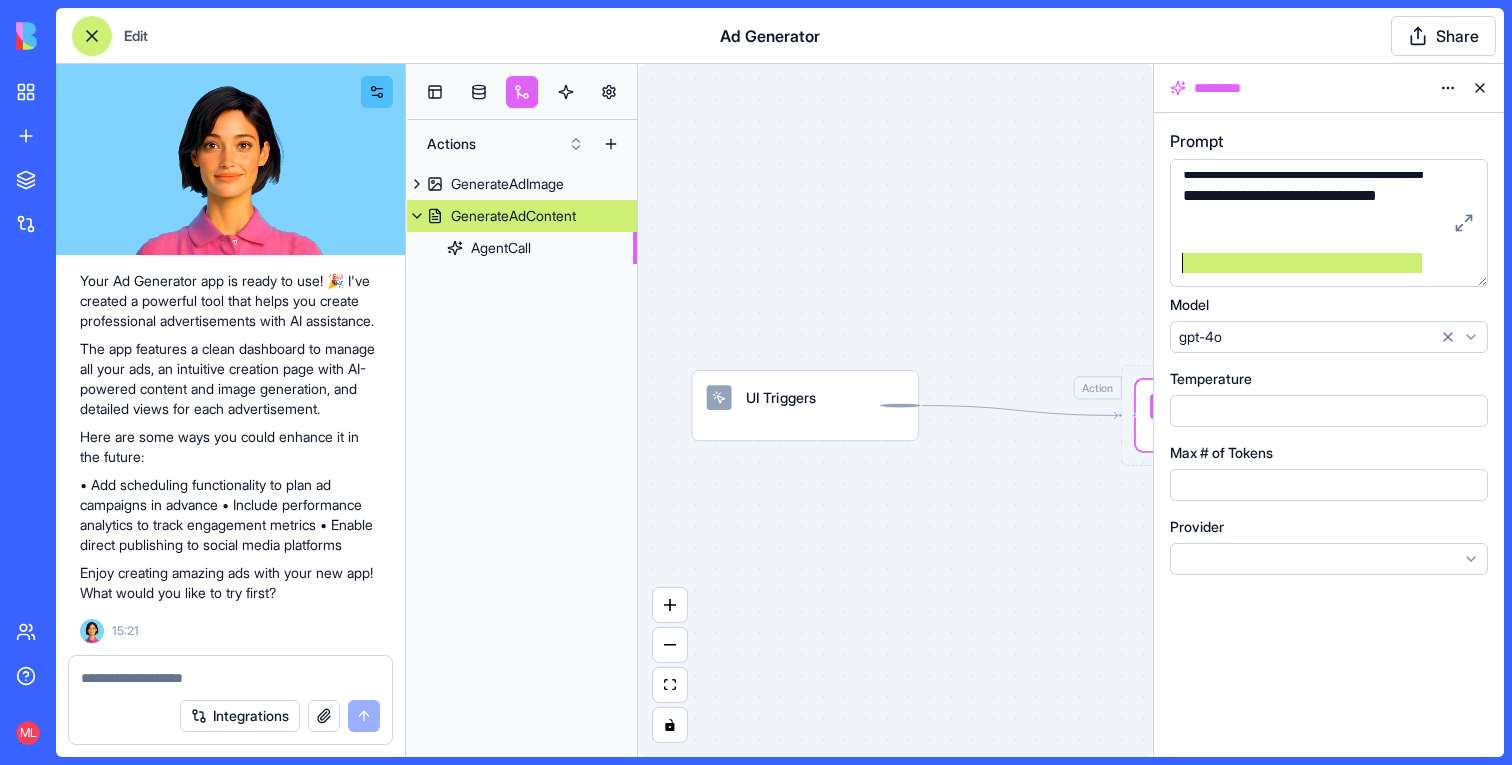 scroll, scrollTop: 189, scrollLeft: 0, axis: vertical 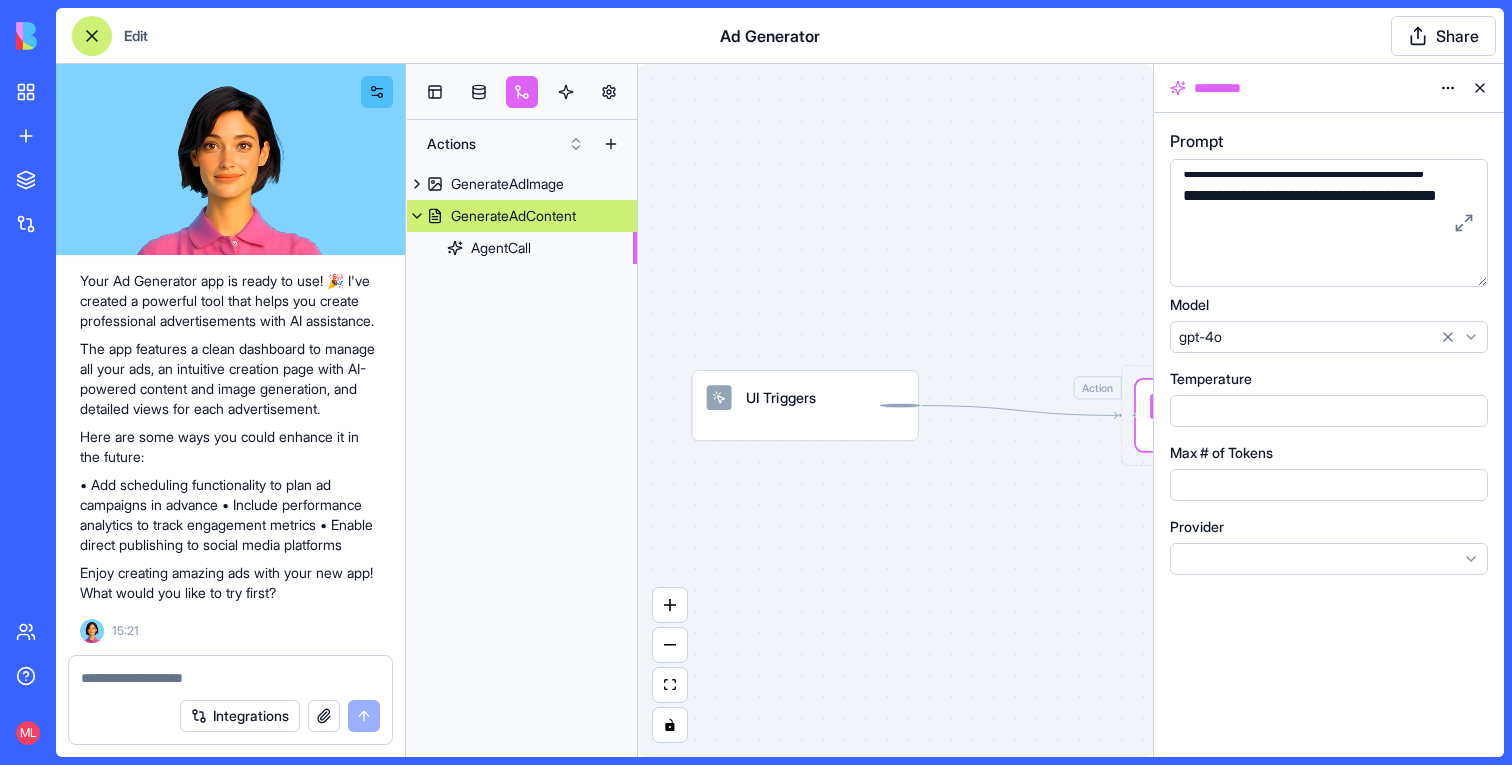 click on "UI Triggers Action GenerateAdContent Generate advertisement content based on product information AgentCall" at bounding box center (895, 410) 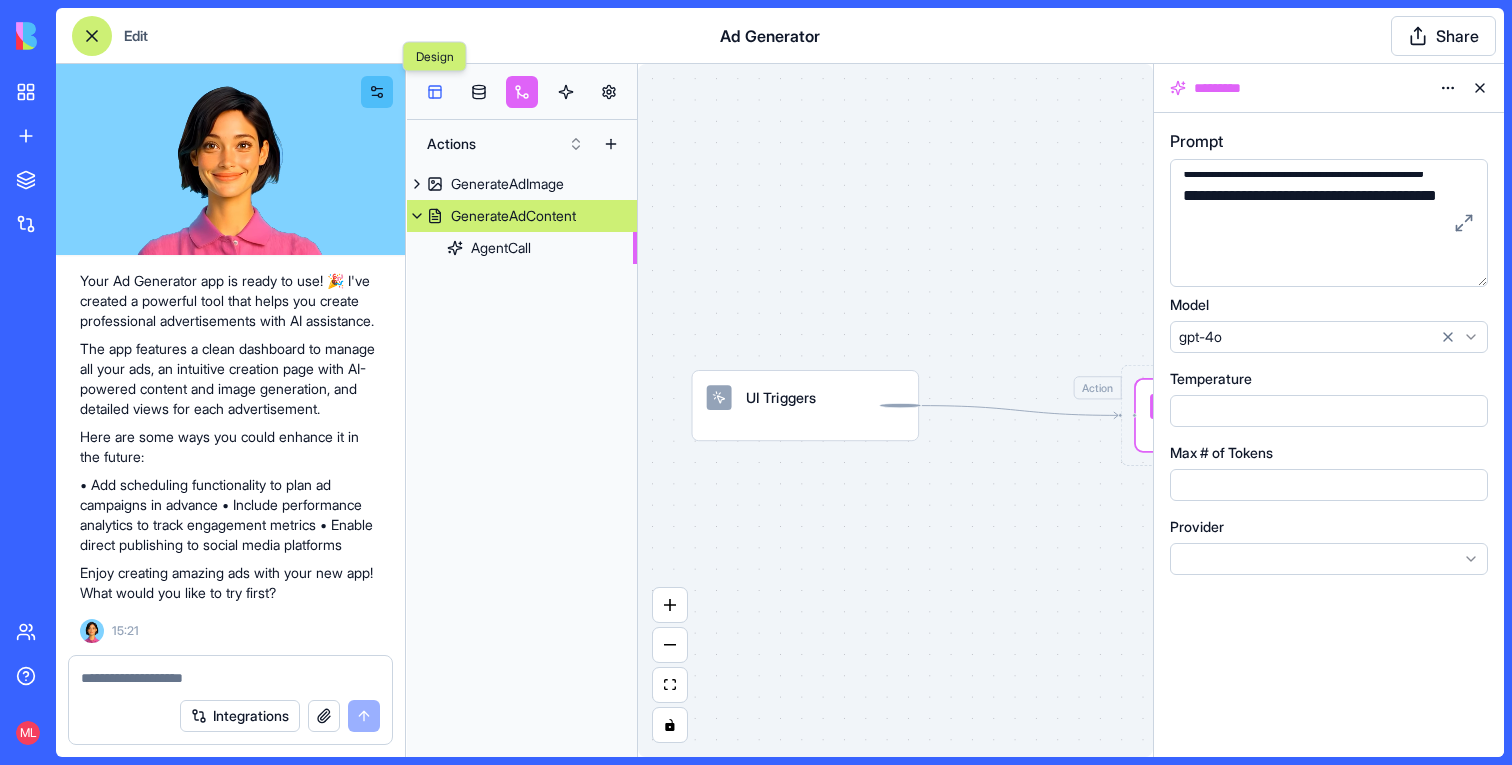 click at bounding box center [435, 92] 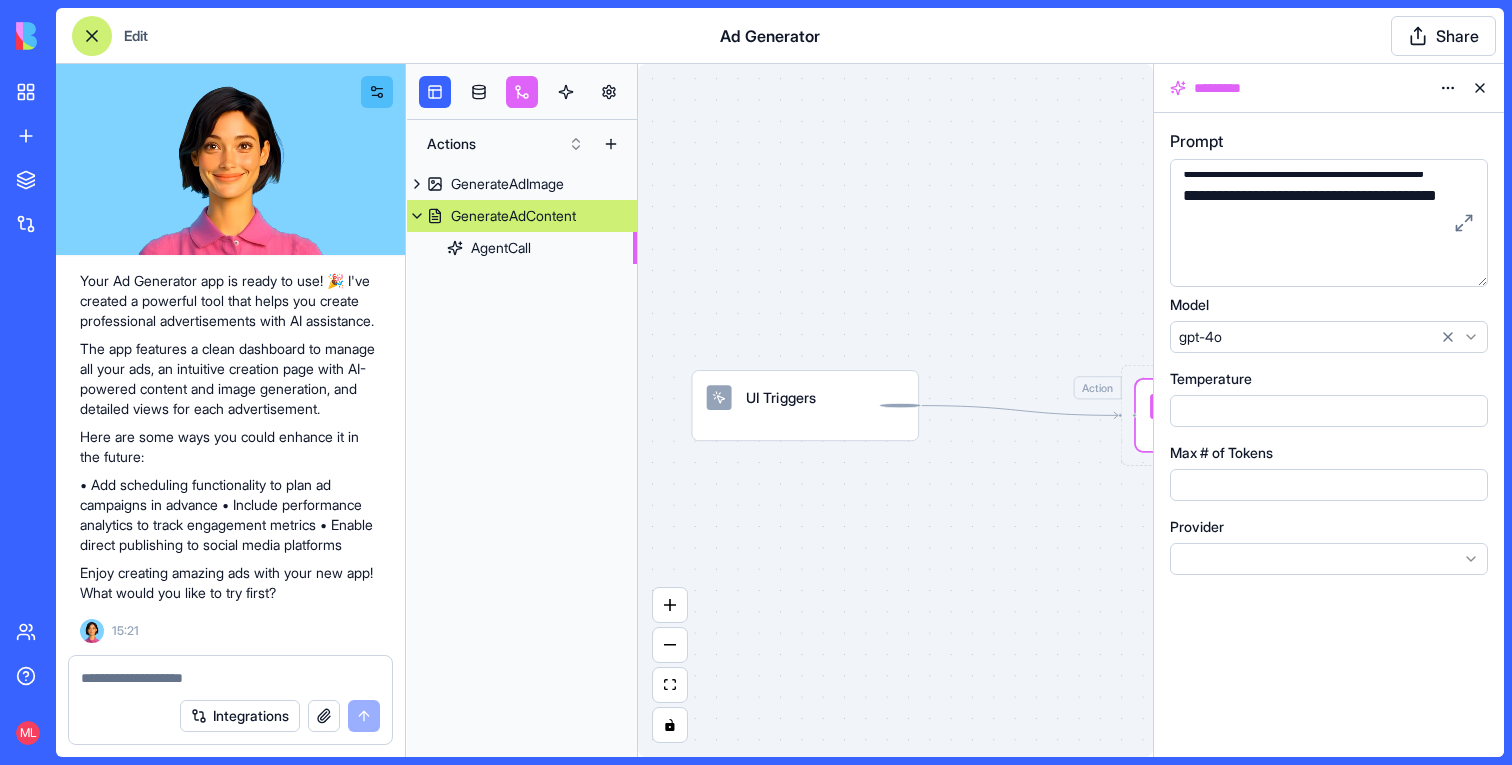 click at bounding box center [92, 36] 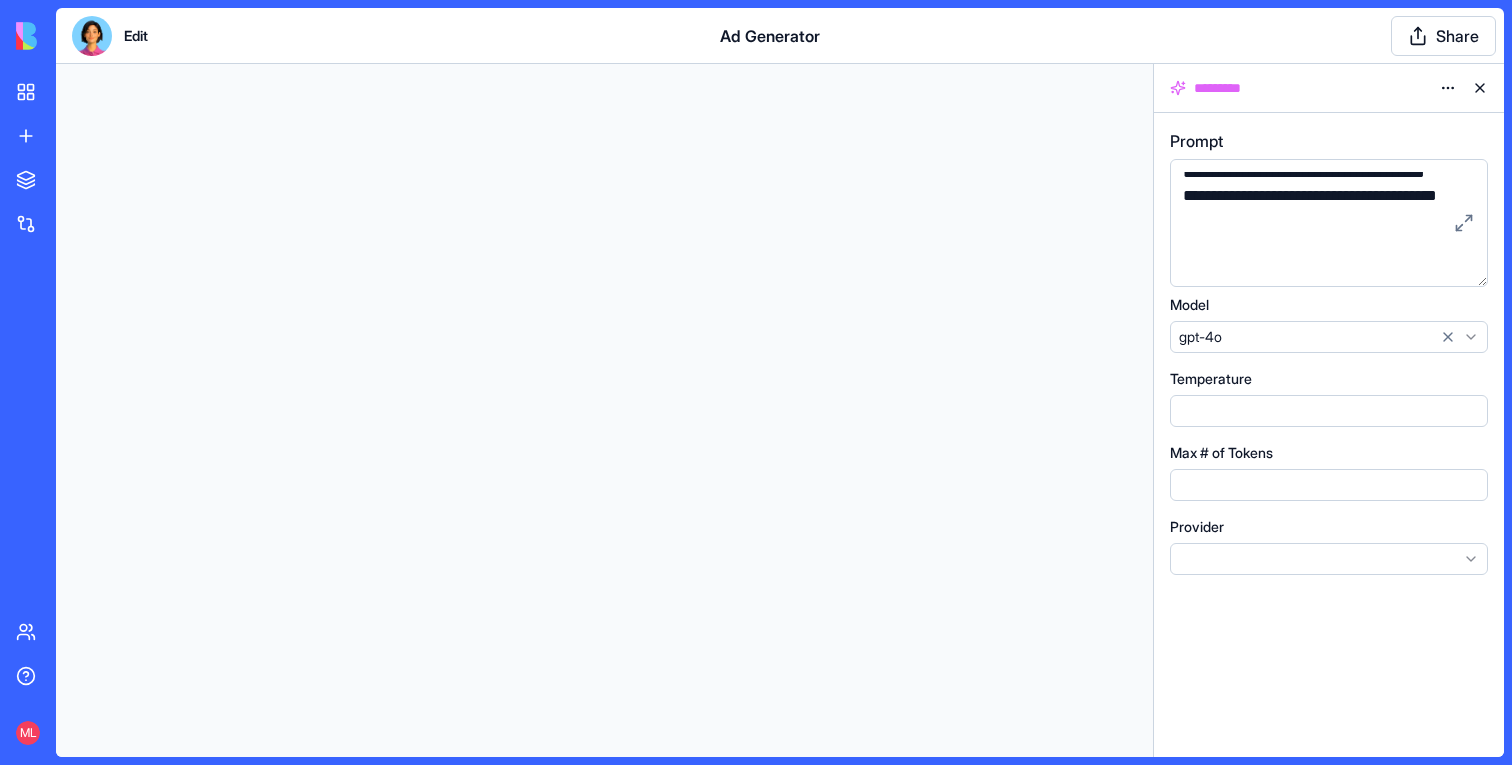 scroll, scrollTop: 0, scrollLeft: 0, axis: both 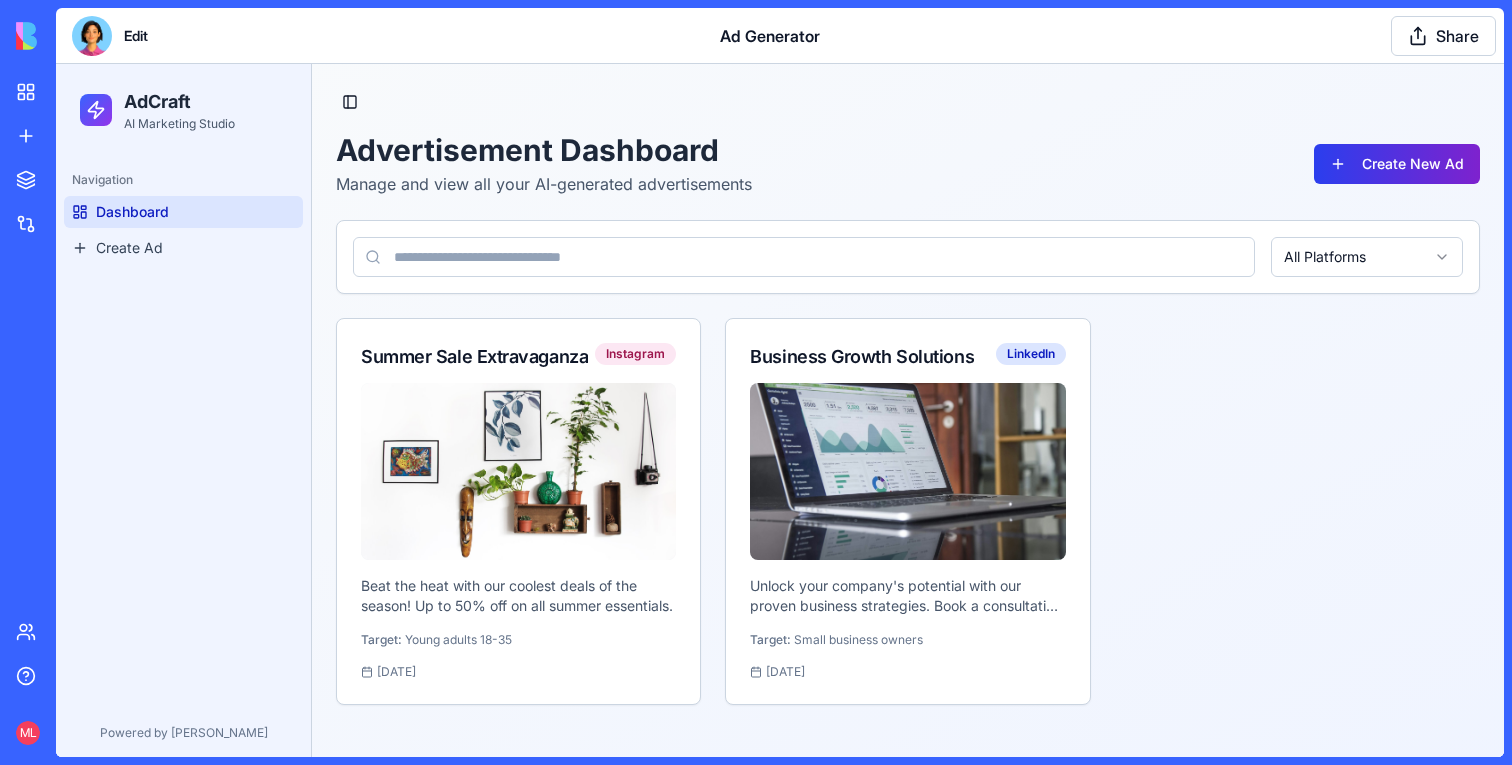 click on "Create New Ad" at bounding box center (1397, 164) 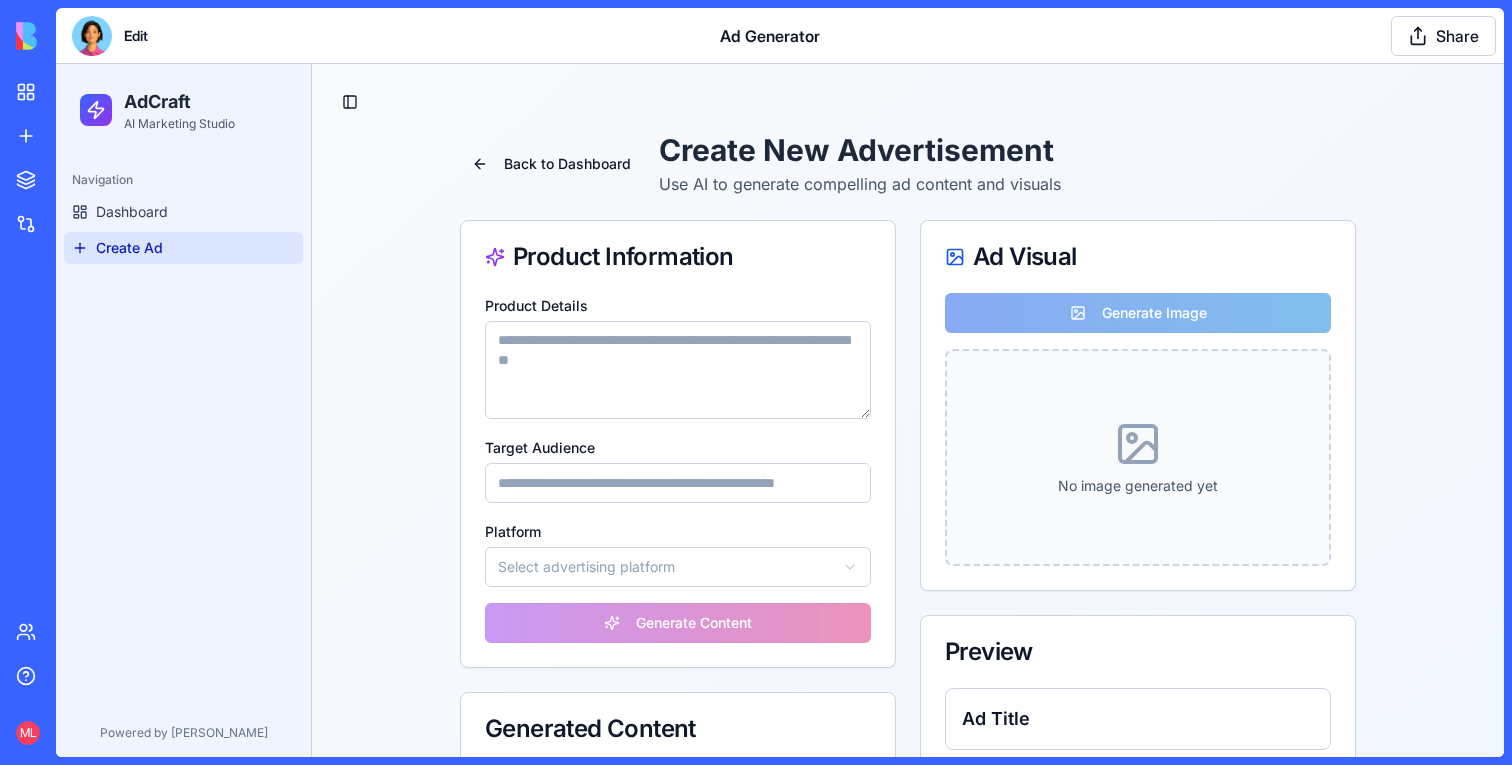 click on "Product Details" at bounding box center (678, 370) 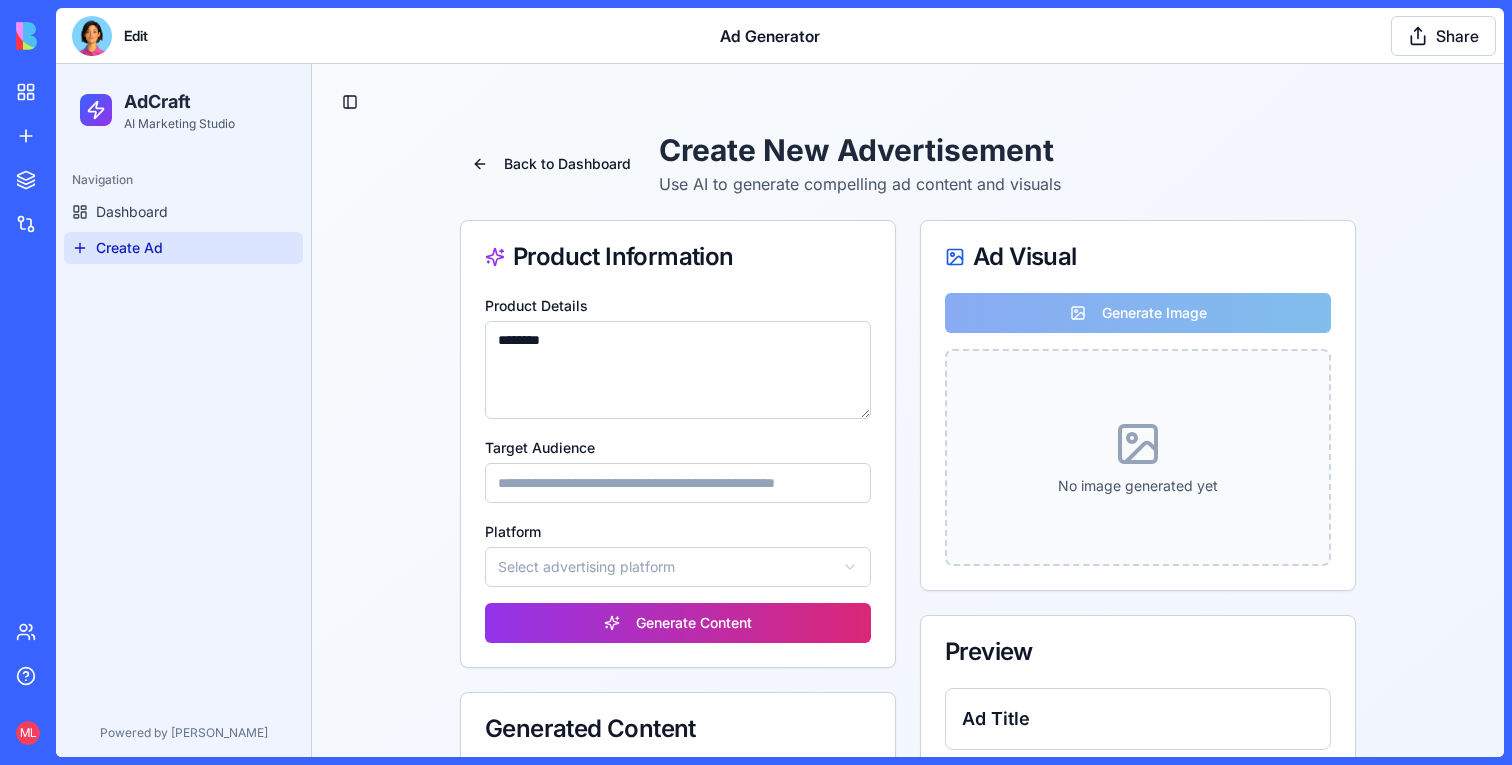 type on "********" 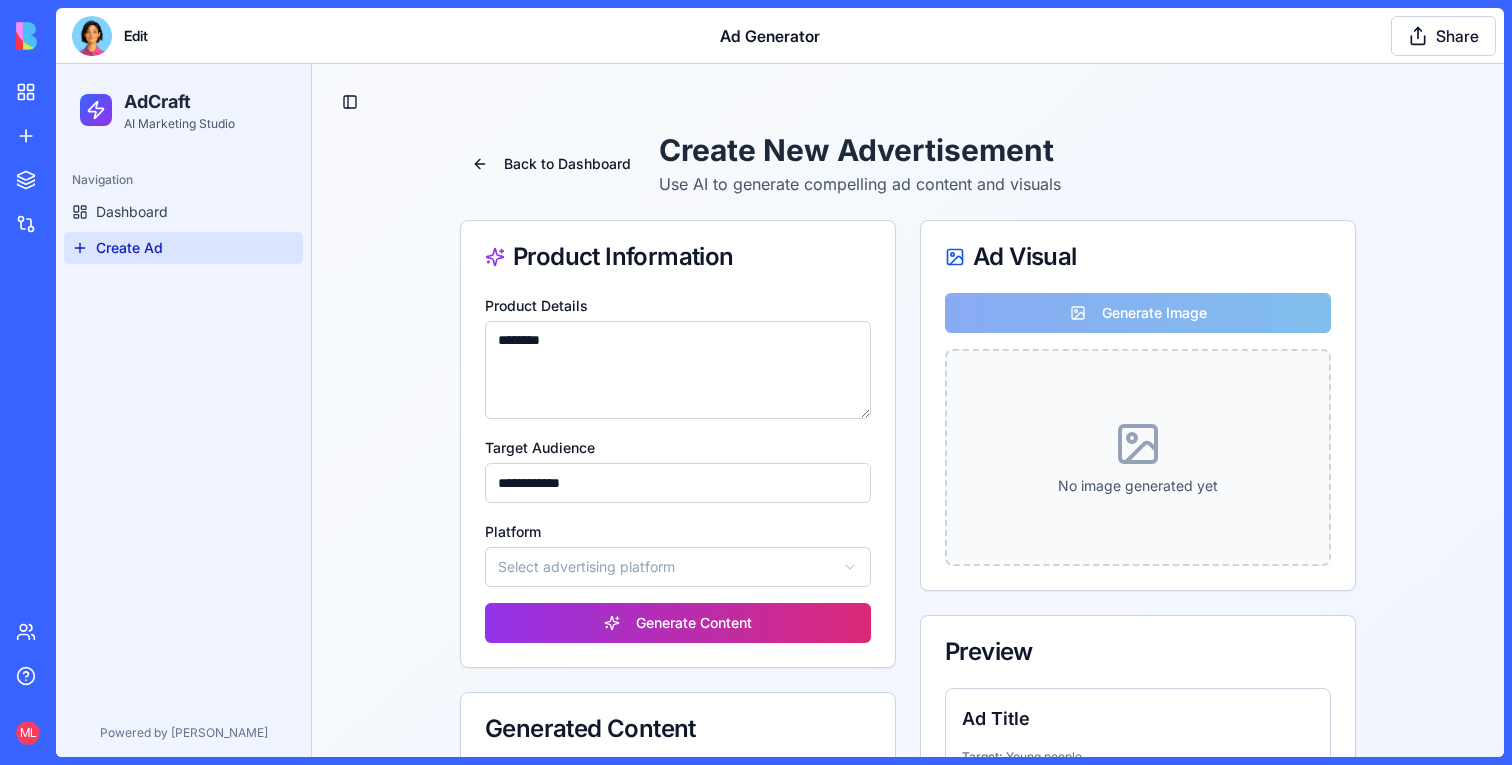 click on "**********" at bounding box center (780, 588) 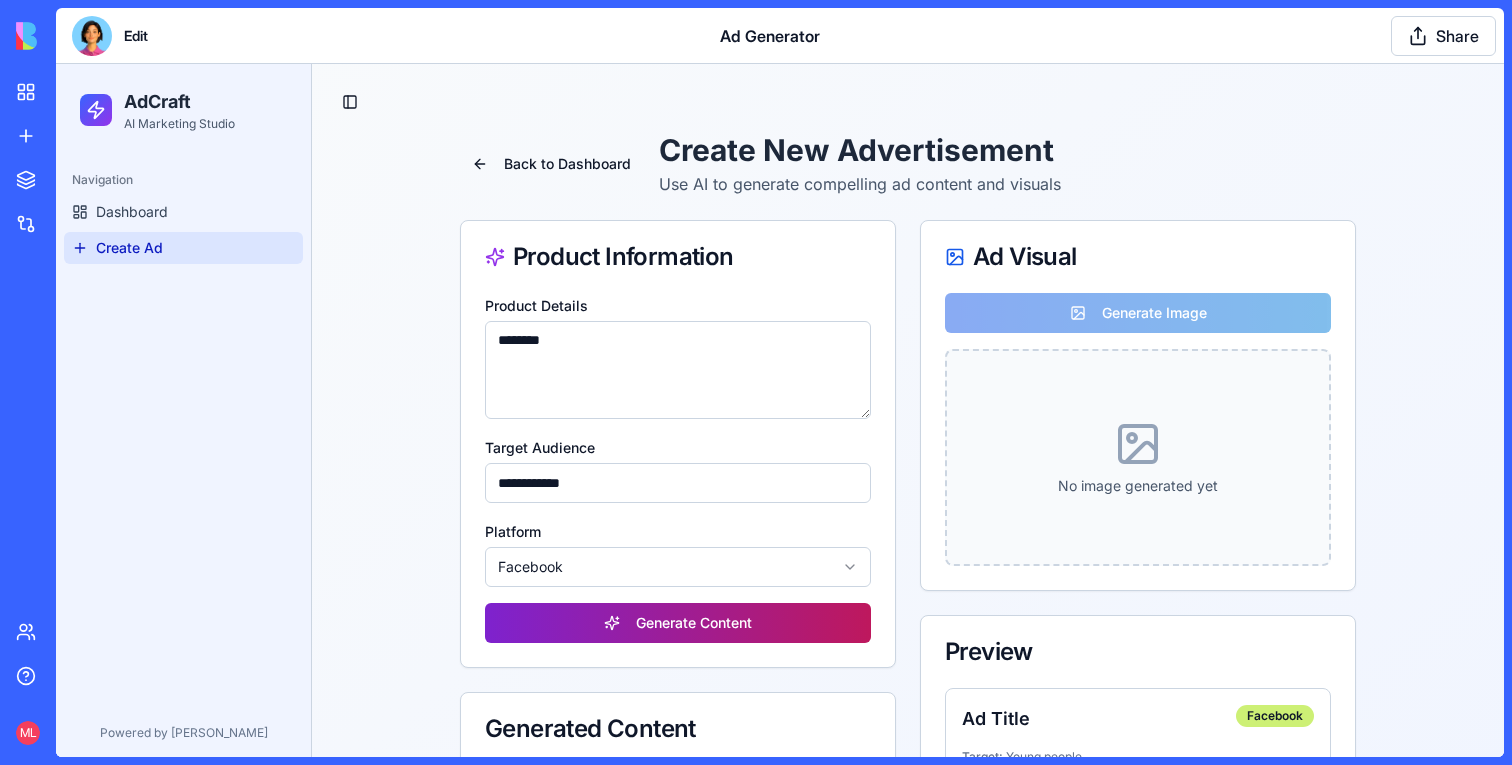 click on "Generate Content" at bounding box center [678, 623] 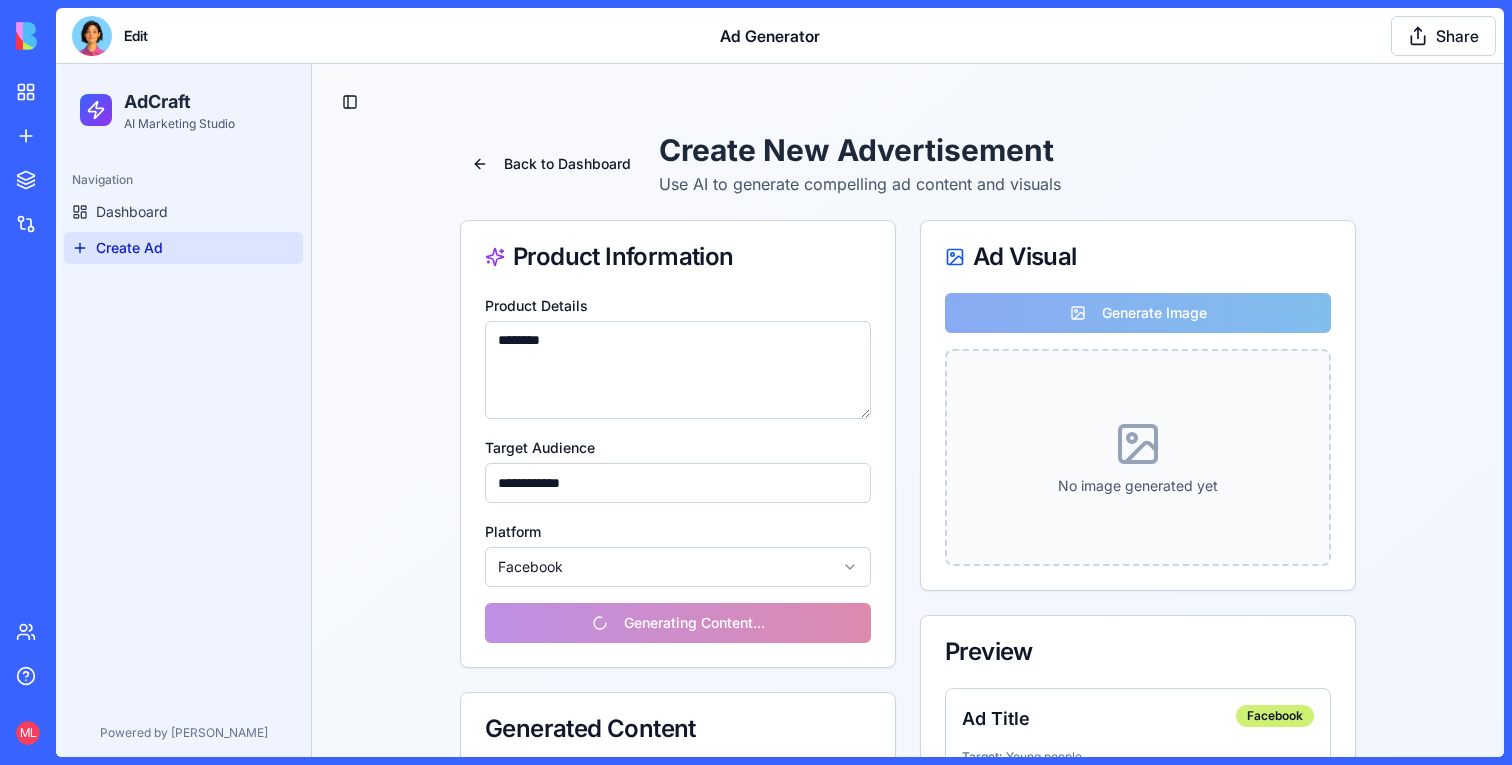 type on "**********" 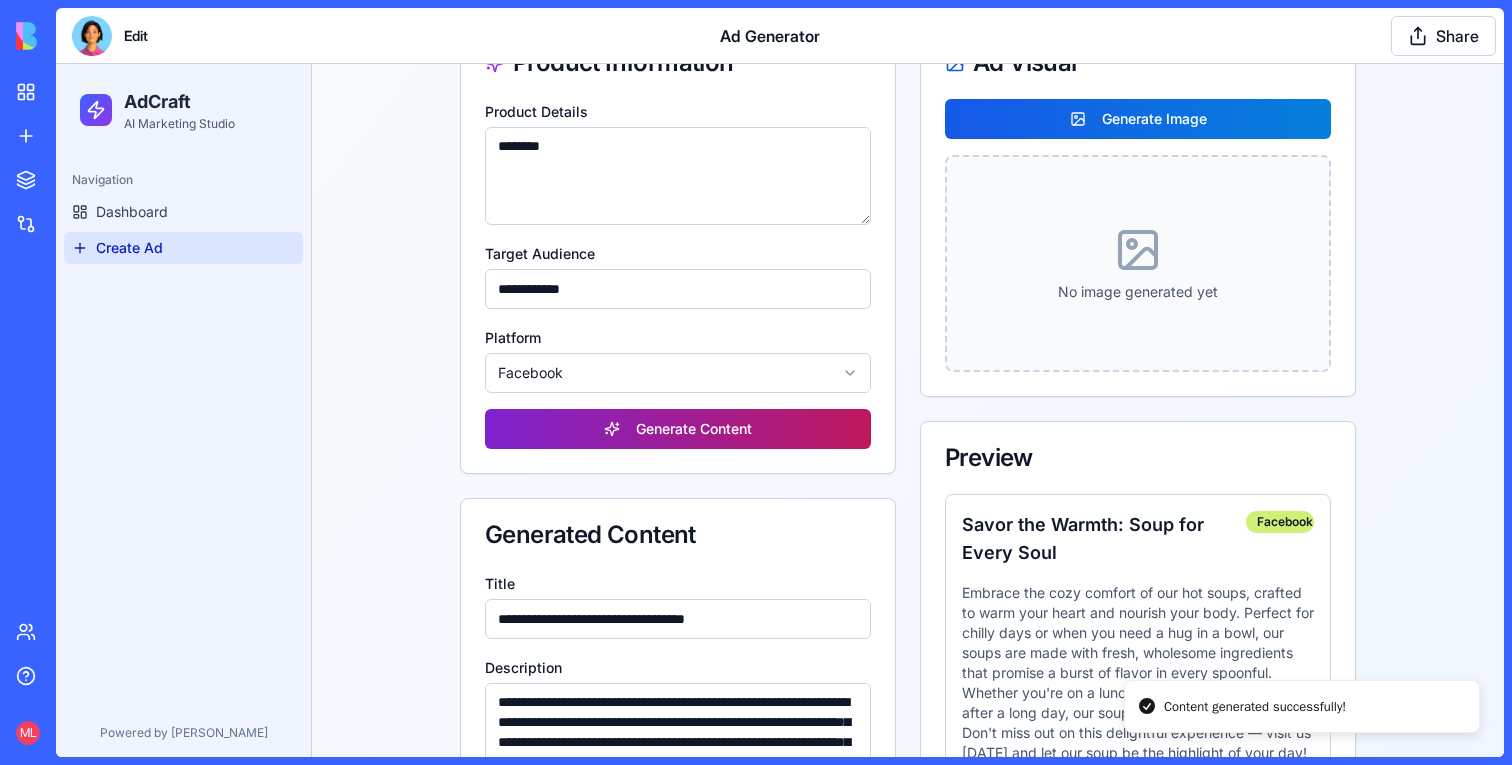 scroll, scrollTop: 124, scrollLeft: 0, axis: vertical 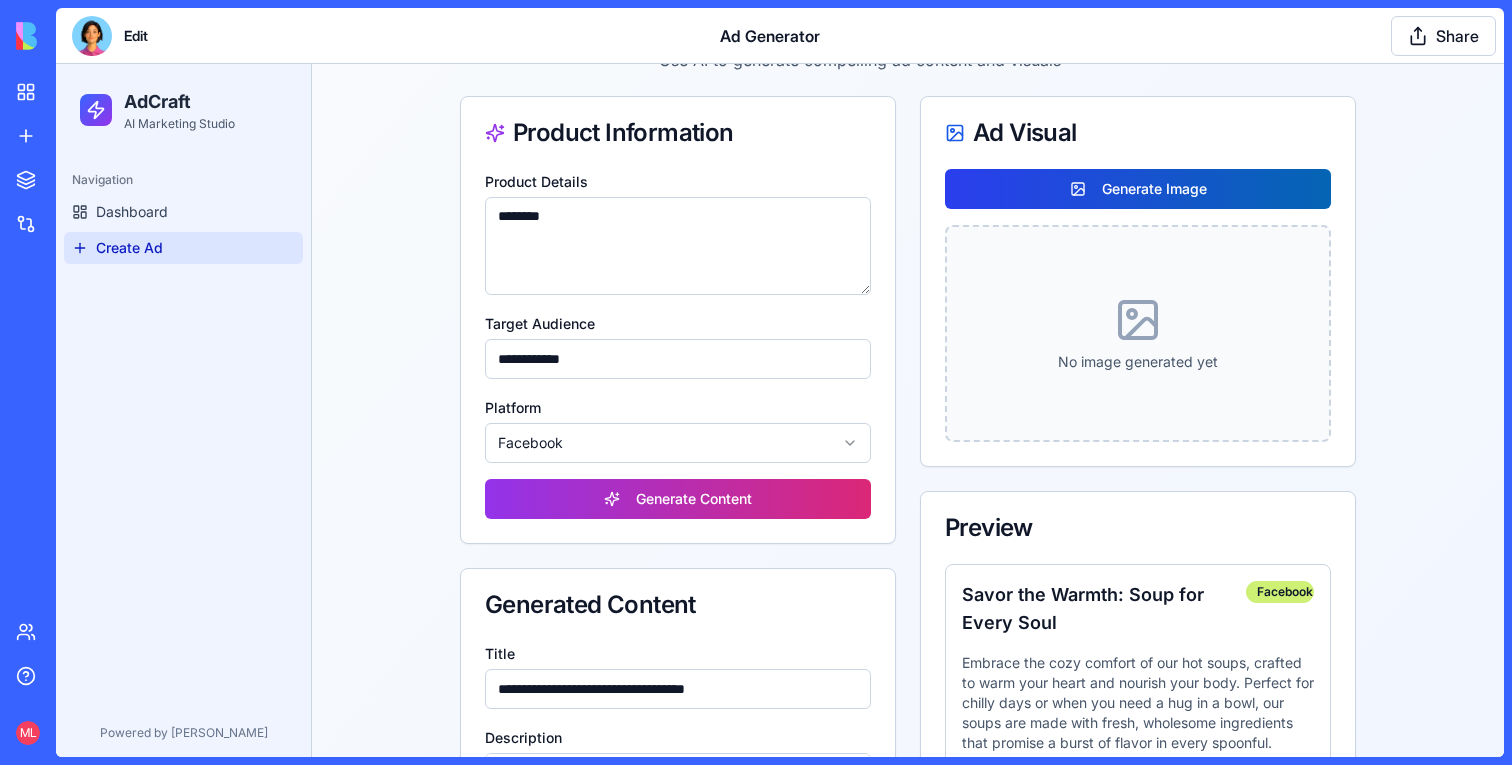 click on "Generate Image" at bounding box center [1138, 189] 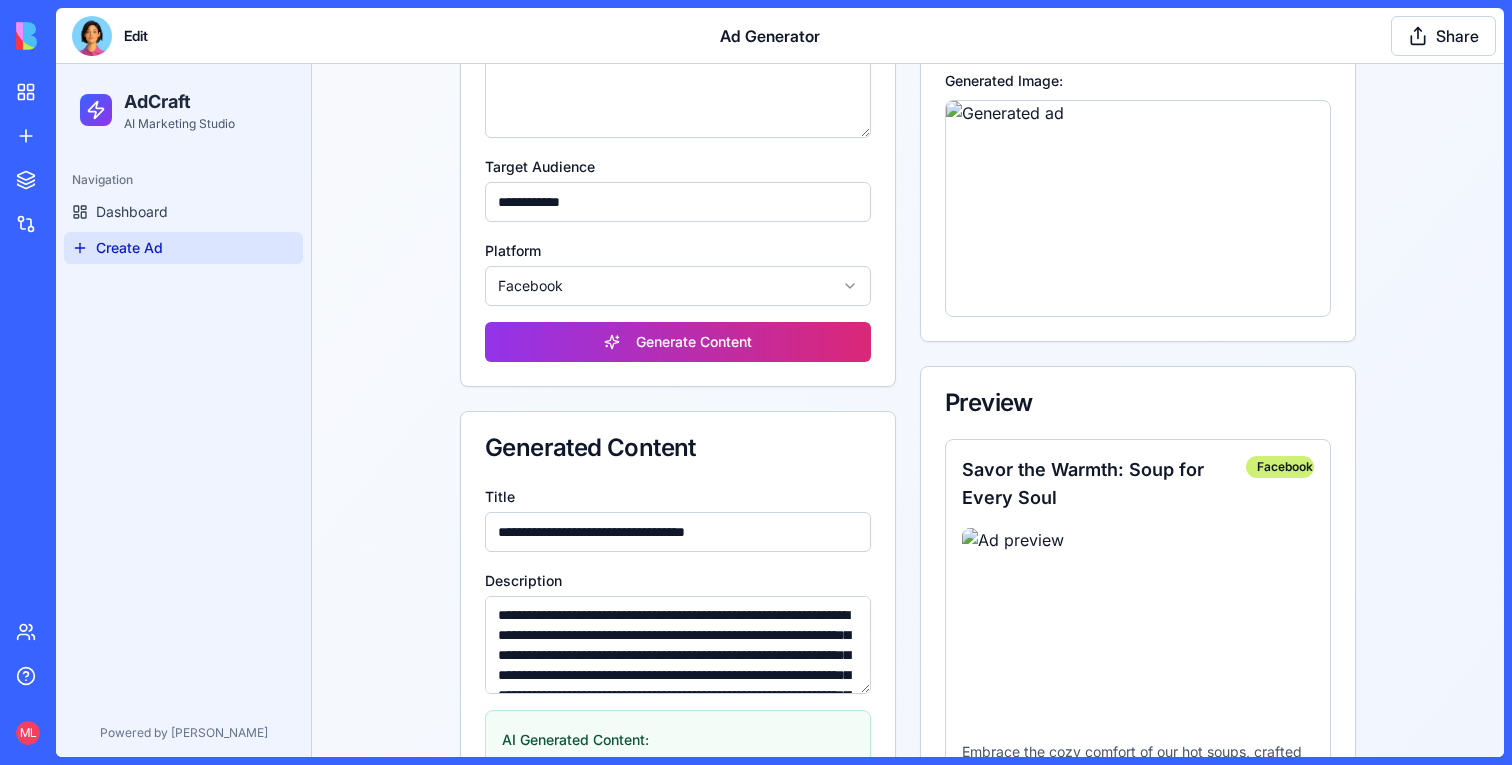 scroll, scrollTop: 359, scrollLeft: 0, axis: vertical 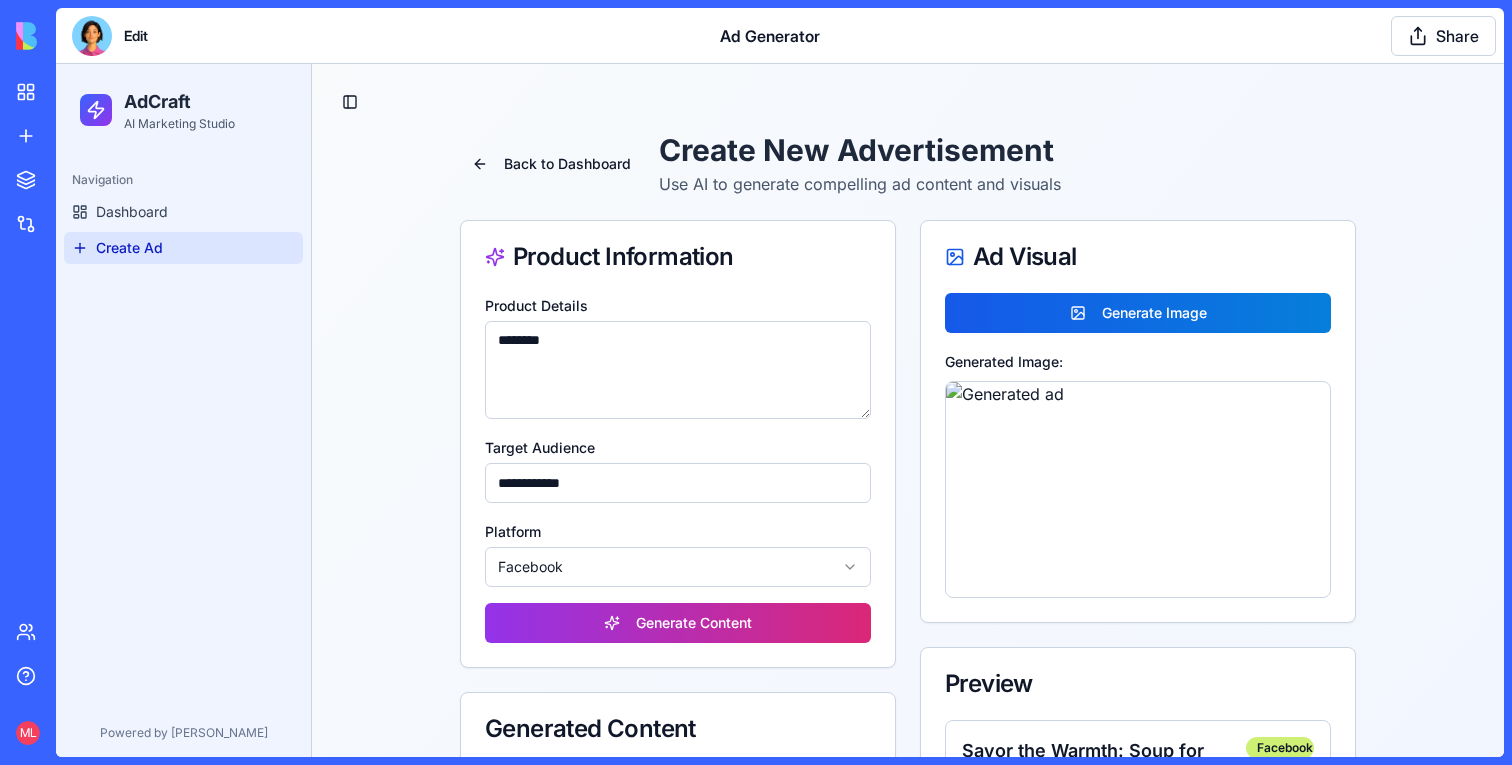 click at bounding box center [92, 36] 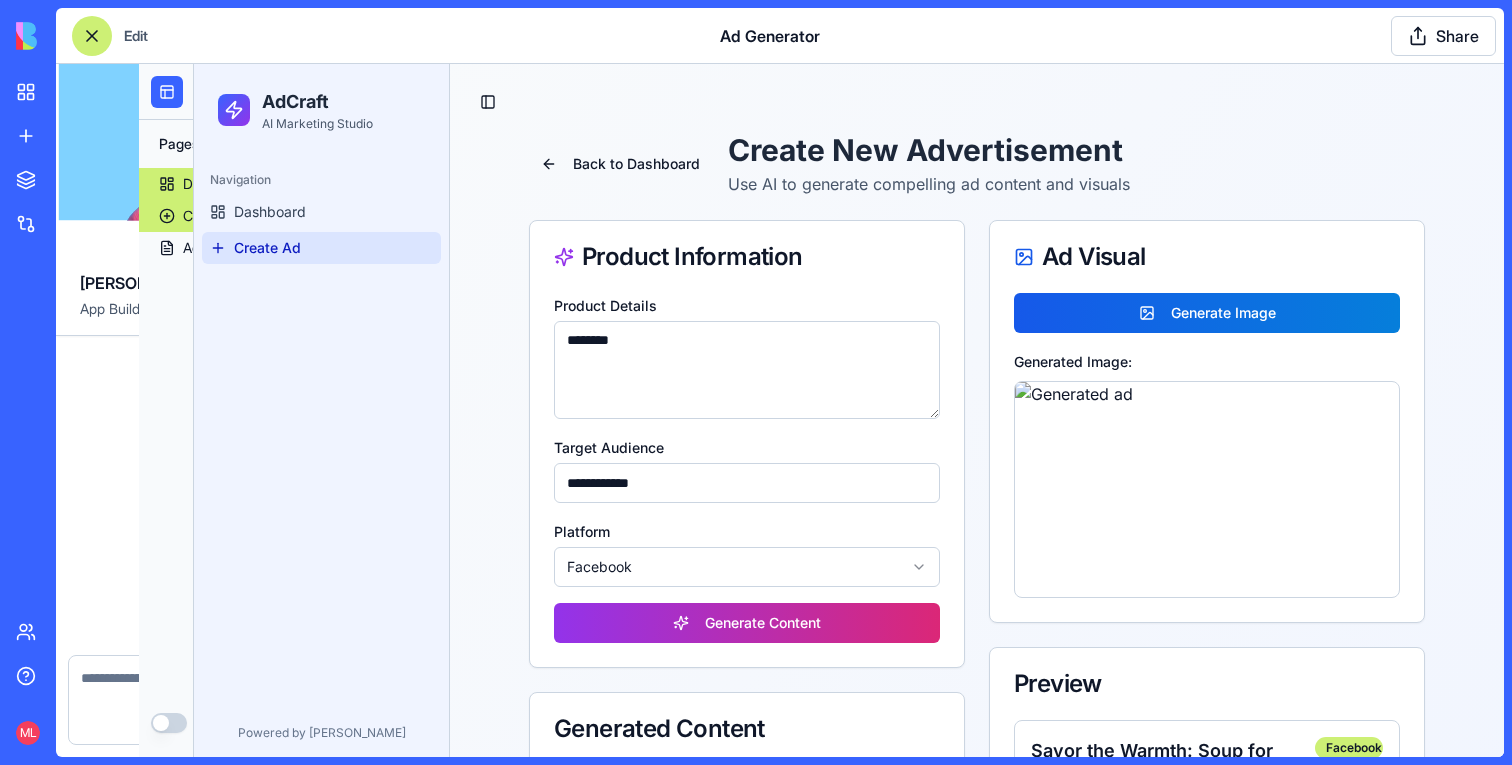 scroll, scrollTop: 60, scrollLeft: 0, axis: vertical 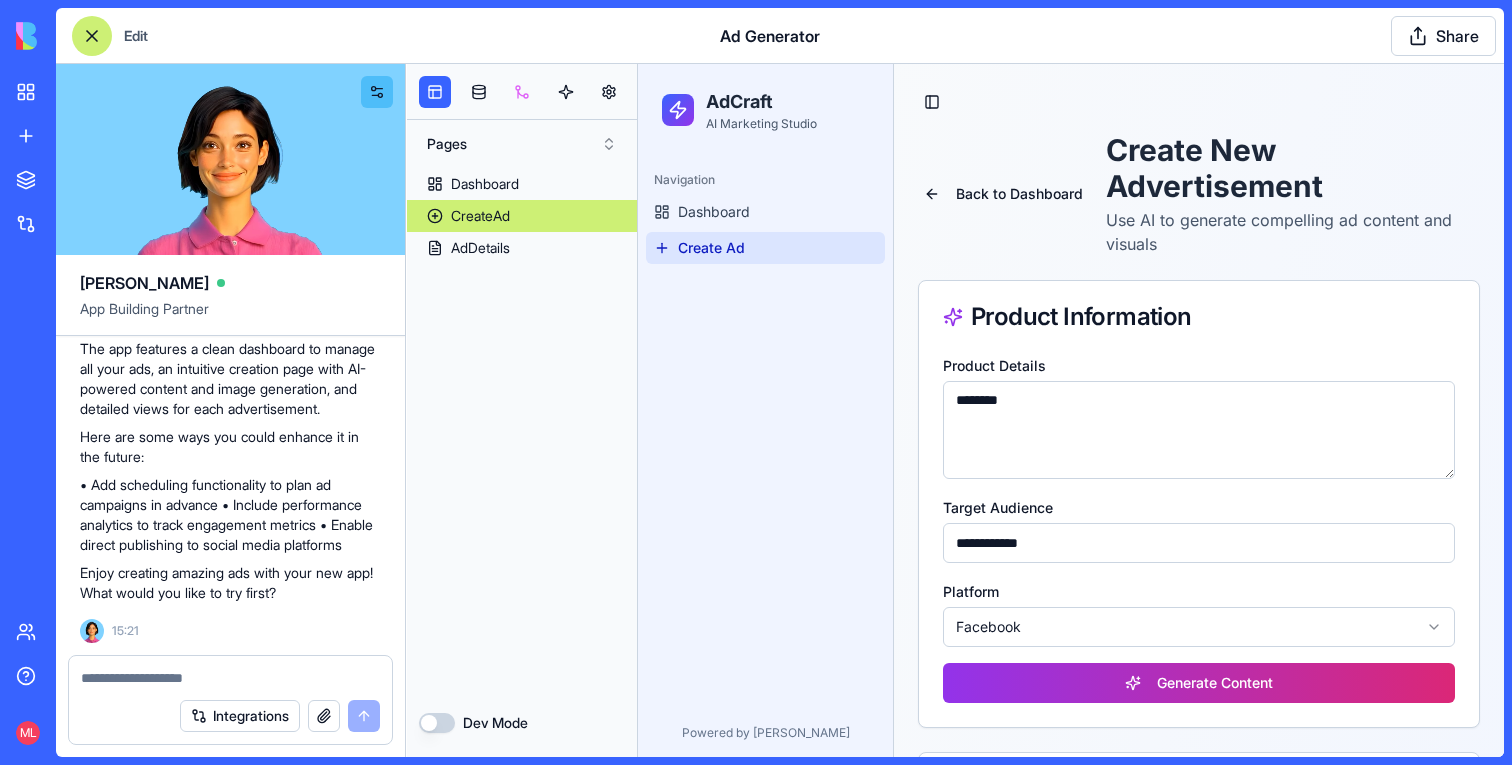 click at bounding box center [522, 92] 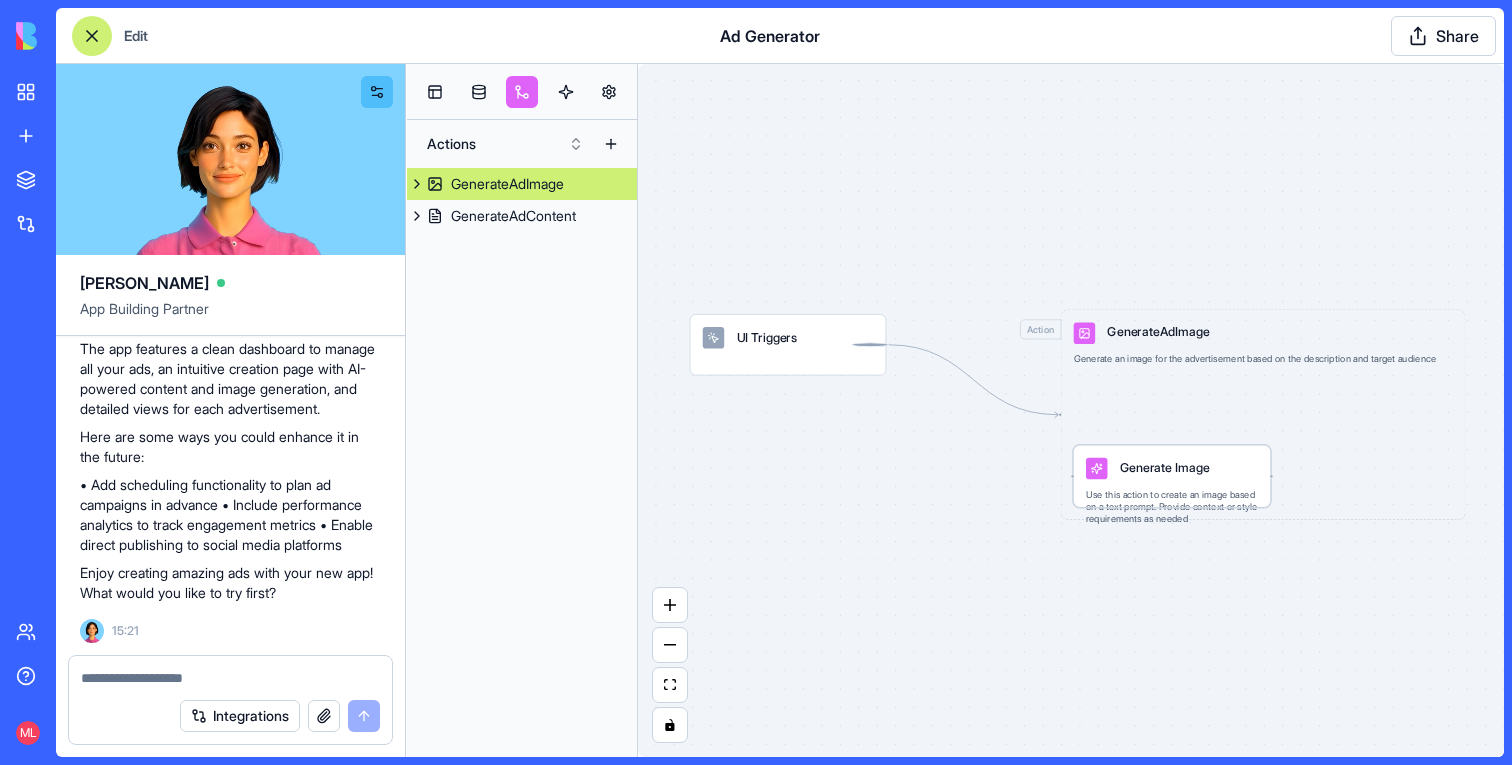 click on "Generate Image" at bounding box center (1165, 467) 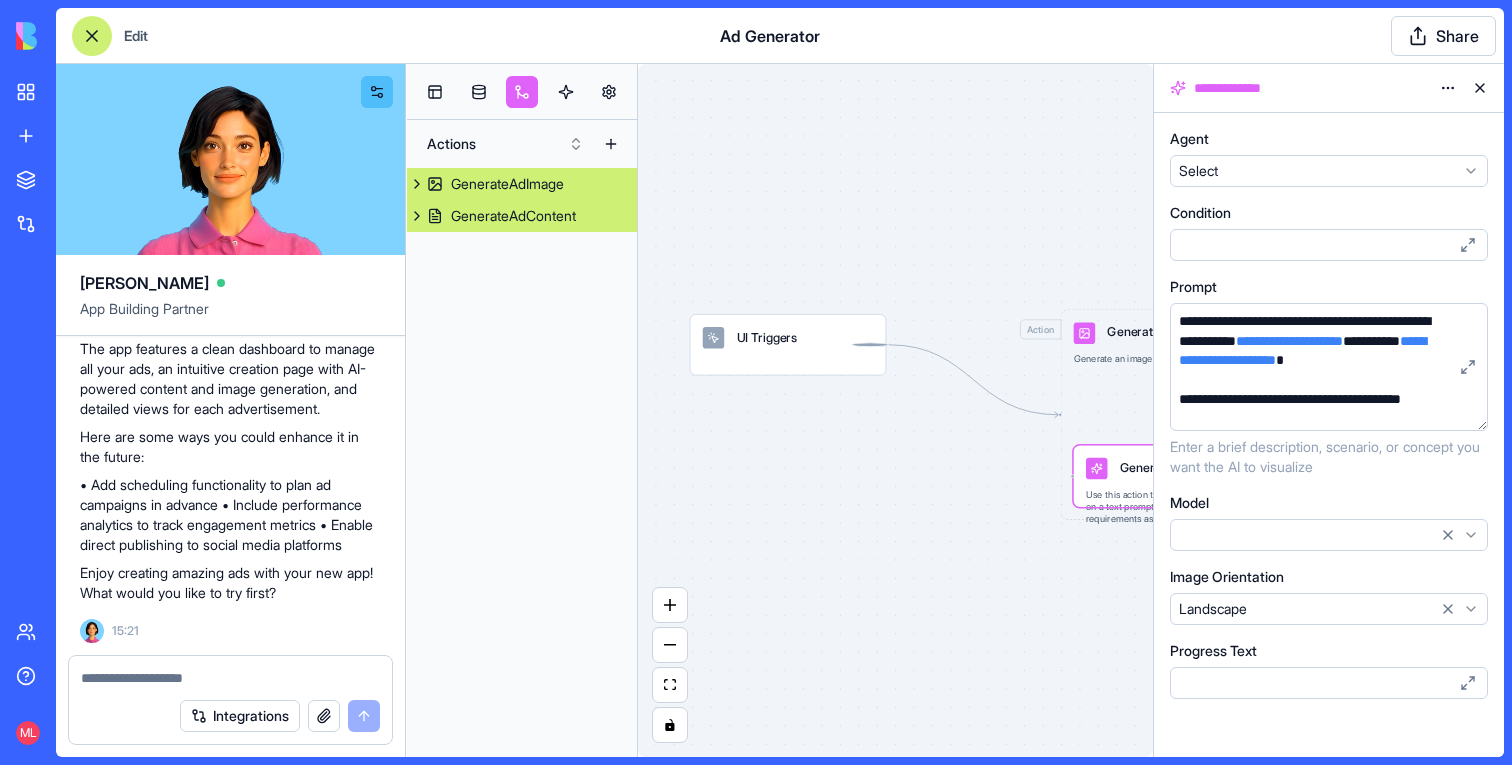 click on "GenerateAdContent" at bounding box center [513, 216] 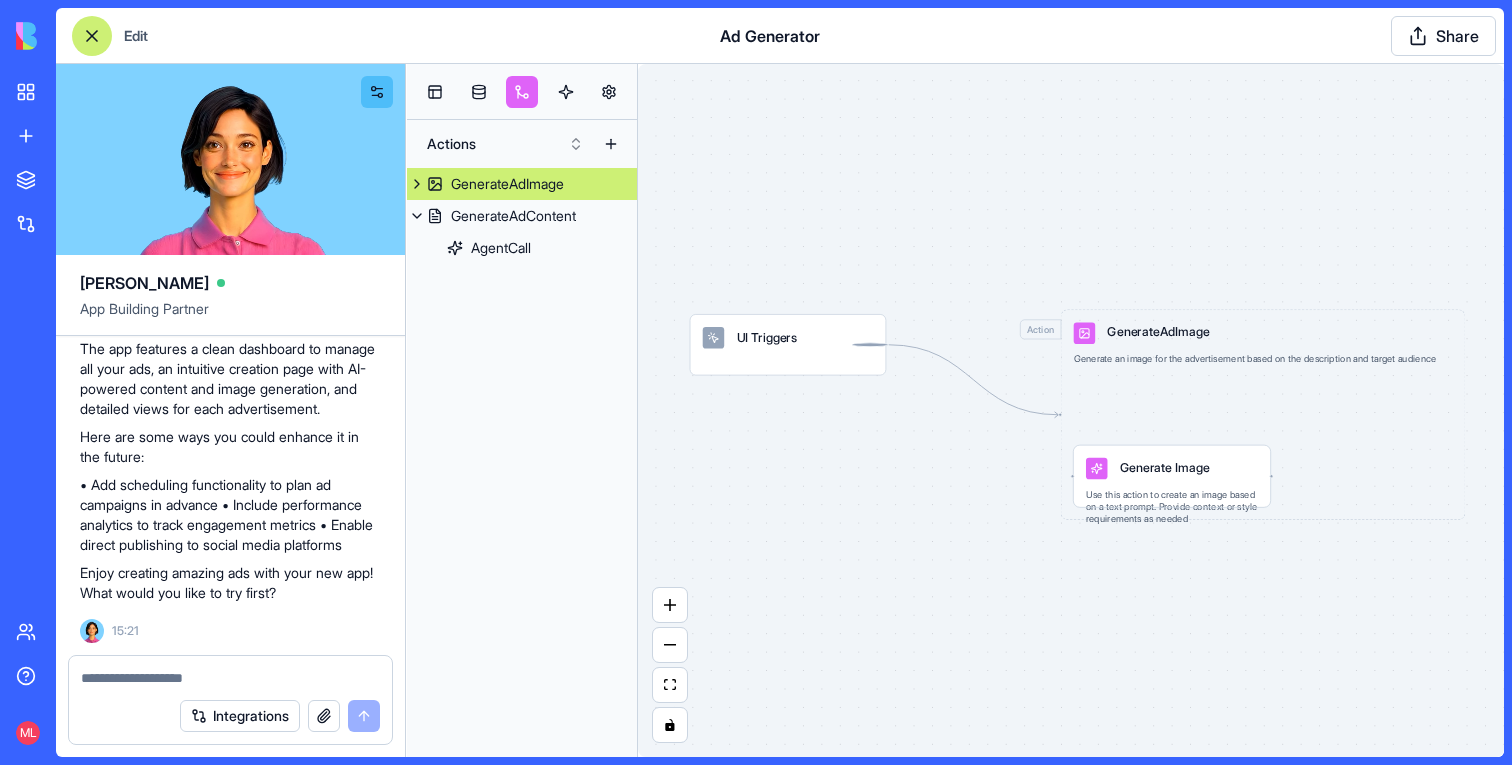 click on "Use this action to create an image based on a text prompt. Provide context or style requirements as needed" at bounding box center [1172, 507] 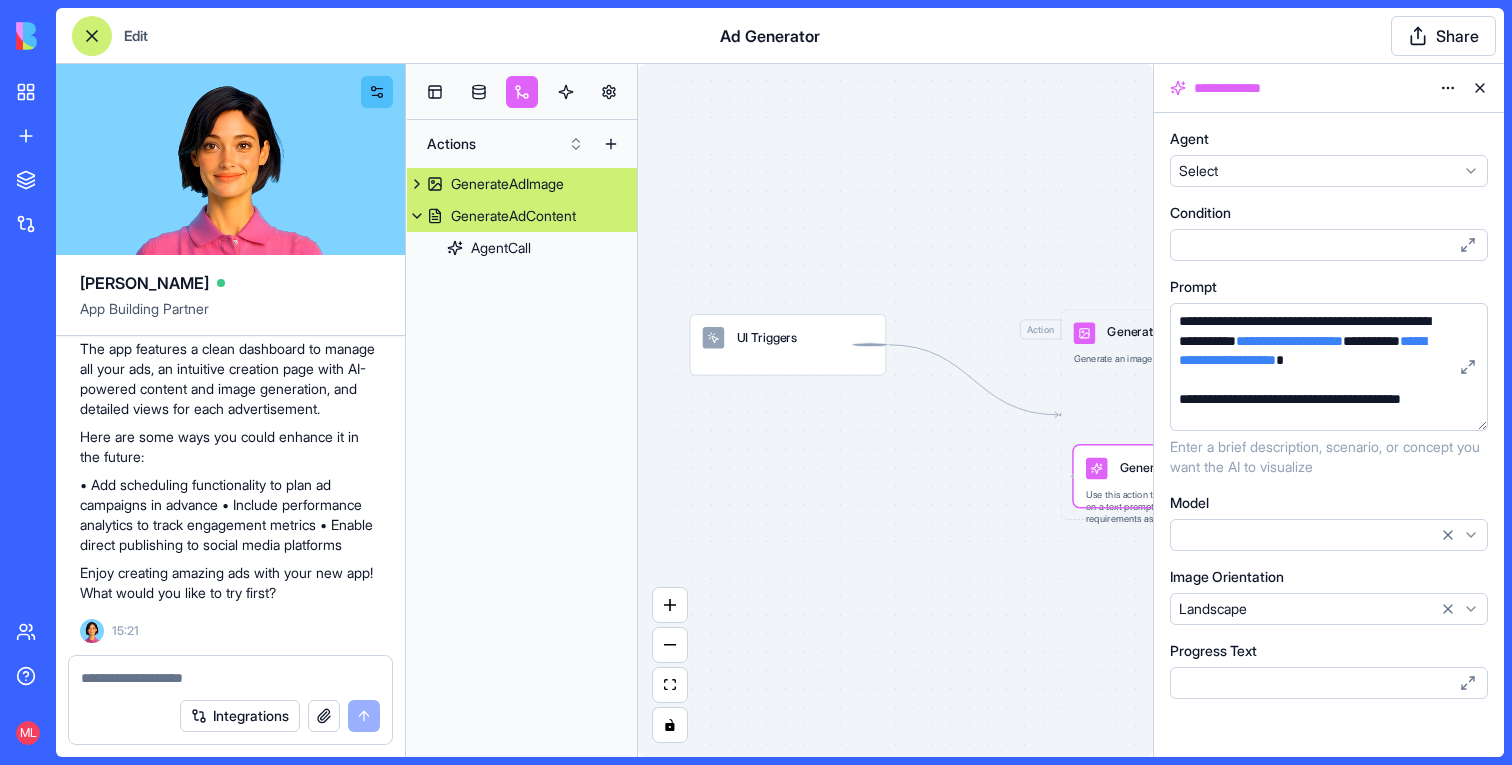 click on "GenerateAdContent" at bounding box center (513, 216) 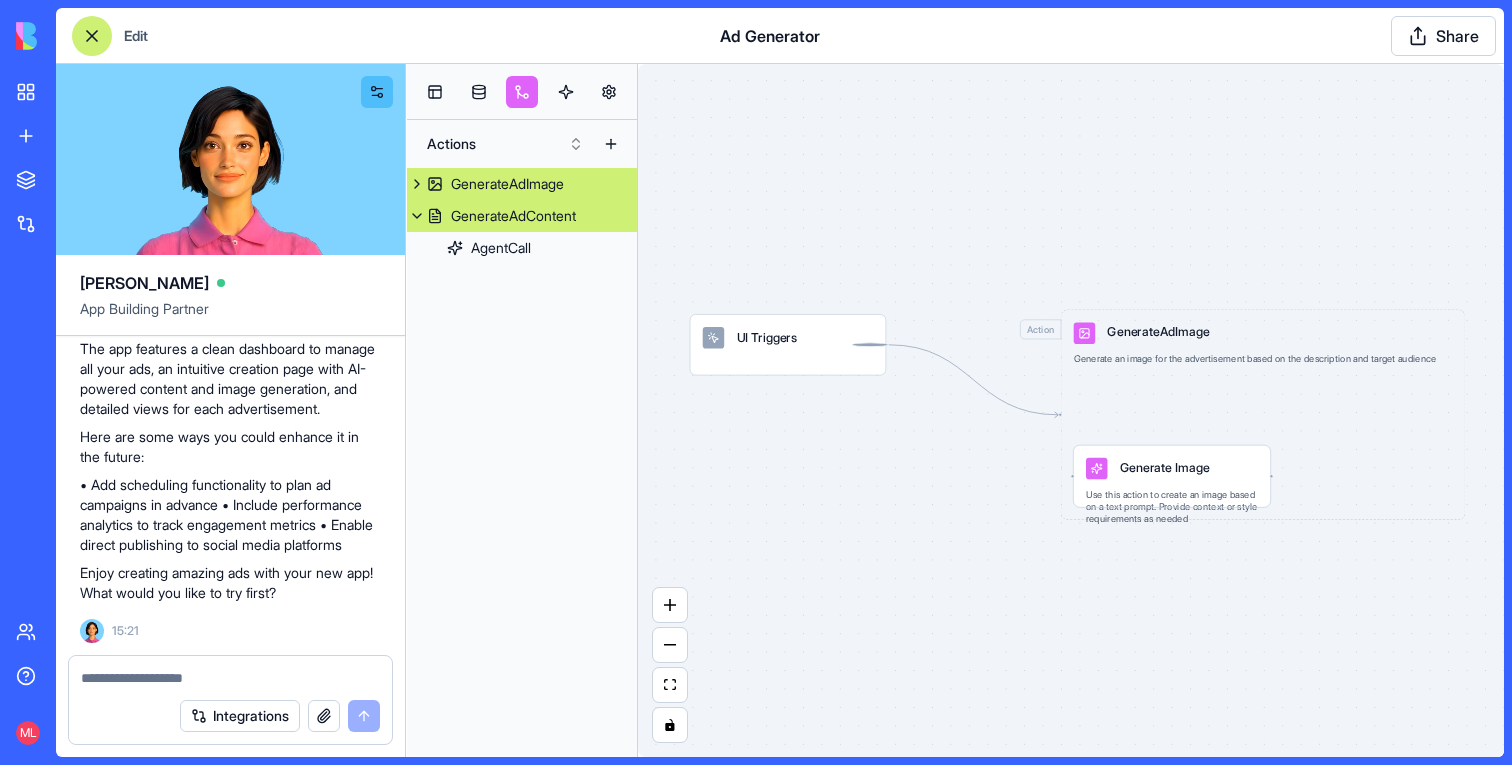 click on "GenerateAdContent" at bounding box center (513, 216) 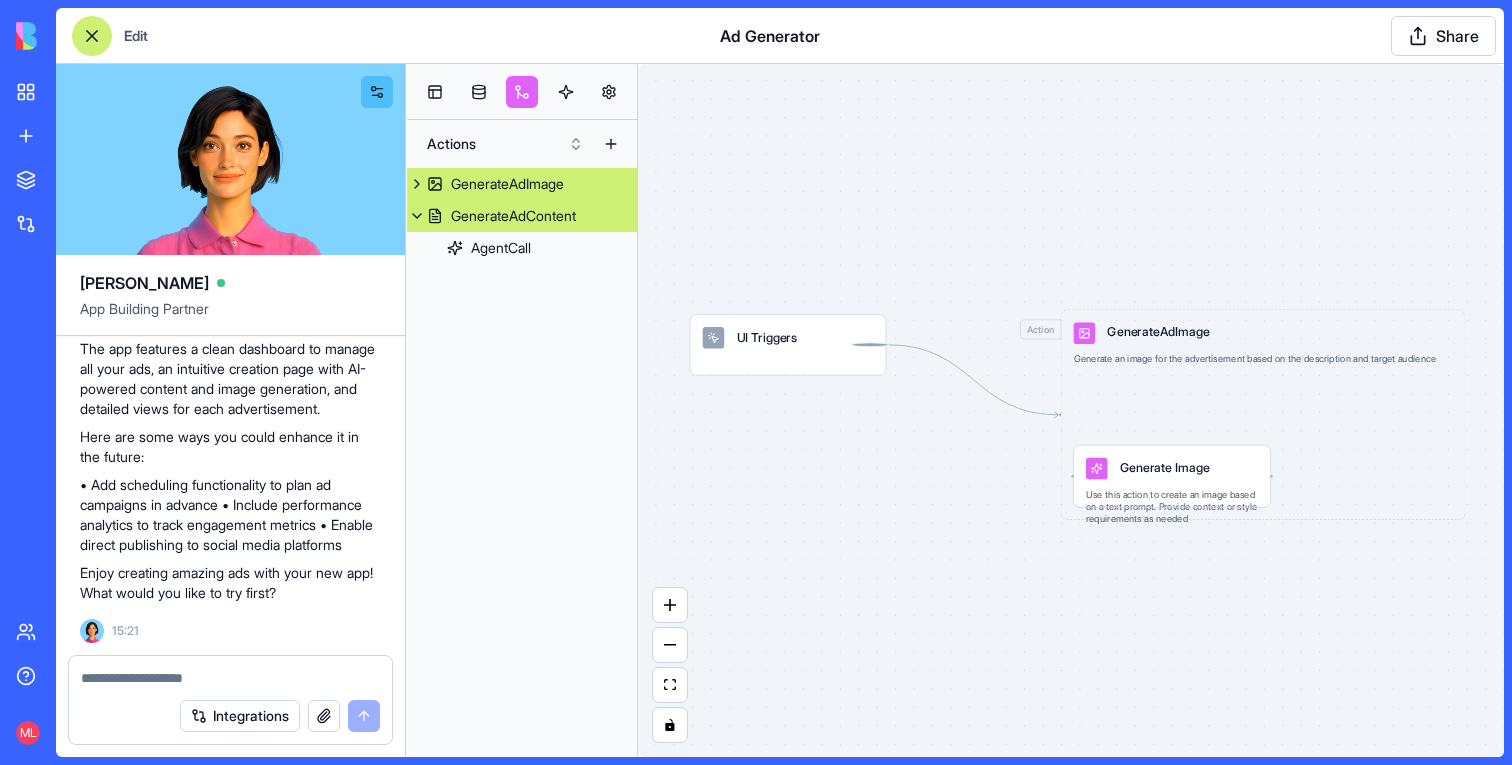 click on "GenerateAdContent" at bounding box center (513, 216) 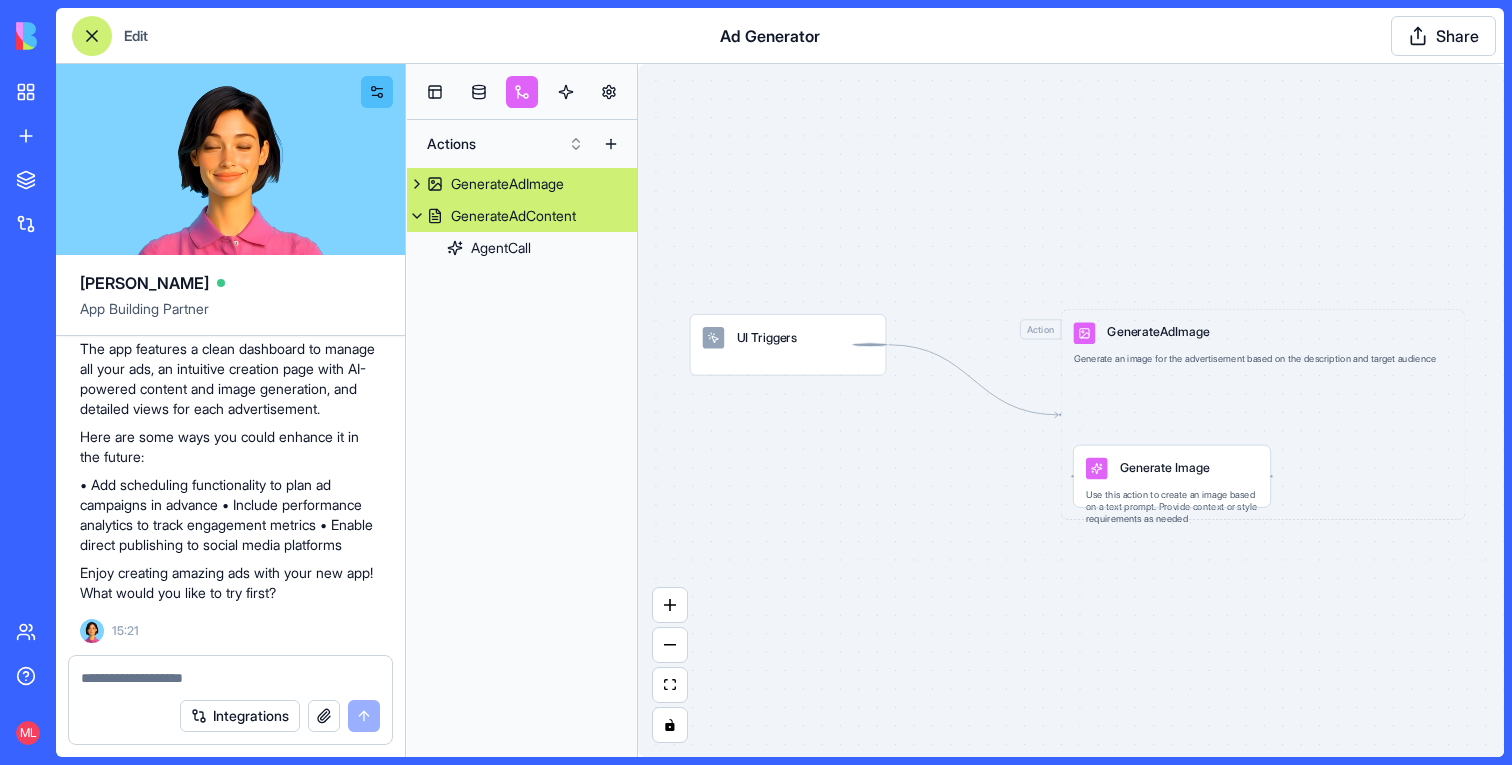 click at bounding box center [417, 216] 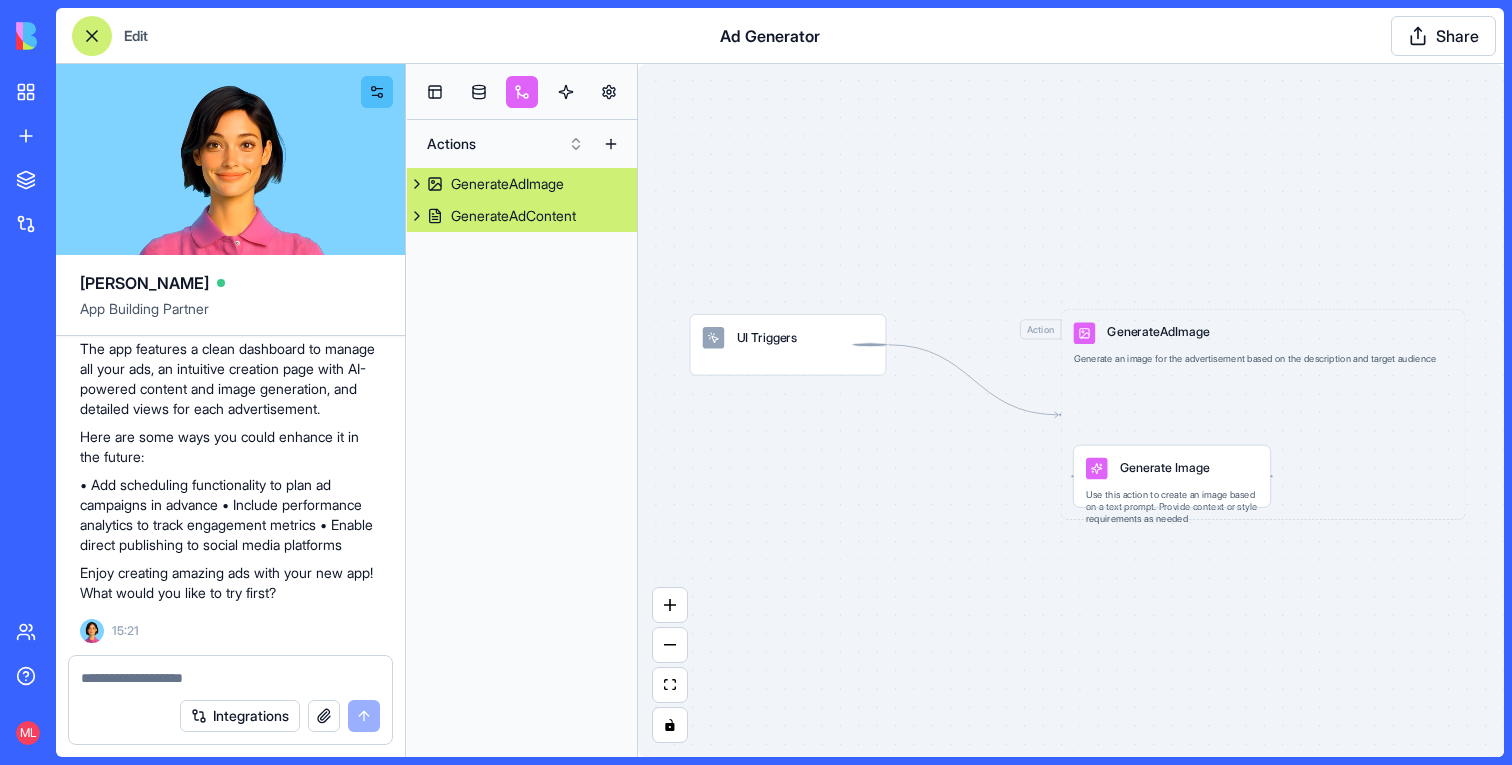 click on "GenerateAdContent" at bounding box center (522, 216) 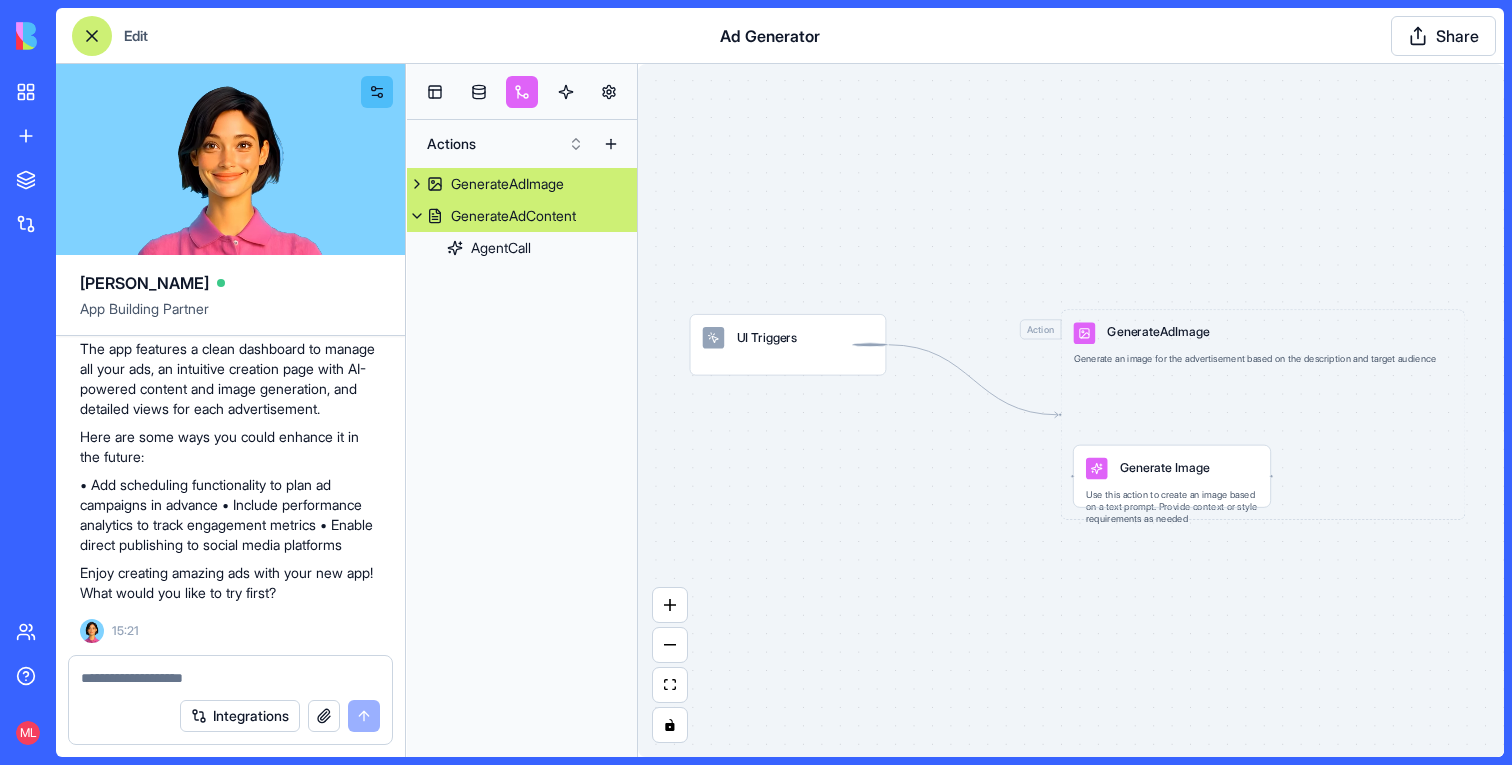 click on "GenerateAdContent" at bounding box center [522, 216] 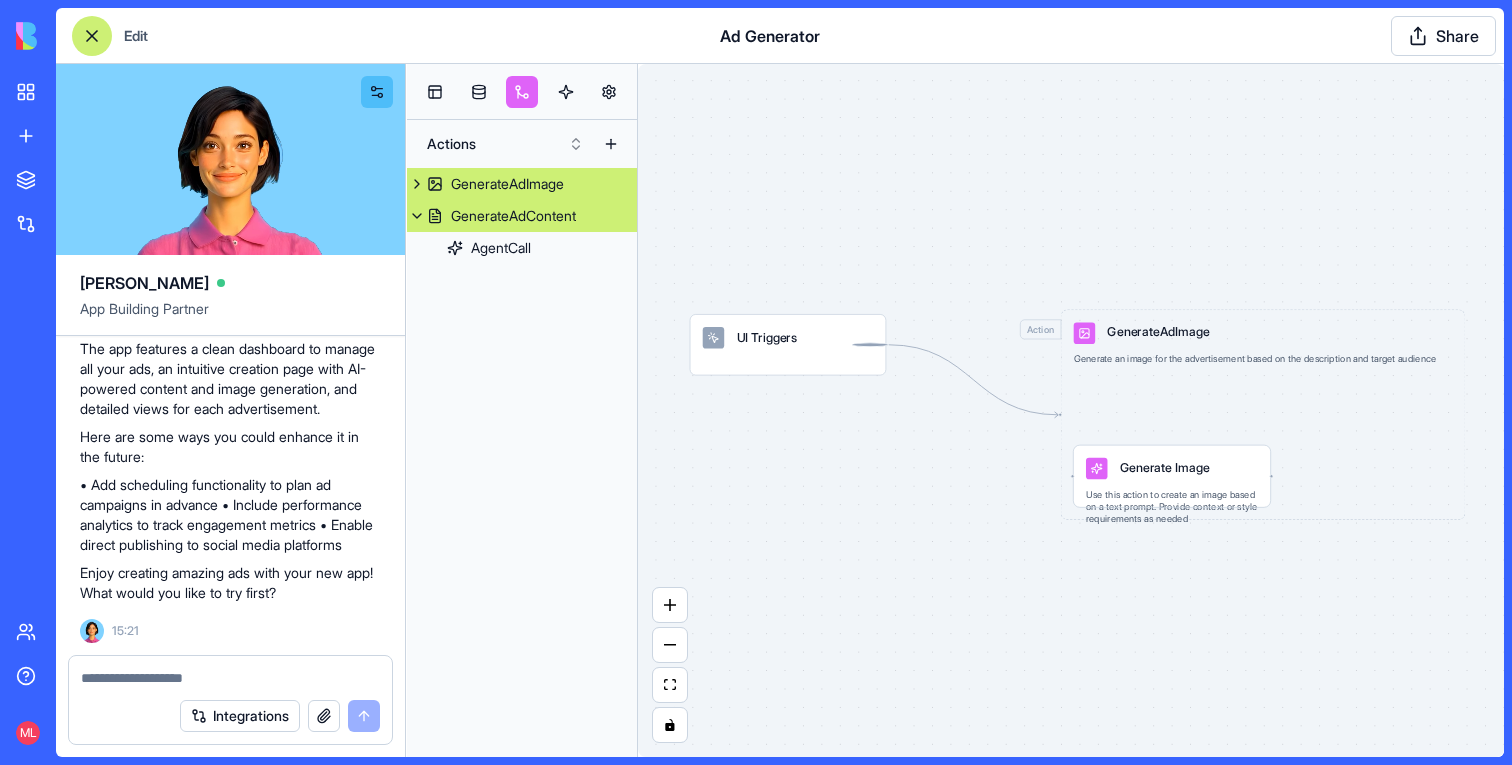 click on "GenerateAdContent" at bounding box center (522, 216) 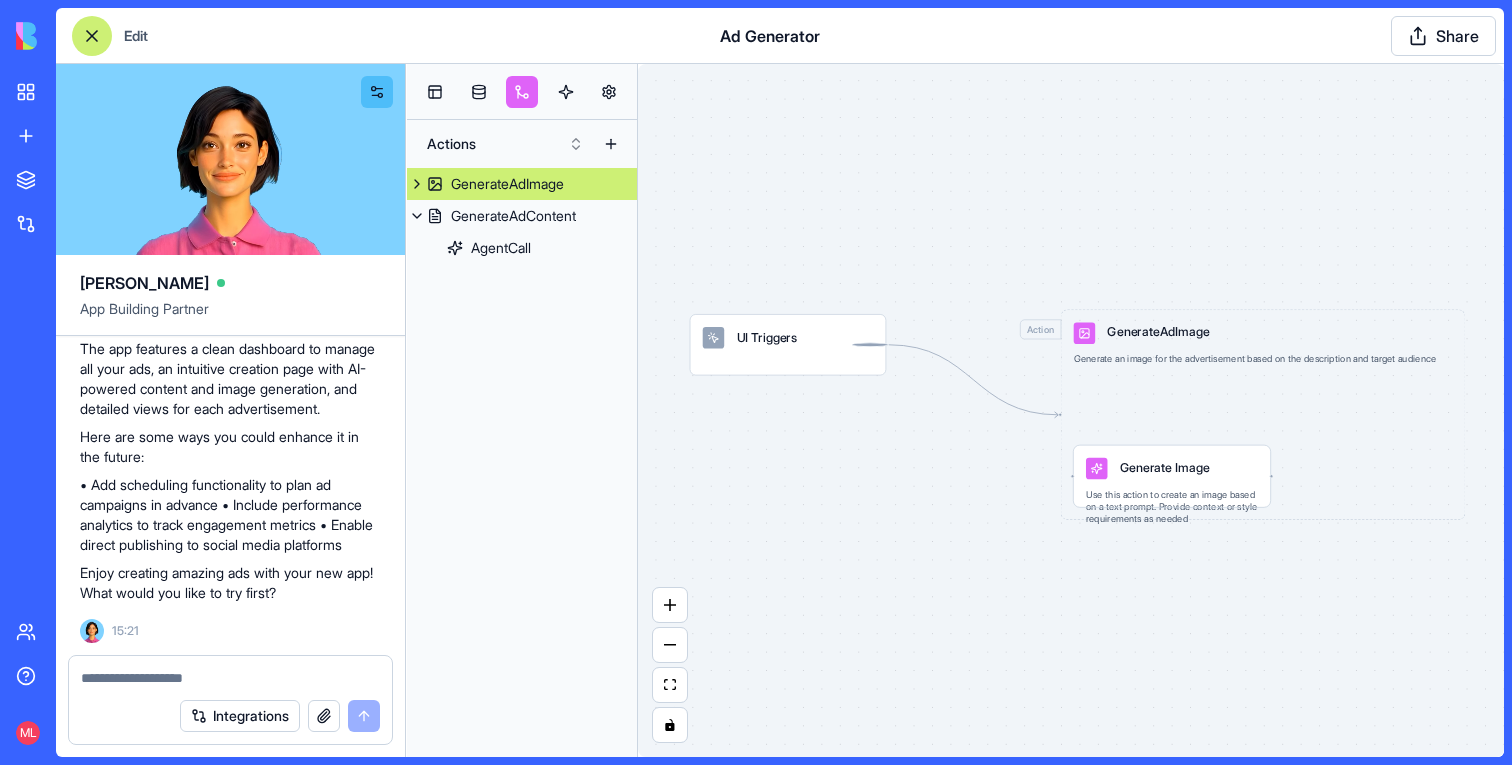 click on "Actions GenerateAdImage GenerateAdContent AgentCall" at bounding box center [522, 438] 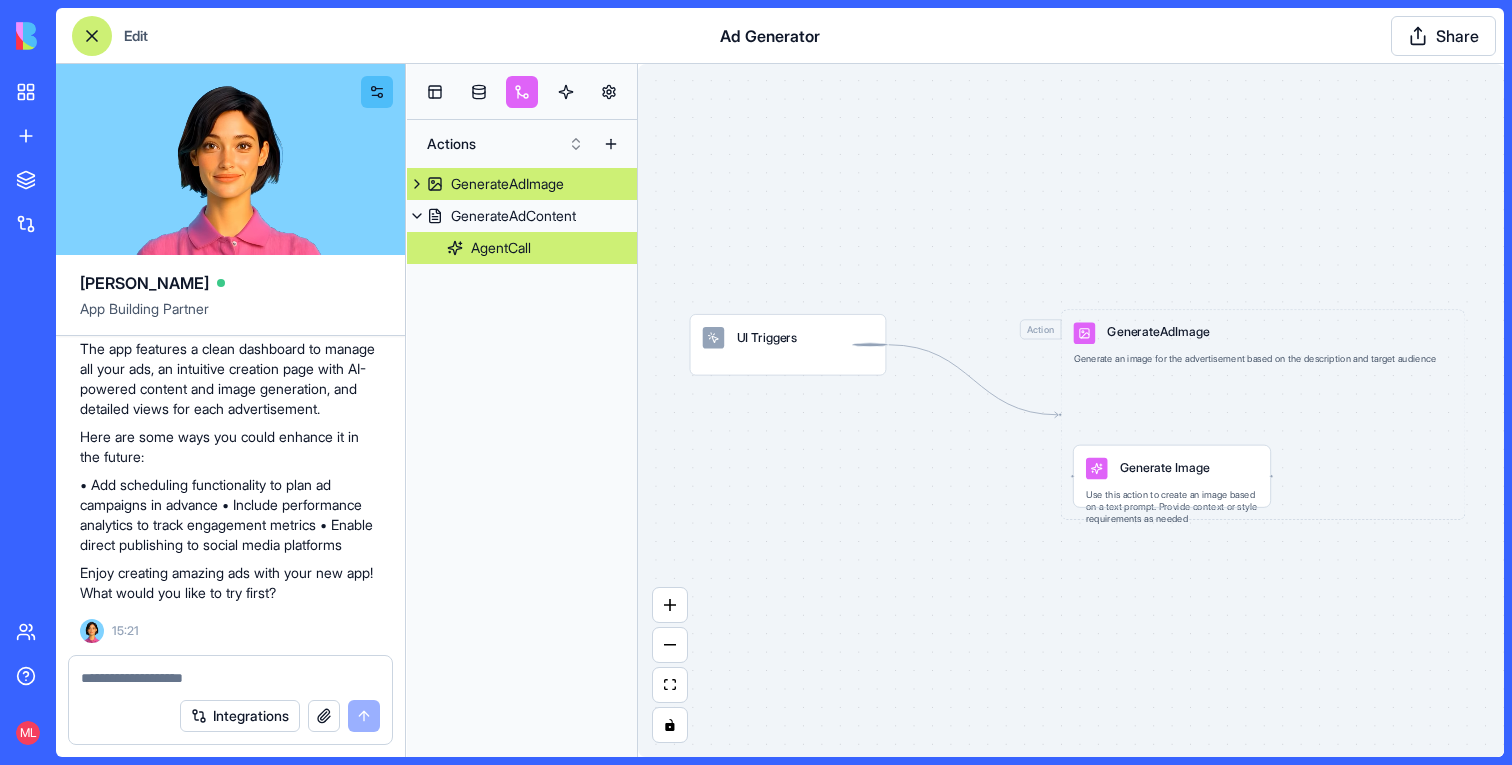 click on "AgentCall" at bounding box center [501, 248] 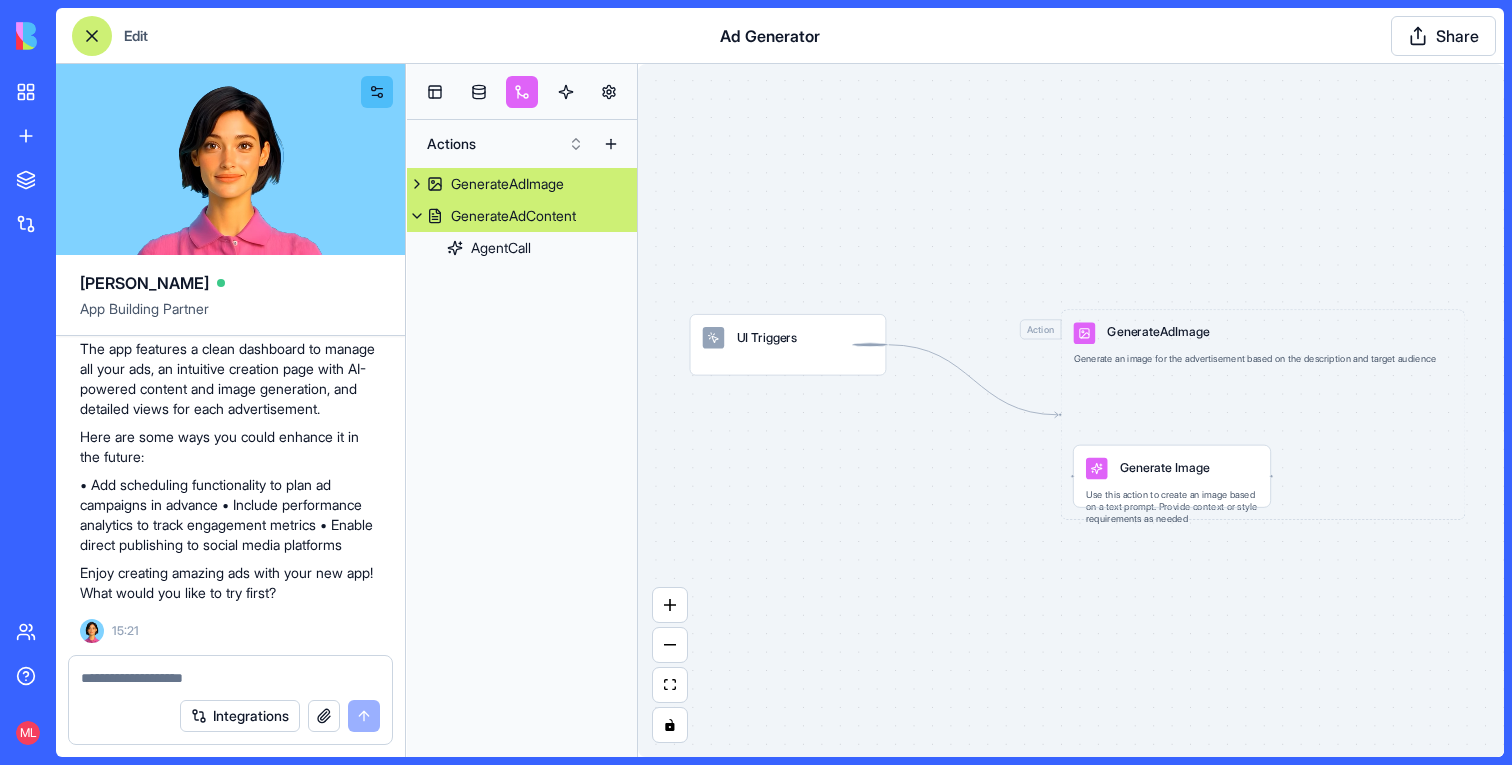 click on "GenerateAdContent" at bounding box center [513, 216] 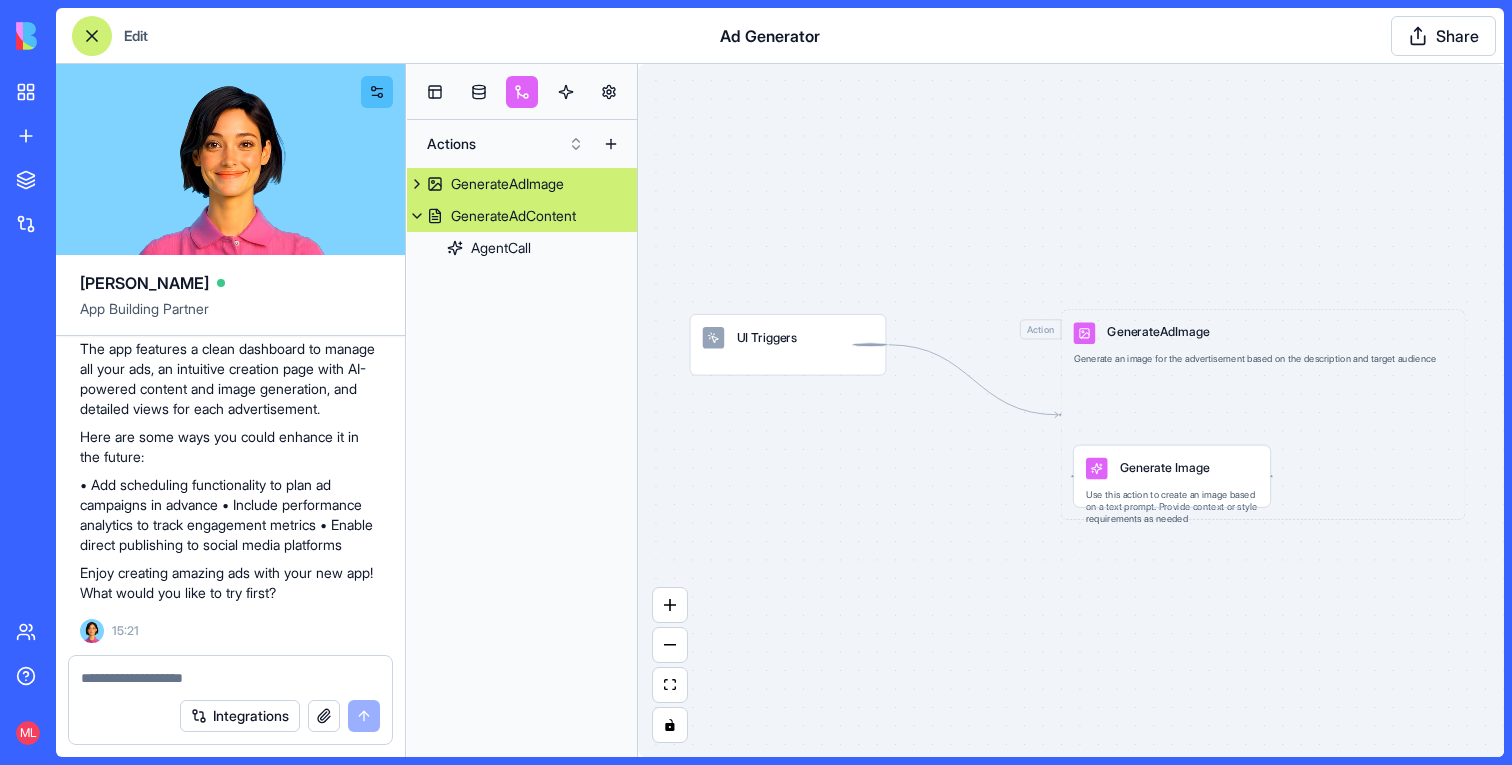 click on "GenerateAdContent" at bounding box center [522, 216] 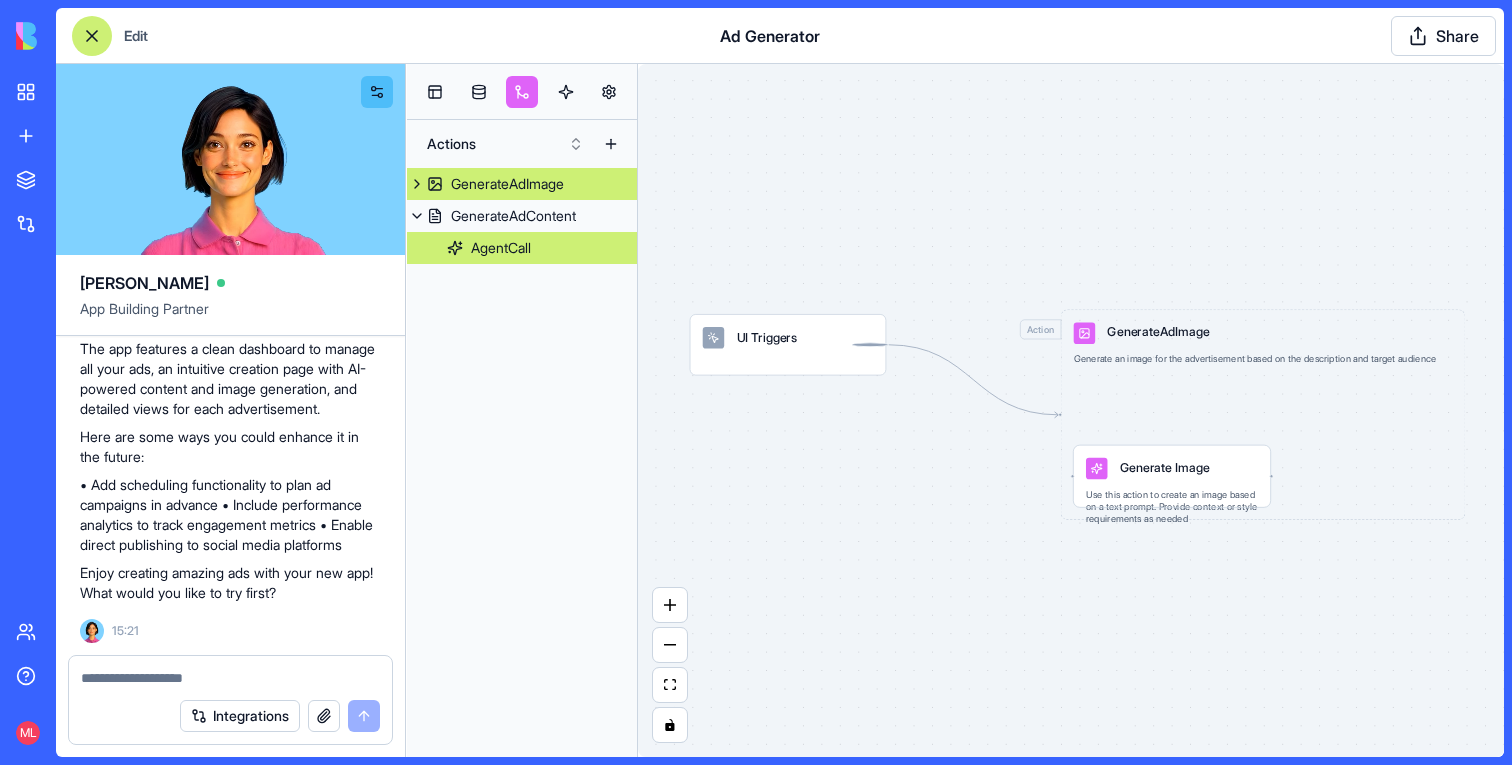 click on "AgentCall" at bounding box center (501, 248) 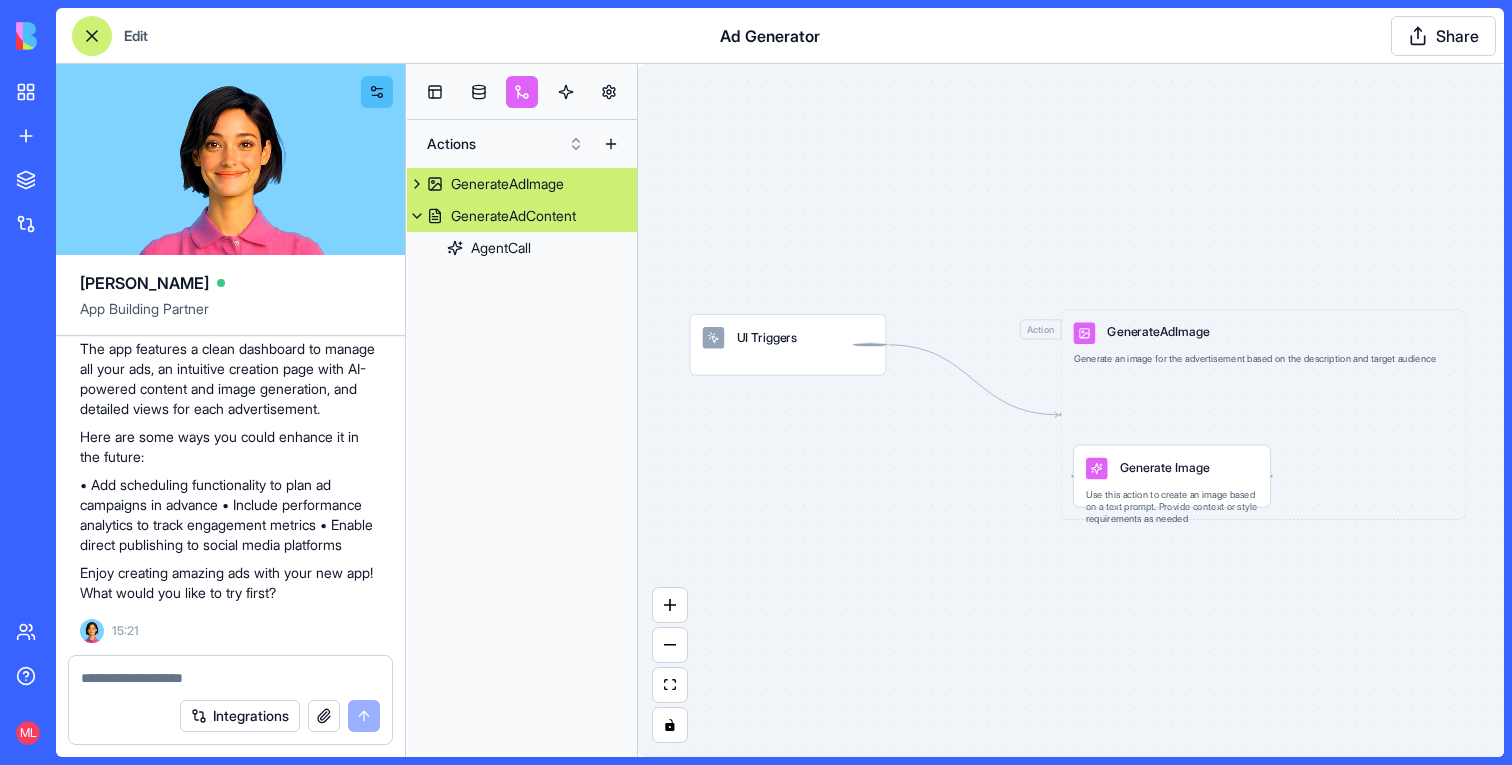 click on "GenerateAdContent" at bounding box center (513, 216) 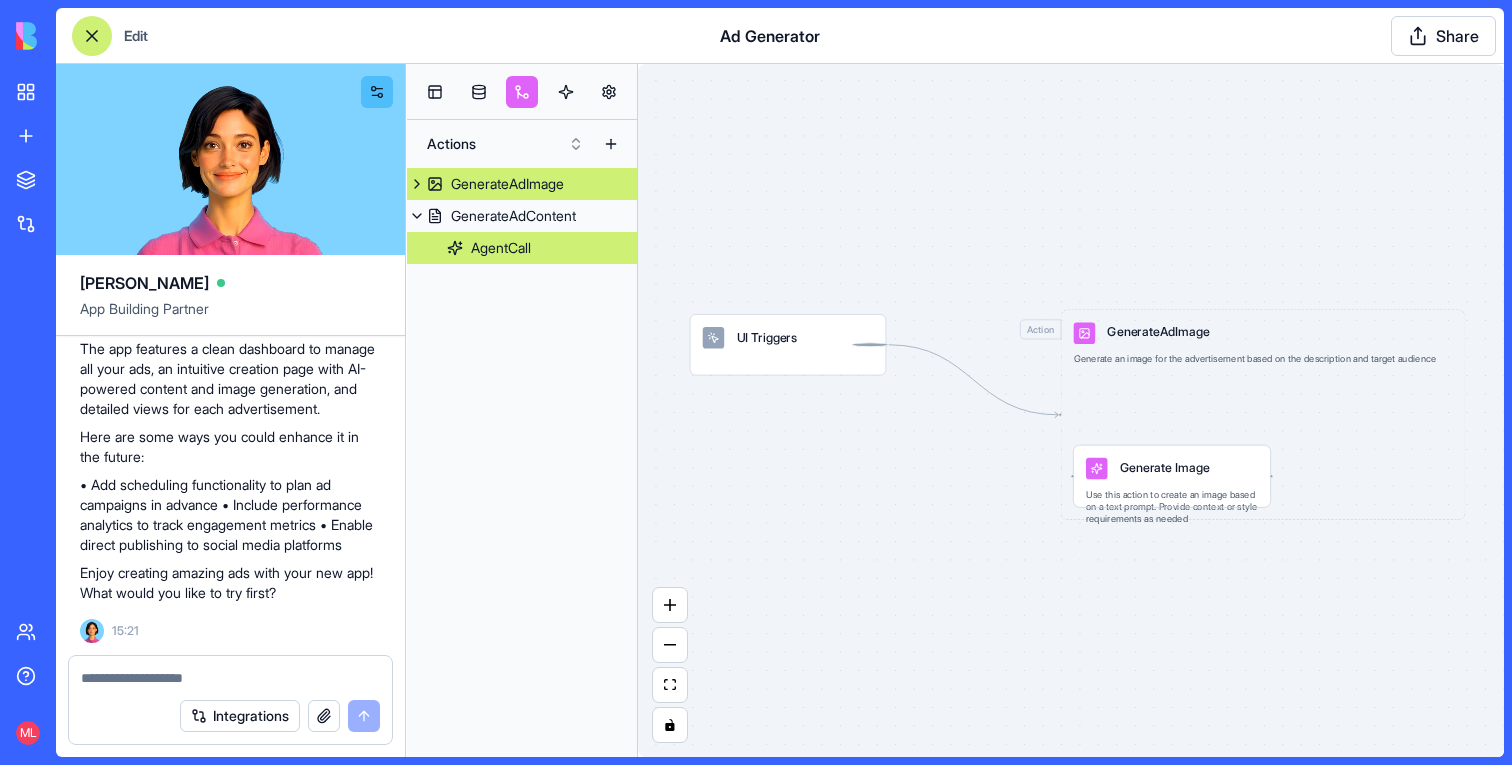 click on "AgentCall" at bounding box center [501, 248] 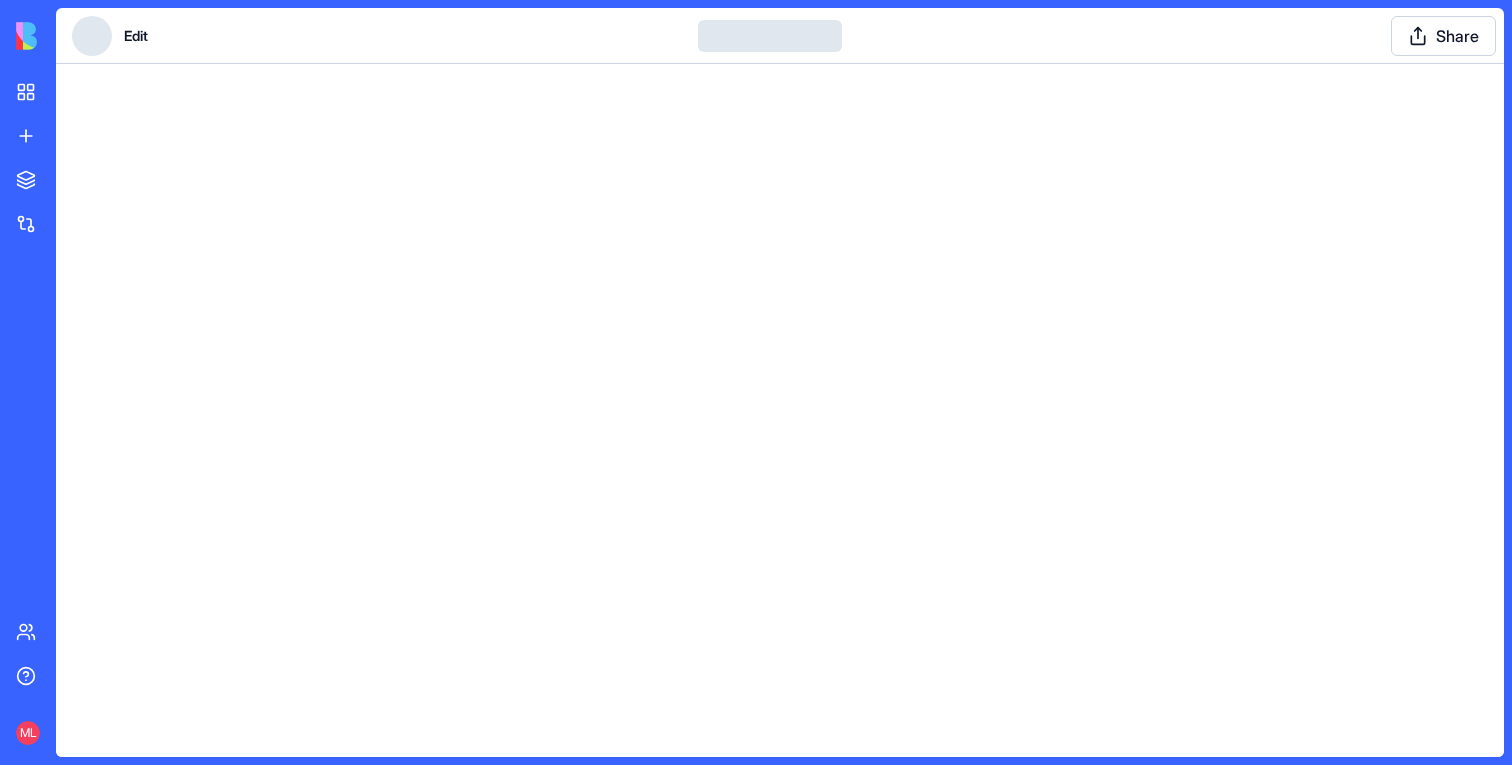 scroll, scrollTop: 0, scrollLeft: 0, axis: both 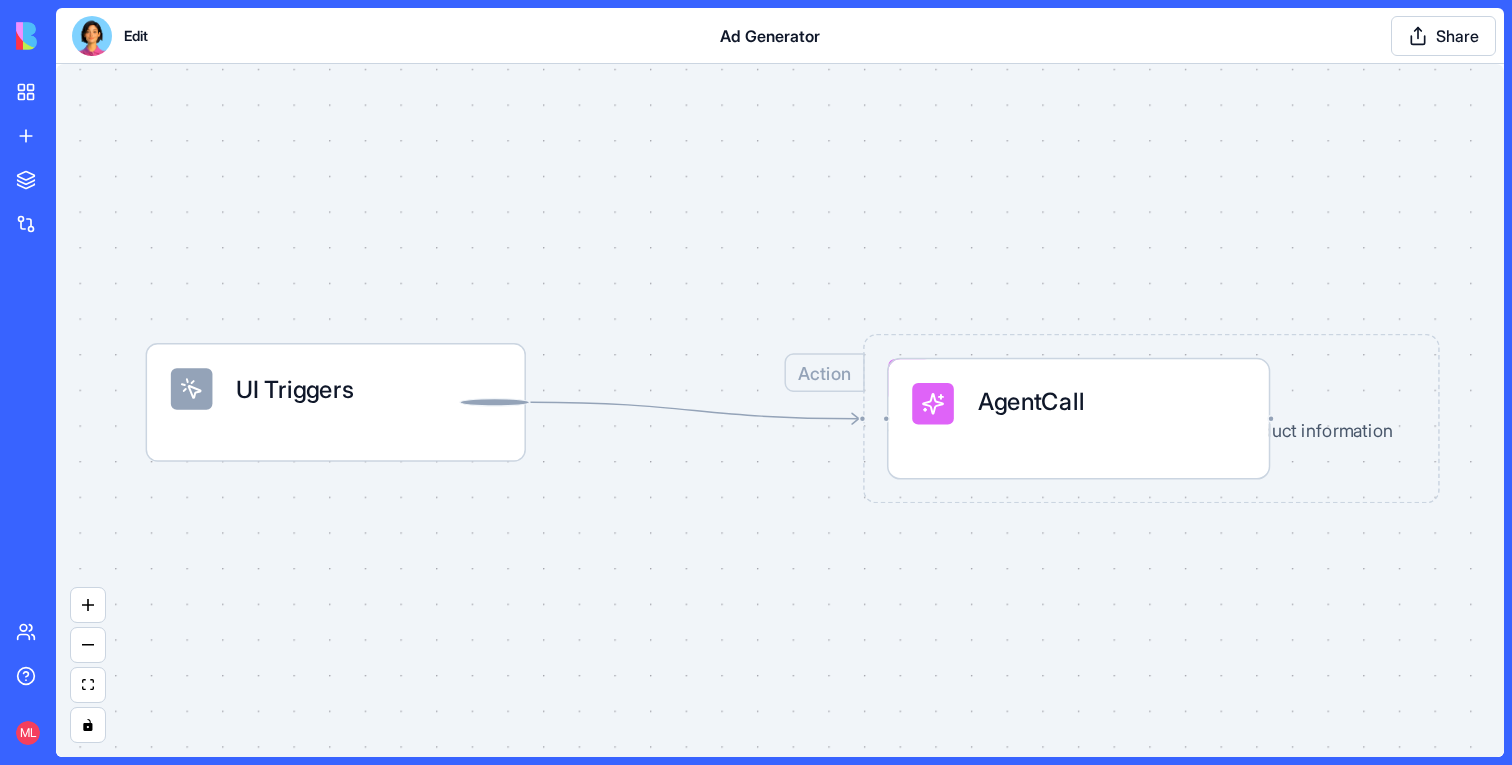 click at bounding box center [92, 36] 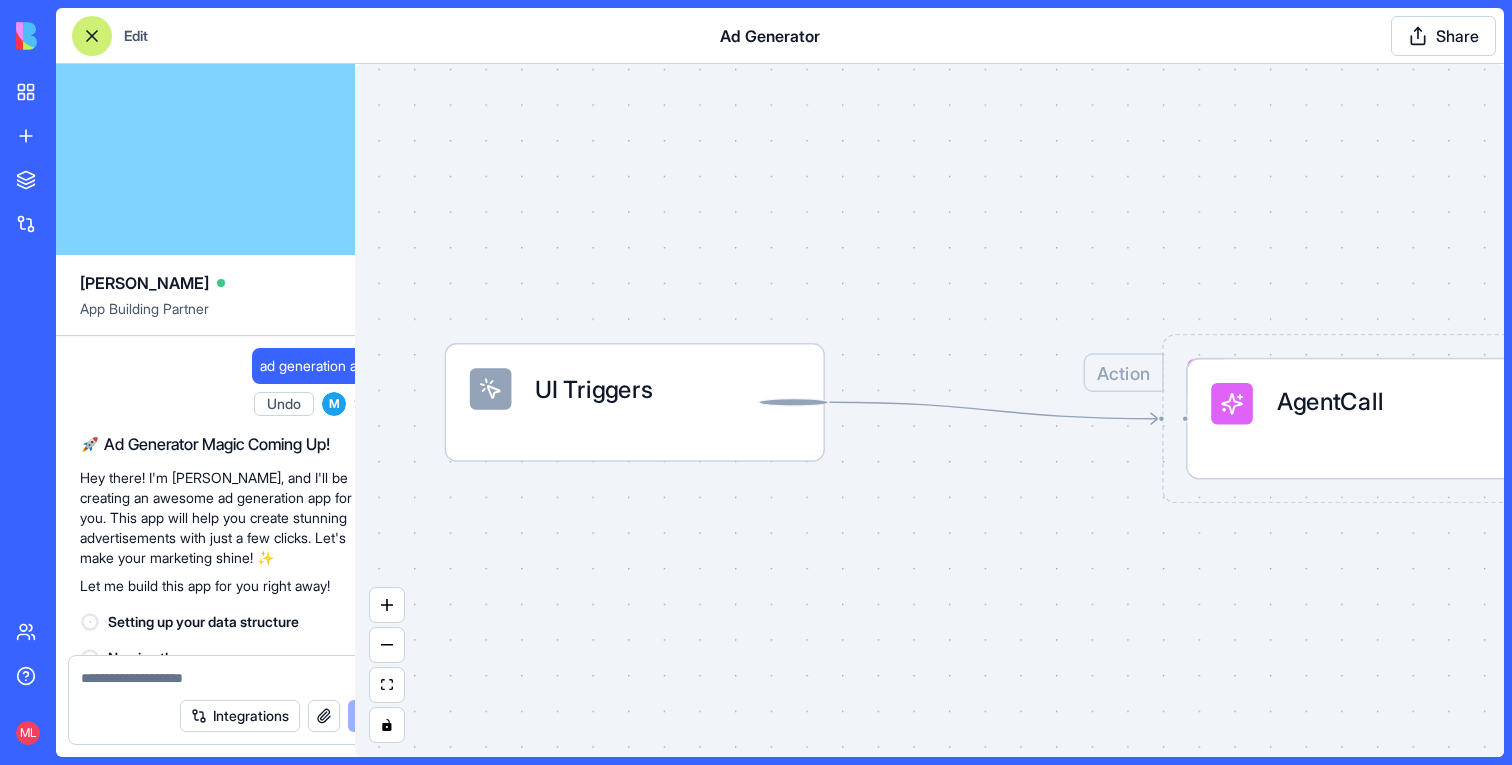 scroll, scrollTop: 653, scrollLeft: 0, axis: vertical 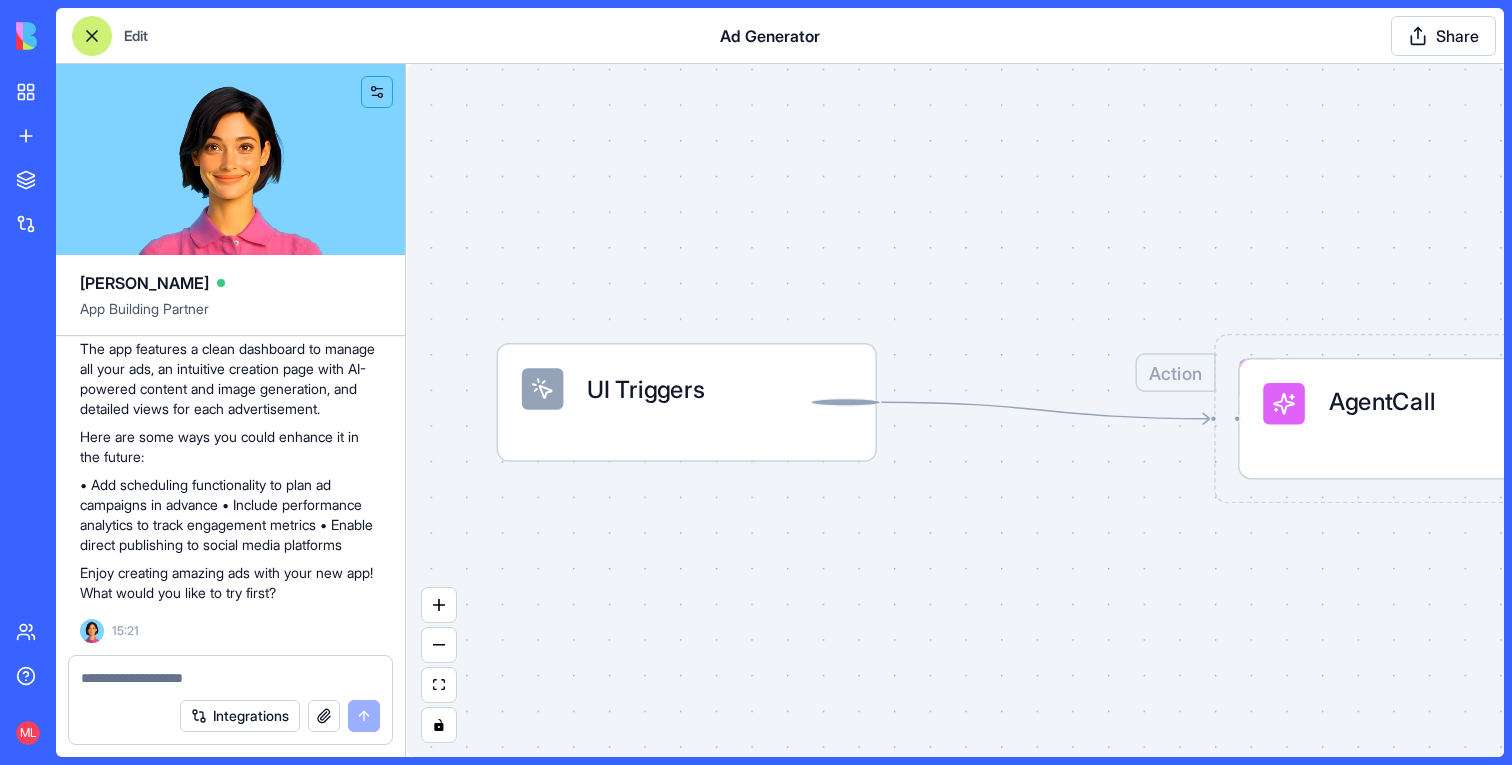 click at bounding box center (230, 159) 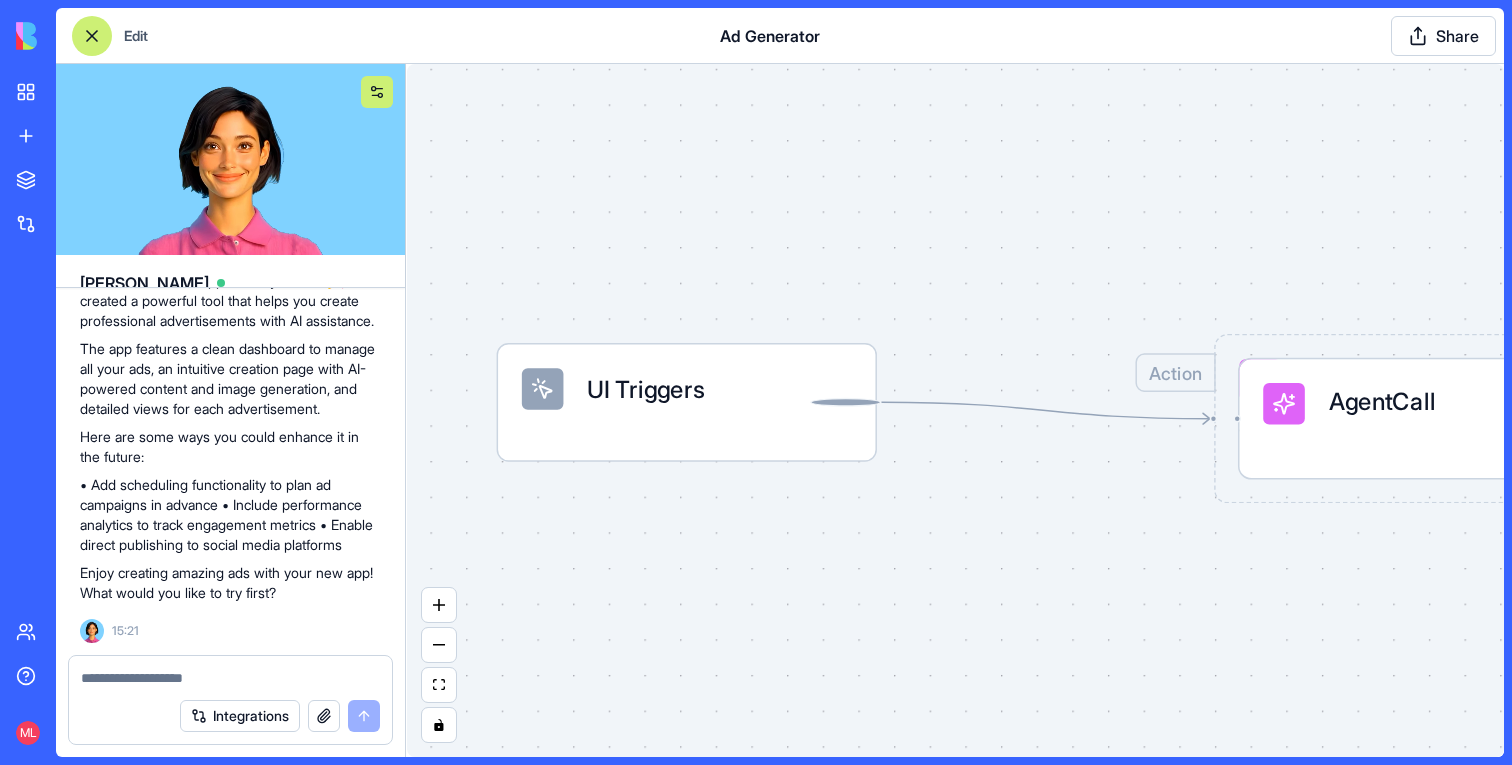 scroll, scrollTop: 572, scrollLeft: 0, axis: vertical 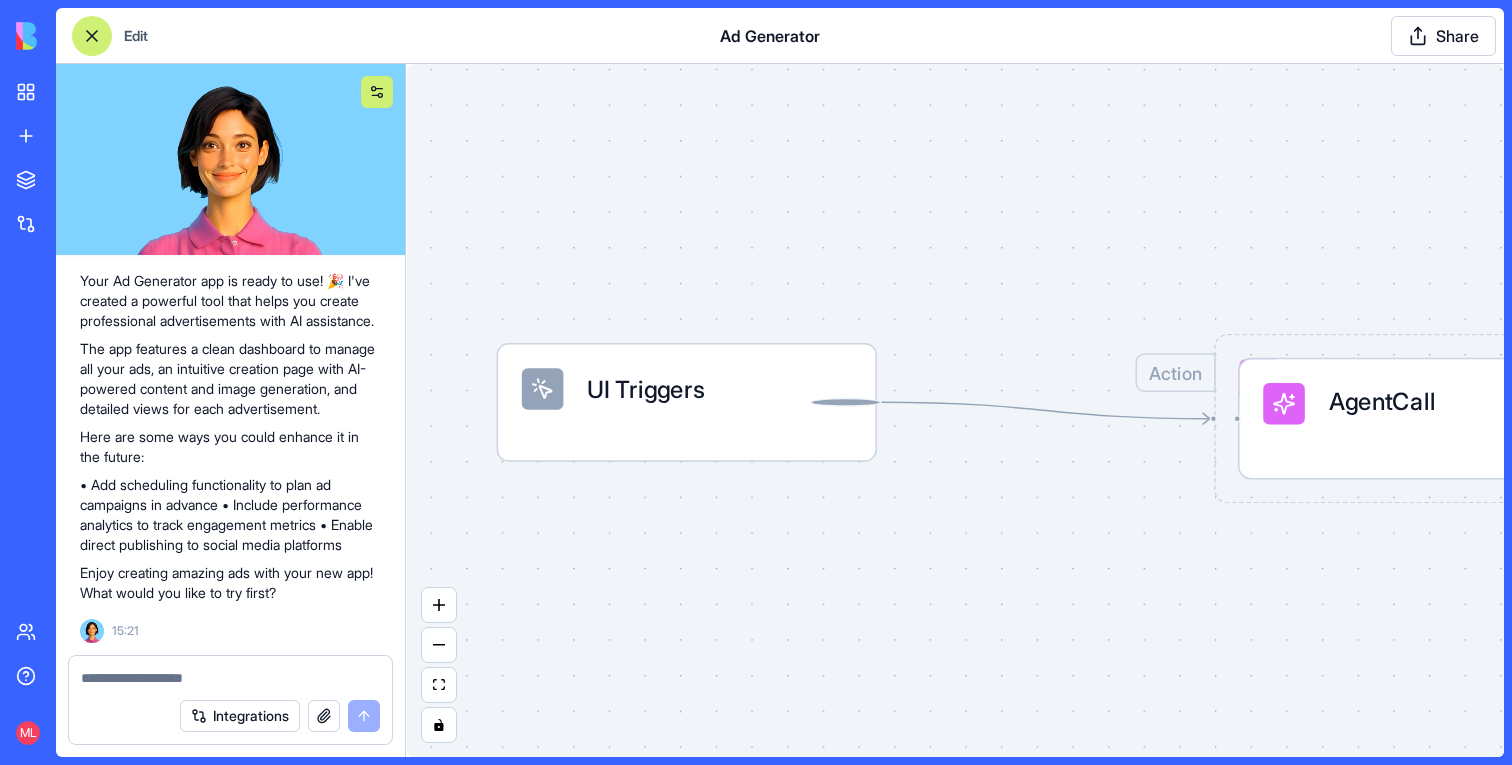 click at bounding box center (377, 92) 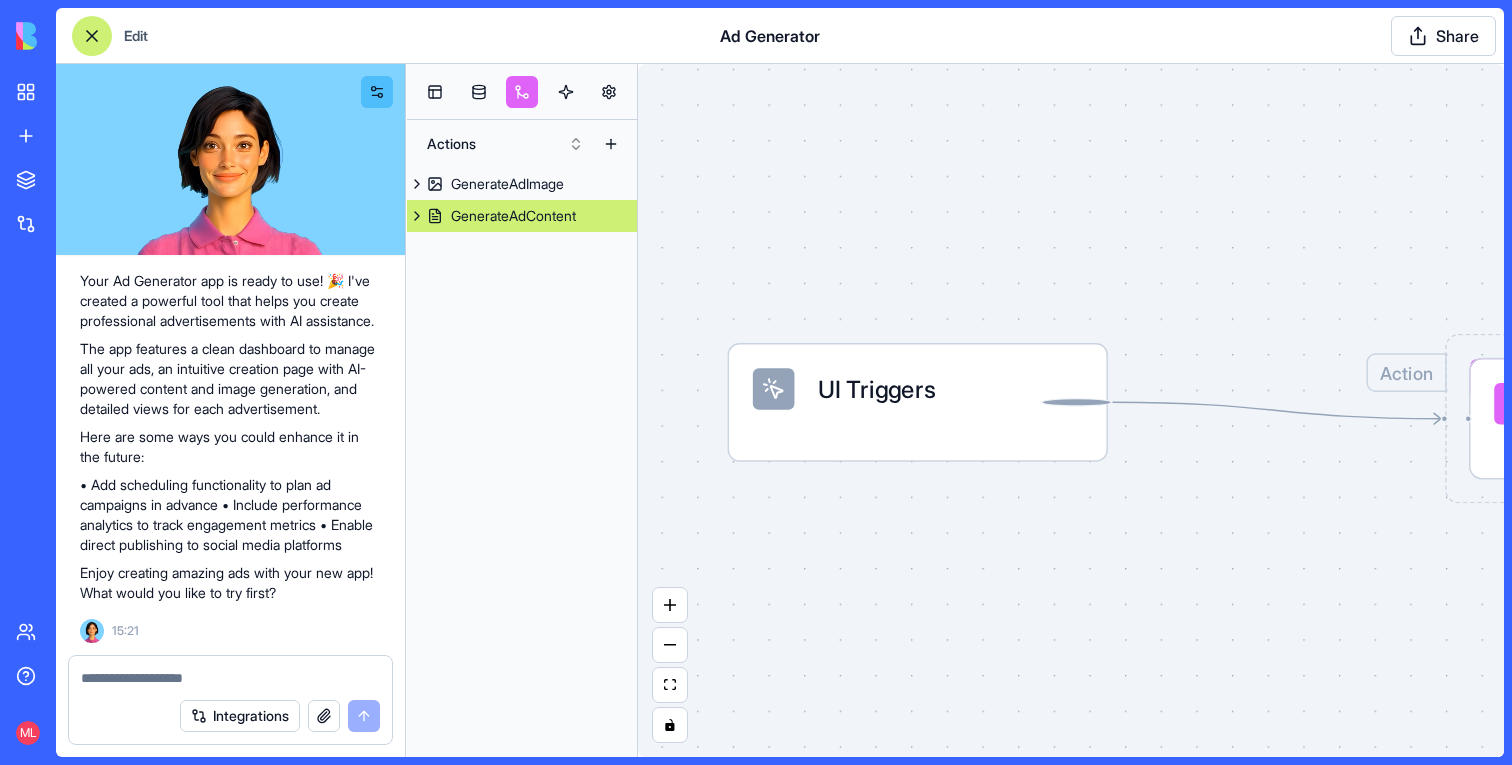 click on "UI Triggers Action GenerateAdContent Generate advertisement content based on product information AgentCall" at bounding box center [1071, 410] 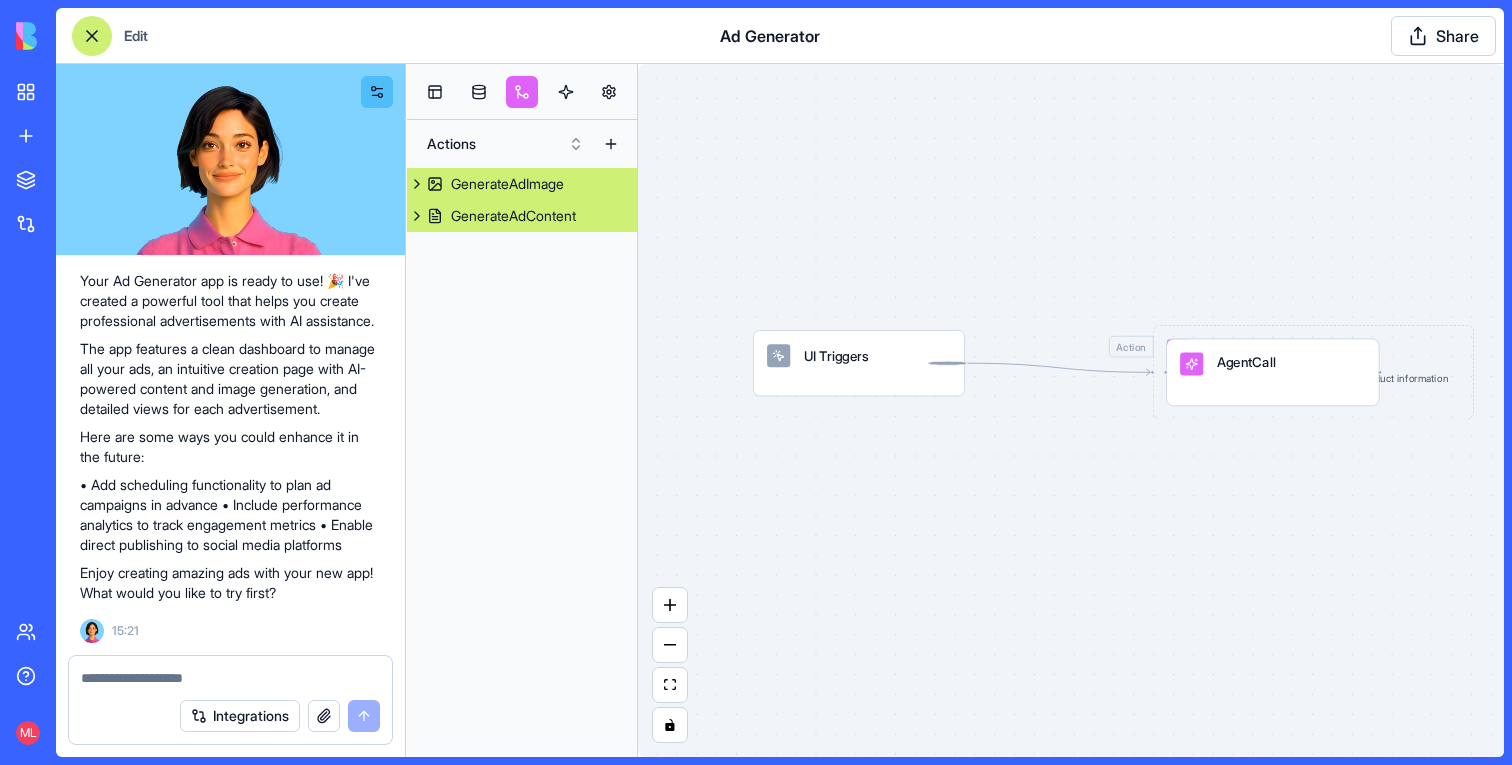 click on "GenerateAdImage" at bounding box center (507, 184) 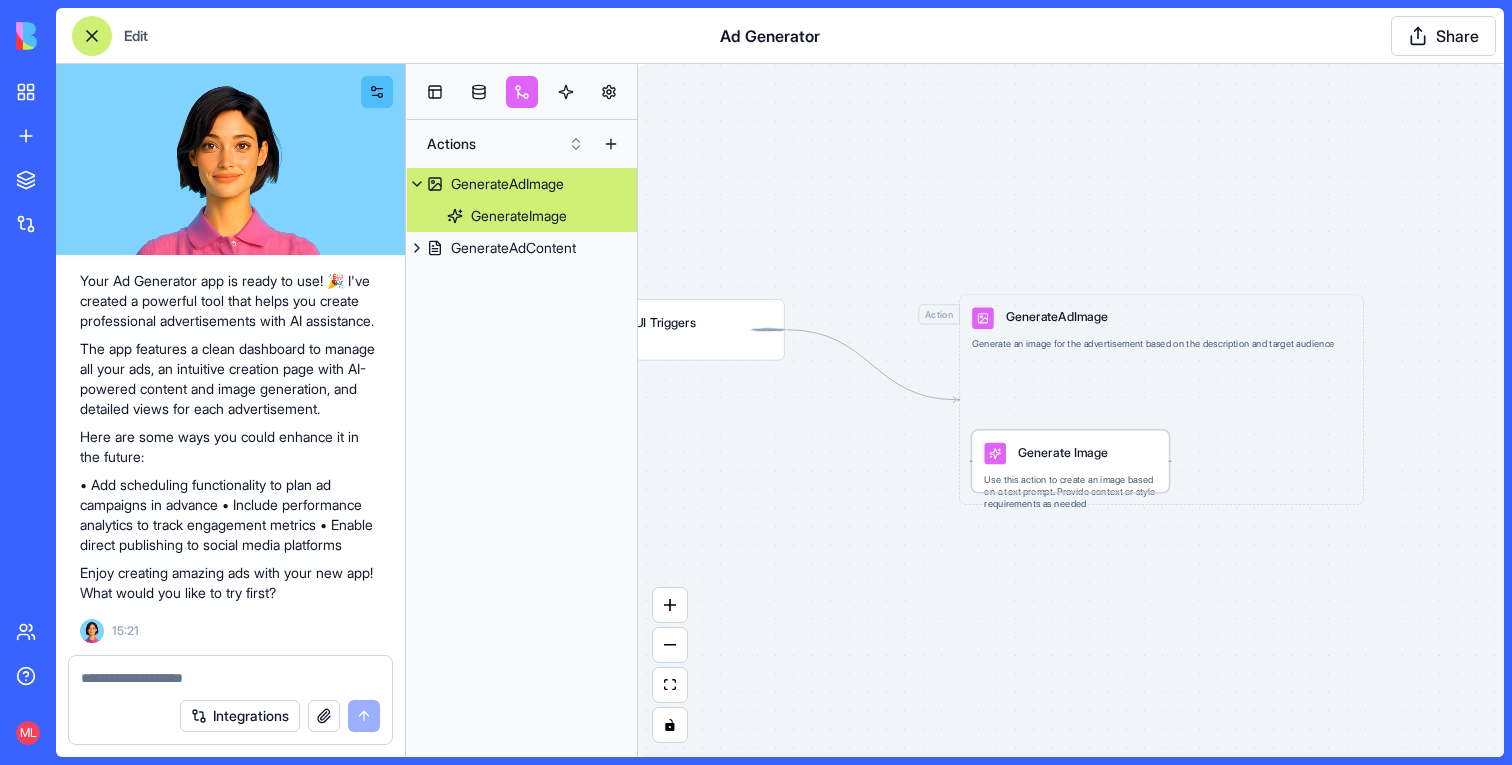 click on "Generate Image Use this action to create an image based on a text prompt. Provide context or style requirements as needed" at bounding box center [1070, 477] 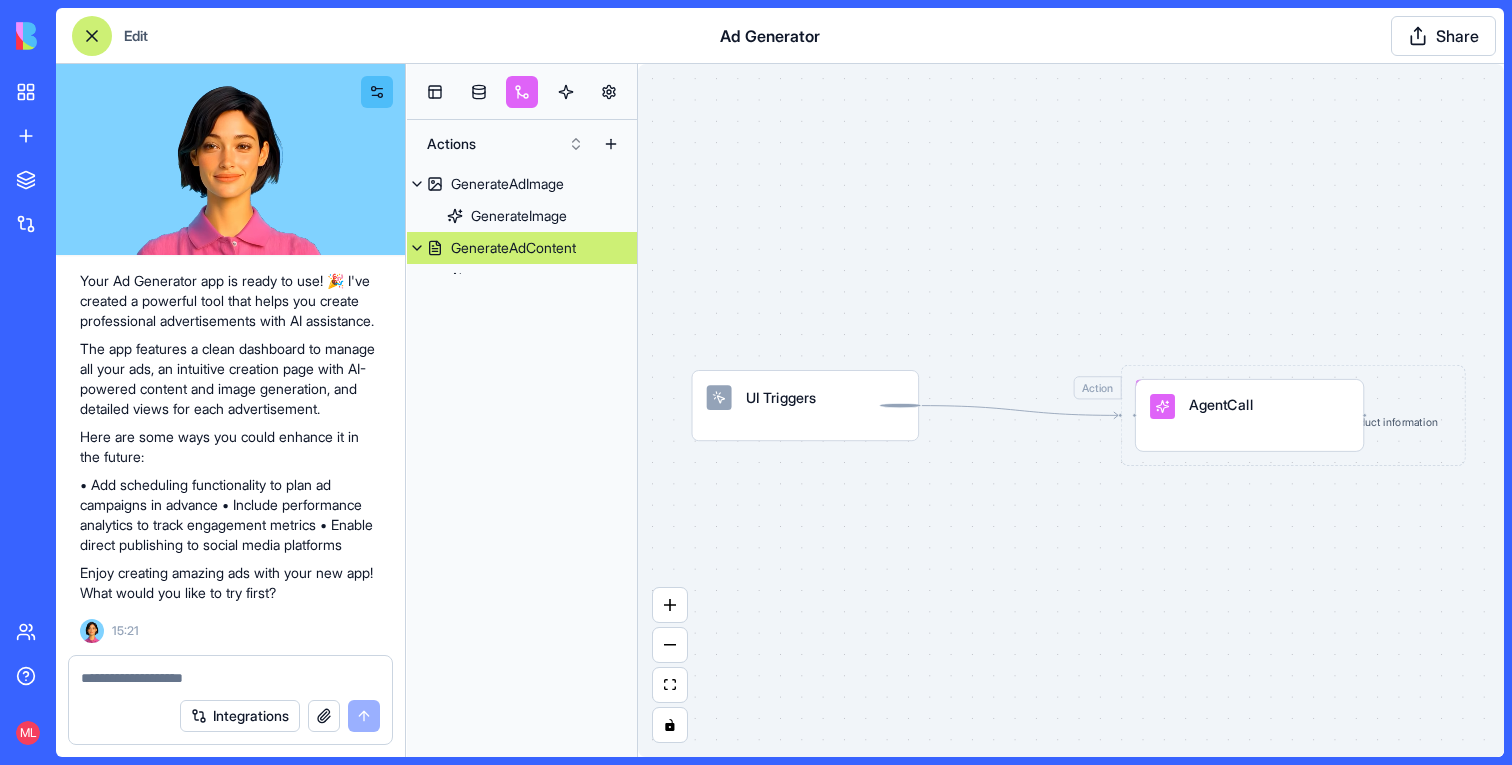 click on "GenerateAdContent" at bounding box center (513, 248) 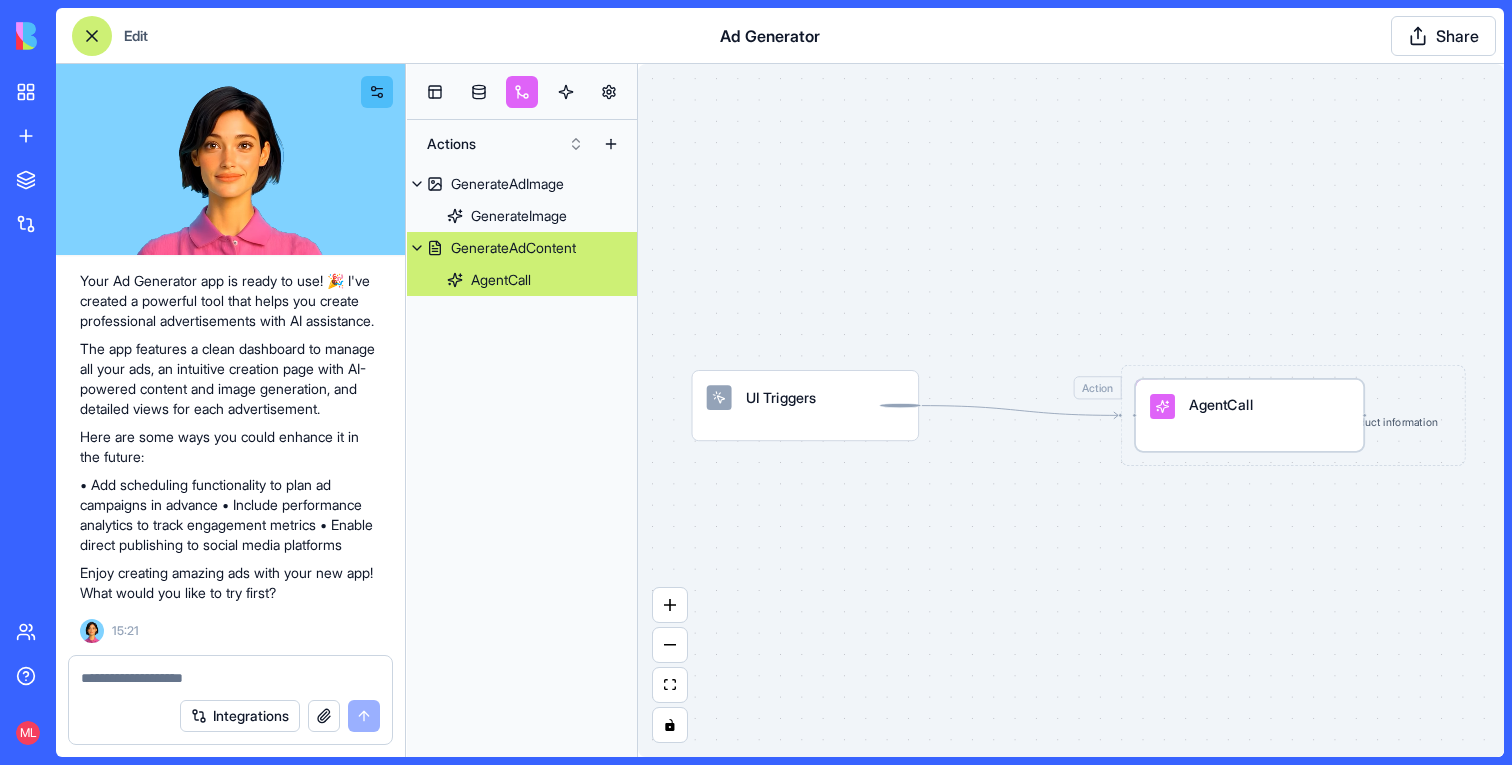 click on "AgentCall" at bounding box center (1249, 415) 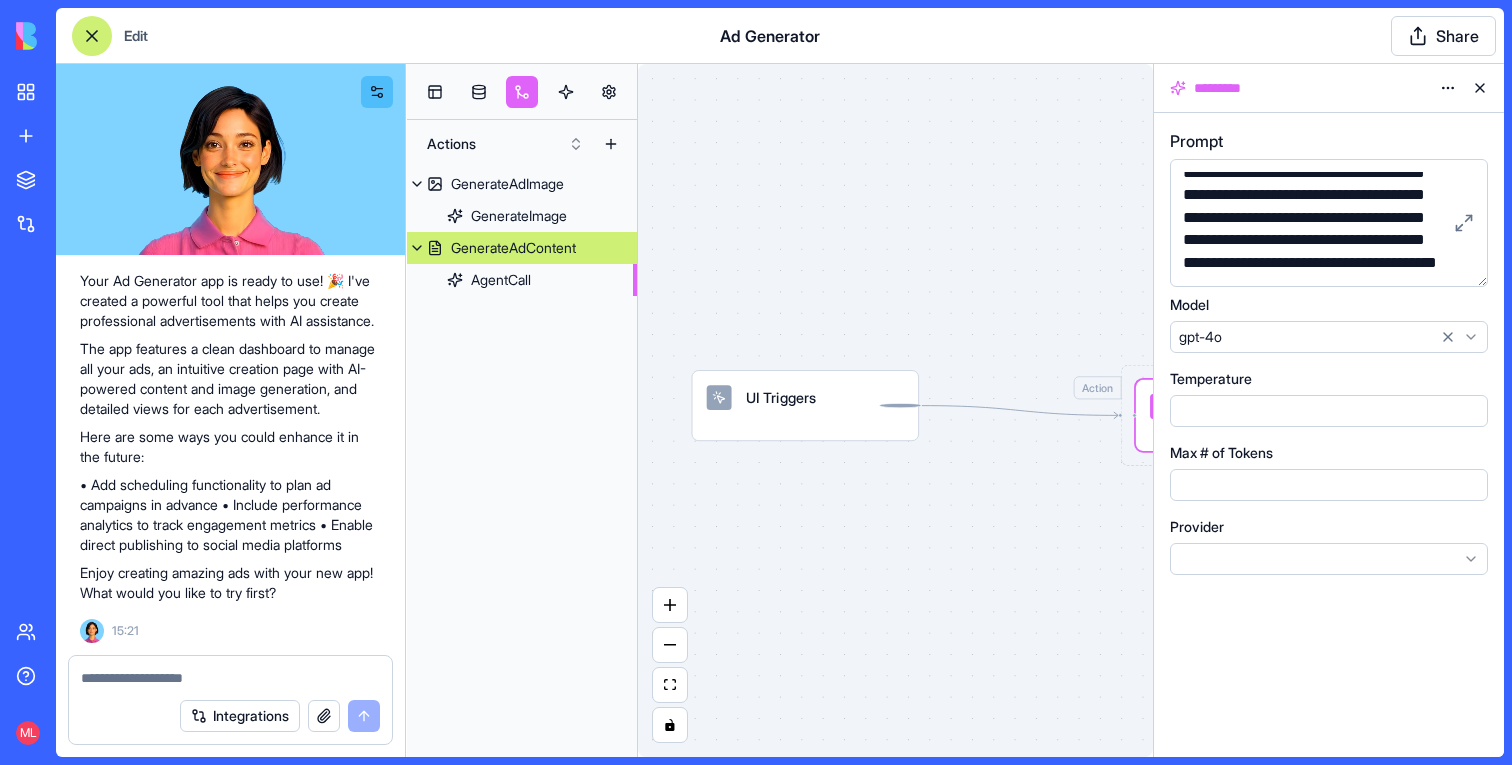 scroll, scrollTop: 125, scrollLeft: 0, axis: vertical 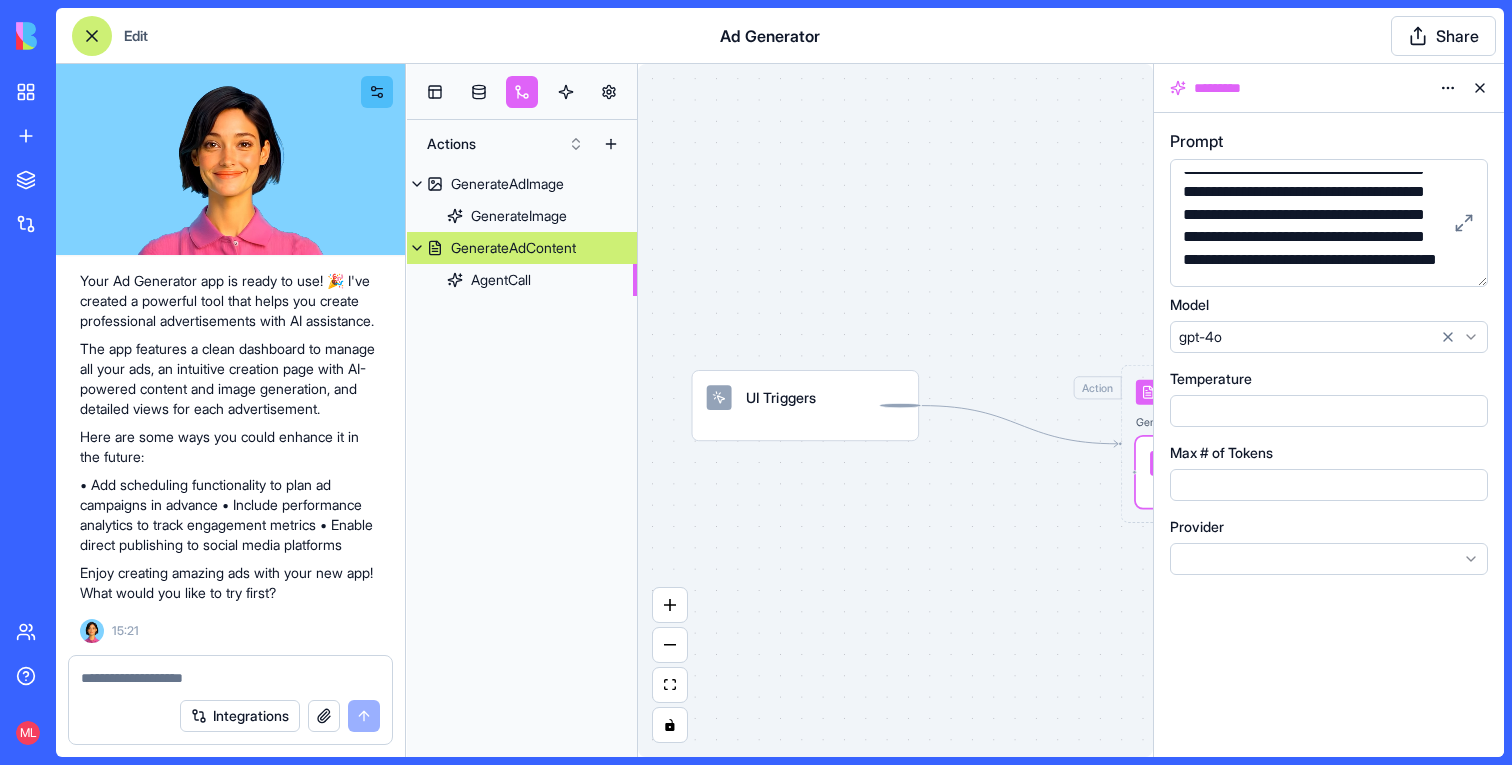 click at bounding box center [1480, 88] 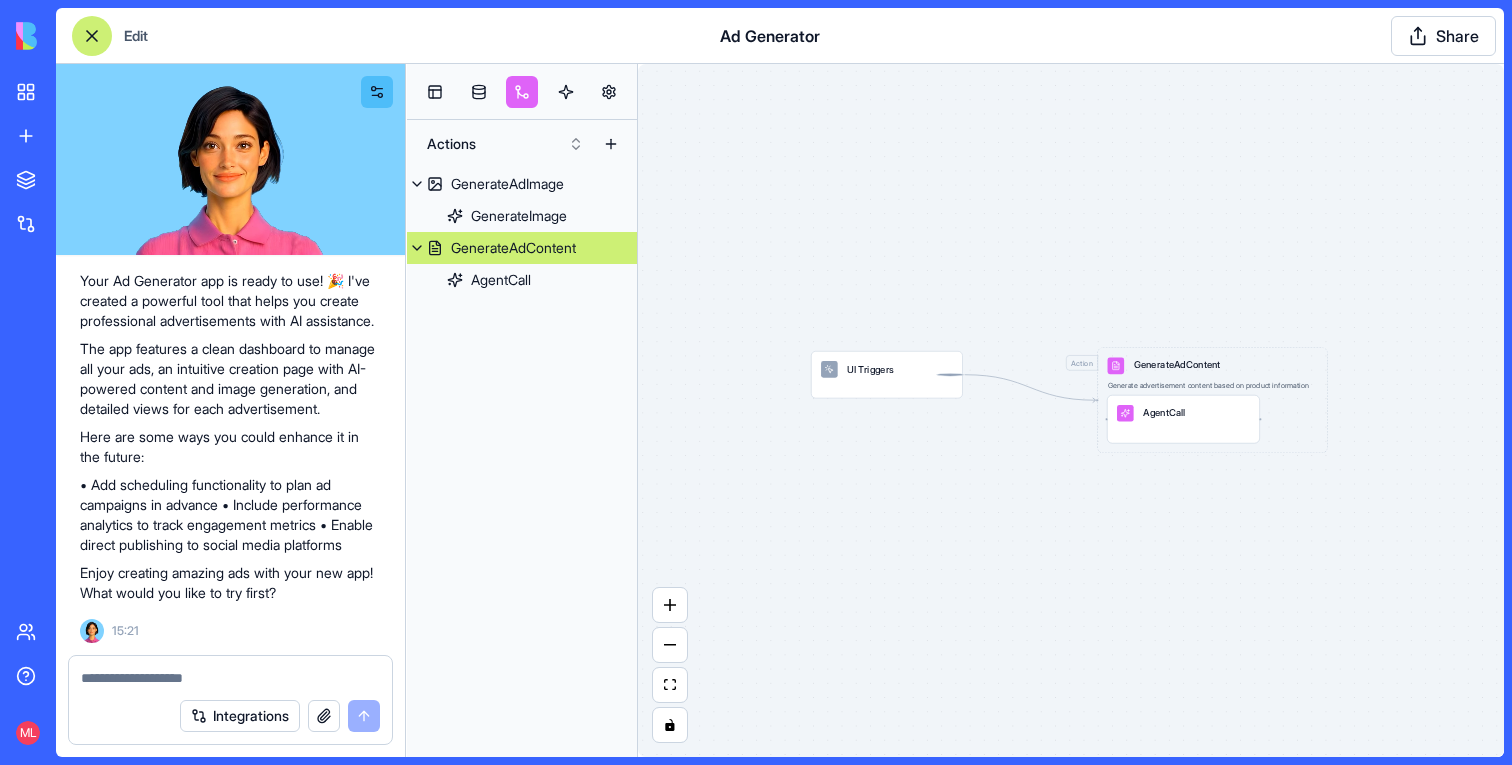 drag, startPoint x: 895, startPoint y: 376, endPoint x: 895, endPoint y: 430, distance: 54 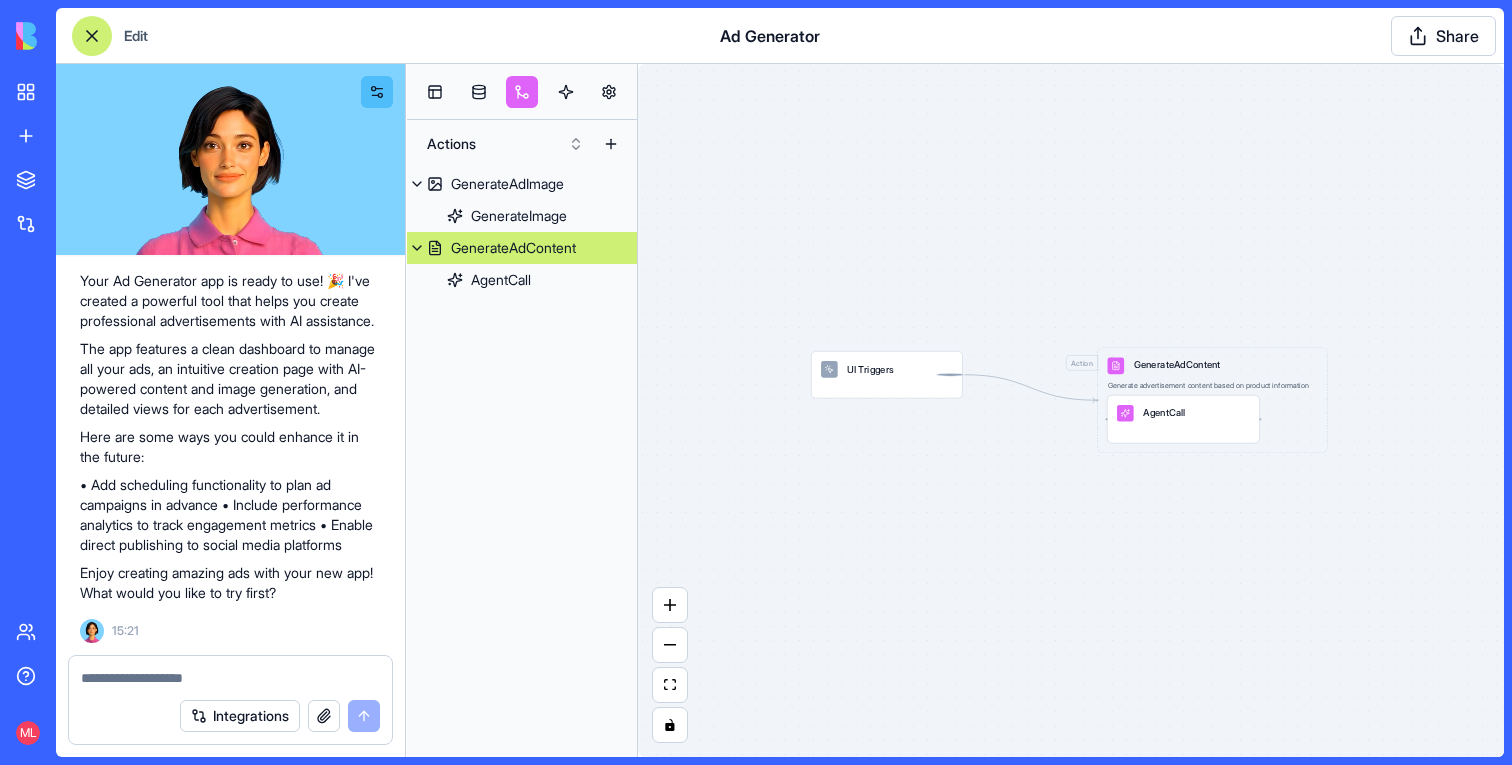 click on "UI Triggers Action GenerateAdContent Generate advertisement content based on product information AgentCall" at bounding box center [1071, 410] 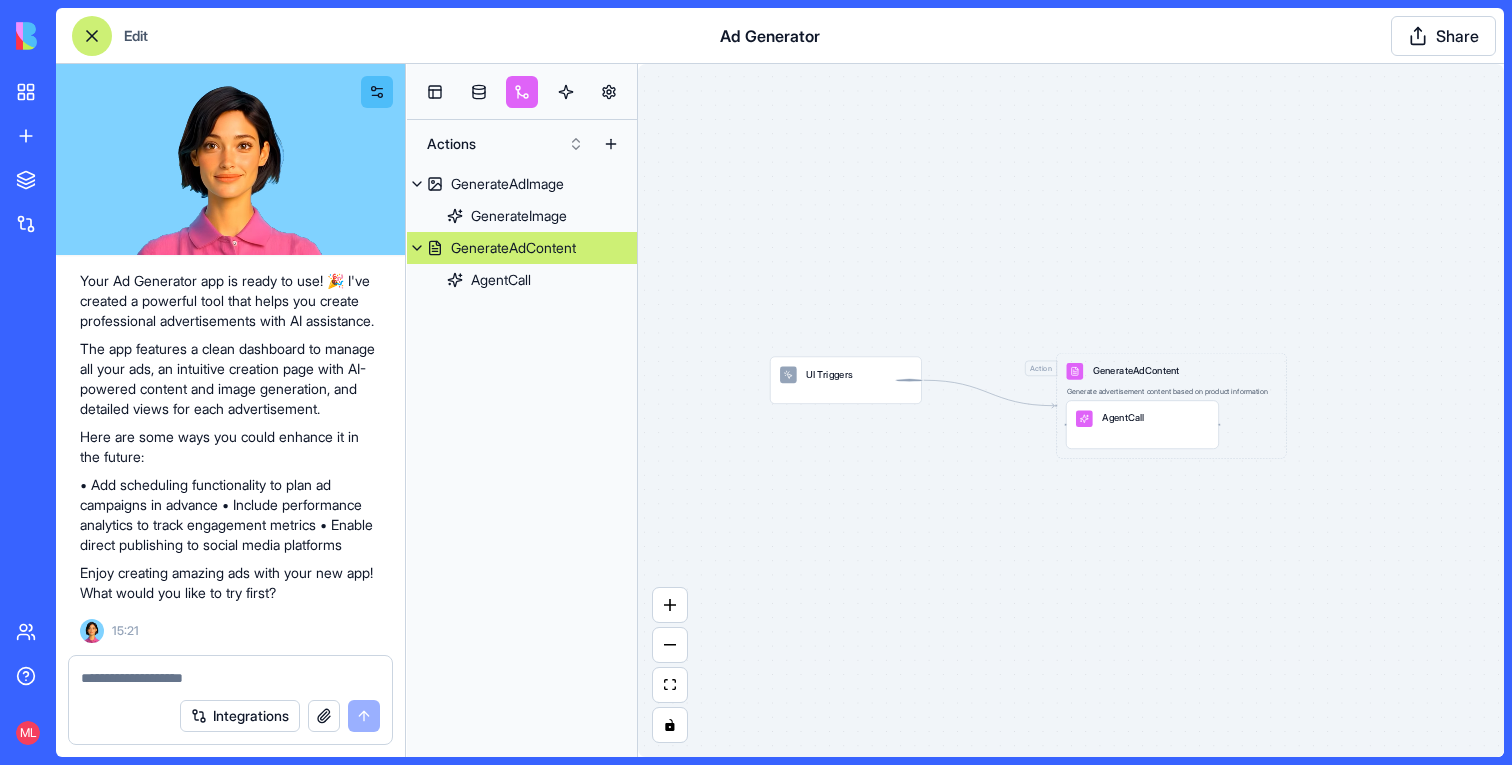 drag, startPoint x: 1165, startPoint y: 378, endPoint x: 1147, endPoint y: 344, distance: 38.470768 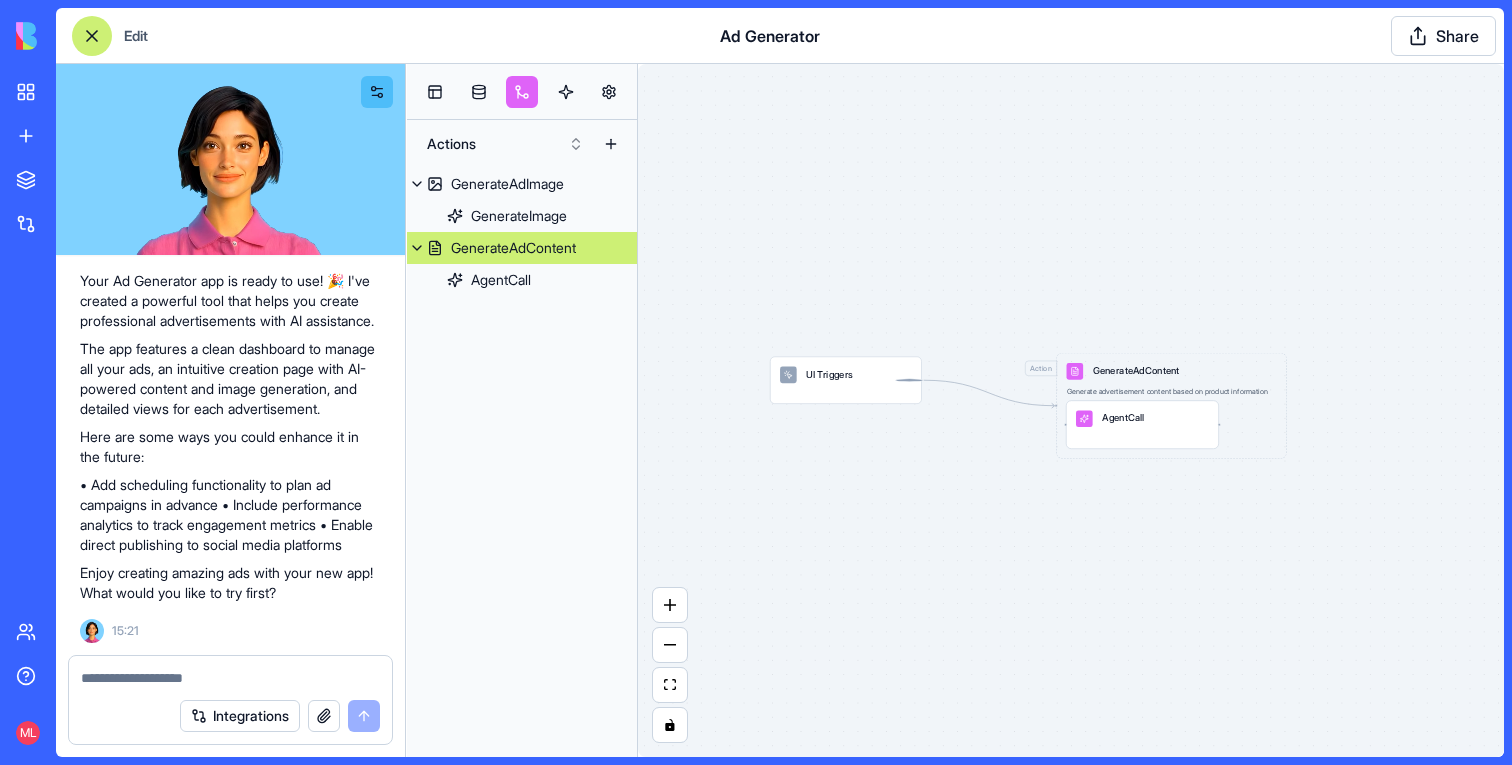 click on "UI Triggers Action GenerateAdContent Generate advertisement content based on product information AgentCall" at bounding box center (1071, 410) 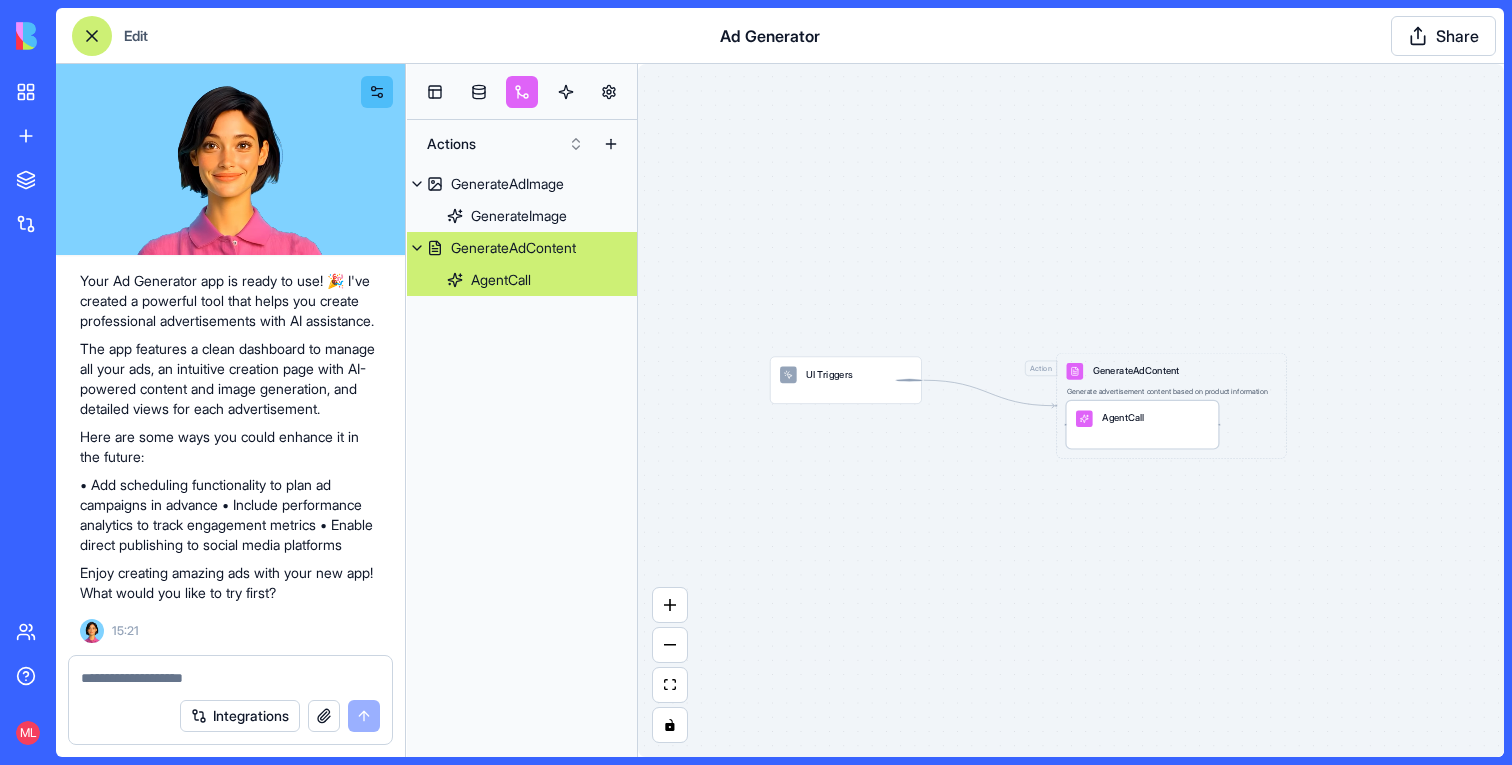 click on "AgentCall" at bounding box center (1142, 418) 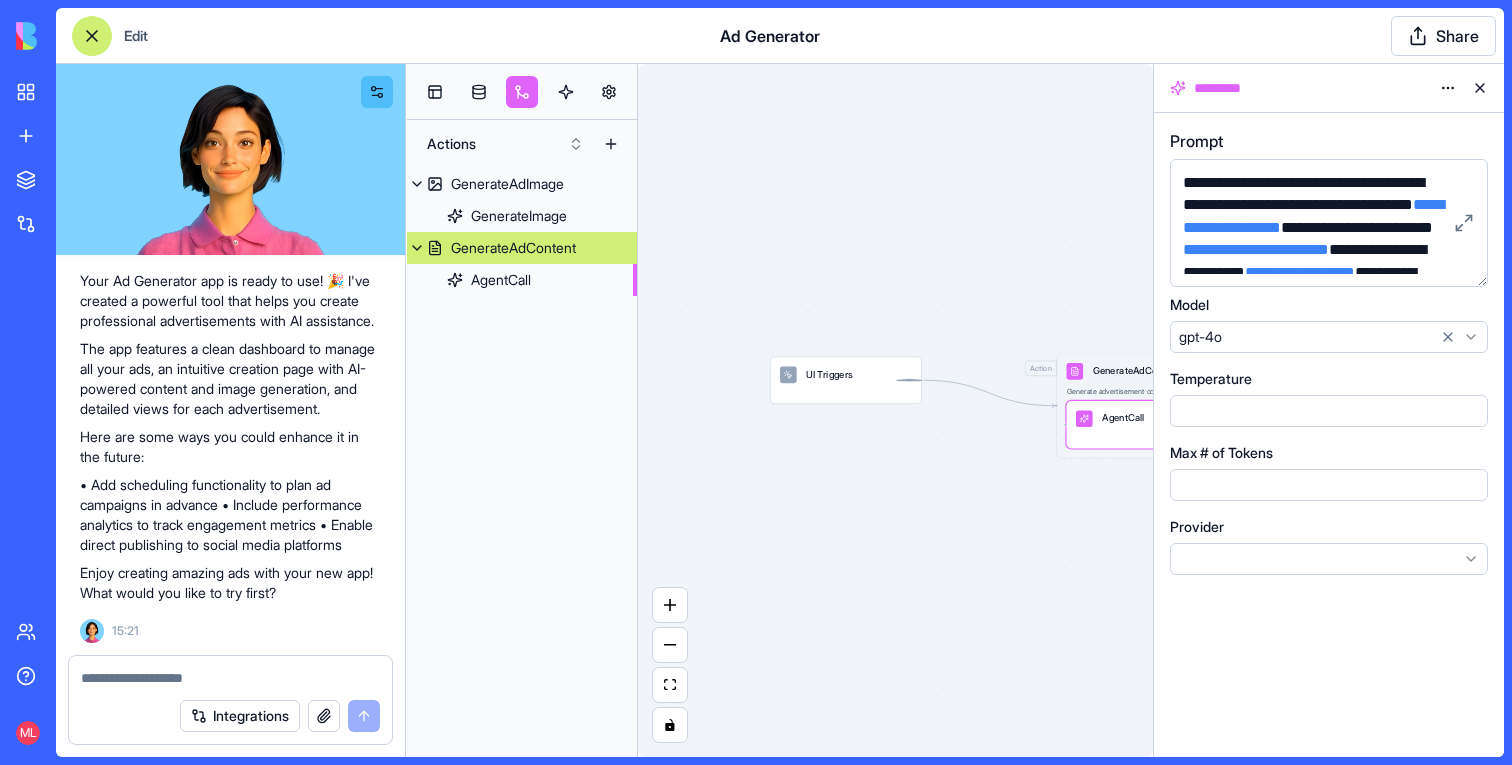 click on "UI Triggers Action GenerateAdContent Generate advertisement content based on product information AgentCall" at bounding box center [895, 410] 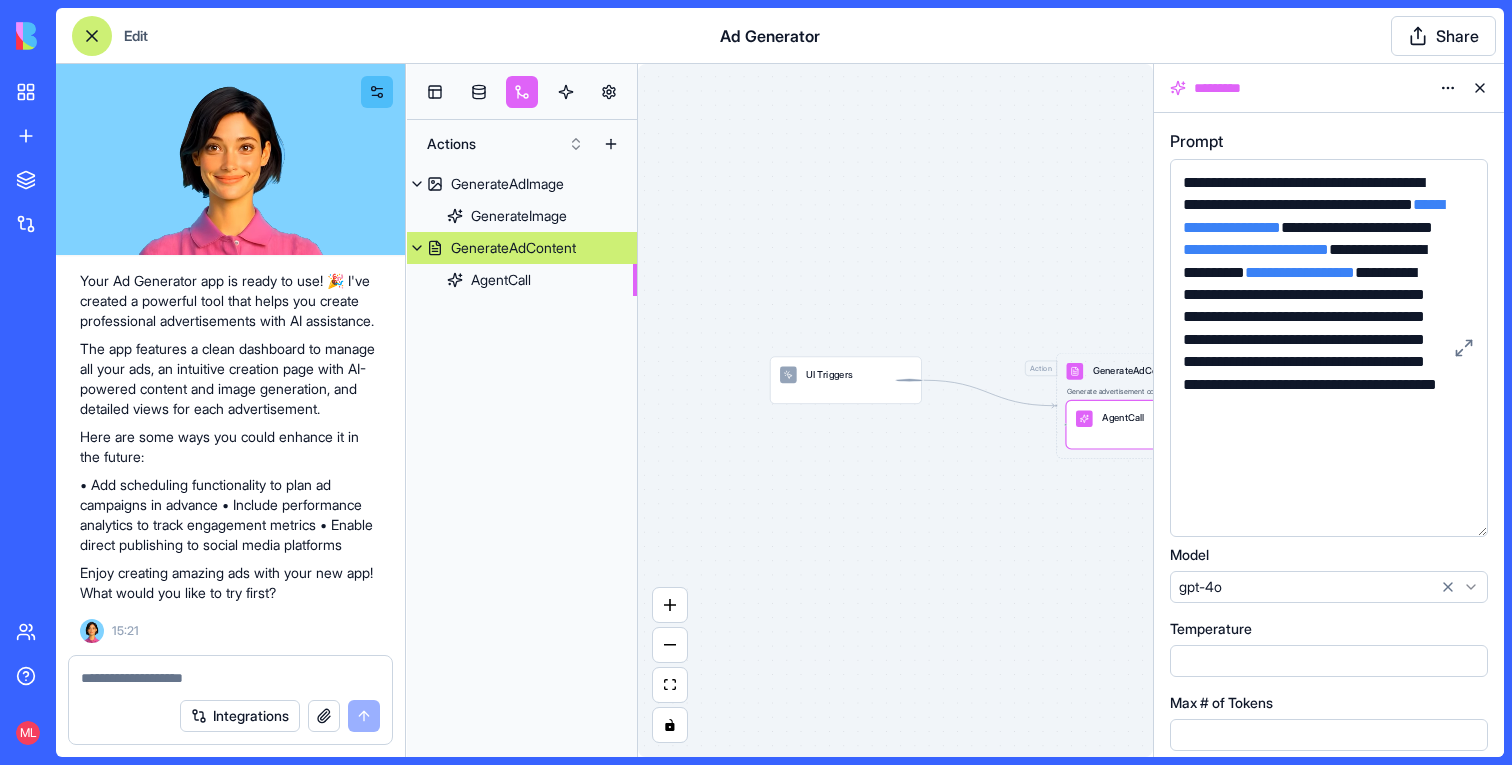 drag, startPoint x: 1484, startPoint y: 280, endPoint x: 1487, endPoint y: 527, distance: 247.01822 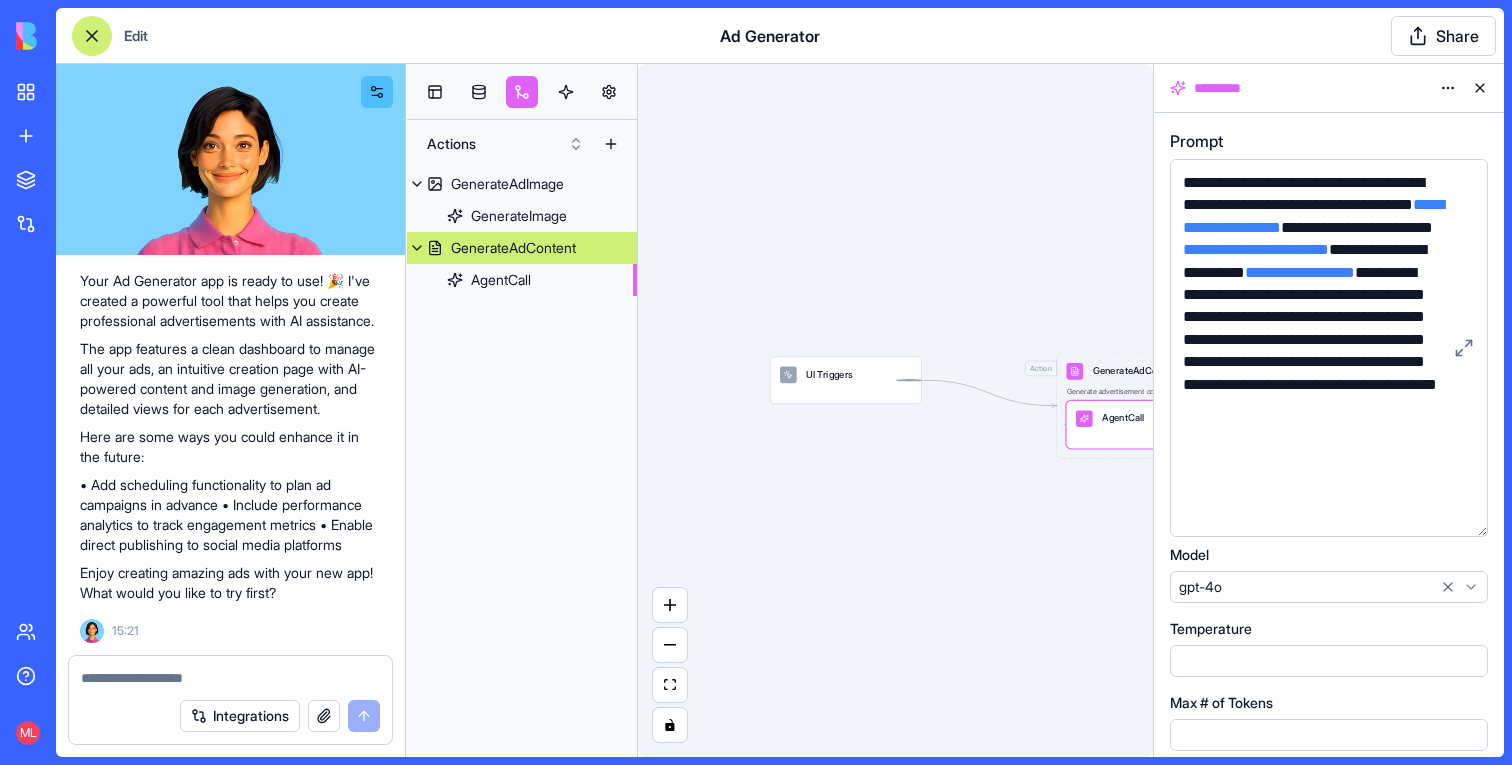 click on "**********" at bounding box center (1329, 348) 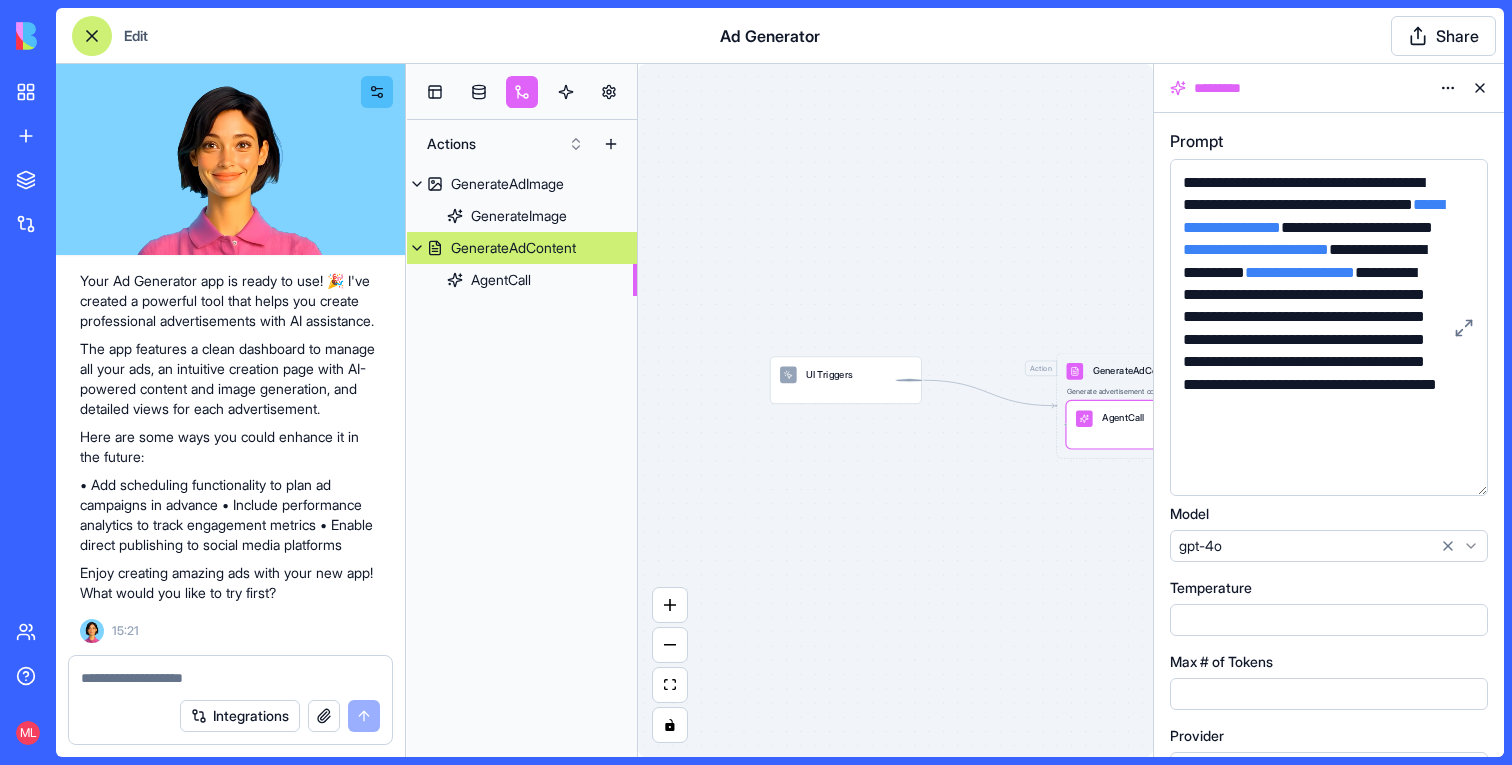 drag, startPoint x: 1486, startPoint y: 529, endPoint x: 1485, endPoint y: 491, distance: 38.013157 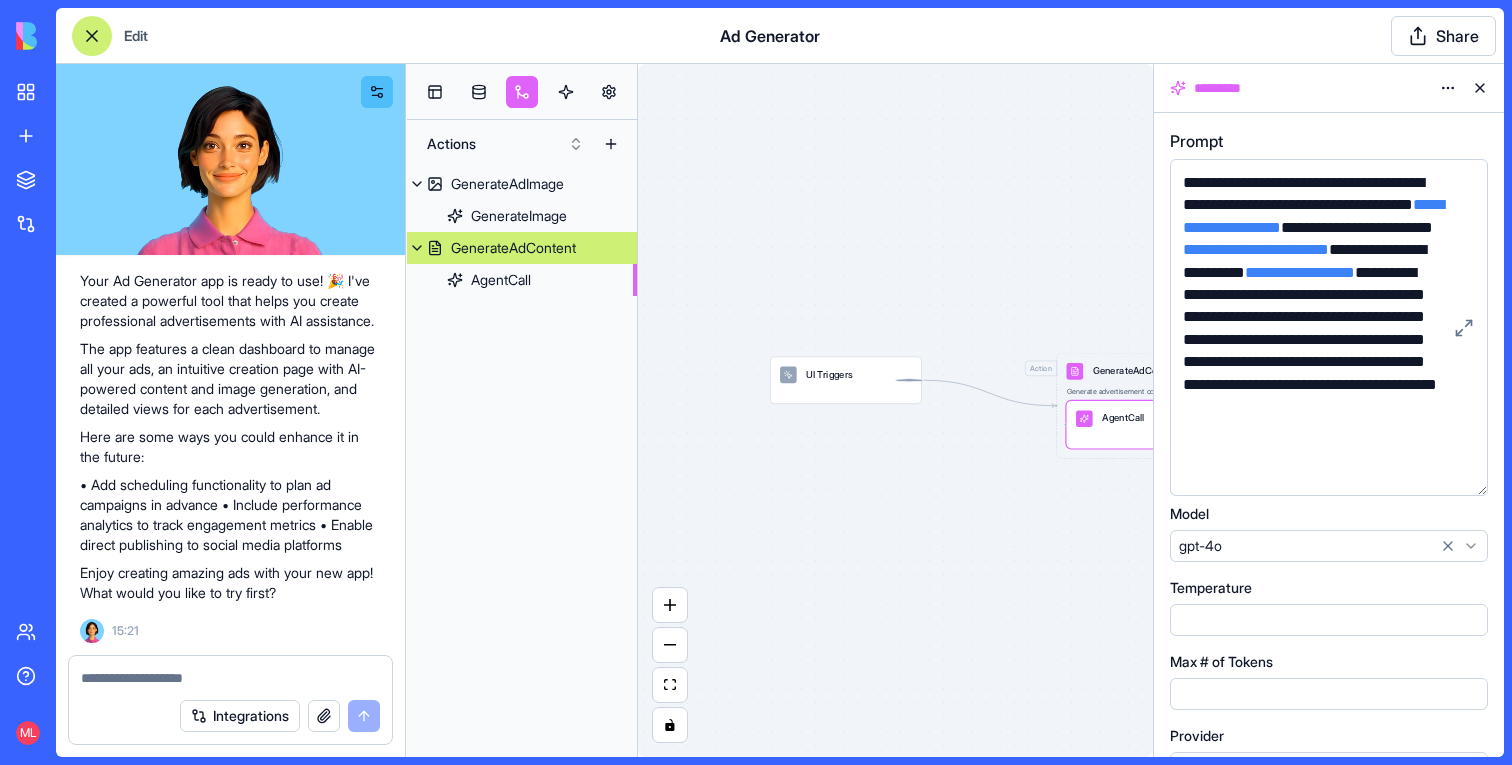 click on "**********" at bounding box center (1329, 327) 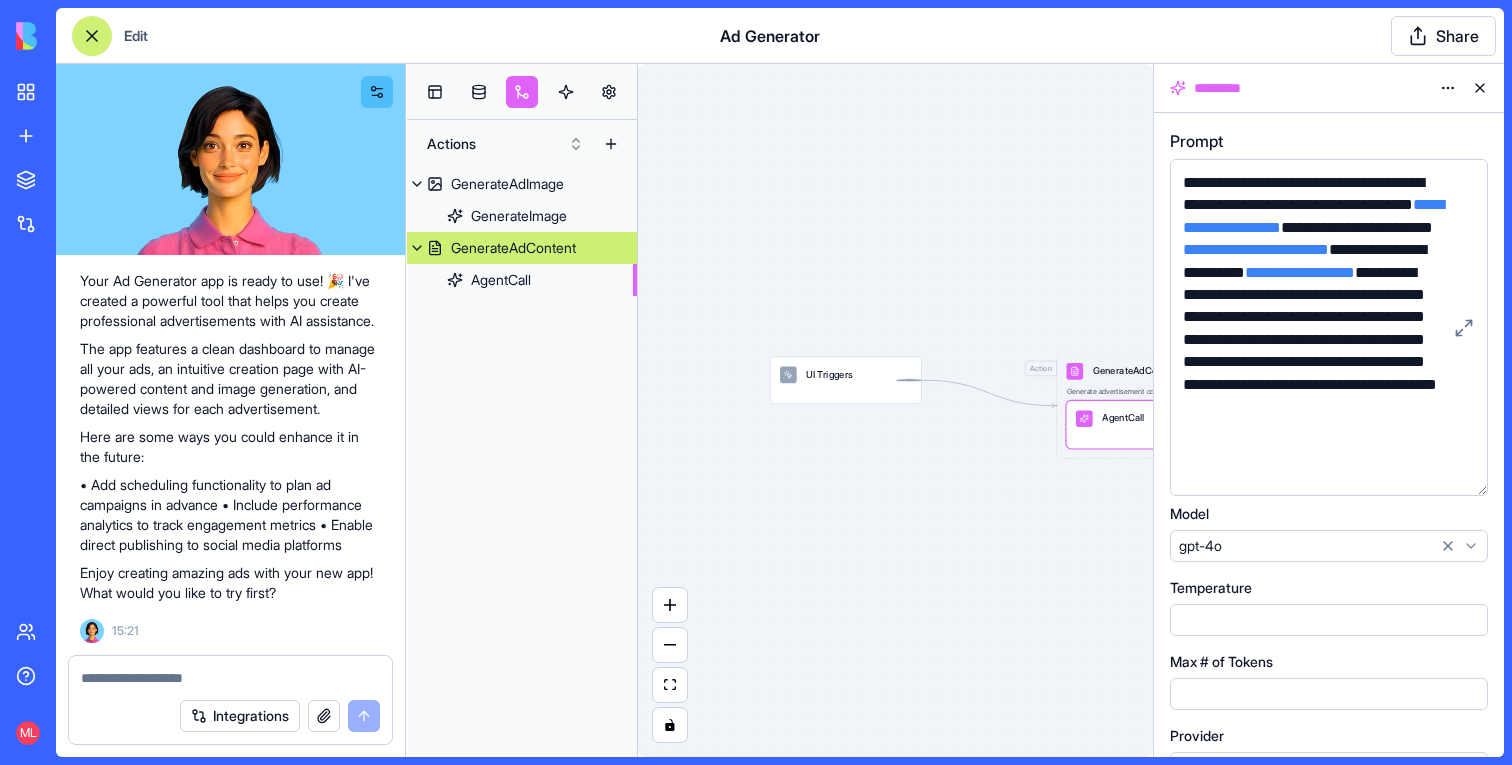 scroll, scrollTop: 27, scrollLeft: 0, axis: vertical 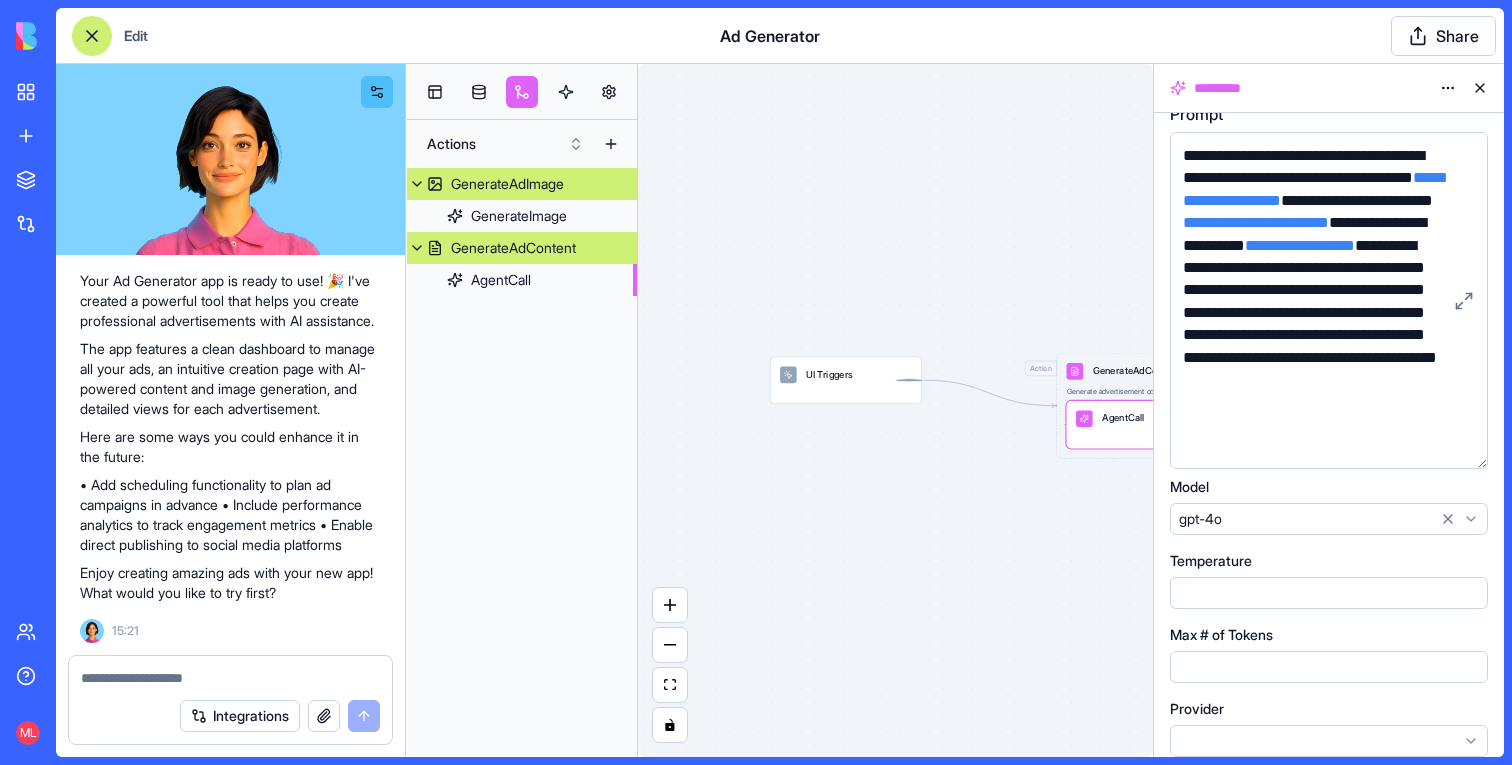 click on "GenerateAdImage" at bounding box center [507, 184] 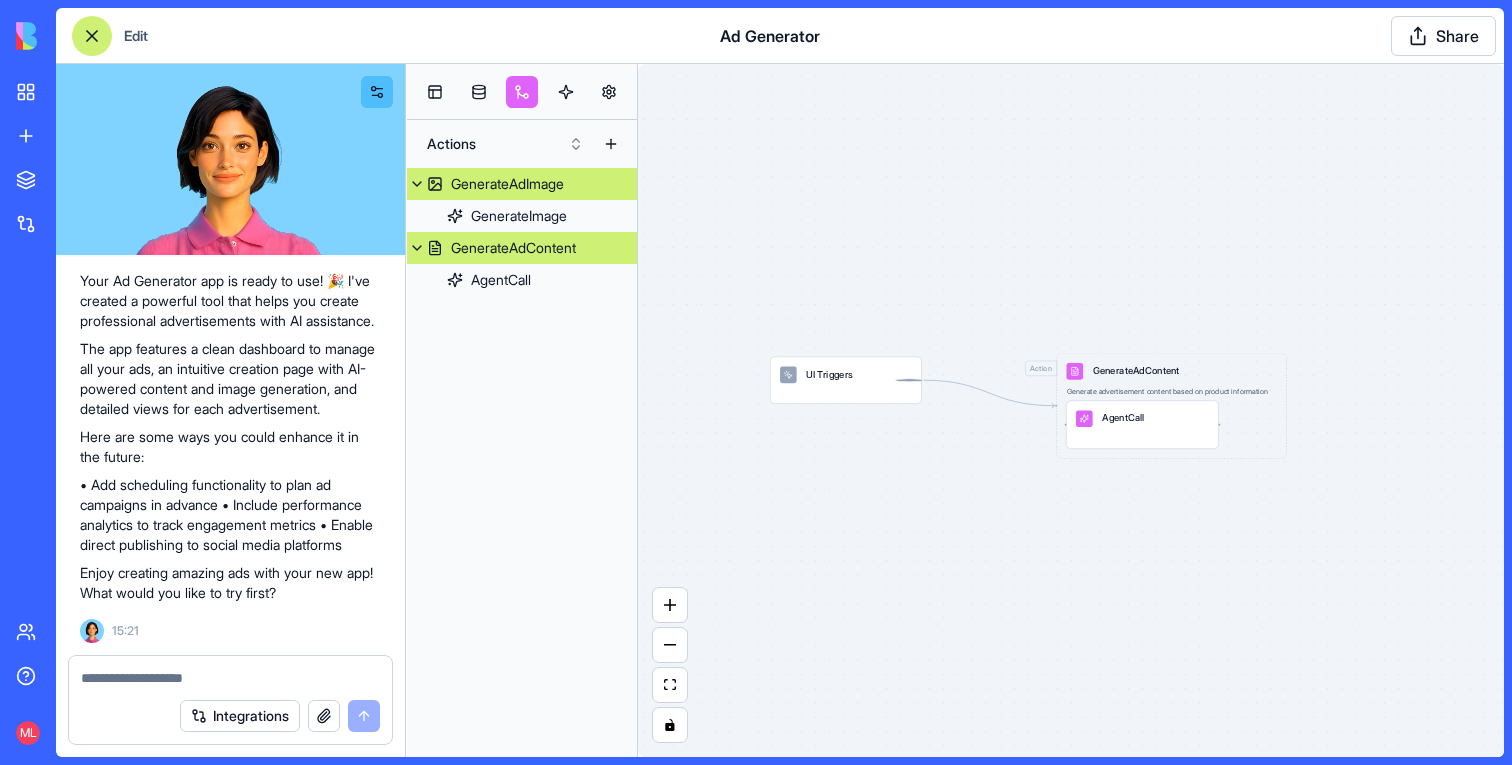 click on "GenerateAdImage" at bounding box center [507, 184] 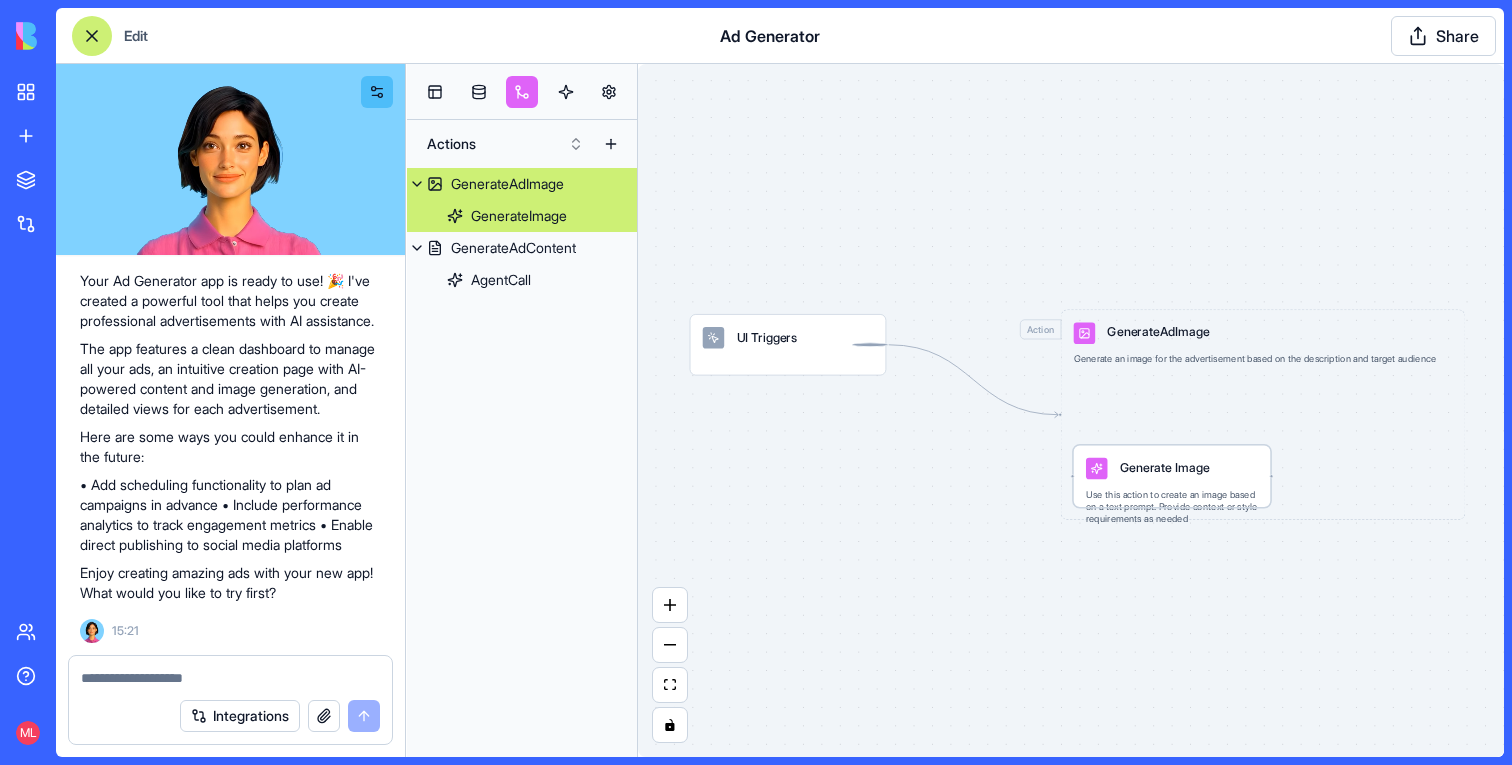 click on "Generate Image Use this action to create an image based on a text prompt. Provide context or style requirements as needed" at bounding box center (1172, 476) 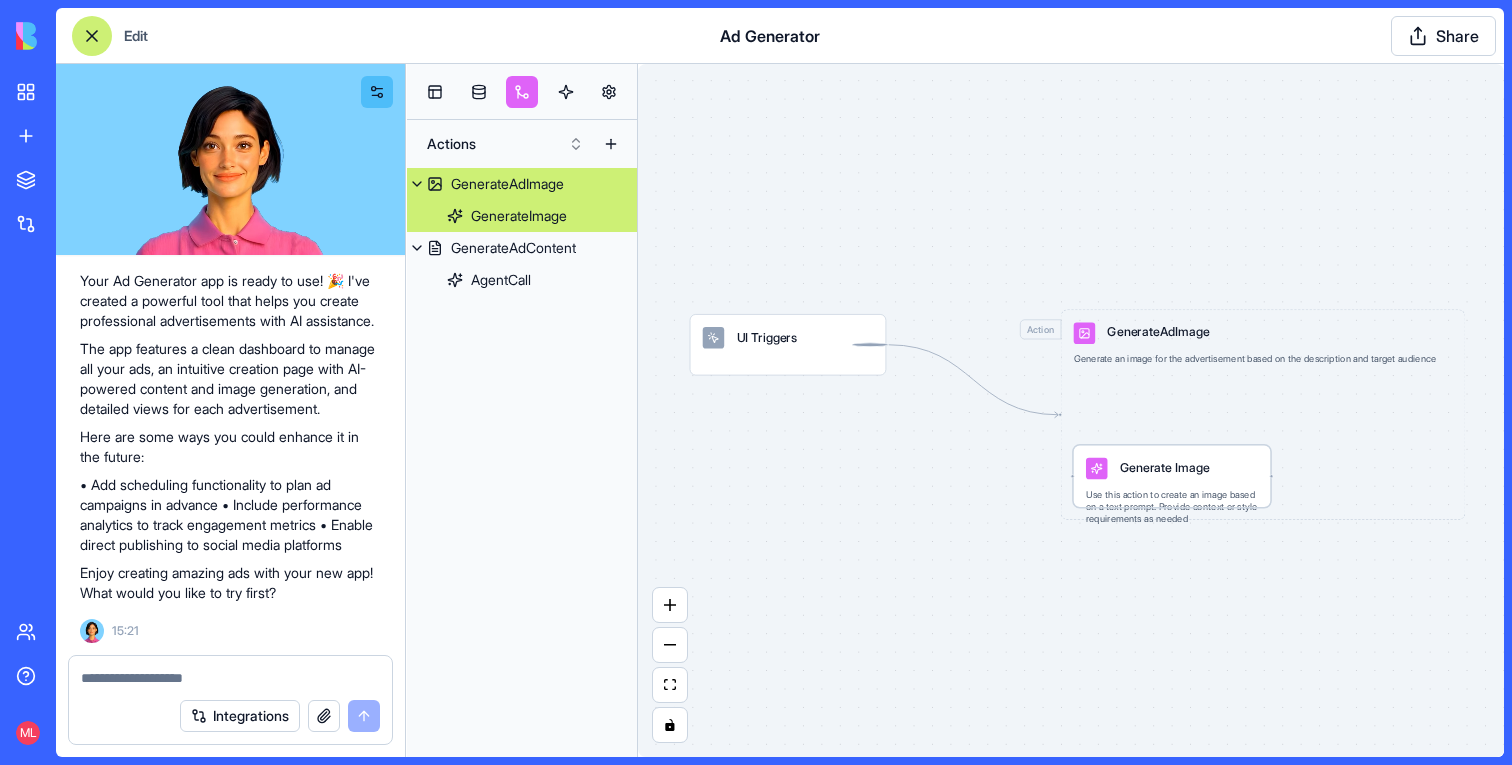 click on "Generate Image" at bounding box center (1165, 467) 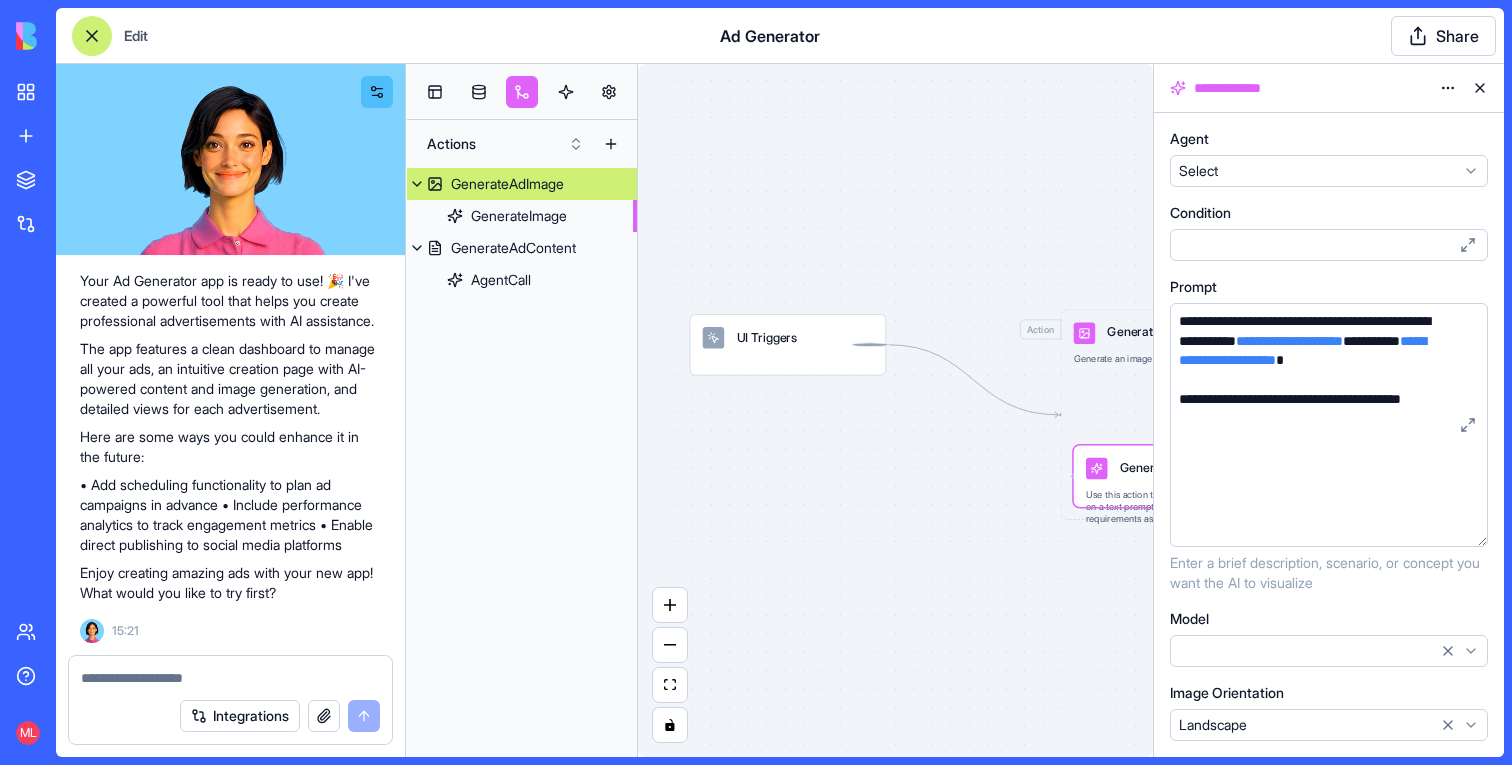 drag, startPoint x: 1483, startPoint y: 424, endPoint x: 1484, endPoint y: 538, distance: 114.00439 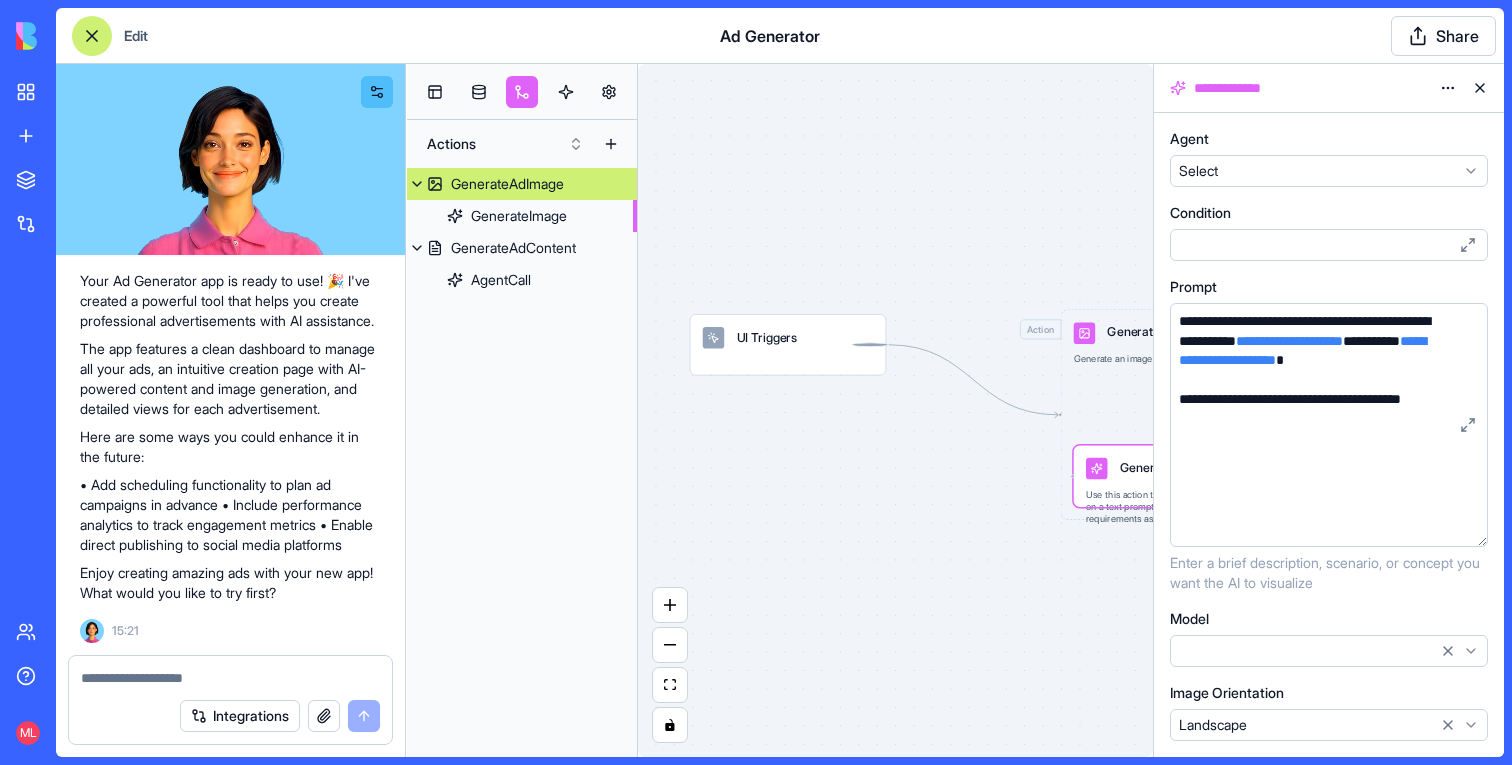 click on "**********" at bounding box center (1329, 425) 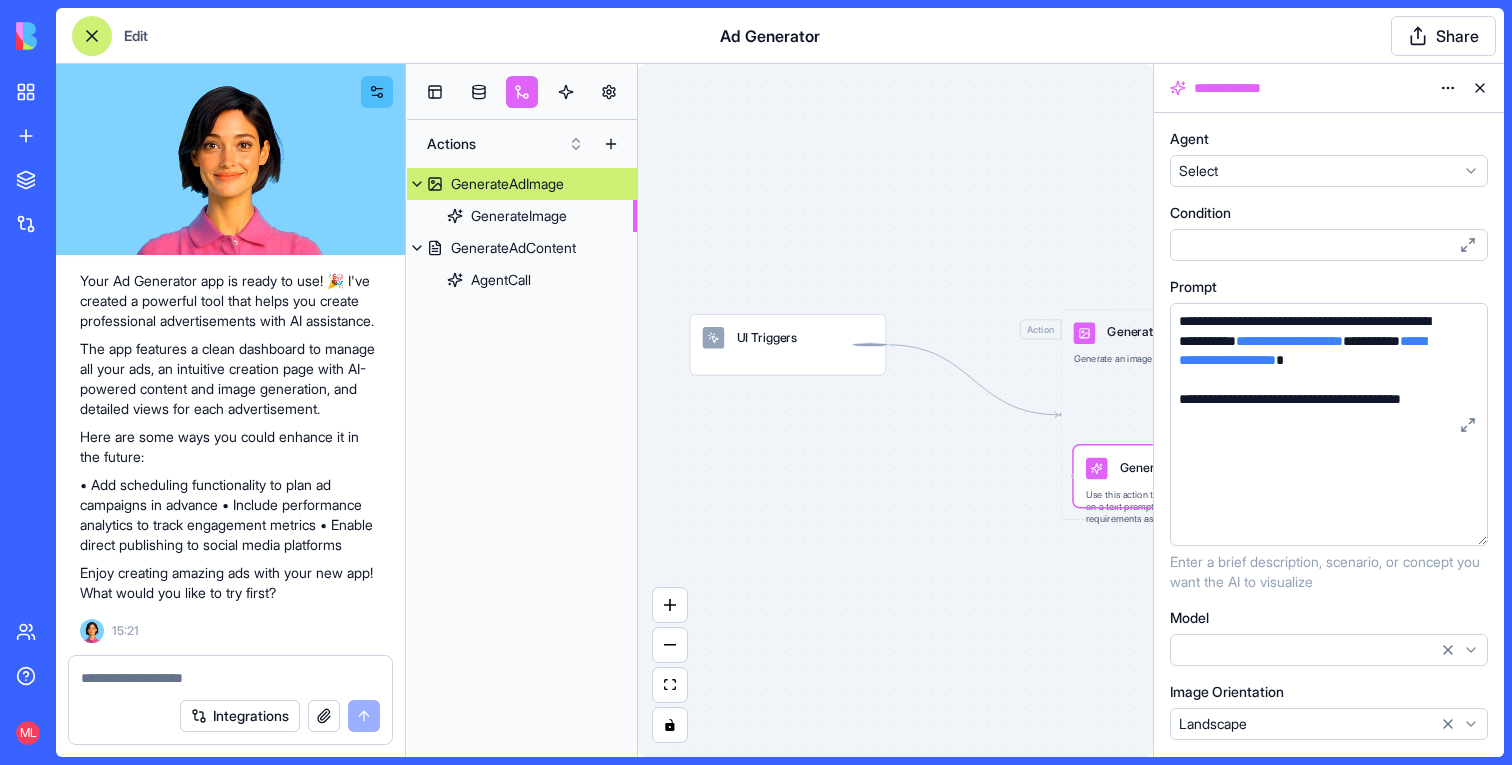 scroll, scrollTop: 57, scrollLeft: 0, axis: vertical 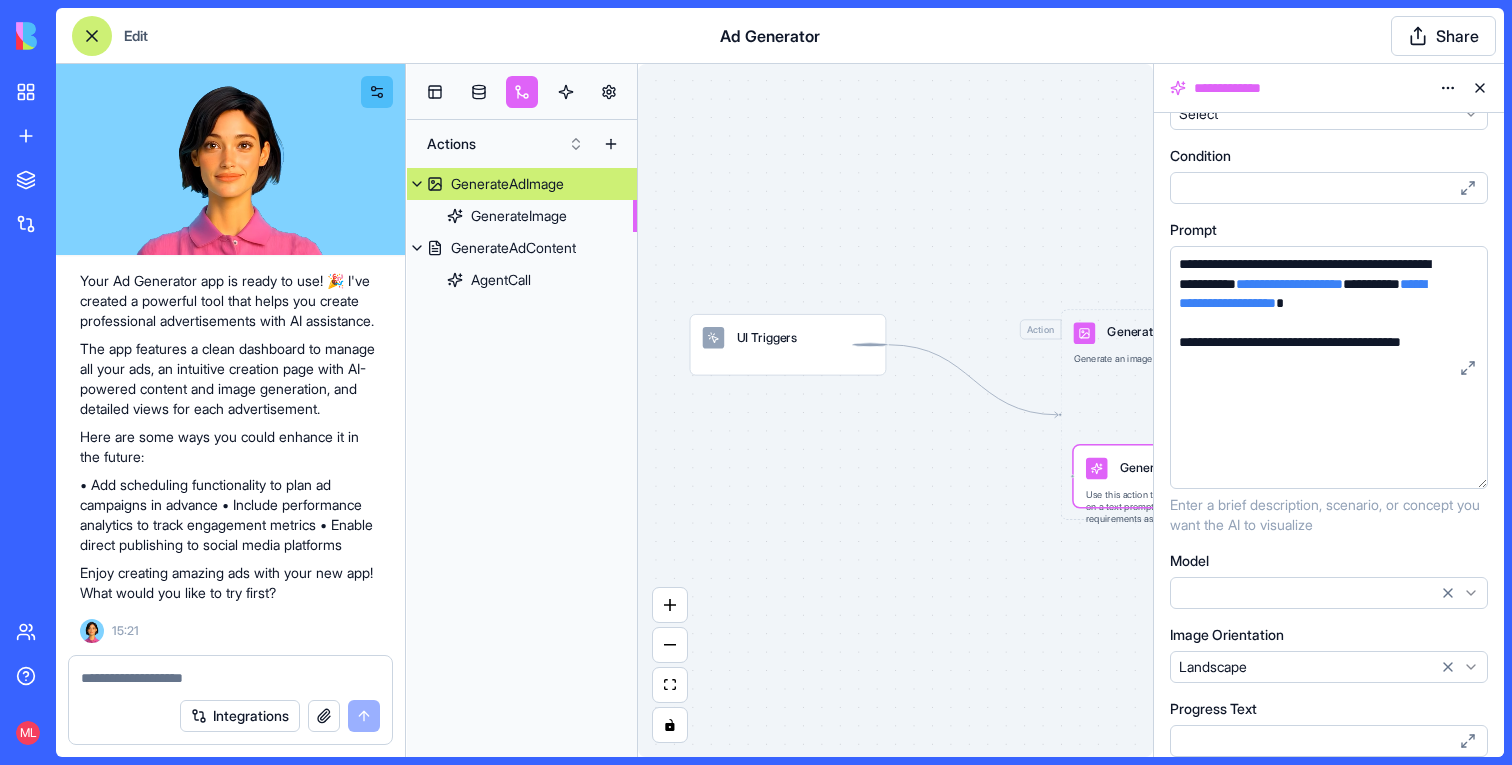 click at bounding box center [230, 678] 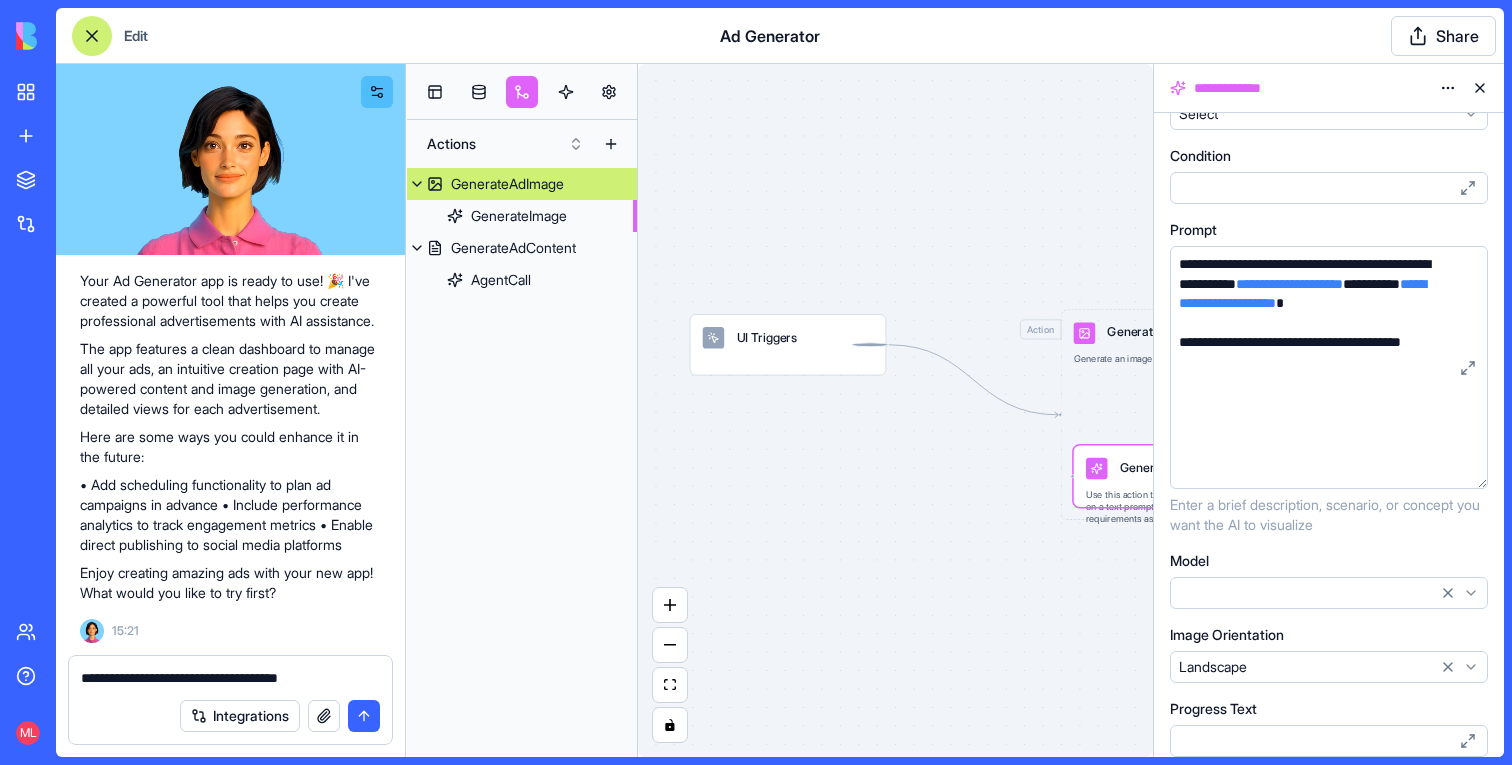 type on "**********" 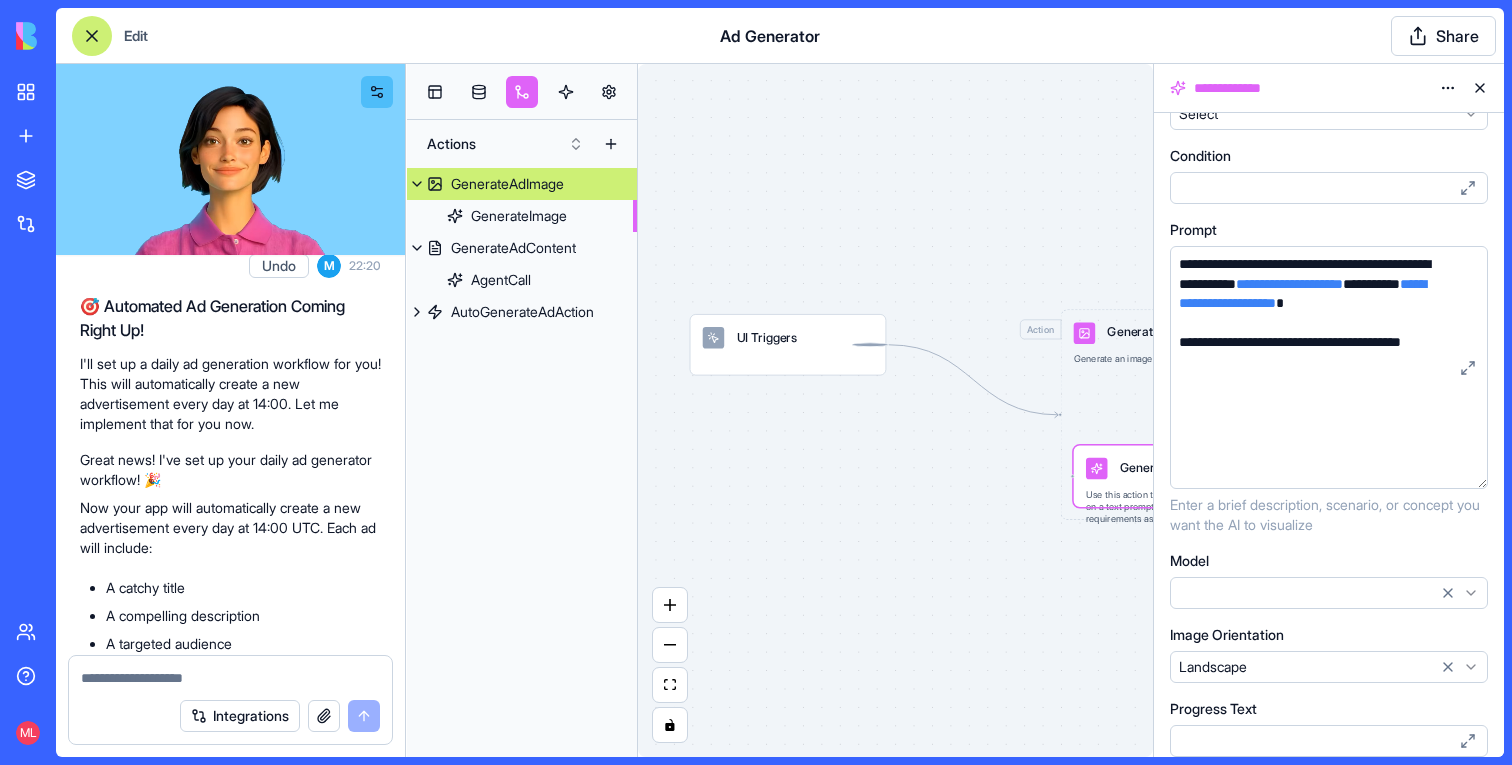 scroll, scrollTop: 944, scrollLeft: 0, axis: vertical 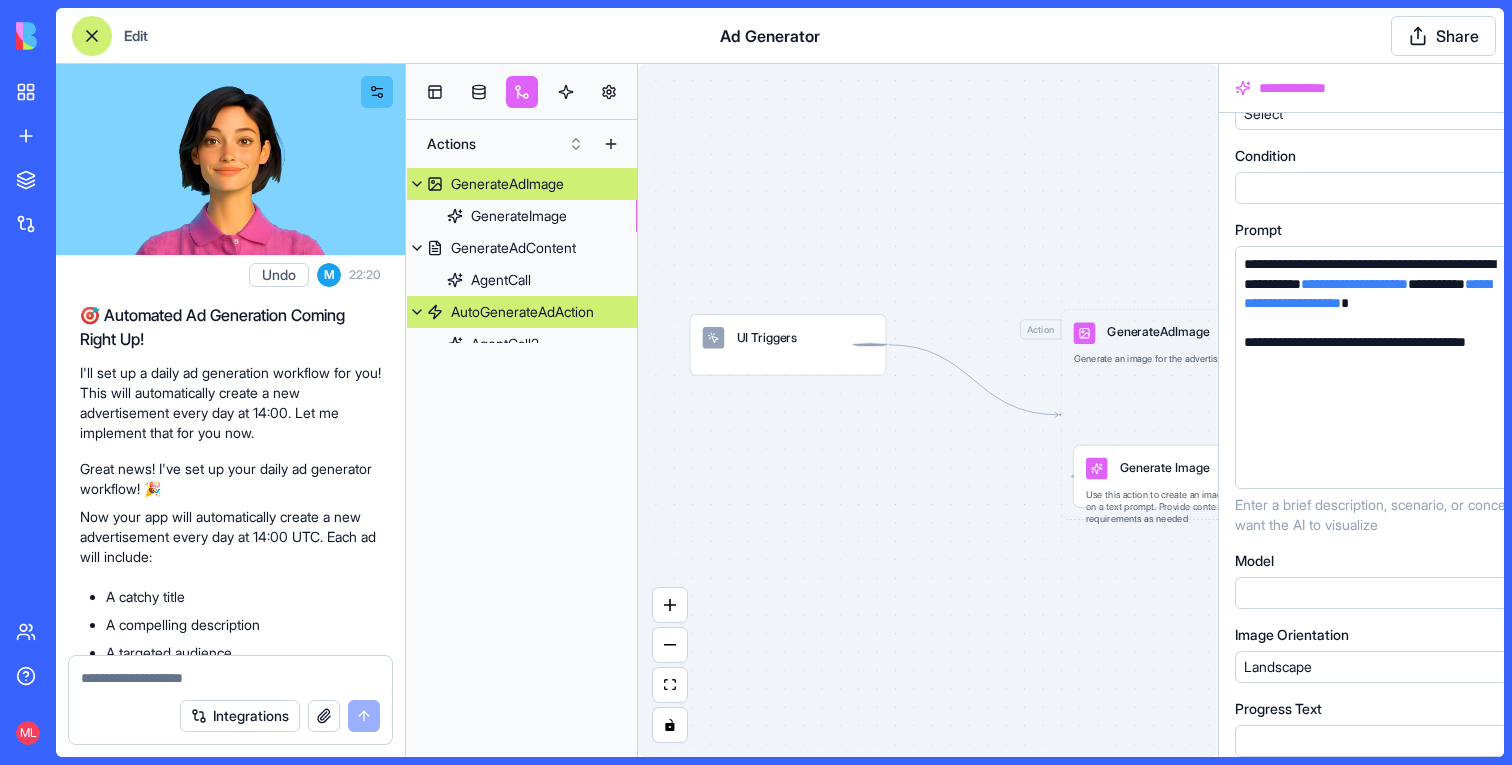 click on "AutoGenerateAdAction" at bounding box center [522, 312] 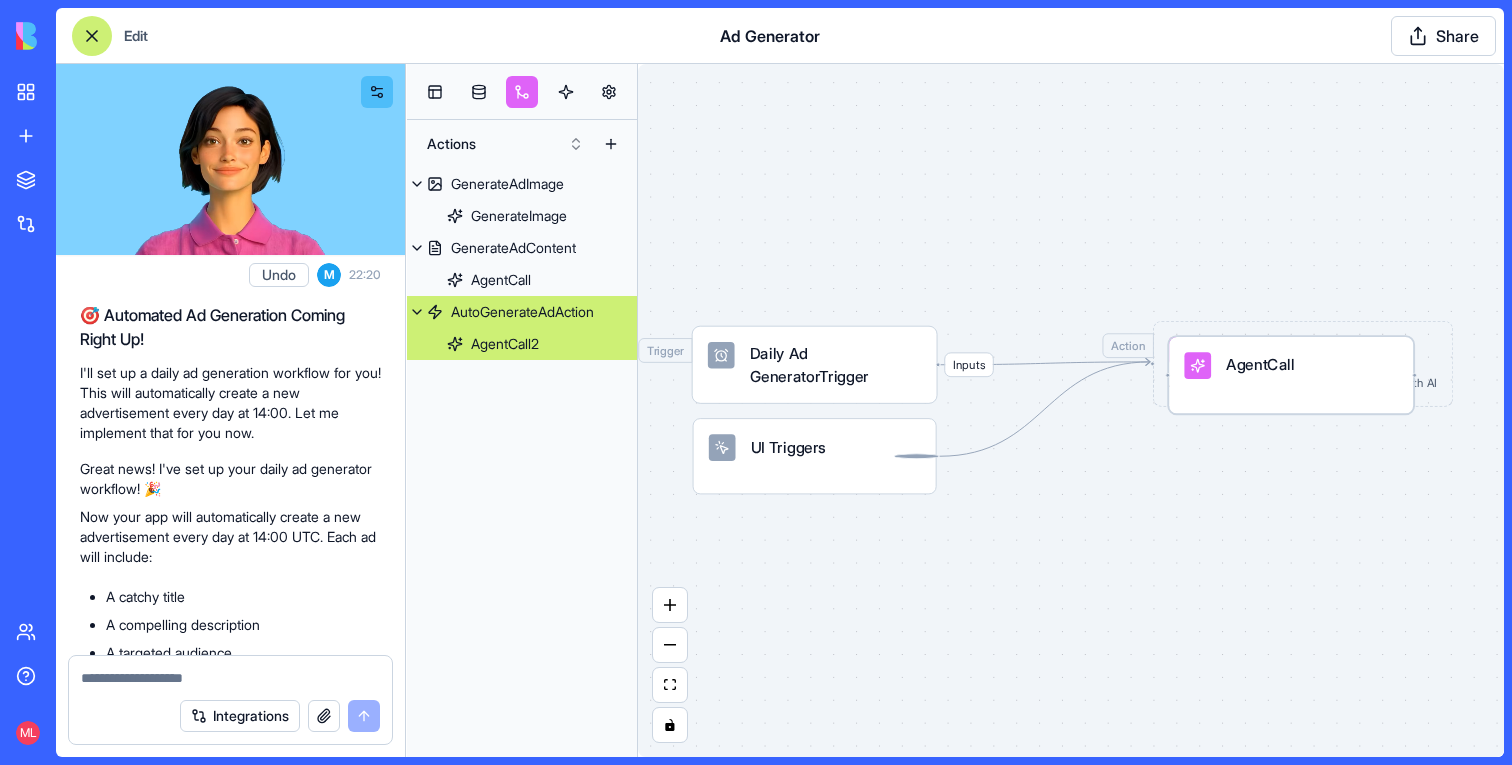click on "AgentCall" at bounding box center [1260, 363] 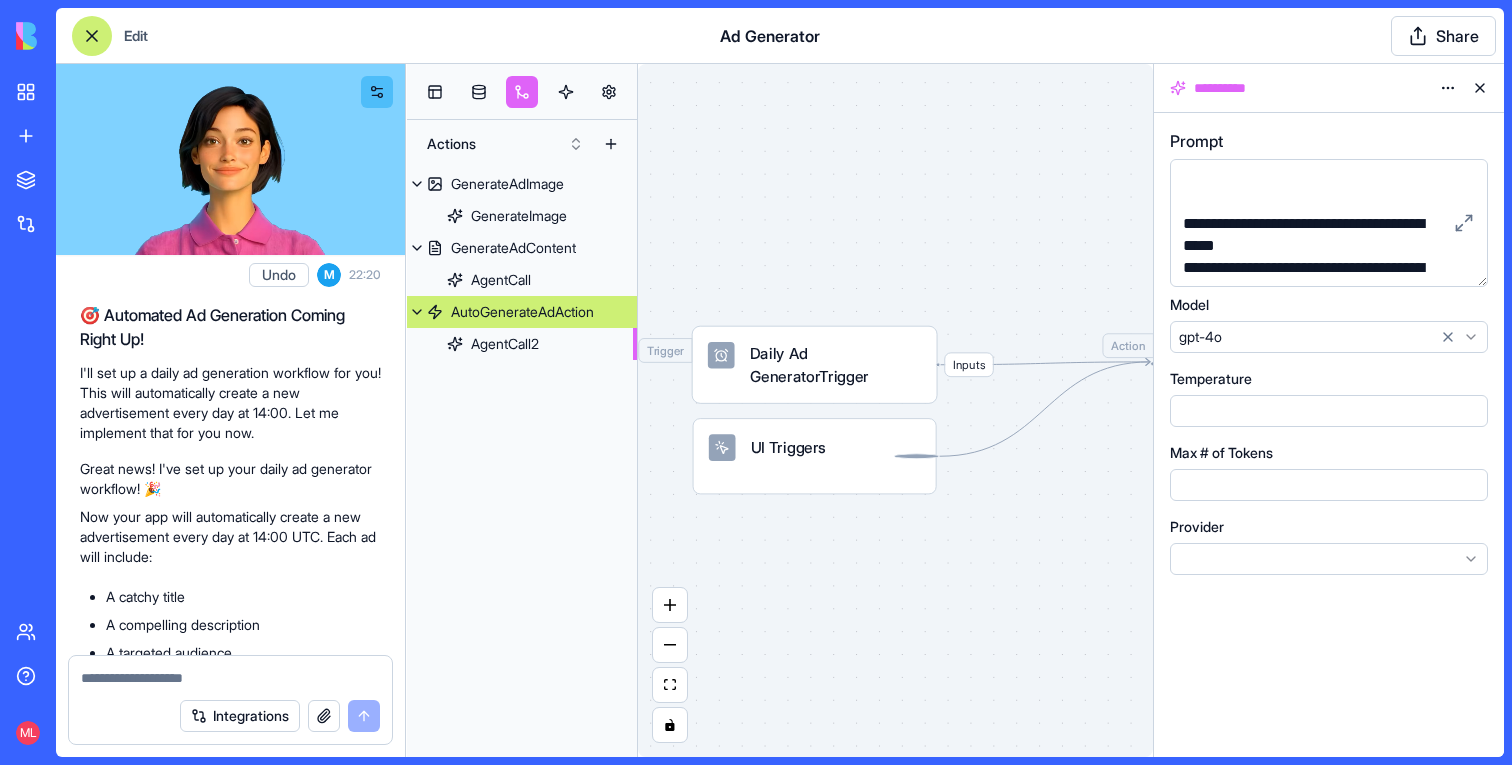 scroll, scrollTop: 60, scrollLeft: 0, axis: vertical 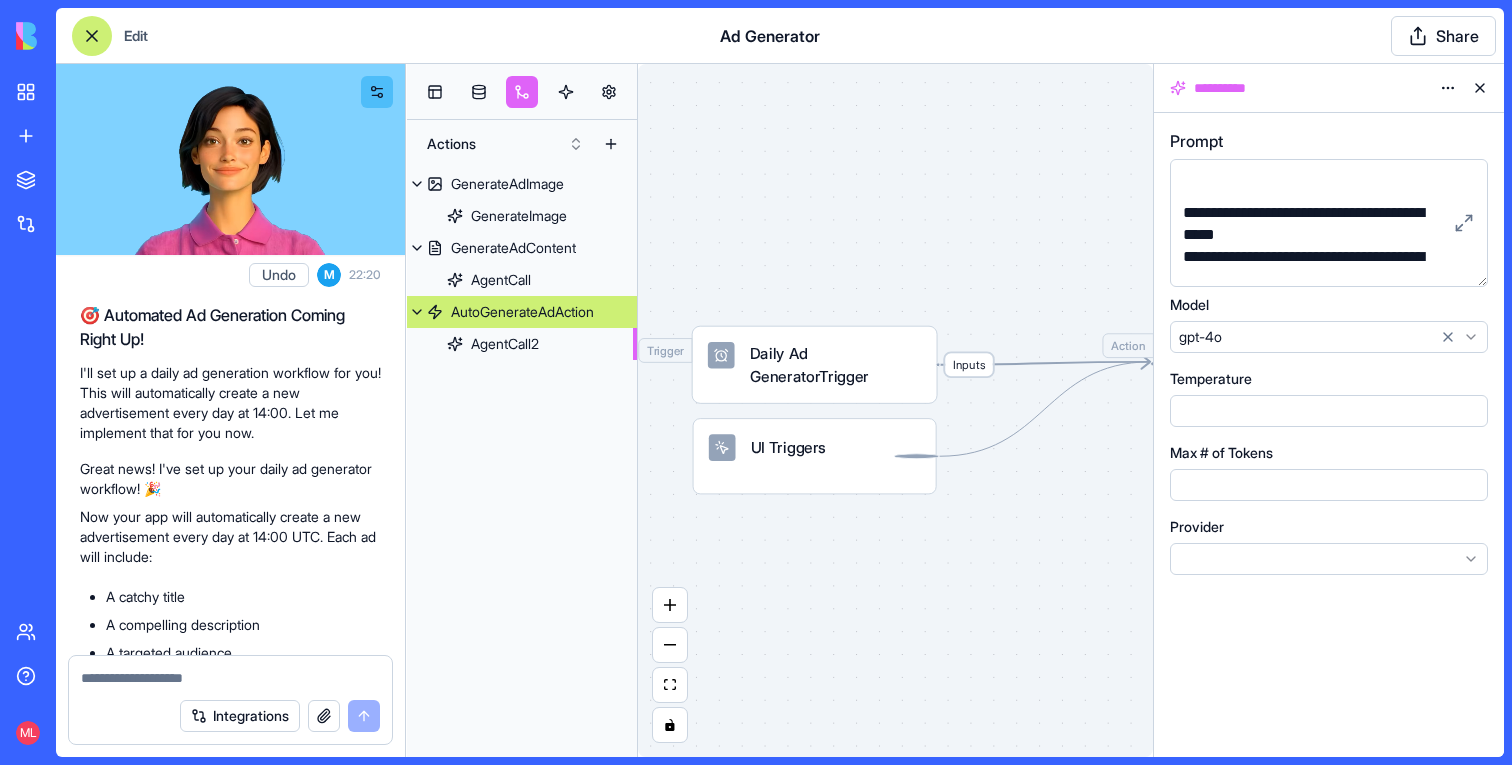 click on "Inputs" at bounding box center (969, 364) 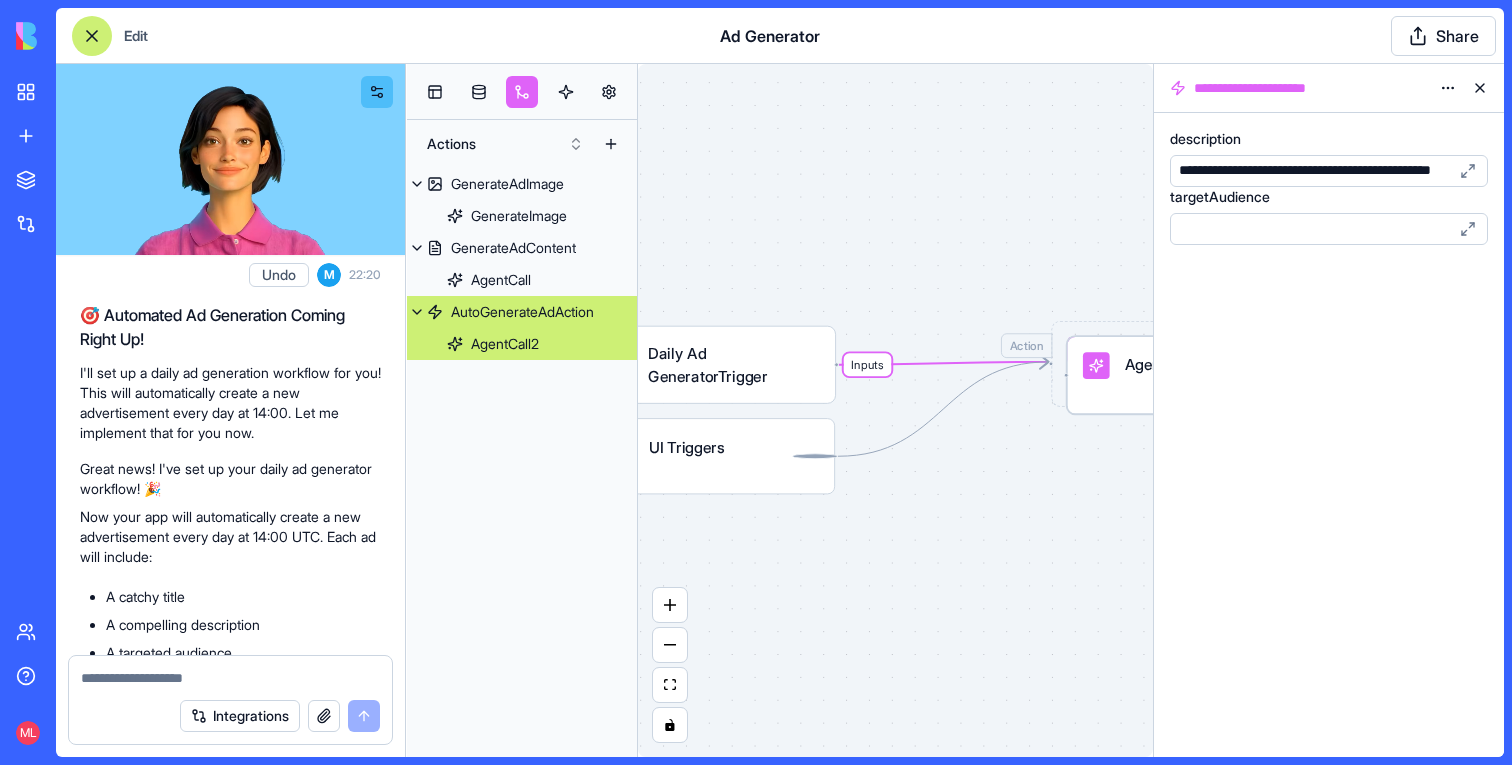 click on "Trigger Daily Ad GeneratorTrigger UI Triggers Action AutoGenerateAdAction Automatically generate a new advertisement with AI AgentCall" at bounding box center [1297, 641] 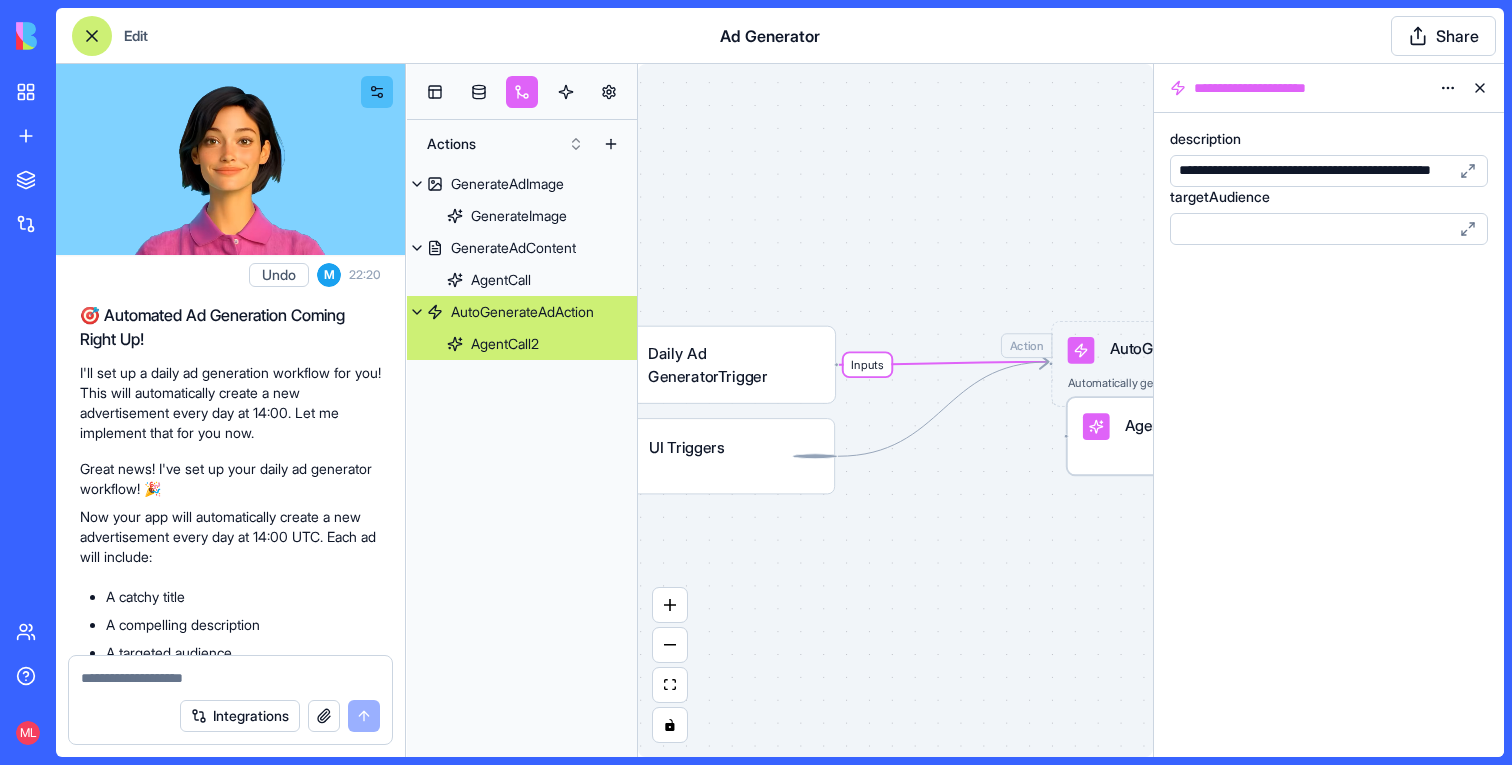 click on "AgentCall" at bounding box center (1189, 426) 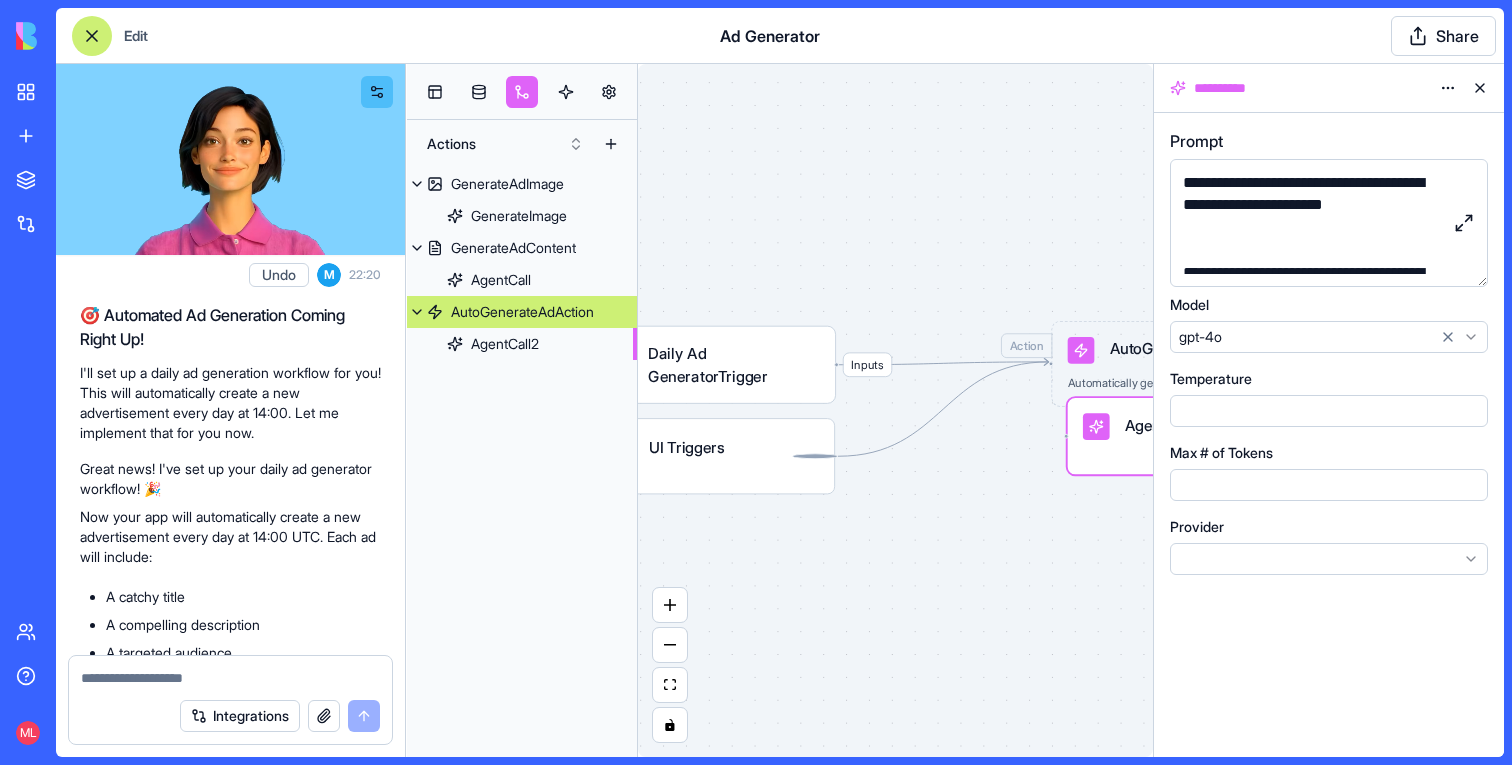 click at bounding box center [1464, 223] 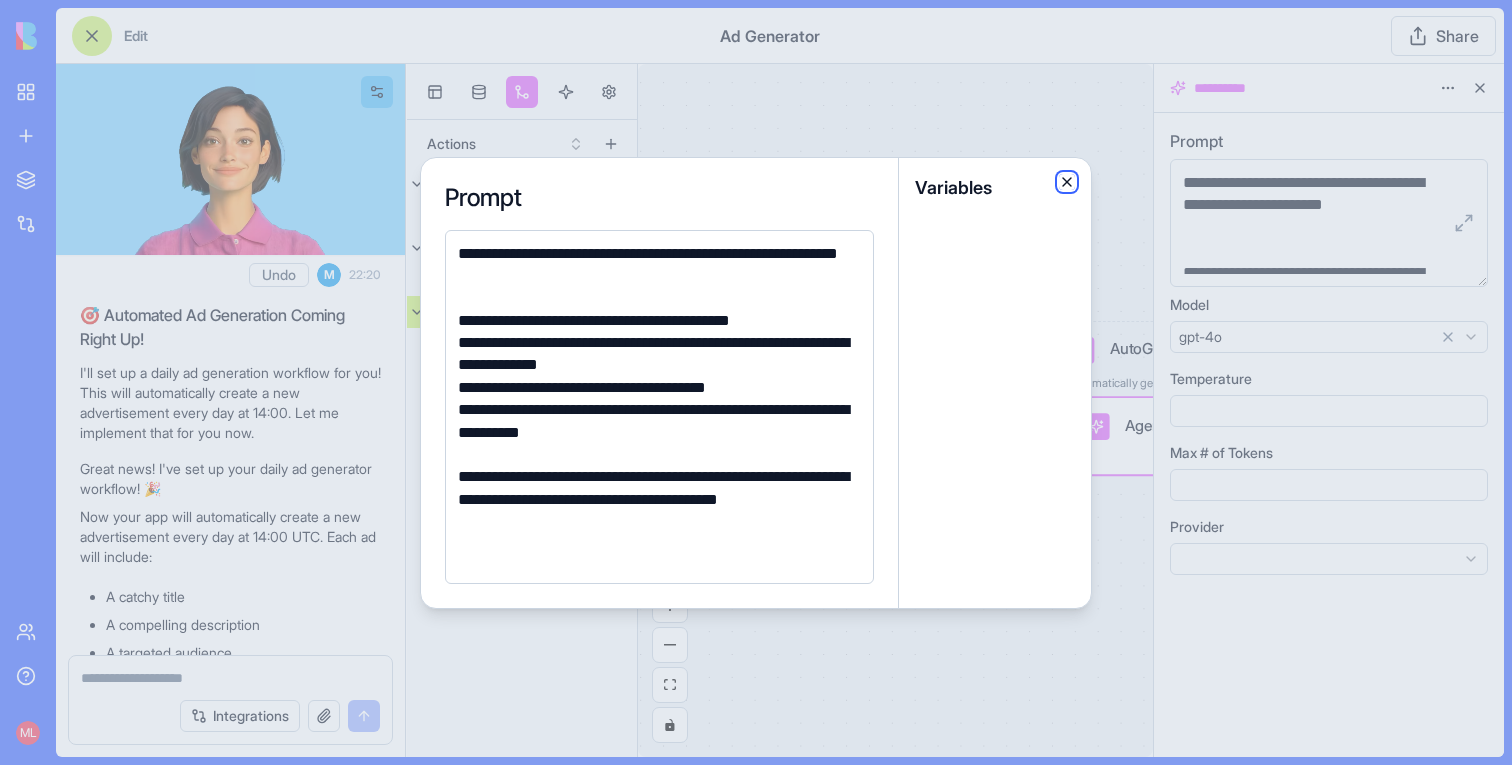 click 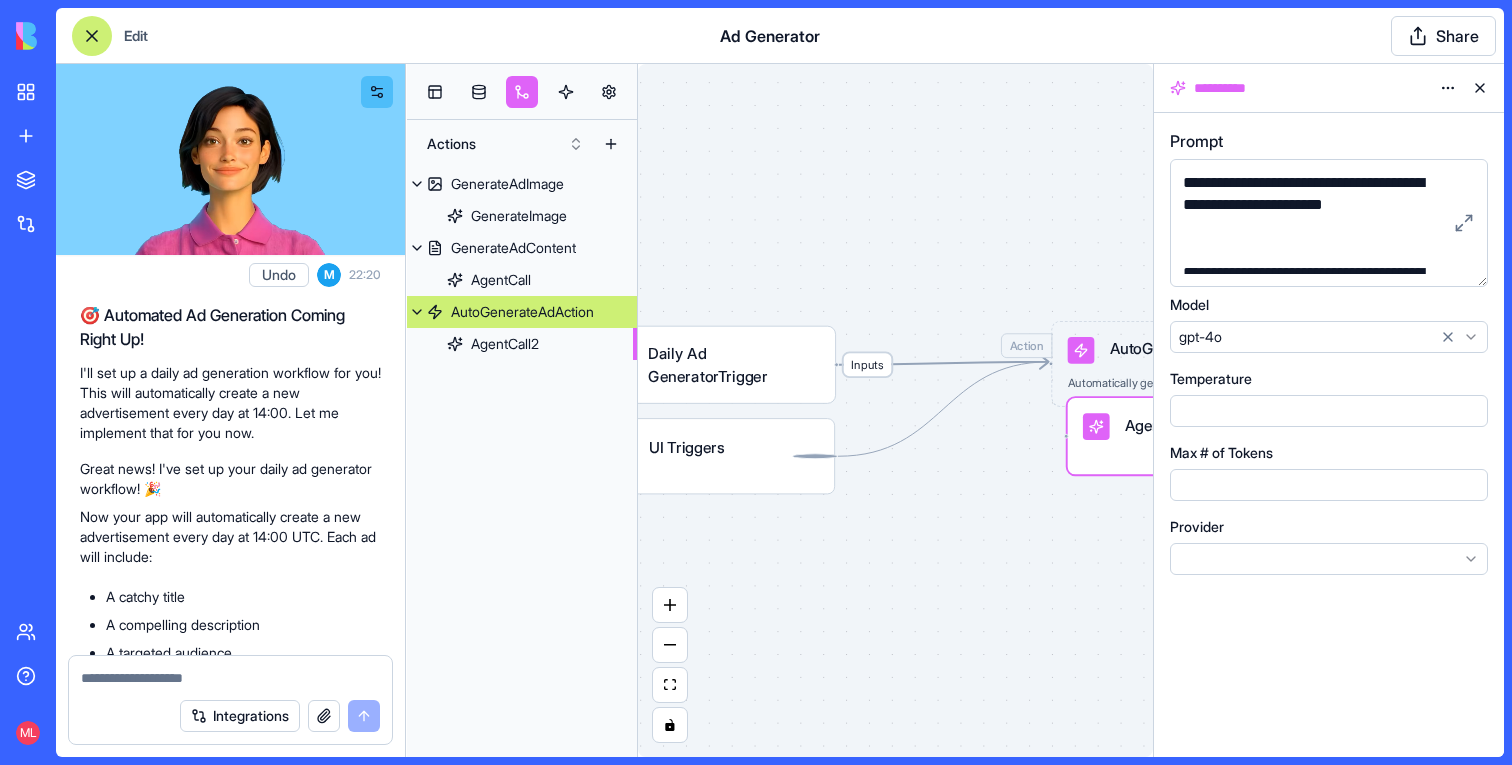 click on "Inputs" at bounding box center [868, 364] 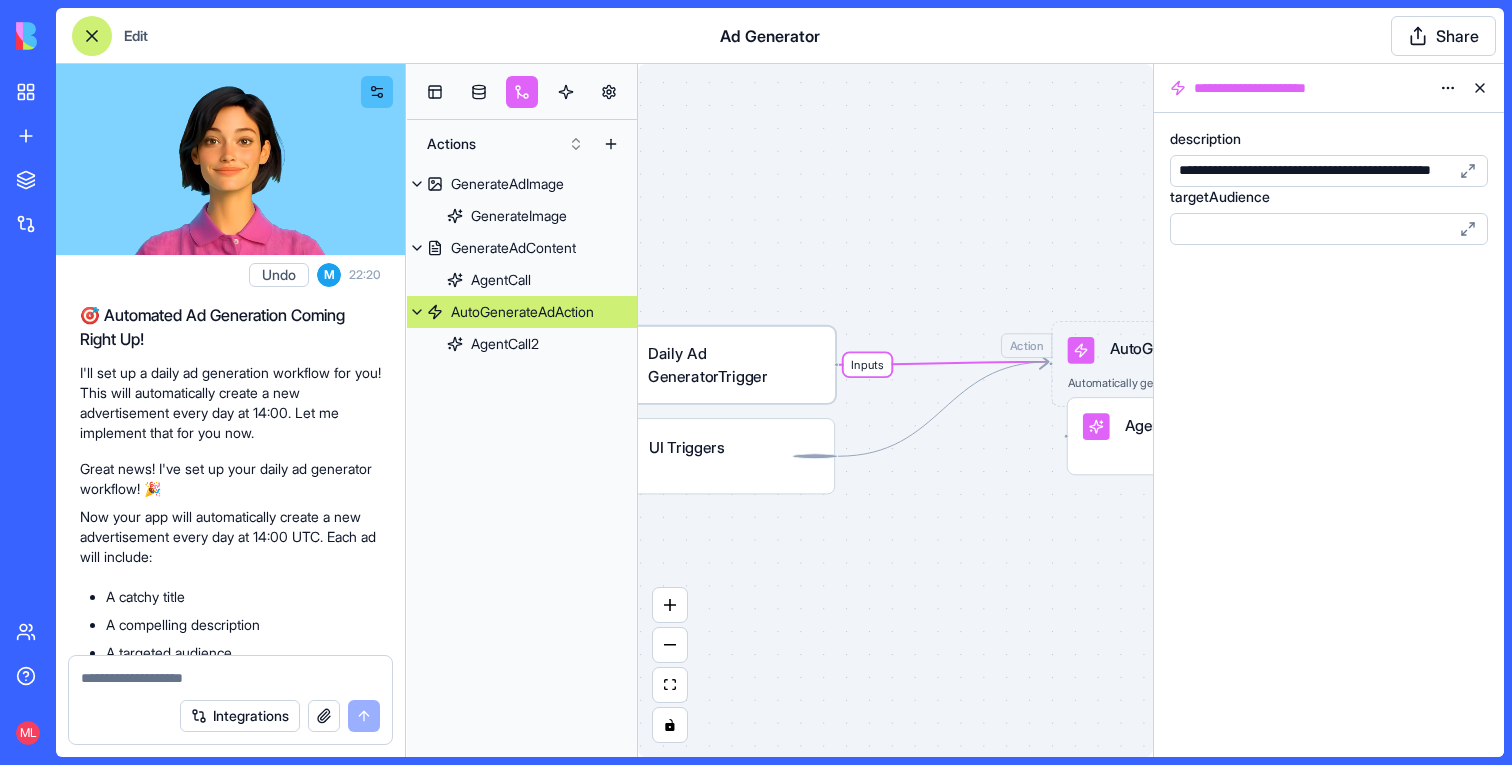 click on "Trigger Daily Ad GeneratorTrigger" at bounding box center (713, 365) 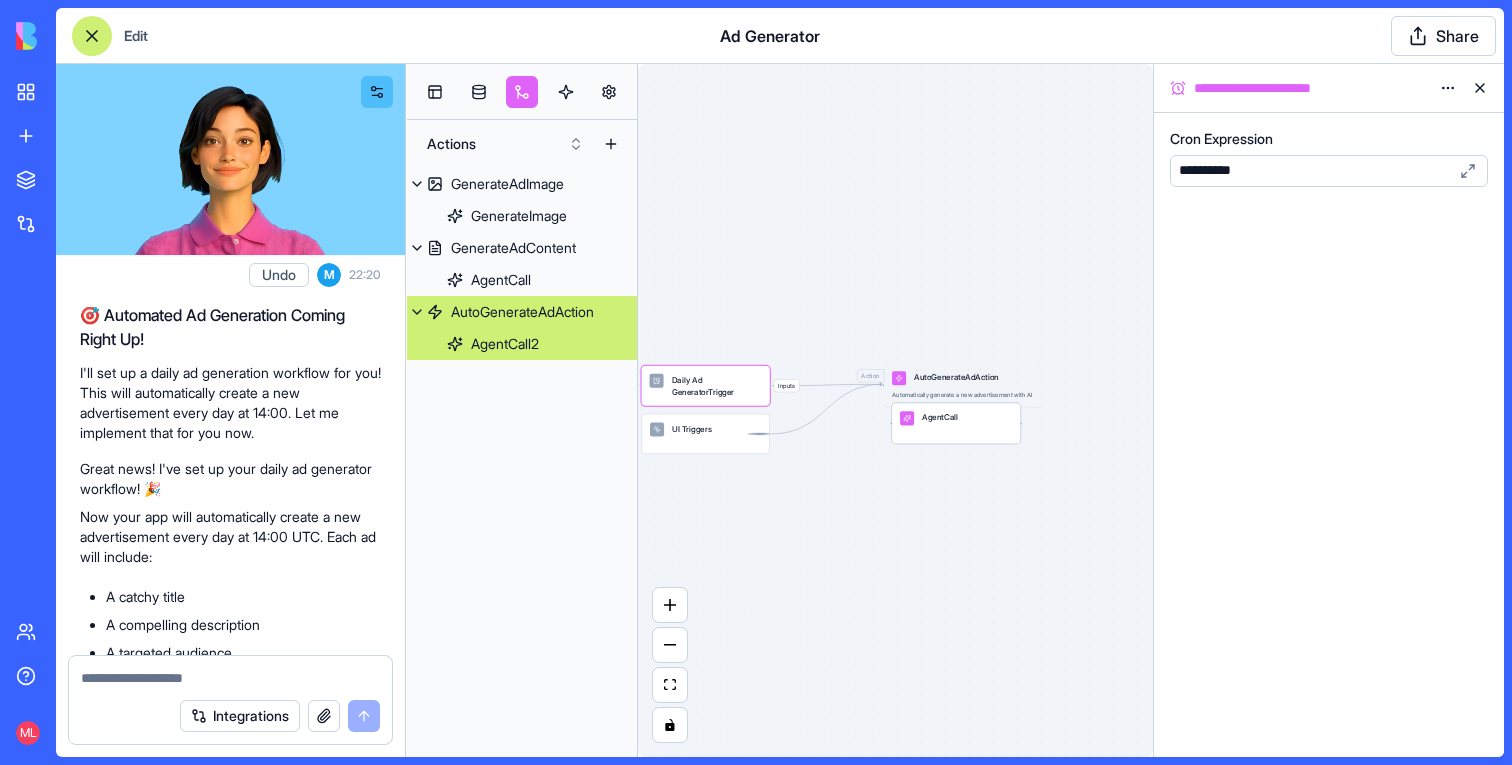 click on "AgentCall" at bounding box center [956, 423] 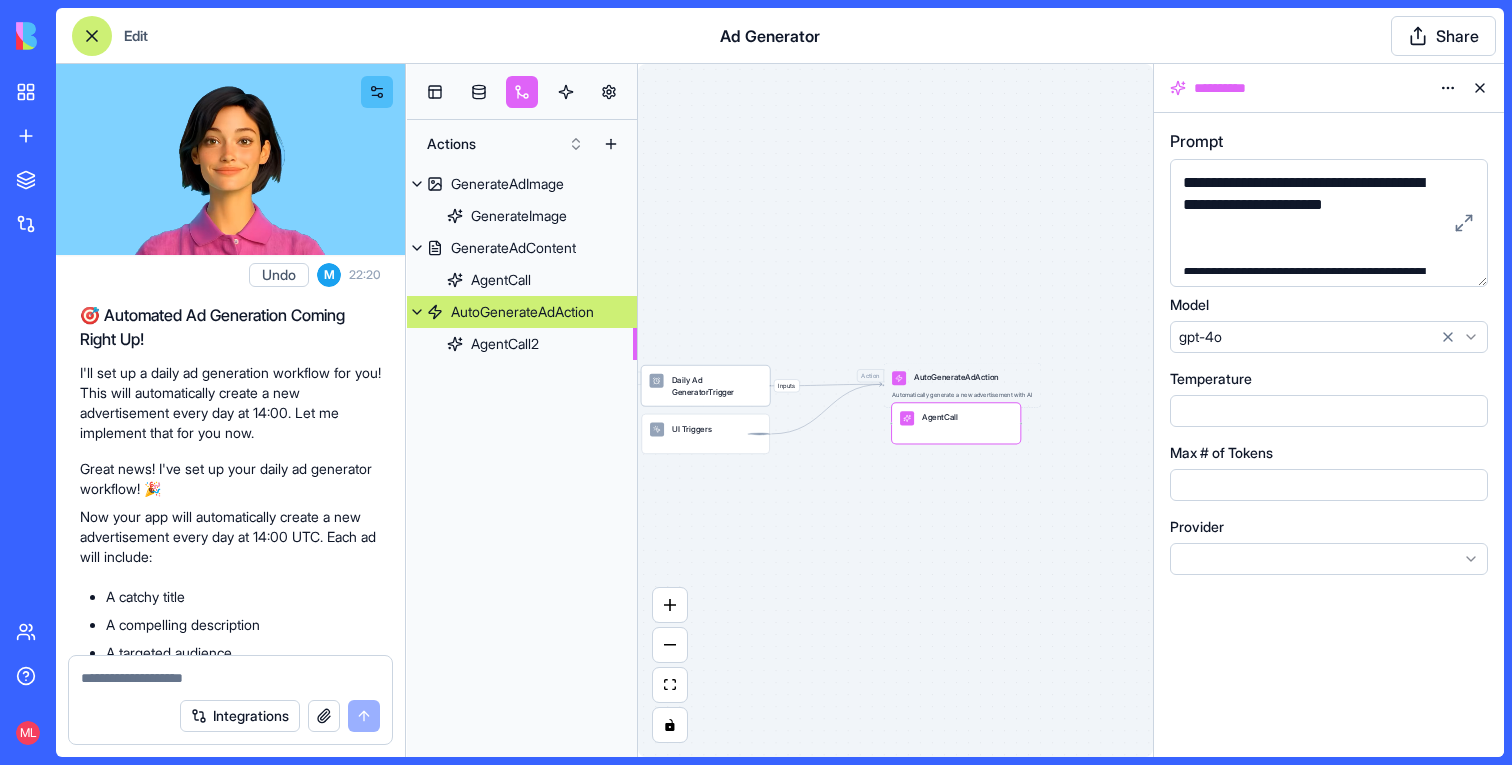 click on "Daily Ad GeneratorTrigger" at bounding box center (717, 386) 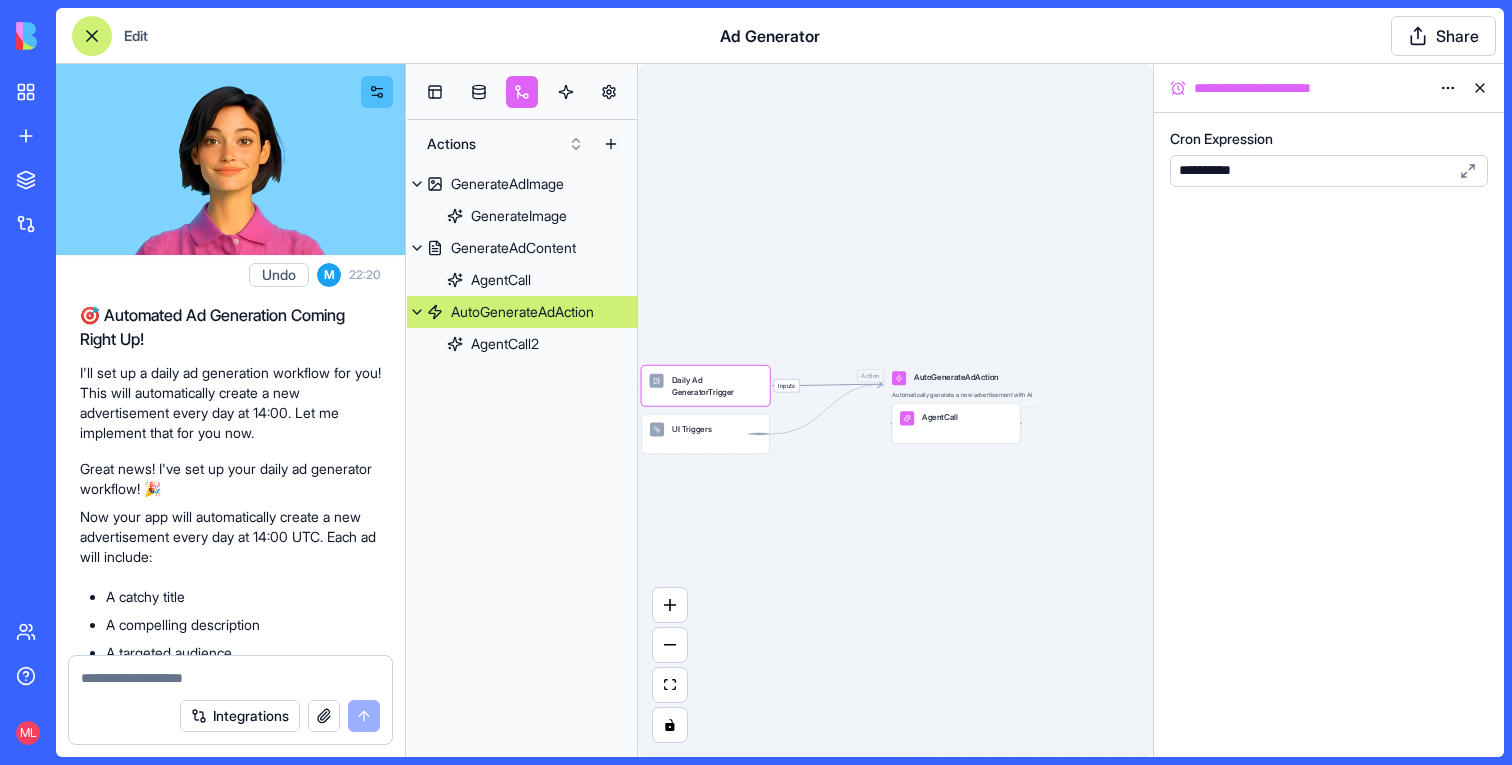 click on "Inputs" at bounding box center [786, 386] 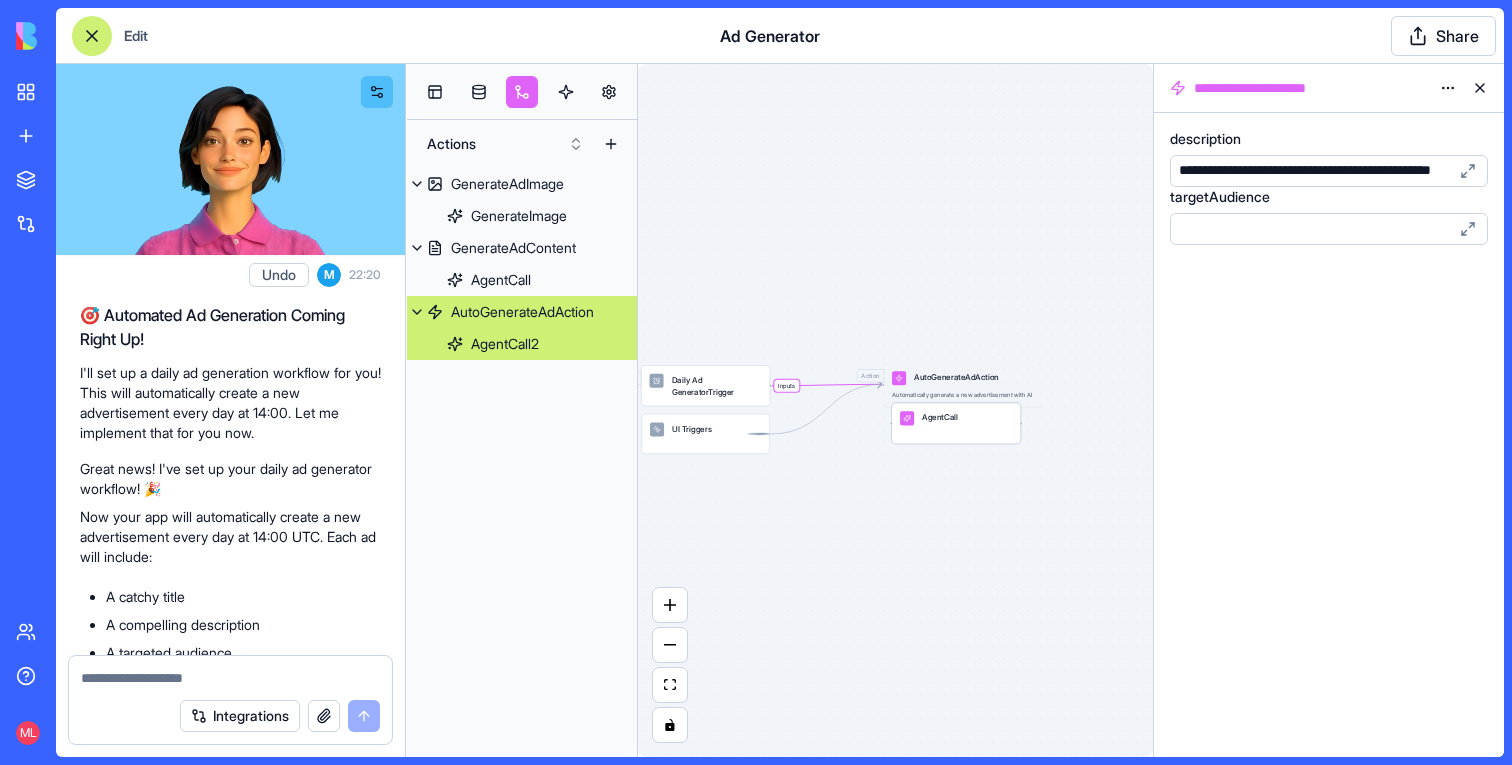 click on "AgentCall" at bounding box center [956, 423] 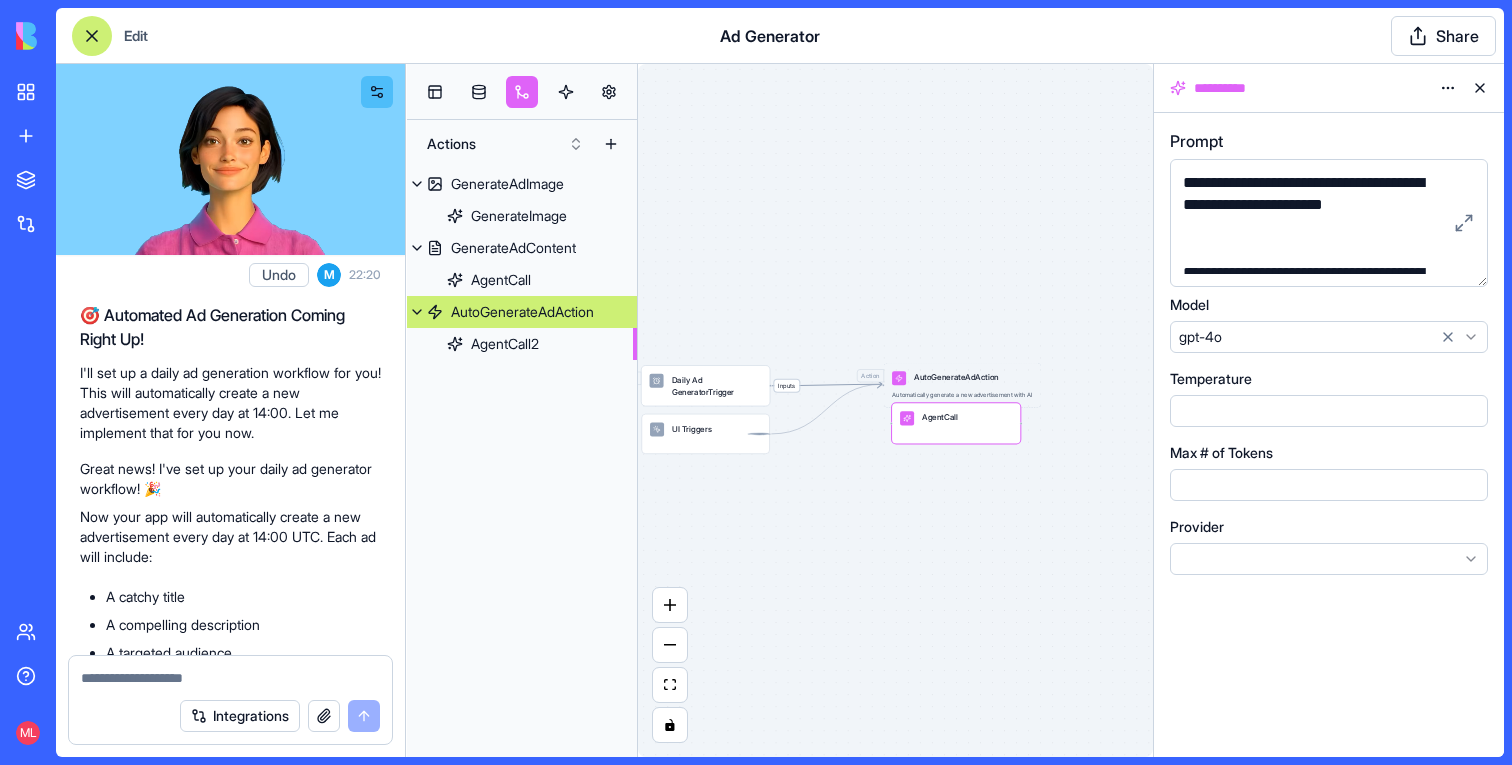 click on "Inputs" at bounding box center [786, 386] 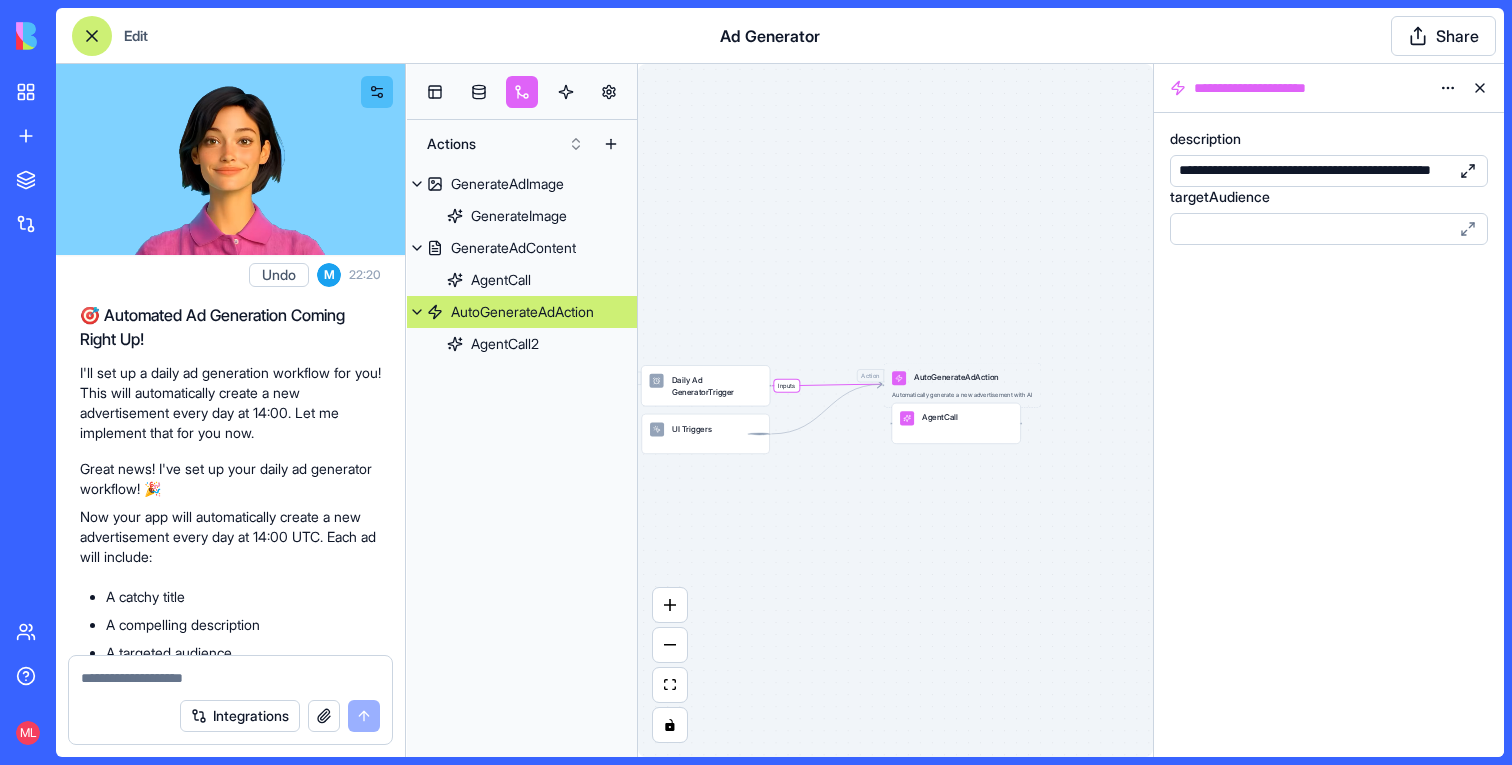 click at bounding box center [1468, 171] 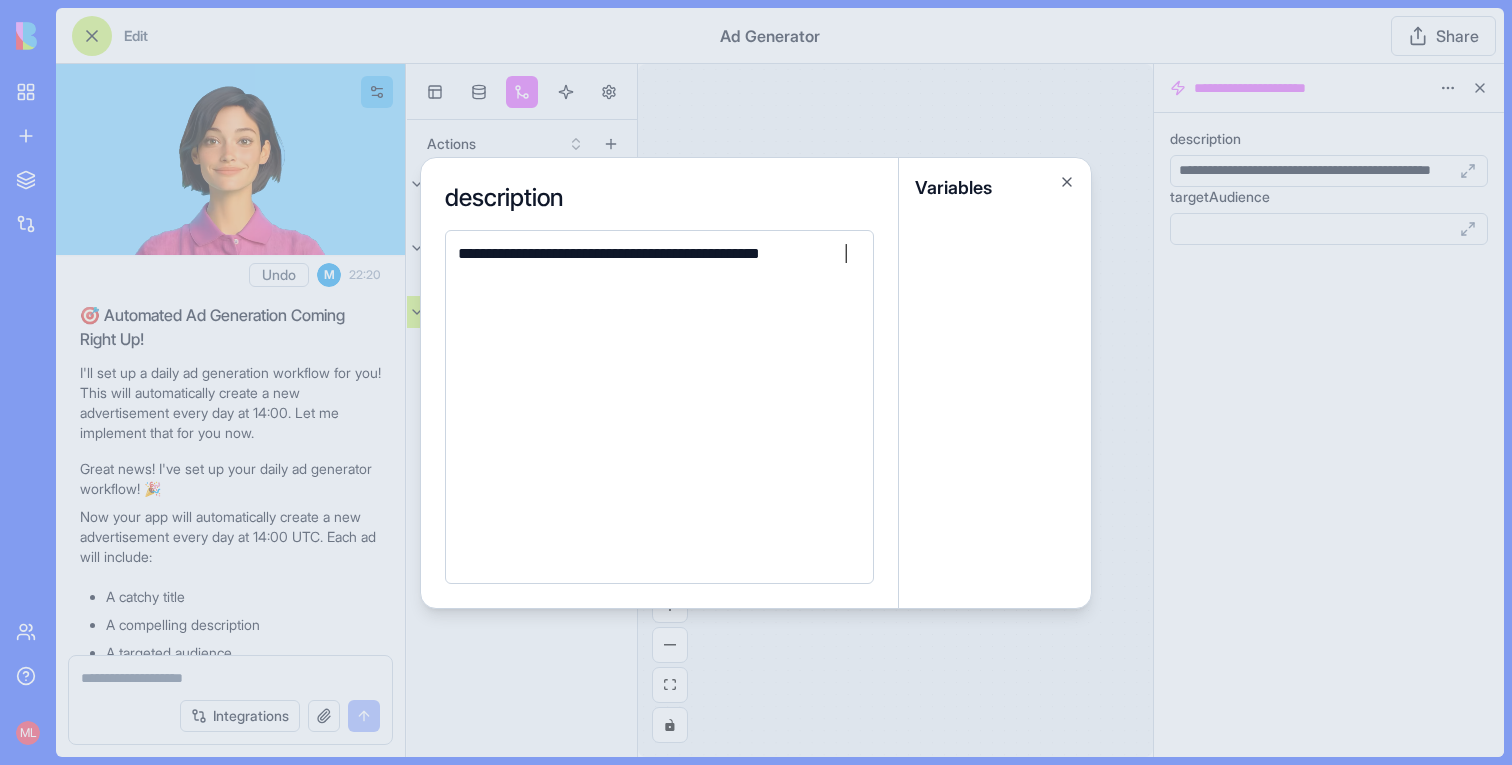 click at bounding box center (756, 382) 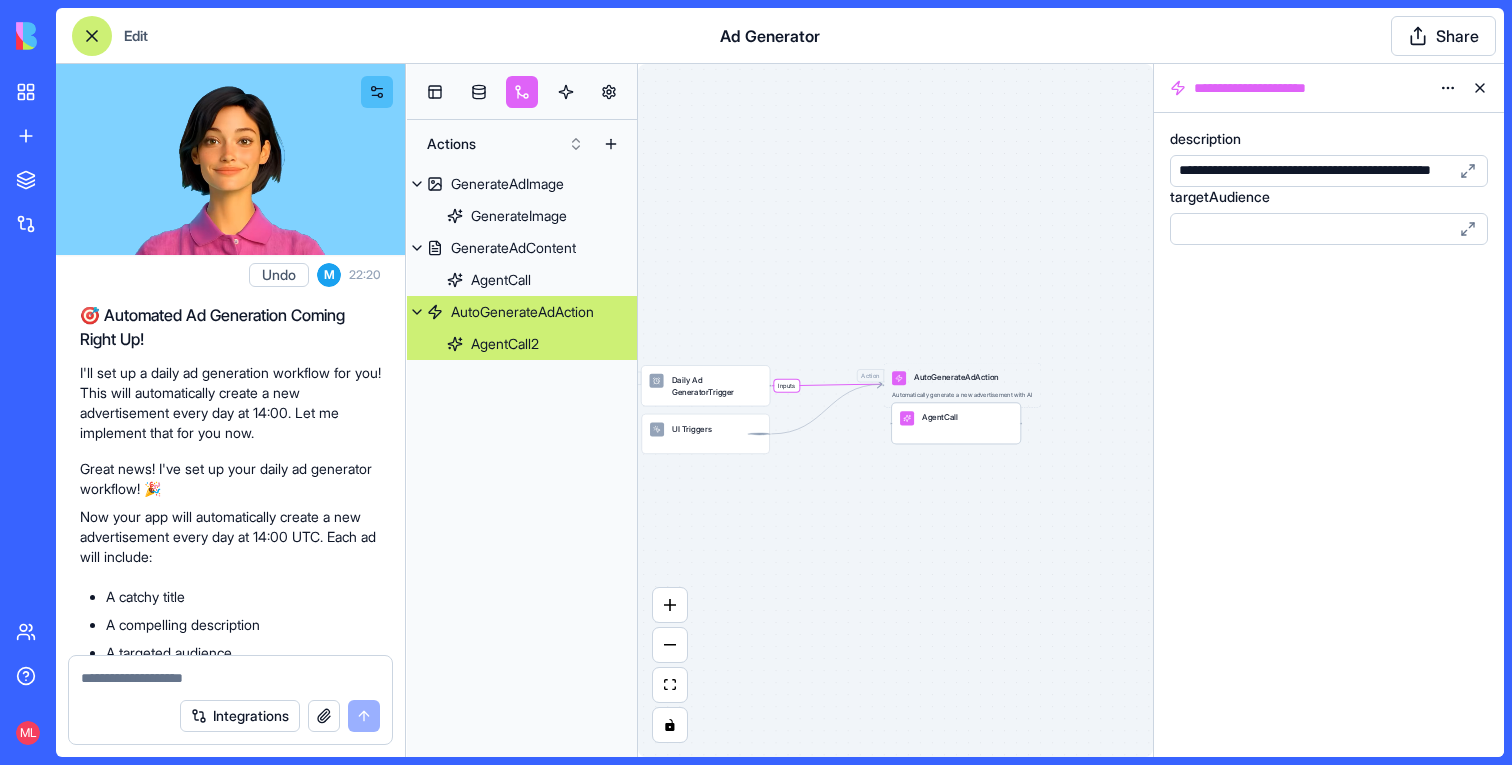 click on "AgentCall" at bounding box center [956, 418] 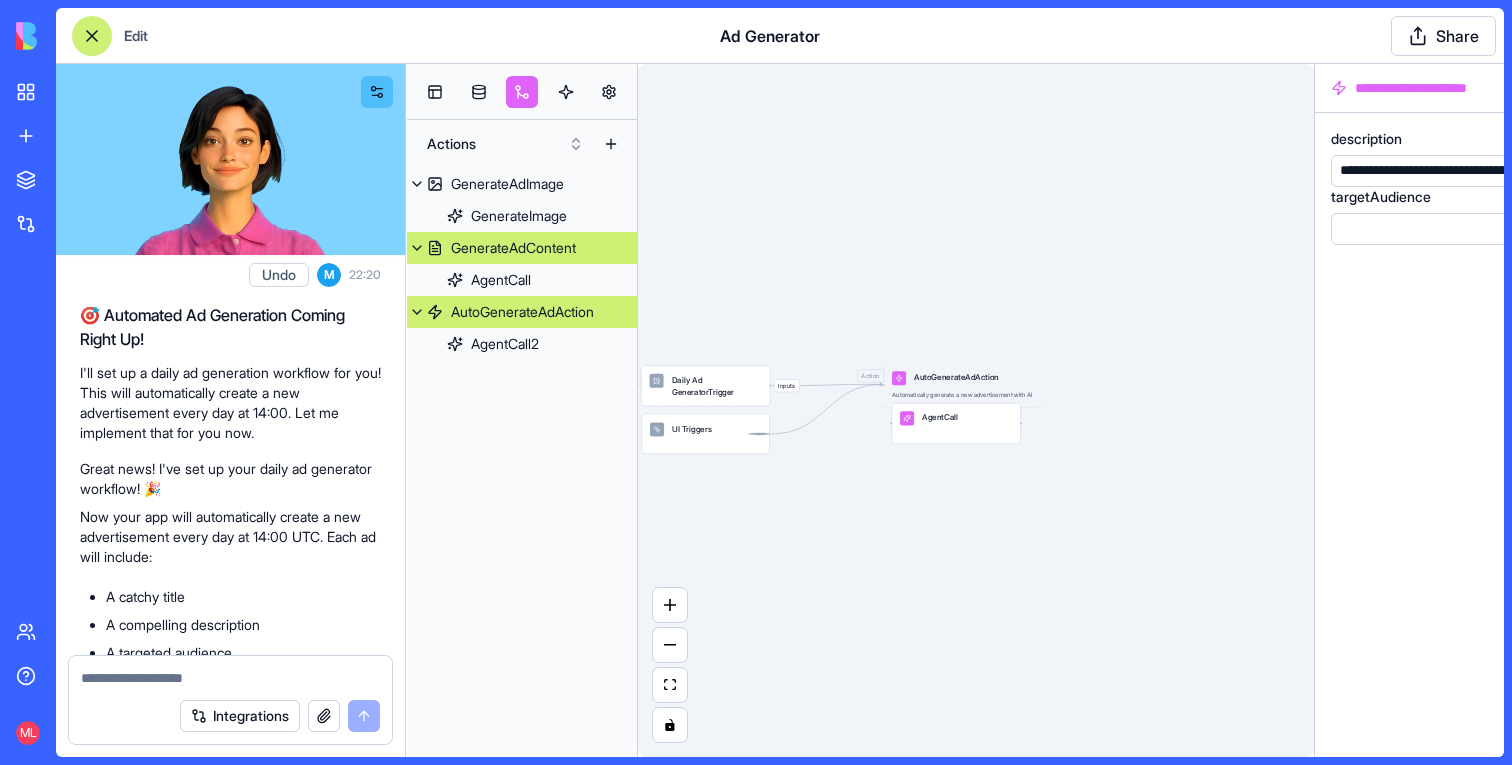 click on "GenerateAdContent" at bounding box center (513, 248) 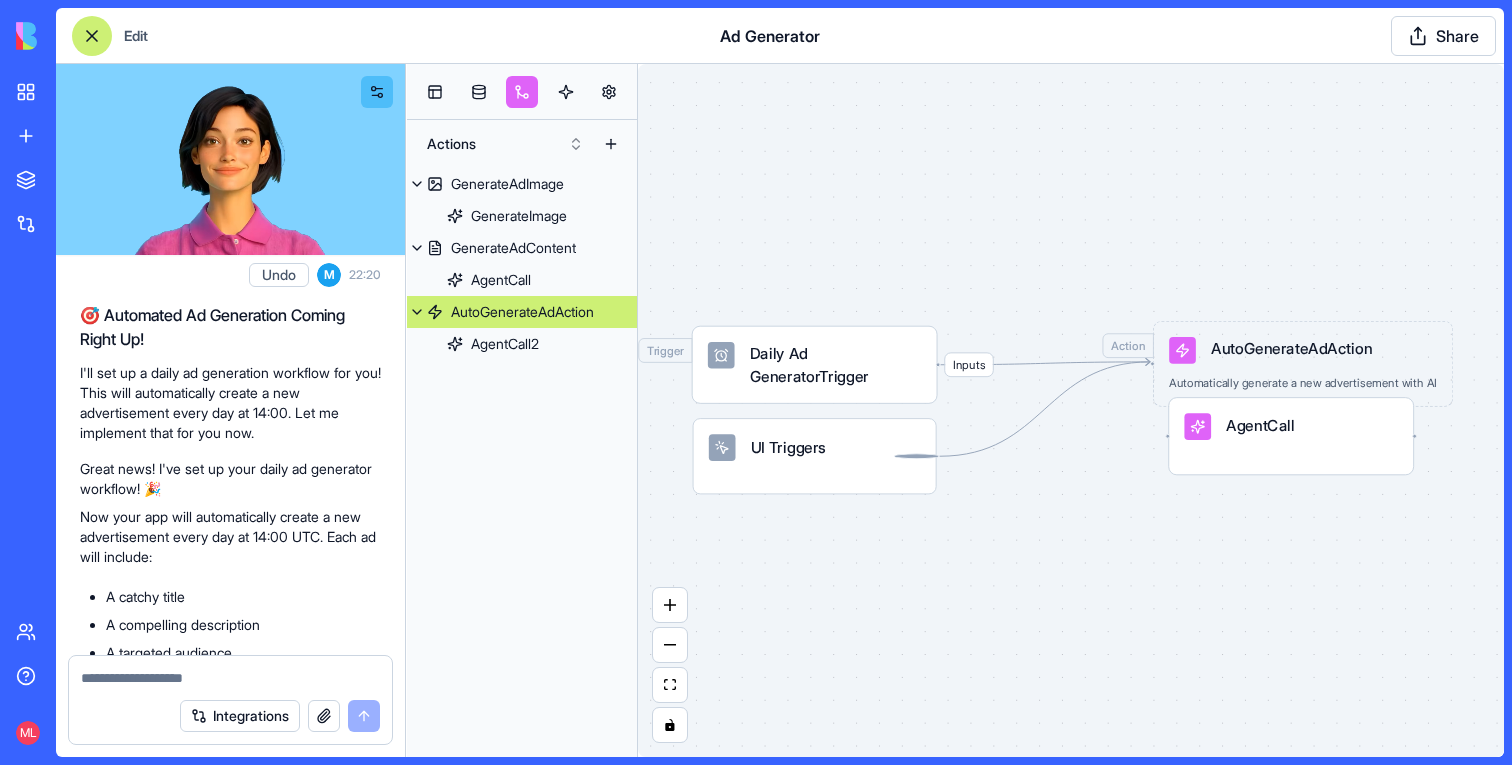 click on "AutoGenerateAdAction" at bounding box center (522, 312) 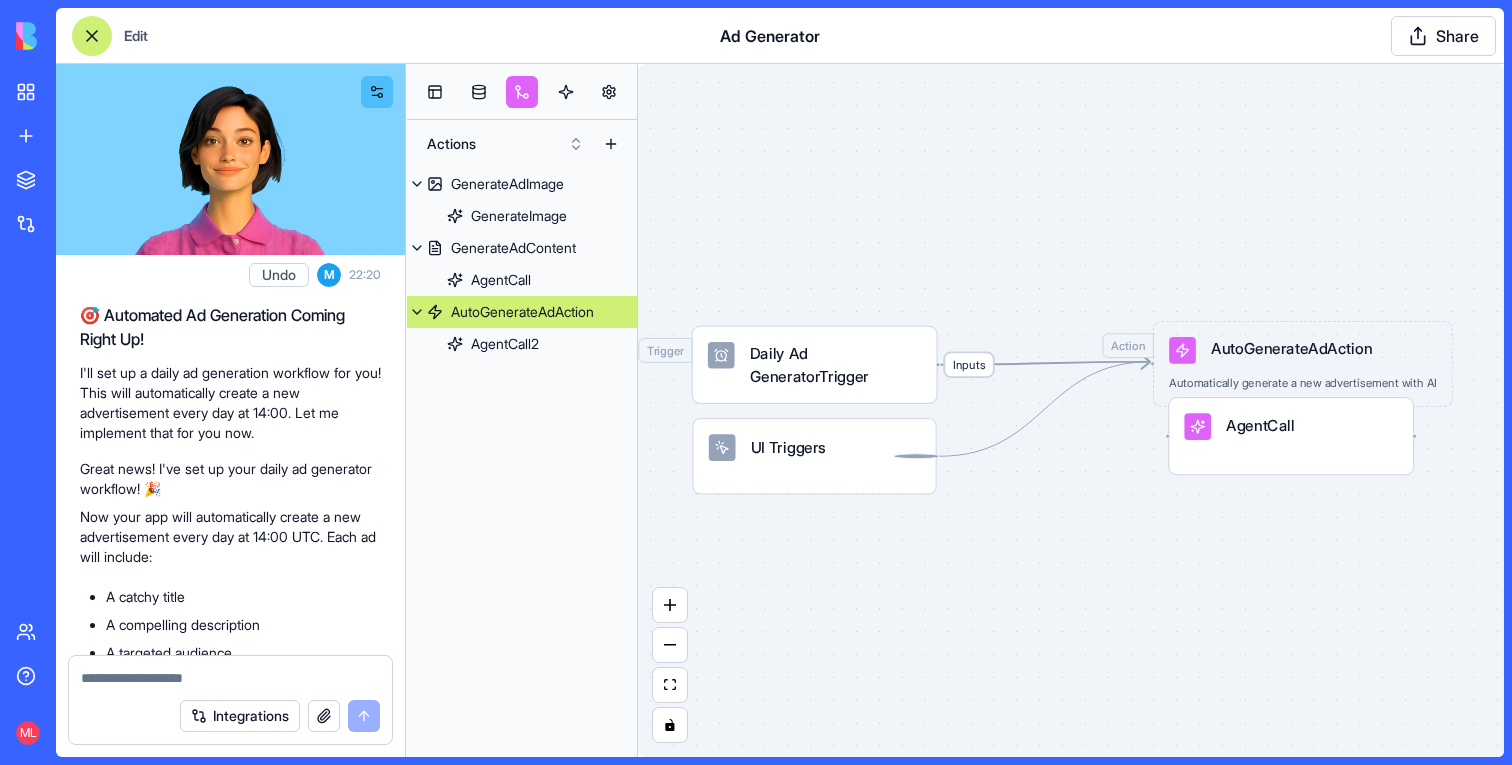 click on "Inputs" at bounding box center [969, 364] 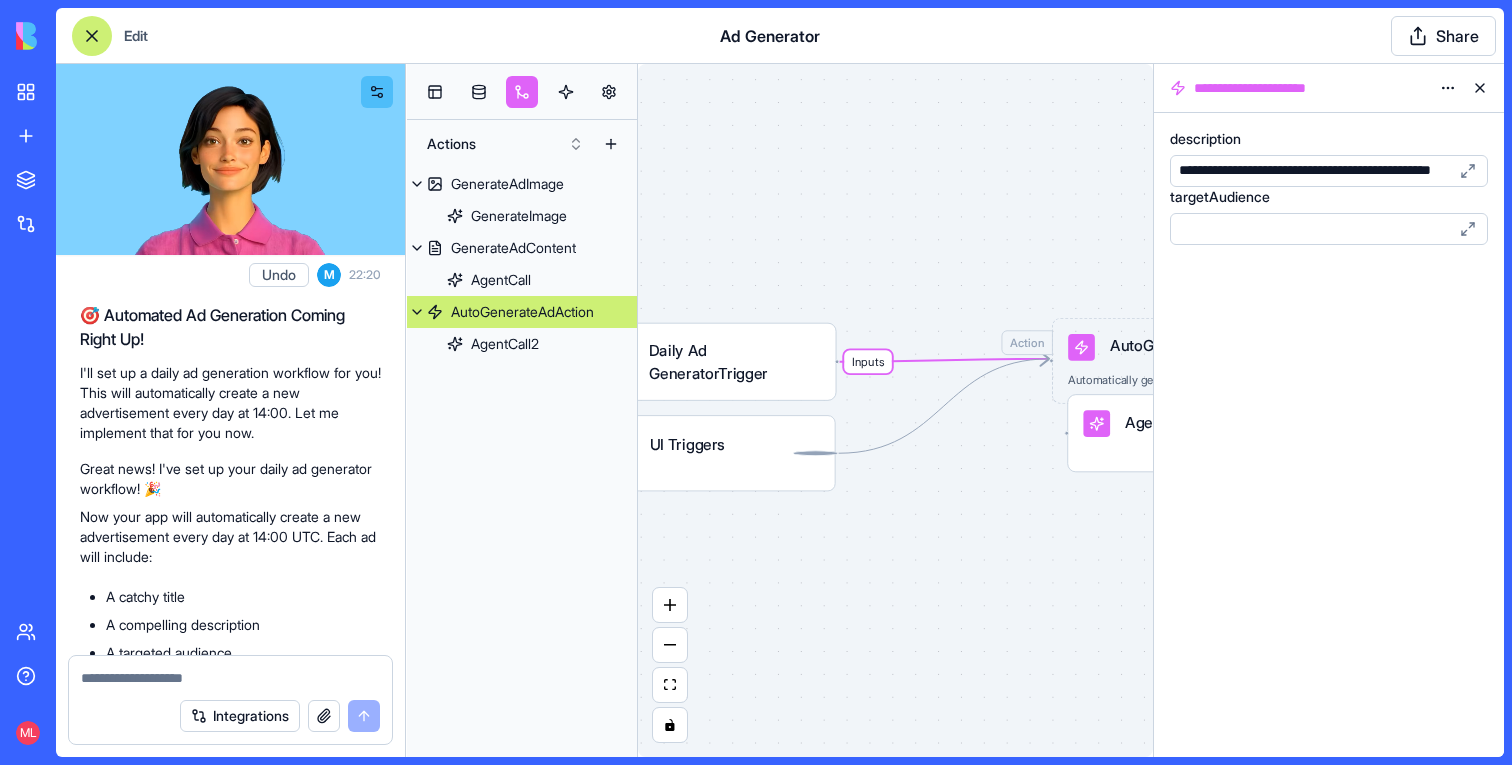 click on "AgentCall" at bounding box center (1190, 433) 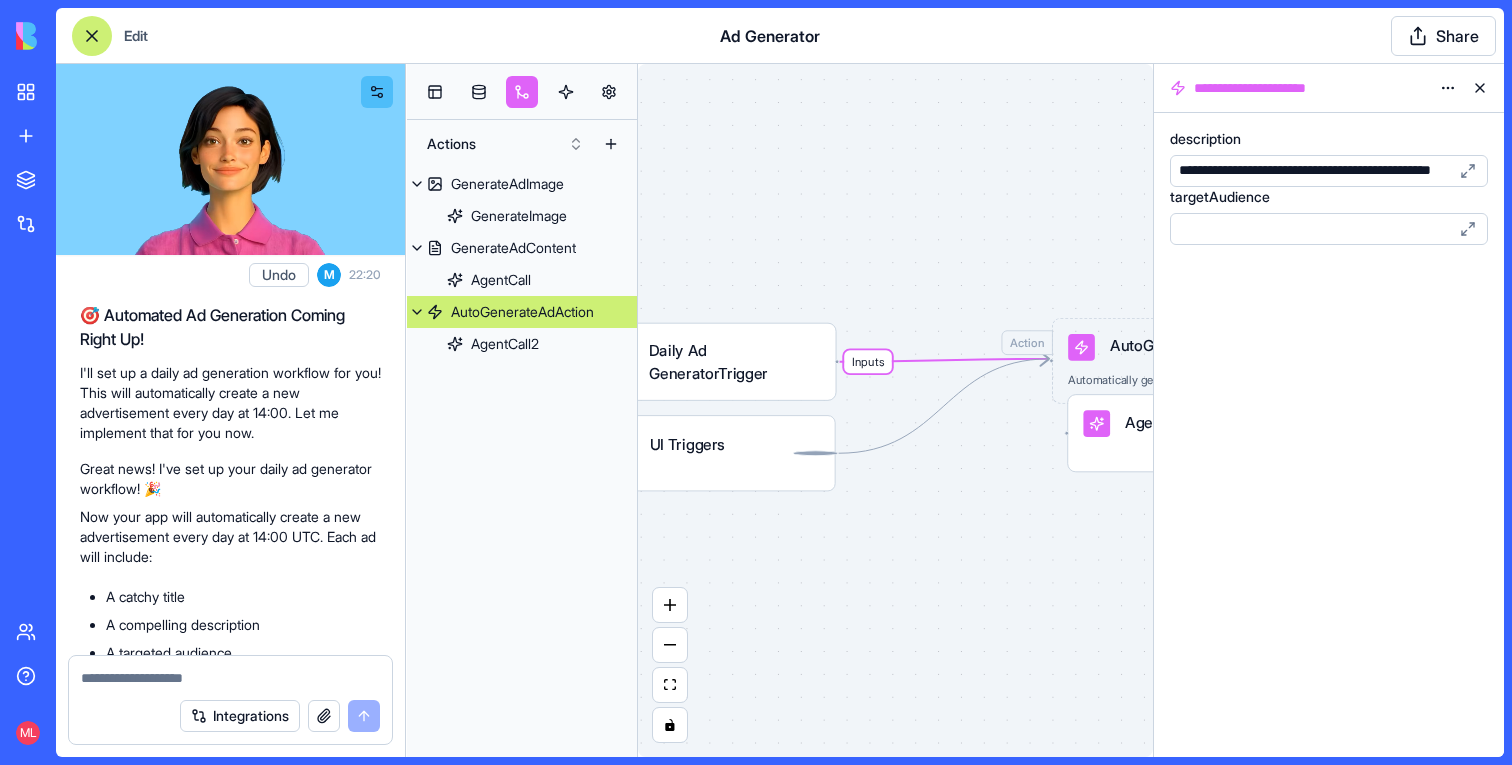 click on "AutoGenerateAdAction Automatically generate a new advertisement with AI" at bounding box center [1202, 360] 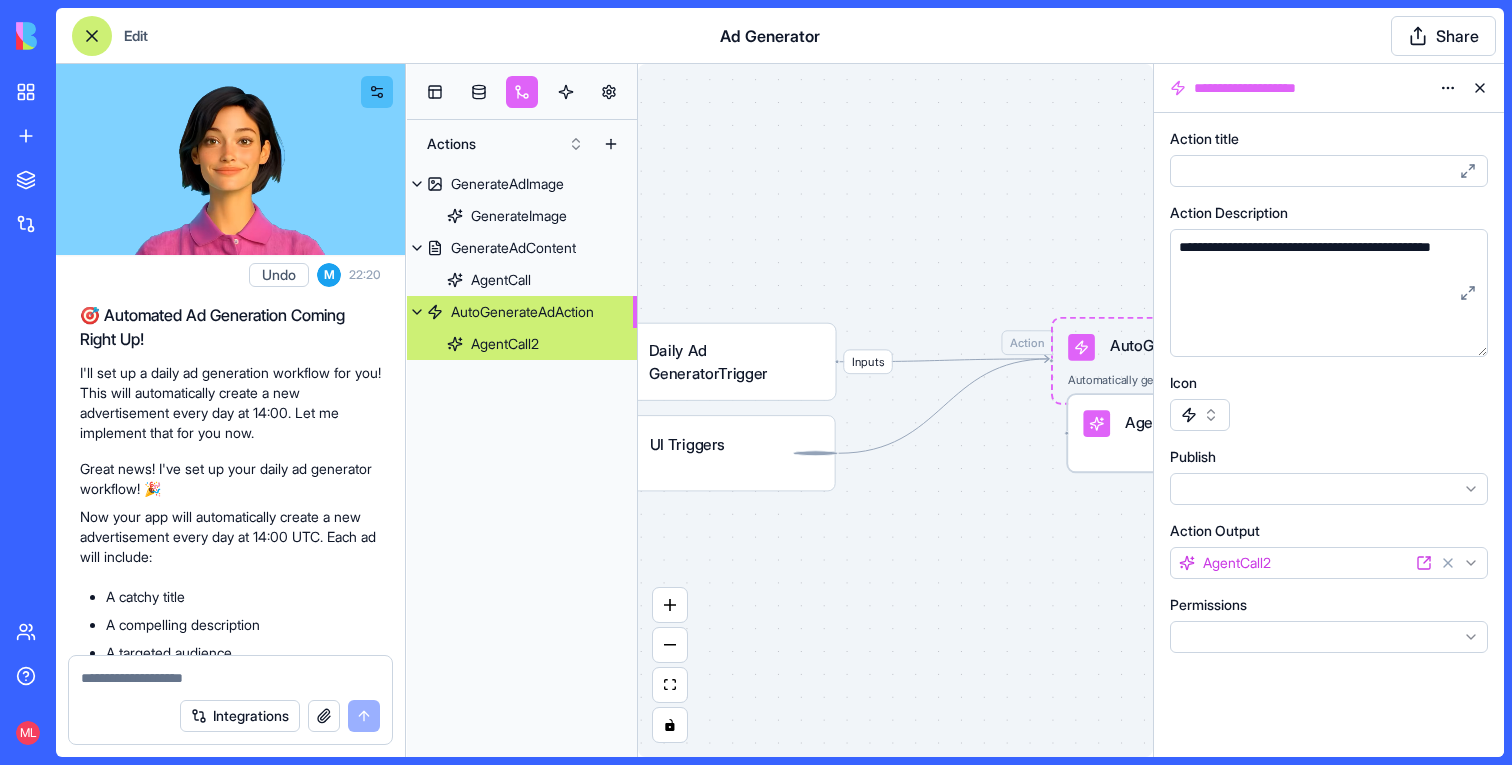 click on "AgentCall" at bounding box center (1190, 433) 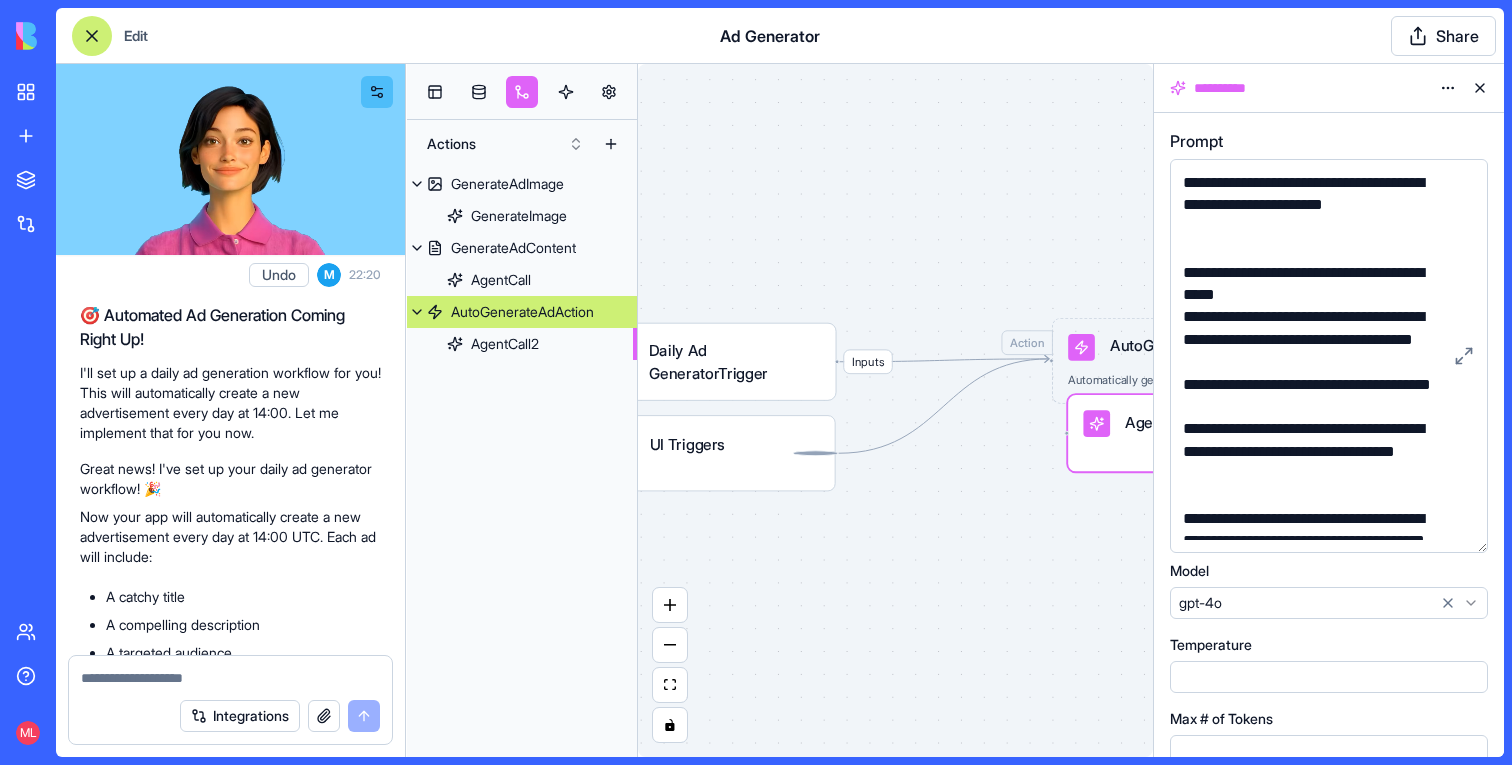 drag, startPoint x: 1480, startPoint y: 283, endPoint x: 1495, endPoint y: 608, distance: 325.34598 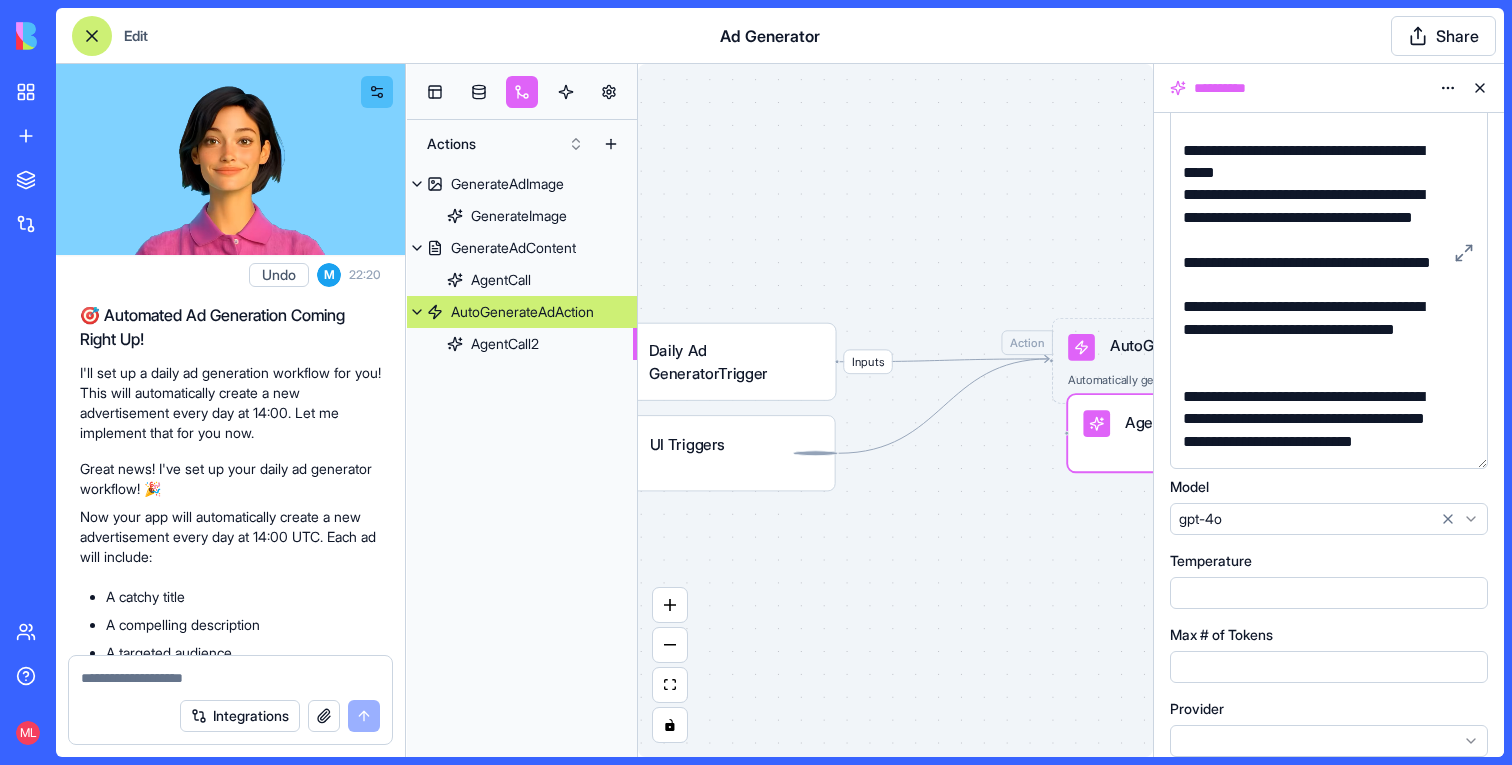 scroll, scrollTop: 0, scrollLeft: 0, axis: both 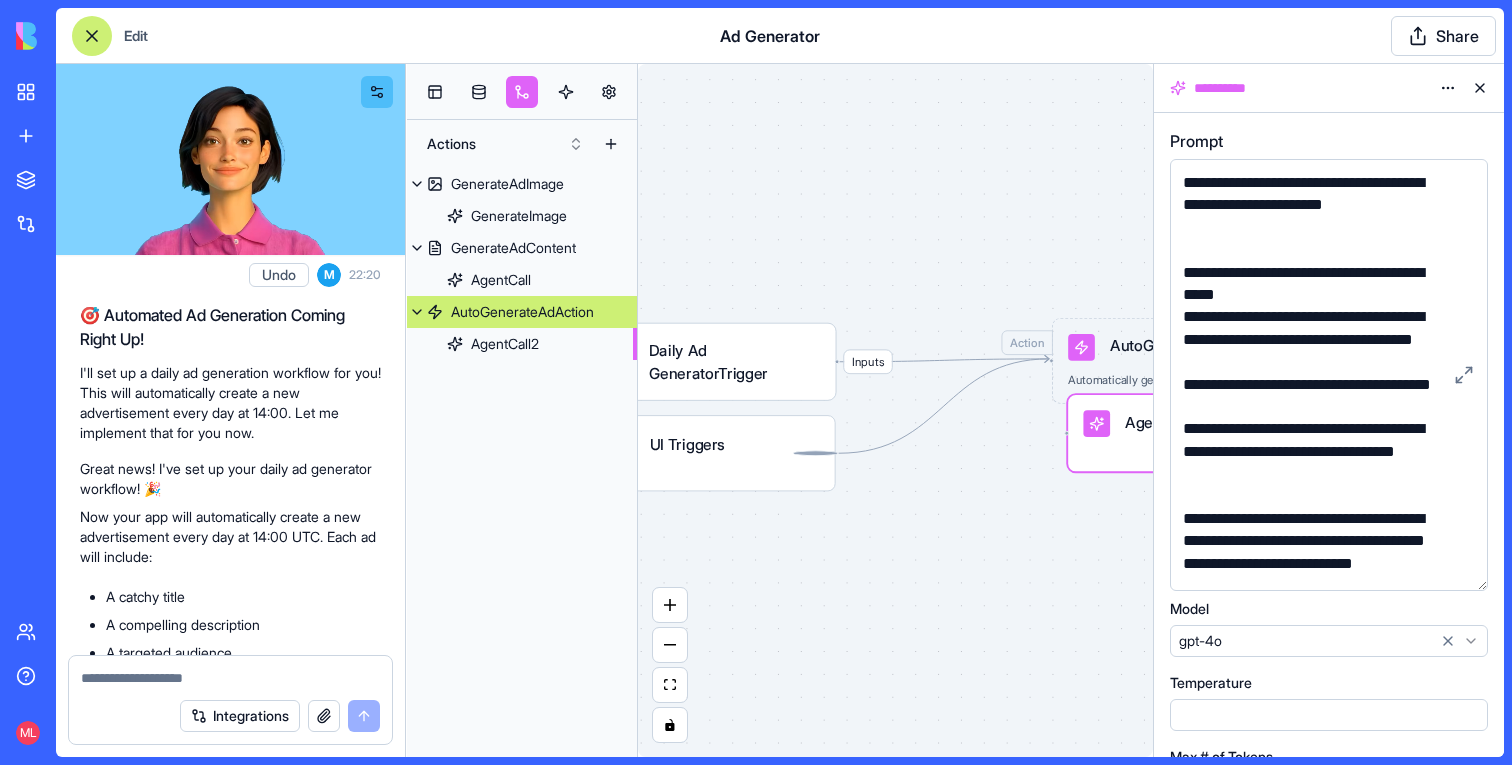 click on "Inputs Trigger Daily Ad GeneratorTrigger UI Triggers Action AutoGenerateAdAction Automatically generate a new advertisement with AI AgentCall" at bounding box center [895, 410] 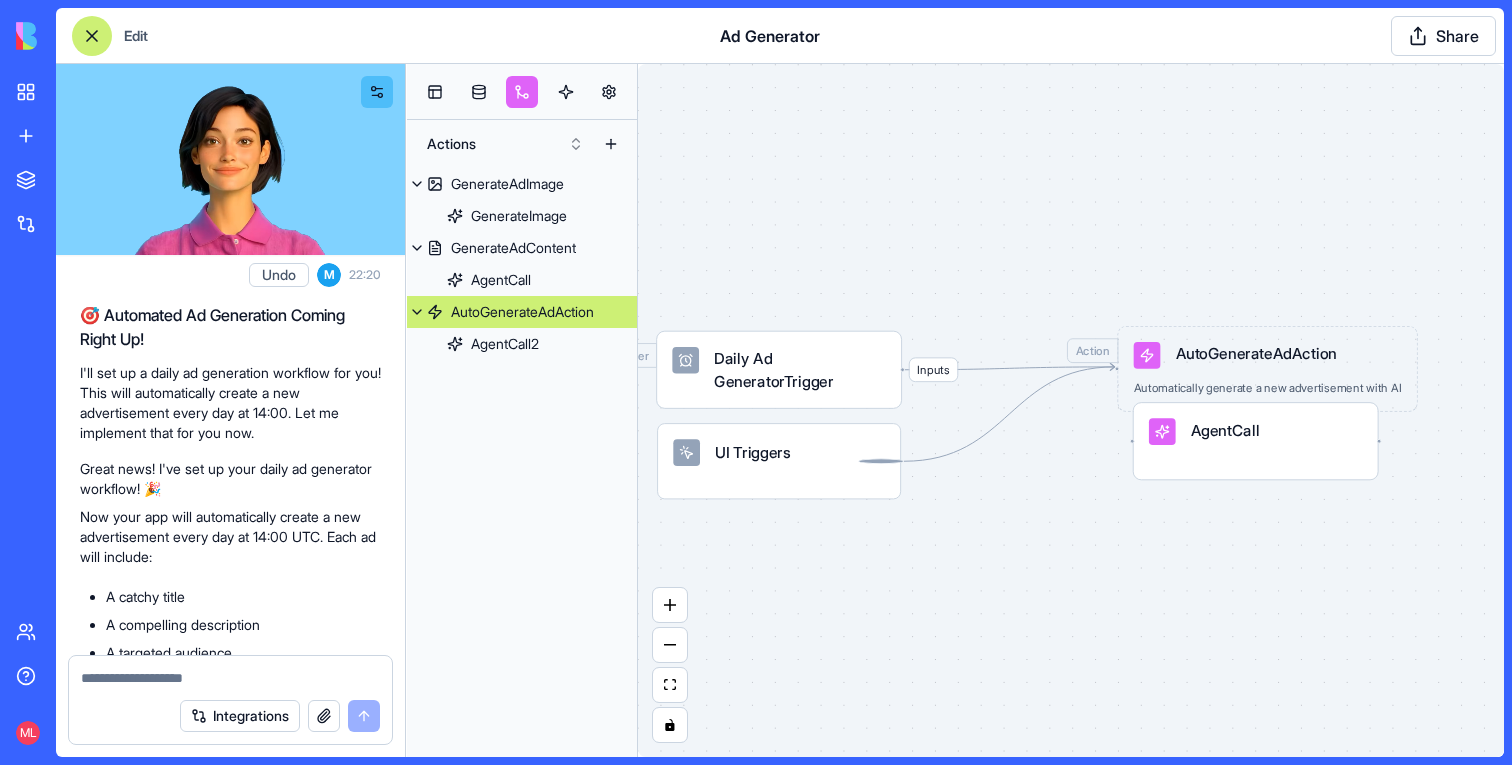 click on "Inputs Trigger Daily Ad GeneratorTrigger UI Triggers Action AutoGenerateAdAction Automatically generate a new advertisement with AI AgentCall" at bounding box center [1071, 410] 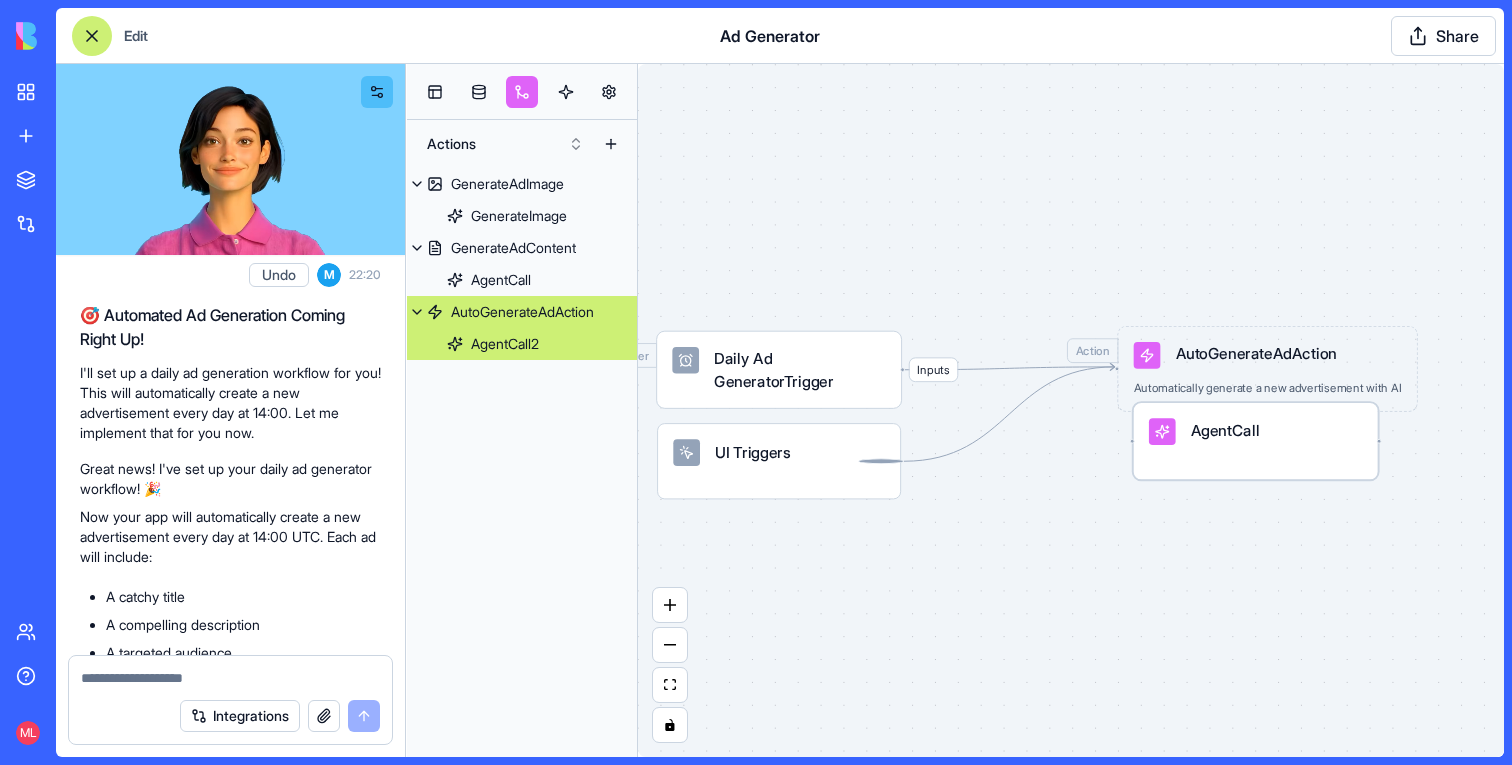 click on "AgentCall" at bounding box center [1255, 431] 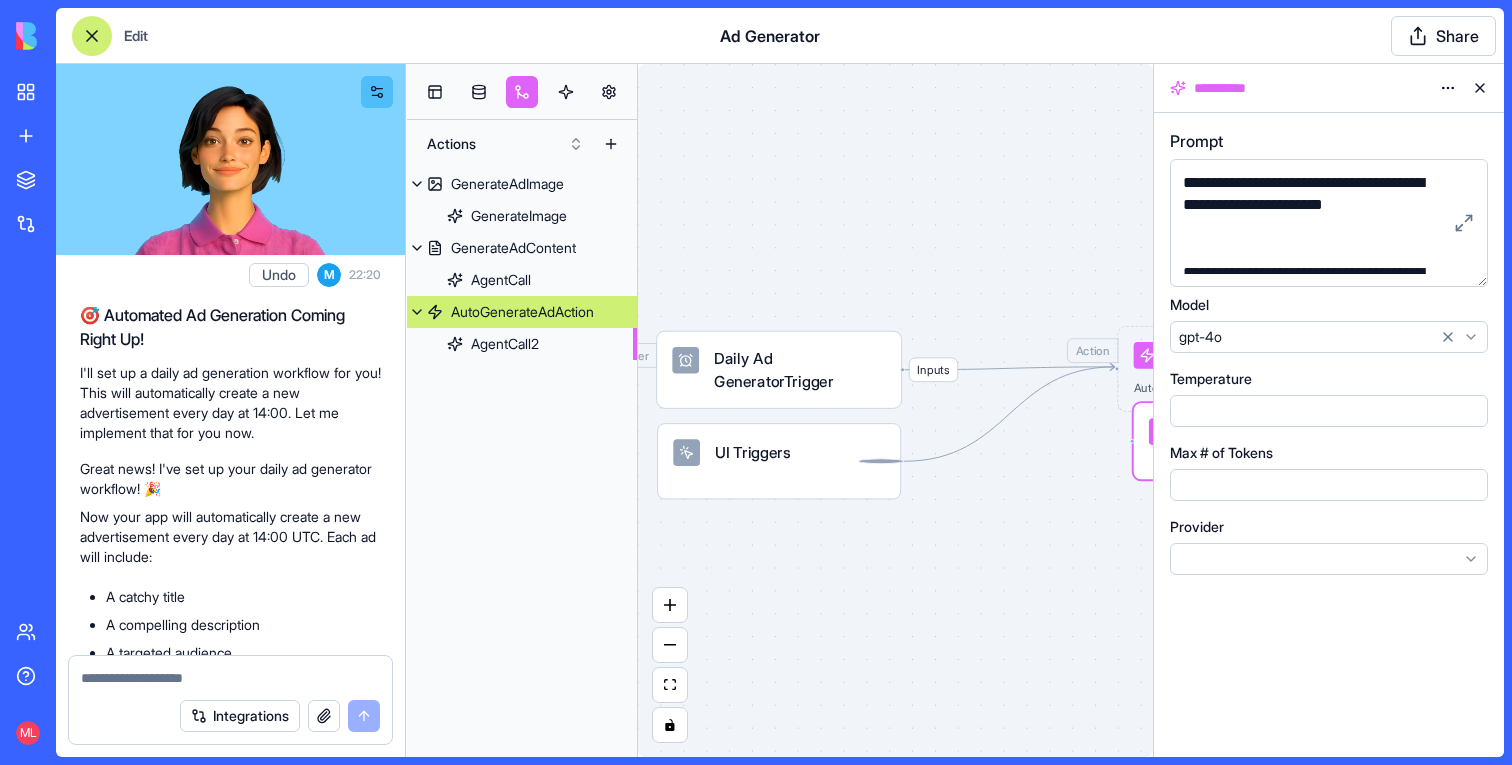 click on "Inputs Trigger Daily Ad GeneratorTrigger UI Triggers Action AutoGenerateAdAction Automatically generate a new advertisement with AI AgentCall" at bounding box center (895, 410) 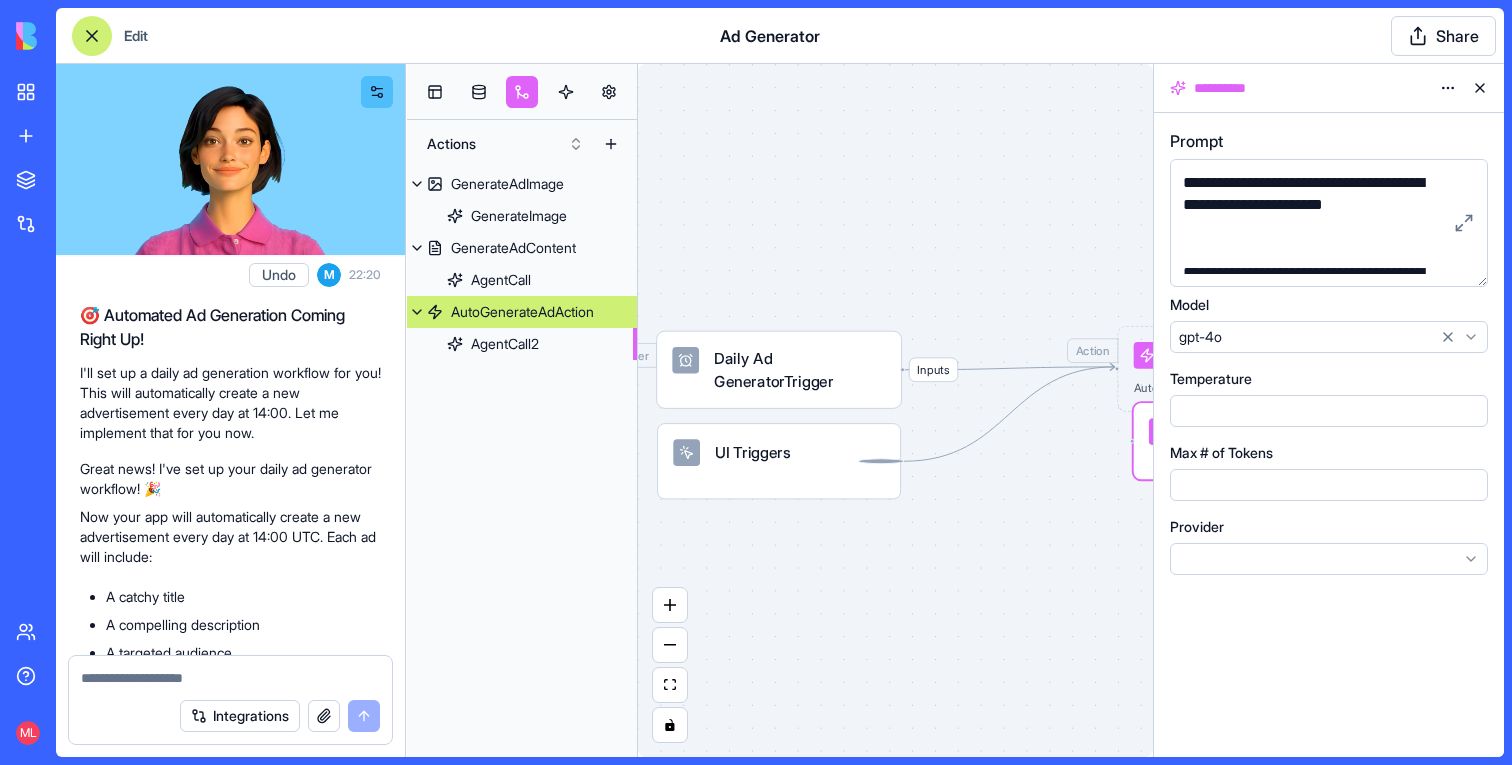 click at bounding box center (1480, 88) 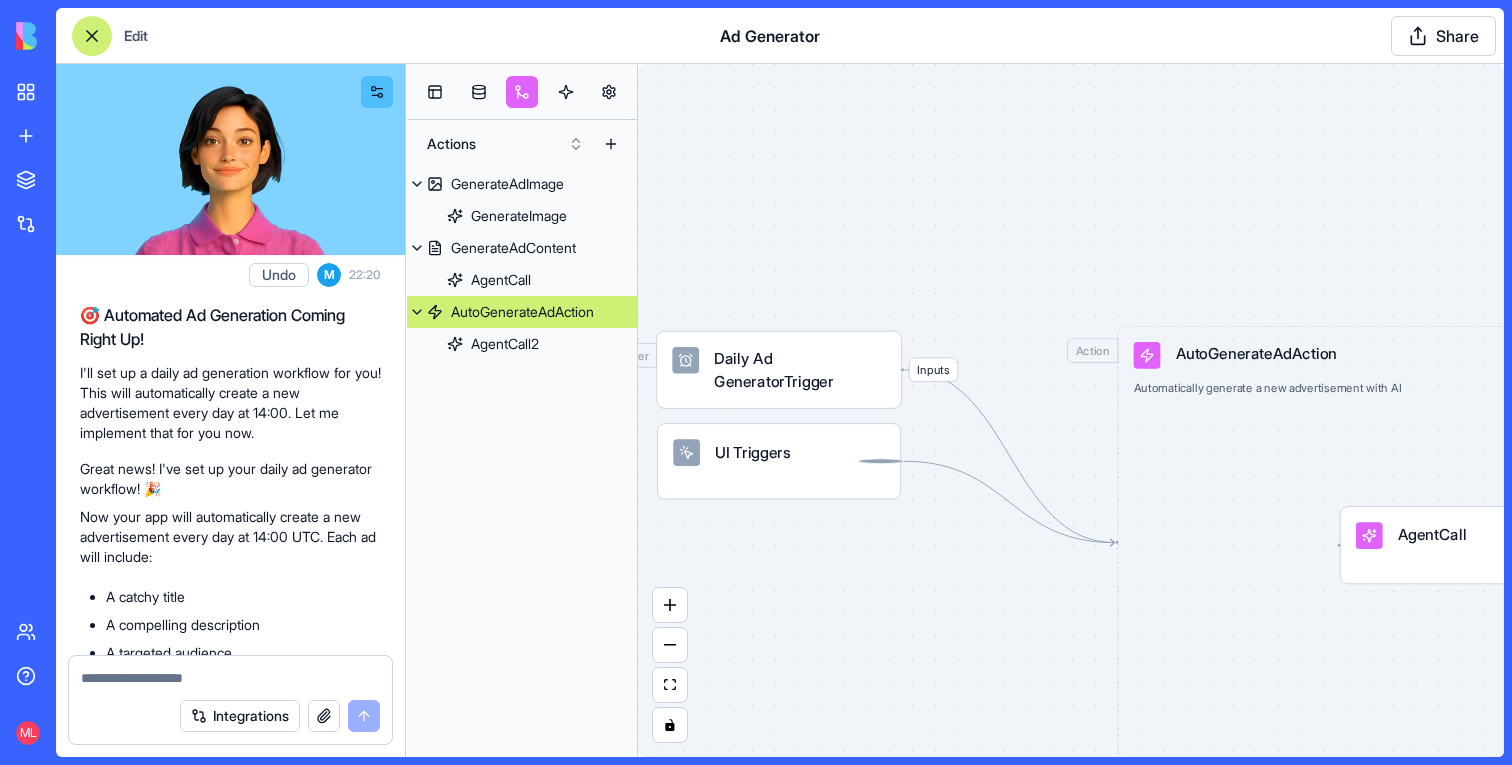 drag, startPoint x: 1236, startPoint y: 451, endPoint x: 1440, endPoint y: 556, distance: 229.43626 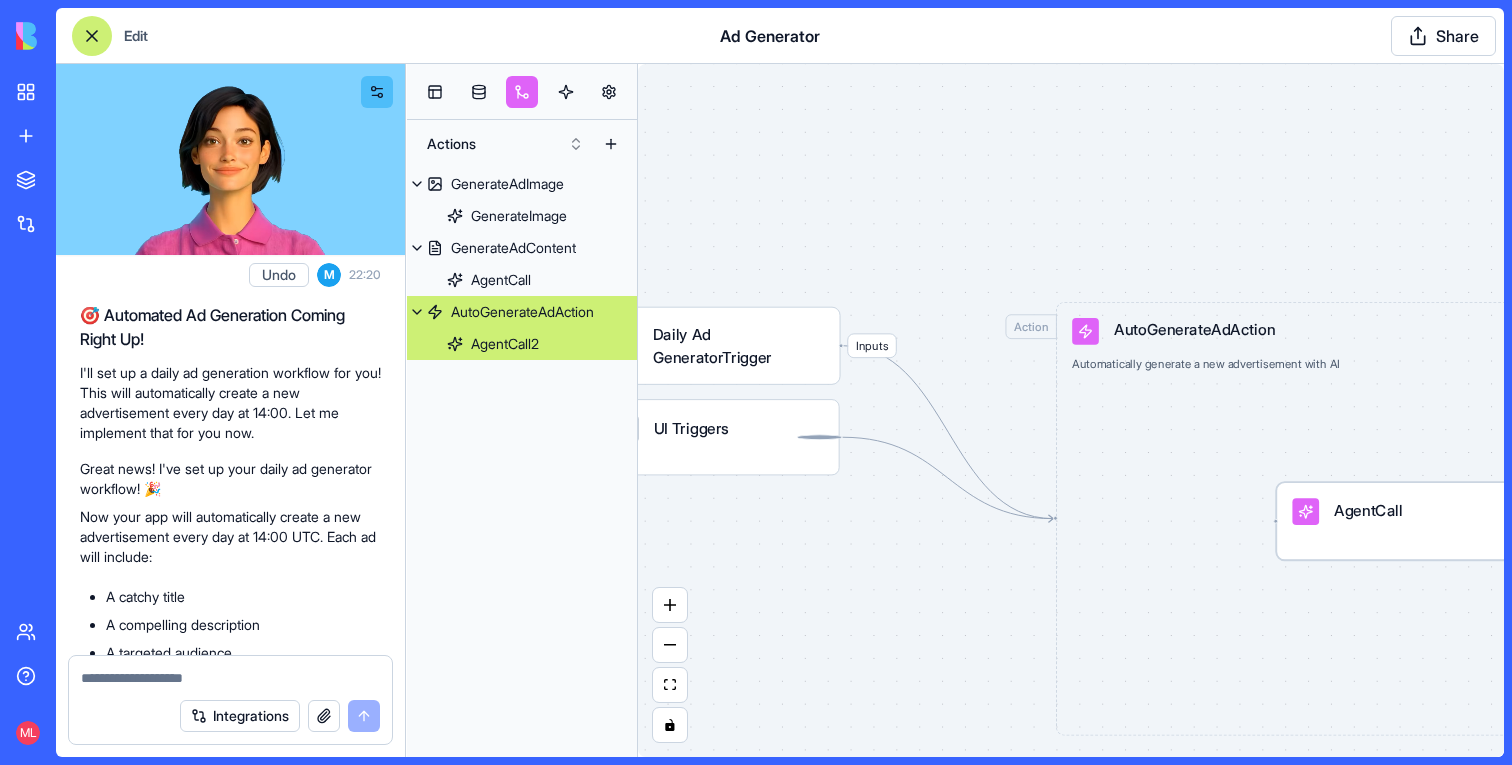 click on "AgentCall" at bounding box center [1399, 521] 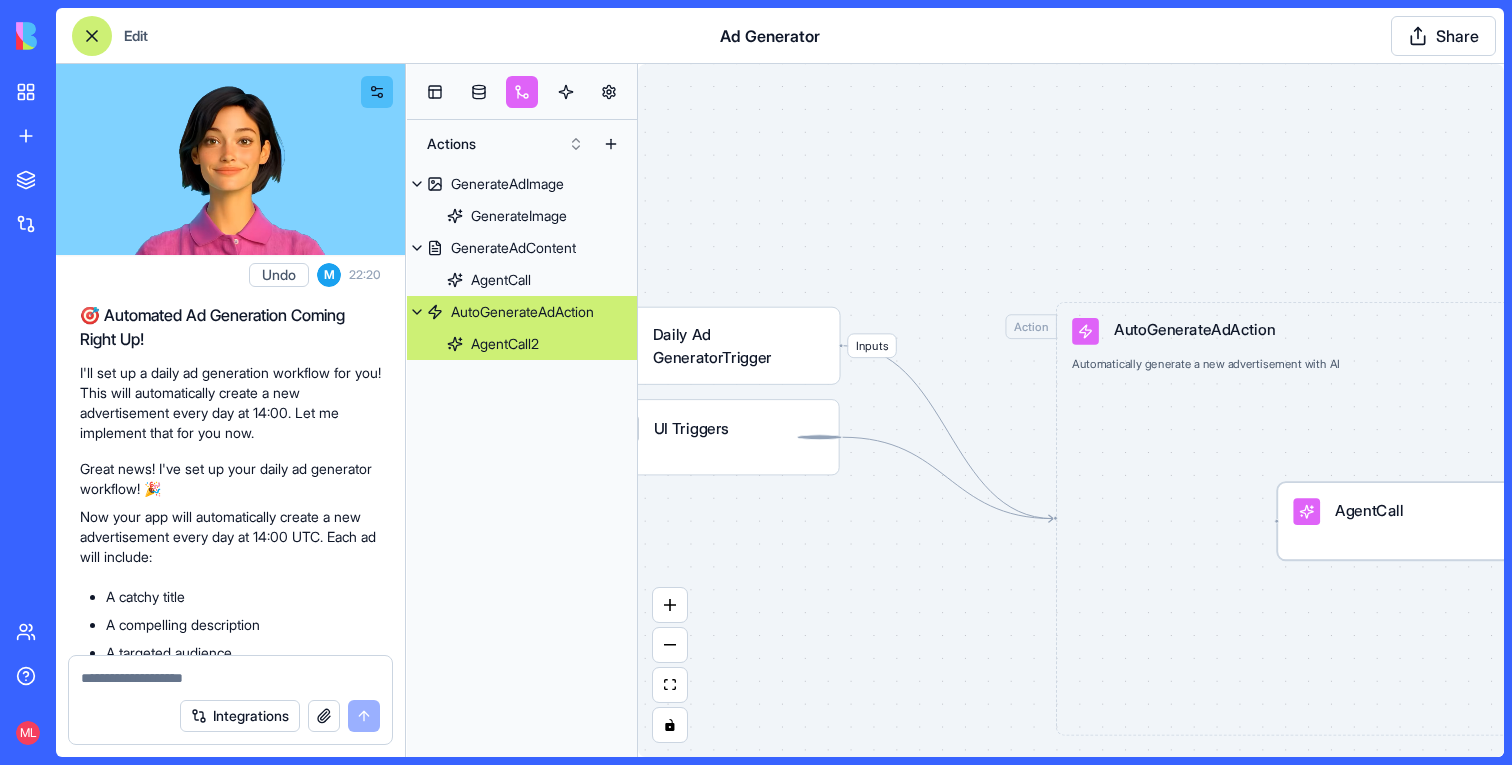 click on "AgentCall" at bounding box center (1400, 521) 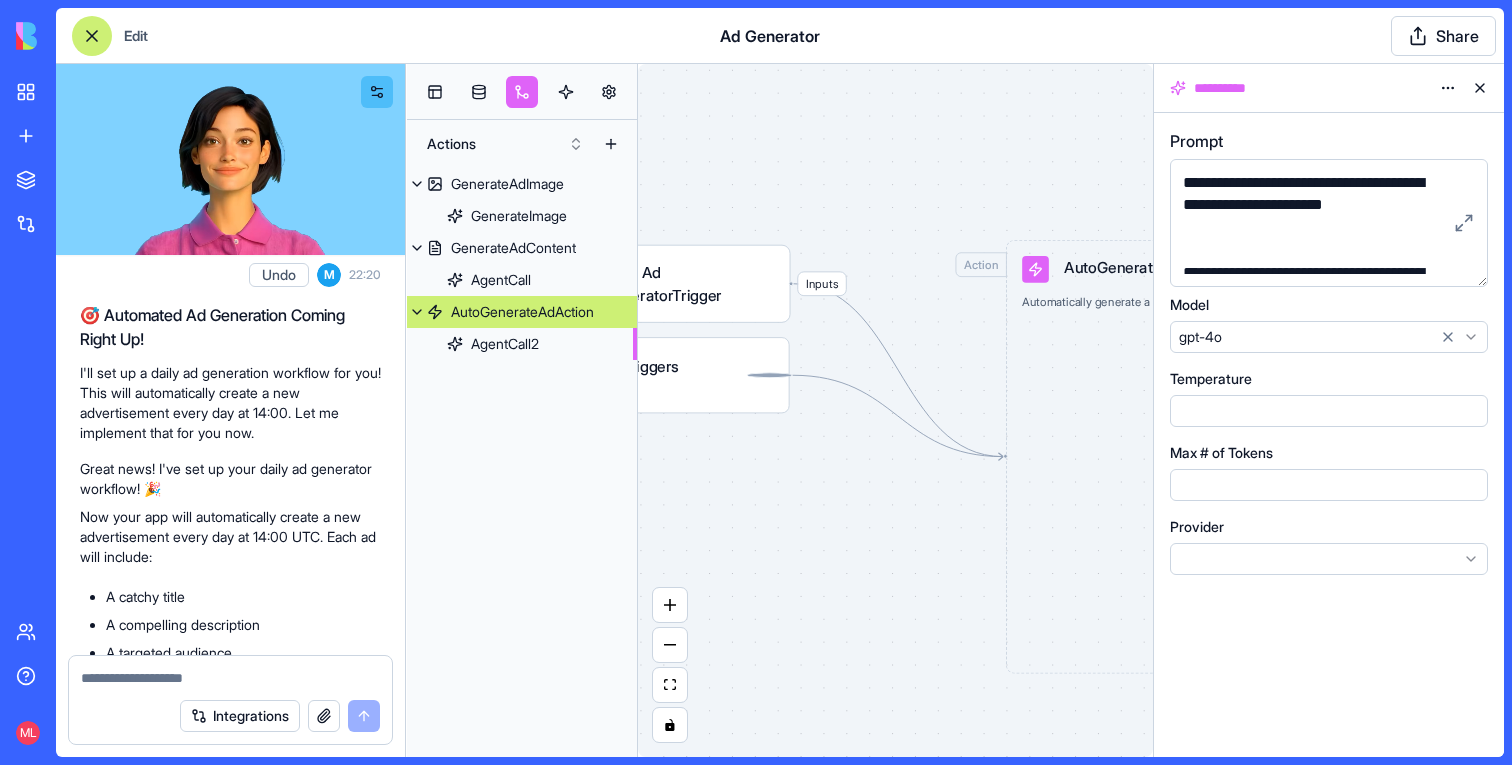 click on "Inputs Trigger Daily Ad GeneratorTrigger UI Triggers Action AutoGenerateAdAction Automatically generate a new advertisement with AI AgentCall" at bounding box center (895, 410) 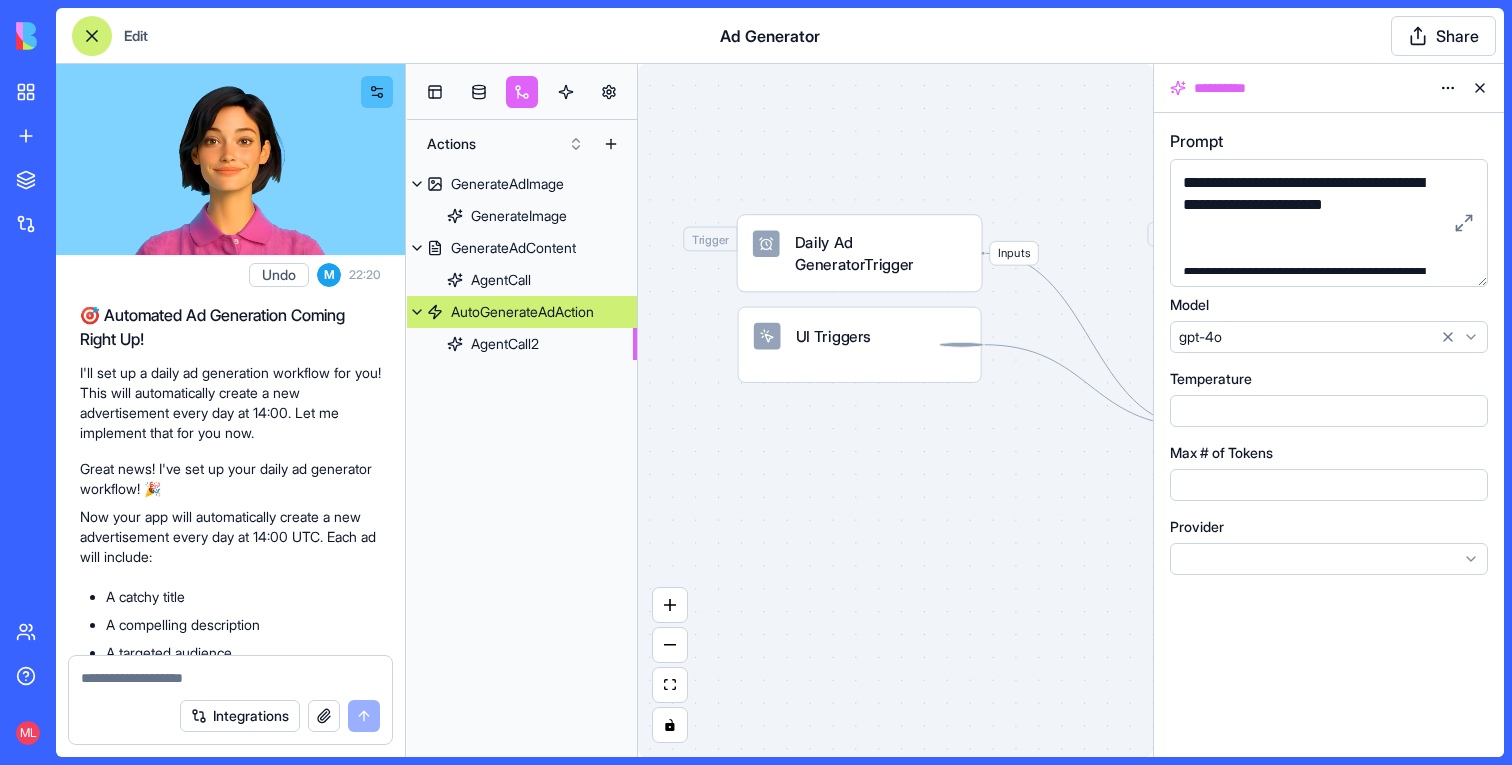 click on "Inputs Trigger Daily Ad GeneratorTrigger UI Triggers Action AutoGenerateAdAction Automatically generate a new advertisement with AI AgentCall" at bounding box center (895, 410) 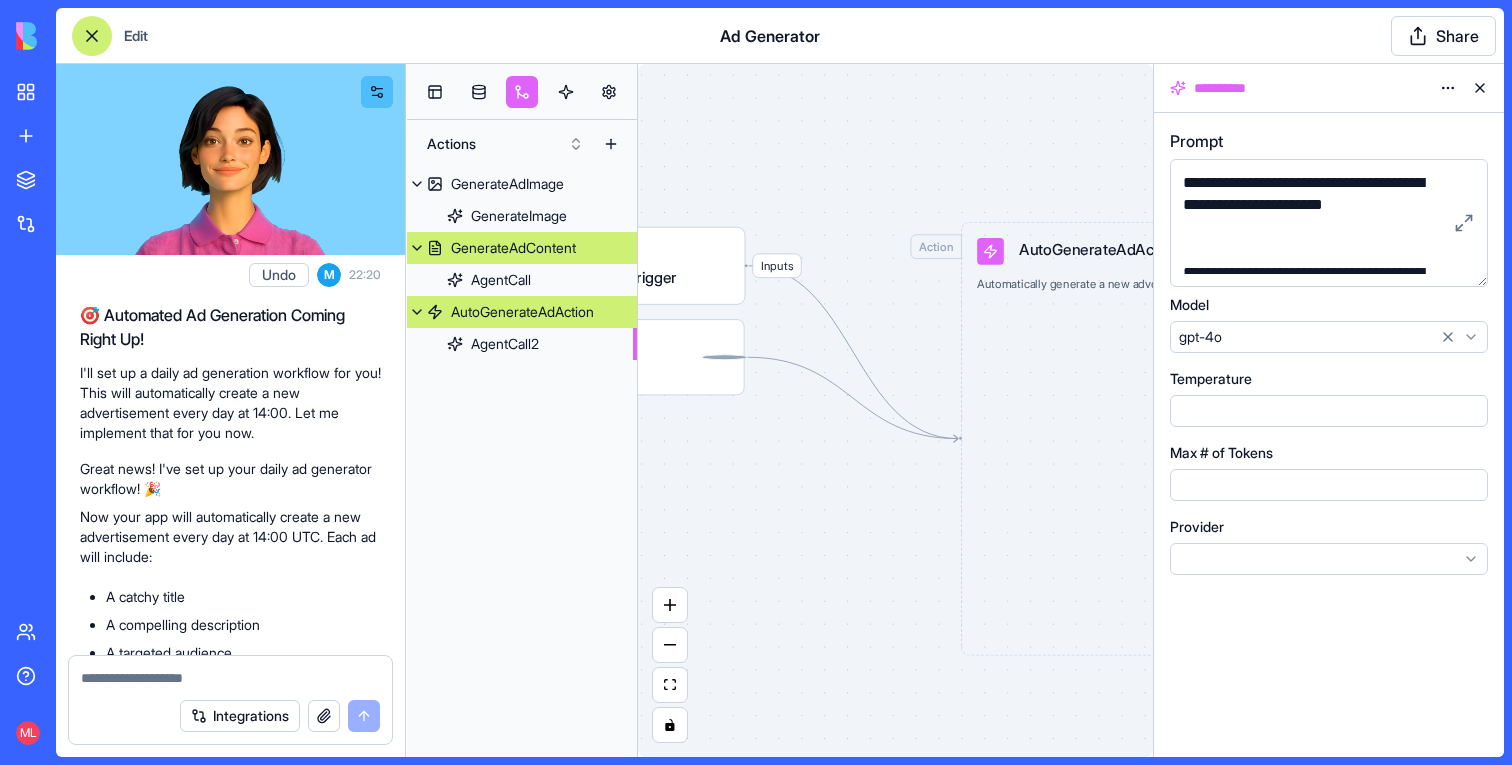 click on "GenerateAdContent" at bounding box center (513, 248) 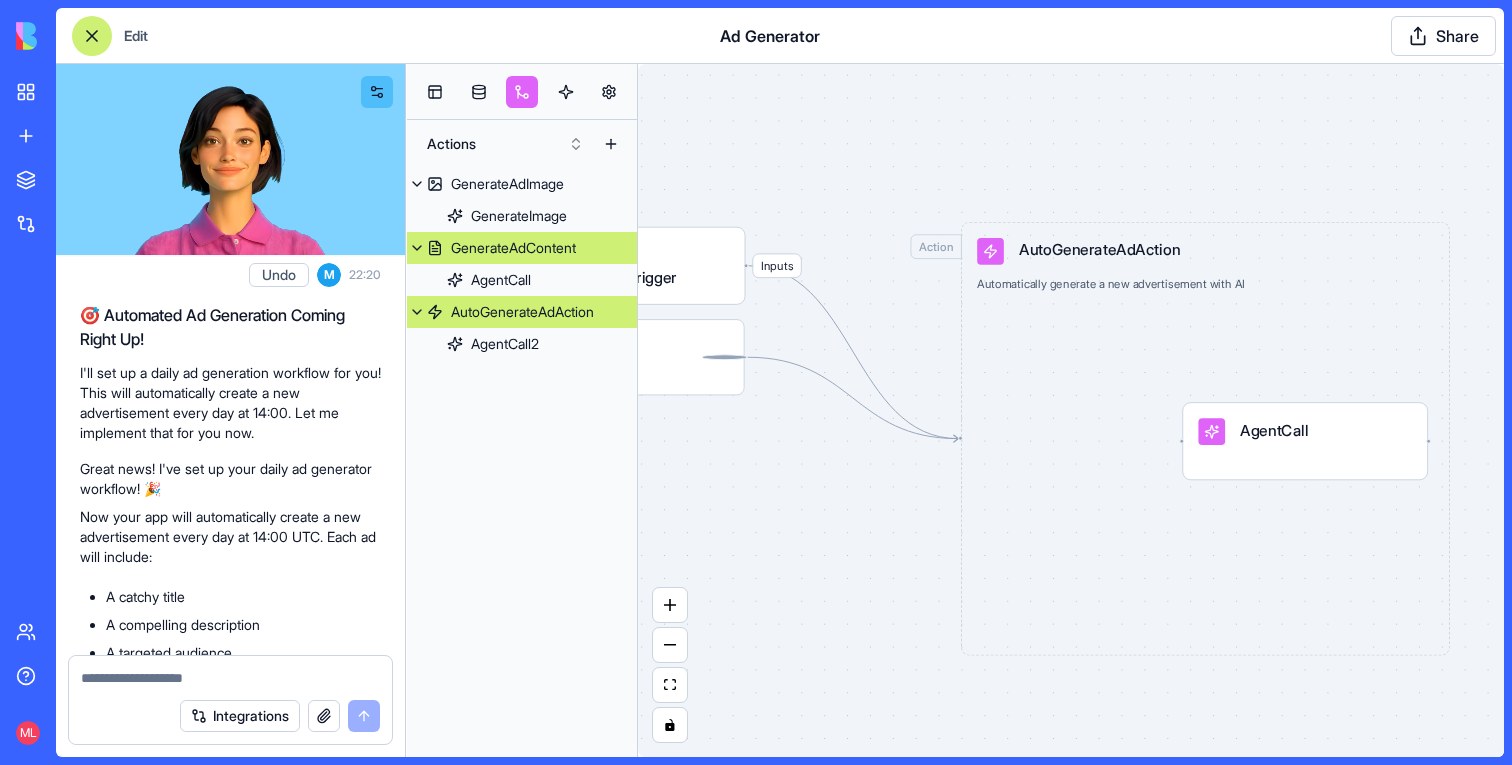 click on "GenerateAdContent" at bounding box center [513, 248] 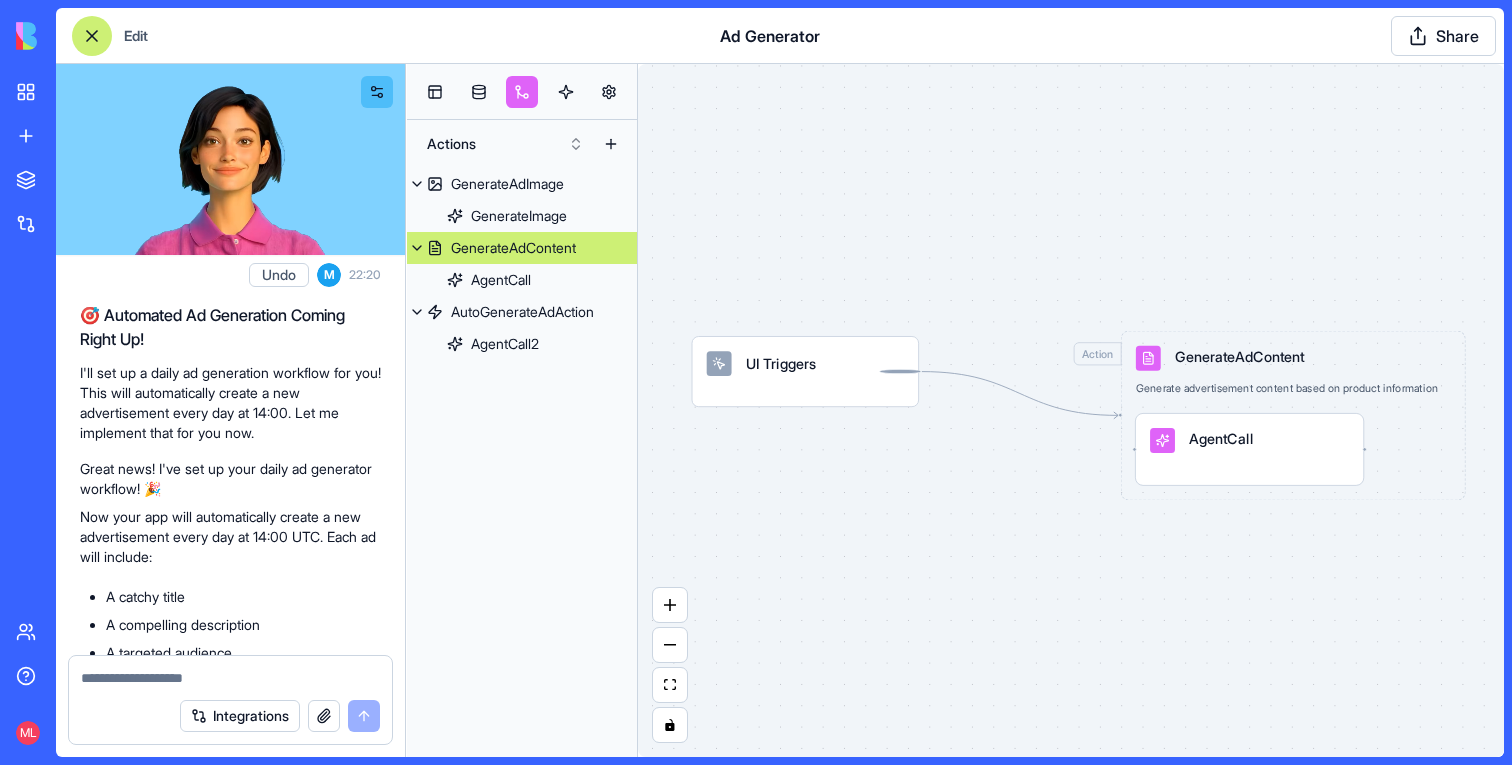 click on "GenerateAdContent" at bounding box center (513, 248) 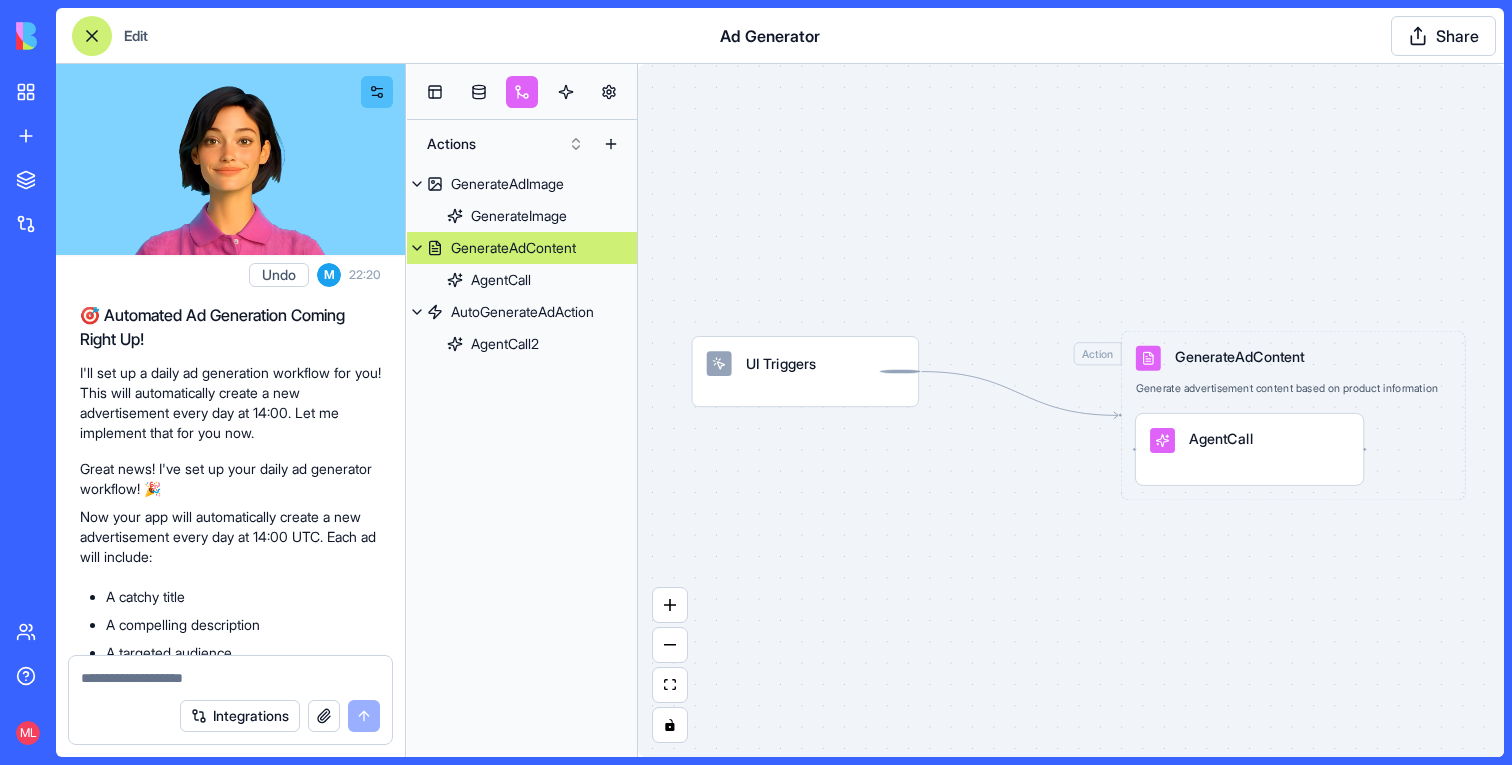 click on "GenerateAdContent" at bounding box center [513, 248] 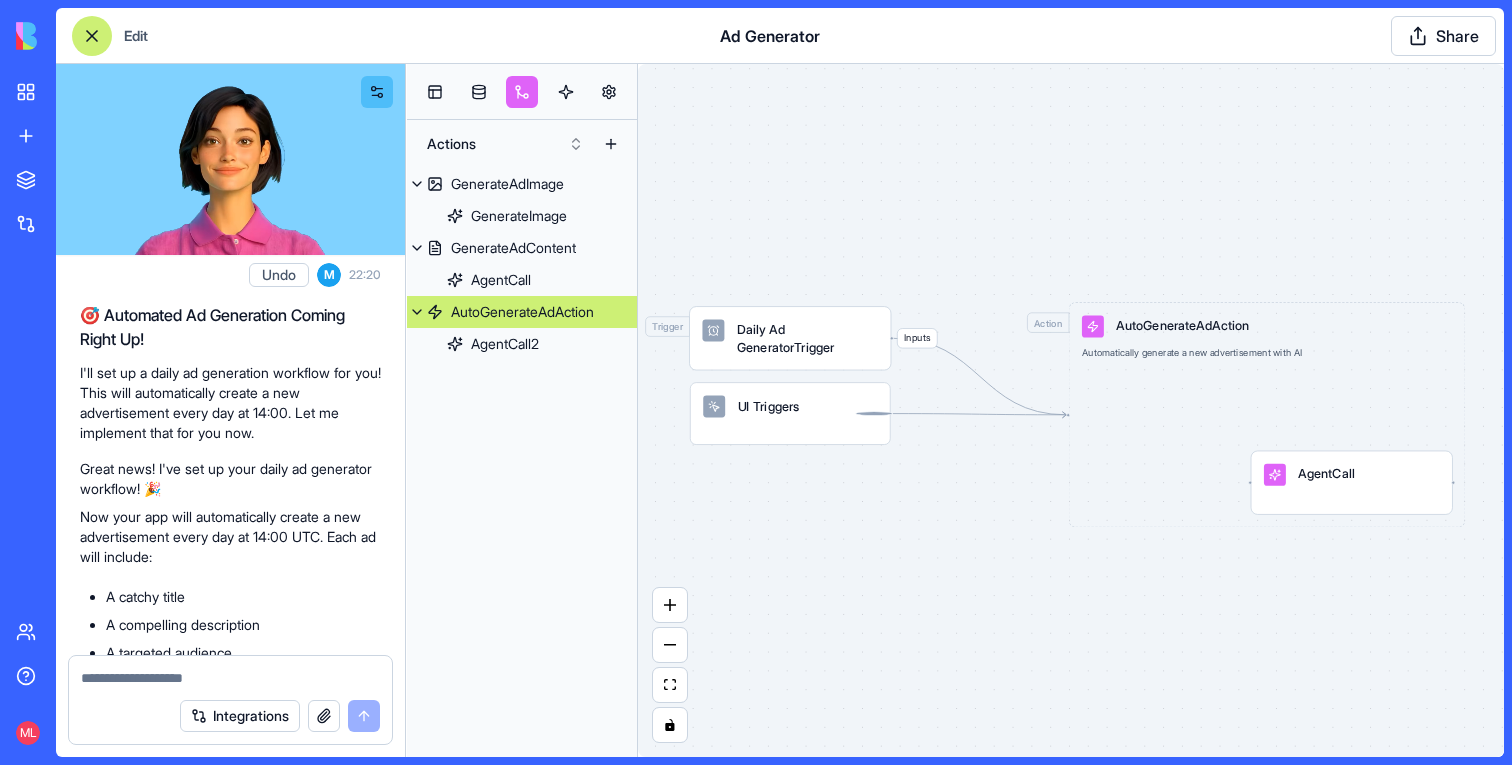 click on "AutoGenerateAdAction" at bounding box center (522, 312) 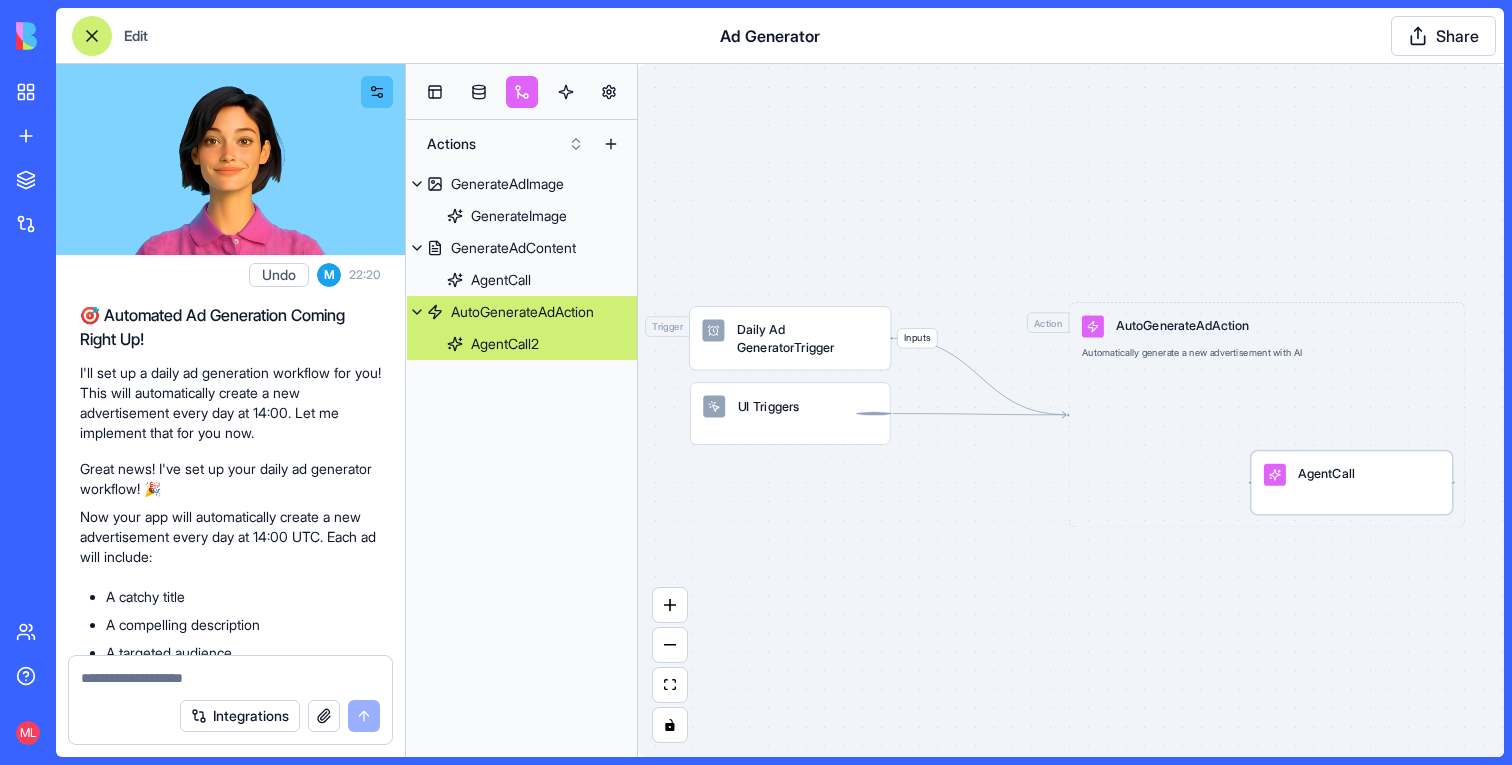 click on "AgentCall" at bounding box center [1352, 475] 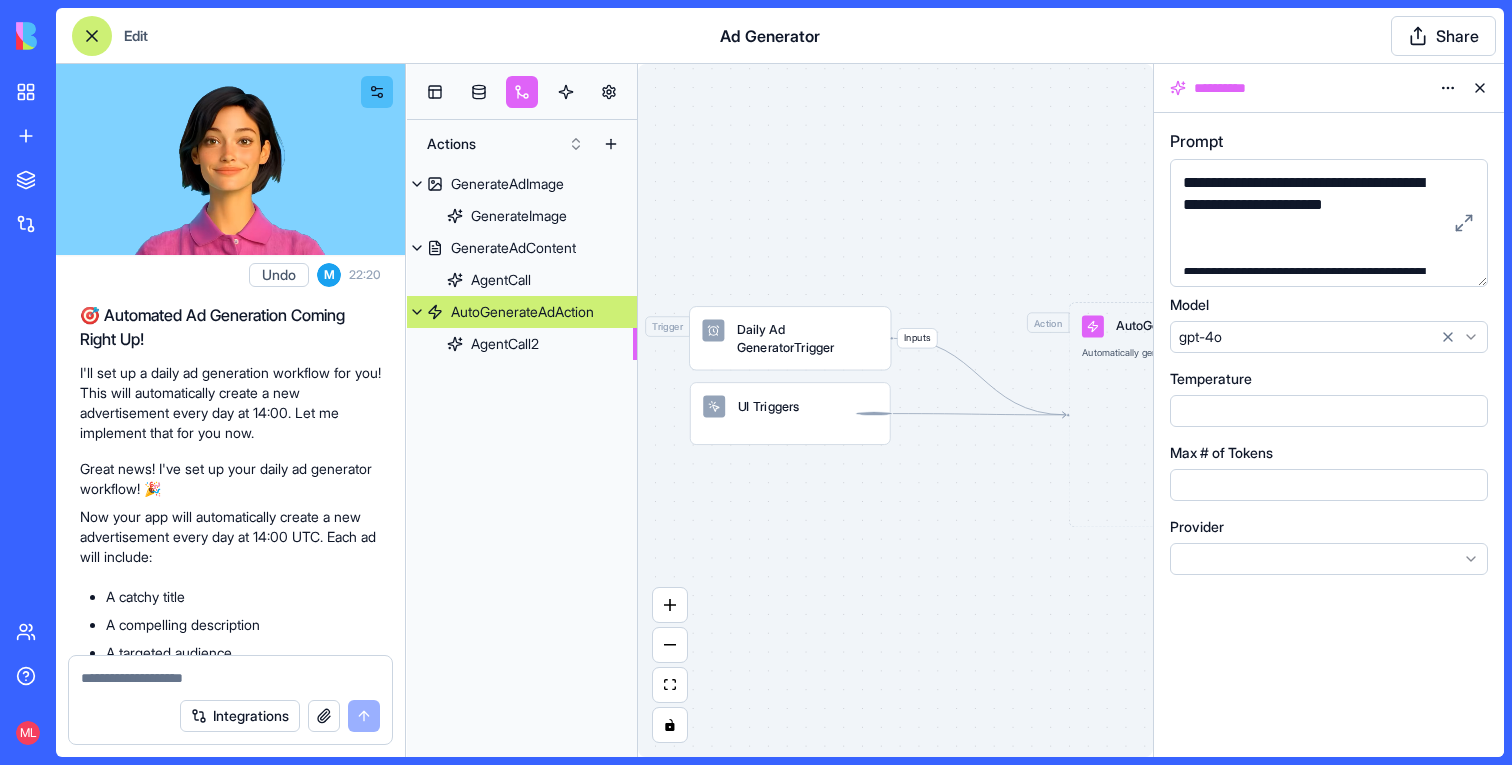 click on "AutoGenerateAdAction" at bounding box center (522, 312) 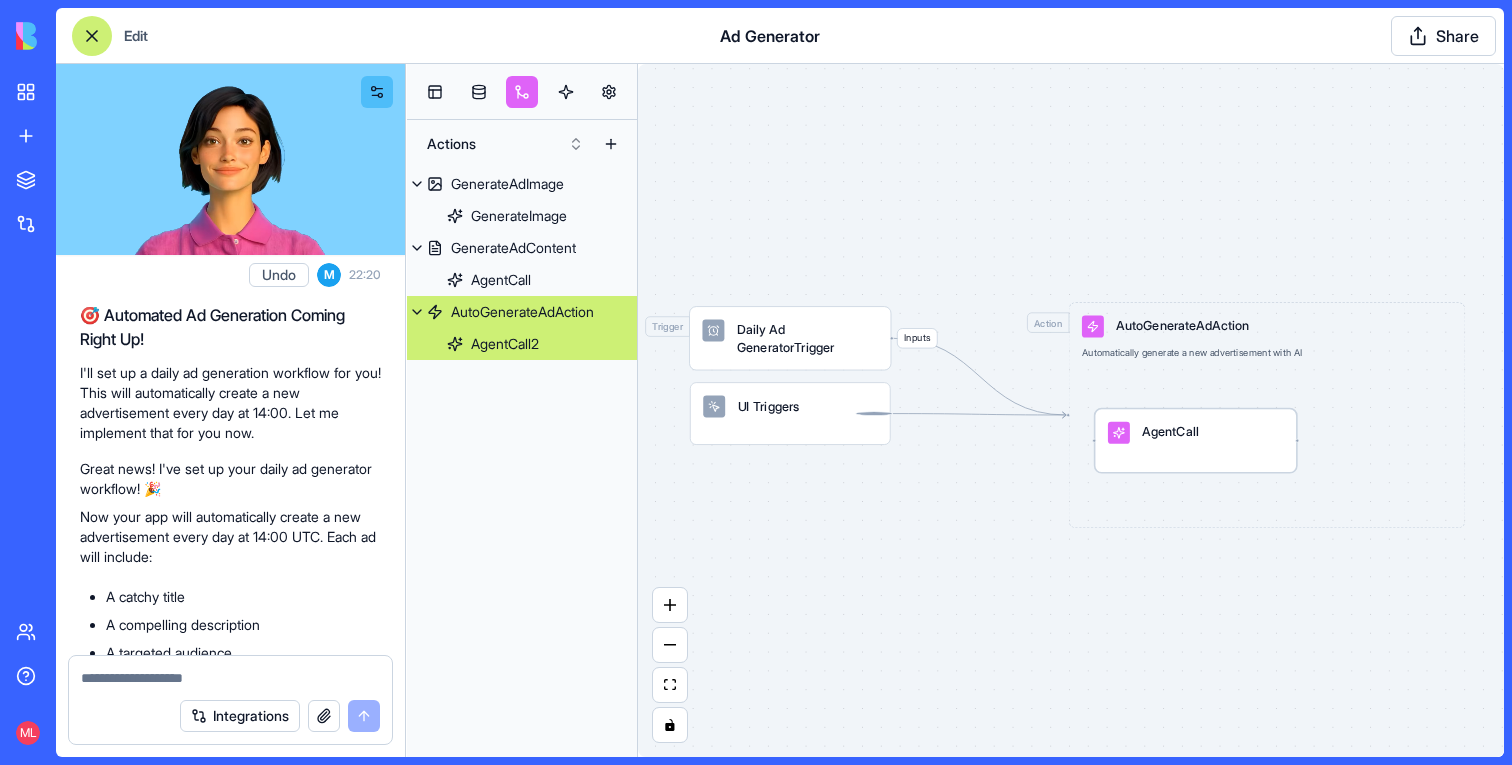 drag, startPoint x: 1313, startPoint y: 497, endPoint x: 1164, endPoint y: 454, distance: 155.08063 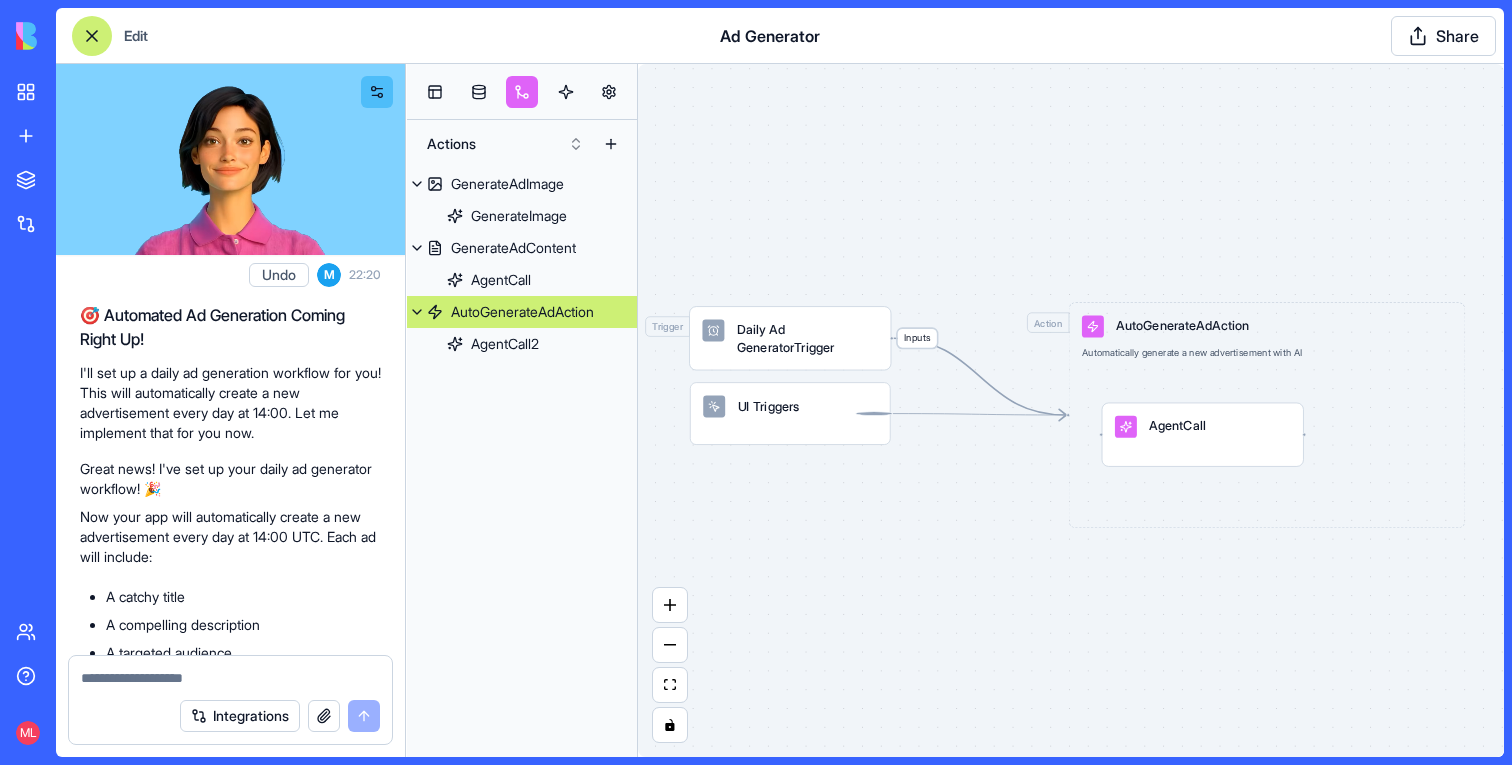 click on "Inputs" at bounding box center [917, 338] 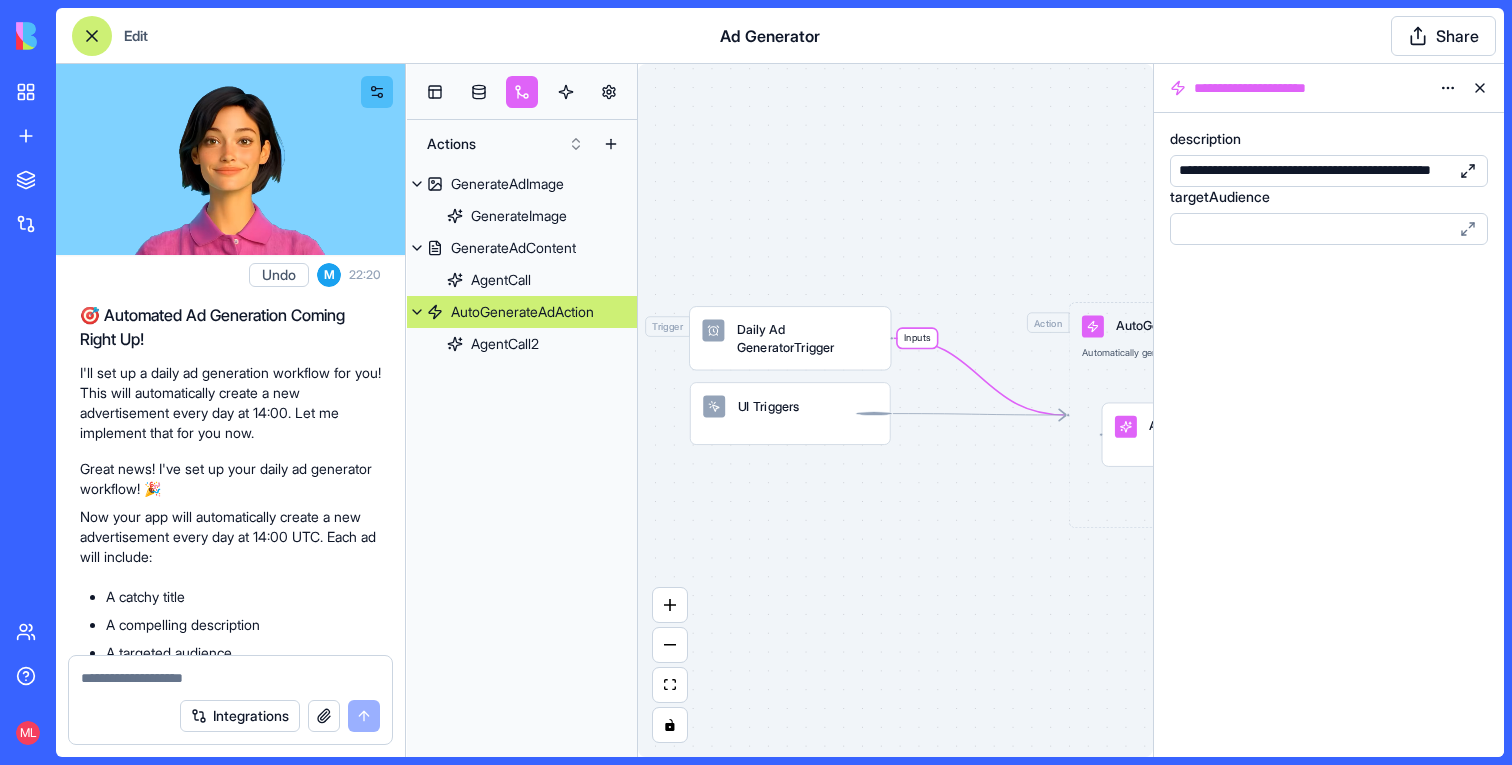 click at bounding box center (1468, 171) 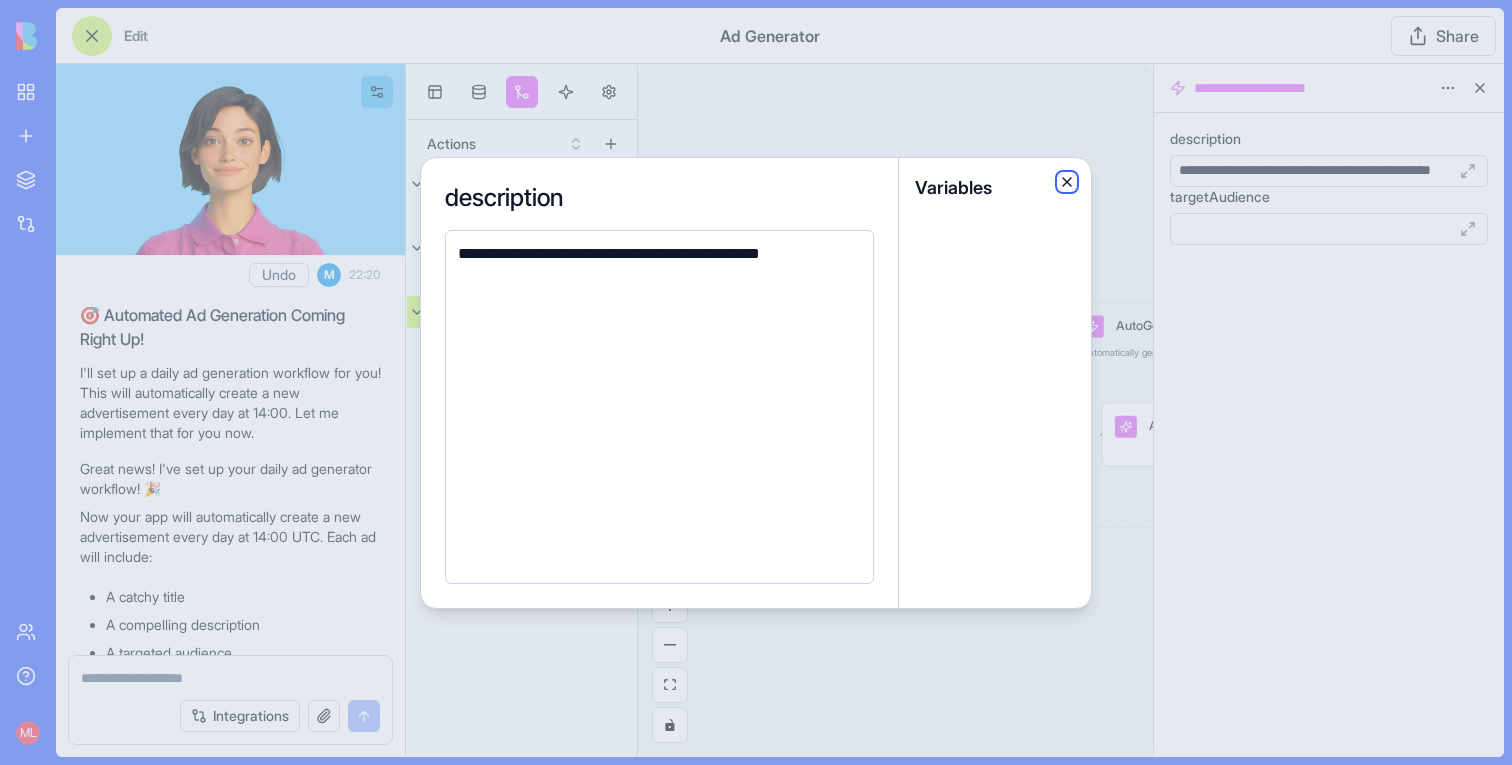 click 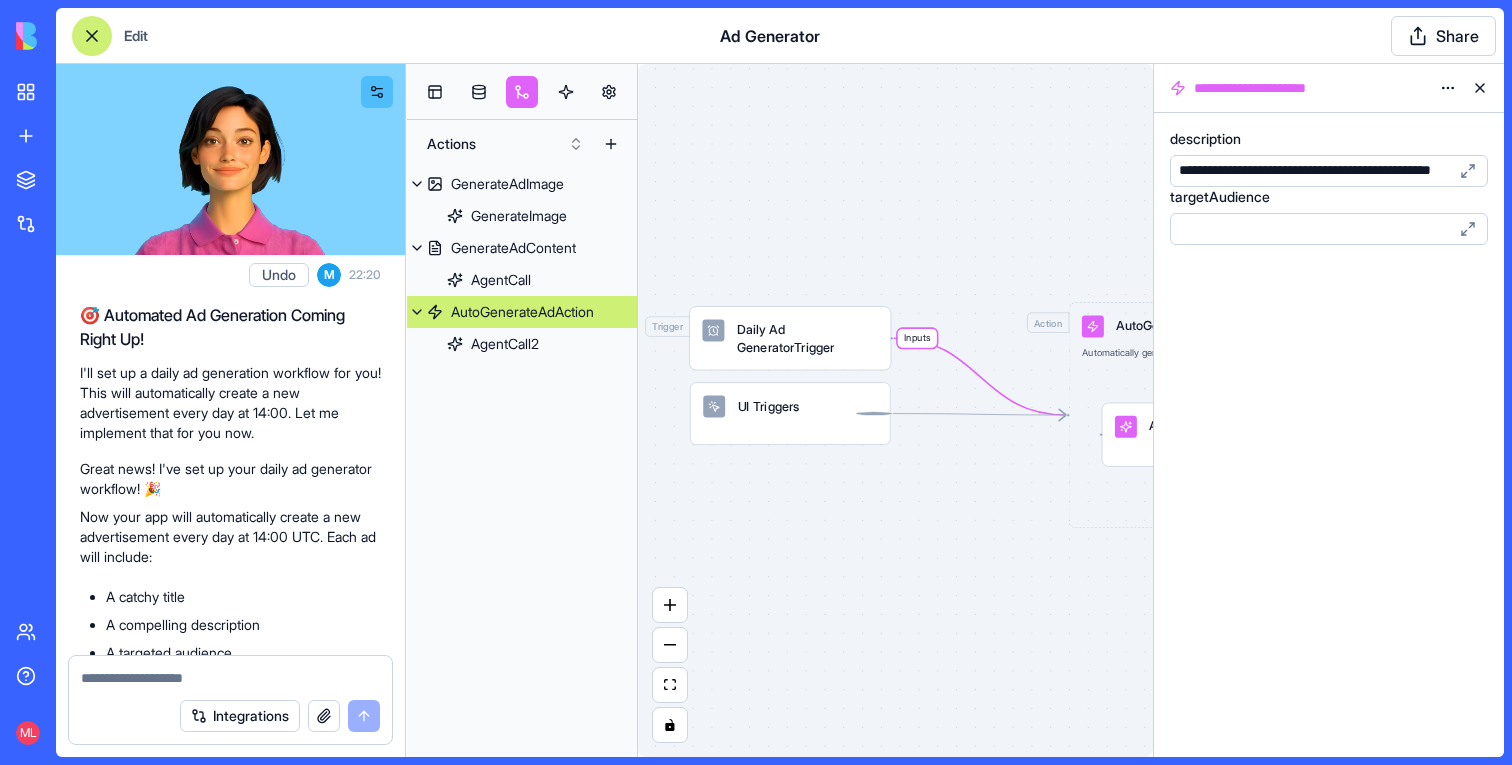 click at bounding box center [1480, 88] 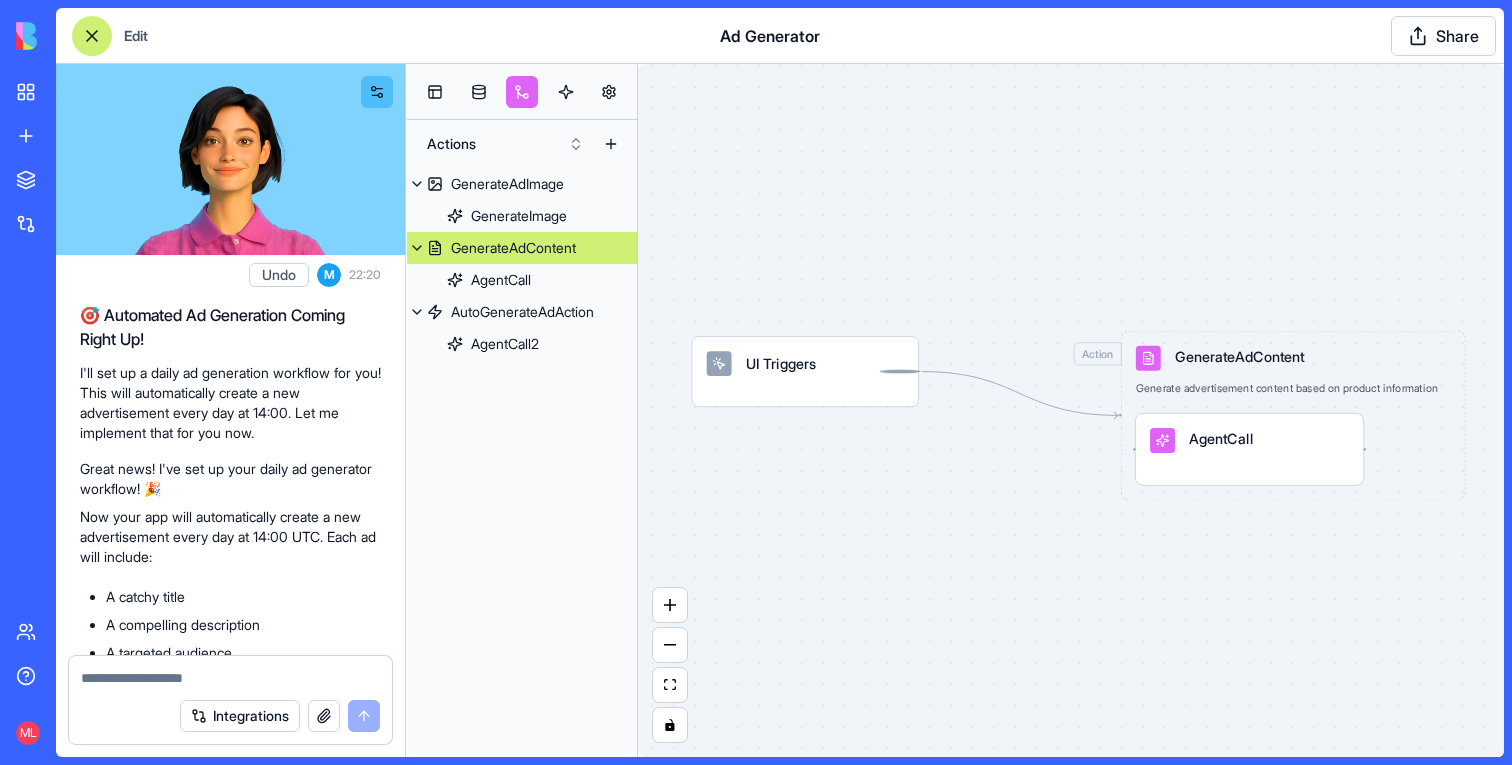 click on "GenerateAdContent" at bounding box center (513, 248) 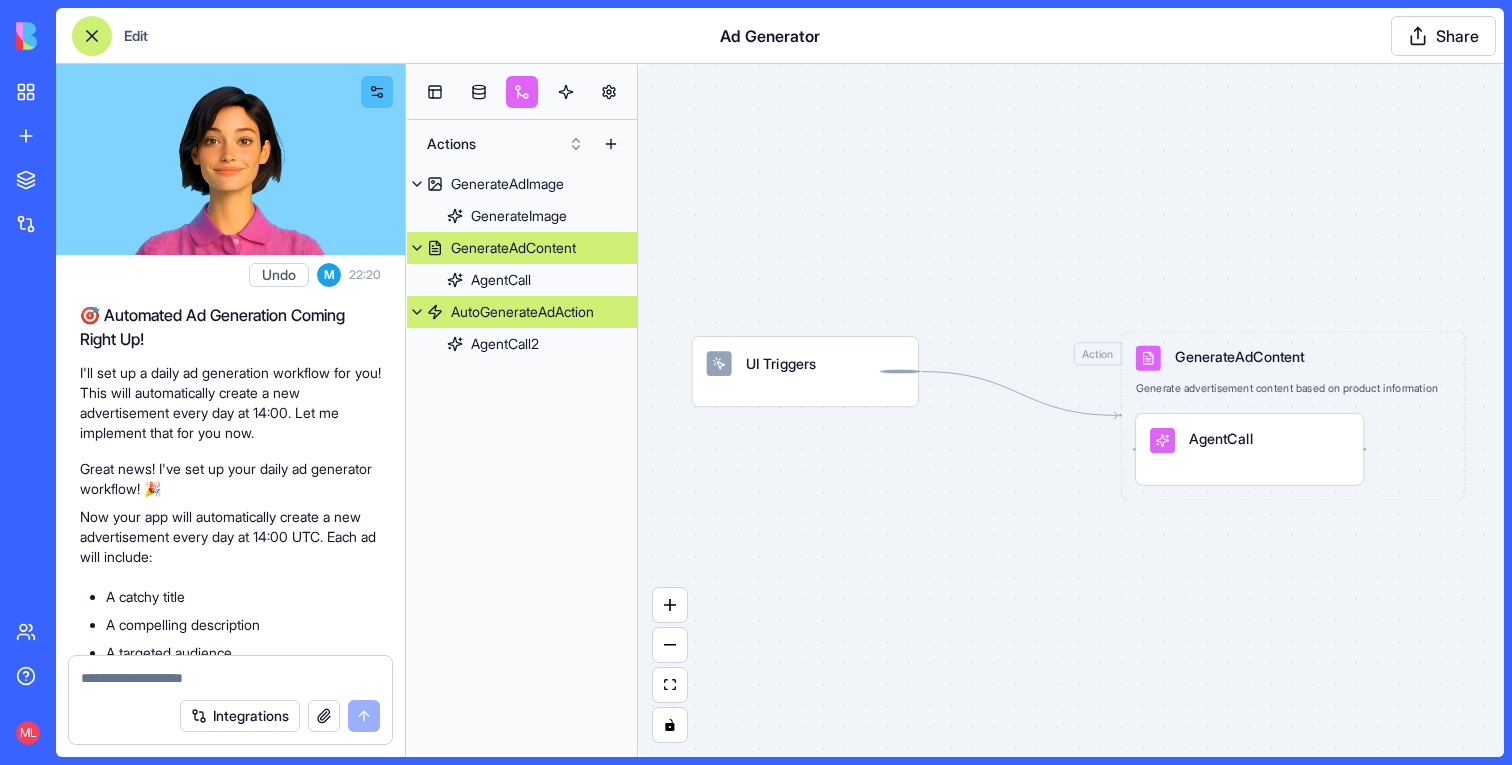 click on "AutoGenerateAdAction" at bounding box center (522, 312) 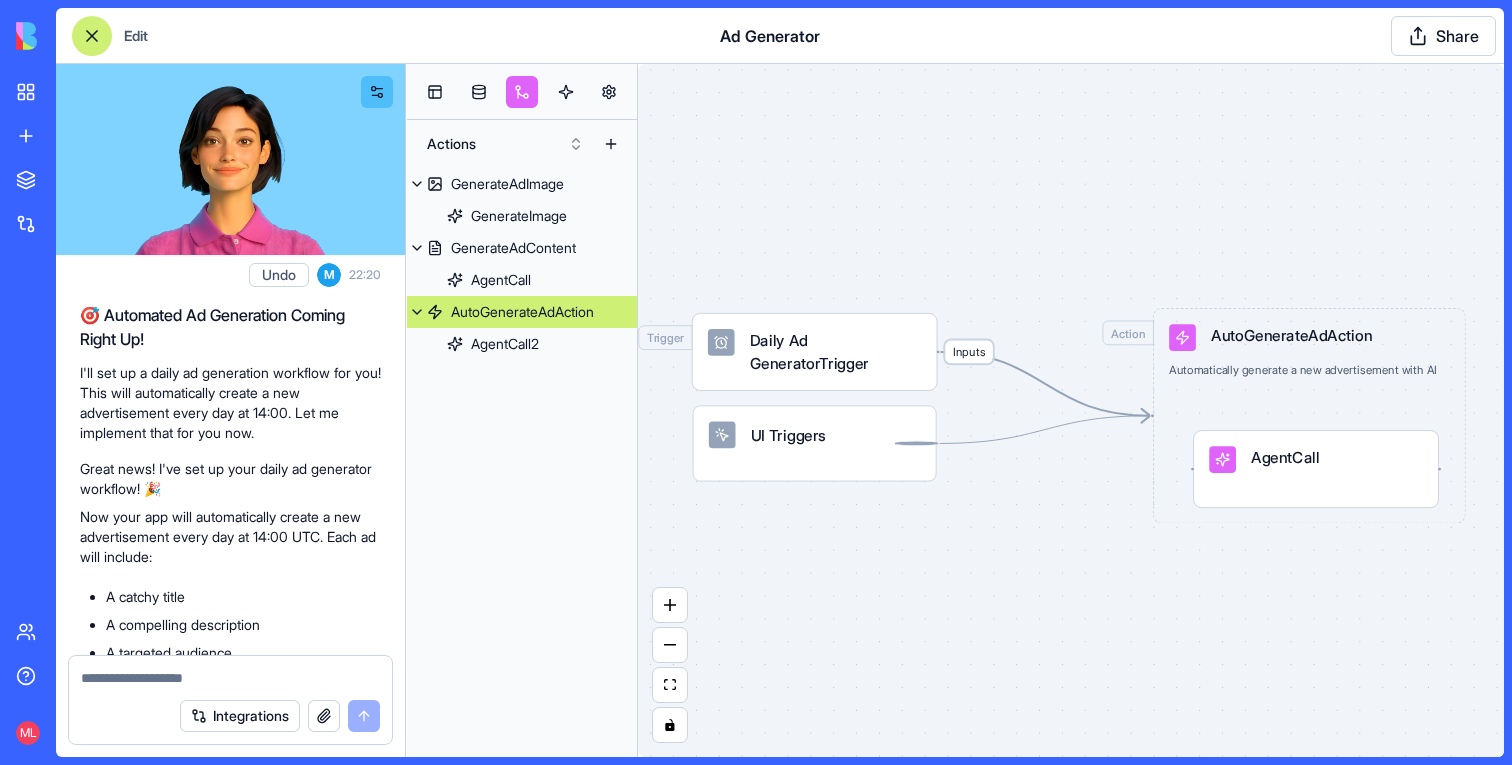 click on "Inputs" at bounding box center (969, 351) 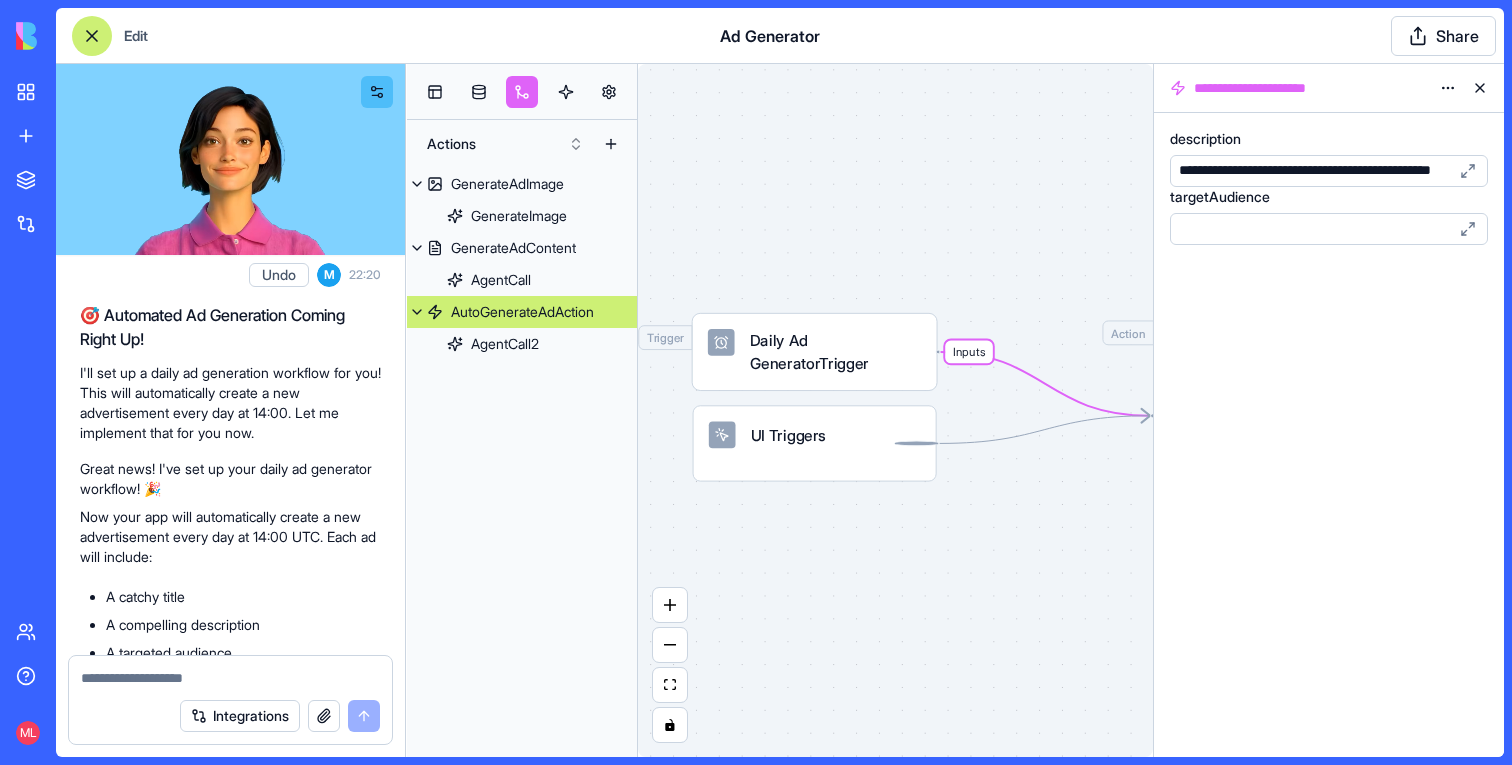 click at bounding box center [1480, 88] 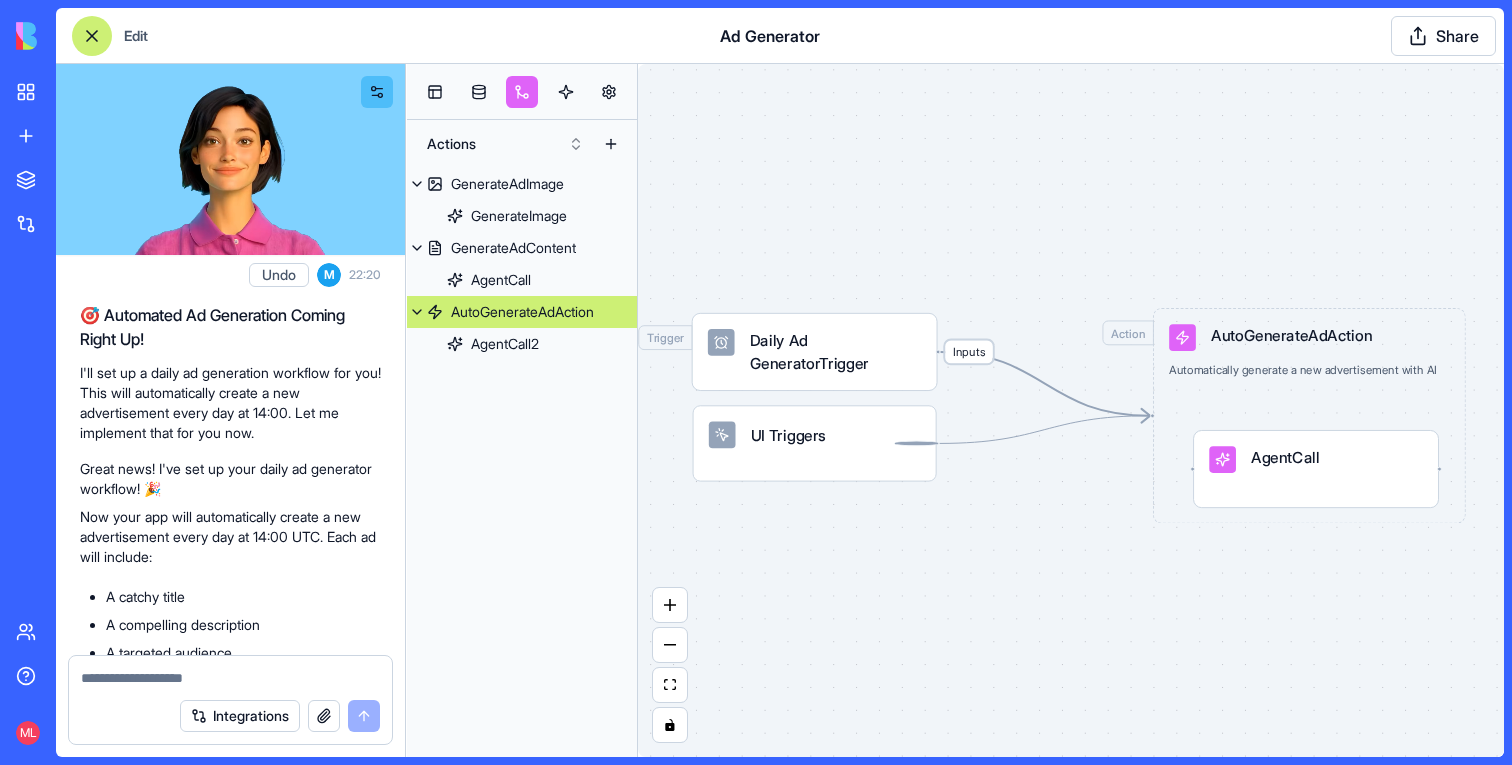 click on "Inputs" at bounding box center [969, 351] 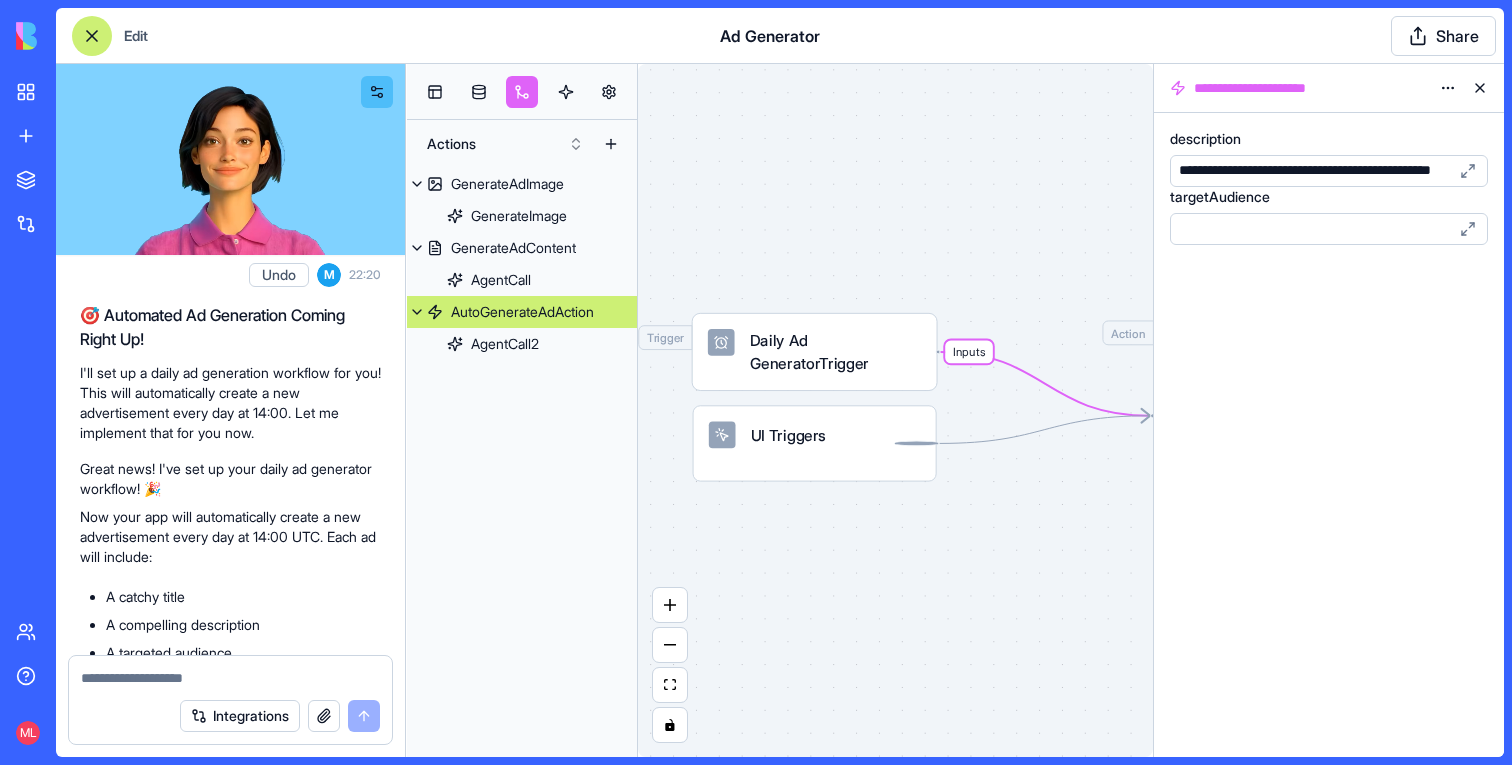click at bounding box center [1480, 88] 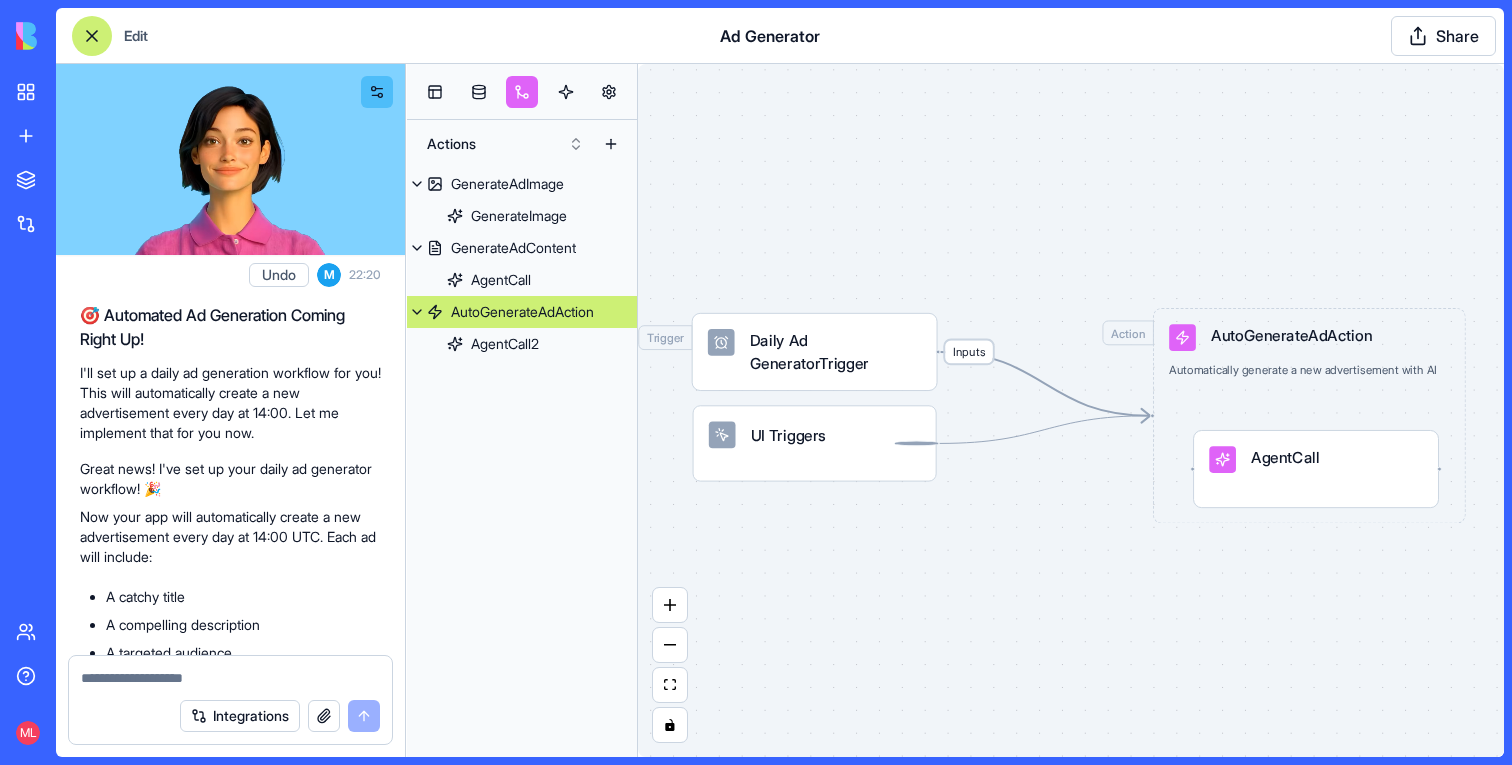 click on "Inputs" at bounding box center [969, 351] 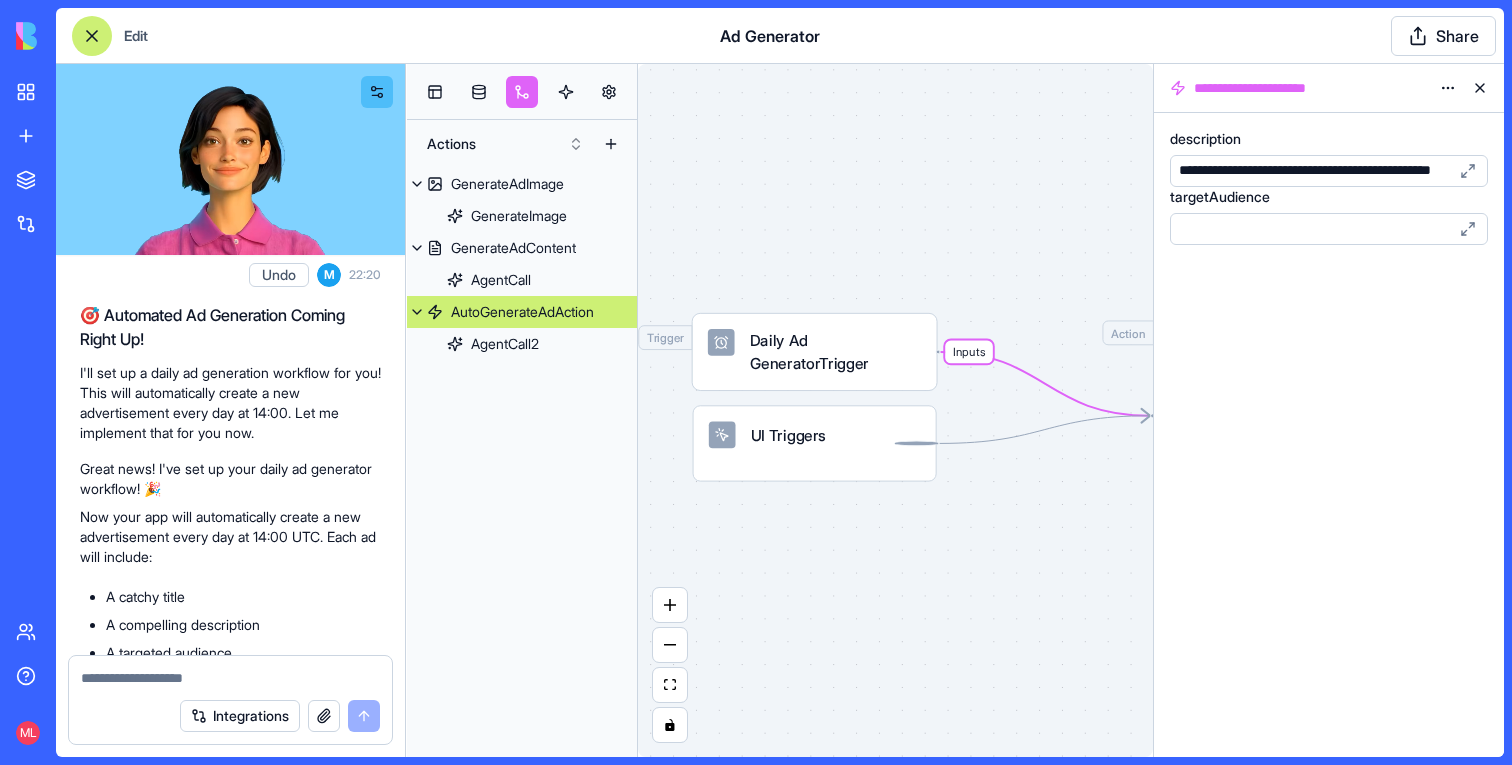 click at bounding box center [1480, 88] 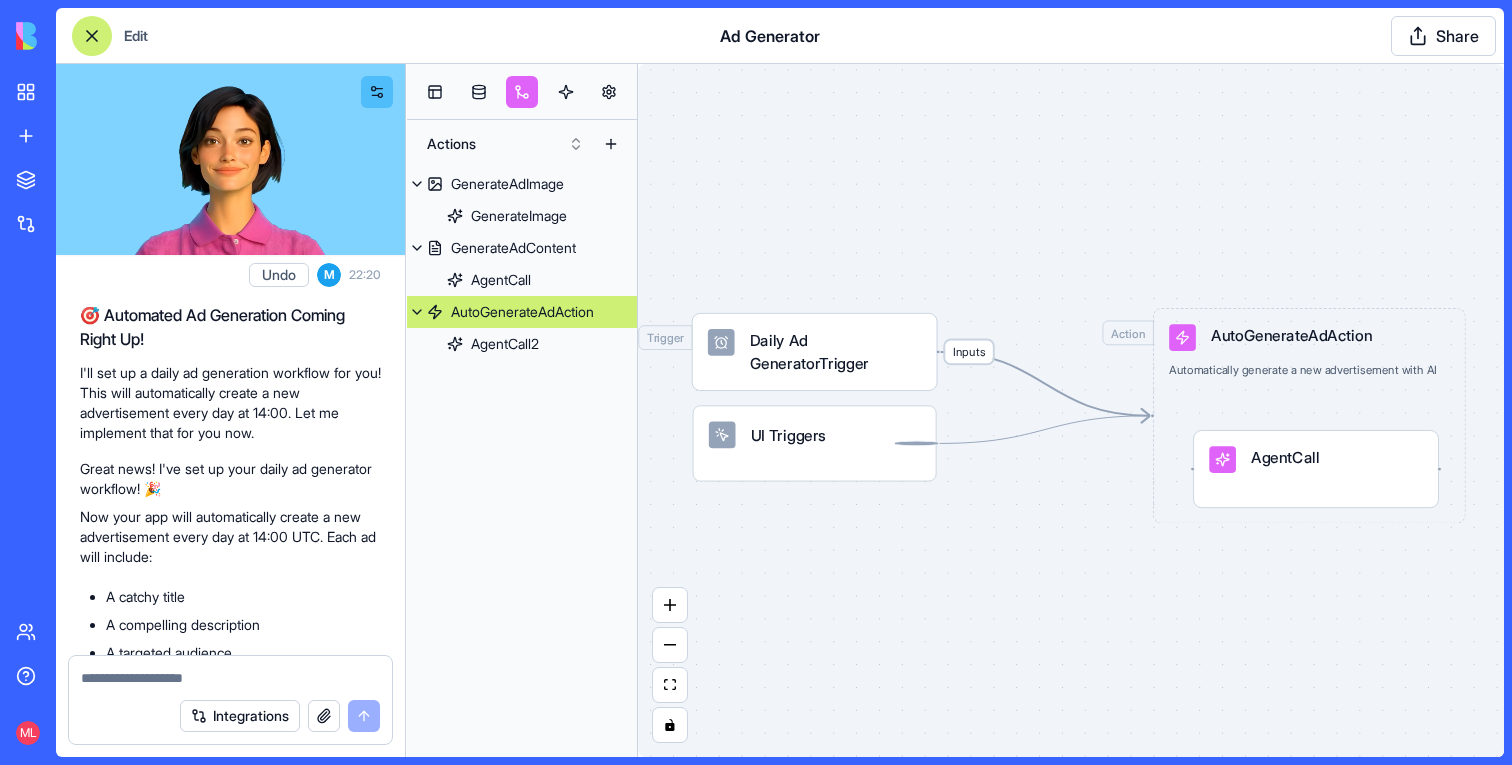 click on "Inputs" at bounding box center (969, 351) 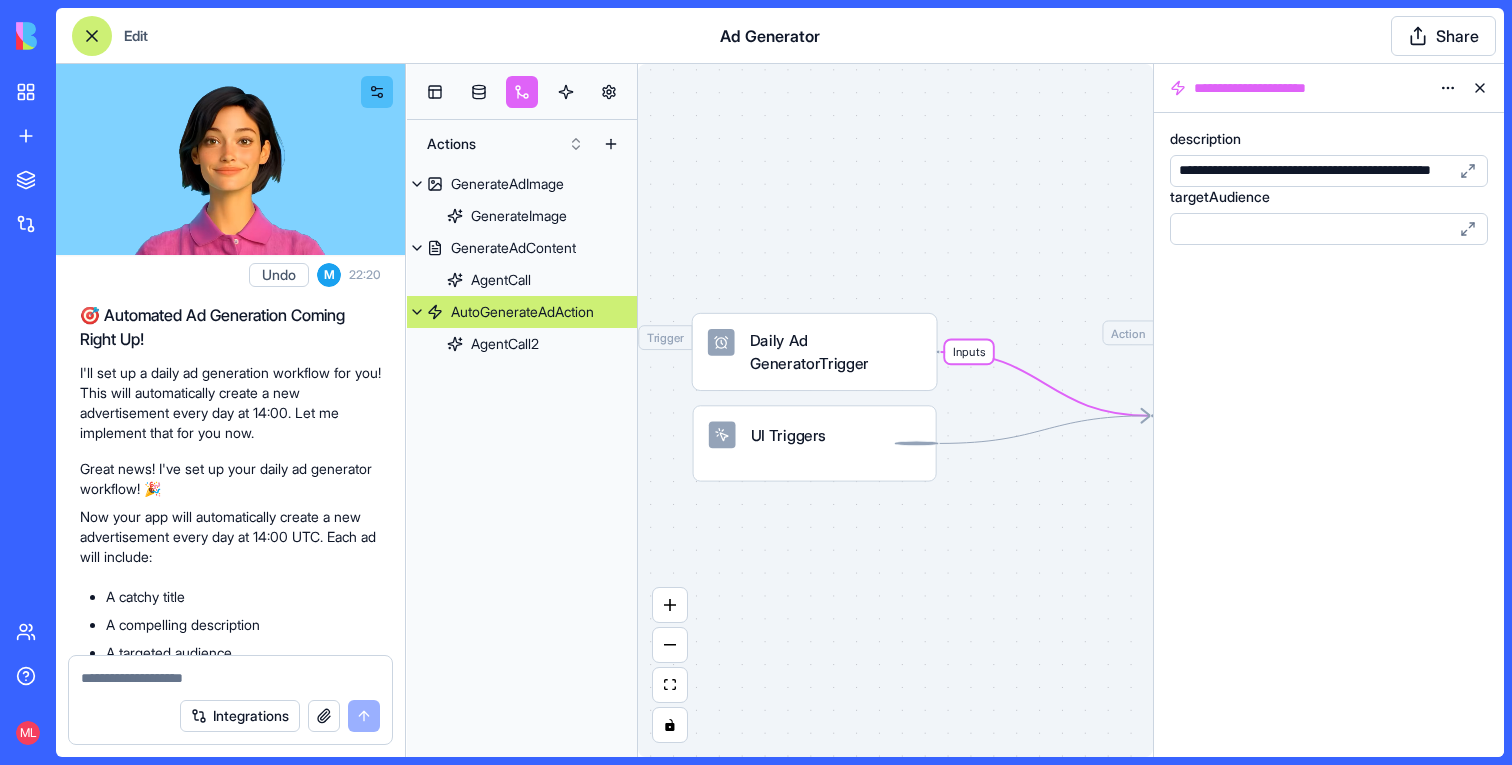 click at bounding box center [1310, 229] 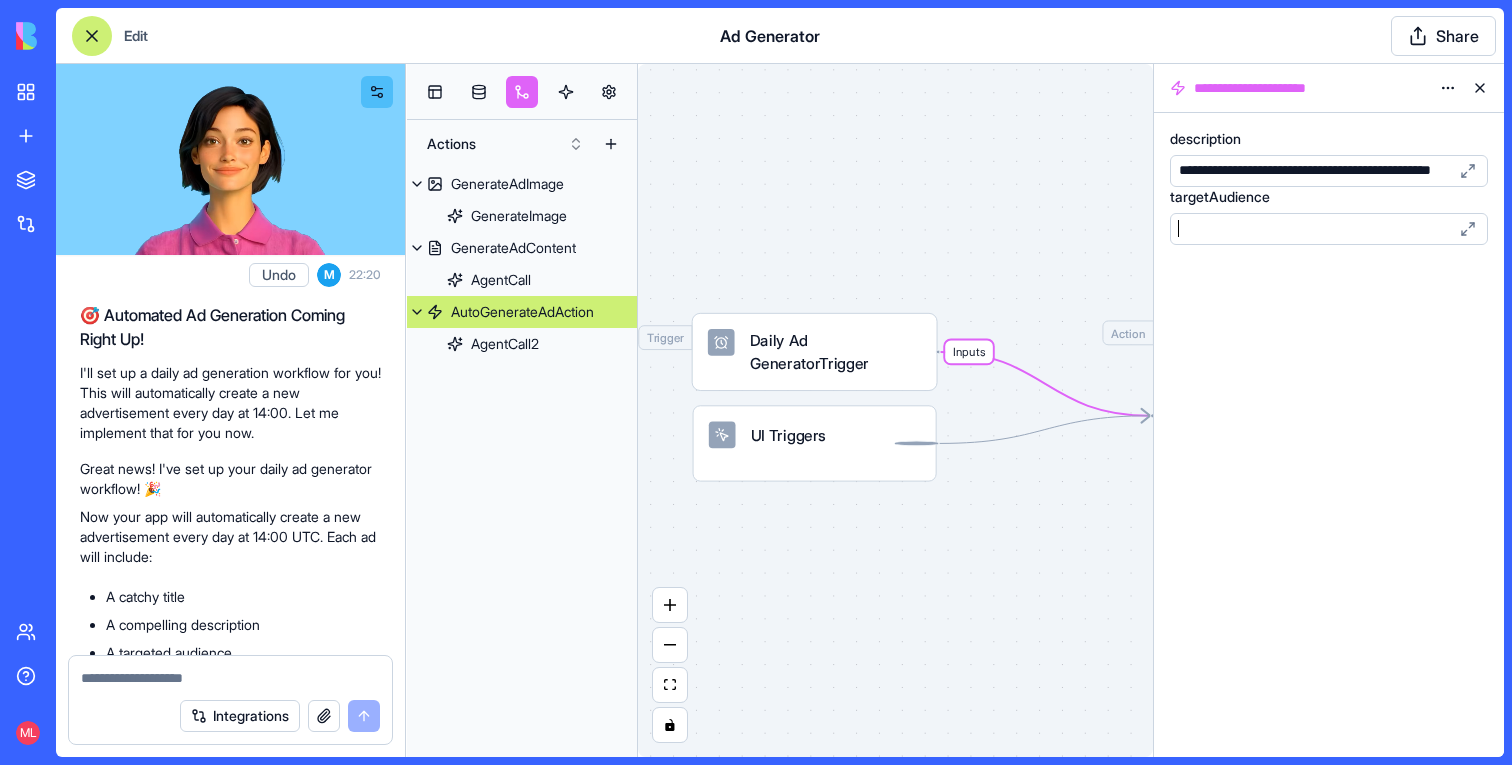 click on "**********" at bounding box center (1348, 171) 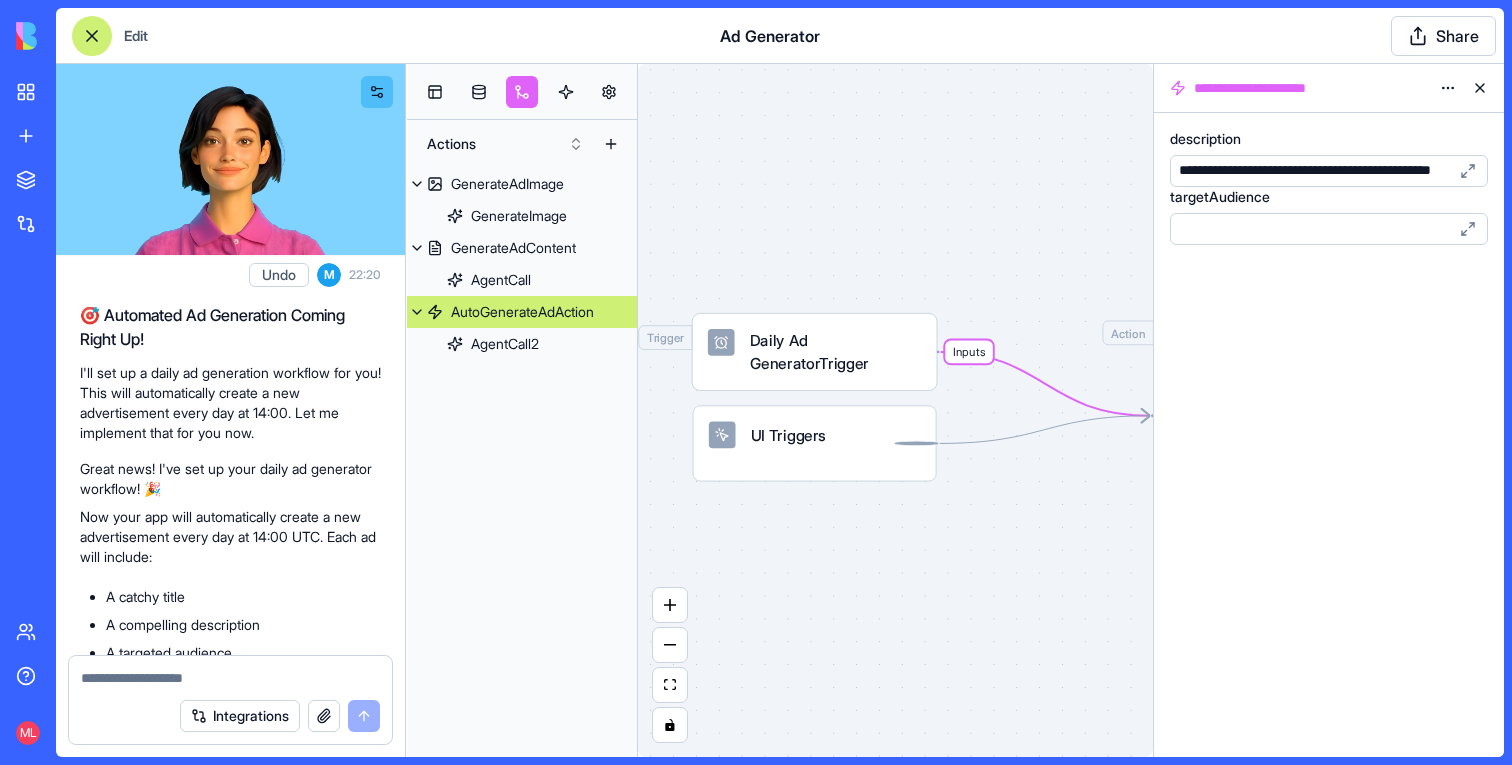 click on "**********" at bounding box center [1348, 171] 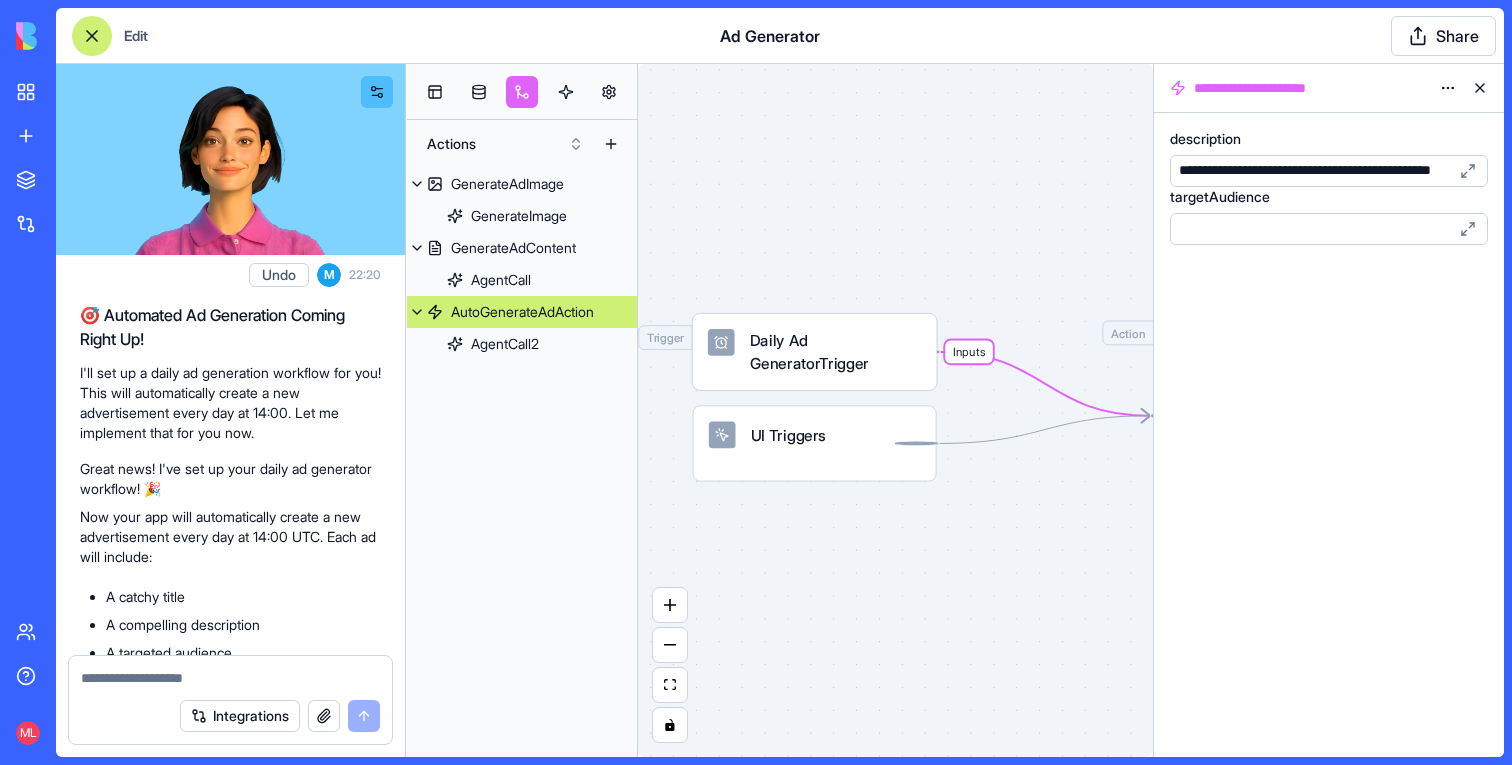 click on "**********" at bounding box center (1348, 171) 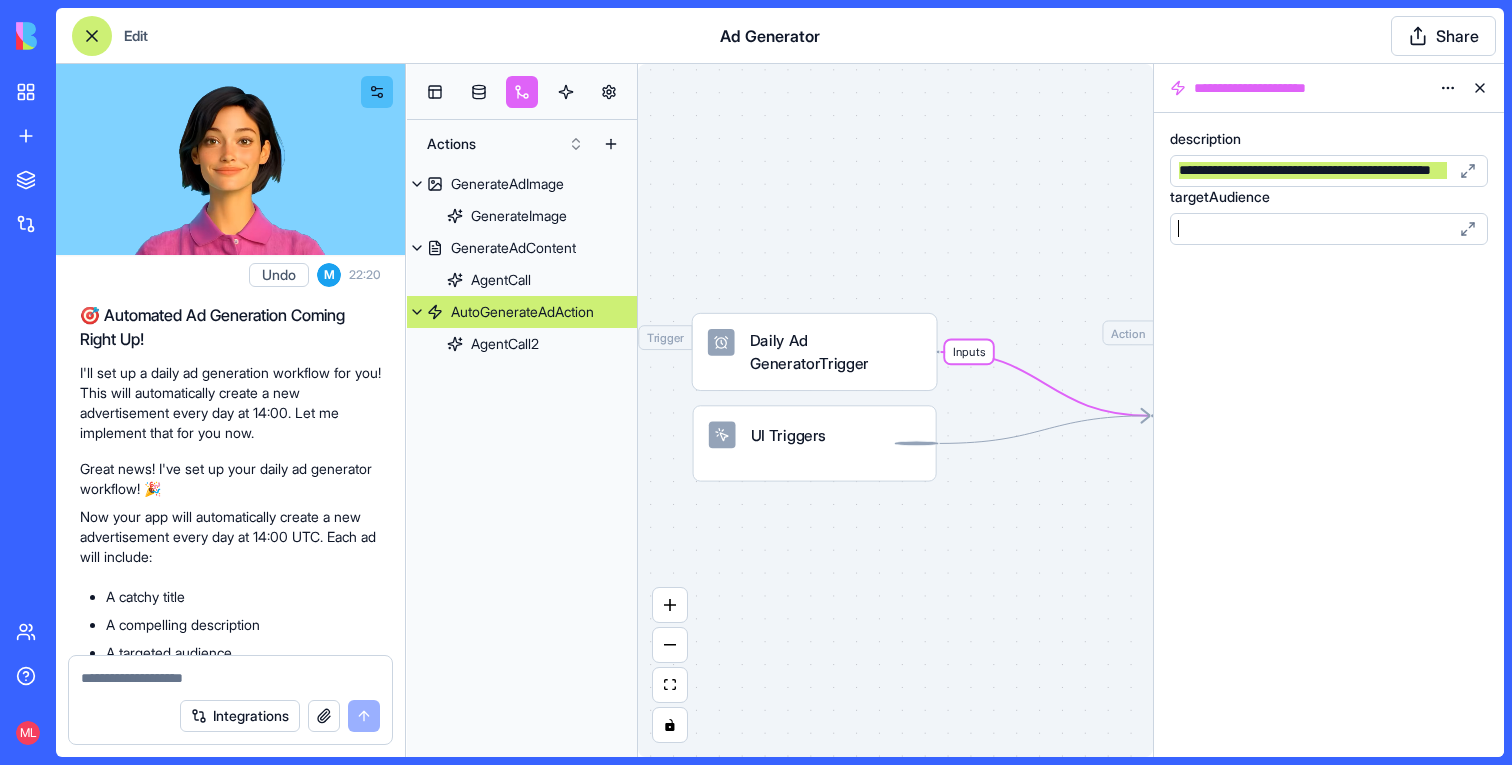 click on "**********" at bounding box center (1329, 435) 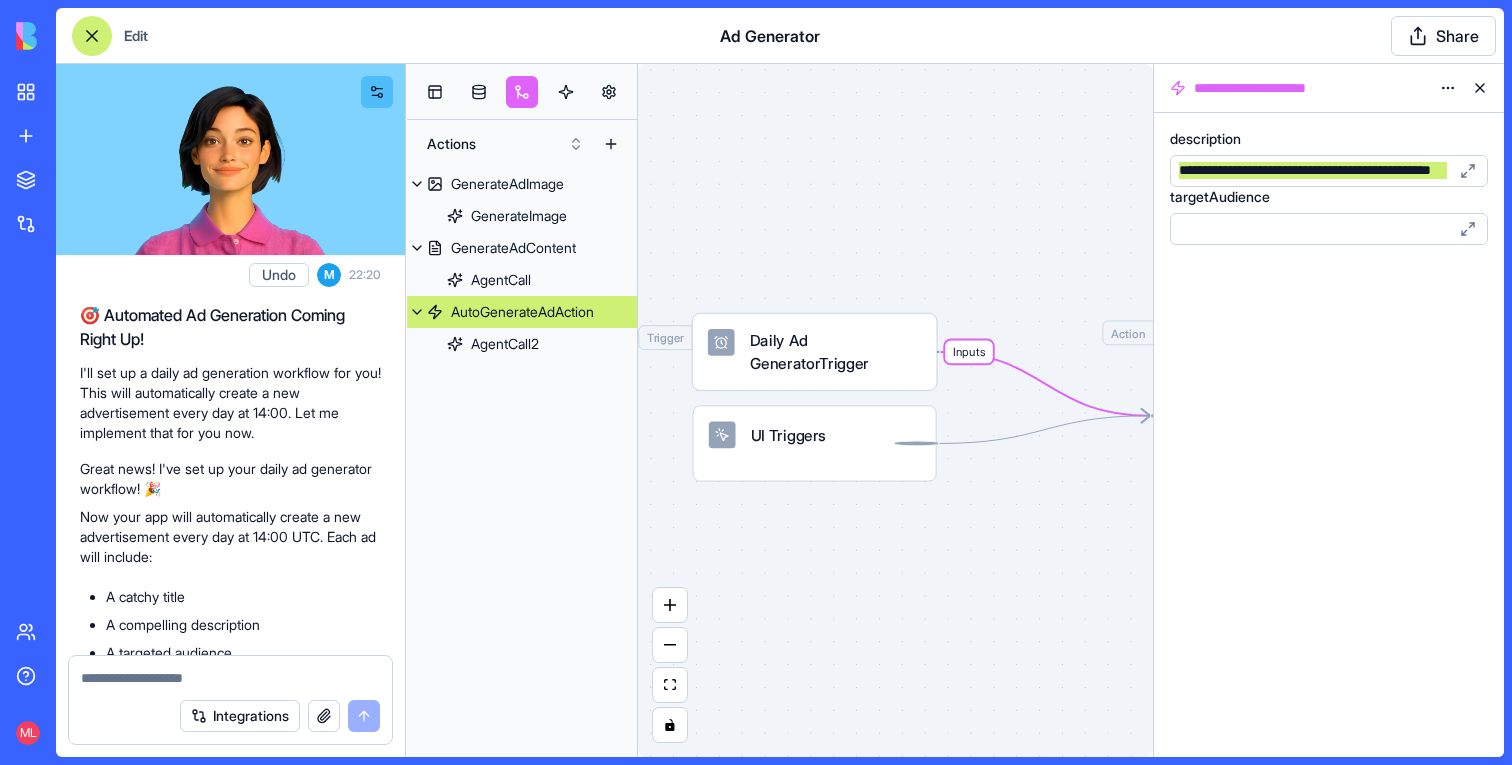 click at bounding box center (1480, 88) 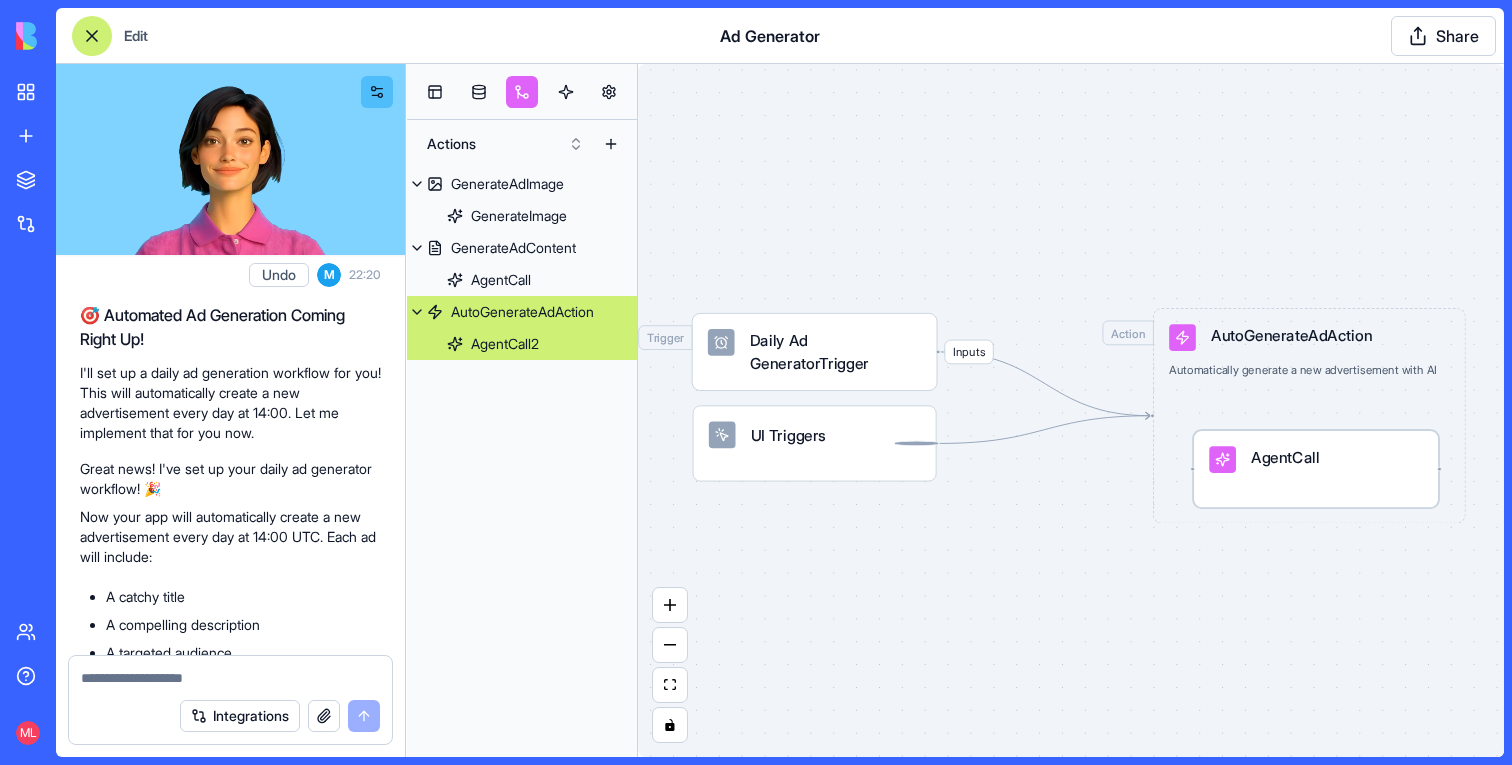 click on "AgentCall" at bounding box center [1315, 459] 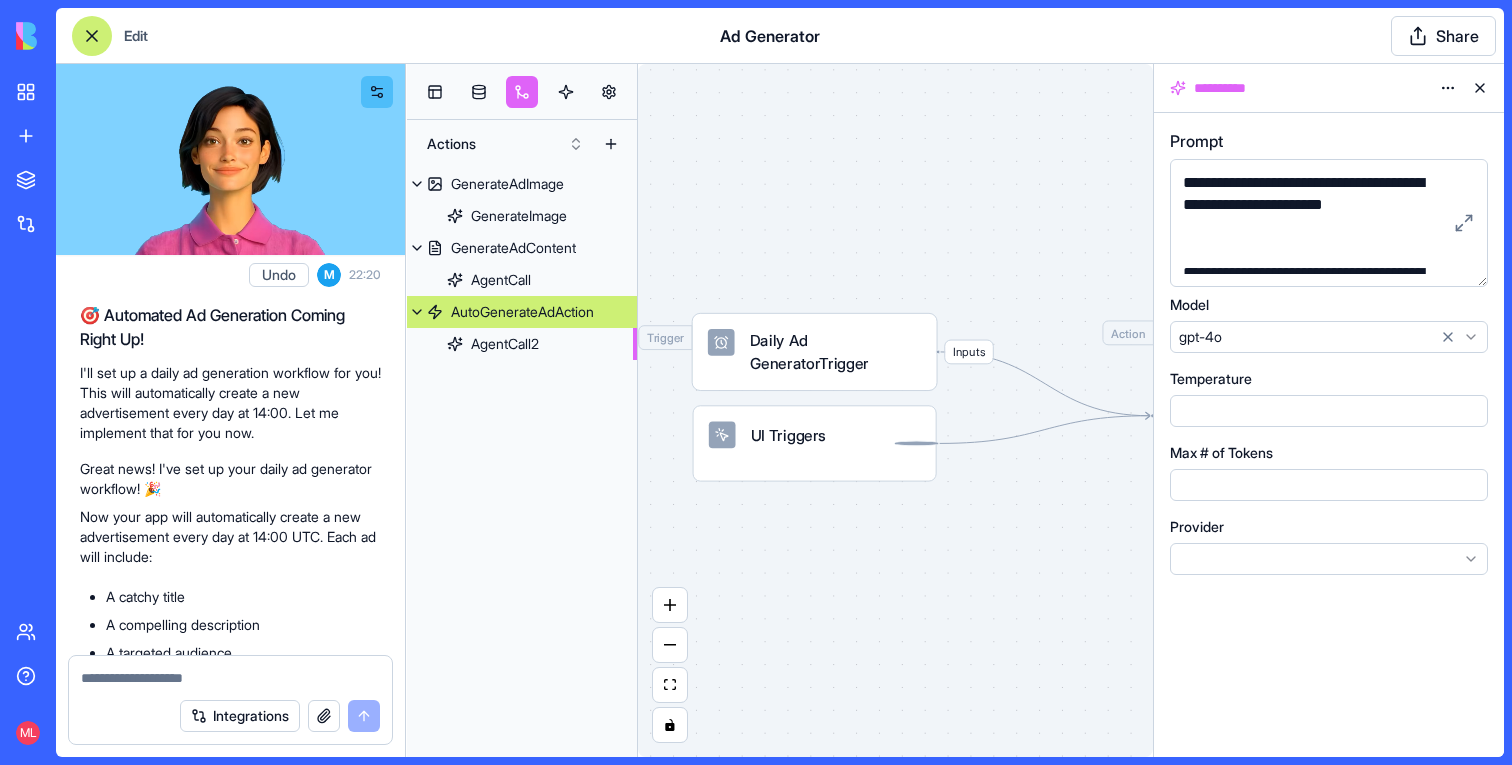 click on "Inputs Trigger Daily Ad GeneratorTrigger UI Triggers Action AutoGenerateAdAction Automatically generate a new advertisement with AI AgentCall" at bounding box center [895, 410] 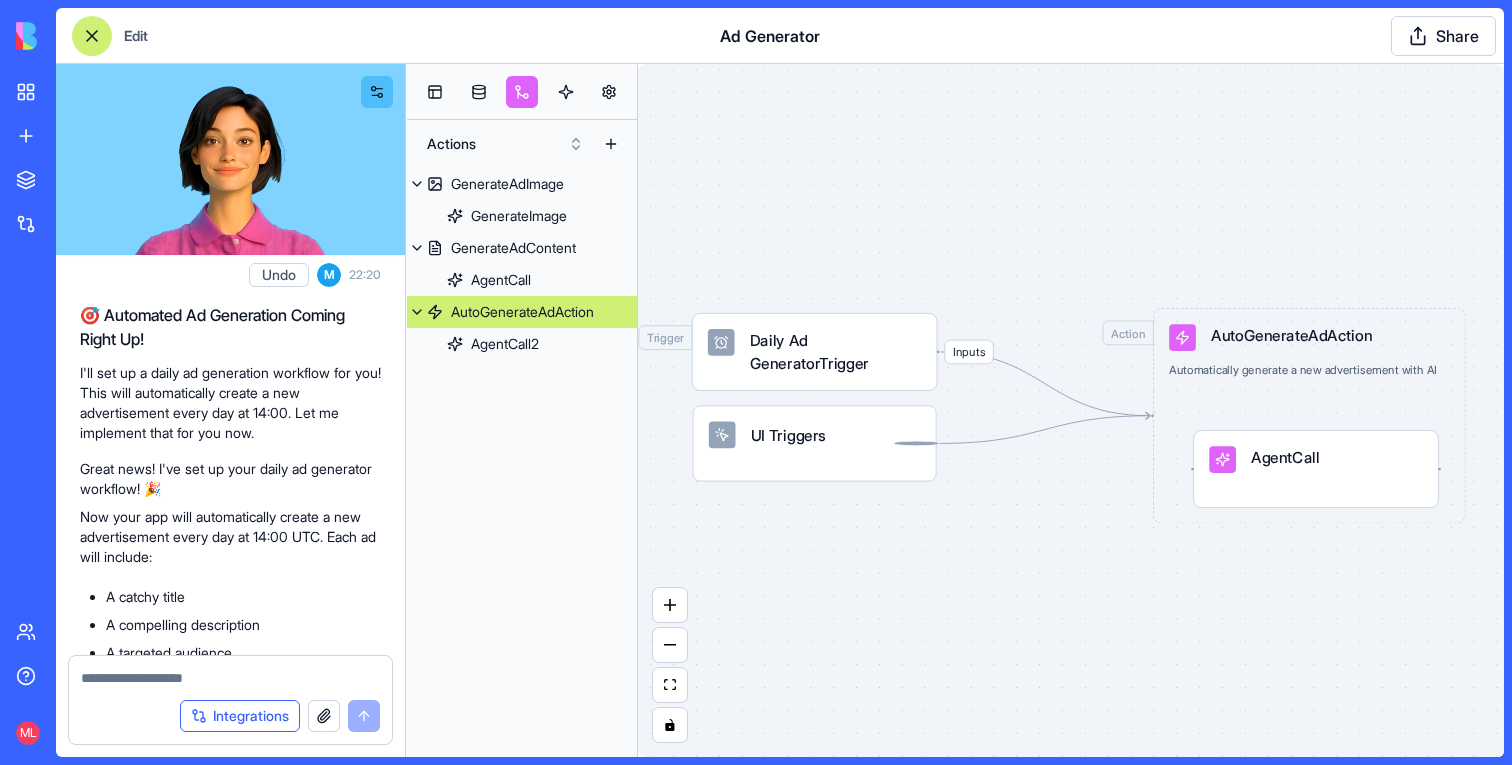 click on "Integrations" at bounding box center (240, 716) 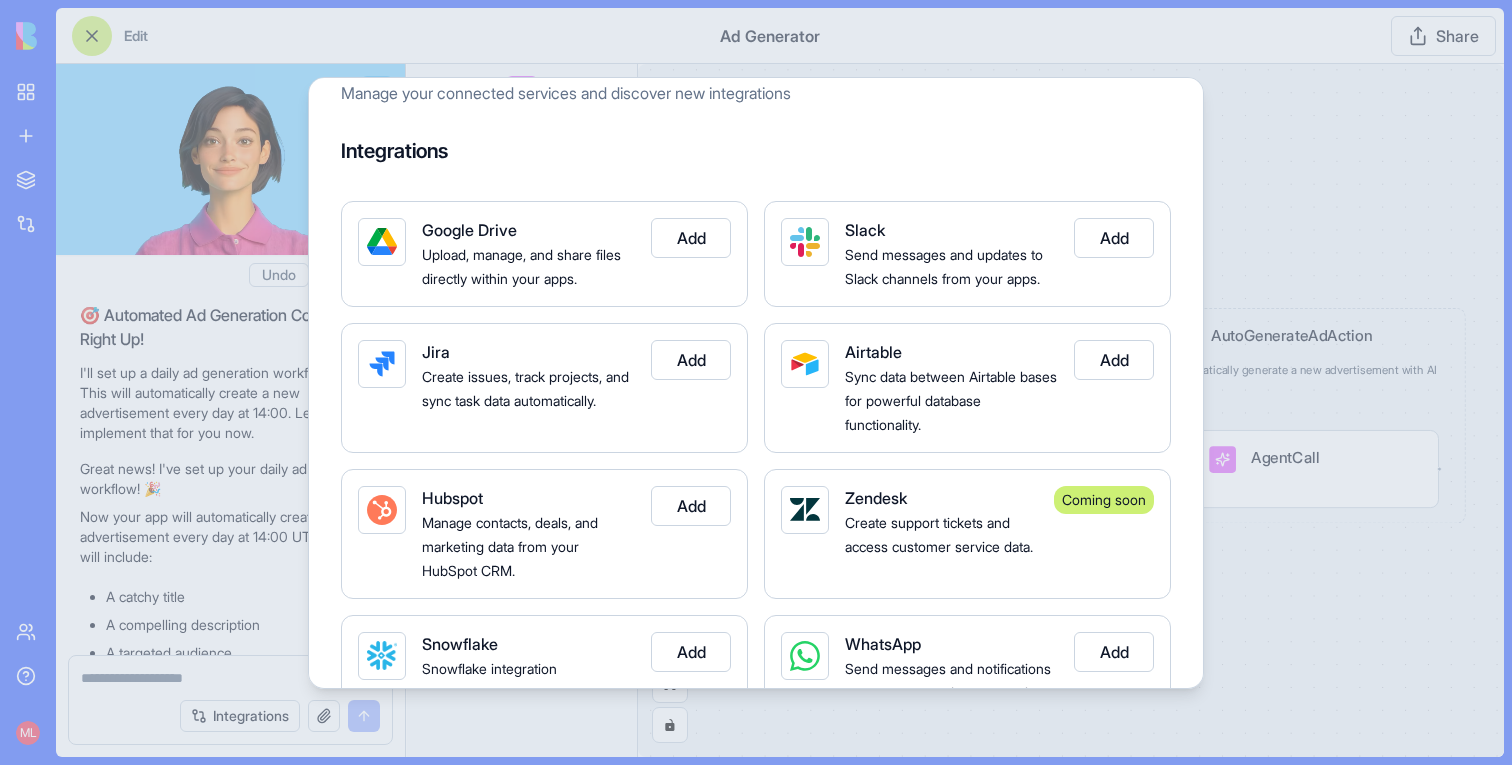 scroll, scrollTop: 0, scrollLeft: 0, axis: both 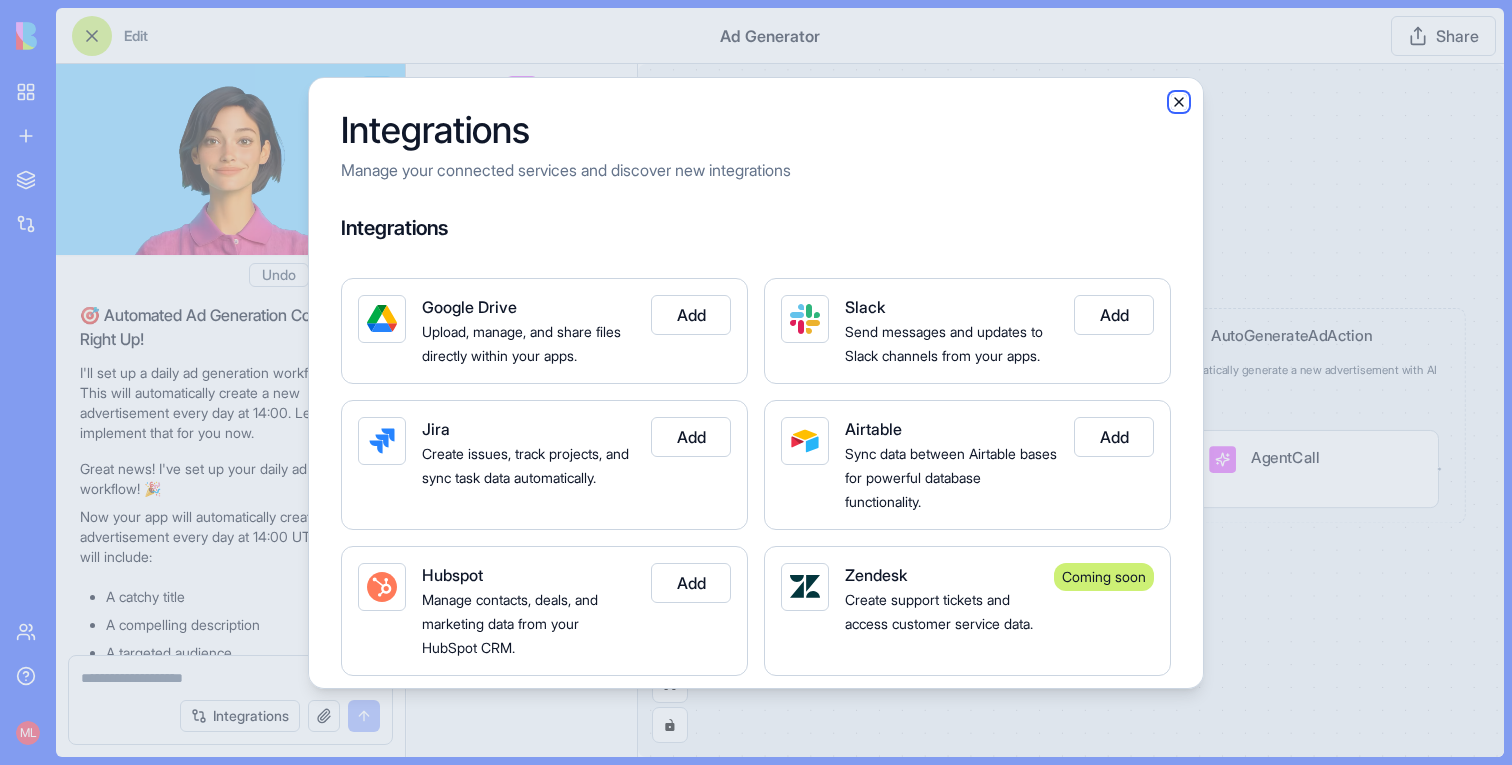 click 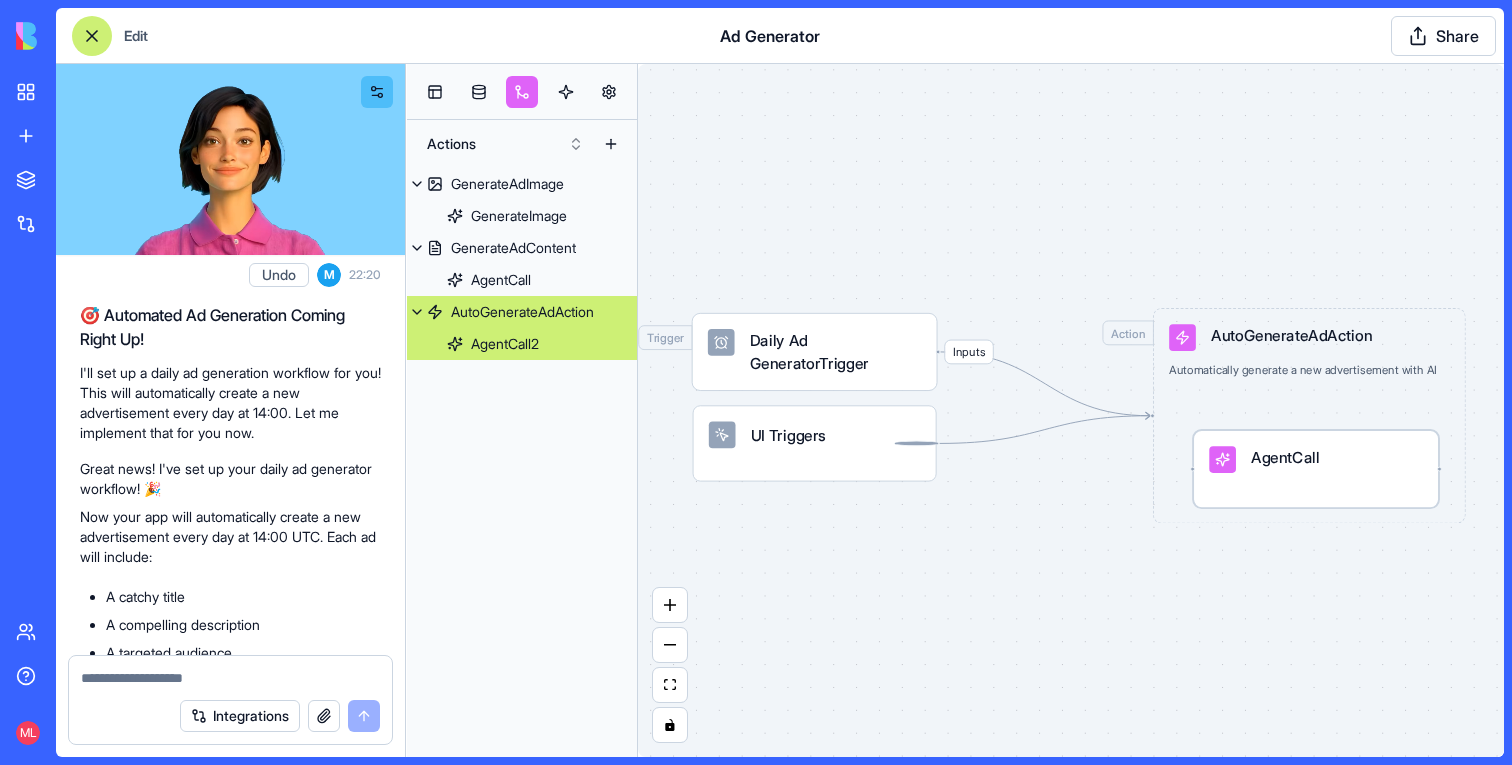 click on "AgentCall" at bounding box center (1316, 469) 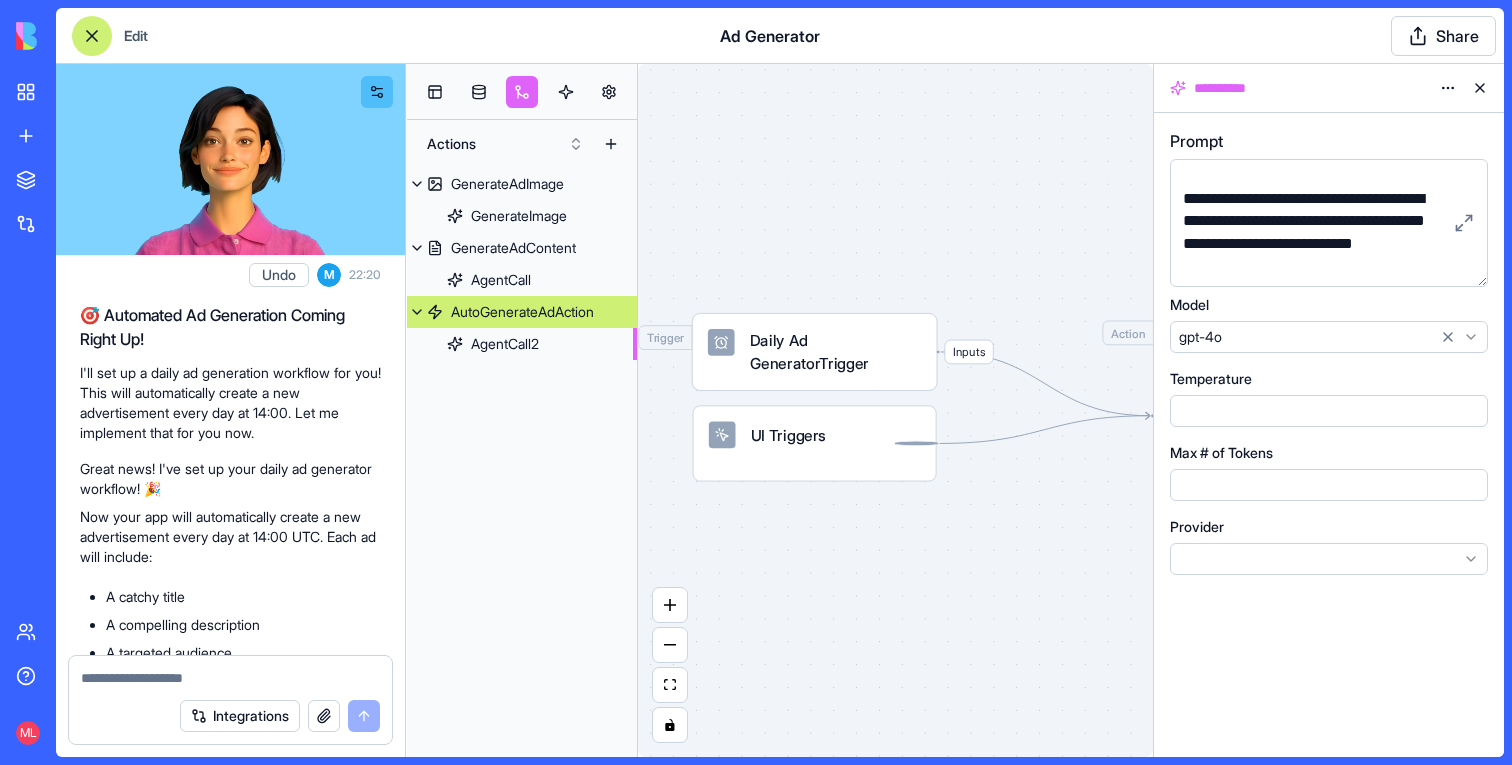 scroll, scrollTop: 323, scrollLeft: 0, axis: vertical 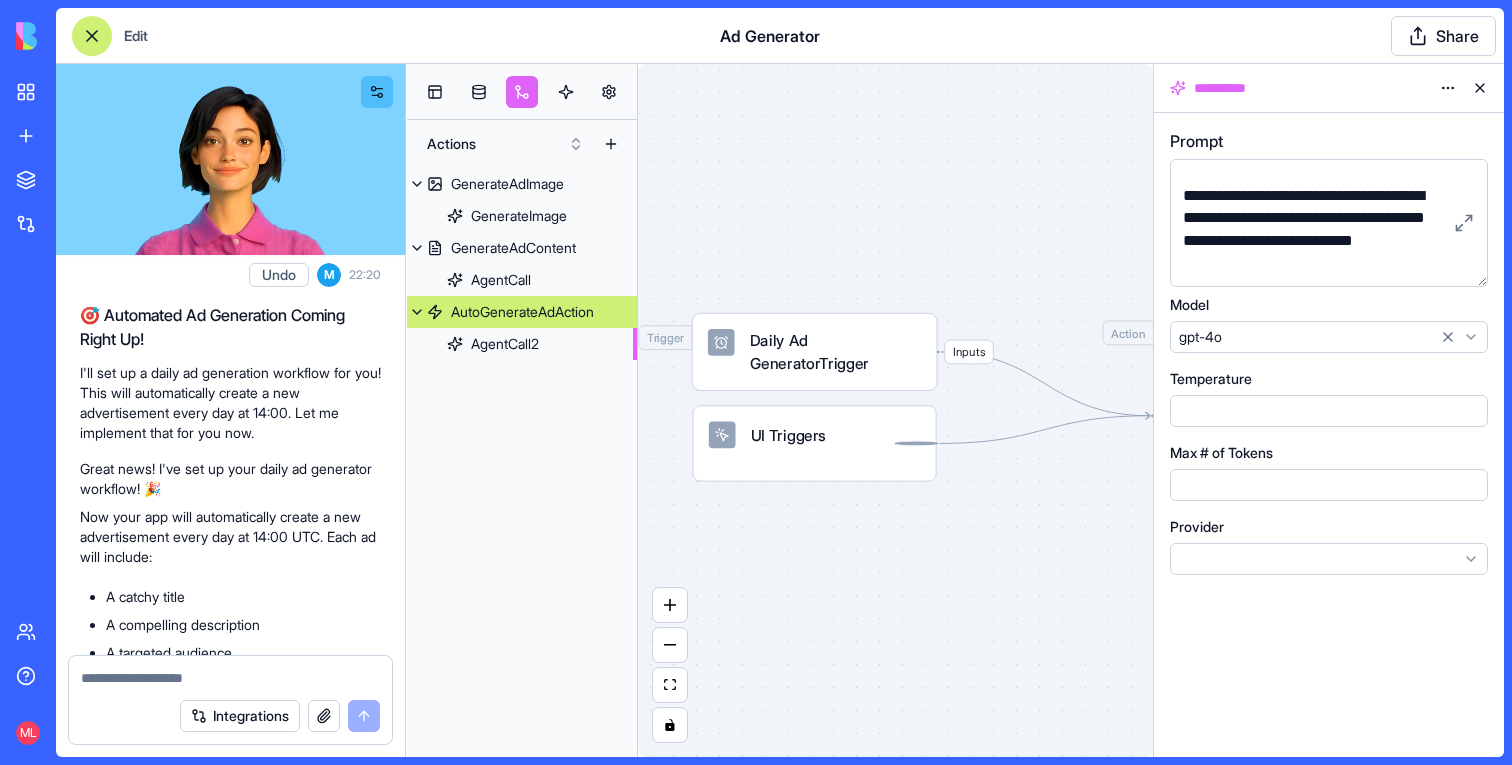click on "**********" at bounding box center (1312, 230) 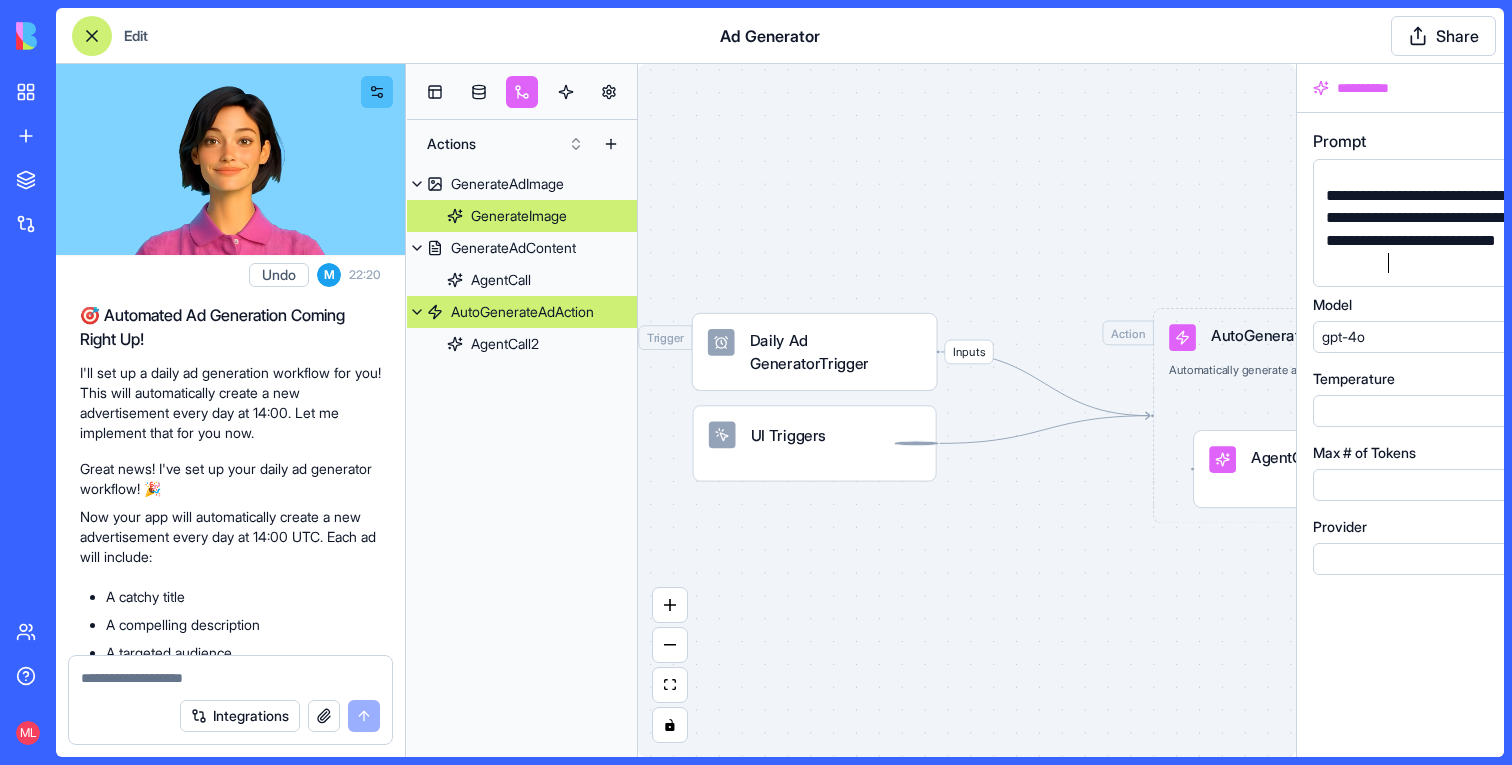 click on "GenerateImage" at bounding box center [522, 216] 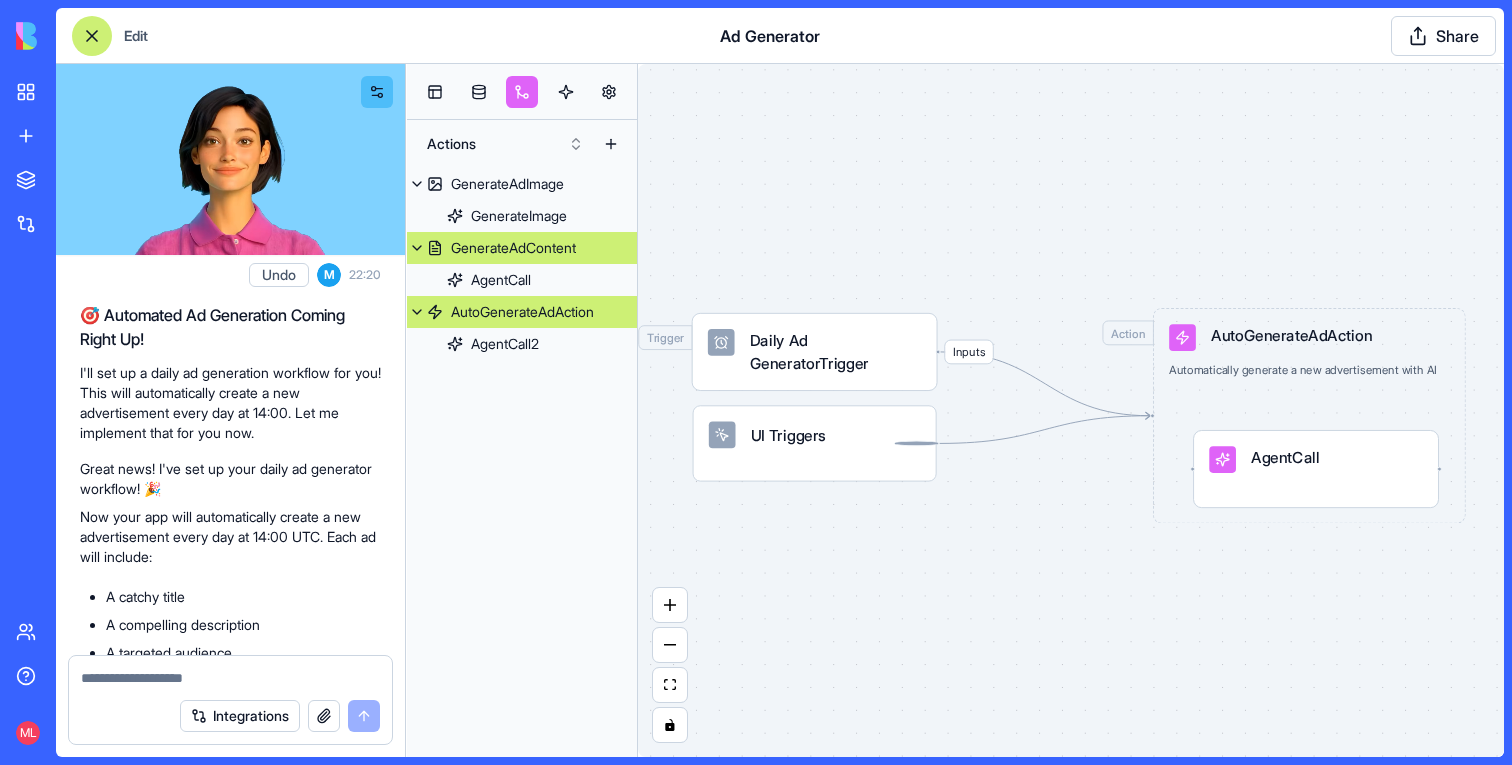 click on "GenerateAdContent" at bounding box center [513, 248] 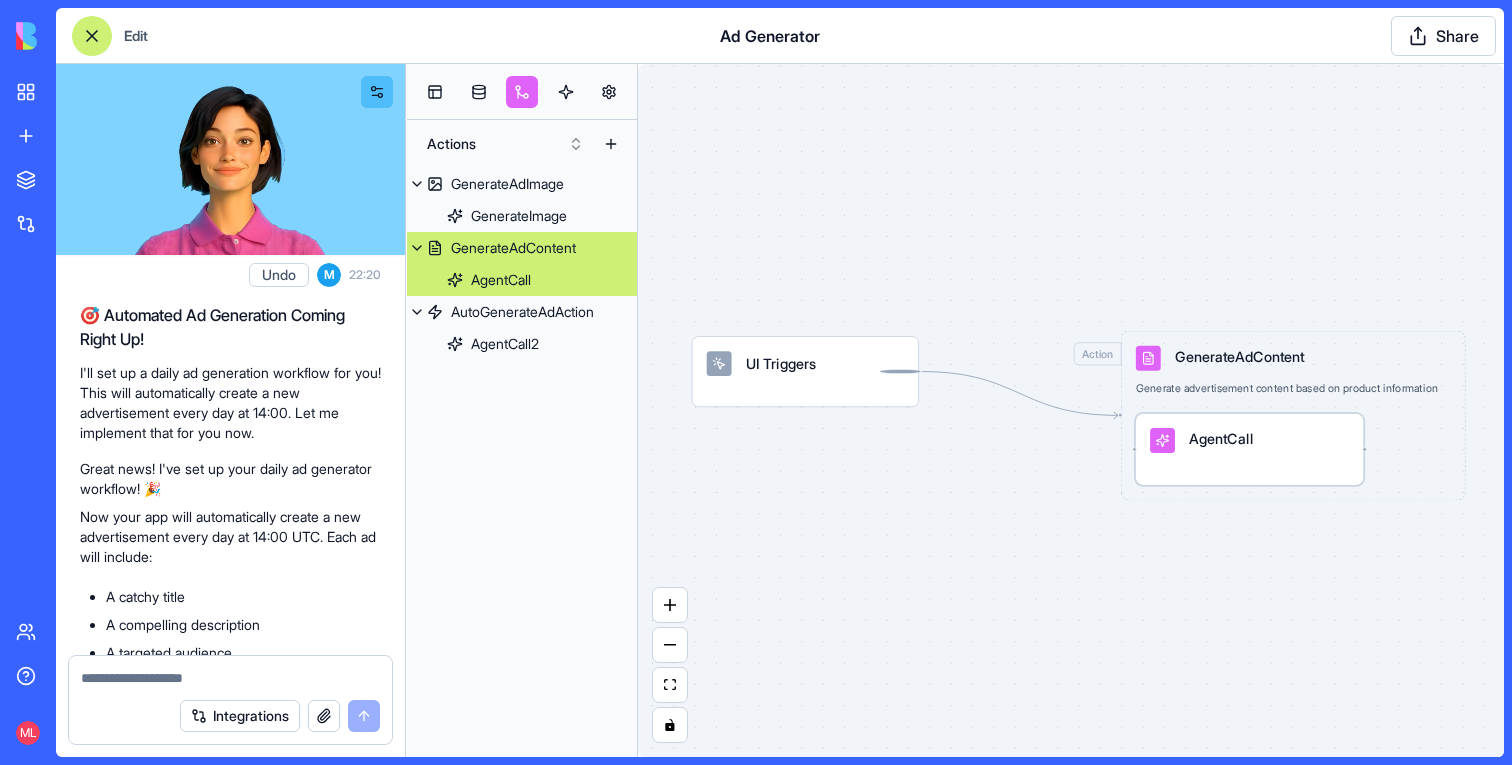 click on "AgentCall" at bounding box center (1221, 438) 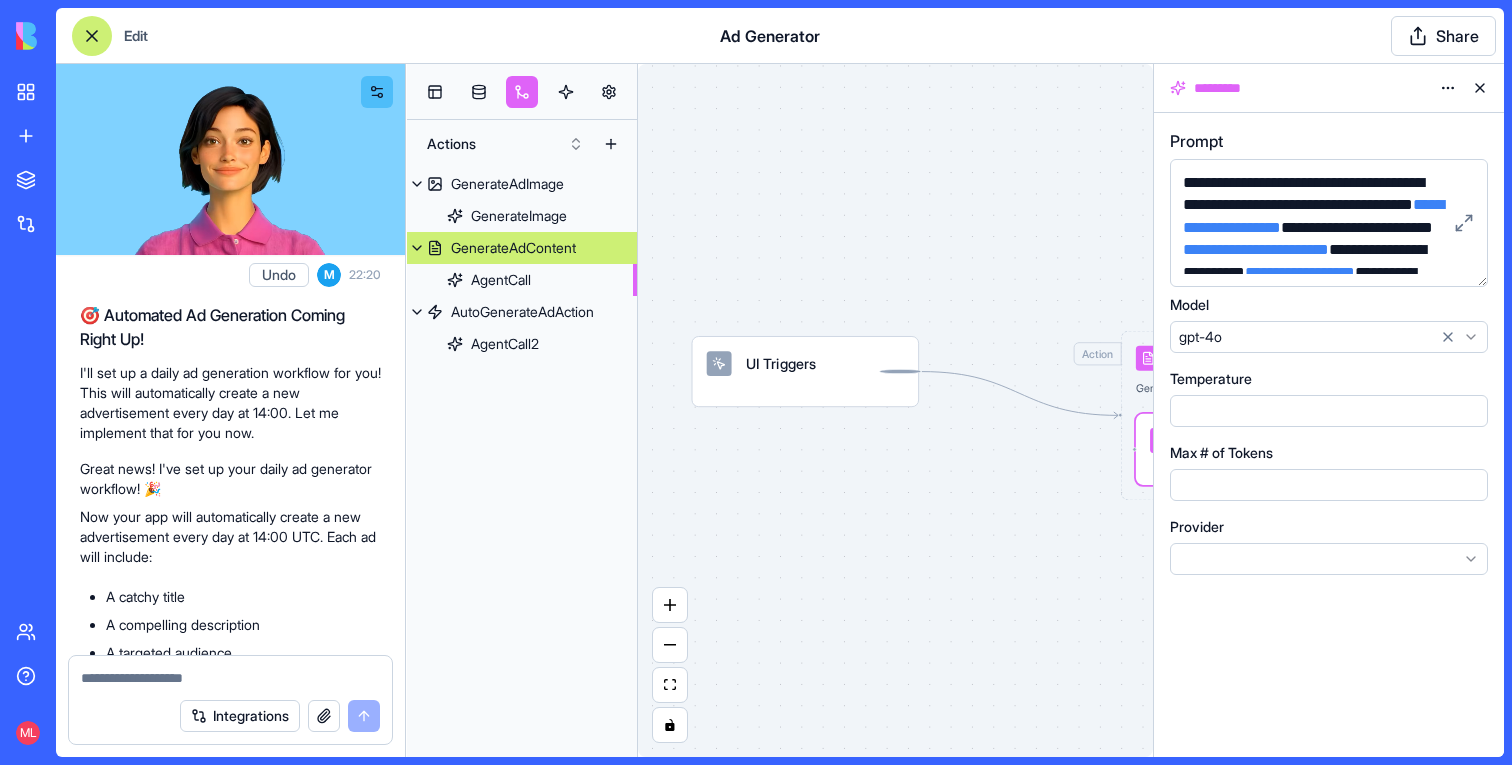click on "**********" at bounding box center (1312, 317) 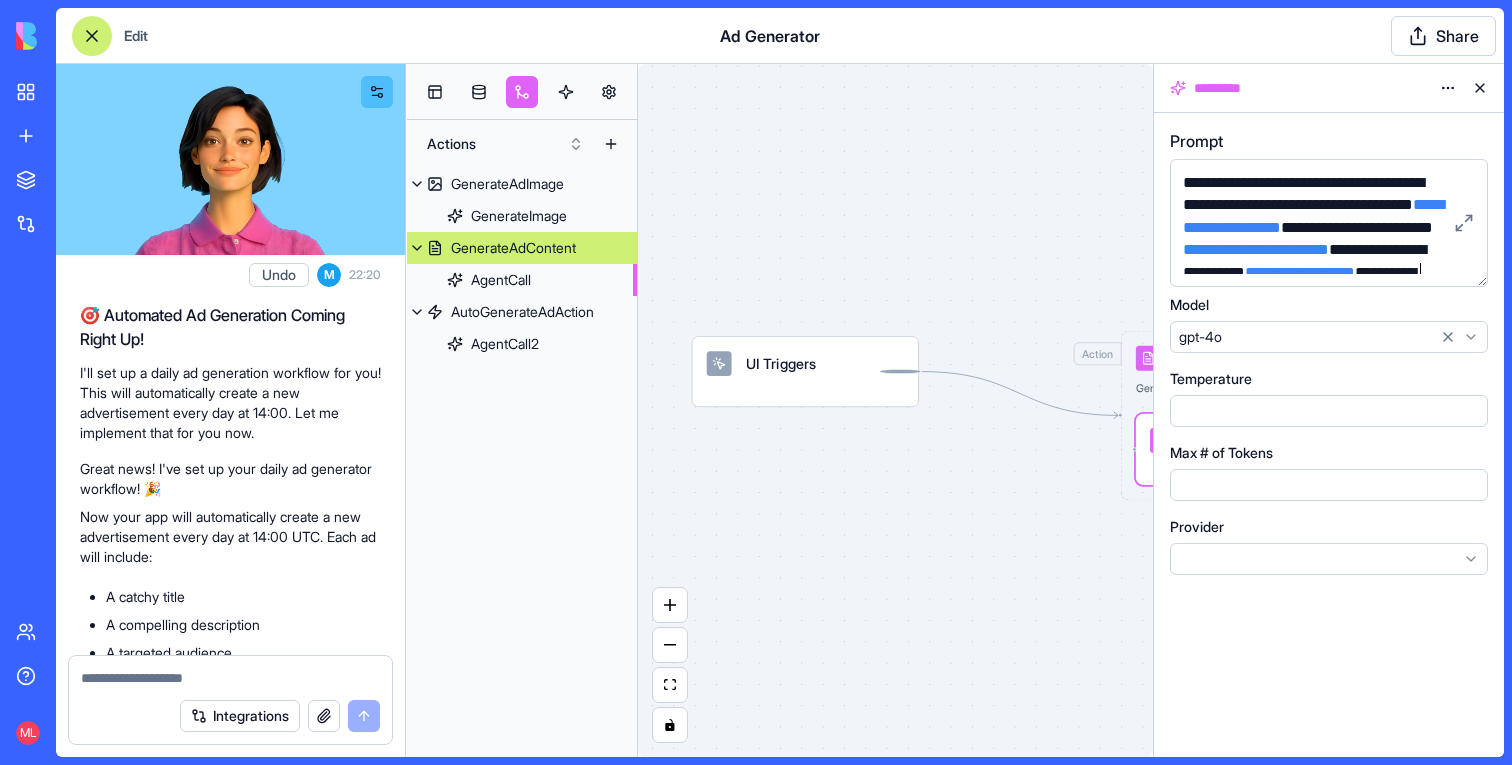 scroll, scrollTop: 189, scrollLeft: 0, axis: vertical 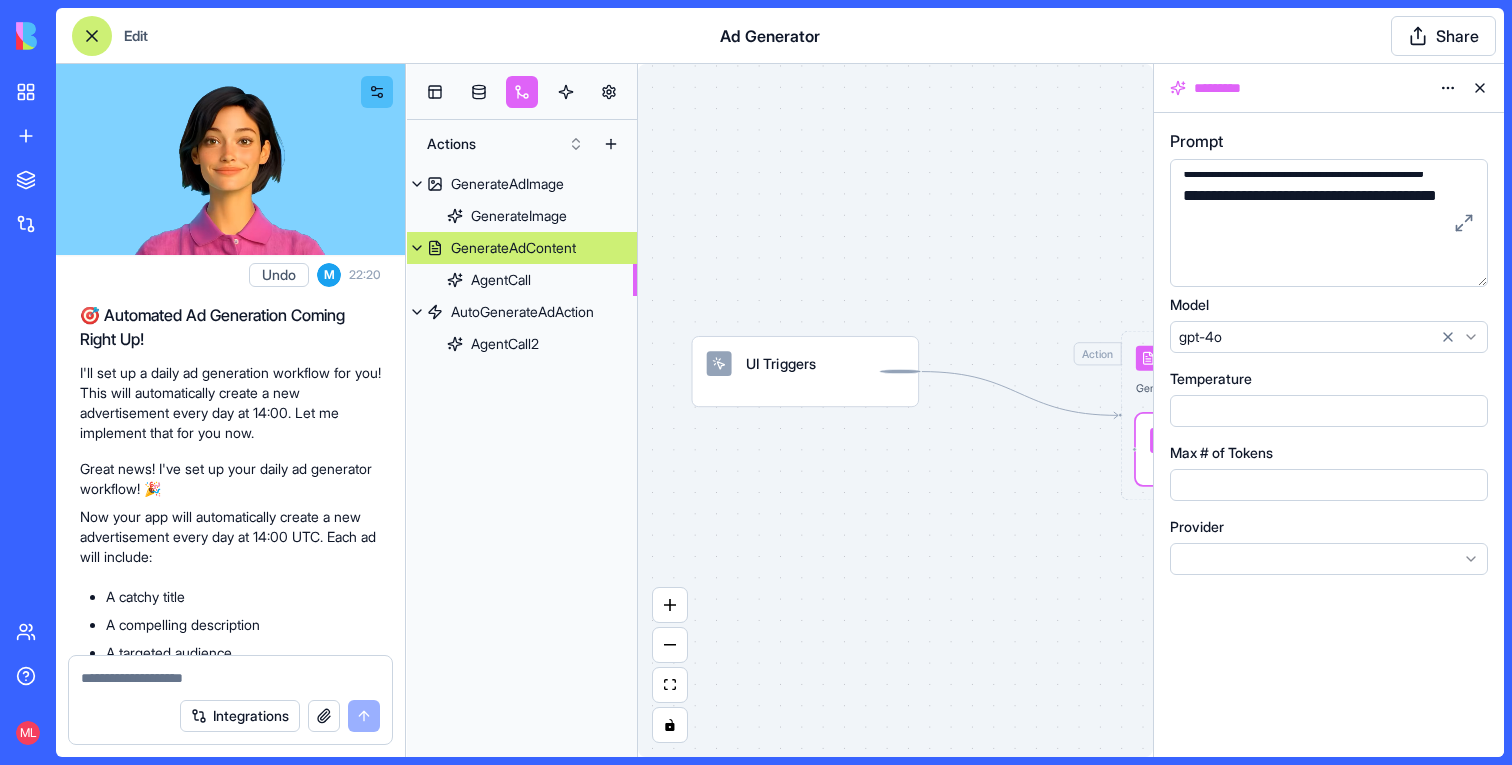 click on "**********" at bounding box center (1329, 223) 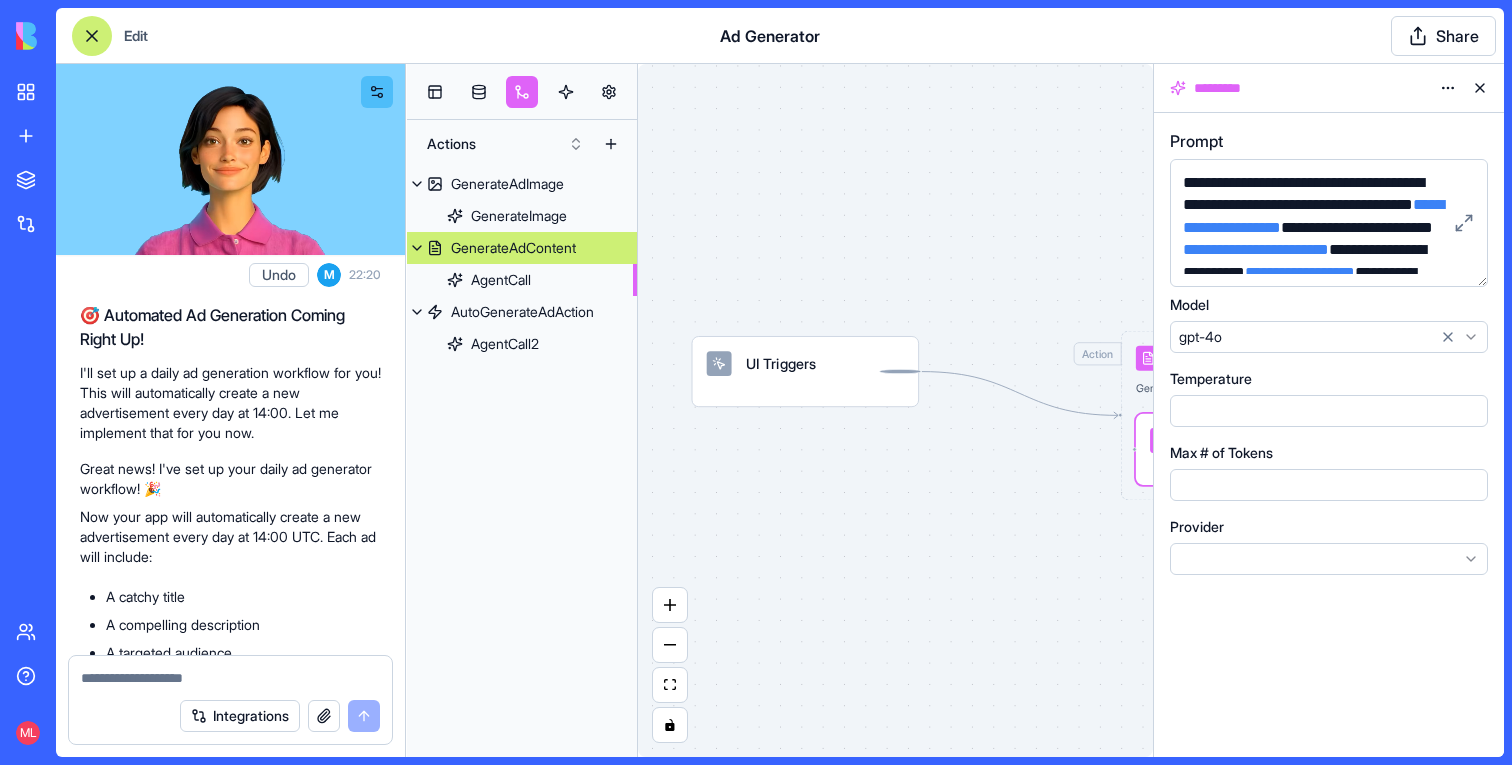 scroll, scrollTop: 256, scrollLeft: 0, axis: vertical 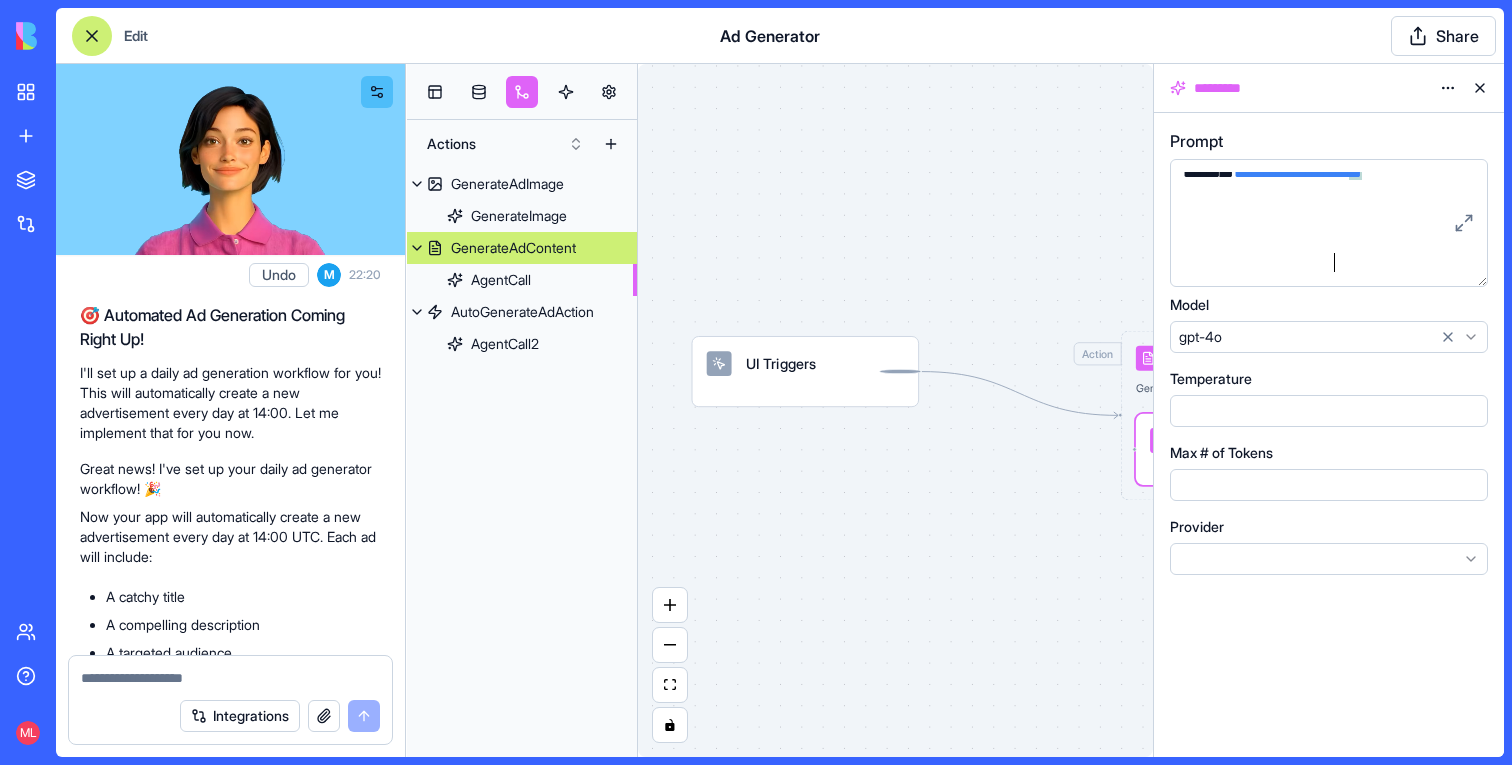 click on "**********" at bounding box center [1312, 95] 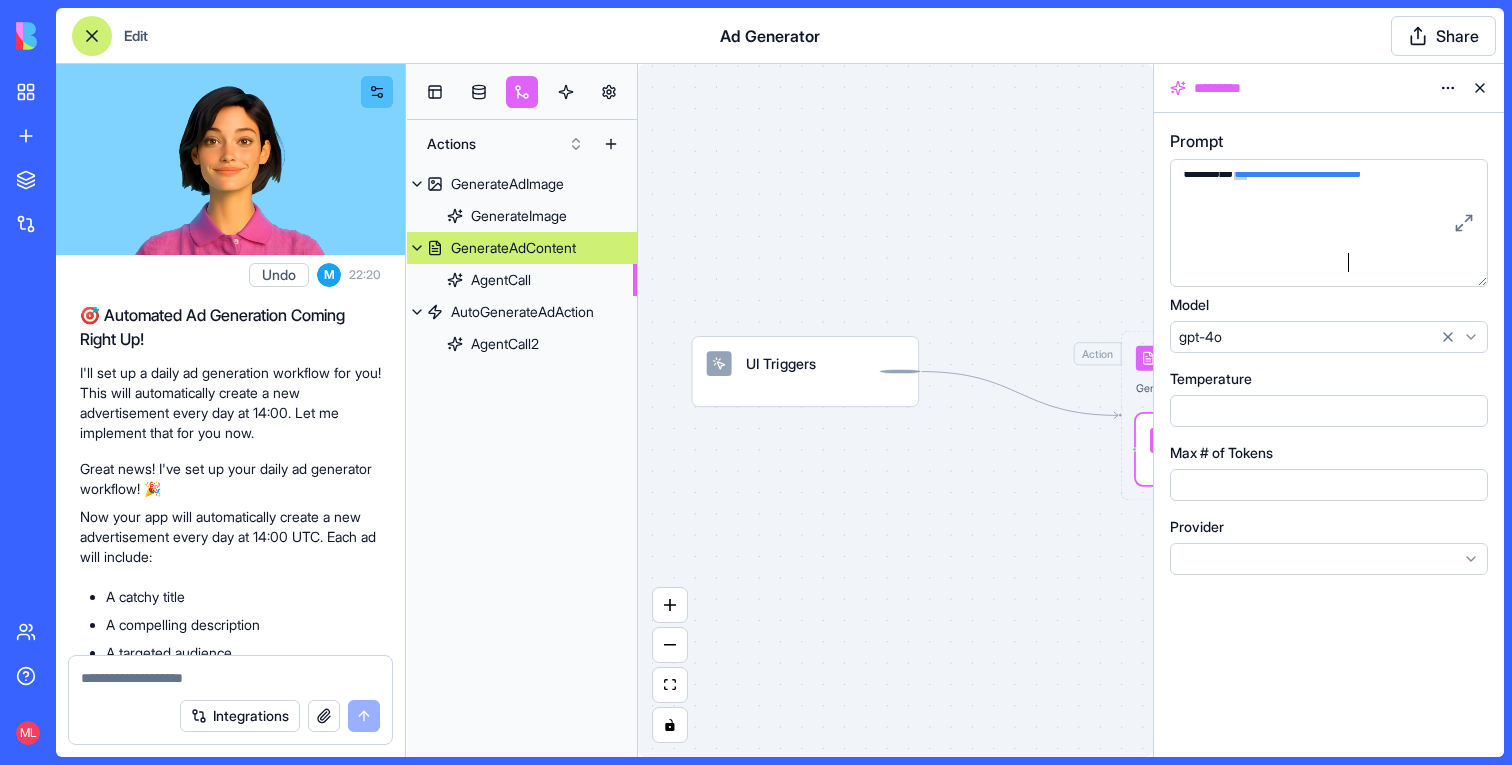 click on "**********" at bounding box center [1312, 95] 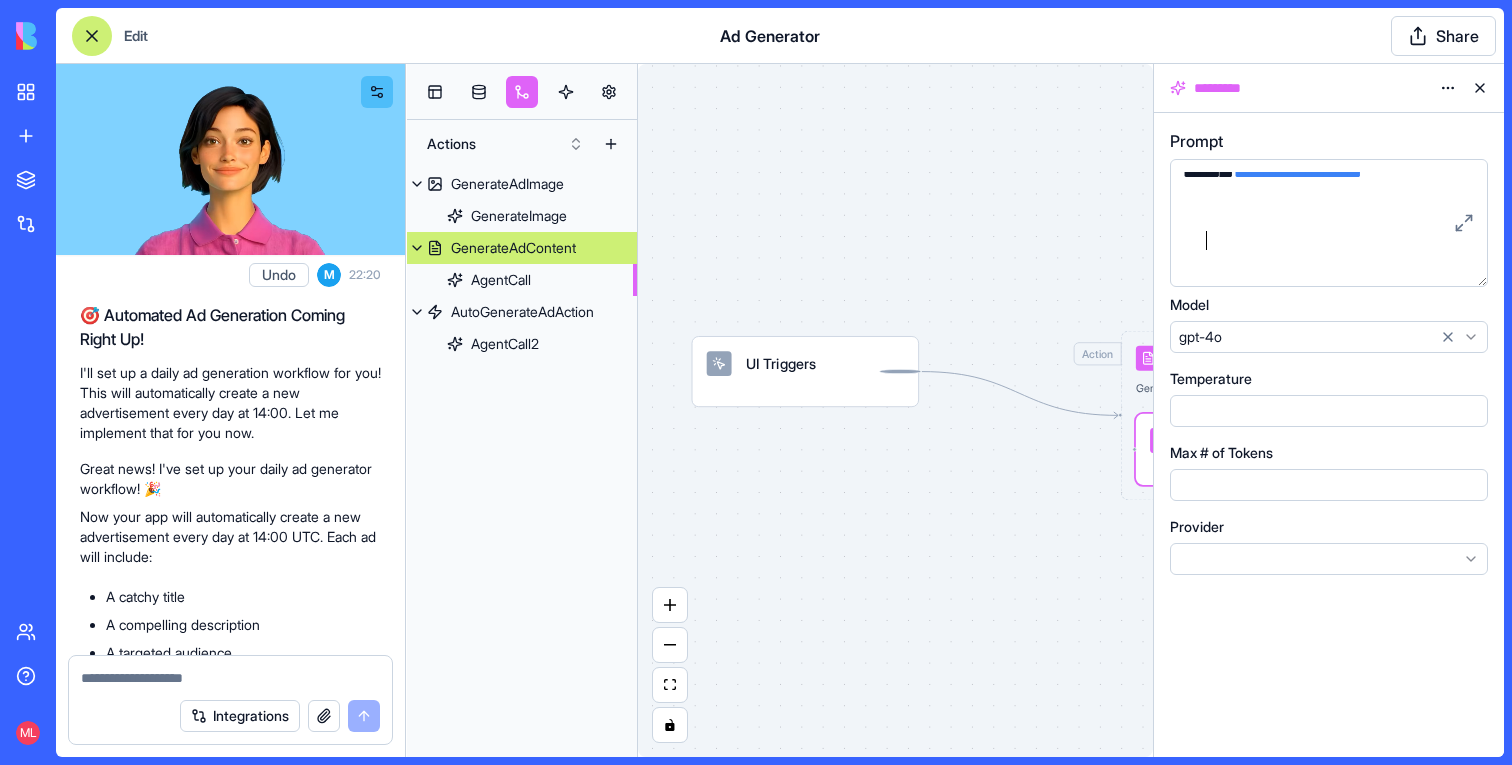 click on "UI Triggers Action GenerateAdContent Generate advertisement content based on product information AgentCall" at bounding box center (895, 410) 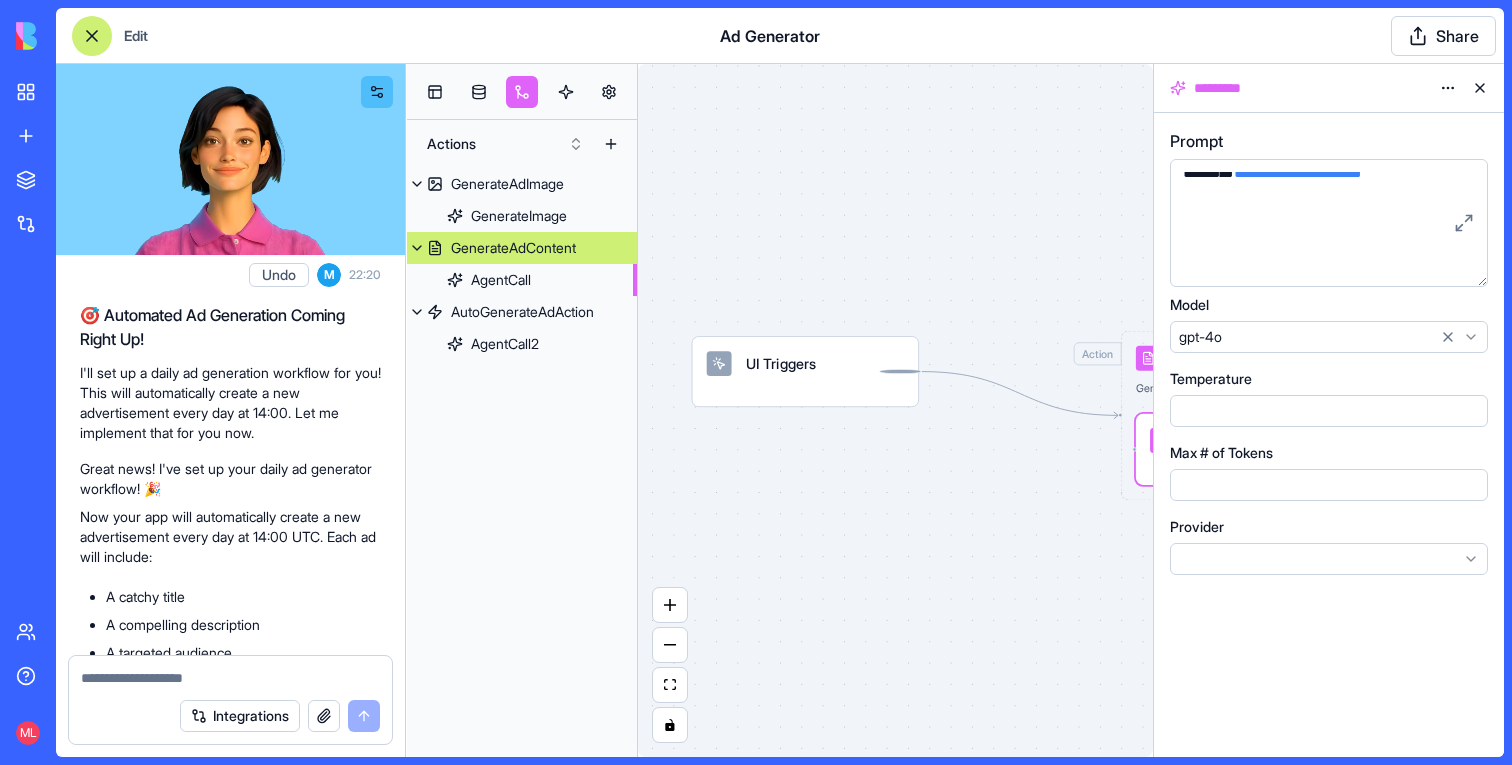 click at bounding box center [230, 678] 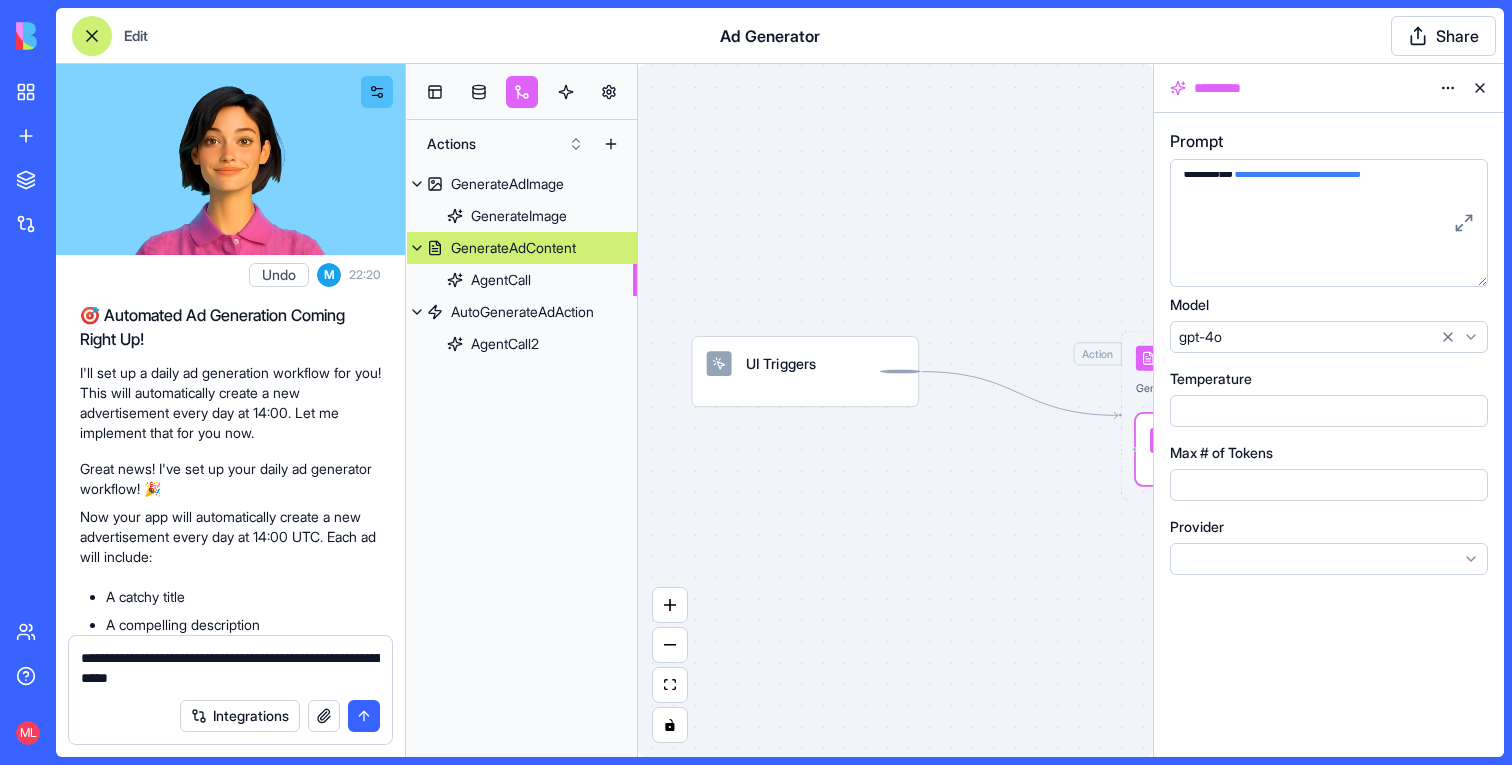 click on "**********" at bounding box center (230, 668) 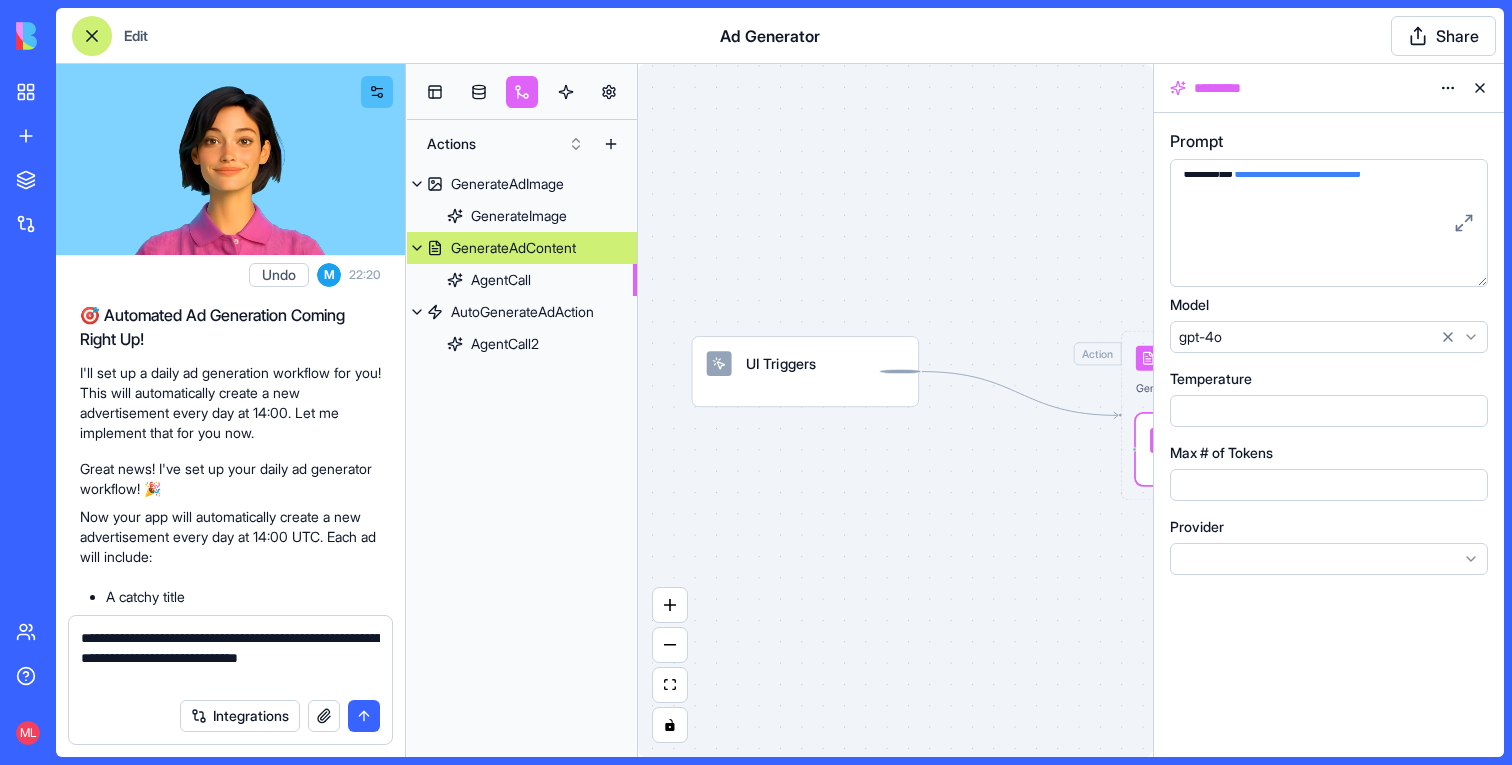 click on "**********" at bounding box center [230, 658] 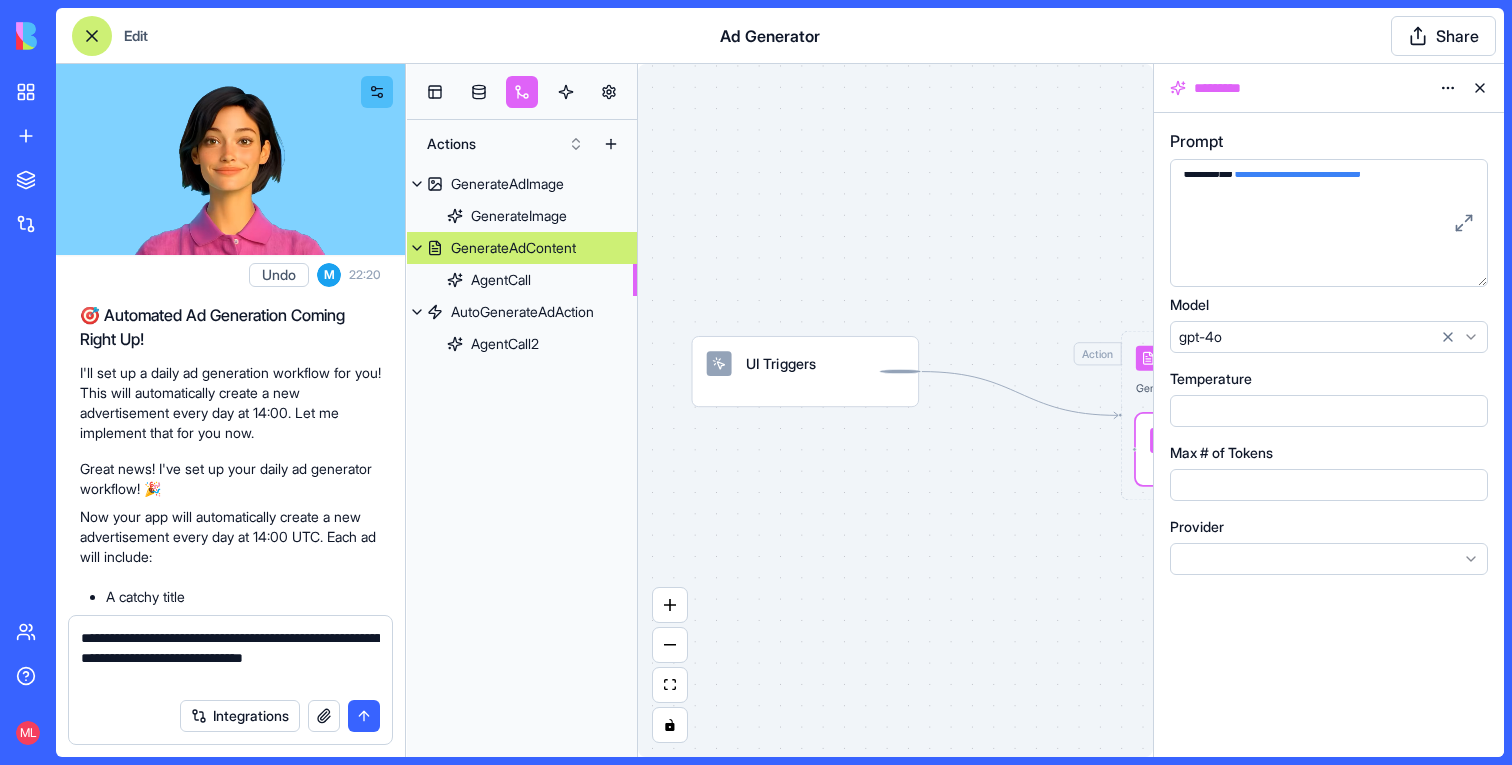 click on "**********" at bounding box center (230, 658) 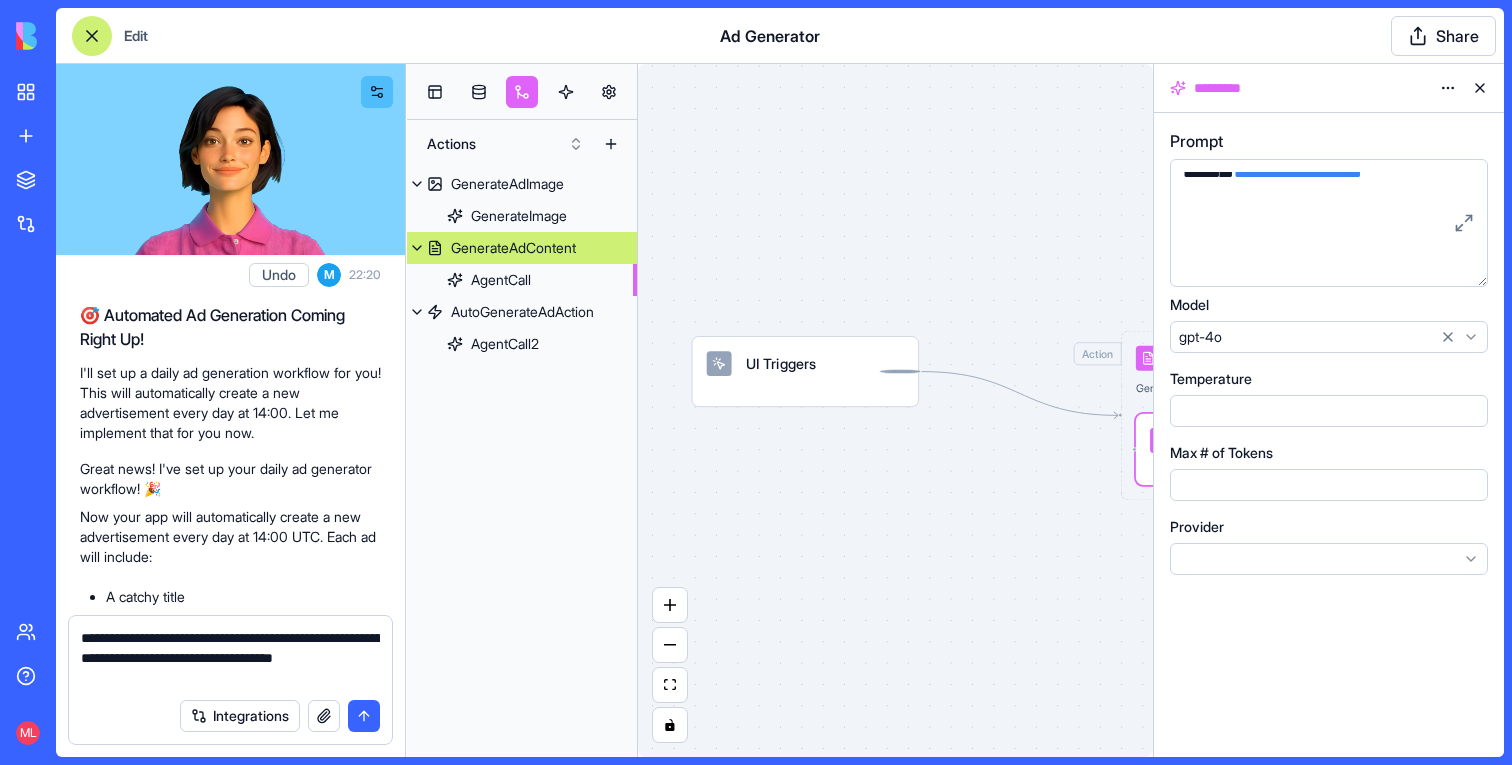 type on "**********" 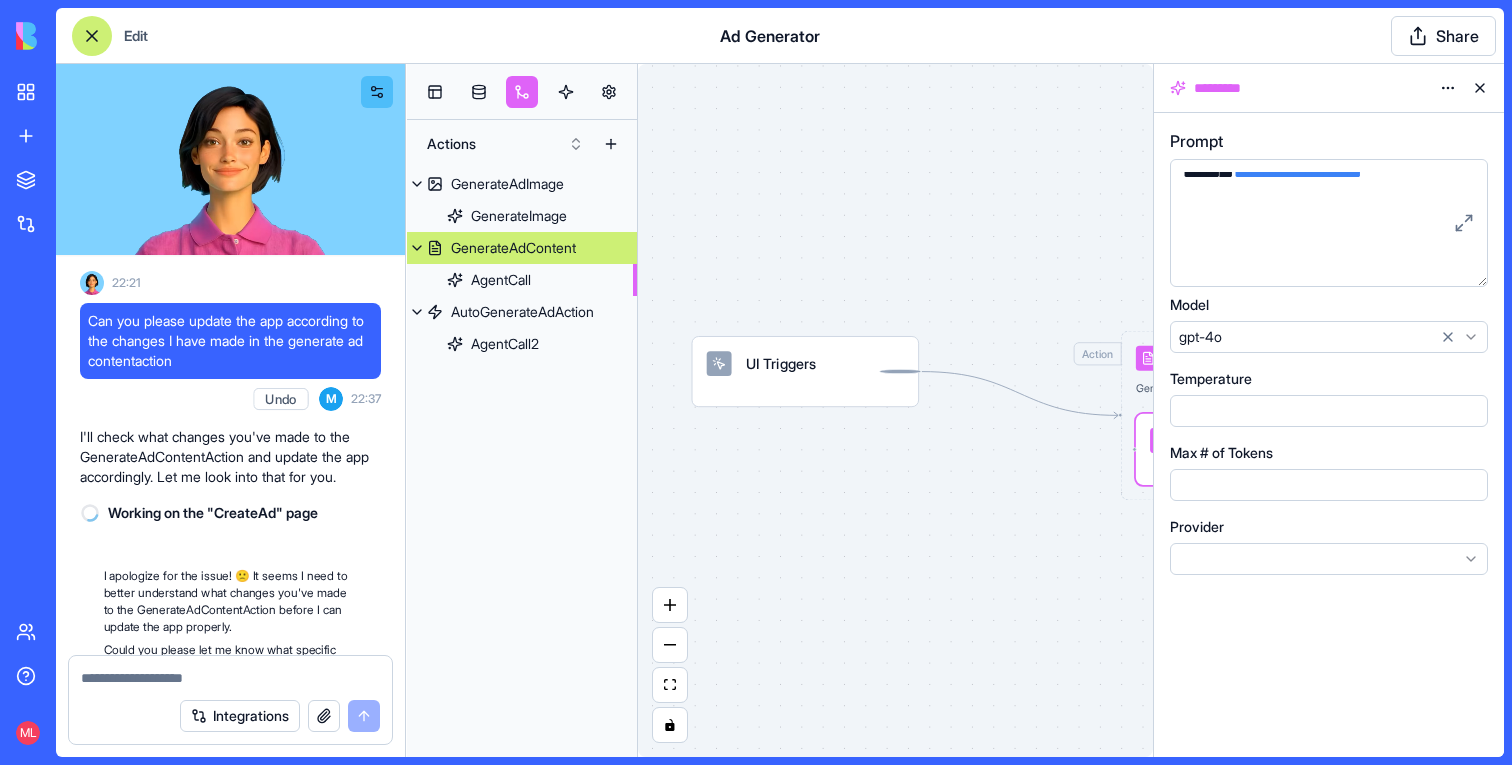 scroll, scrollTop: 2056, scrollLeft: 0, axis: vertical 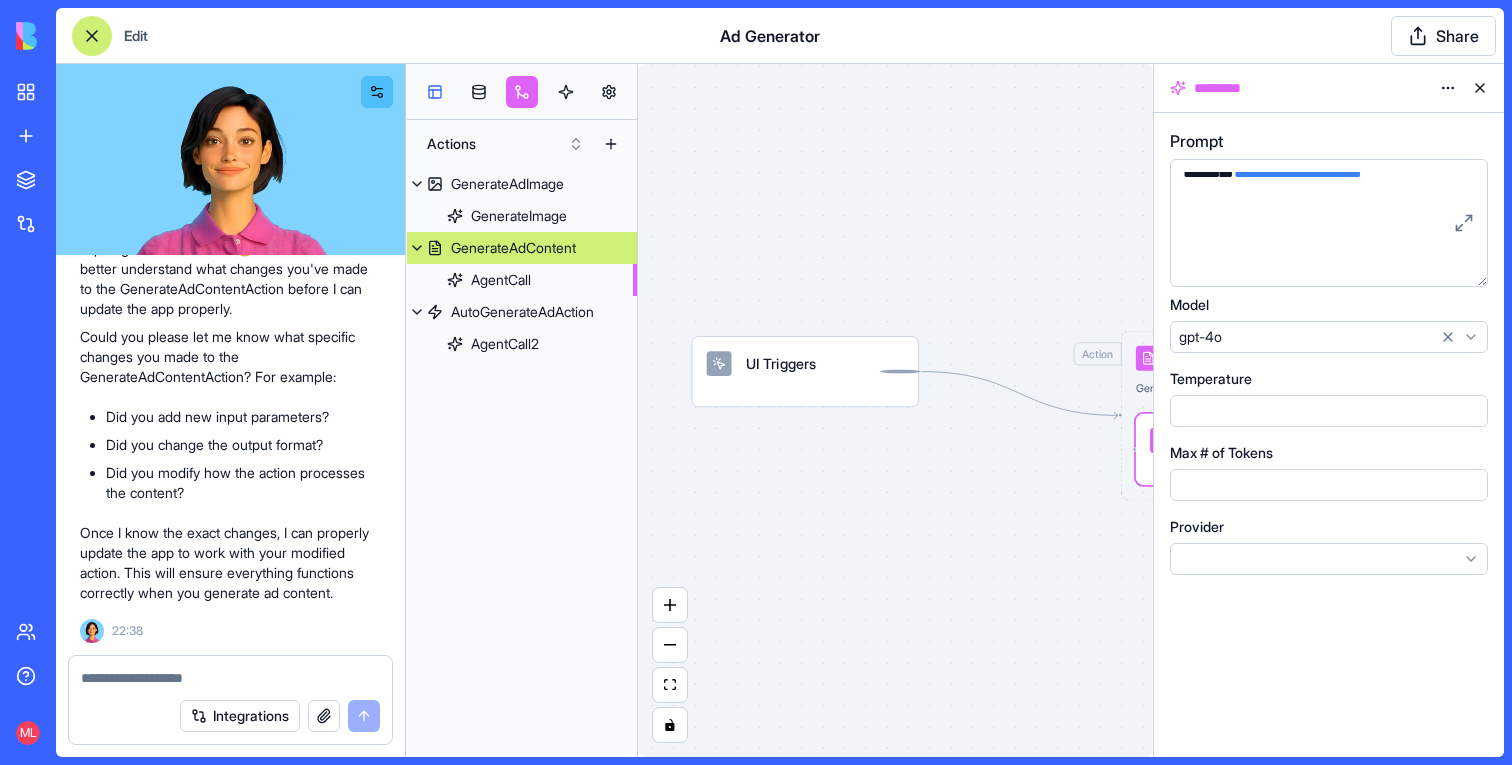click at bounding box center (435, 92) 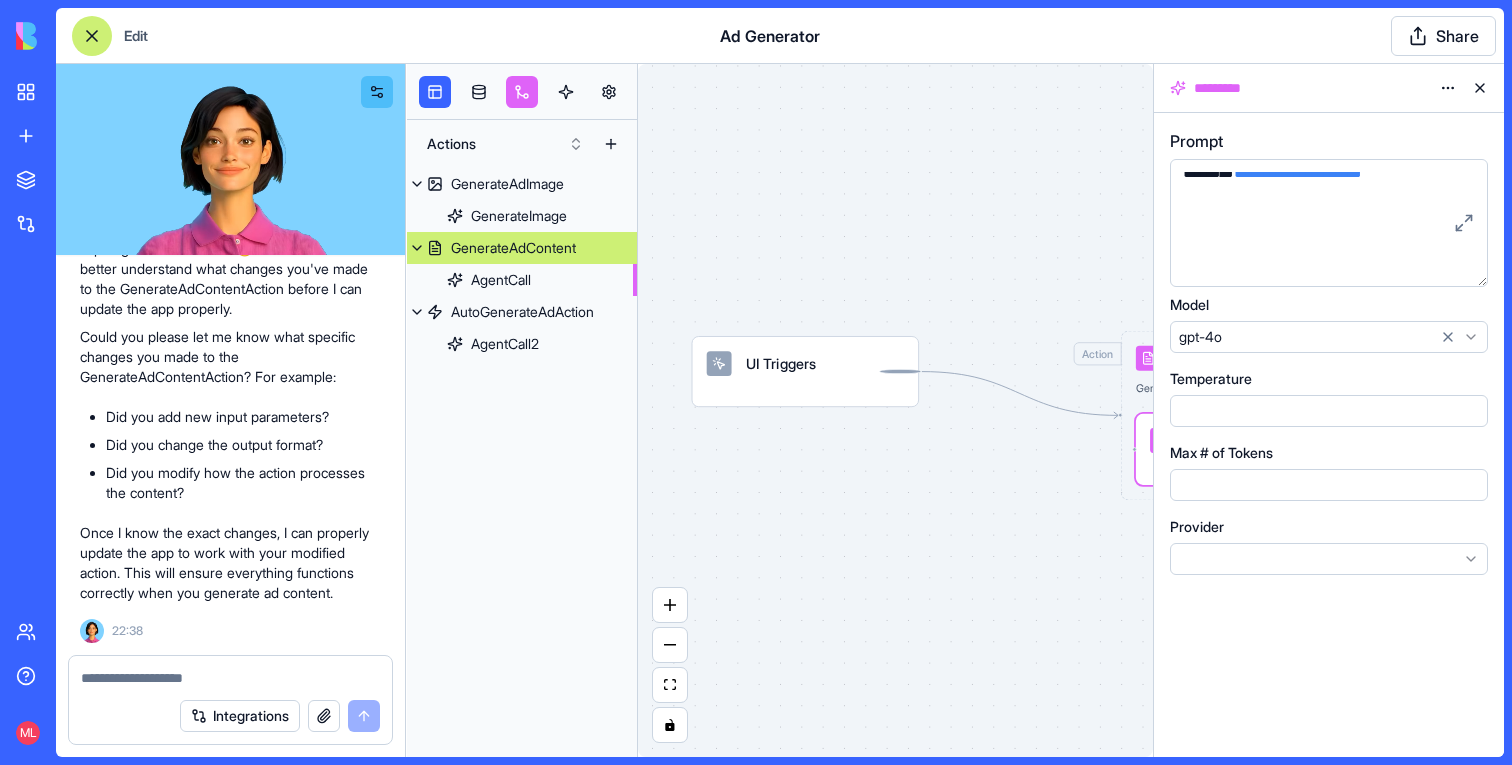 click at bounding box center [522, 92] 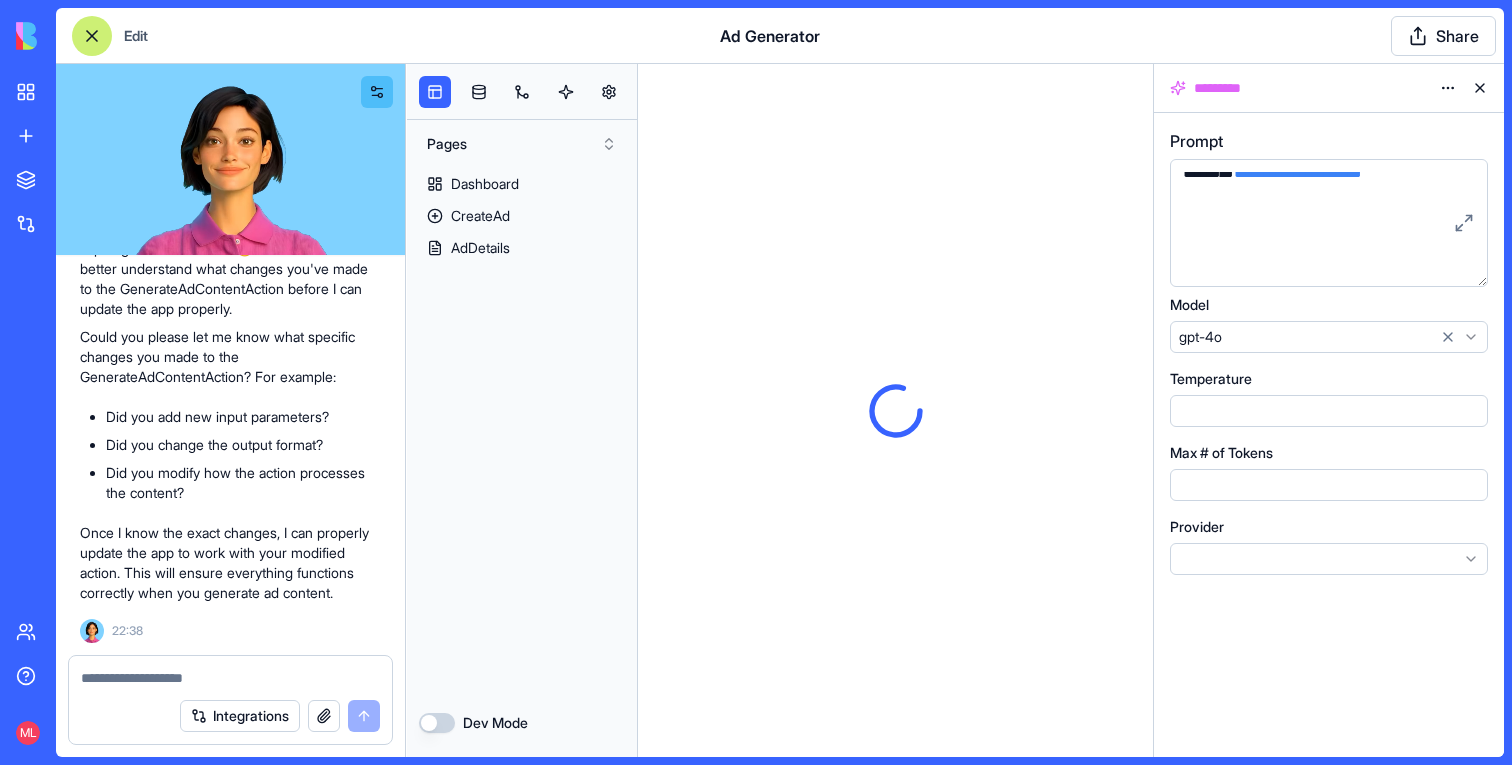click at bounding box center (435, 92) 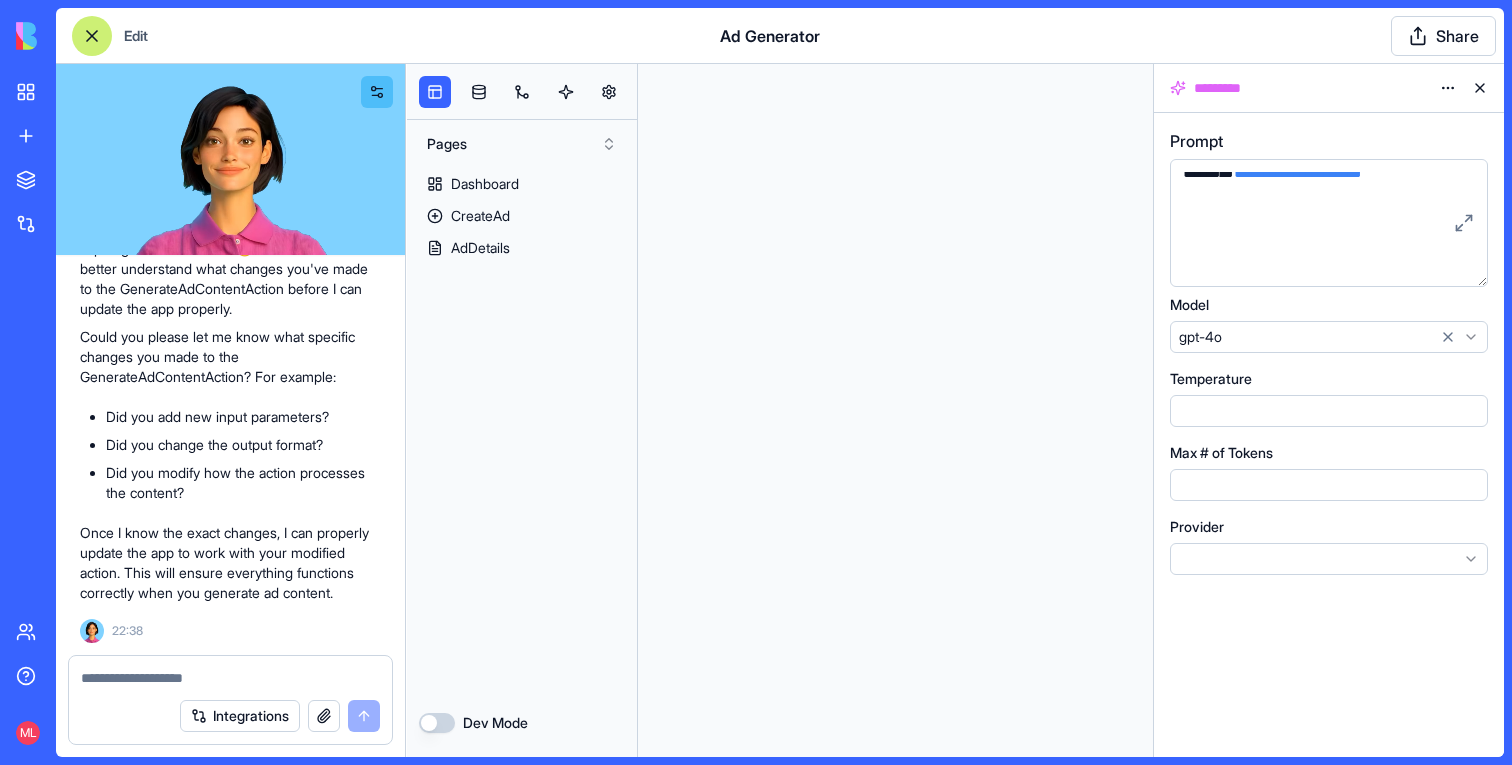 scroll, scrollTop: 0, scrollLeft: 0, axis: both 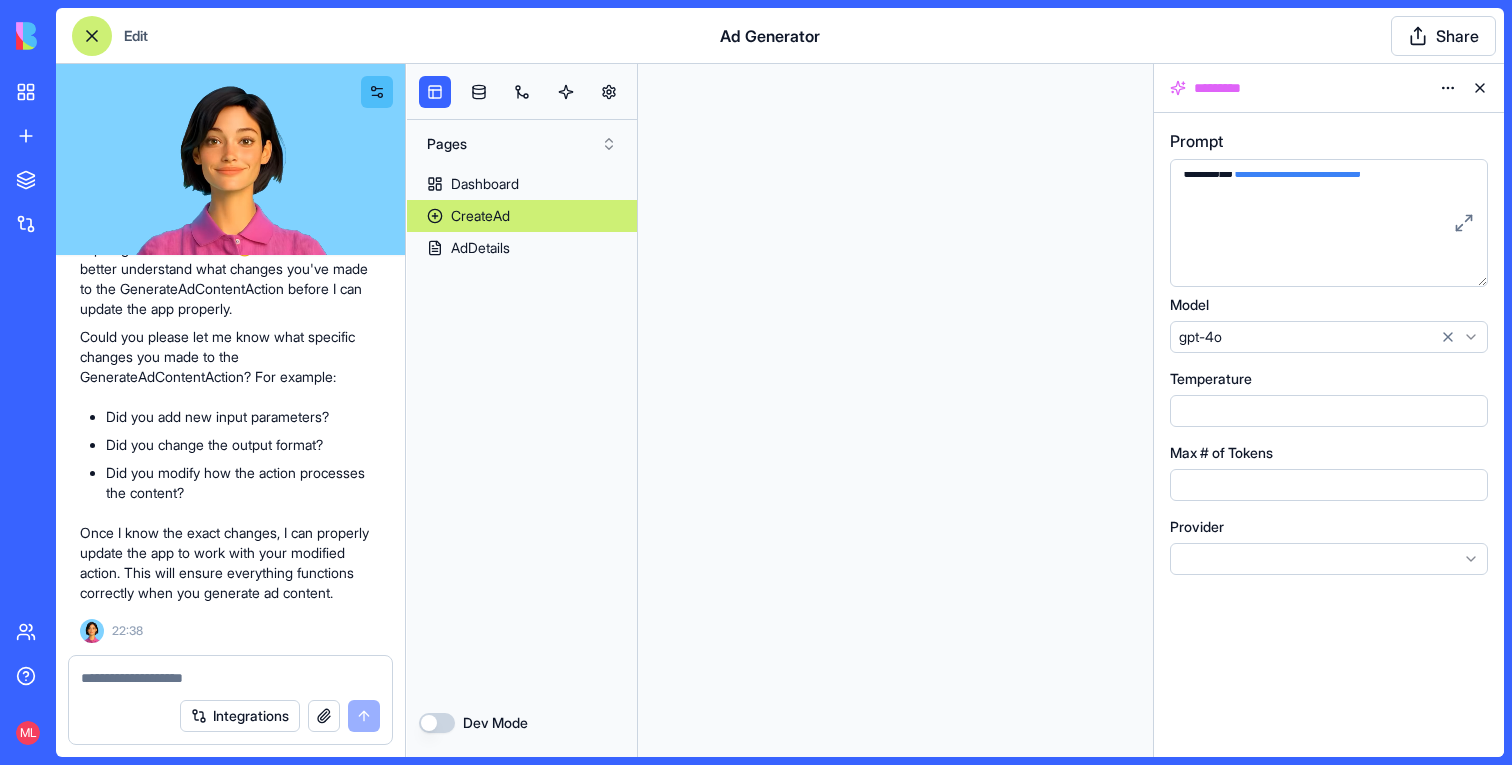 click on "CreateAd" at bounding box center (480, 216) 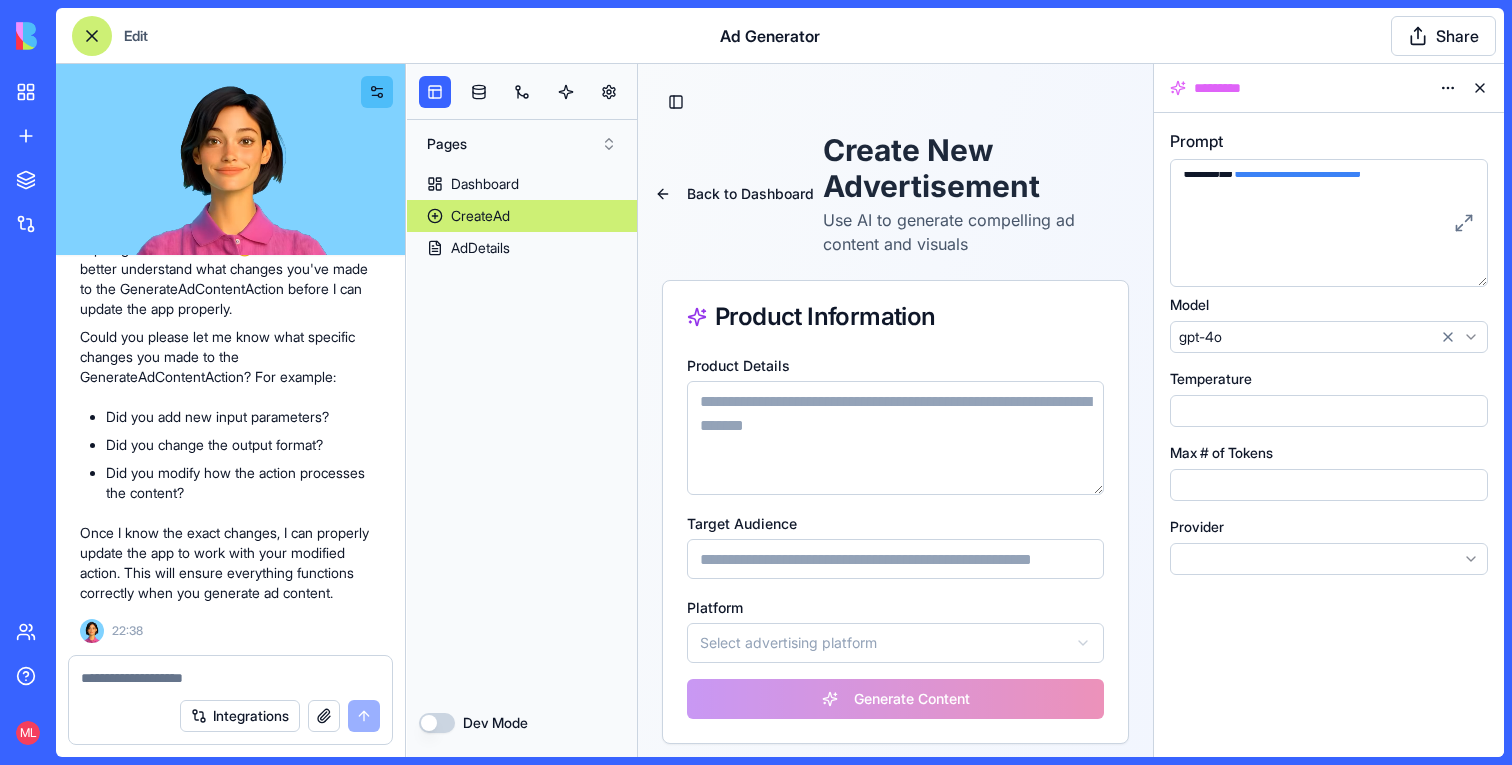 click at bounding box center (1480, 88) 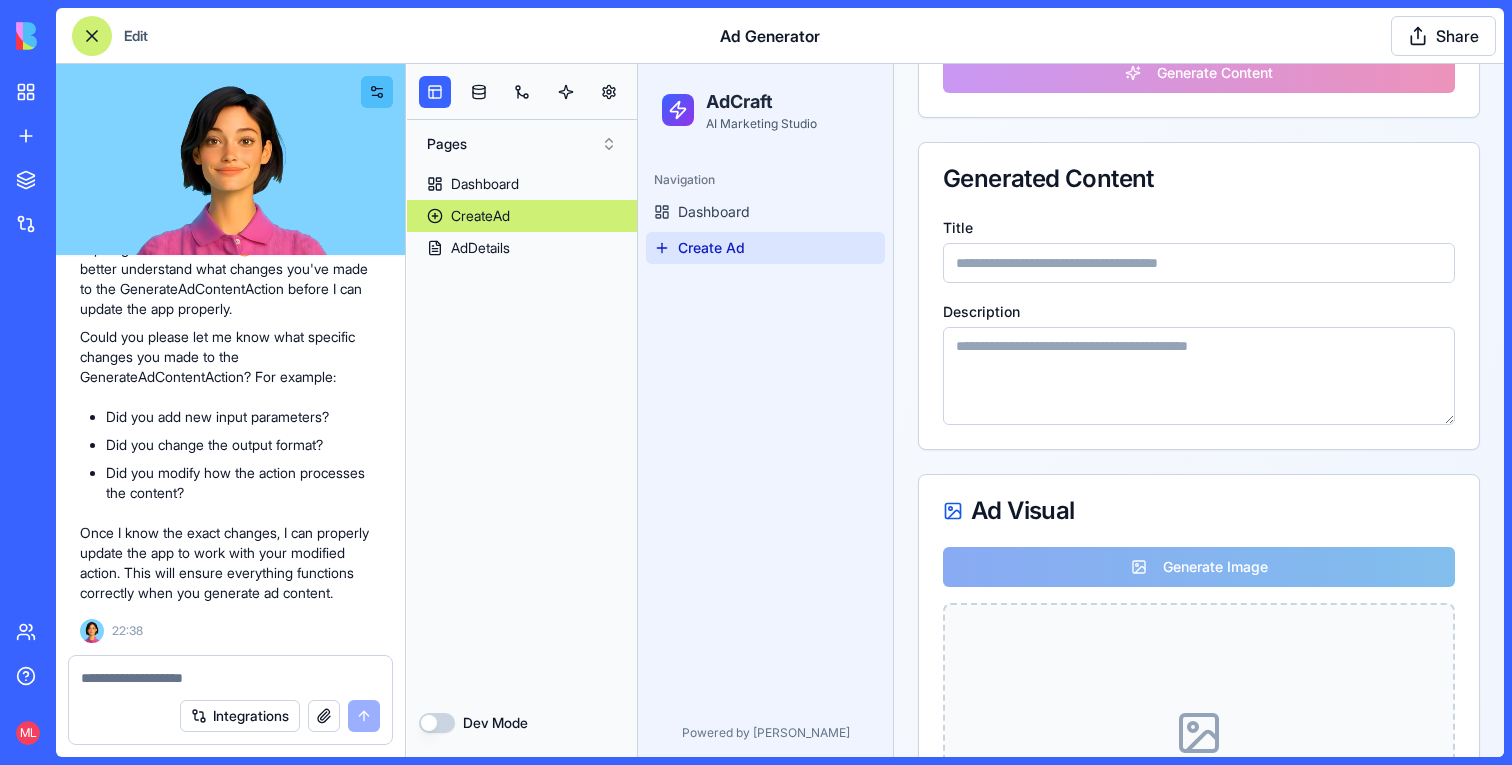 scroll, scrollTop: 783, scrollLeft: 0, axis: vertical 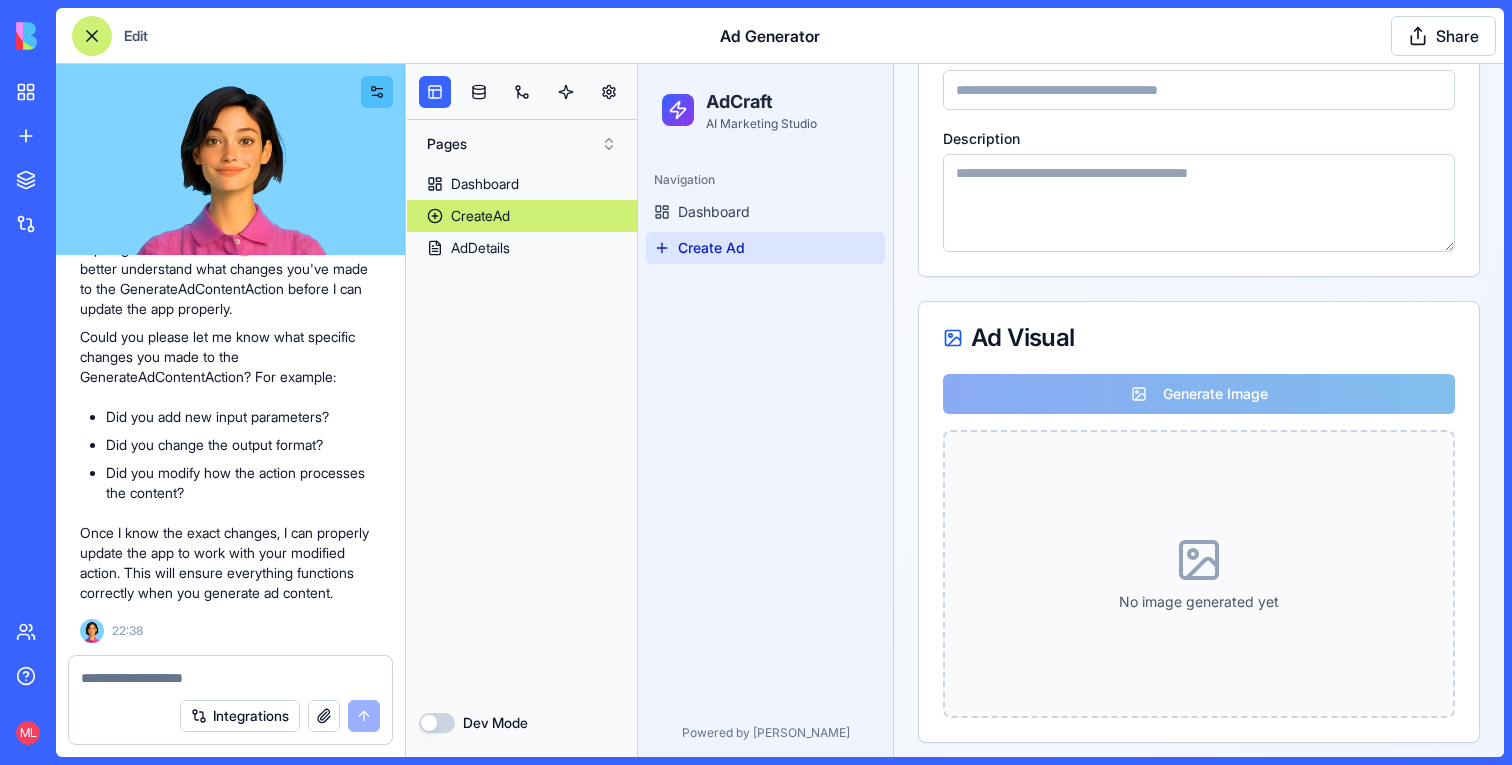 click at bounding box center (230, 678) 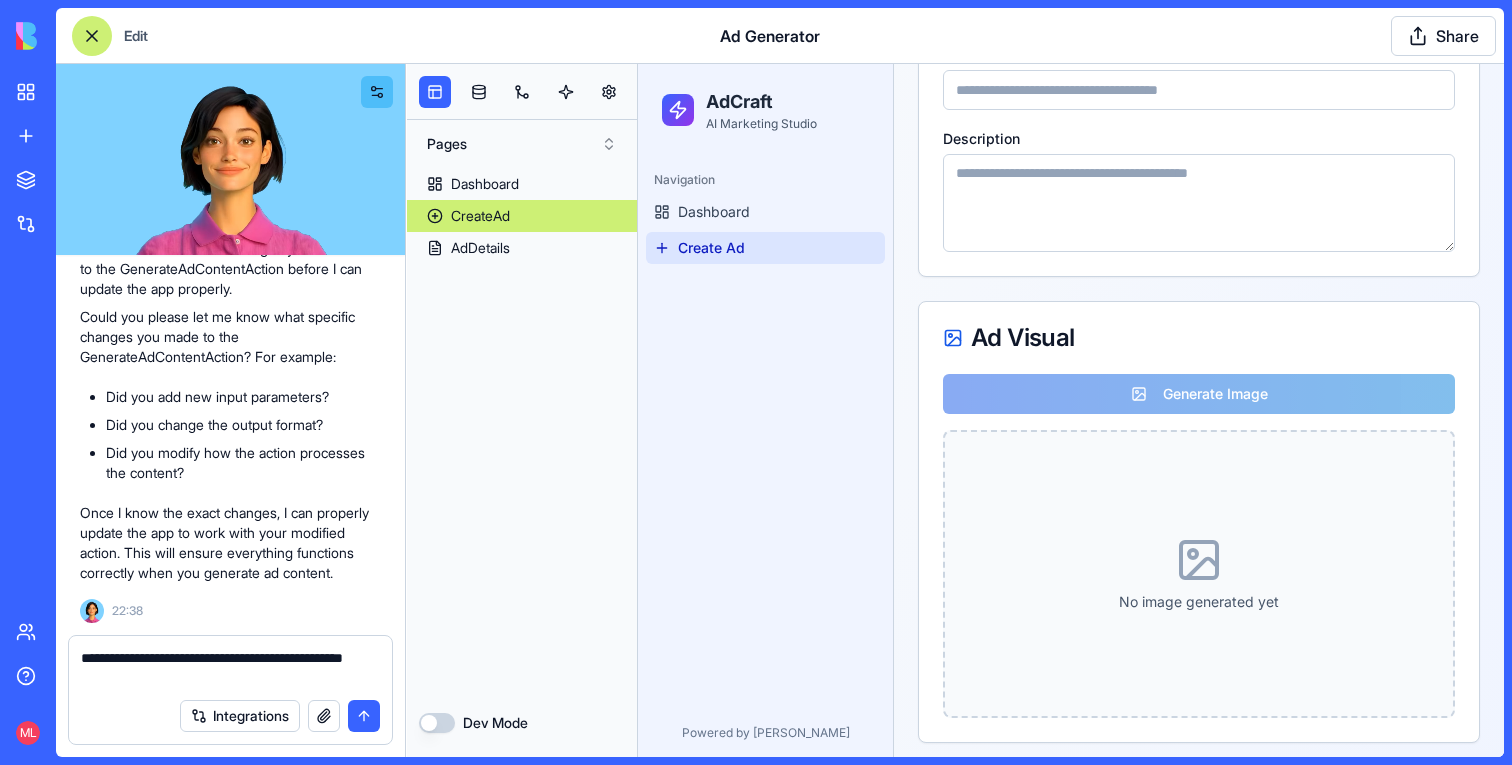 type on "**********" 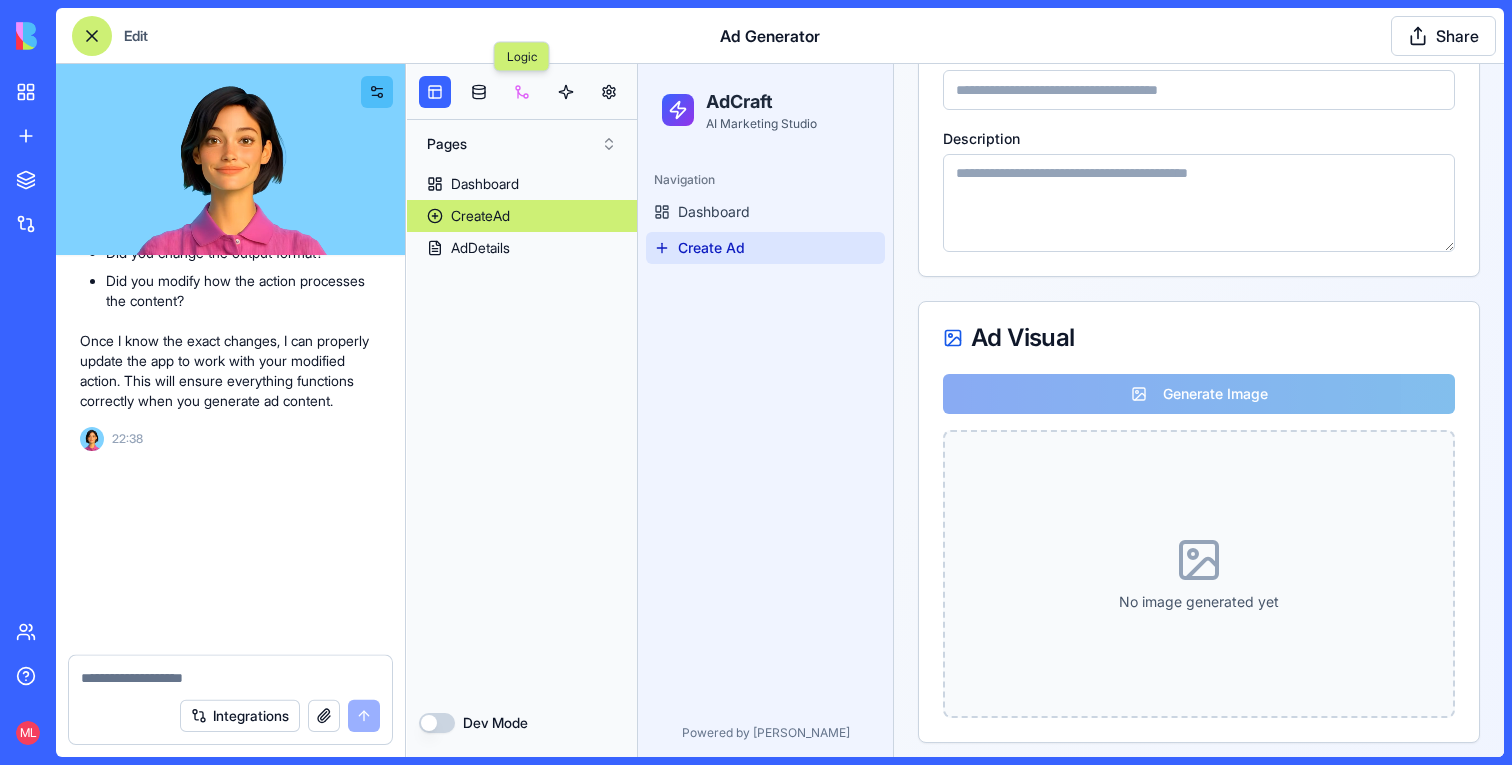 scroll, scrollTop: 2228, scrollLeft: 0, axis: vertical 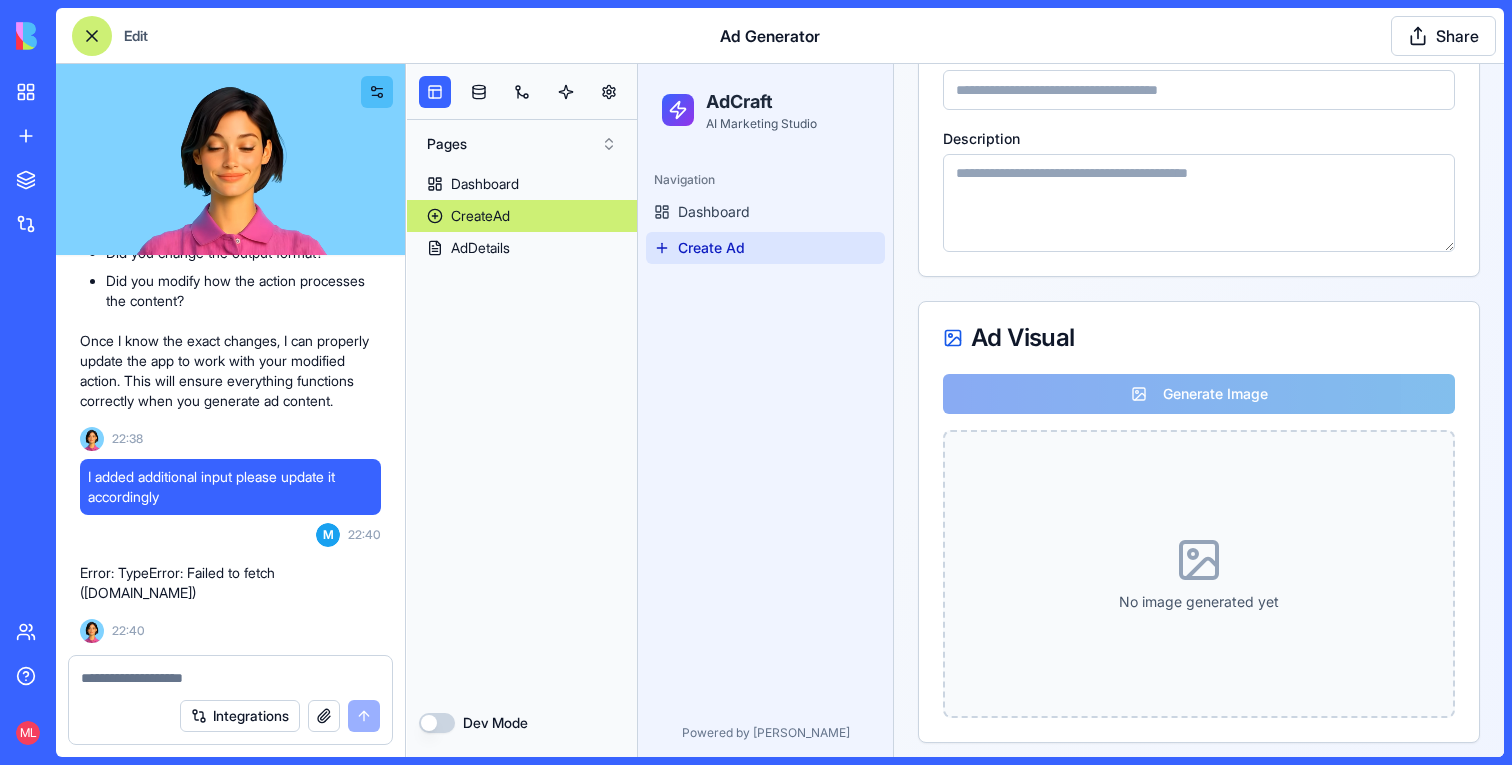 click on "I added additional input please update it accordingly" at bounding box center (230, 487) 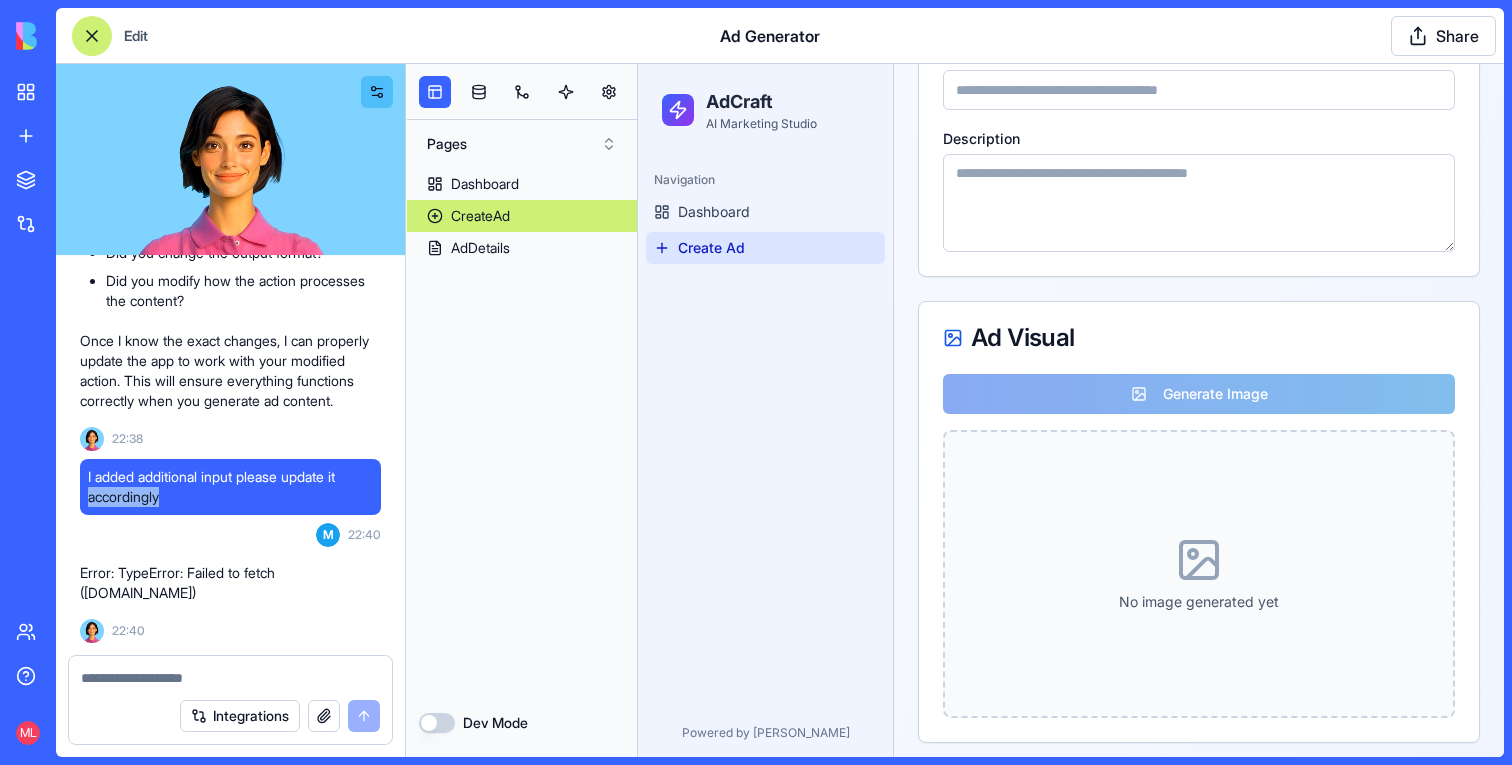 click on "I added additional input please update it accordingly" at bounding box center [230, 487] 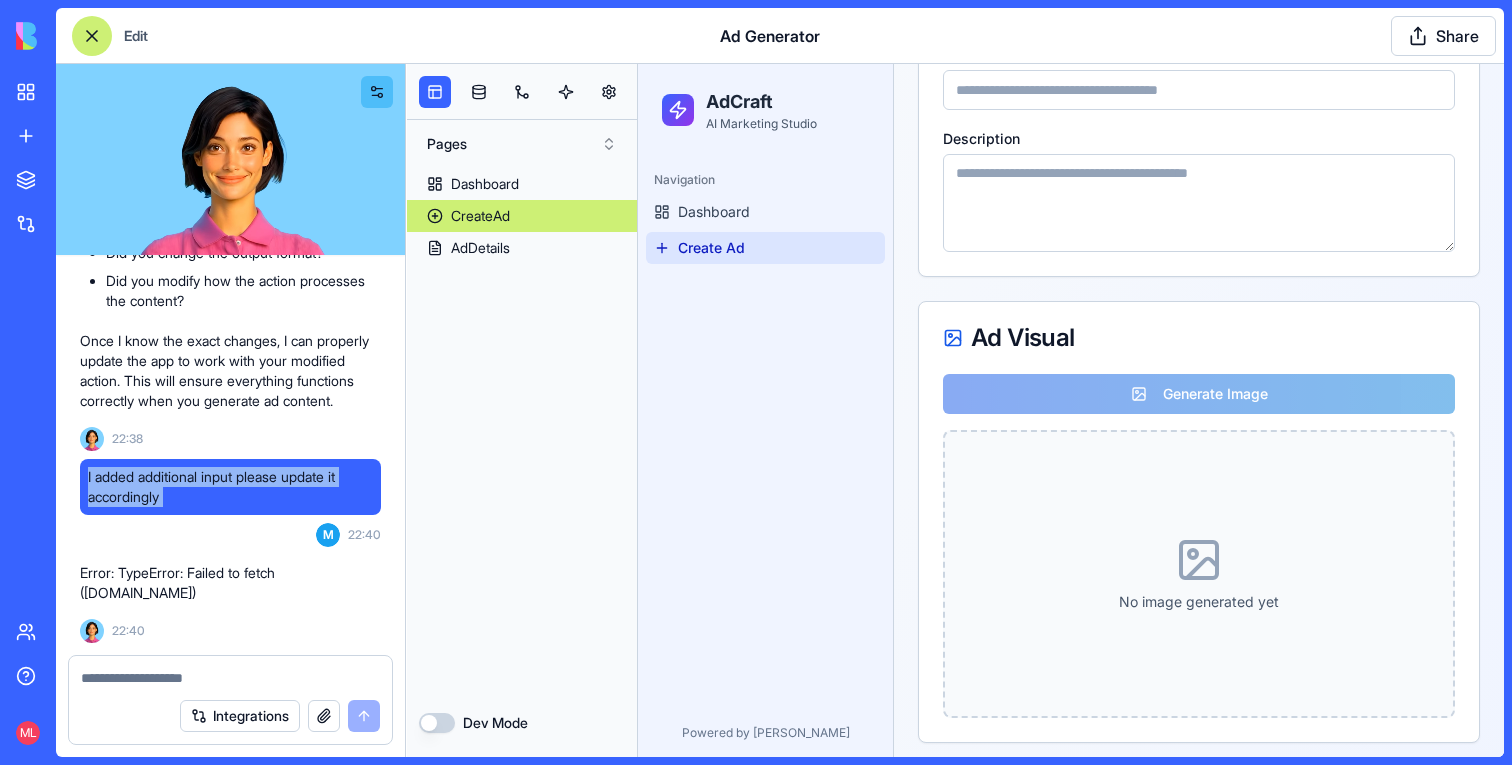 click on "I added additional input please update it accordingly" at bounding box center [230, 487] 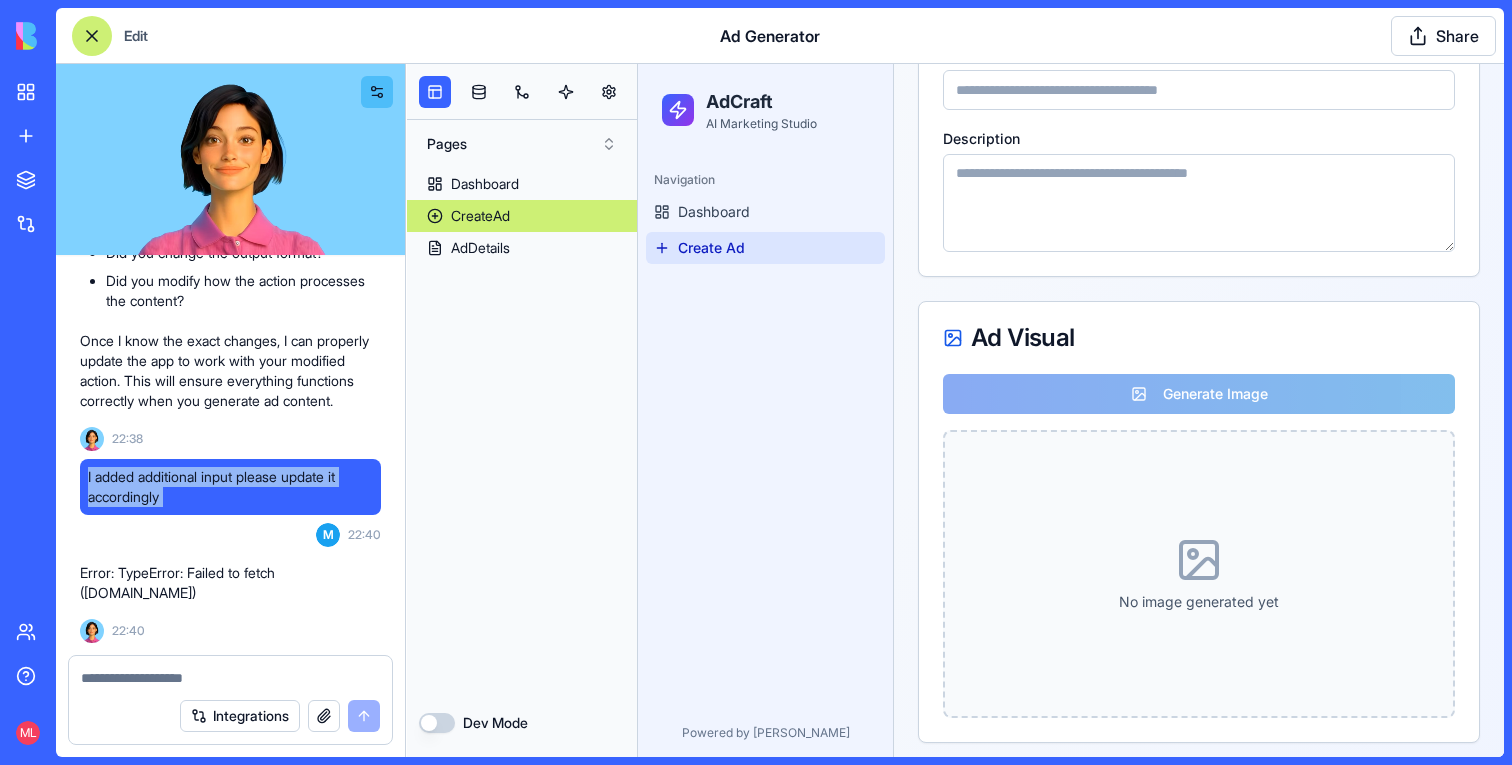 copy on "I added additional input please update it accordingly" 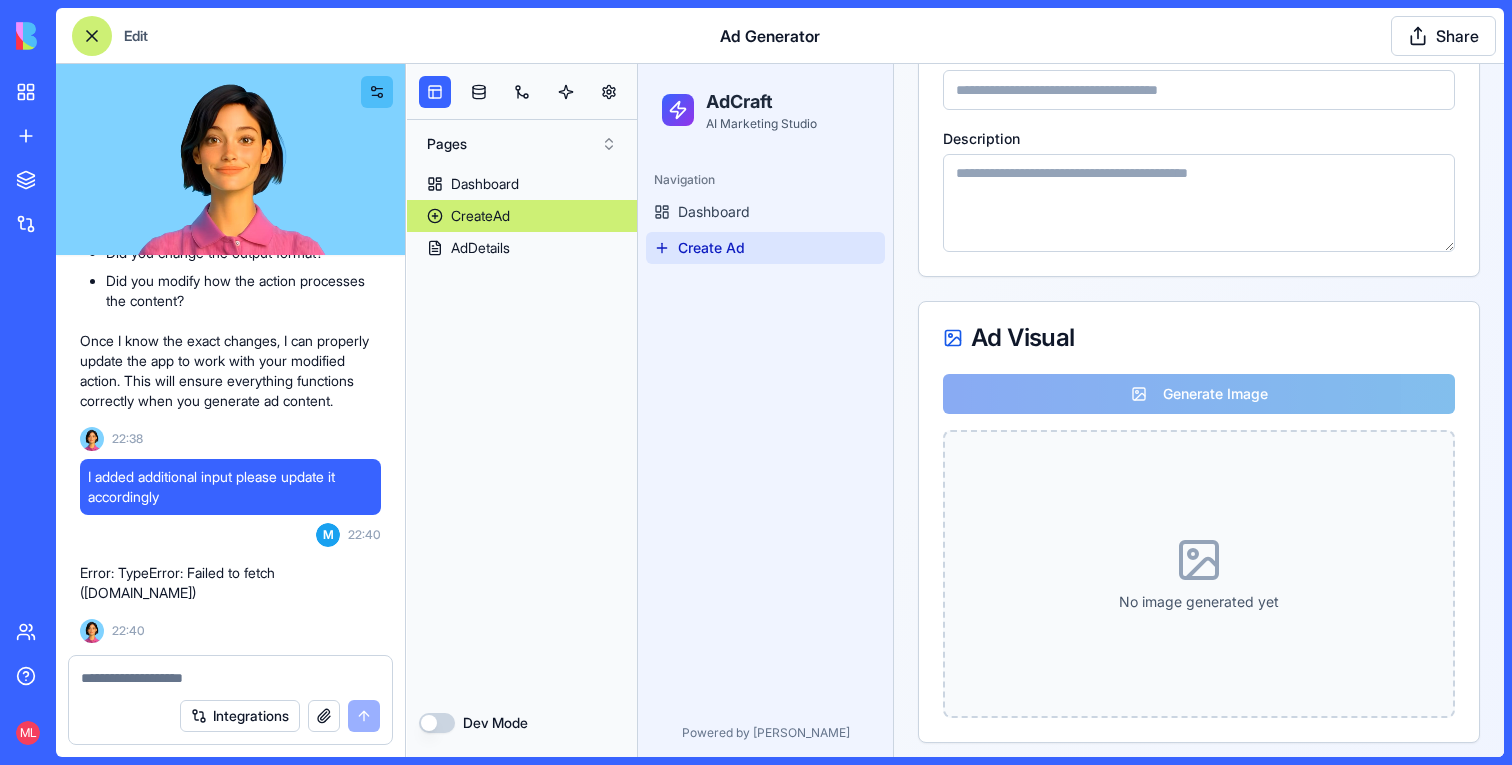 click at bounding box center [230, 678] 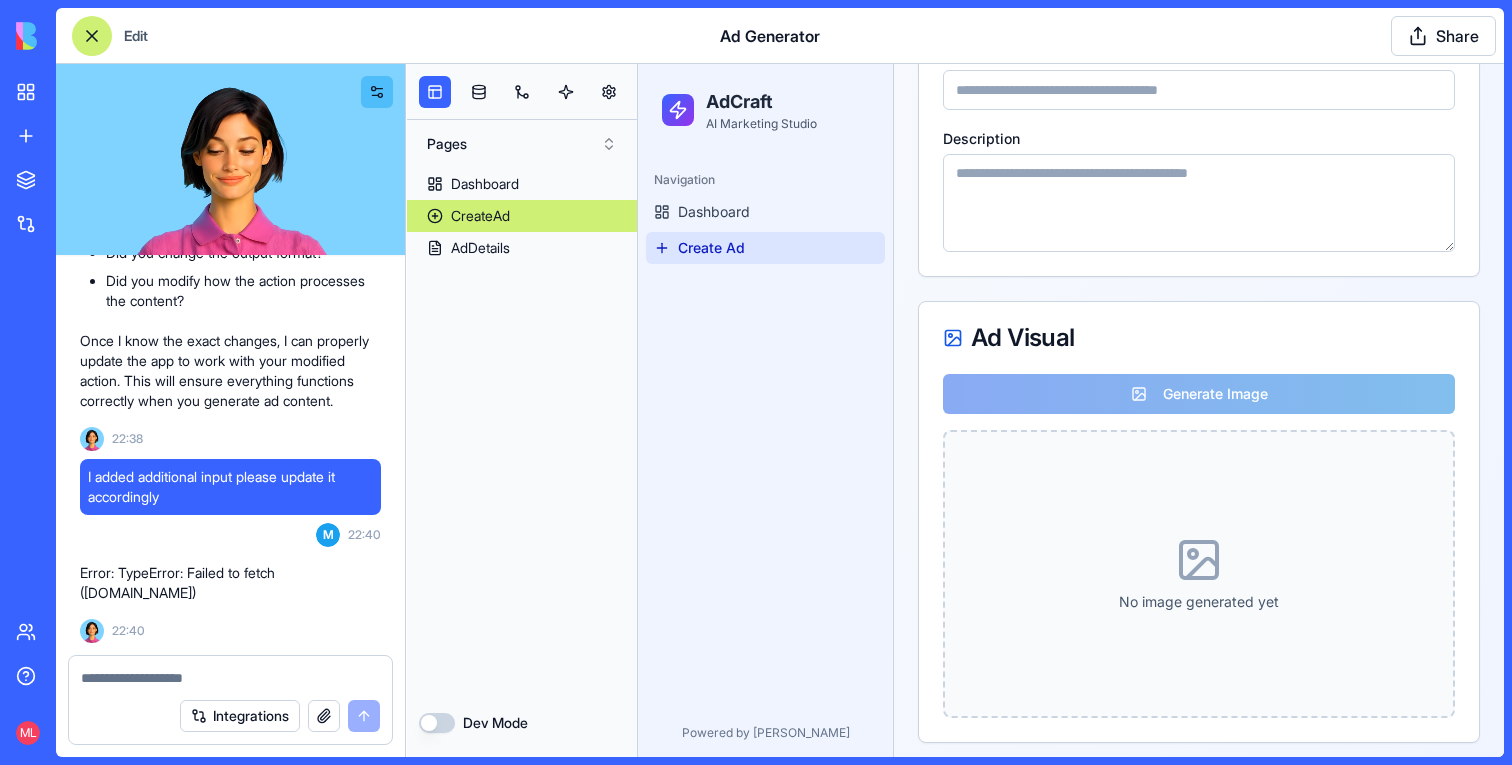 paste on "**********" 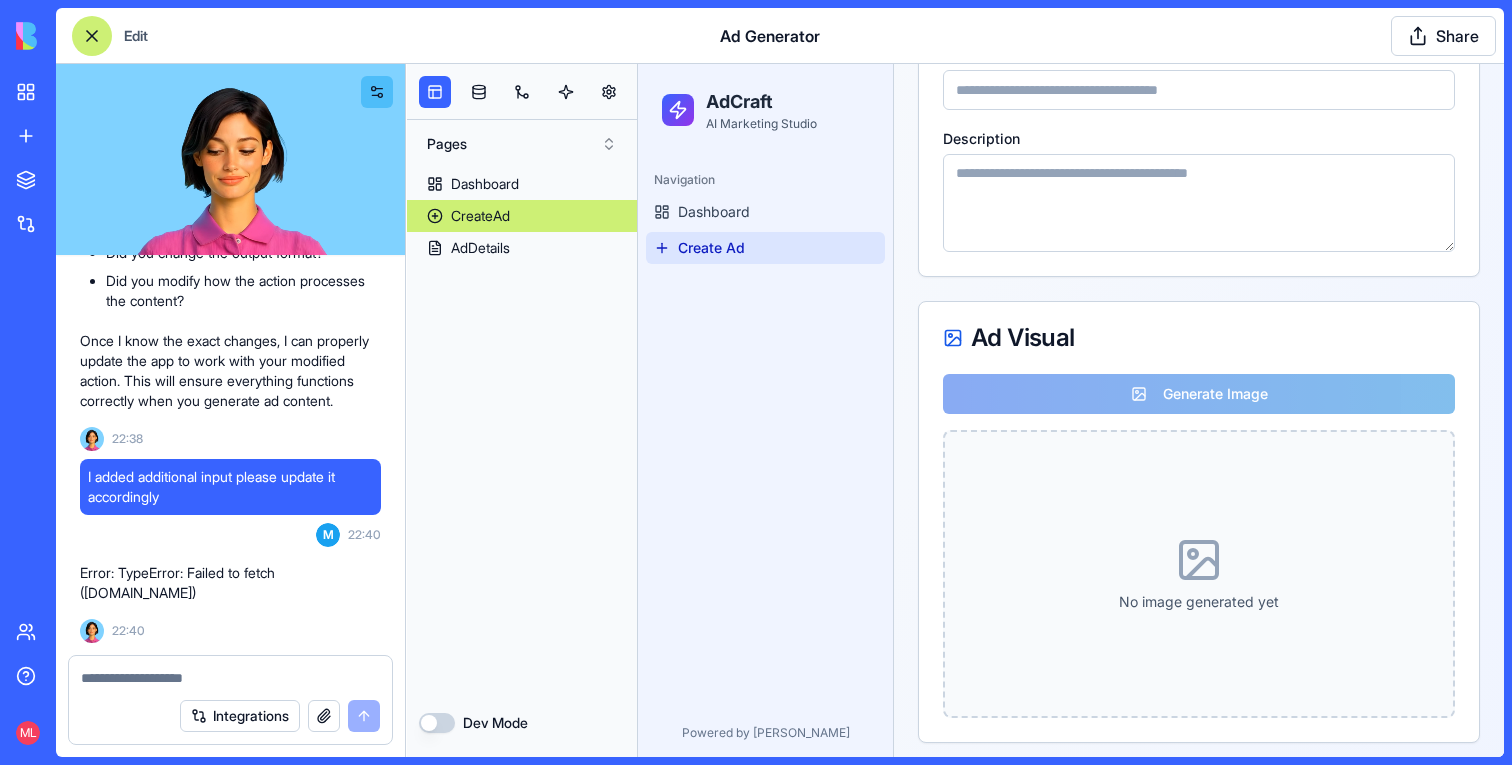 type on "**********" 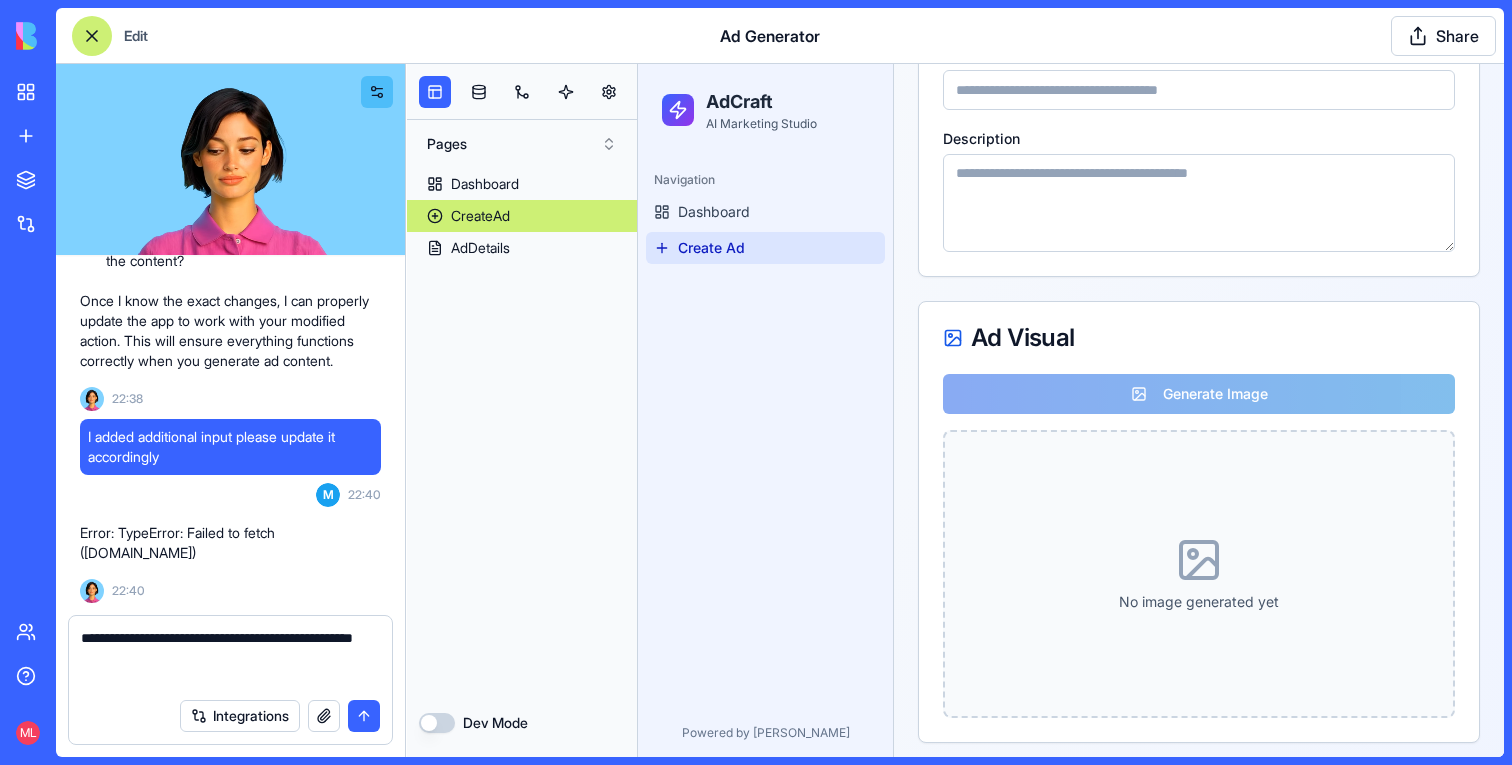 type 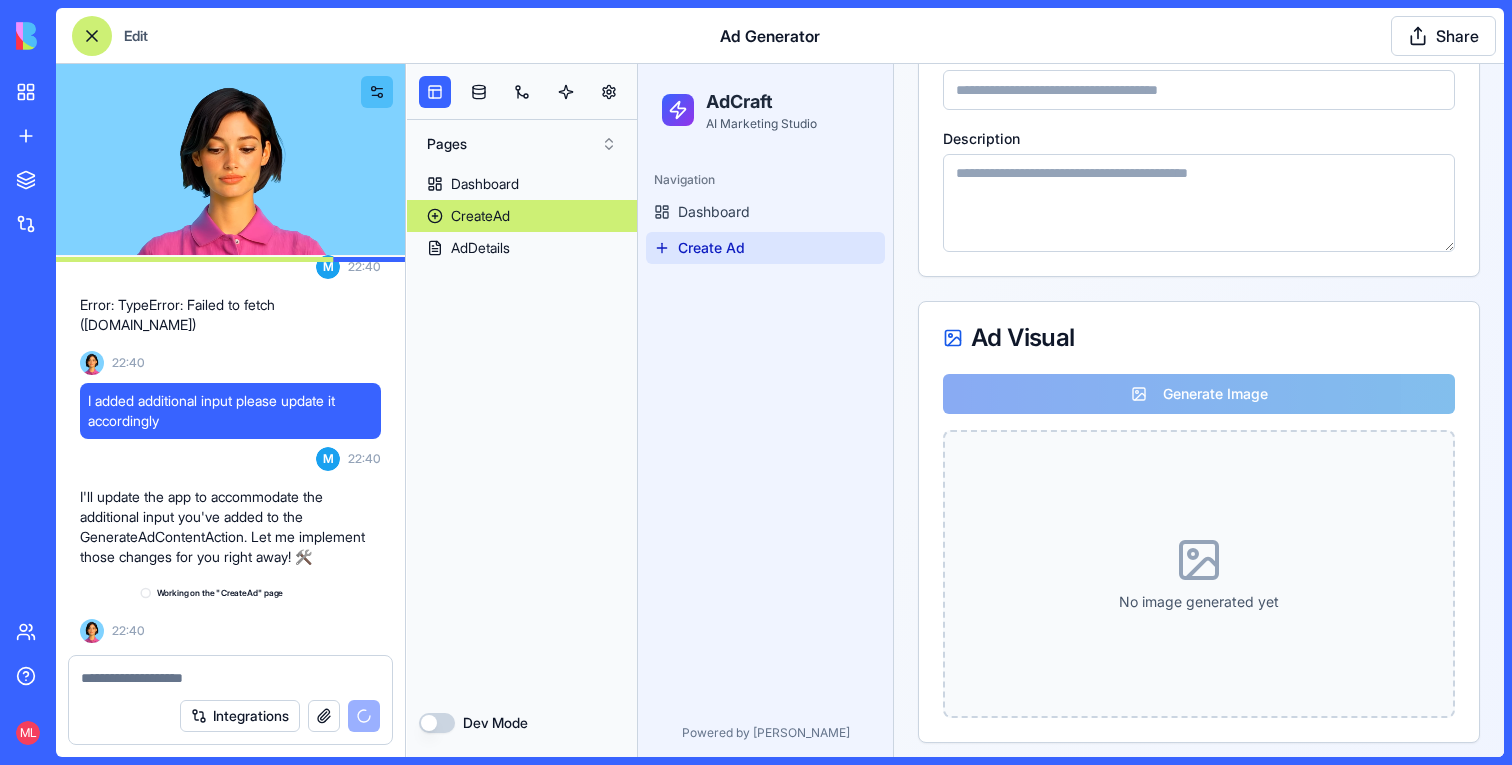 scroll, scrollTop: 2496, scrollLeft: 0, axis: vertical 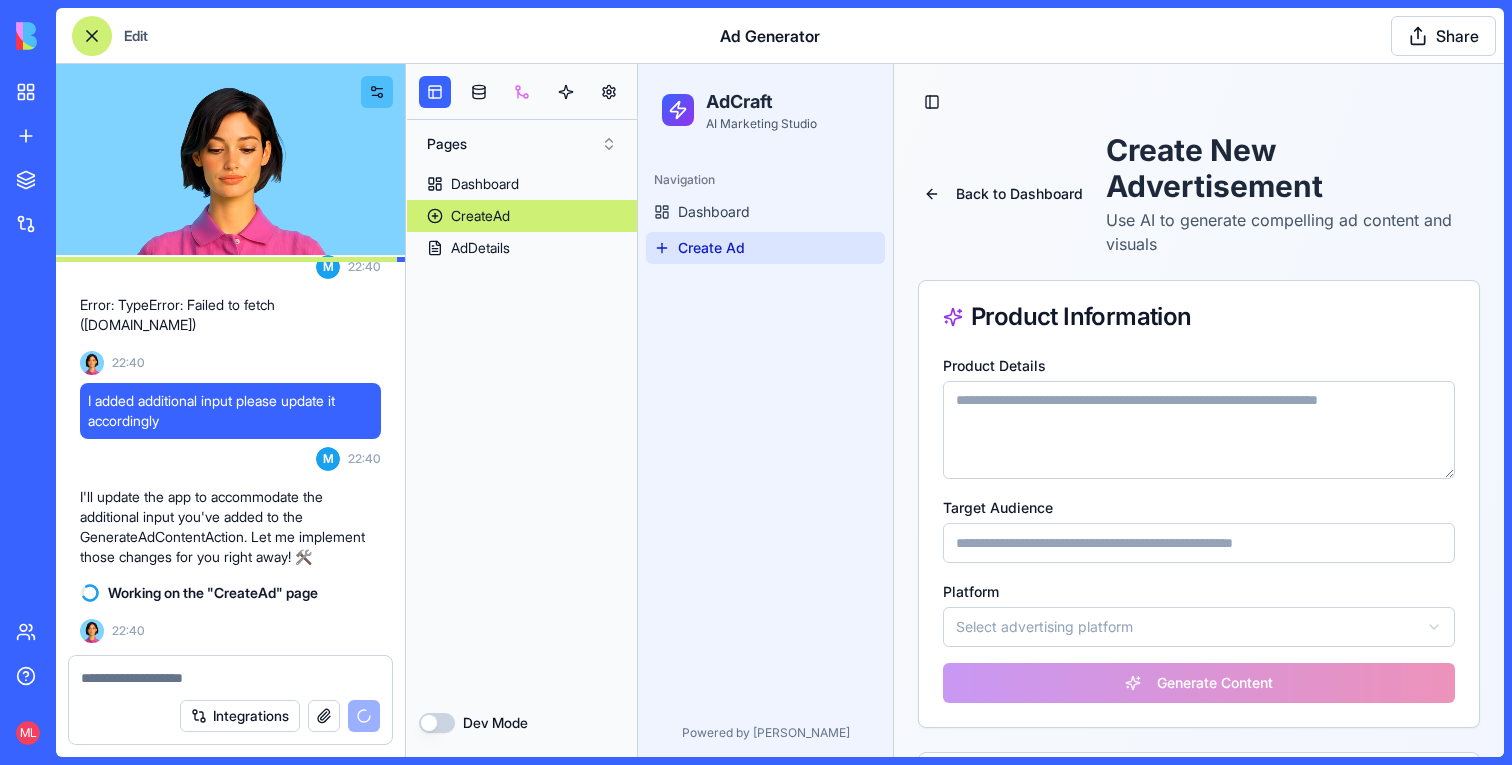 click at bounding box center (522, 92) 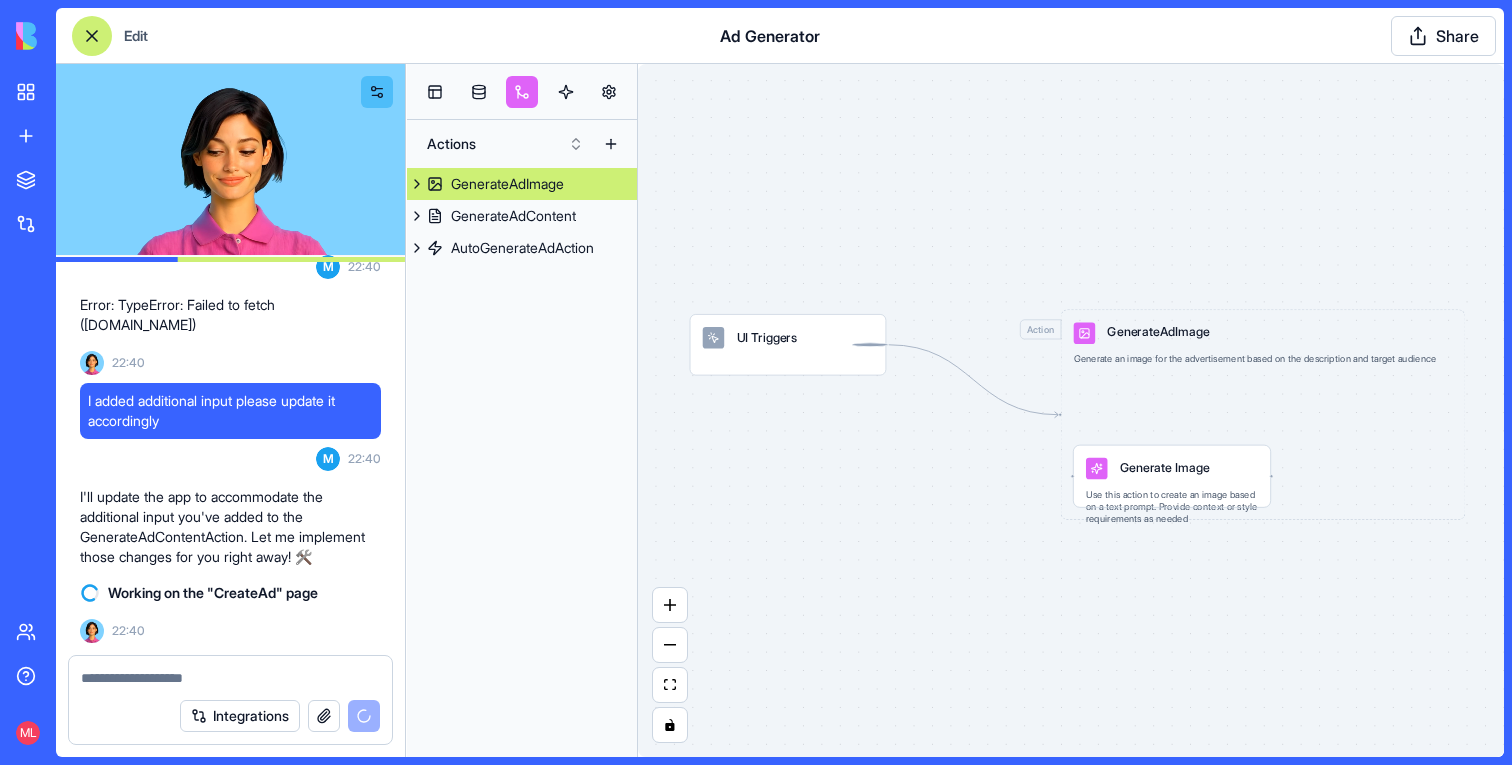 scroll, scrollTop: 2612, scrollLeft: 0, axis: vertical 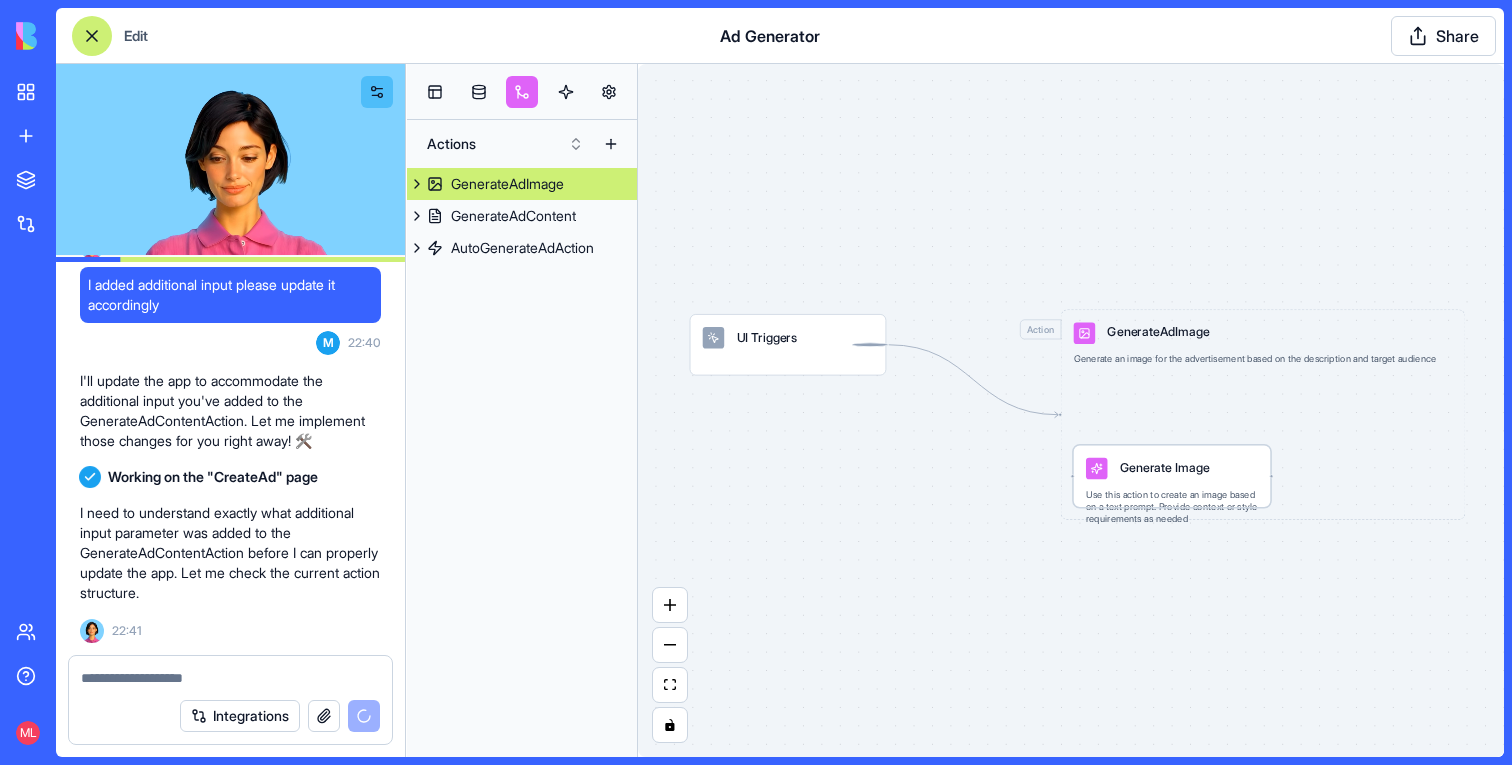 click on "Generate Image" at bounding box center (1165, 467) 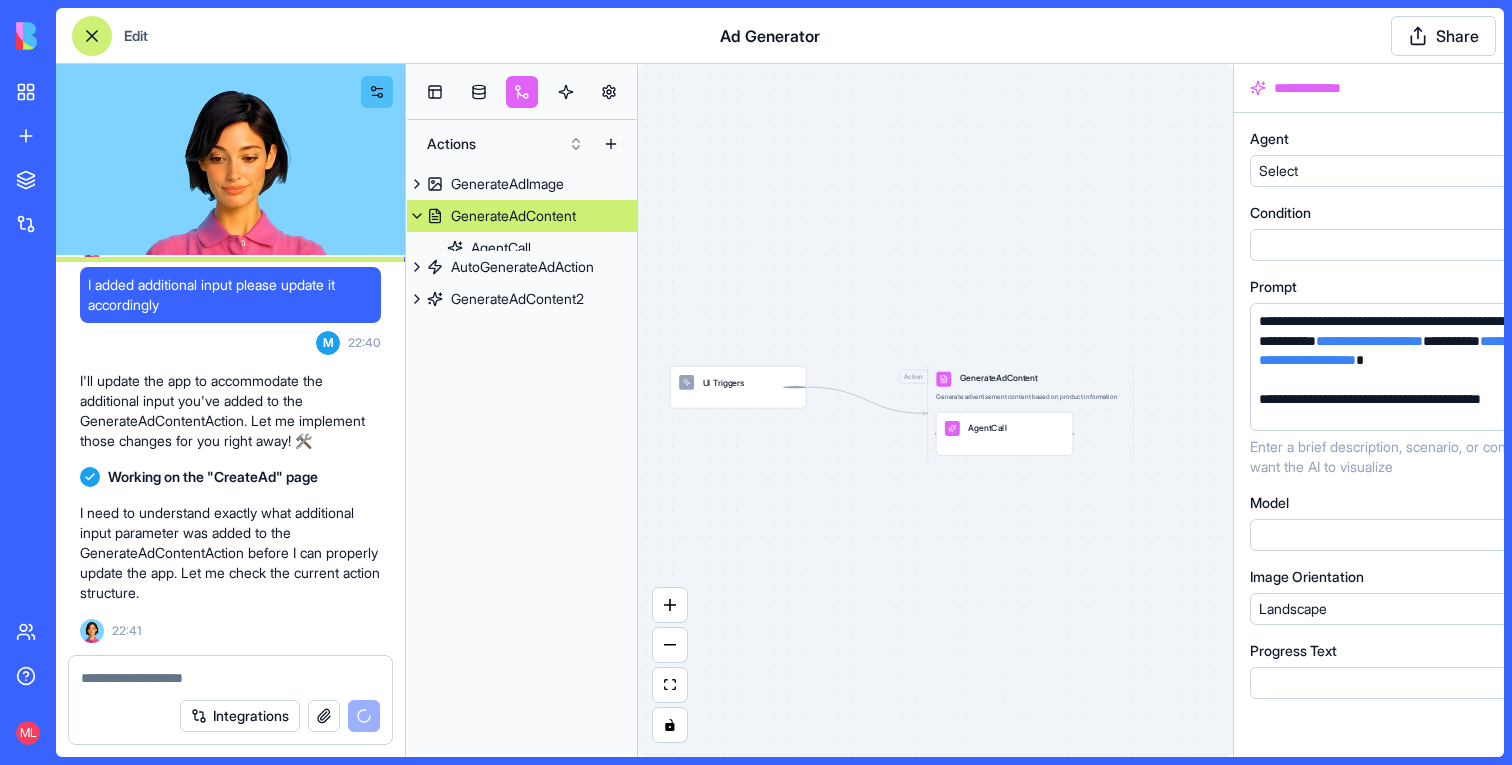 click on "GenerateAdContent" at bounding box center (513, 216) 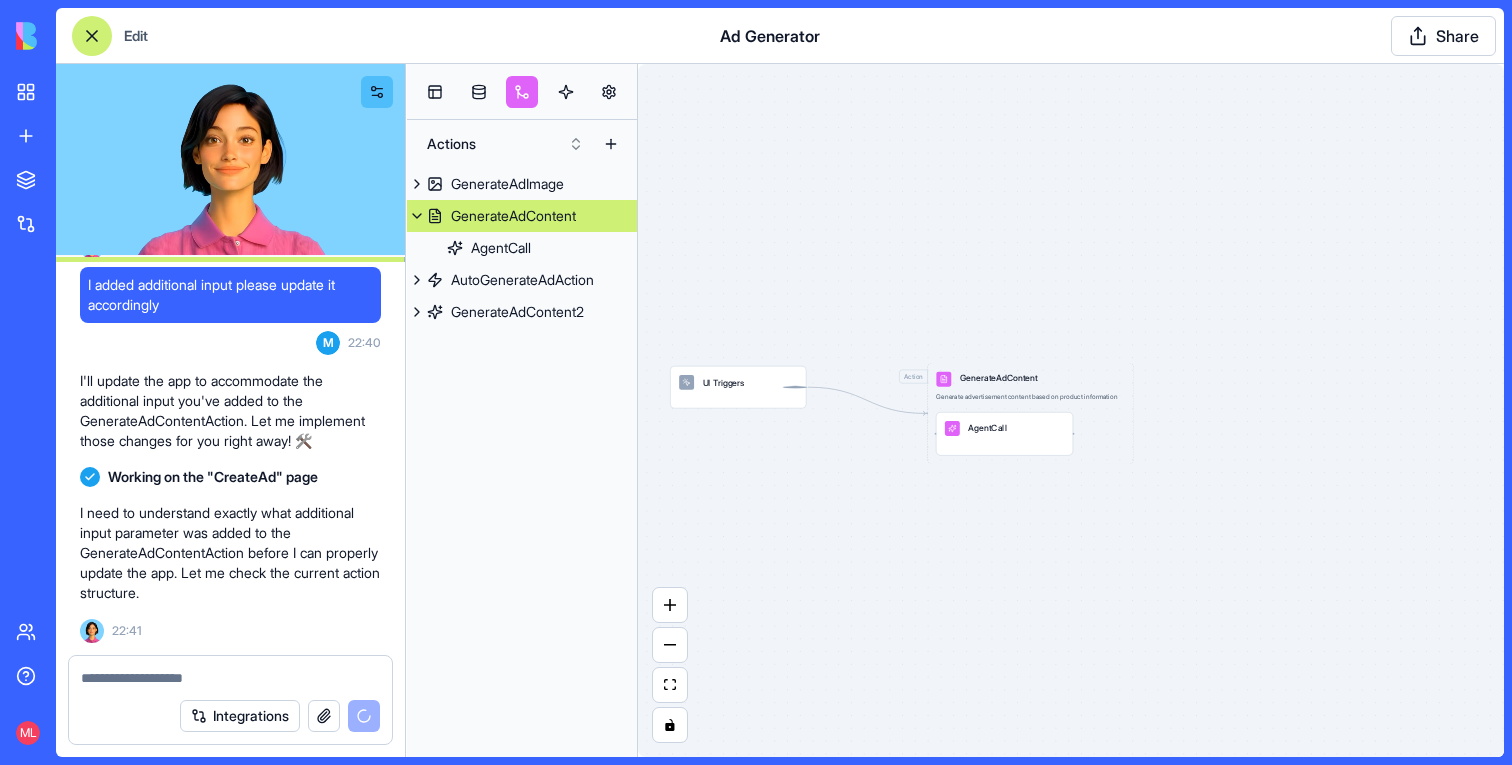 click on "UI Triggers Action GenerateAdContent Generate advertisement content based on product information AgentCall" at bounding box center [1071, 410] 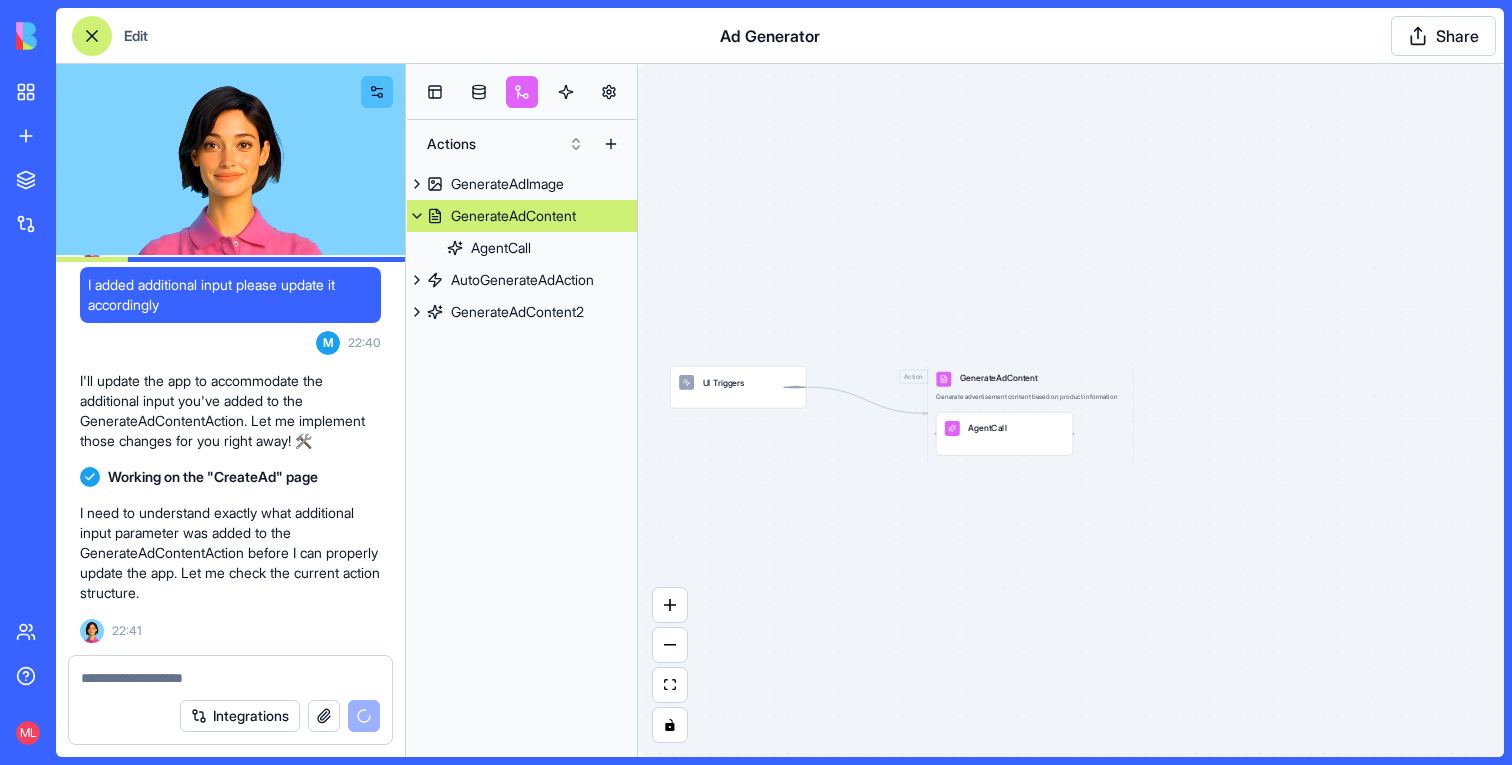 click on "AgentCall" at bounding box center [1004, 434] 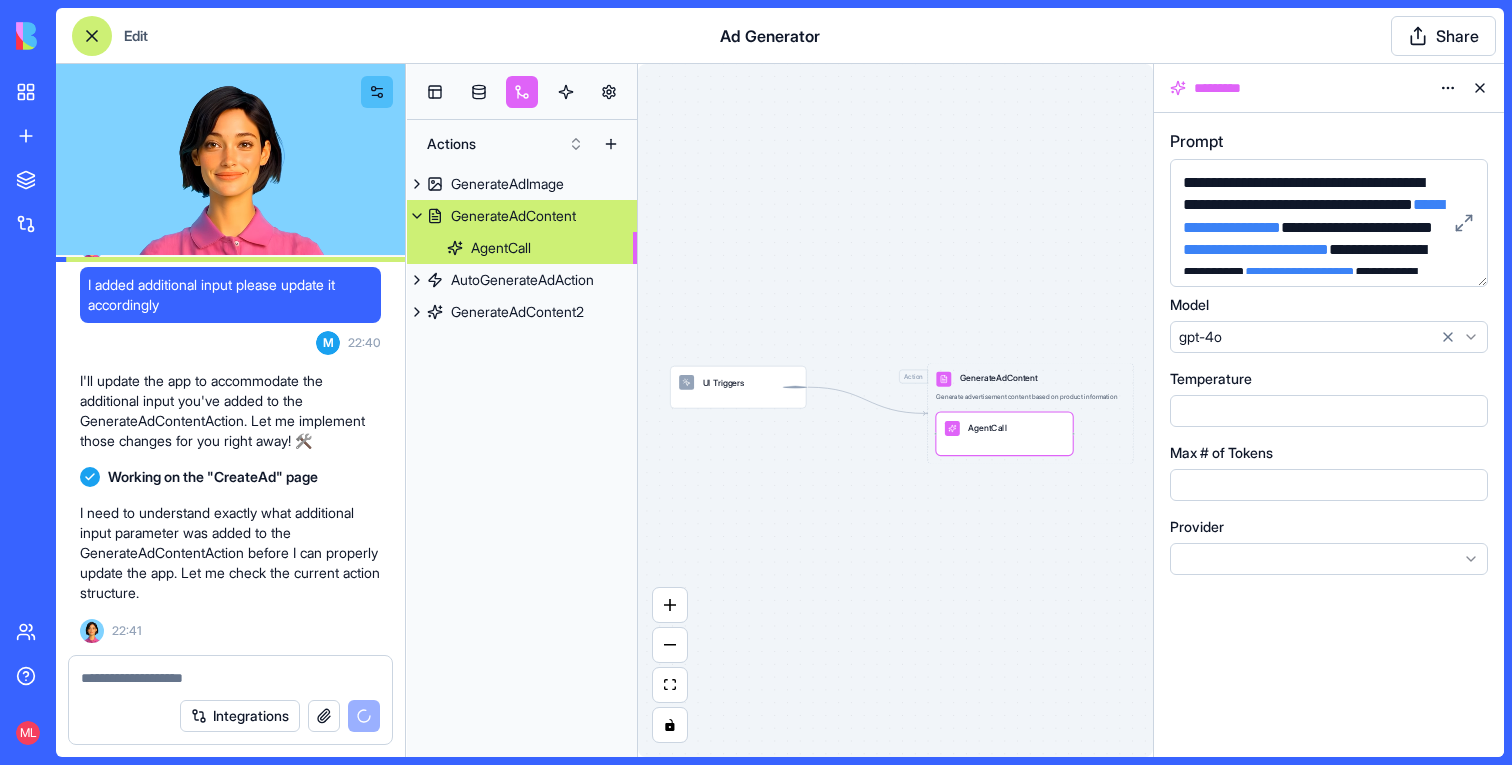 scroll, scrollTop: 2668, scrollLeft: 0, axis: vertical 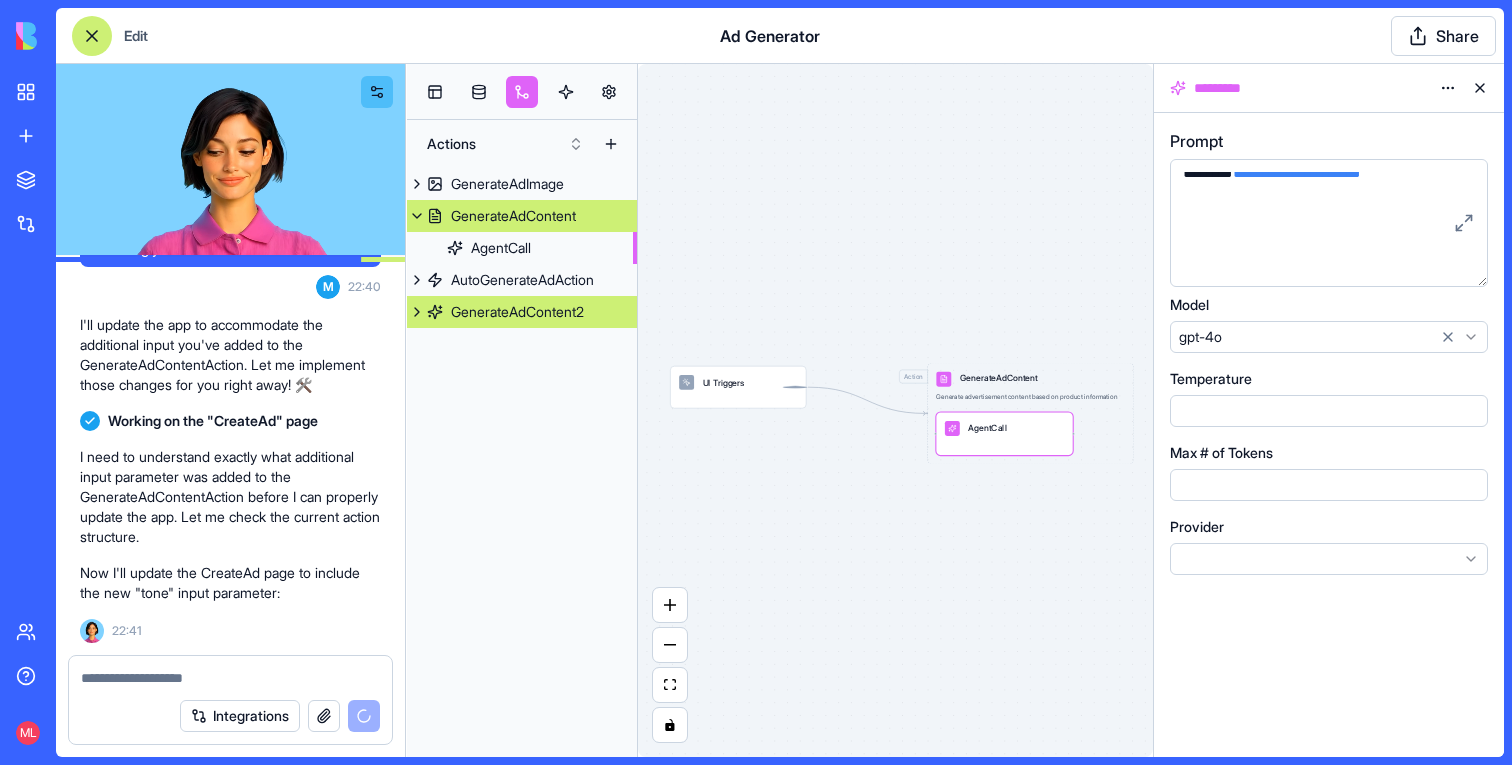 click on "GenerateAdContent2" at bounding box center (522, 312) 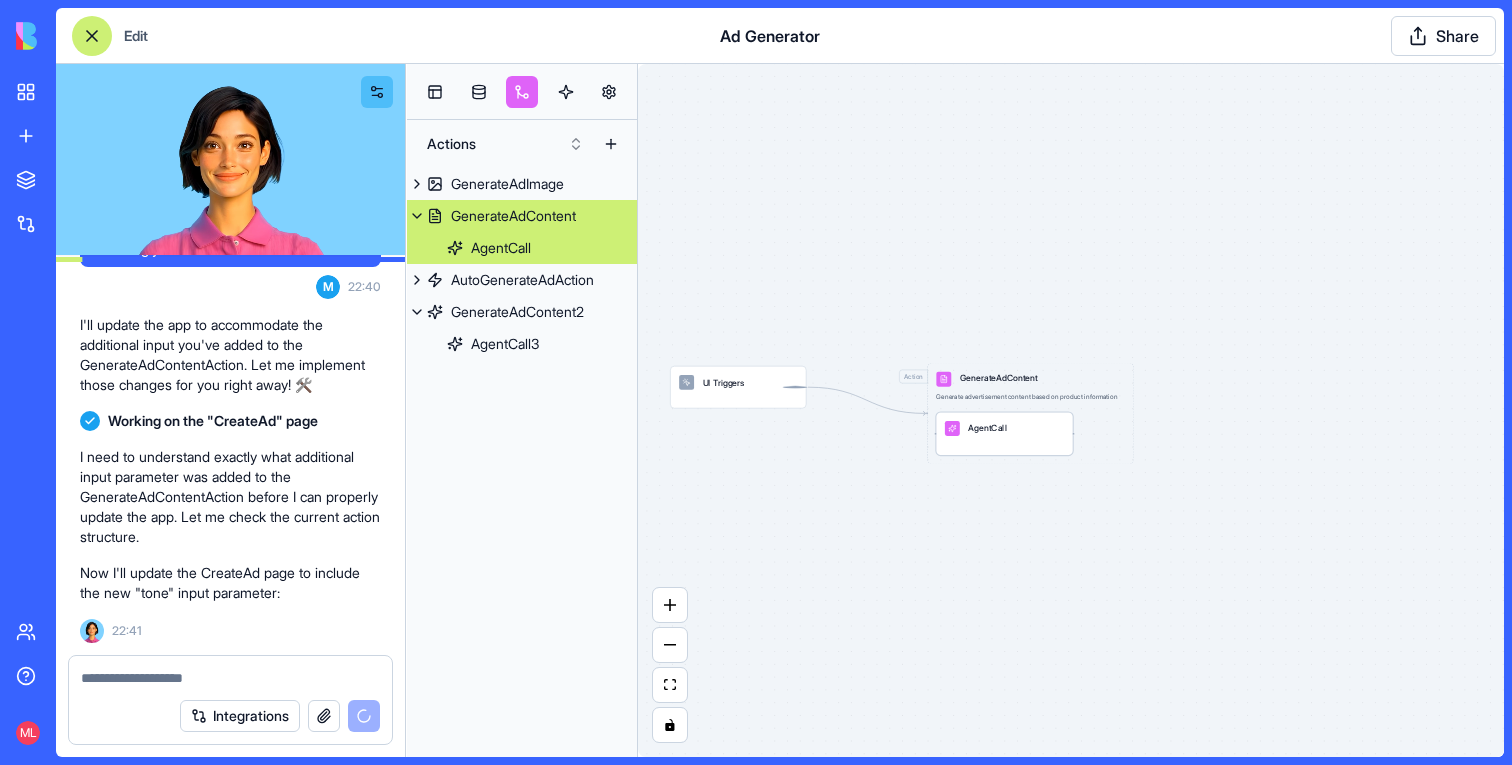 click on "AgentCall" at bounding box center (987, 427) 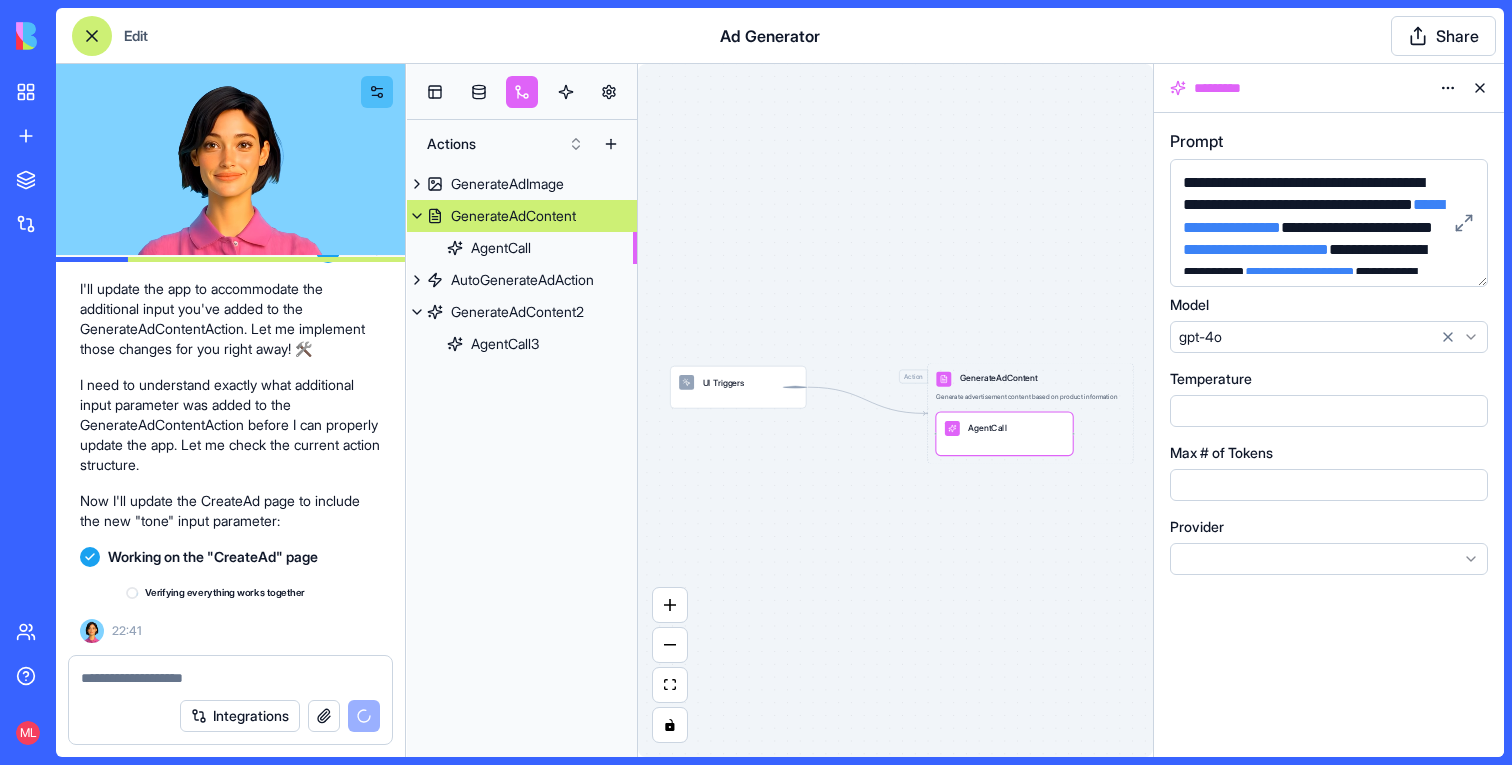 scroll, scrollTop: 2704, scrollLeft: 0, axis: vertical 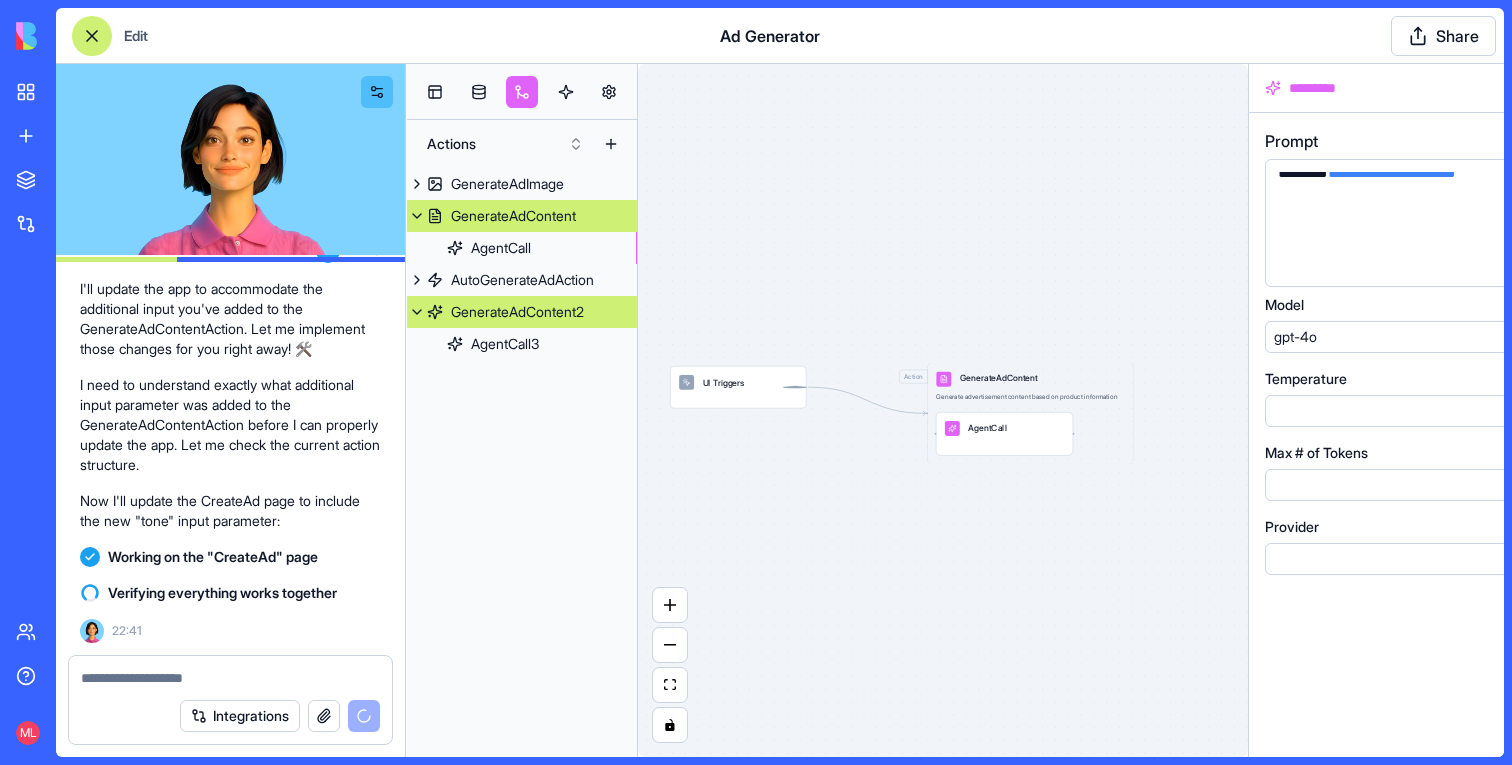 click on "GenerateAdContent2" at bounding box center [517, 312] 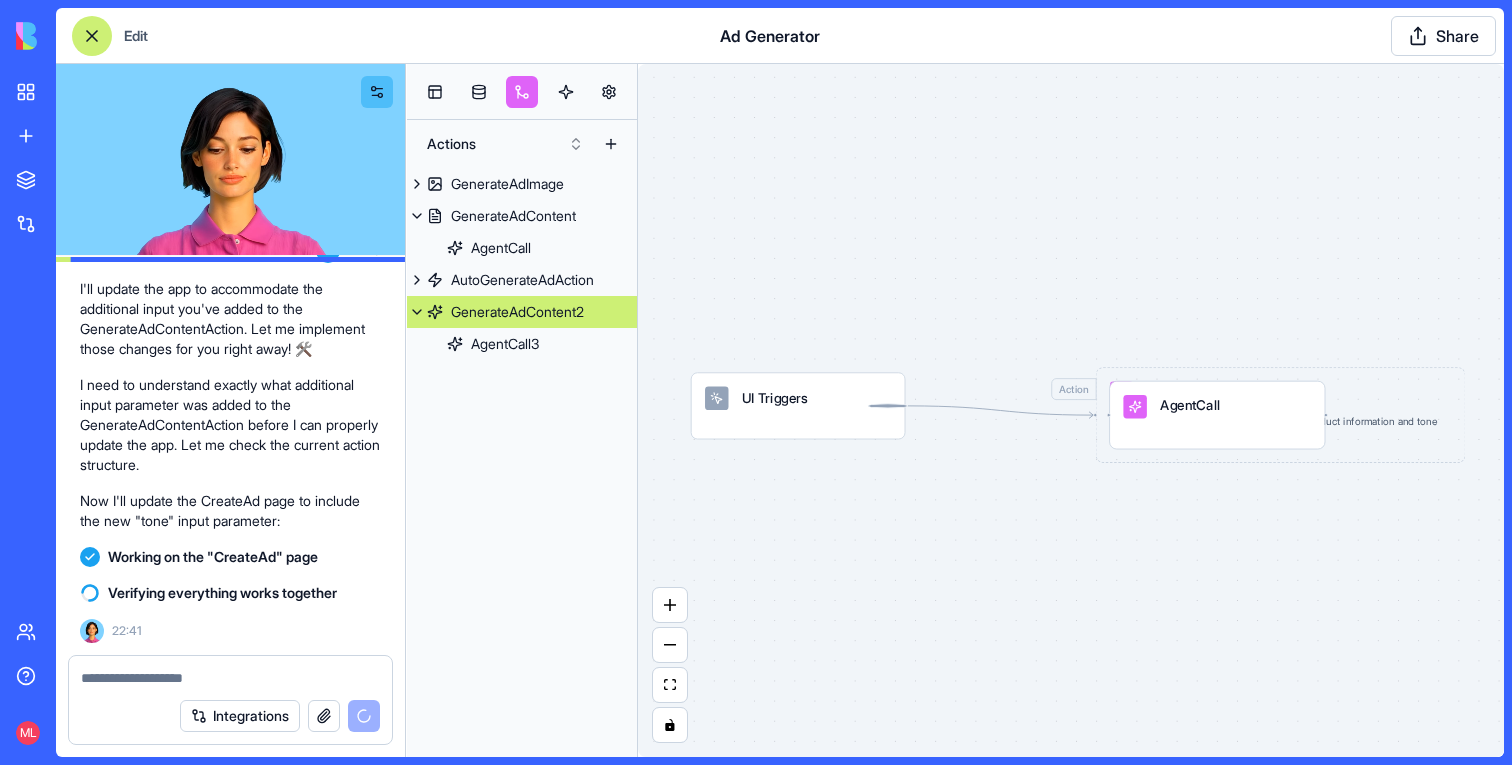 click on "GenerateAdContent2" at bounding box center (517, 312) 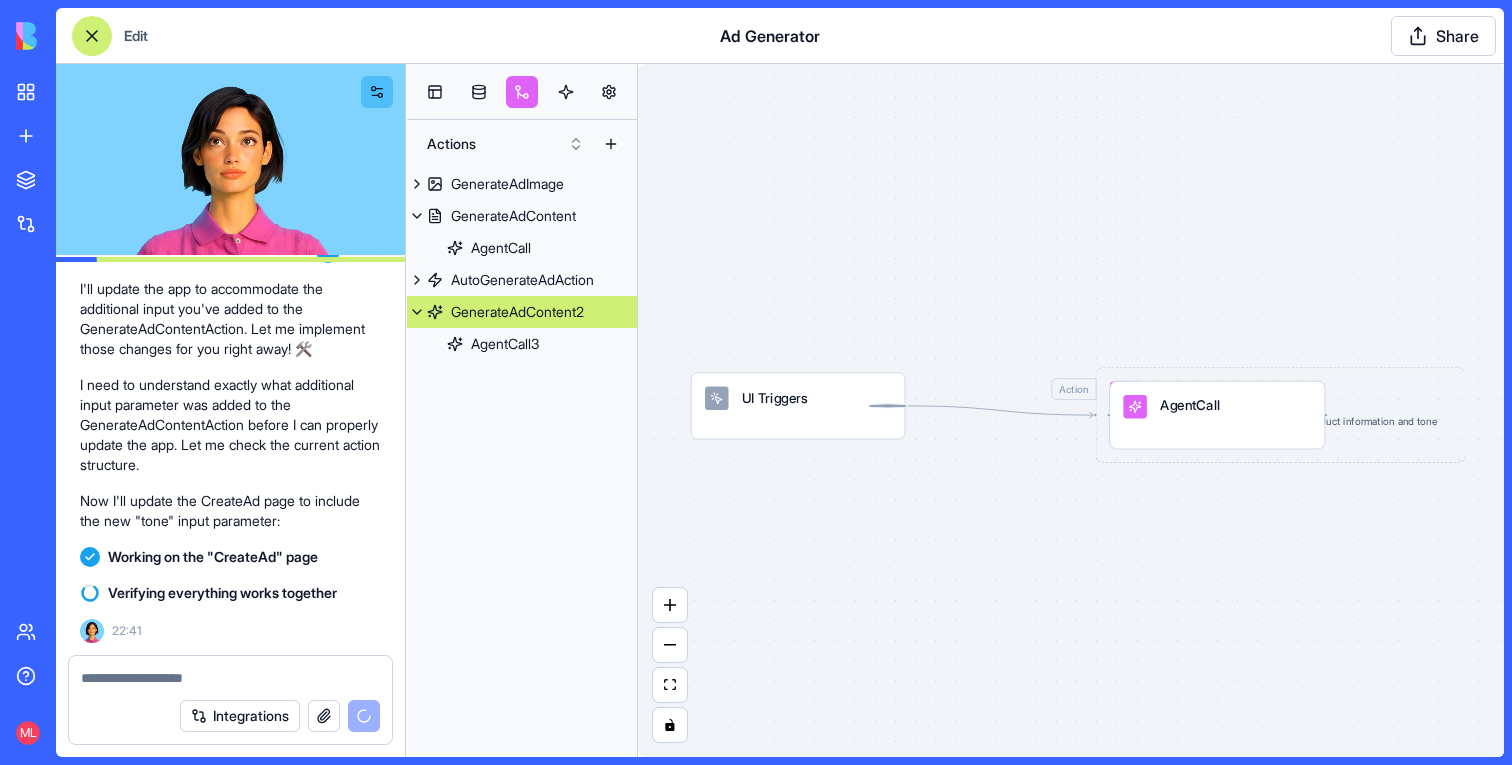 click on "UI Triggers Action GenerateAdContent2 Generate advertisement content based on product information and tone AgentCall" at bounding box center (1071, 410) 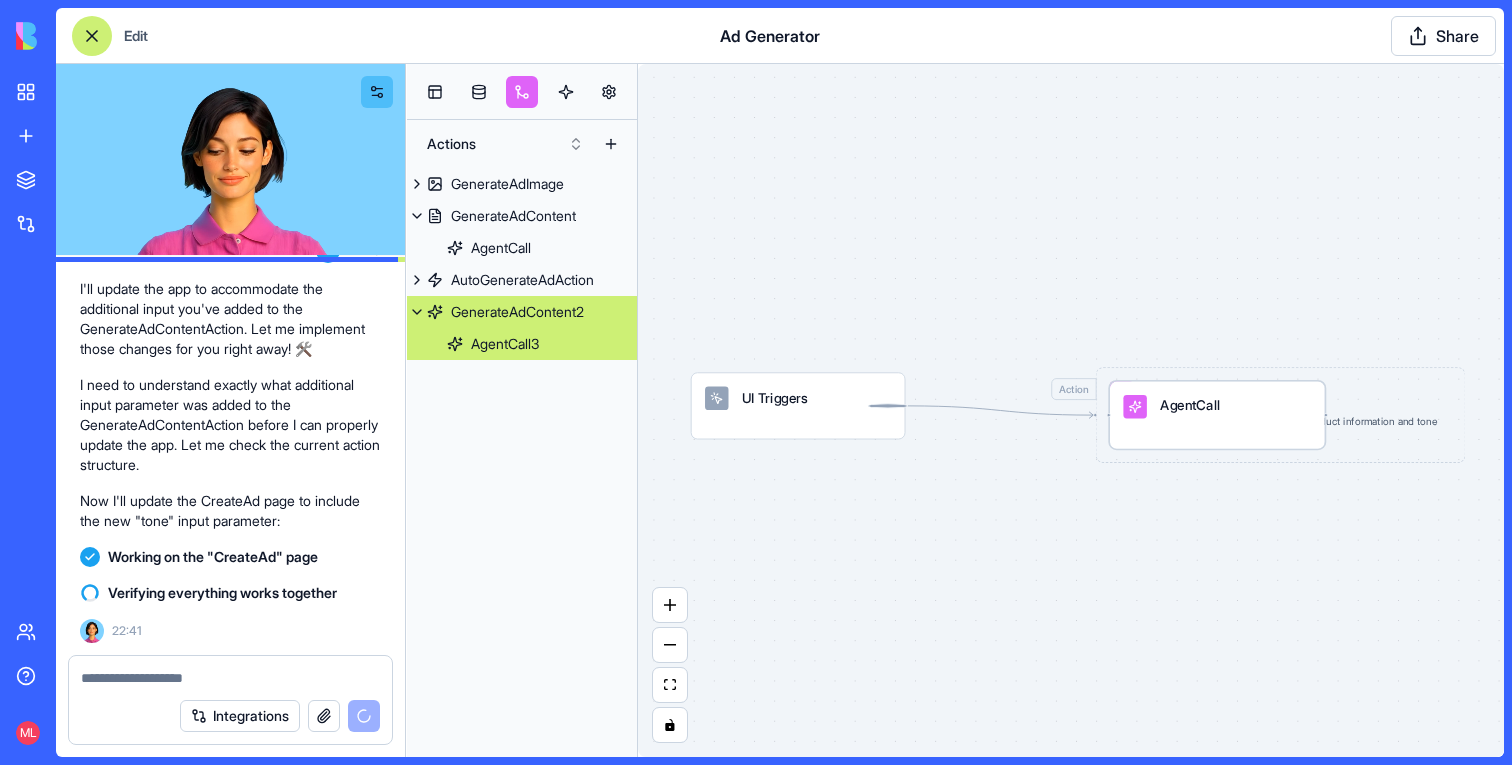 click on "AgentCall" at bounding box center [1190, 405] 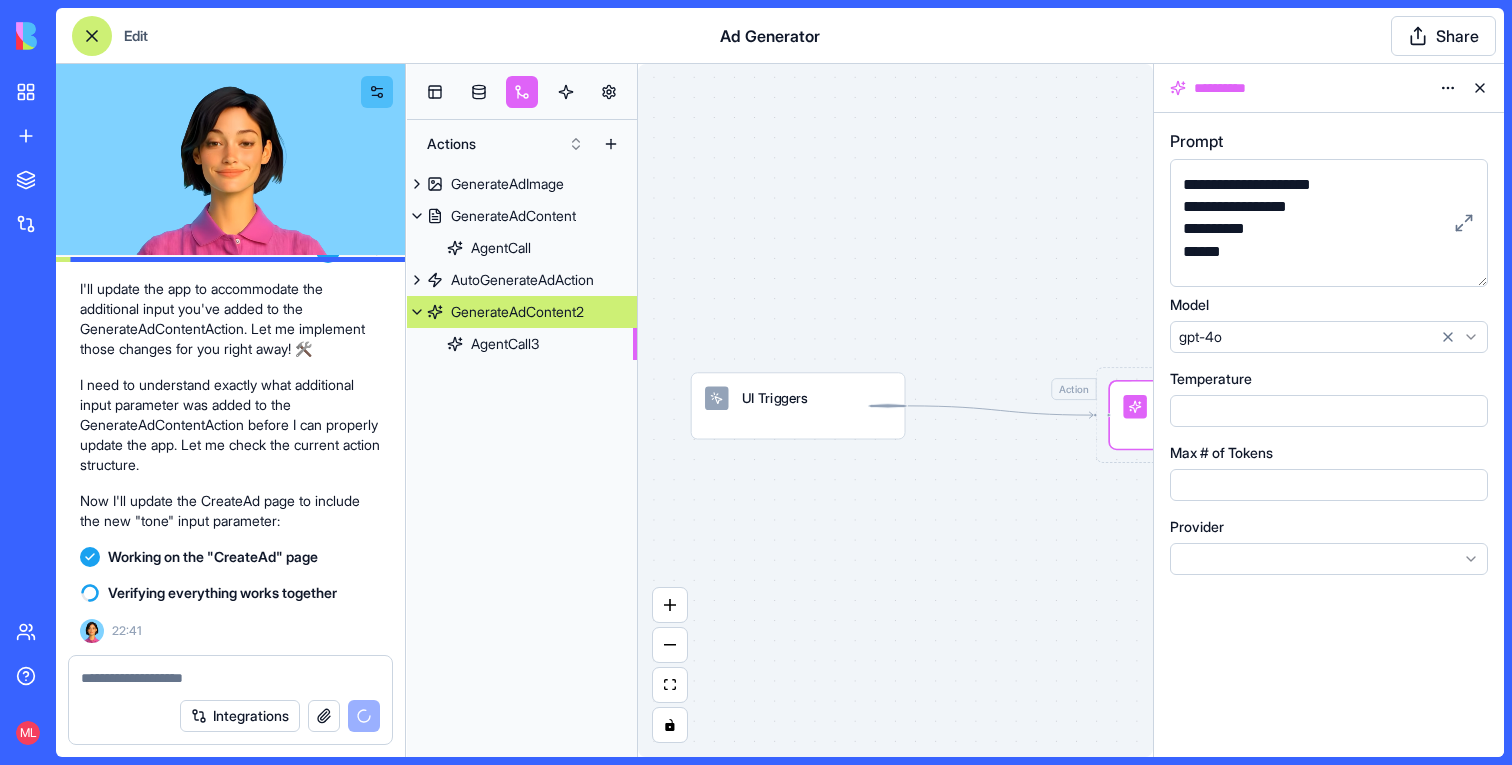 scroll, scrollTop: 94, scrollLeft: 0, axis: vertical 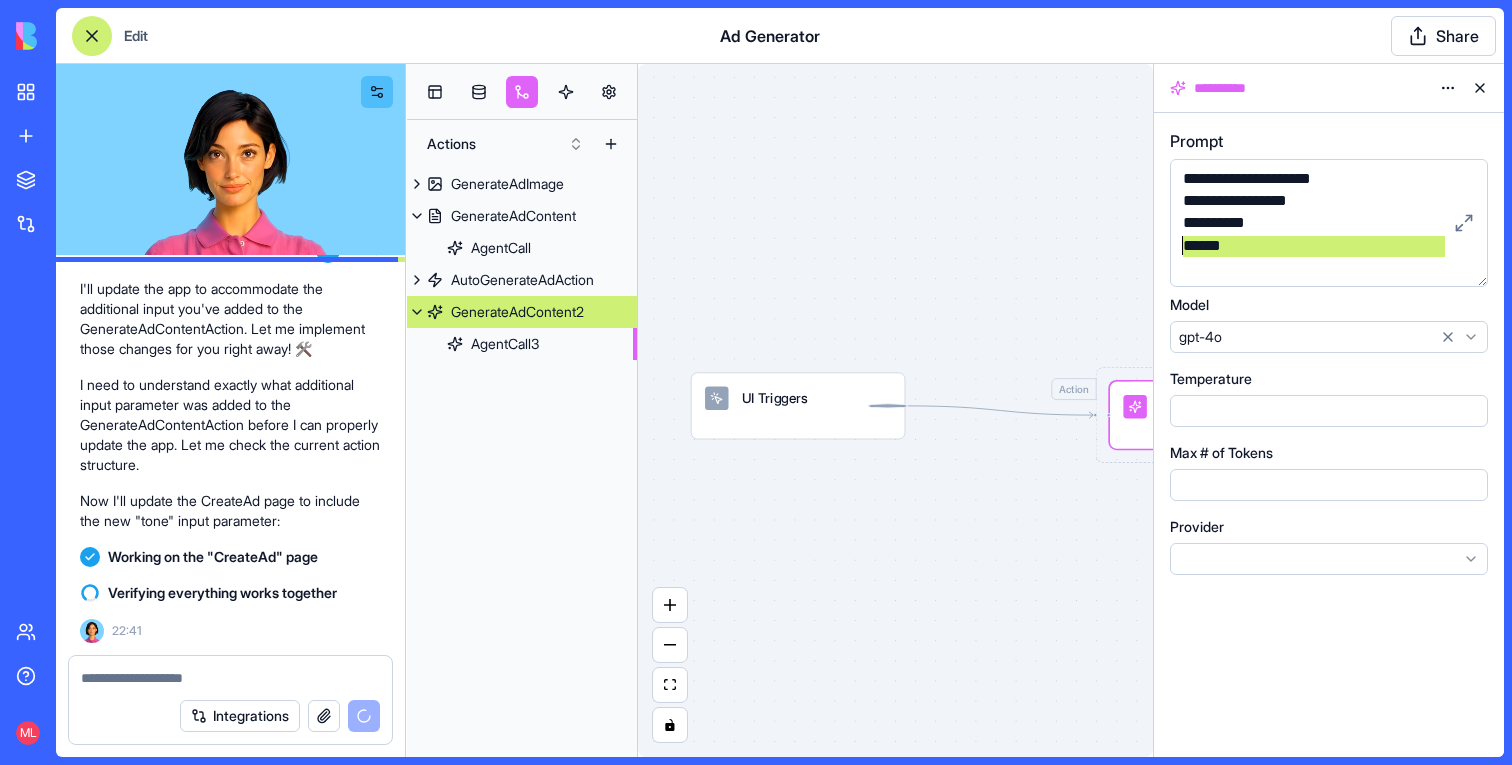 drag, startPoint x: 1260, startPoint y: 260, endPoint x: 1153, endPoint y: 245, distance: 108.04629 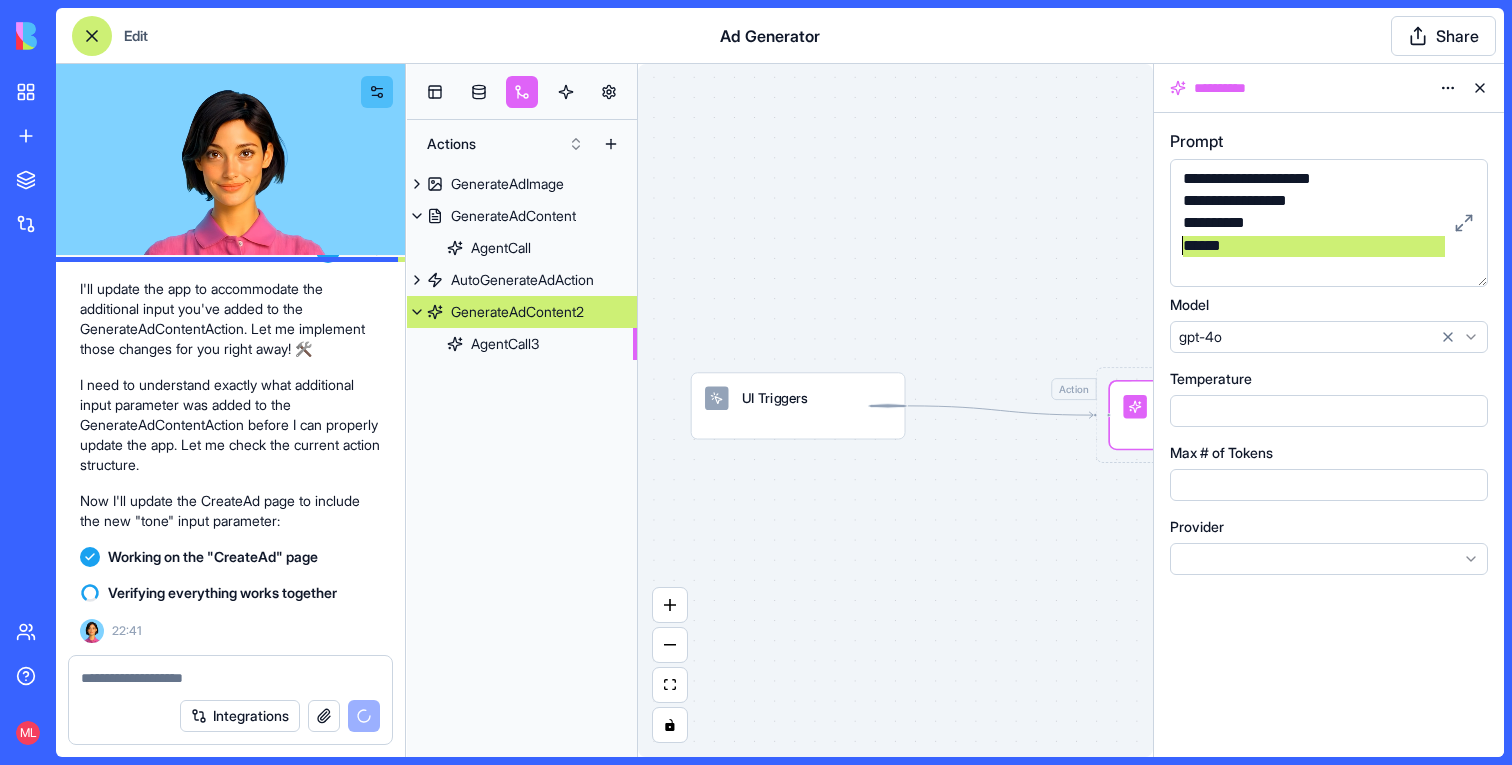 click on "**********" at bounding box center (1328, 410) 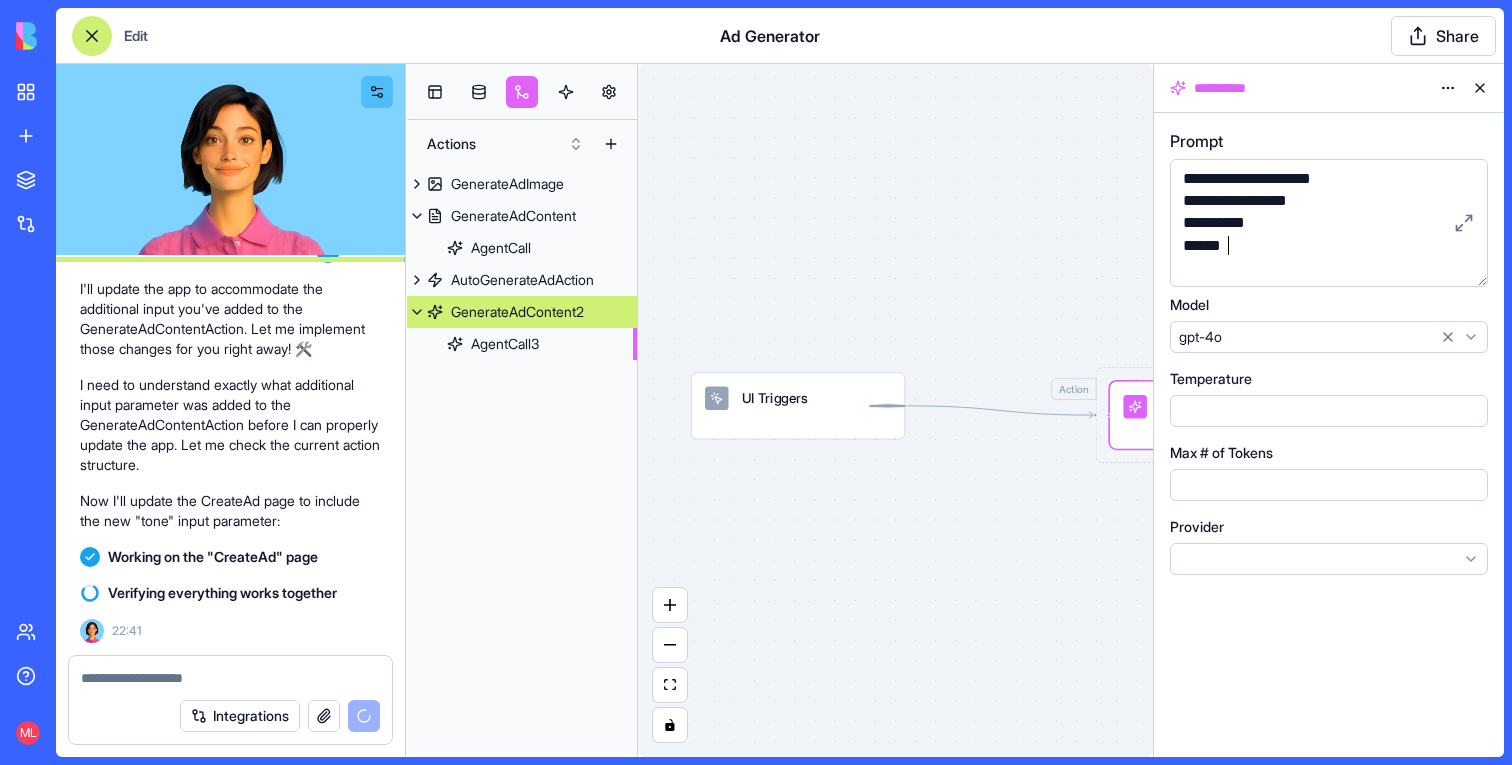 click on "*****" at bounding box center [1312, 246] 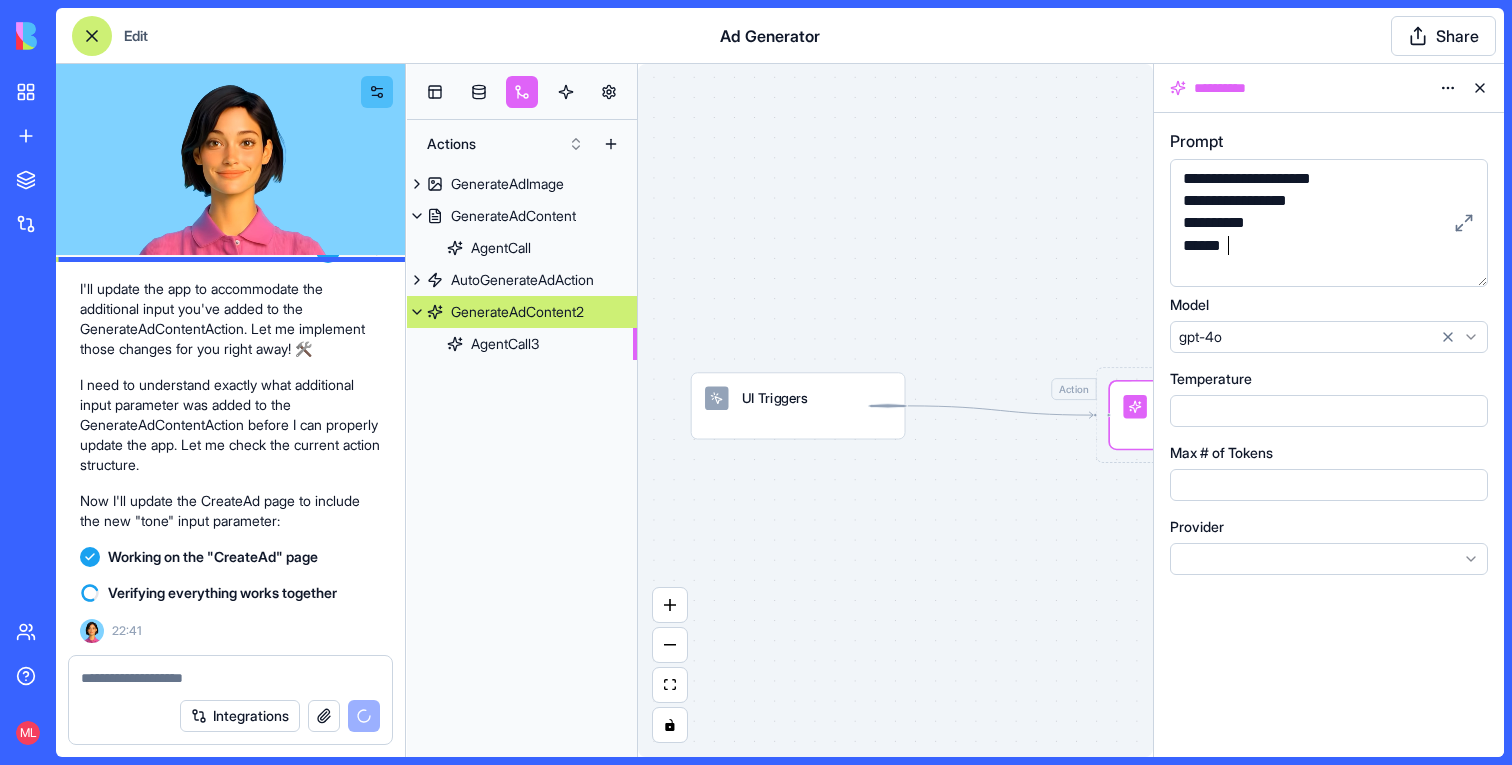 scroll, scrollTop: 153, scrollLeft: 0, axis: vertical 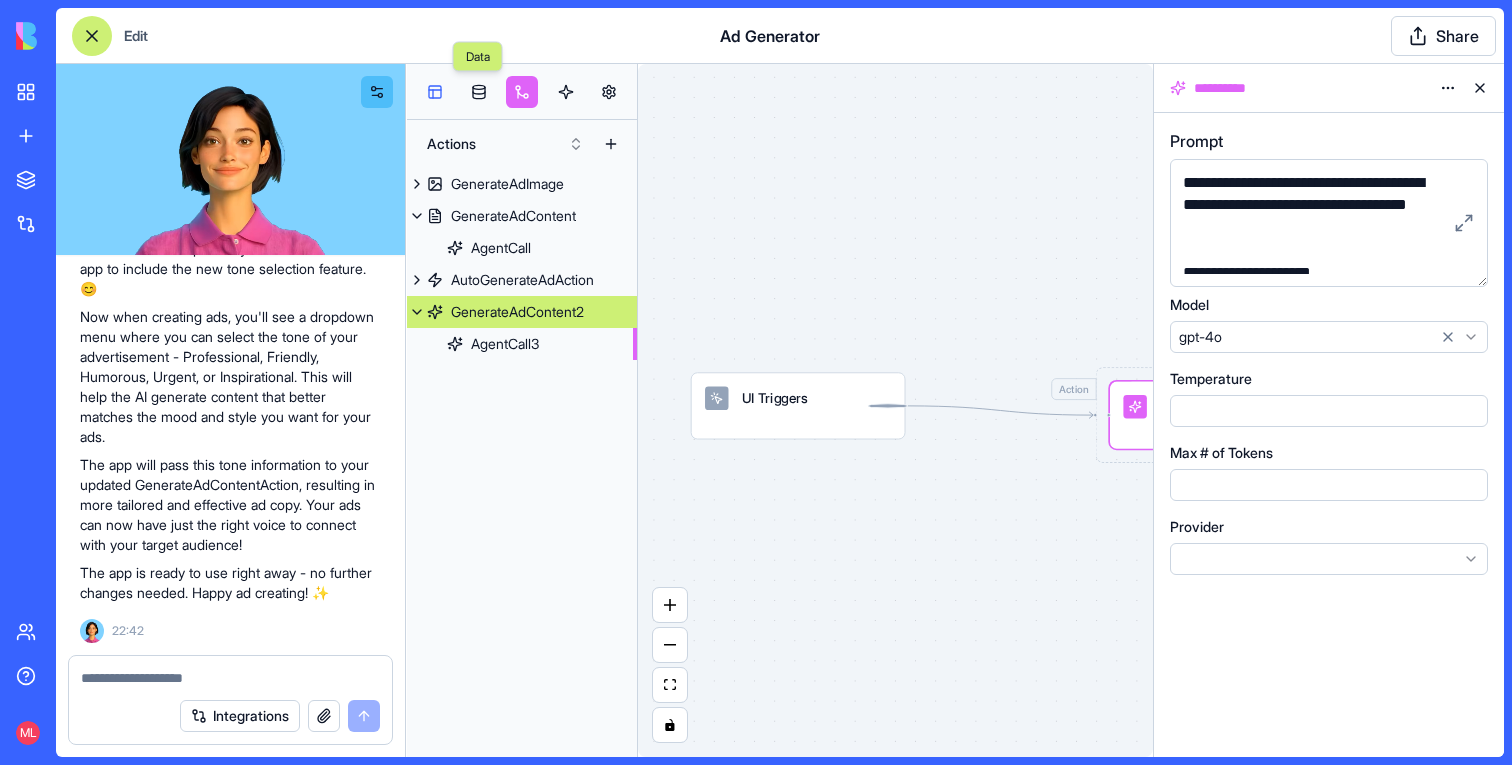 click at bounding box center (435, 92) 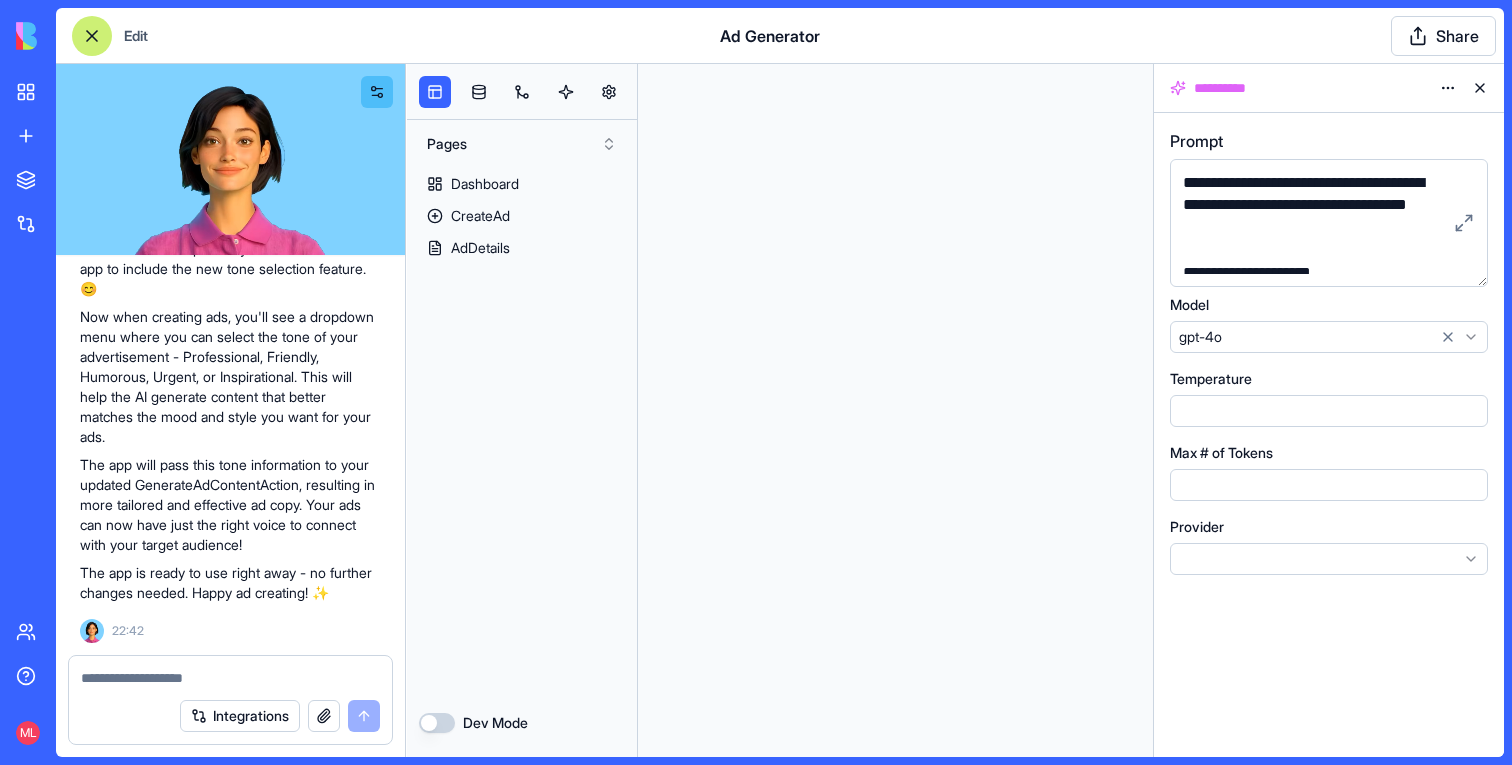 scroll, scrollTop: 0, scrollLeft: 0, axis: both 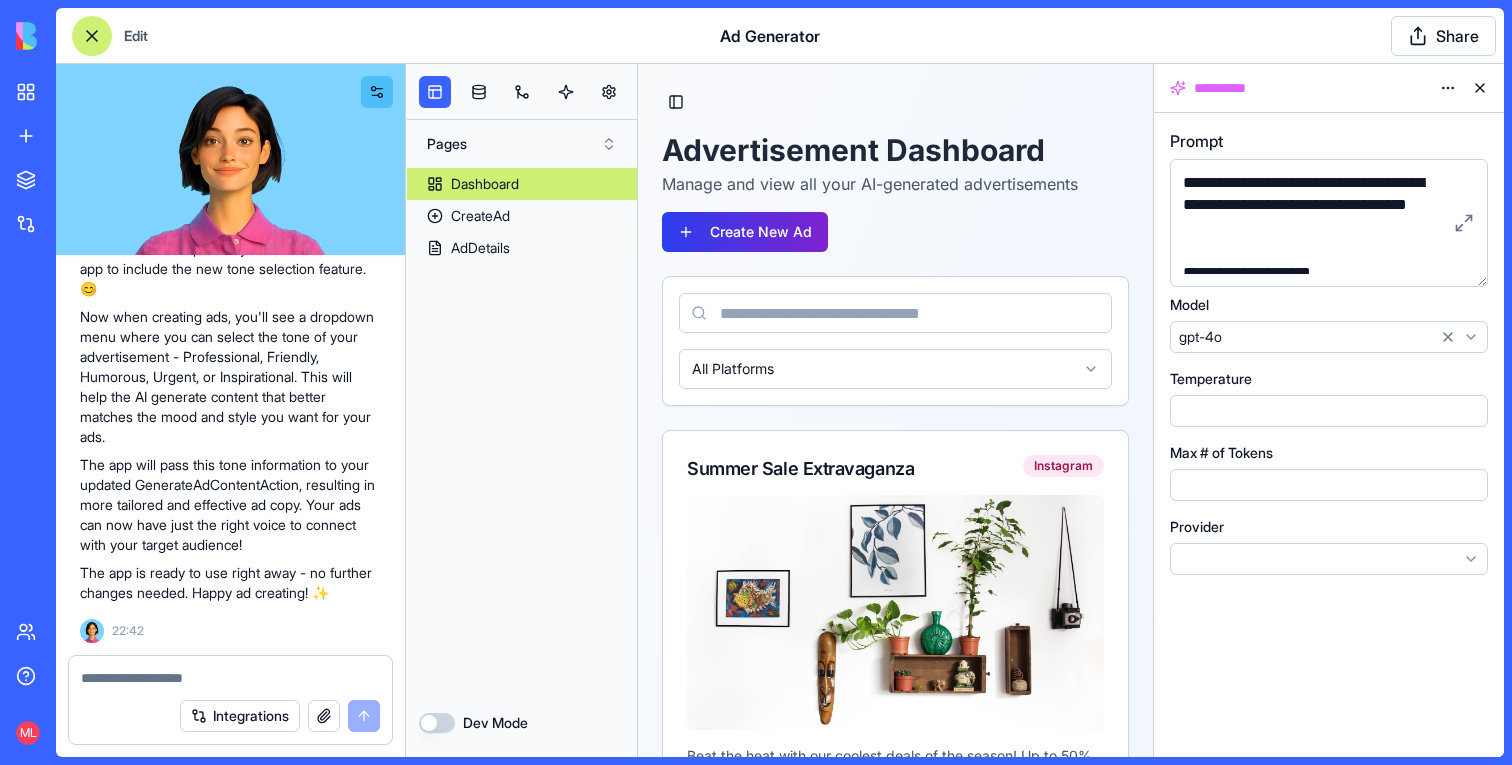 click on "Create New Ad" at bounding box center (745, 232) 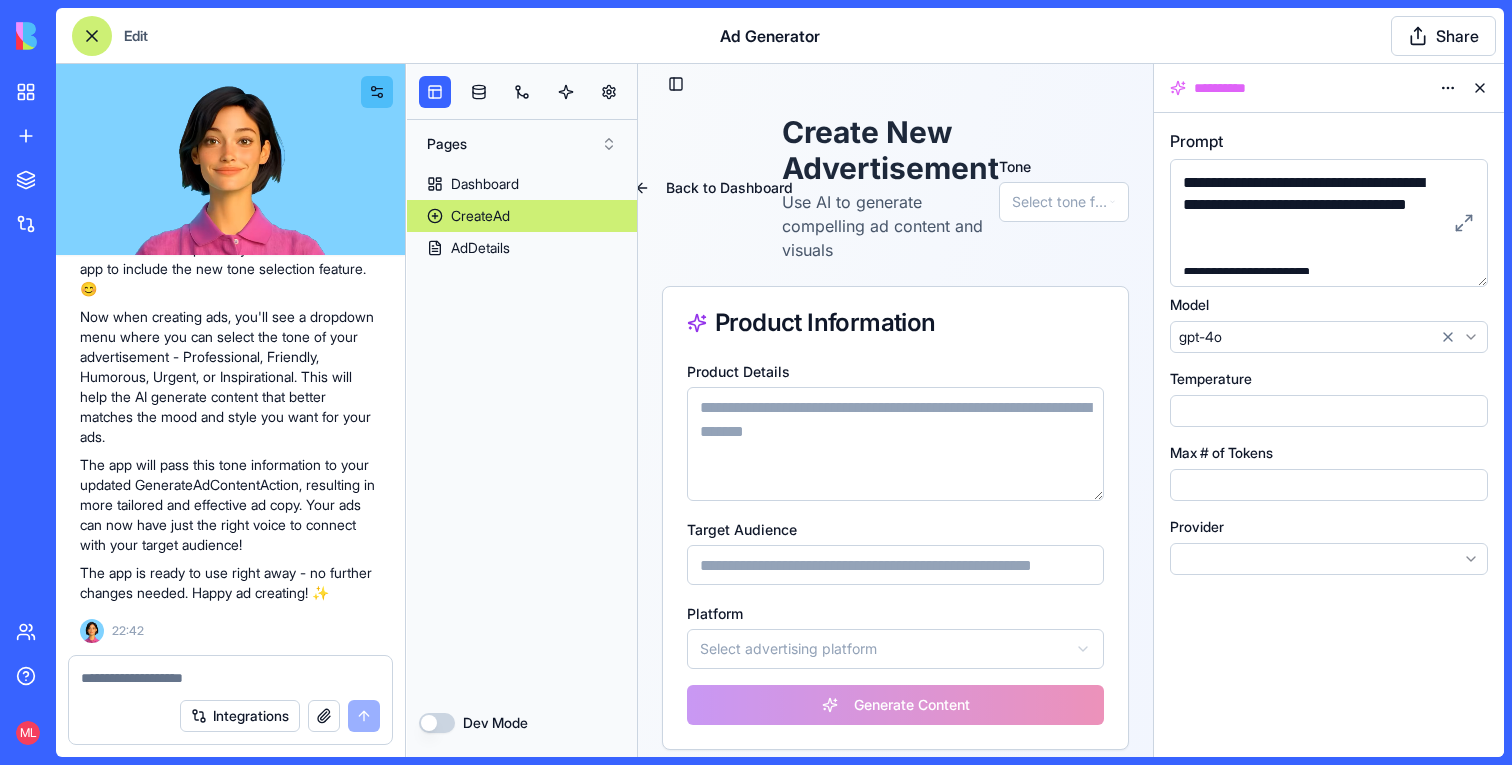 scroll, scrollTop: 0, scrollLeft: 0, axis: both 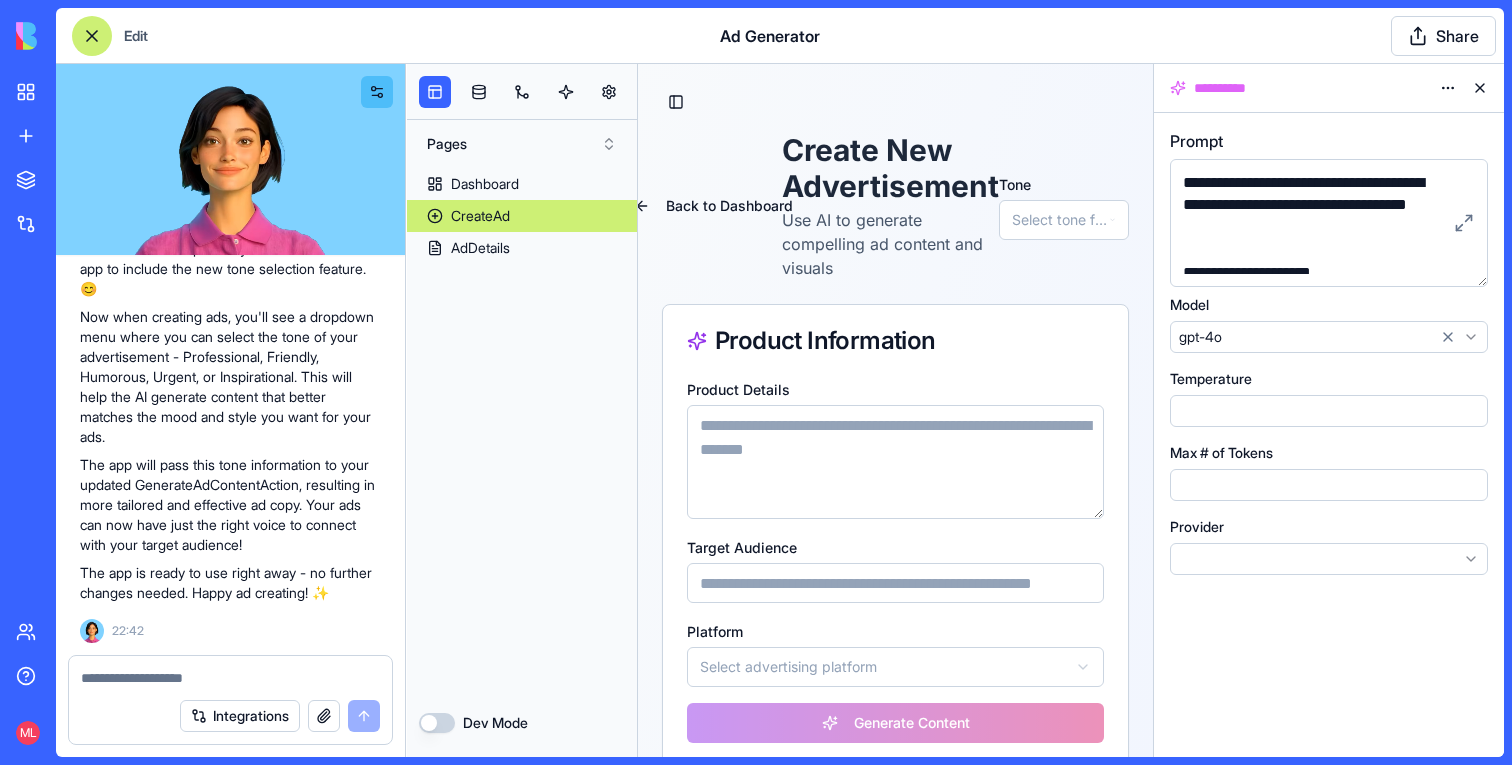 click at bounding box center (1480, 88) 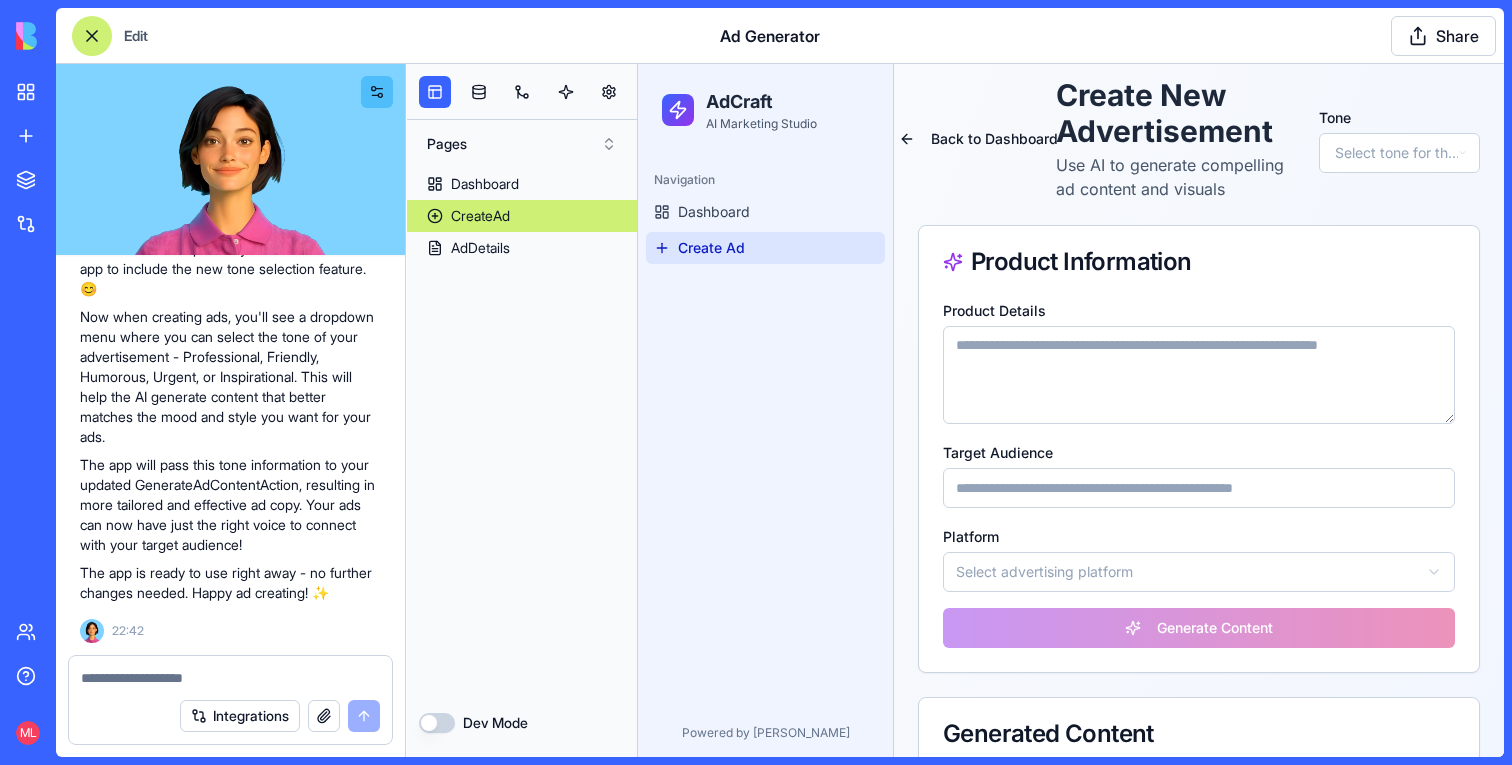 scroll, scrollTop: 0, scrollLeft: 0, axis: both 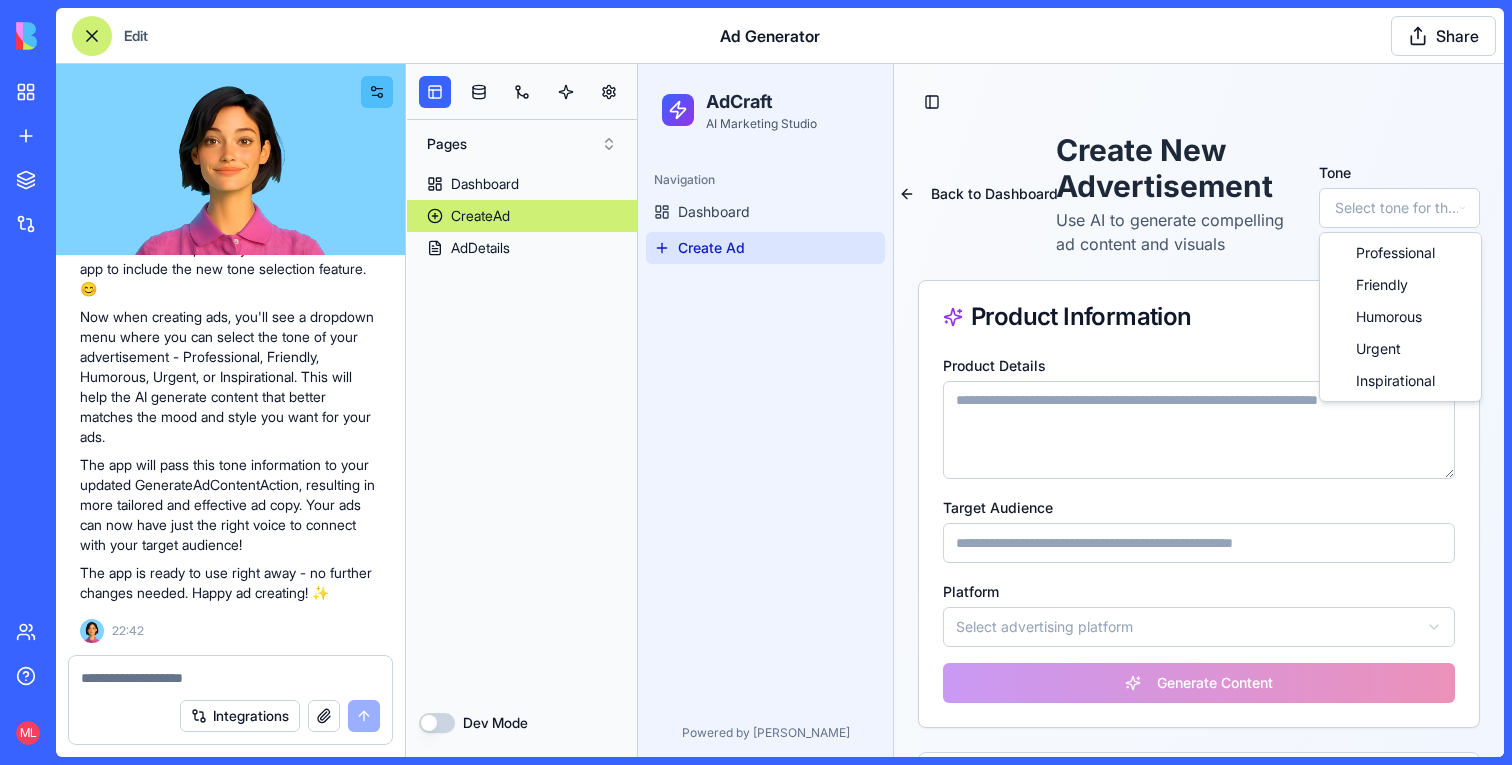click on "AdCraft AI Marketing Studio Navigation Dashboard Create Ad Powered by AI Toggle Sidebar Back to Dashboard Create New Advertisement Use AI to generate compelling ad content and visuals Tone Select tone for the advertisement Product Information Product Details Target Audience Platform Select advertising platform Generate Content Generated Content Title Description Ad Visual Generate Image No image generated yet Preview Ad Title Cancel Save Advertisement
Professional Friendly Humorous Urgent Inspirational" at bounding box center (1071, 943) 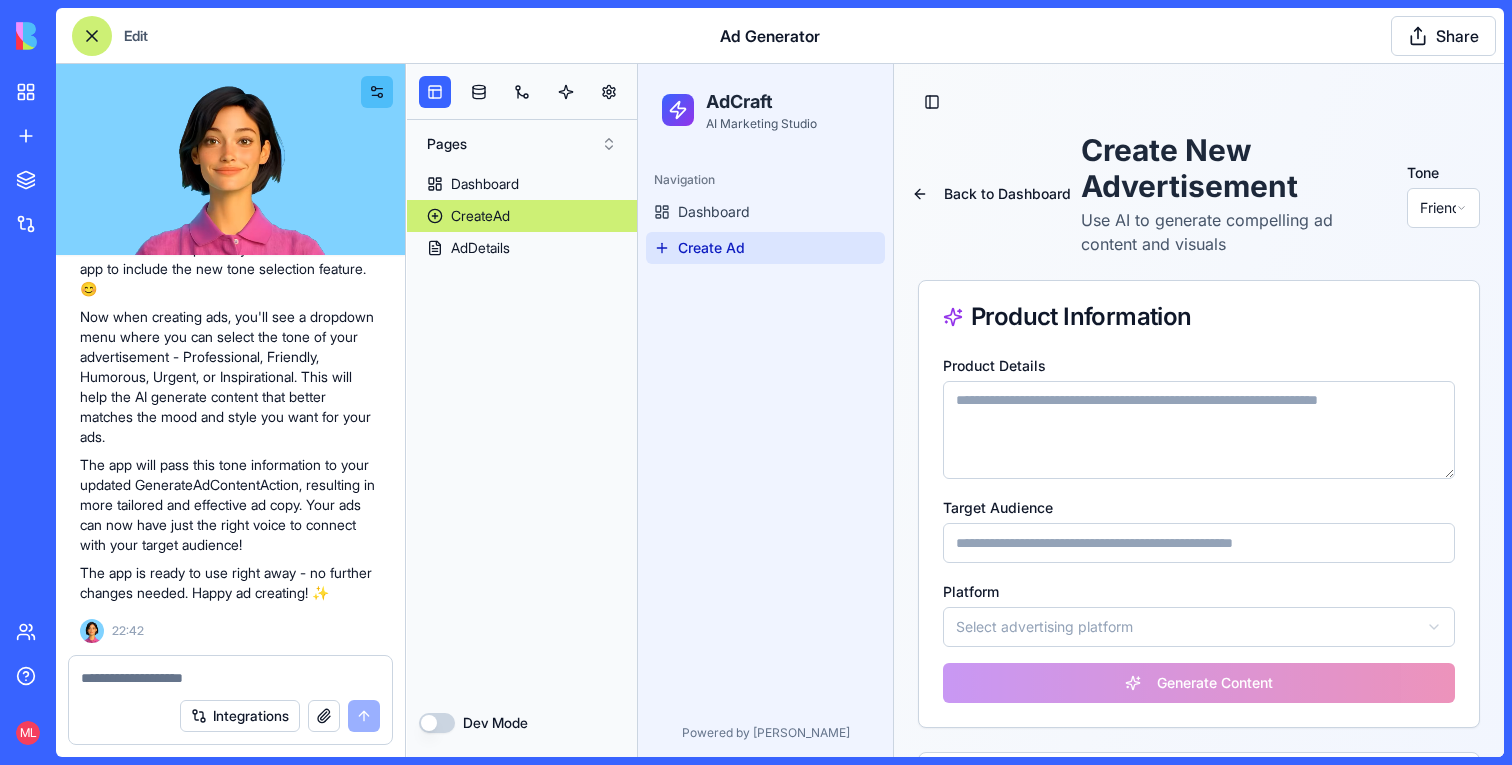 click on "AdCraft AI Marketing Studio Navigation Dashboard Create Ad Powered by AI Toggle Sidebar Back to Dashboard Create New Advertisement Use AI to generate compelling ad content and visuals Tone Friendly Product Information Product Details Target Audience Platform Select advertising platform Generate Content Generated Content Title Description Ad Visual Generate Image No image generated yet Preview Ad Title Cancel Save Advertisement" at bounding box center (1071, 943) 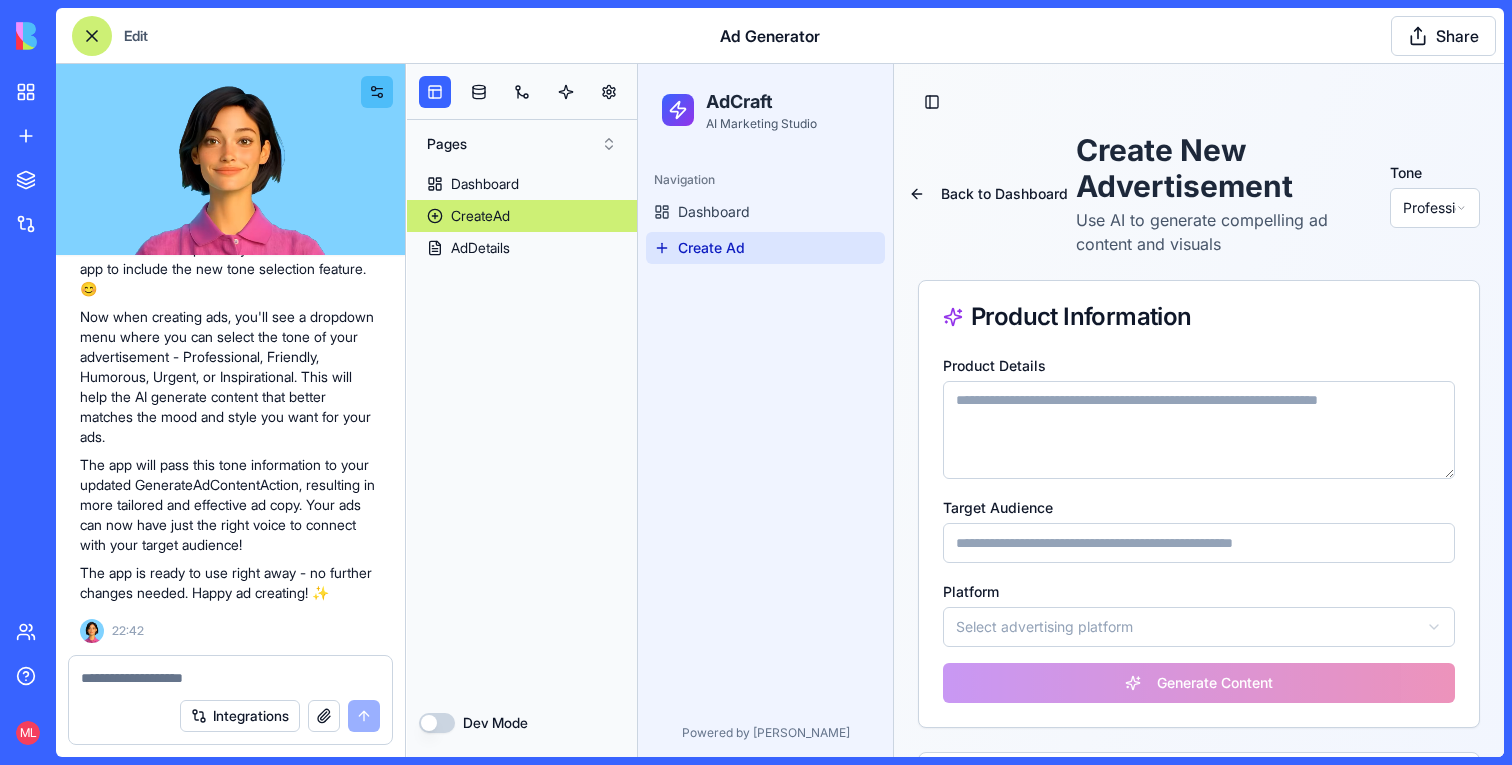 click on "AdCraft AI Marketing Studio Navigation Dashboard Create Ad Powered by AI Toggle Sidebar Back to Dashboard Create New Advertisement Use AI to generate compelling ad content and visuals Tone Professional Product Information Product Details Target Audience Platform Select advertising platform Generate Content Generated Content Title Description Ad Visual Generate Image No image generated yet Preview Ad Title Cancel Save Advertisement" at bounding box center [1071, 943] 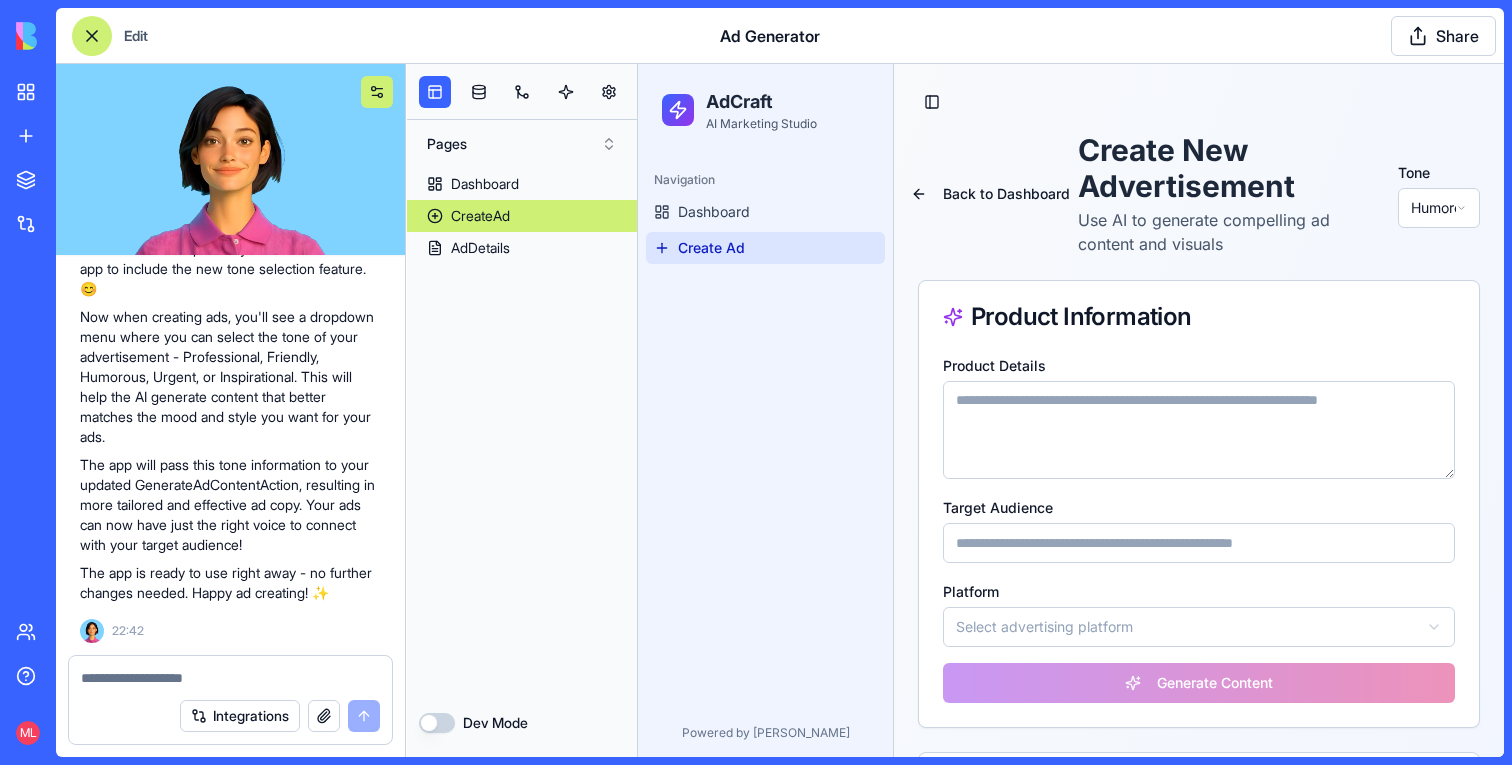 click at bounding box center (377, 92) 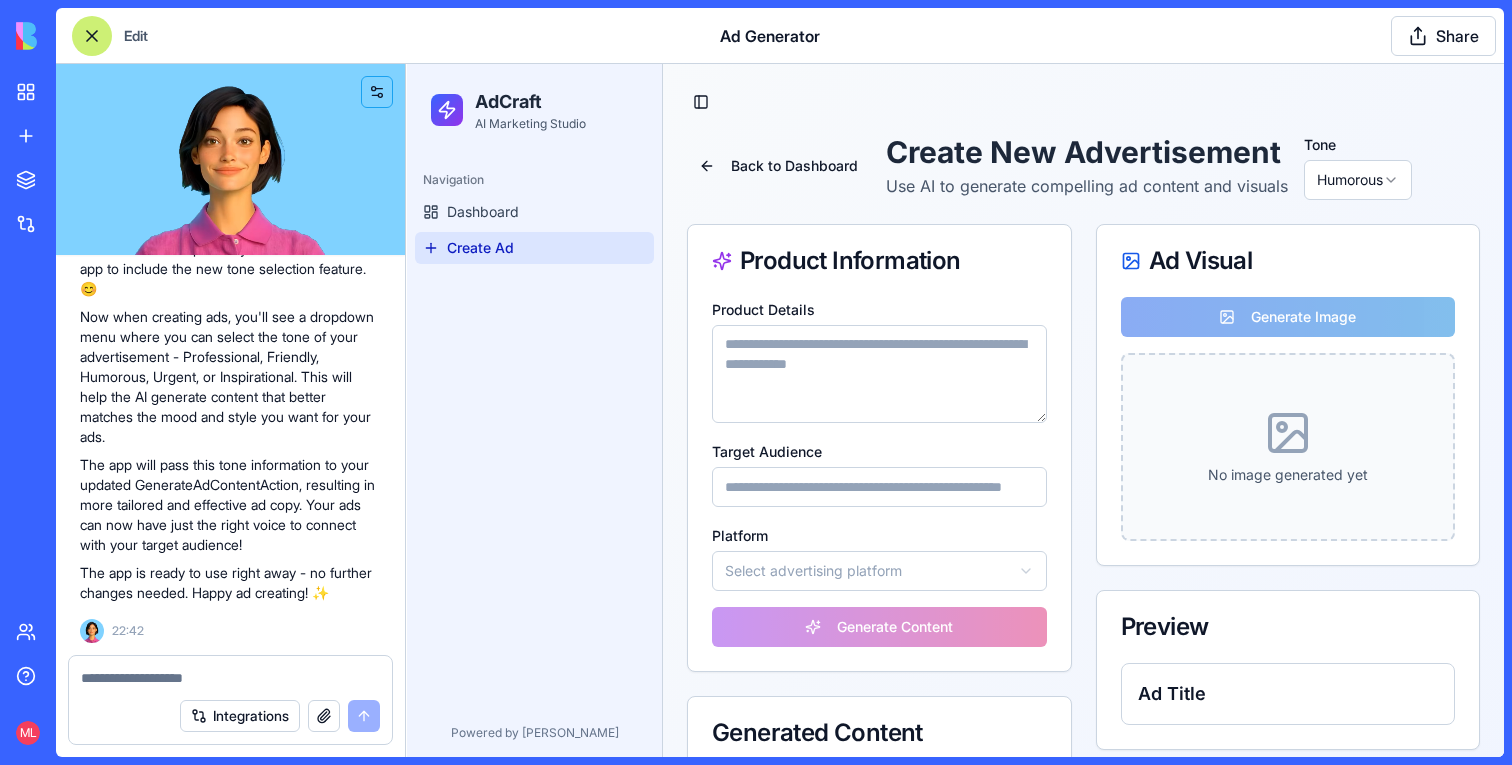 click on "Back to Dashboard Create New Advertisement Use AI to generate compelling ad content and visuals Tone Humorous Product Information Product Details Target Audience Platform Select advertising platform Generate Content Generated Content Title Description Ad Visual Generate Image No image generated yet Preview Ad Title Cancel Save Advertisement" at bounding box center [1083, 612] 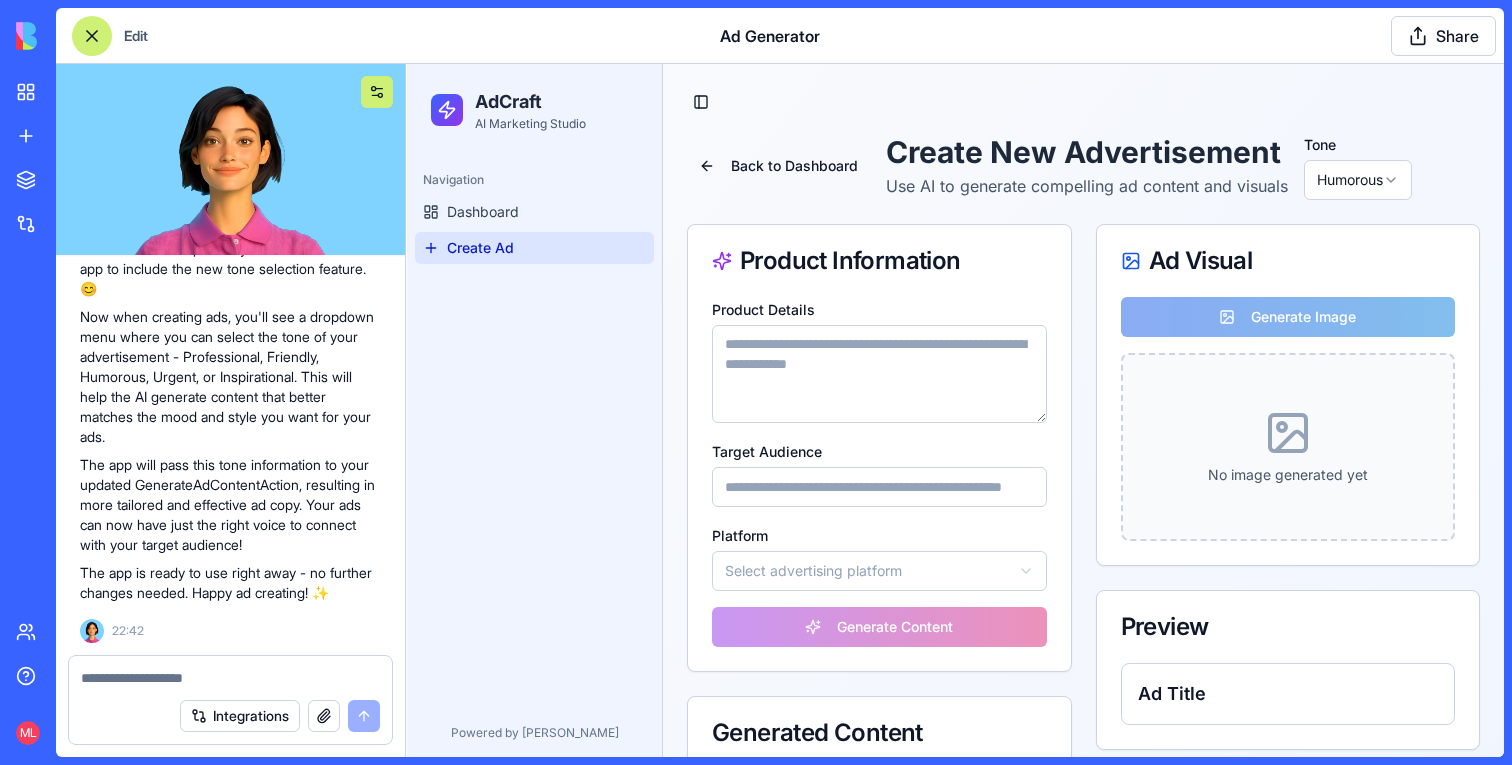 click at bounding box center [377, 92] 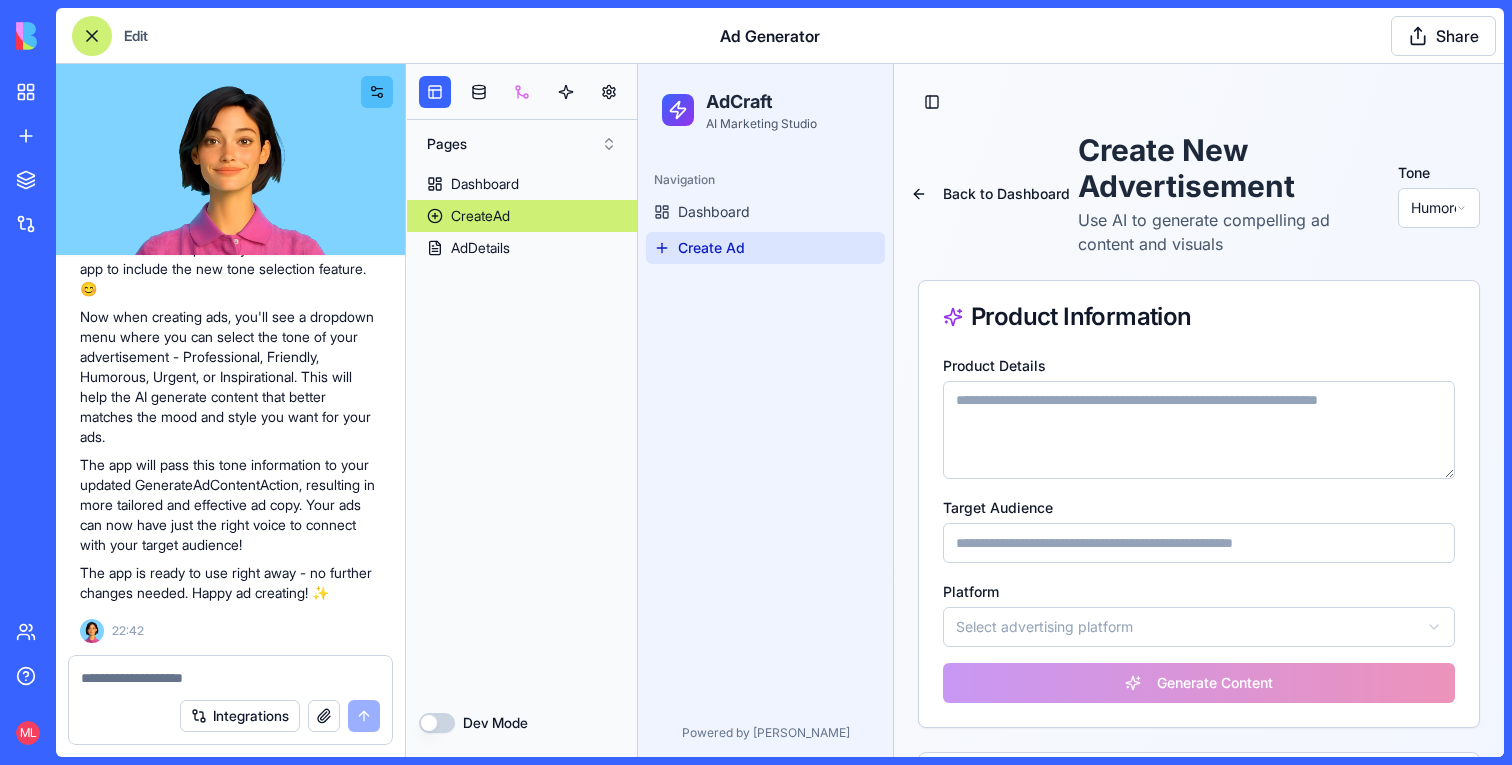 click at bounding box center [522, 92] 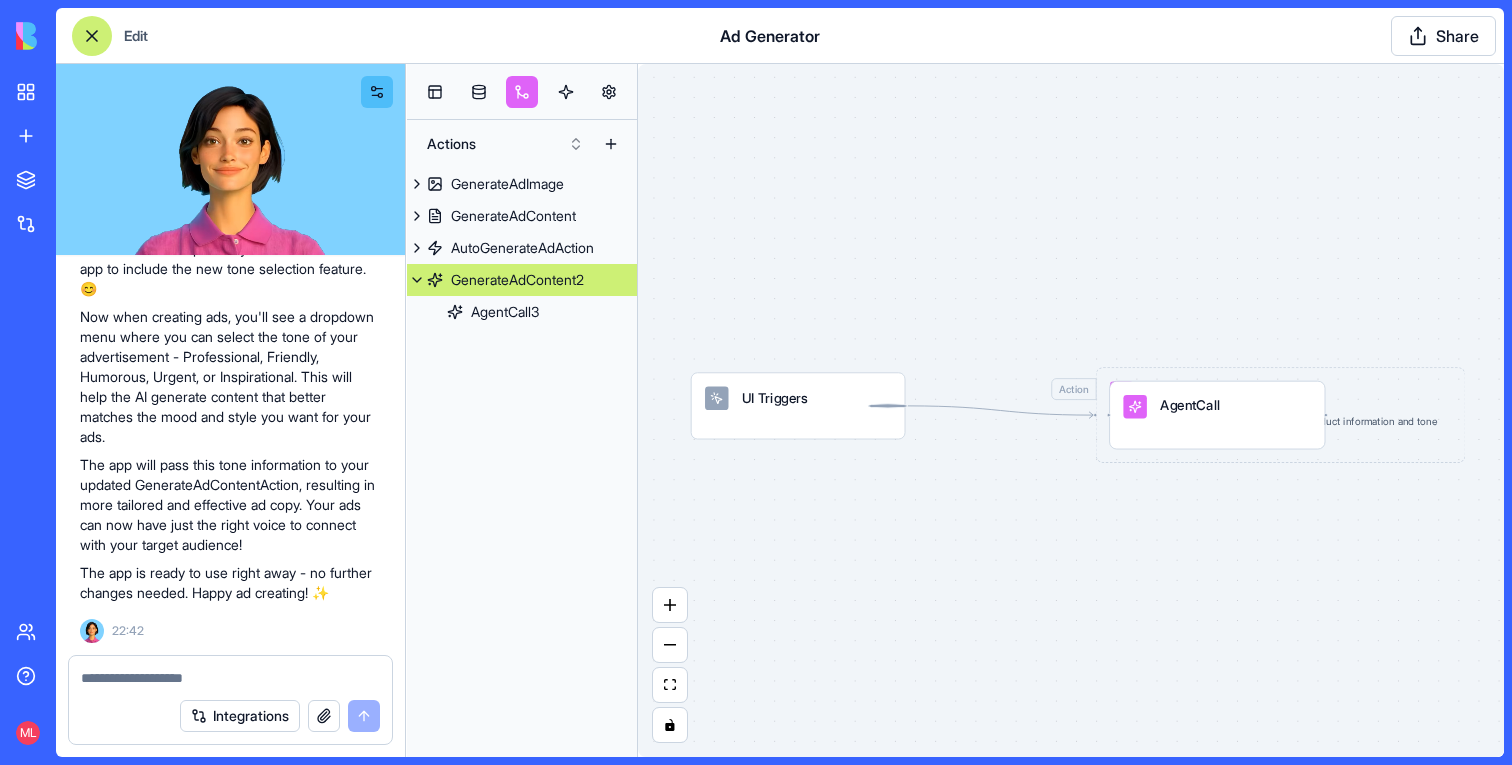 click on "GenerateAdContent2" at bounding box center [517, 280] 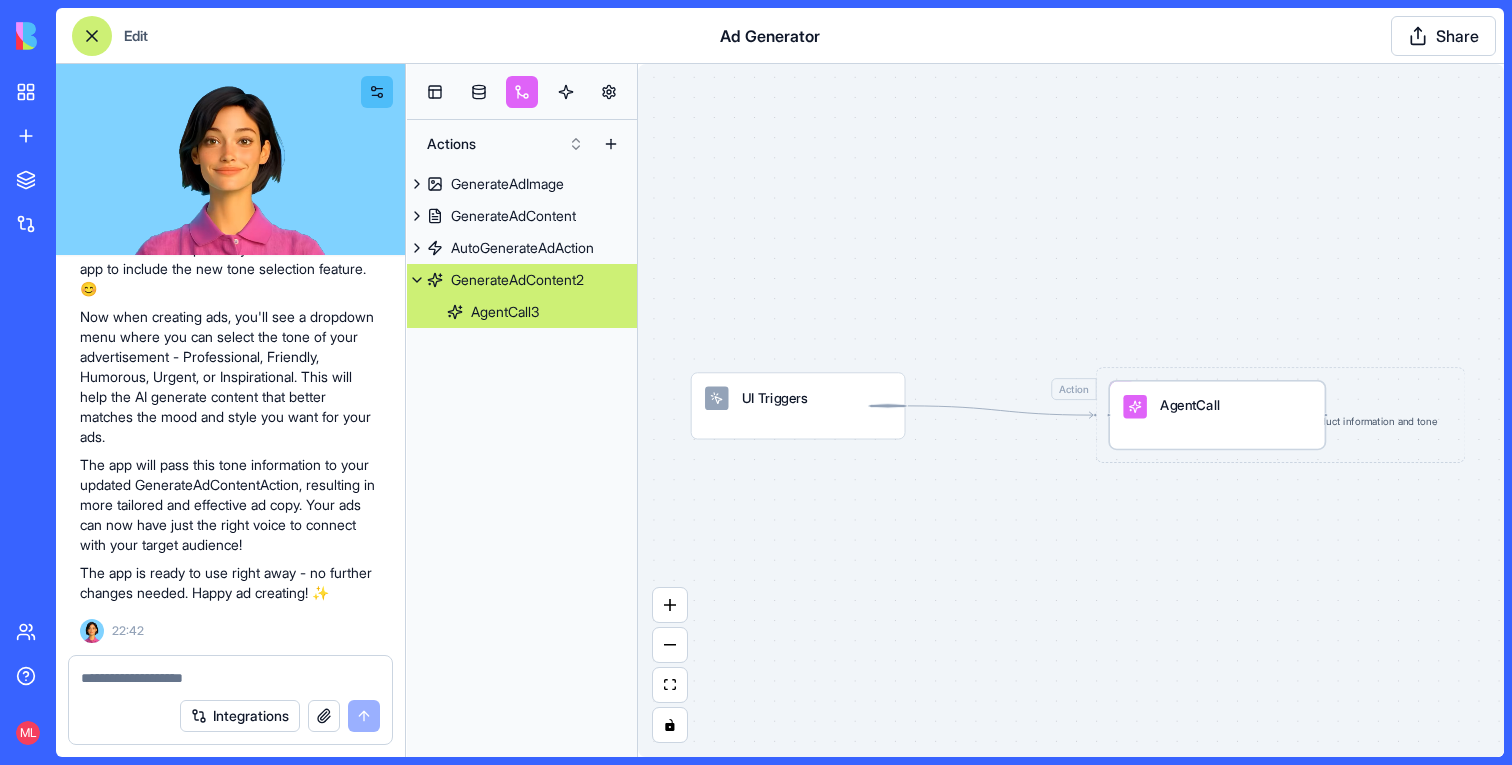 click on "AgentCall" at bounding box center [1217, 406] 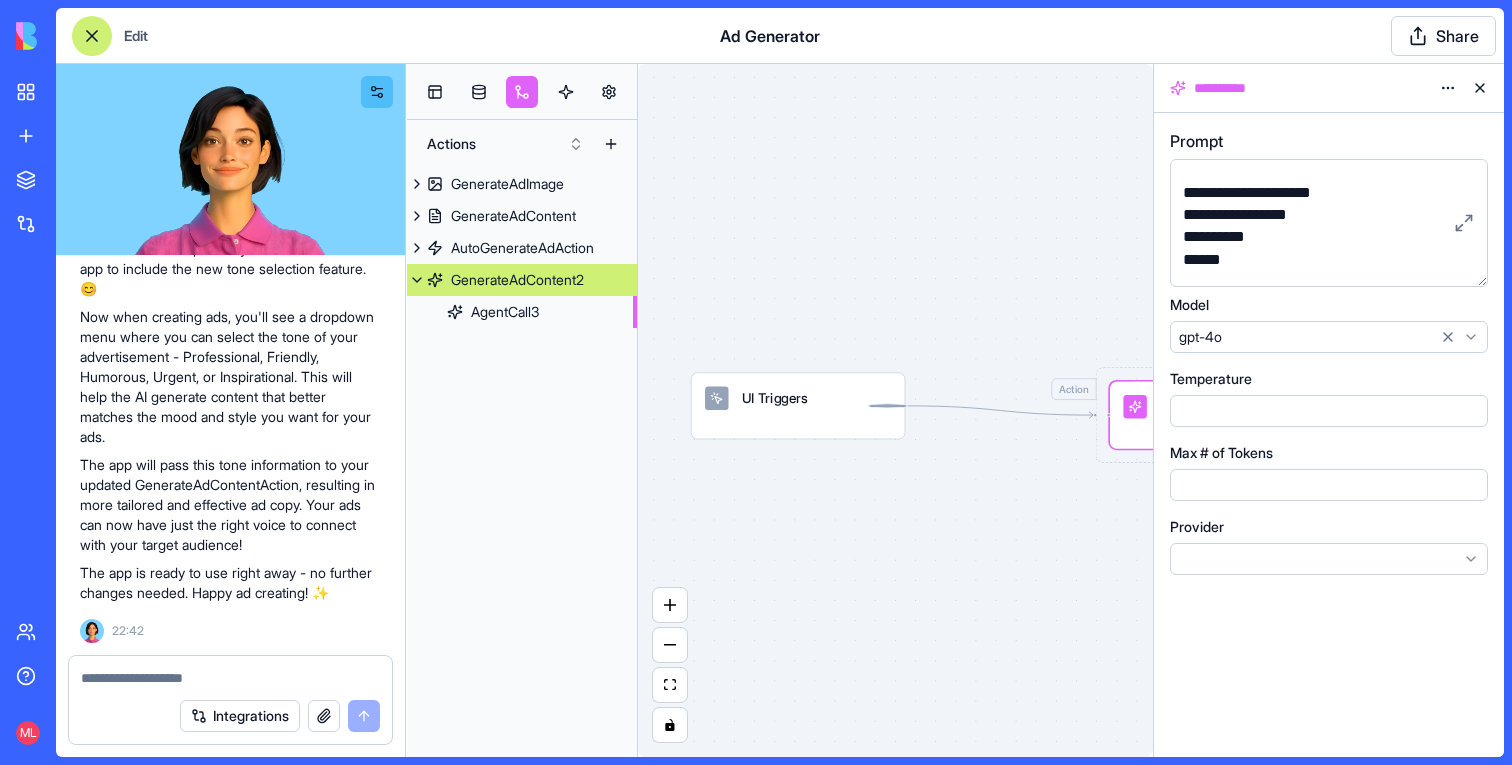 scroll, scrollTop: 79, scrollLeft: 0, axis: vertical 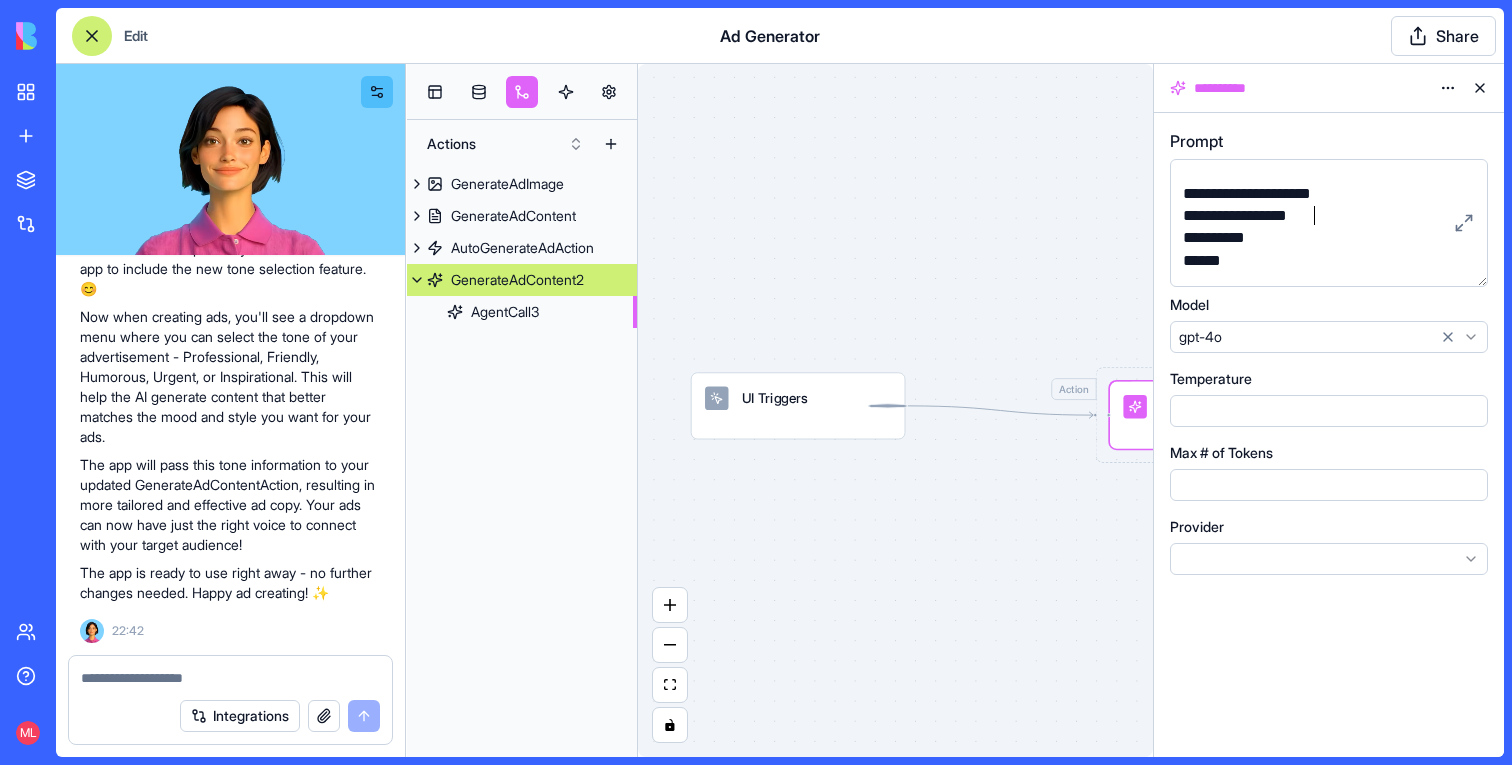 drag, startPoint x: 1323, startPoint y: 218, endPoint x: 1340, endPoint y: 218, distance: 17 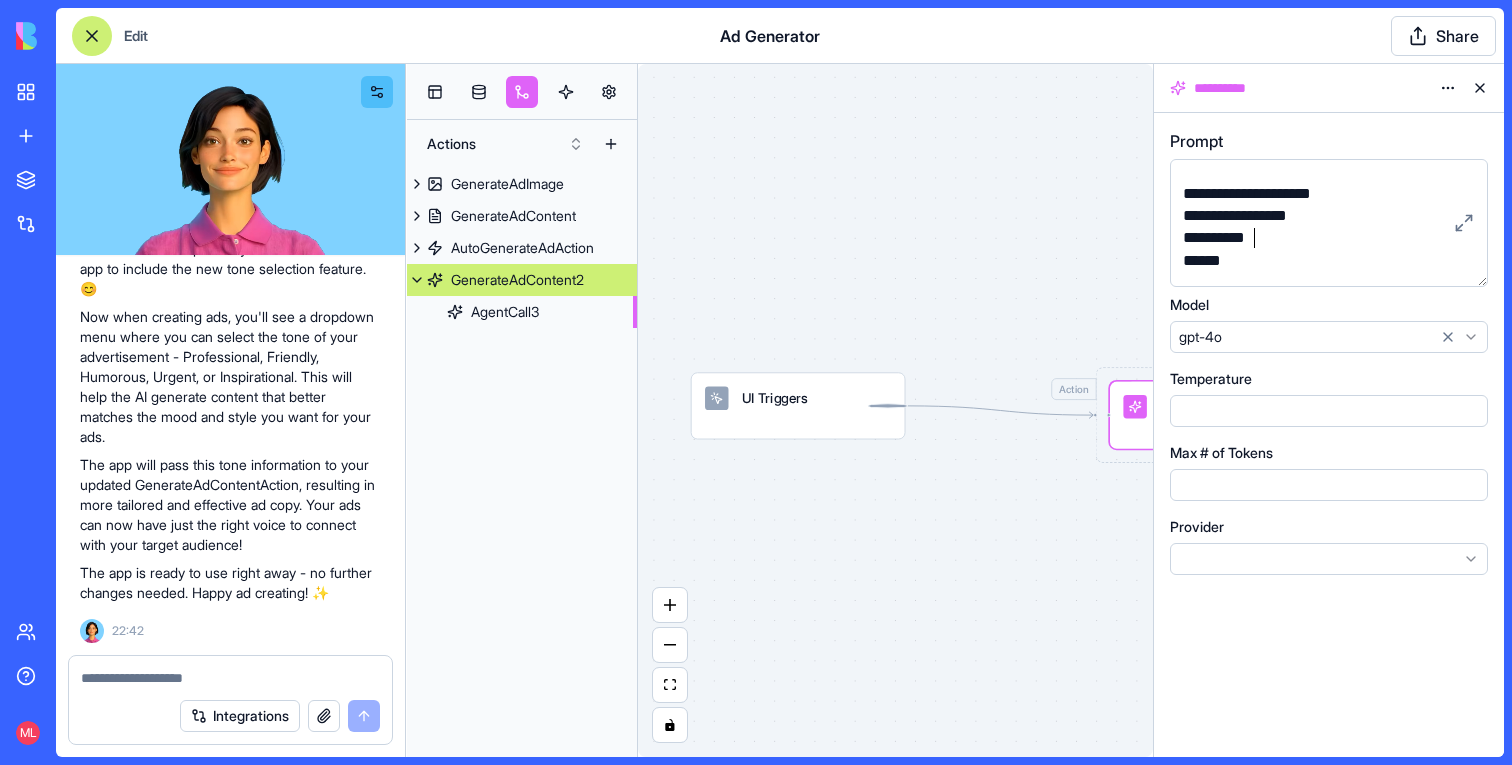 drag, startPoint x: 1253, startPoint y: 248, endPoint x: 1373, endPoint y: 248, distance: 120 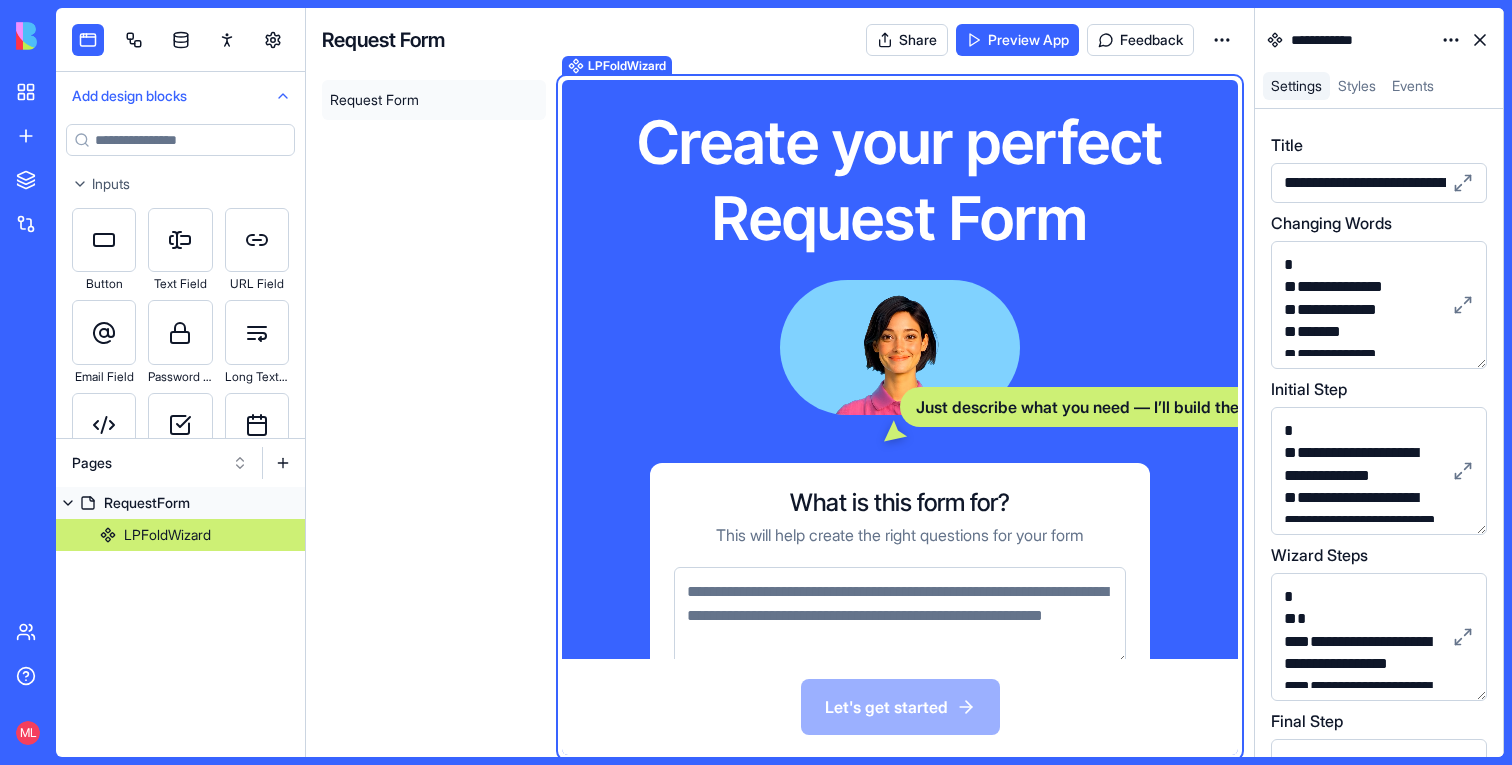 scroll, scrollTop: 0, scrollLeft: 0, axis: both 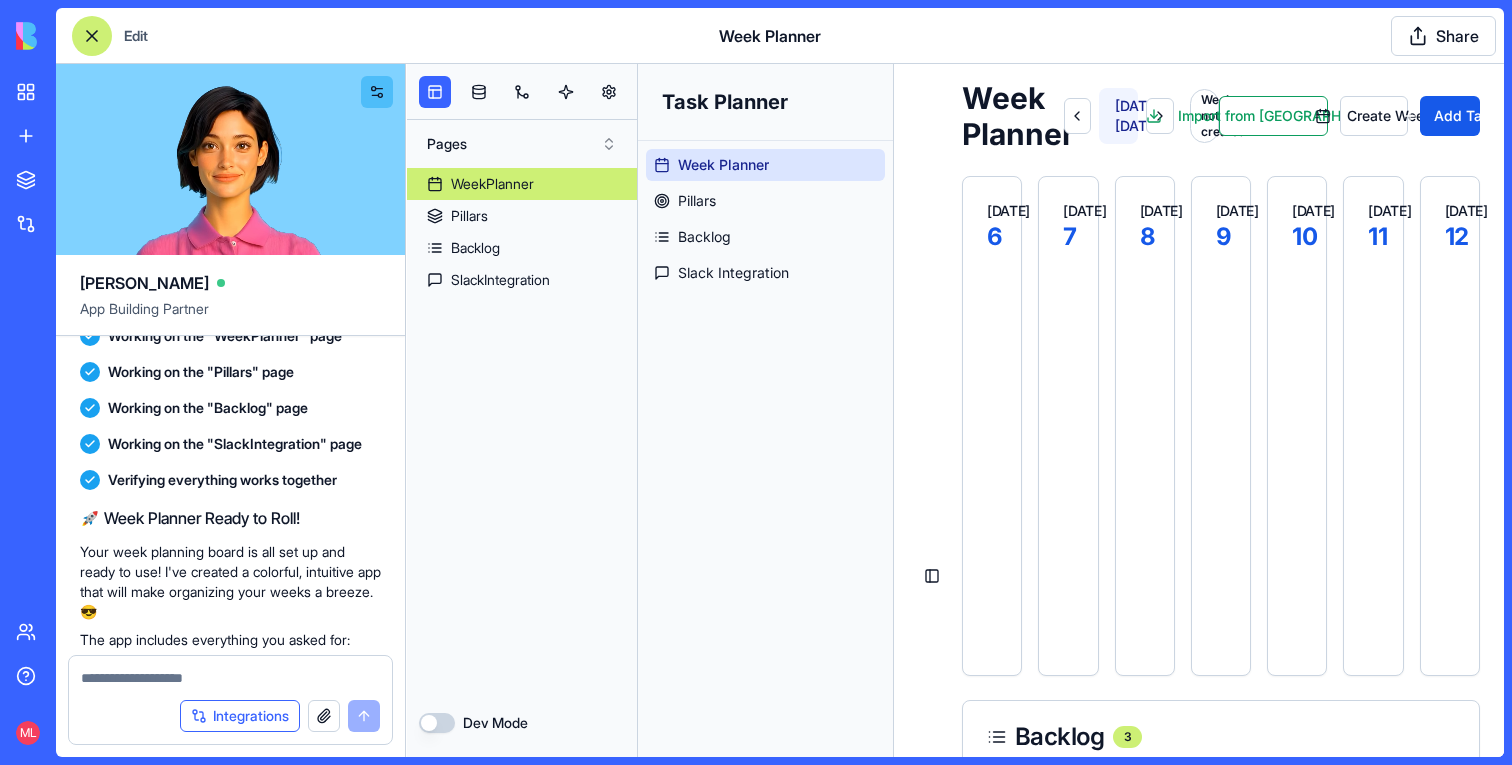 click on "Integrations" at bounding box center [240, 716] 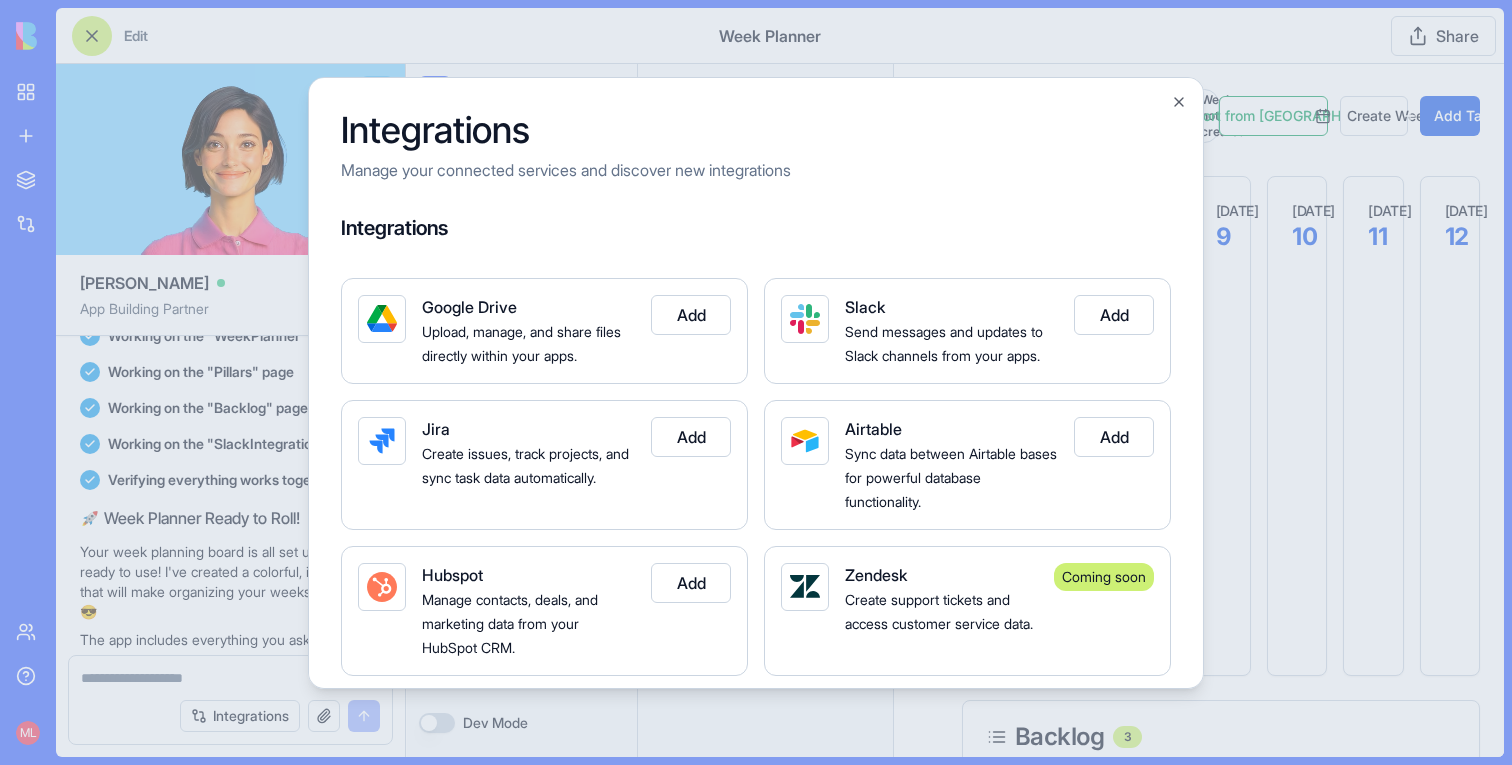 click on "Google Drive" at bounding box center [528, 307] 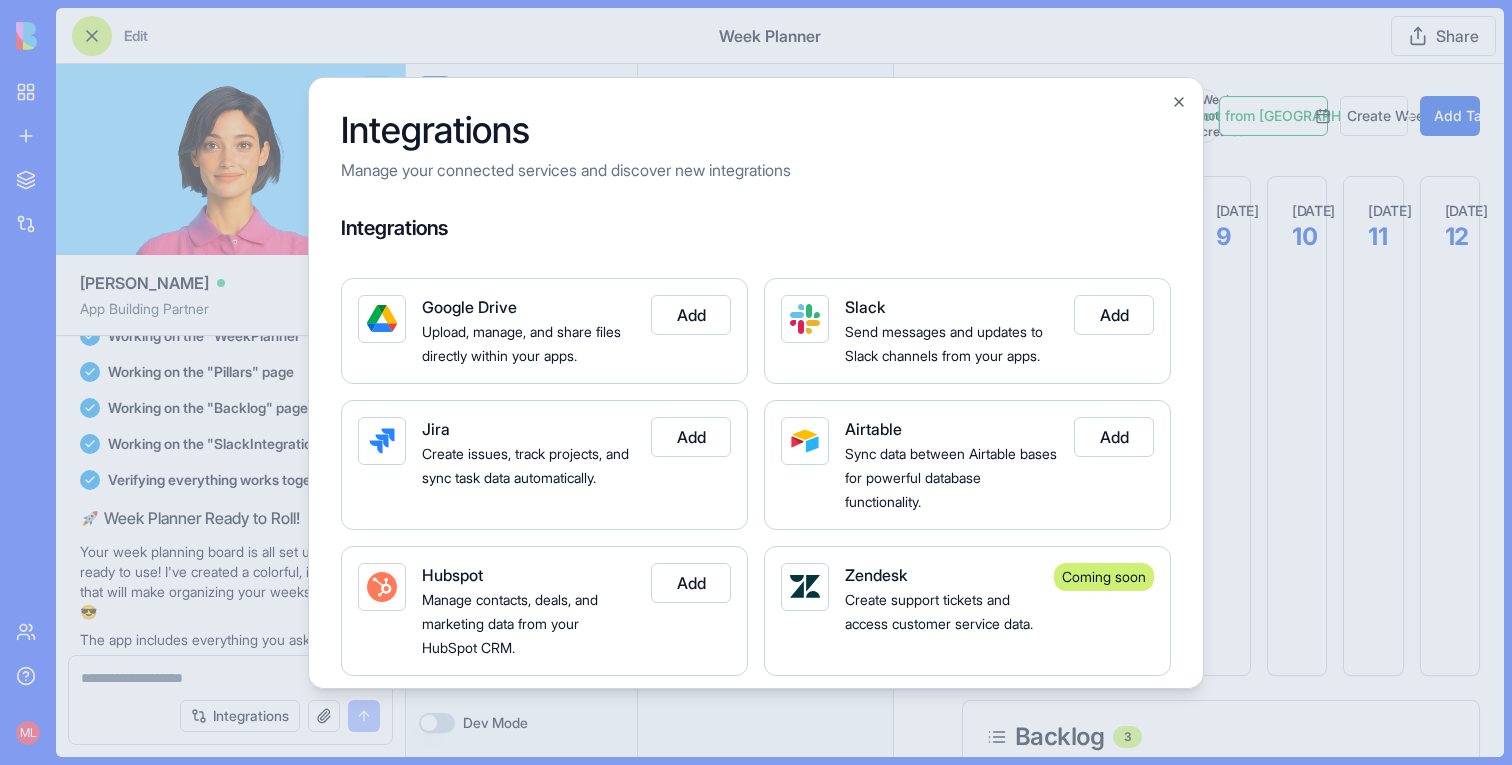 click on "Google Drive" at bounding box center (469, 307) 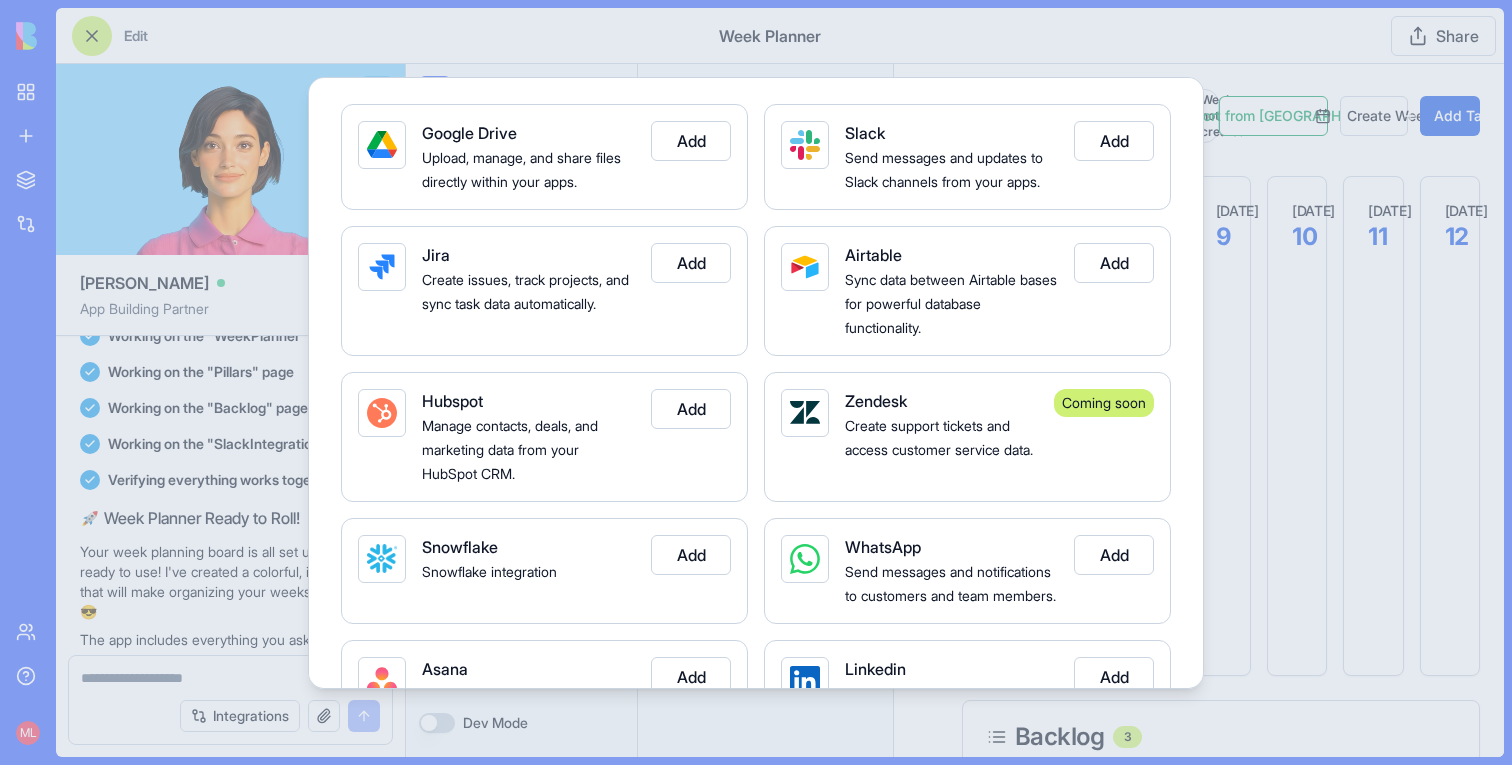 scroll, scrollTop: 294, scrollLeft: 0, axis: vertical 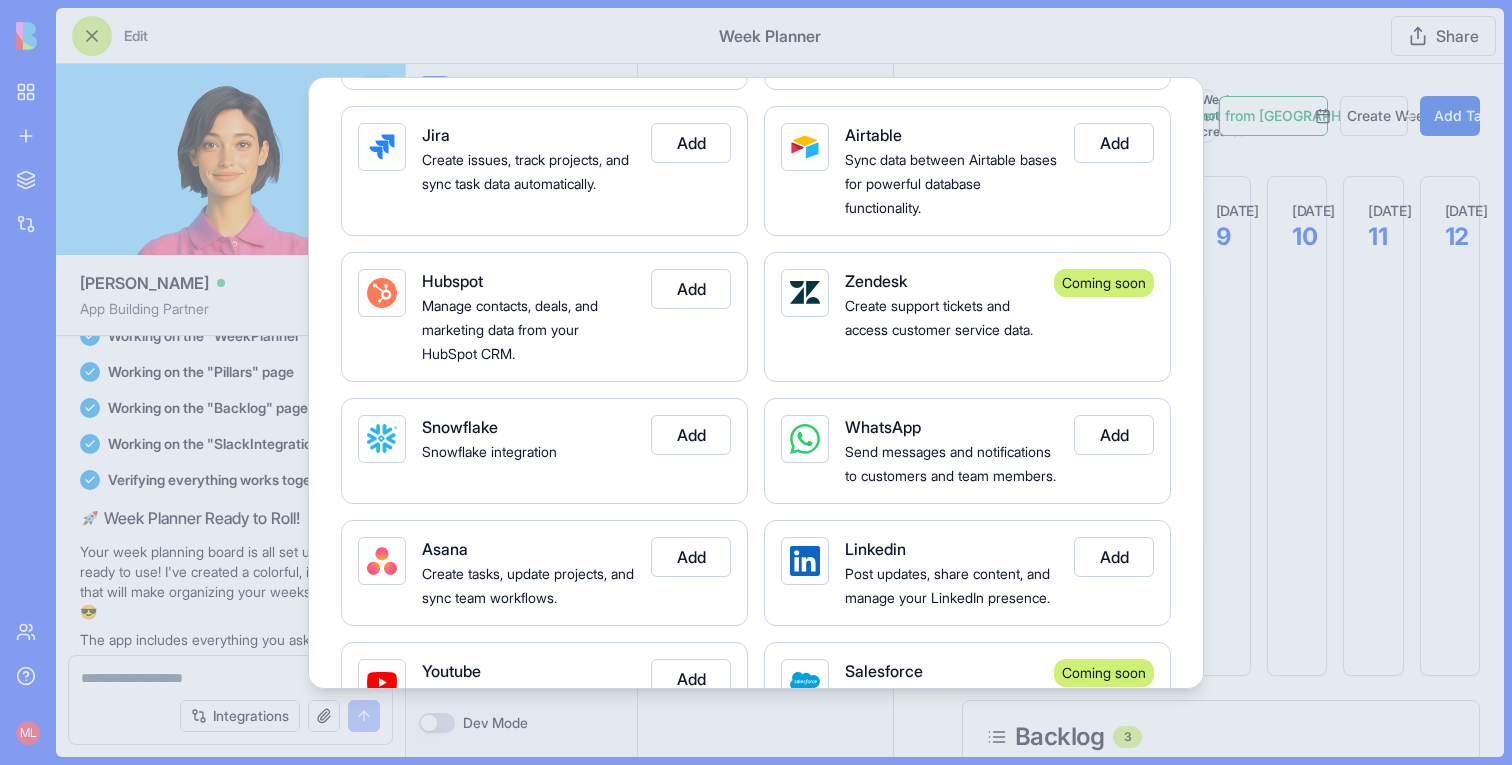 click at bounding box center (756, 382) 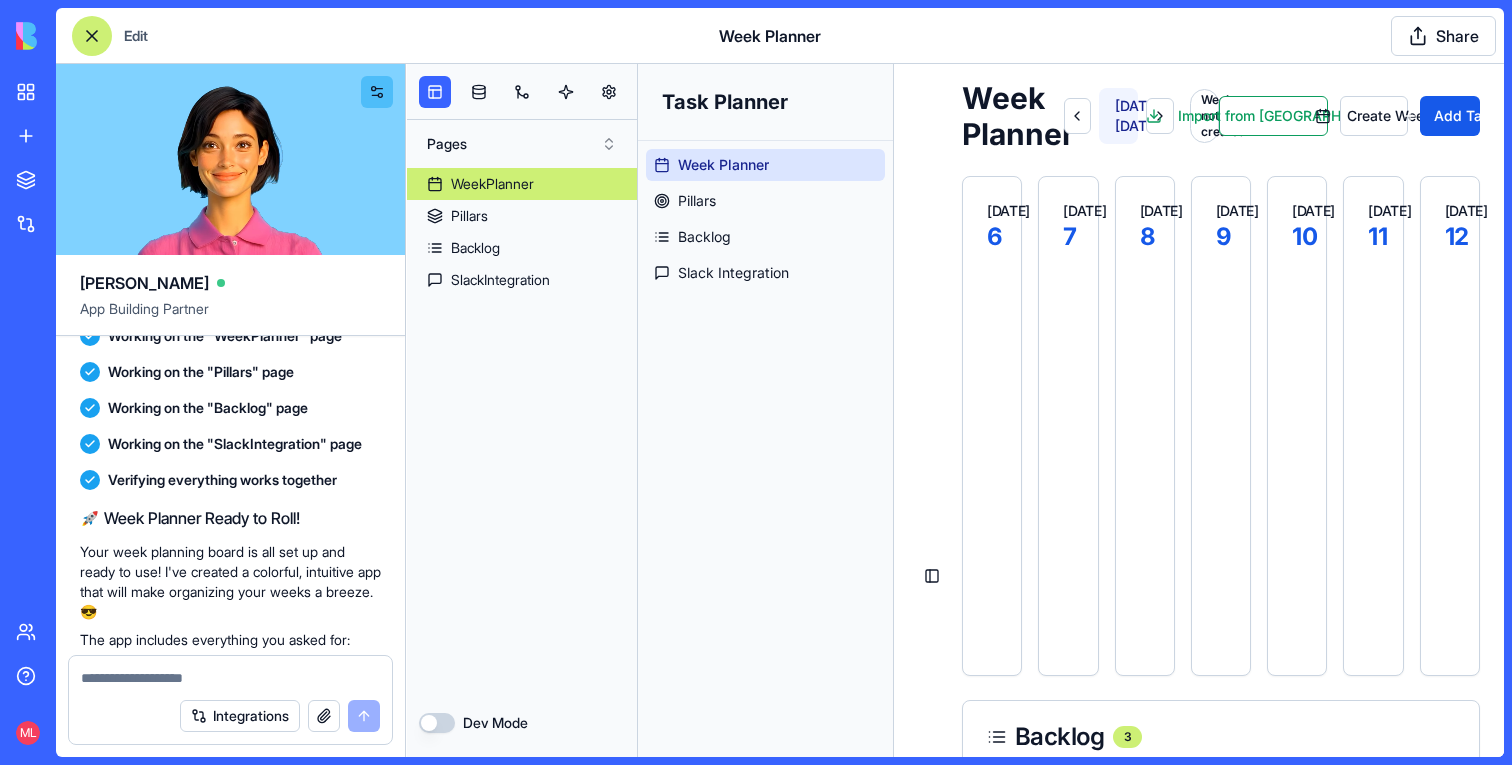 click at bounding box center [92, 36] 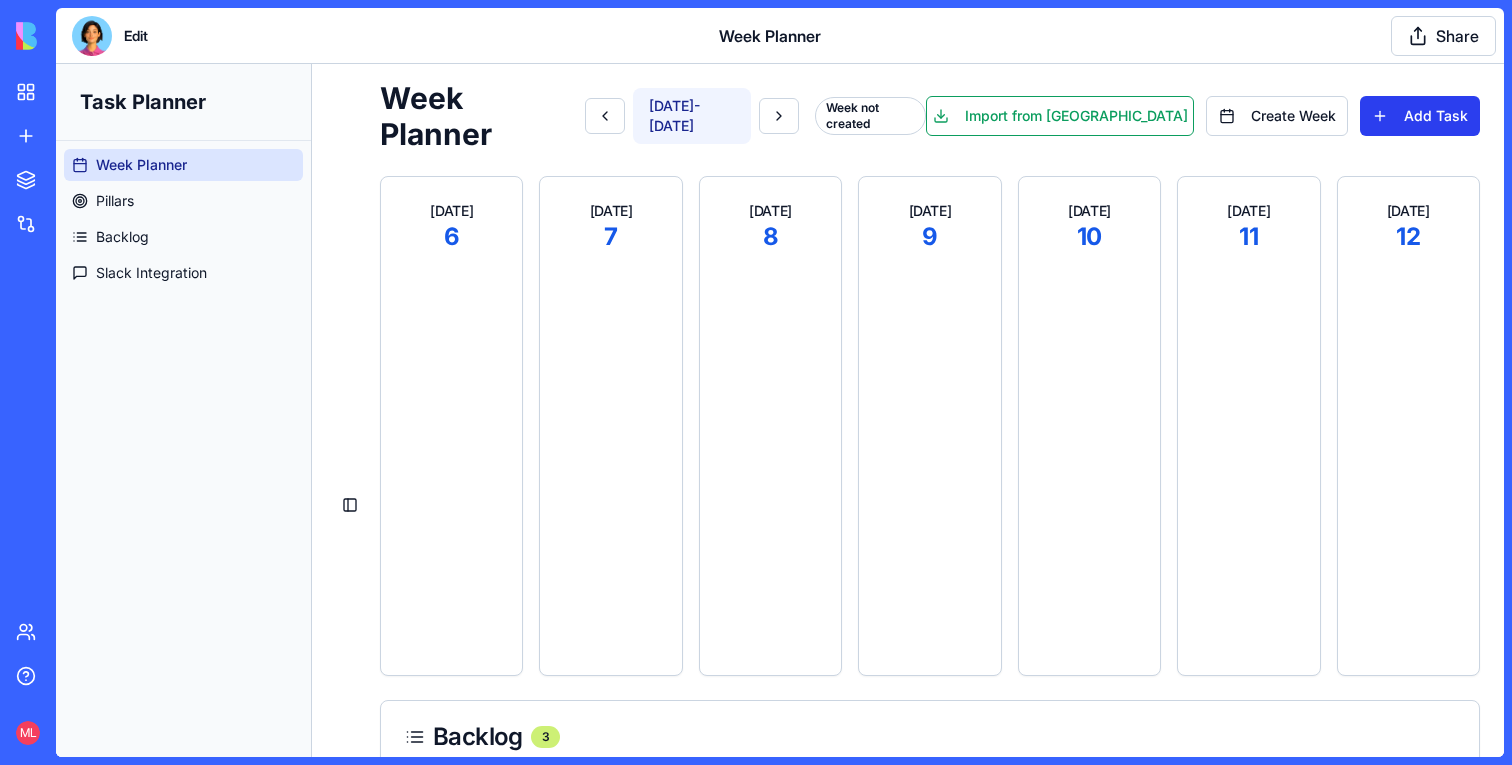 click on "Add Task" at bounding box center (1420, 116) 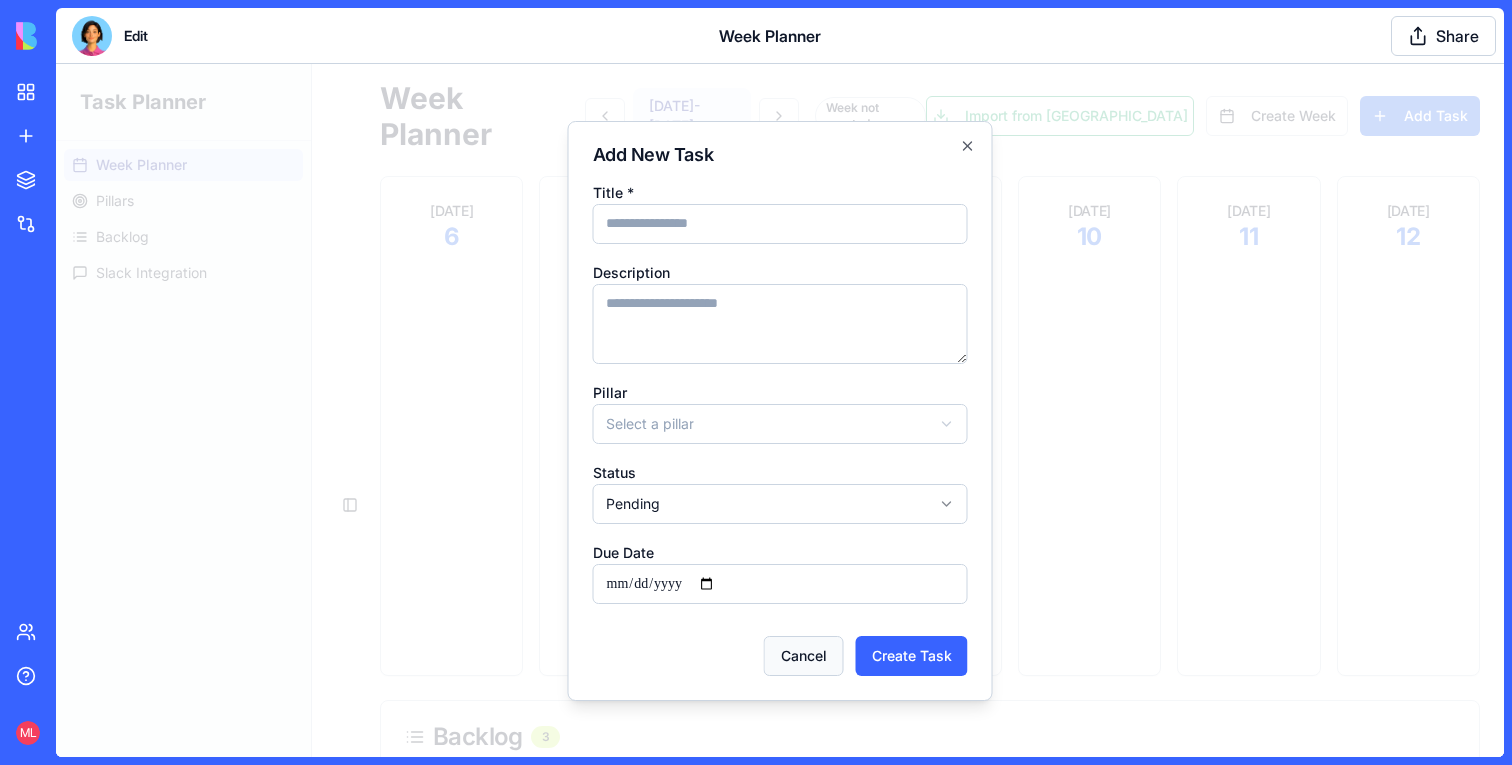 click on "Cancel" at bounding box center (804, 656) 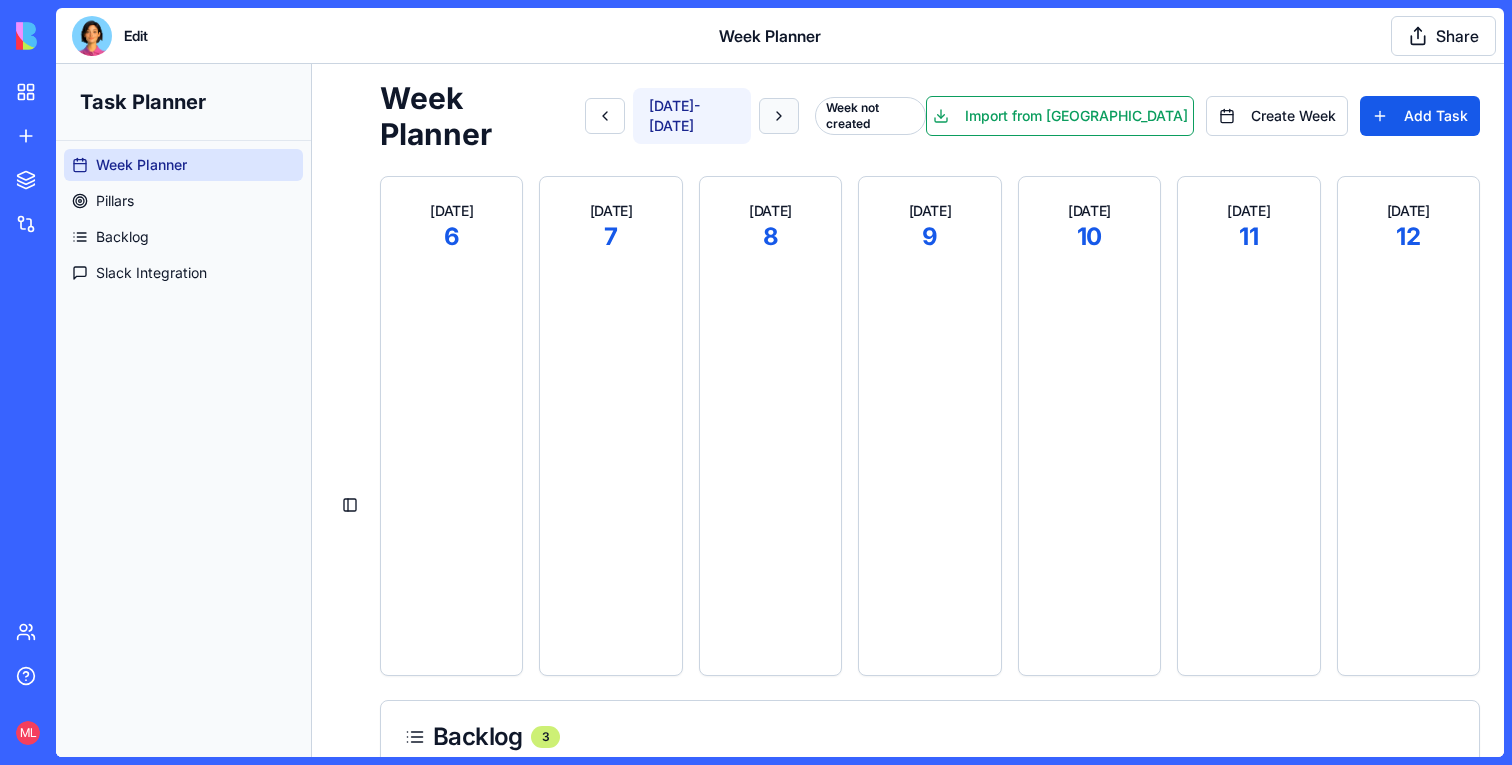 click at bounding box center (779, 116) 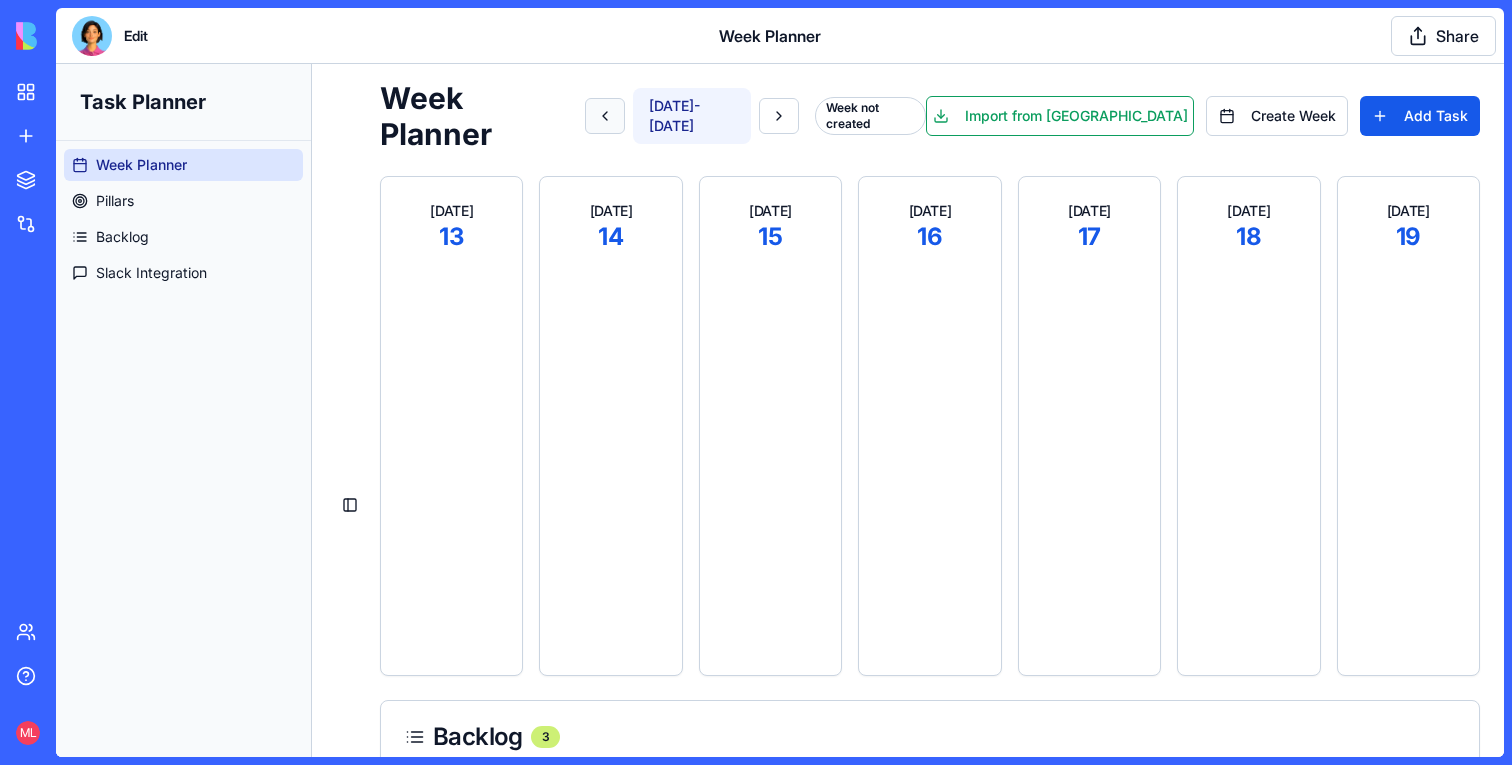 click at bounding box center (605, 116) 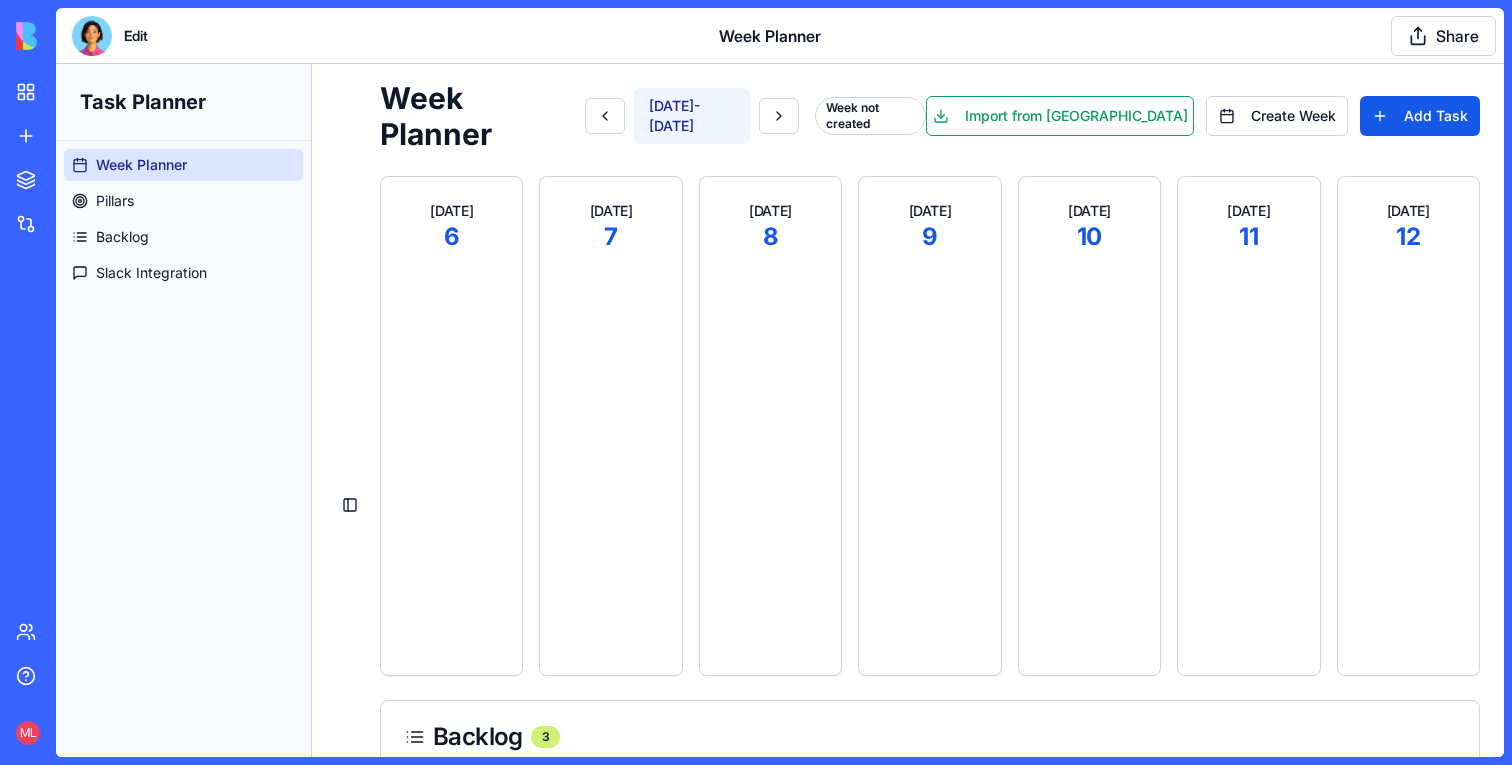 click at bounding box center (92, 36) 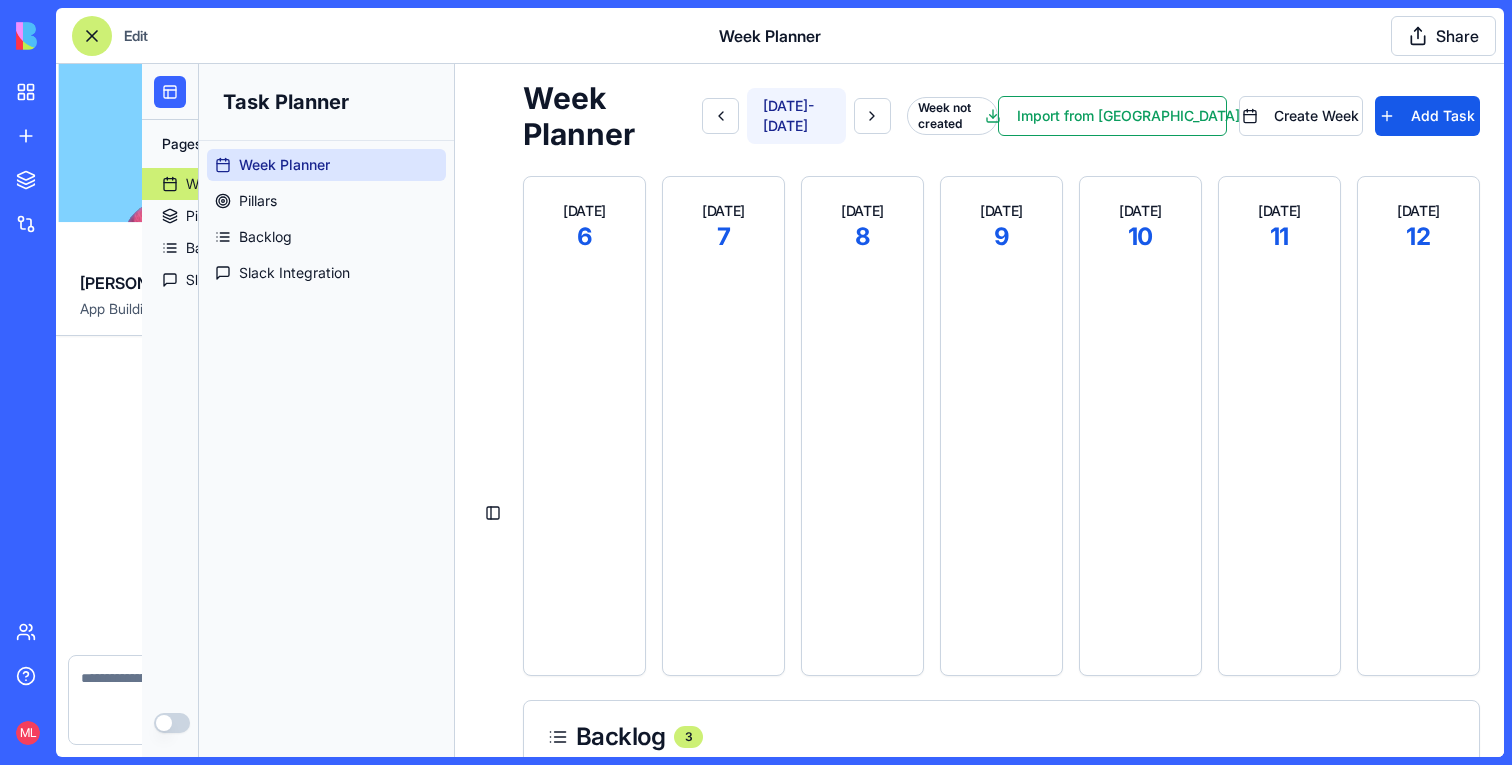 scroll, scrollTop: 1329, scrollLeft: 0, axis: vertical 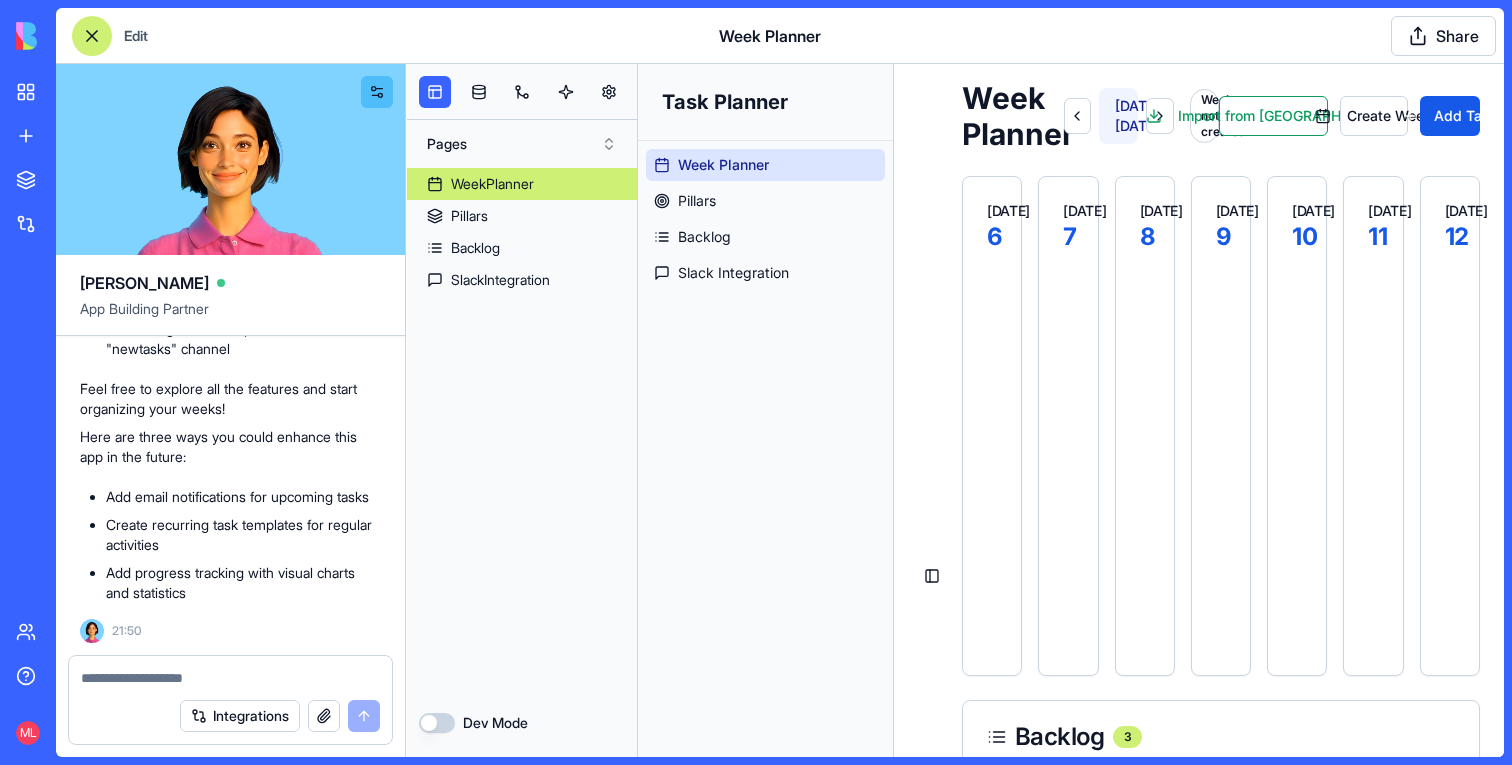 click at bounding box center (230, 678) 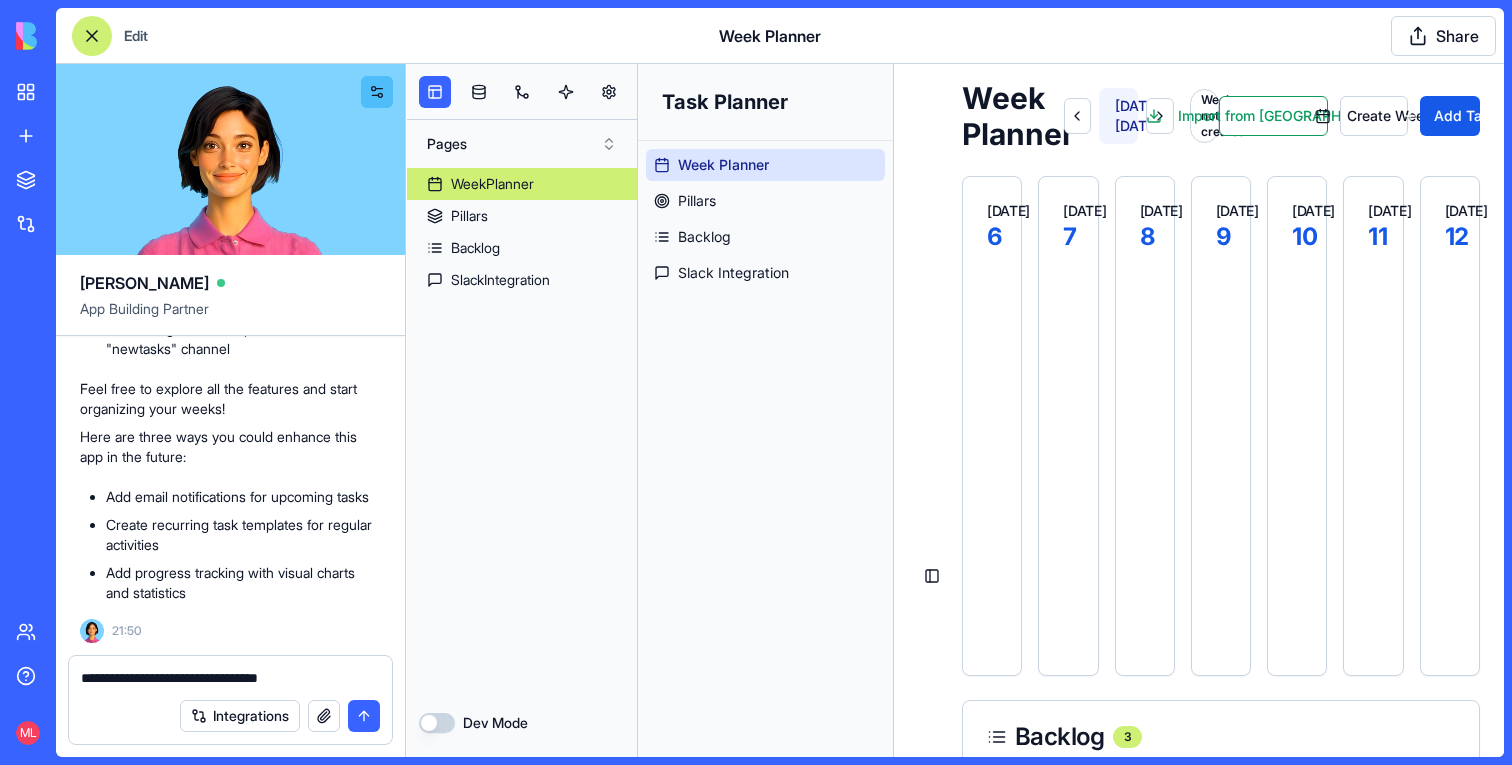 type on "**********" 